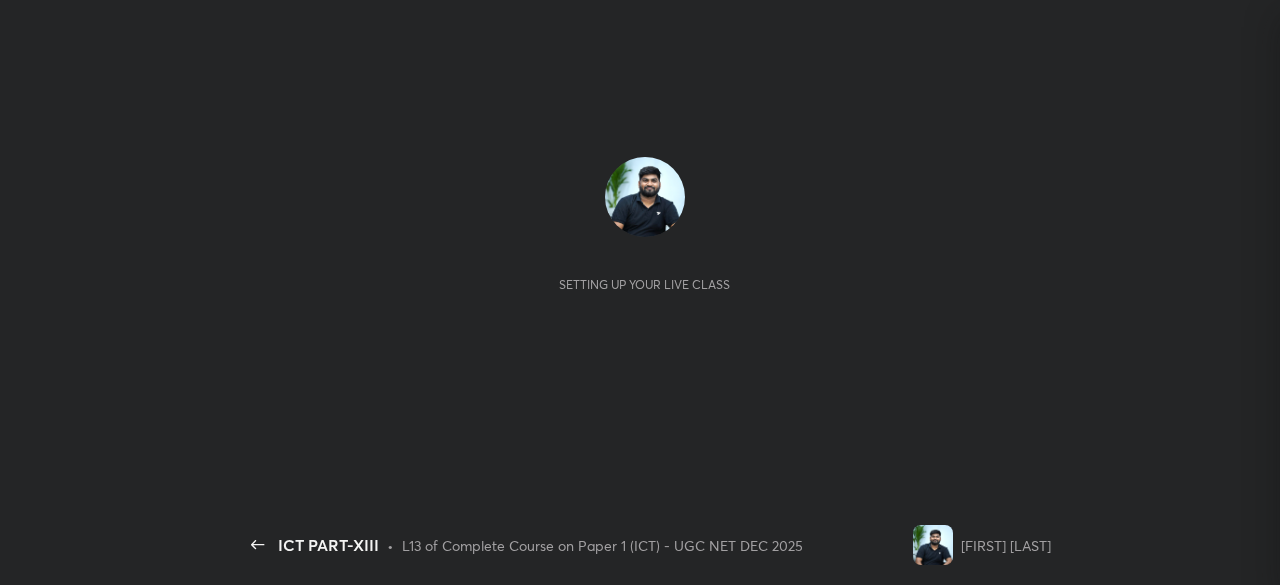 scroll, scrollTop: 0, scrollLeft: 0, axis: both 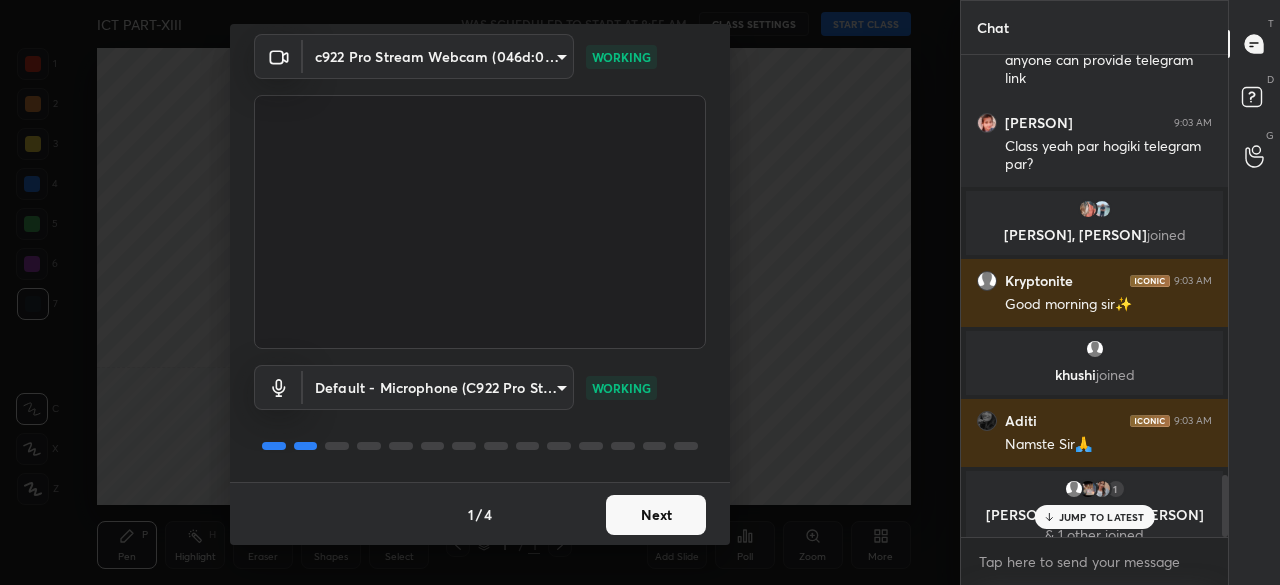 click on "Next" at bounding box center [656, 515] 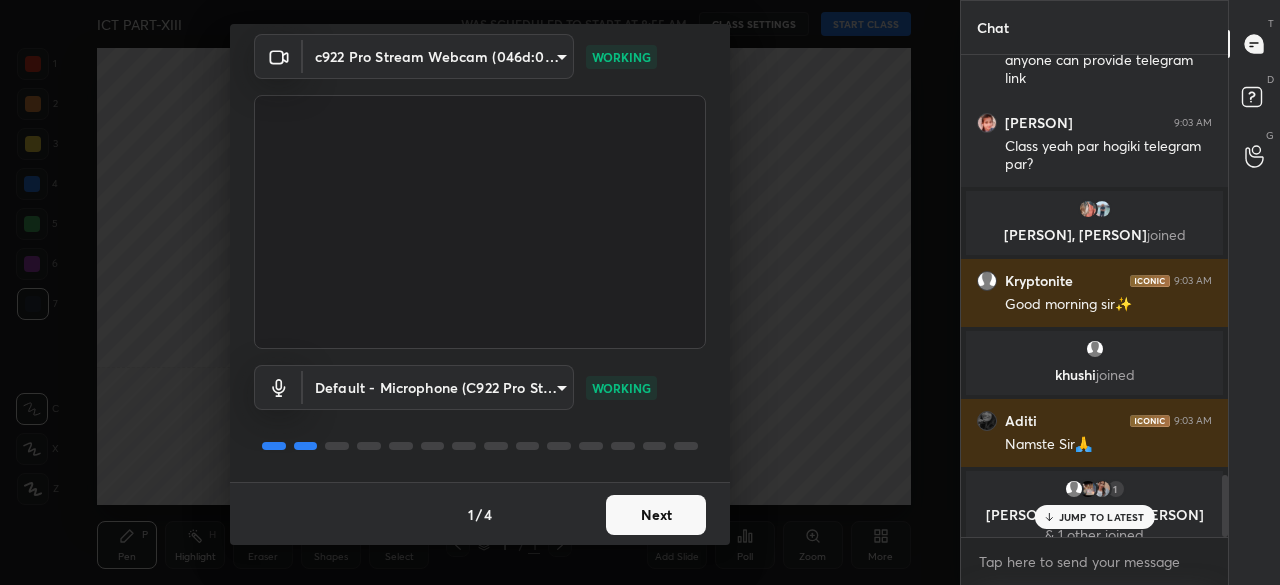 scroll, scrollTop: 0, scrollLeft: 0, axis: both 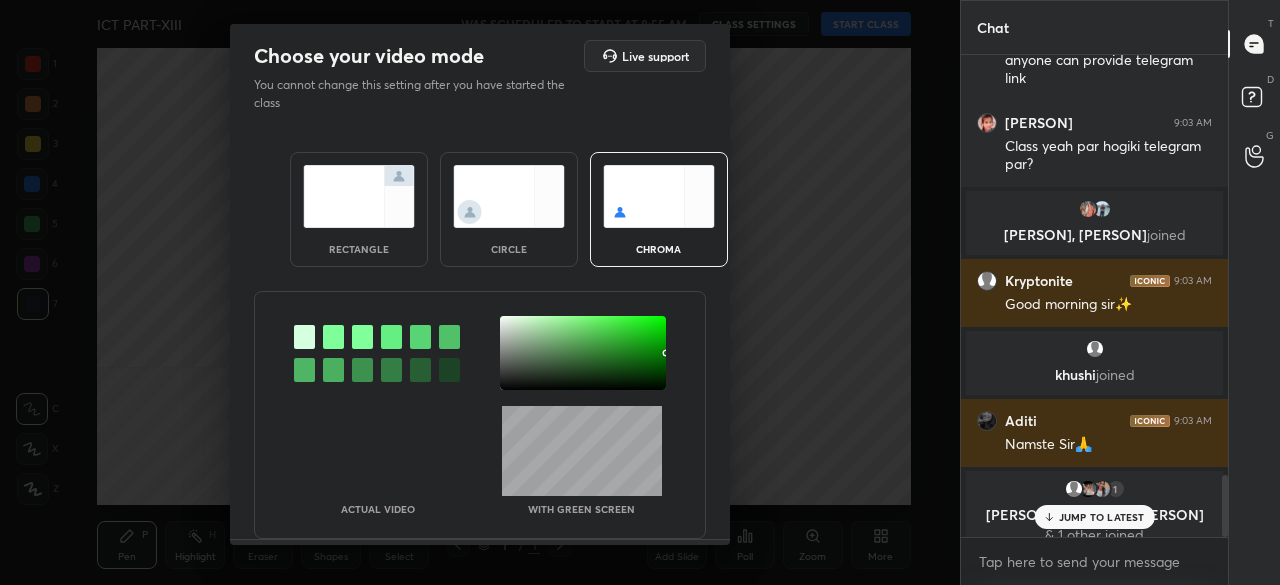 click at bounding box center (583, 353) 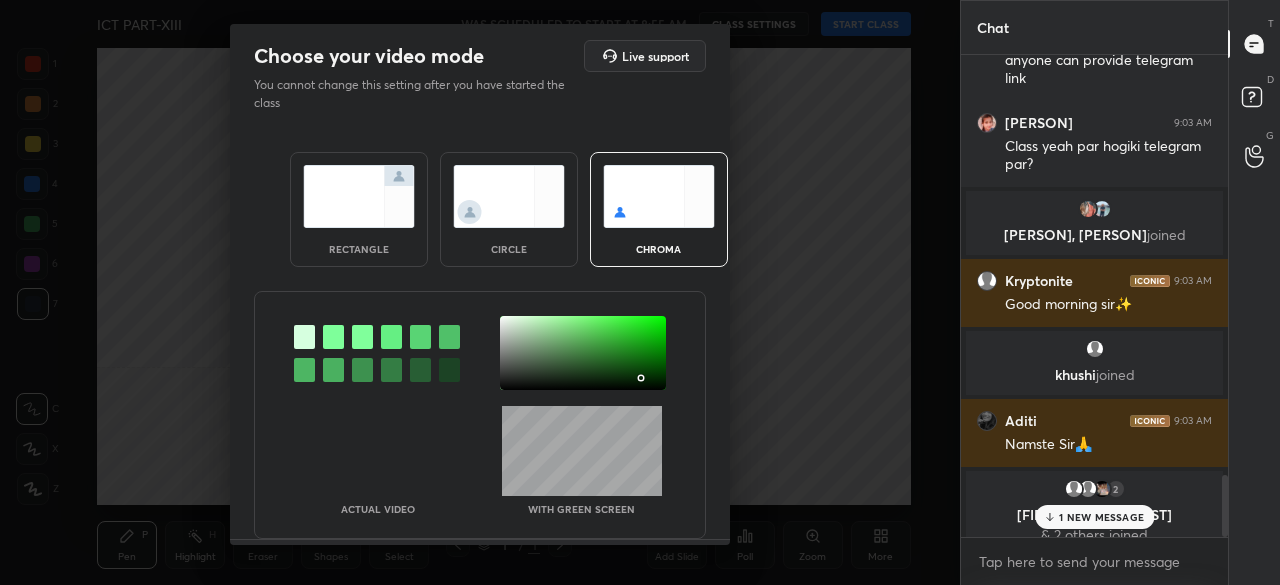 click at bounding box center [641, 378] 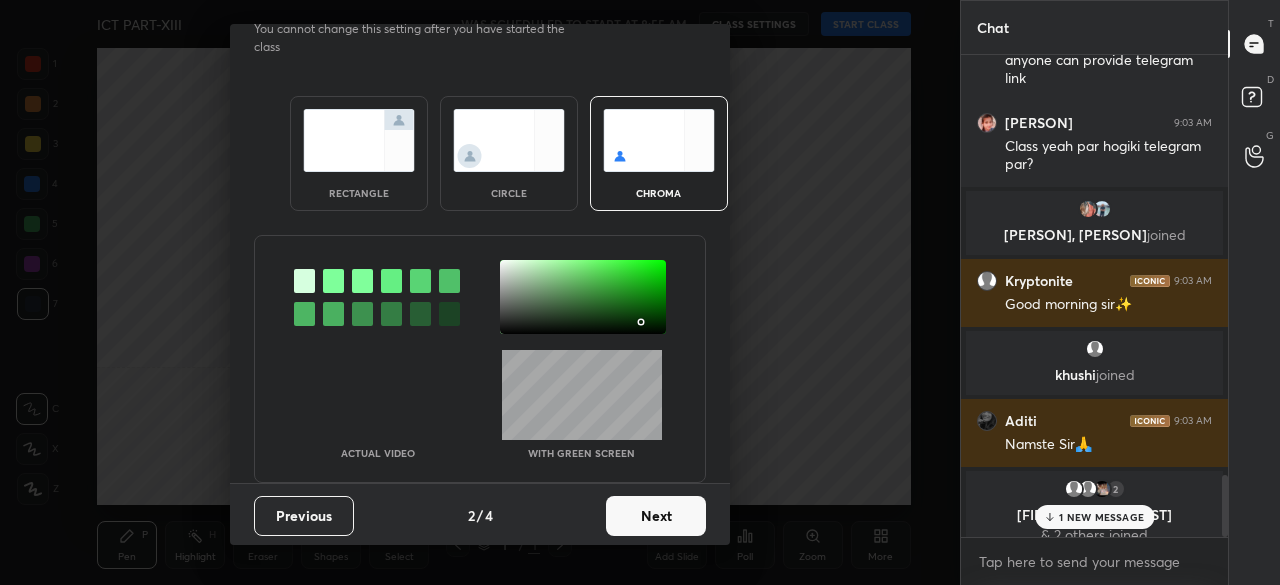 click on "Next" at bounding box center (656, 516) 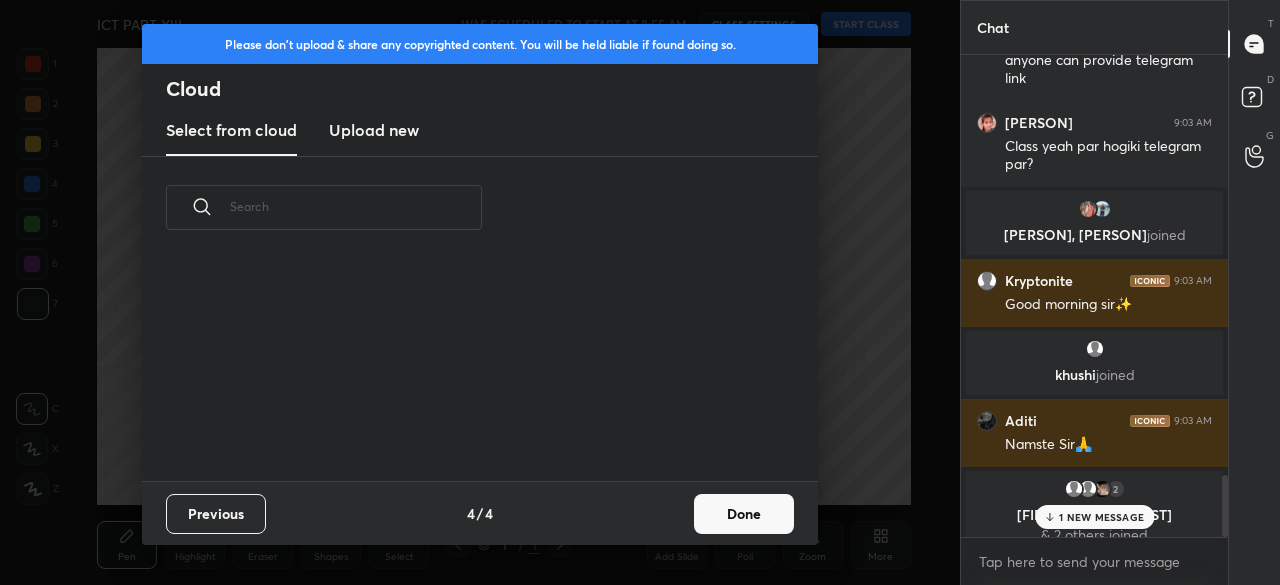 scroll, scrollTop: 0, scrollLeft: 0, axis: both 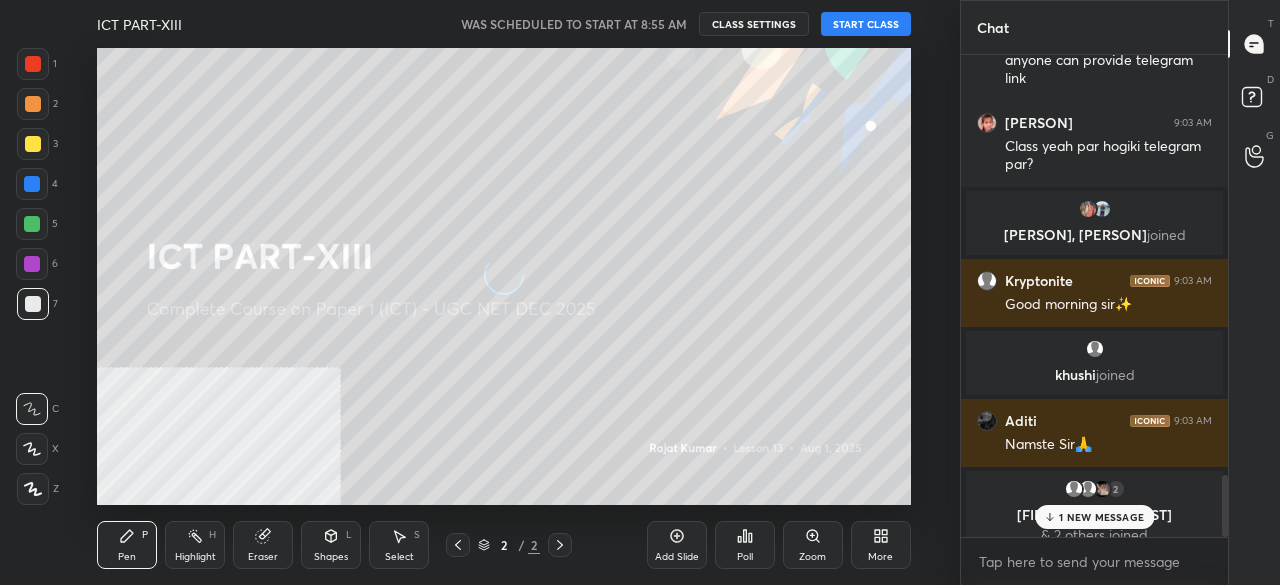 click on "START CLASS" at bounding box center (866, 24) 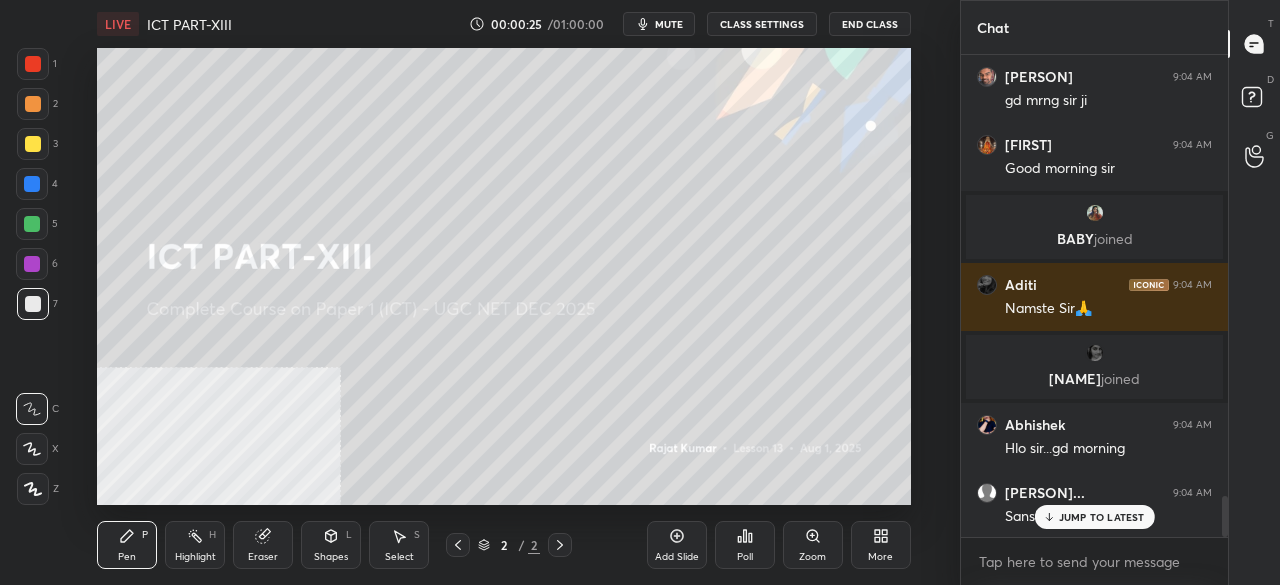 scroll, scrollTop: 5216, scrollLeft: 0, axis: vertical 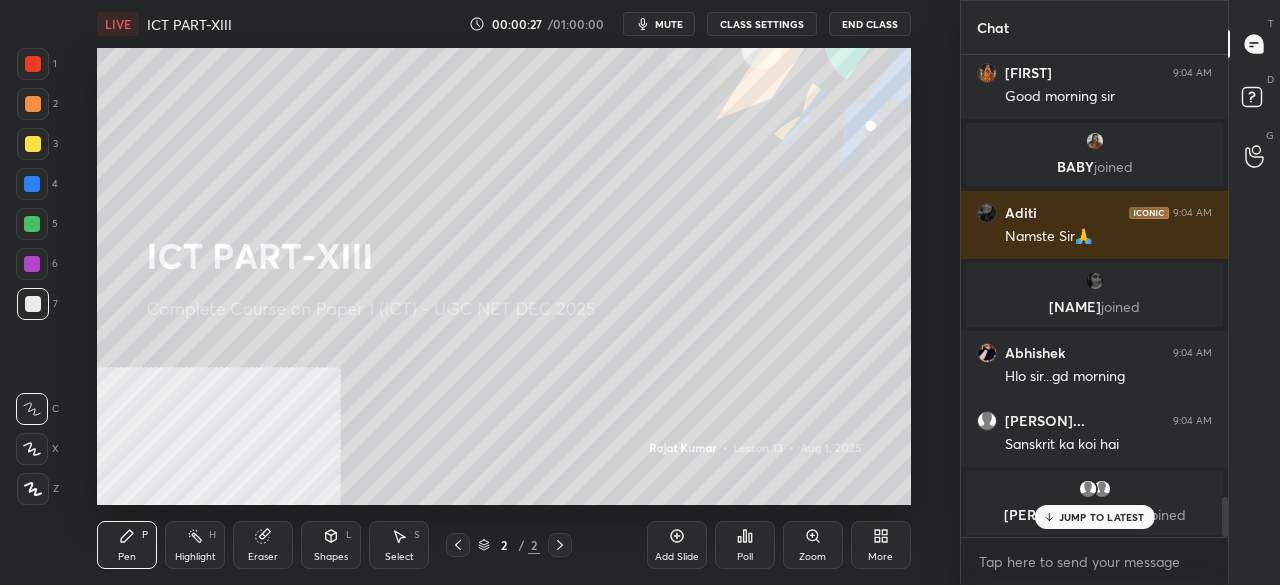 click 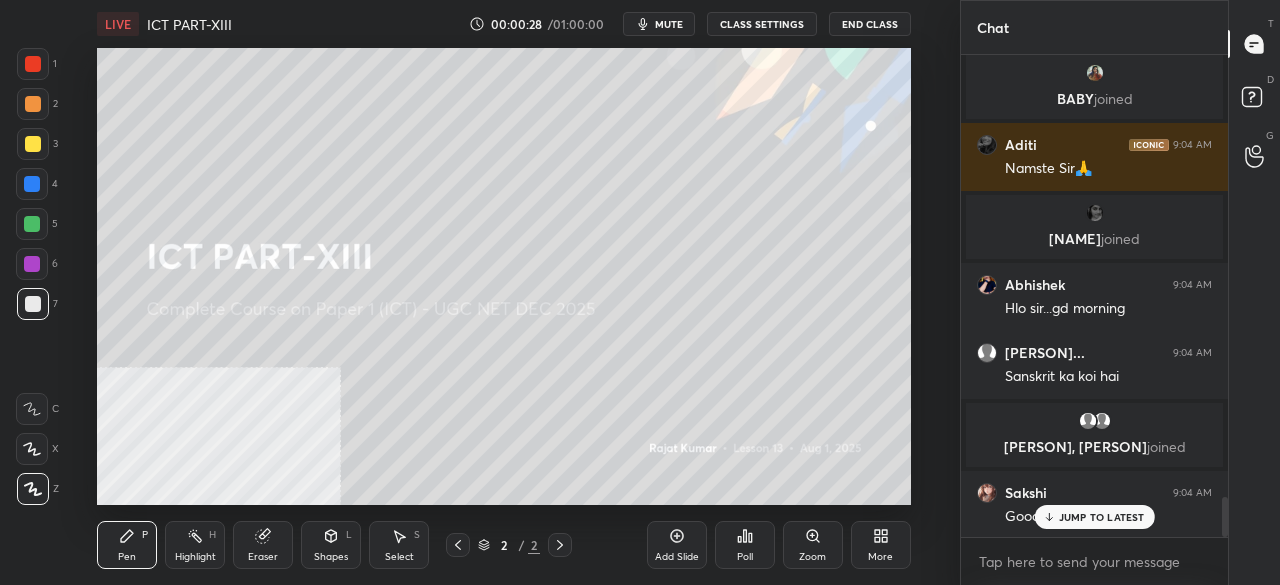 click on "More" at bounding box center (881, 545) 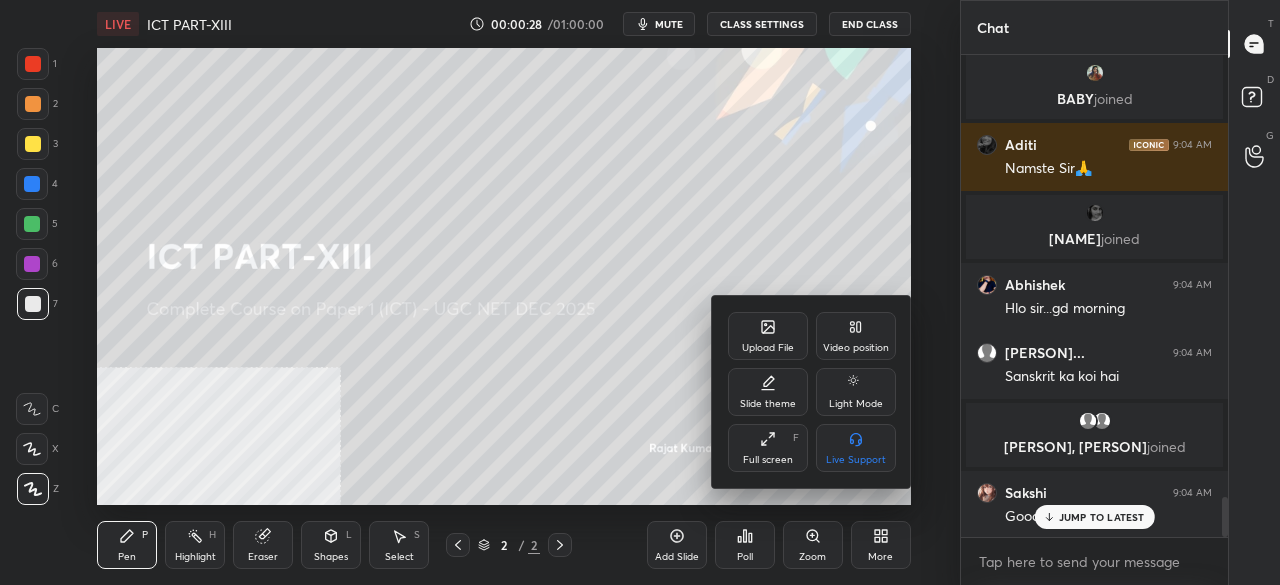 scroll, scrollTop: 5492, scrollLeft: 0, axis: vertical 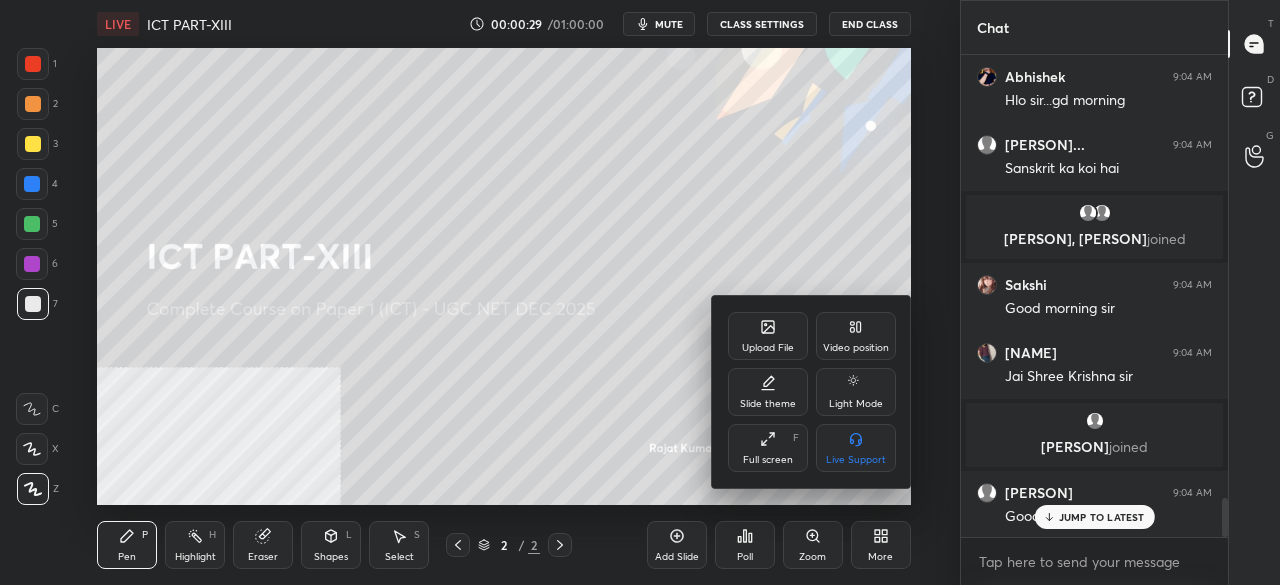 click on "Video position" at bounding box center [856, 336] 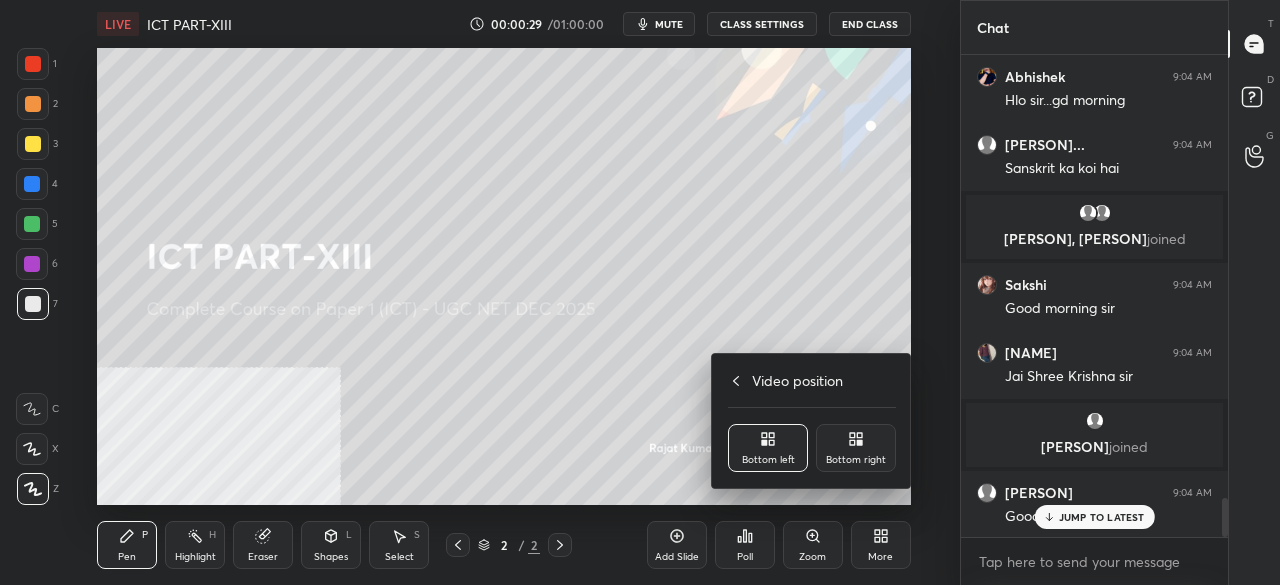 click on "Bottom right" at bounding box center (856, 448) 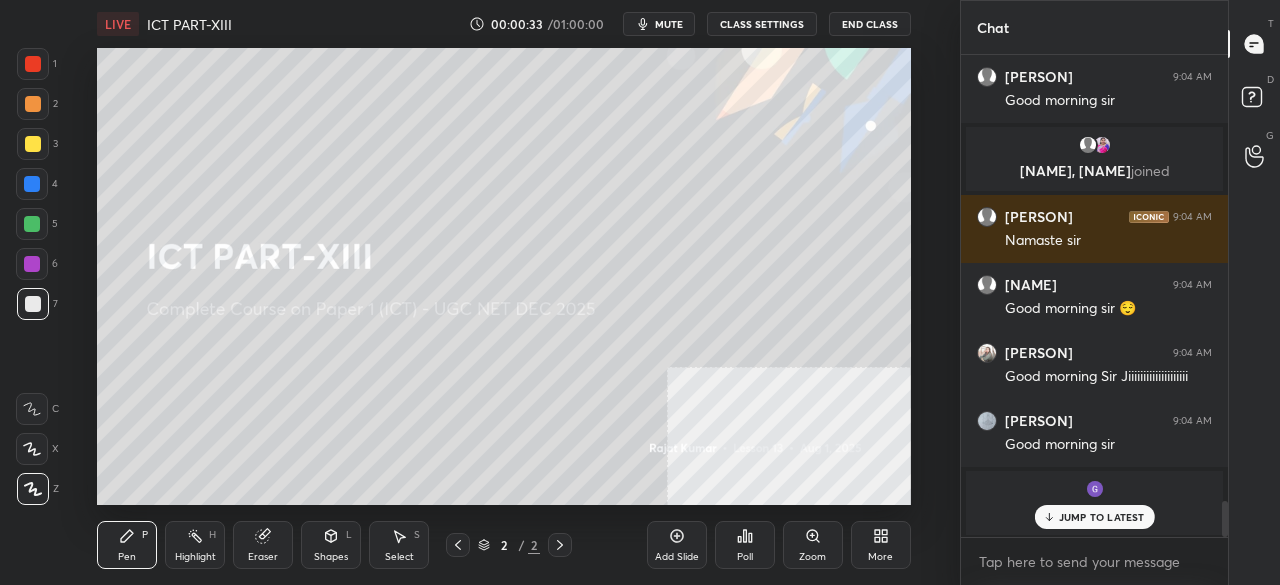 scroll, scrollTop: 6044, scrollLeft: 0, axis: vertical 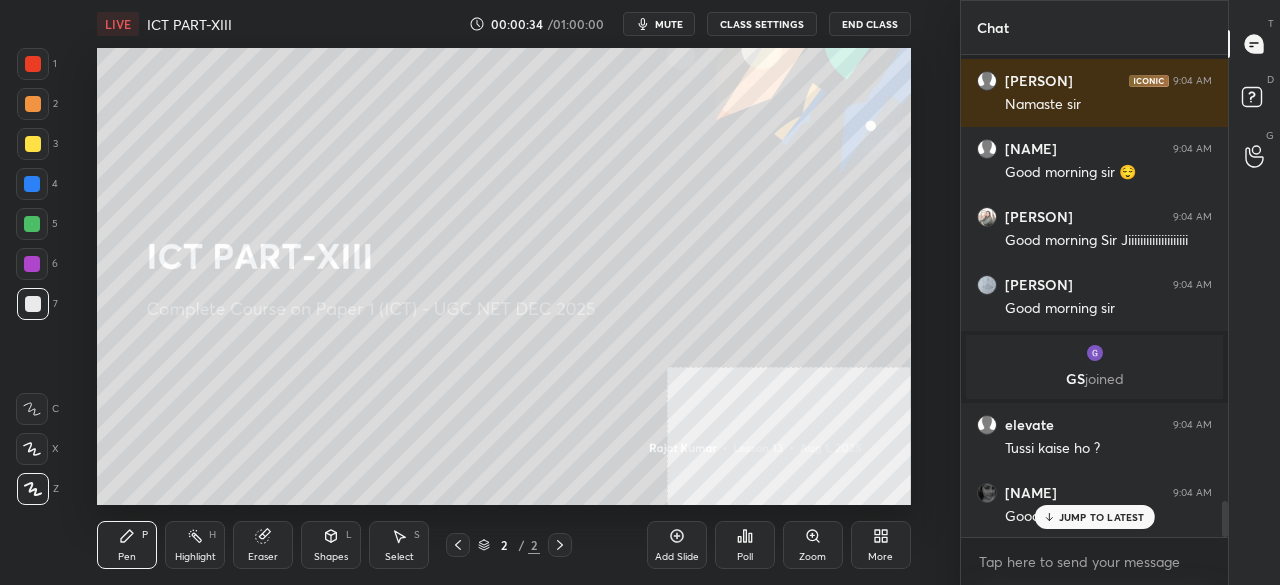 click on "More" at bounding box center (881, 545) 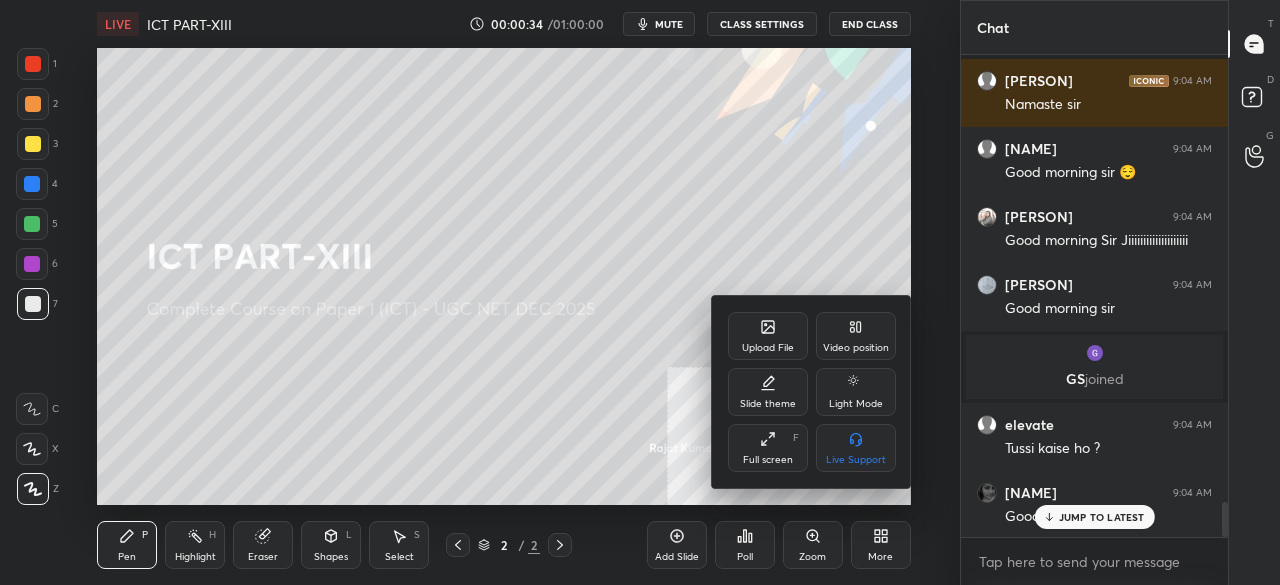 scroll, scrollTop: 6116, scrollLeft: 0, axis: vertical 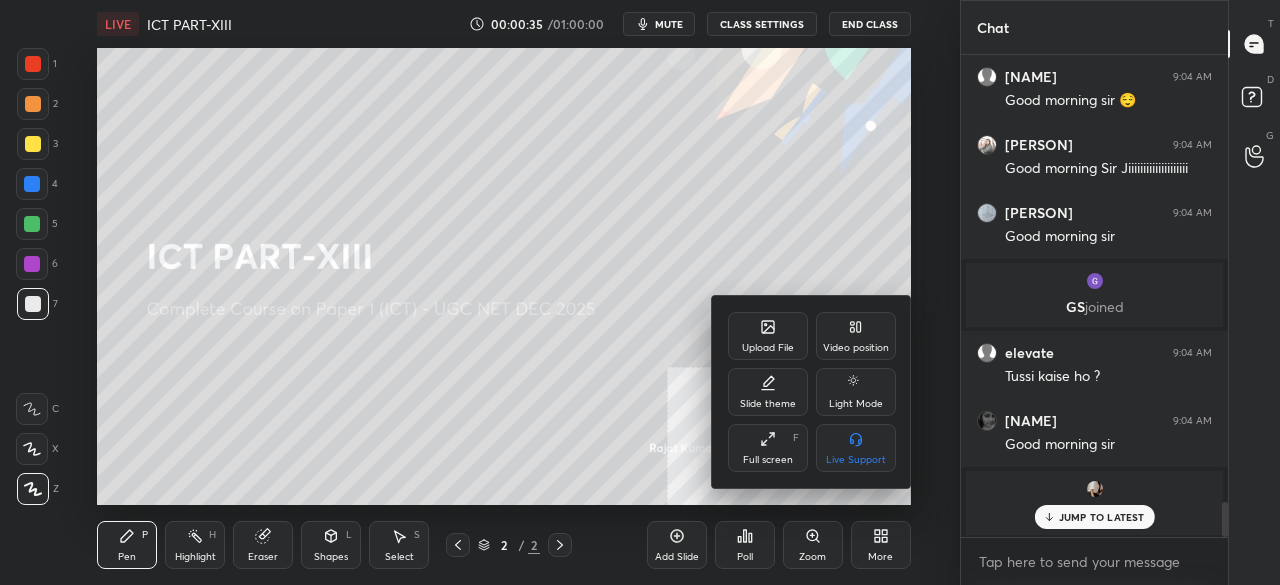 click 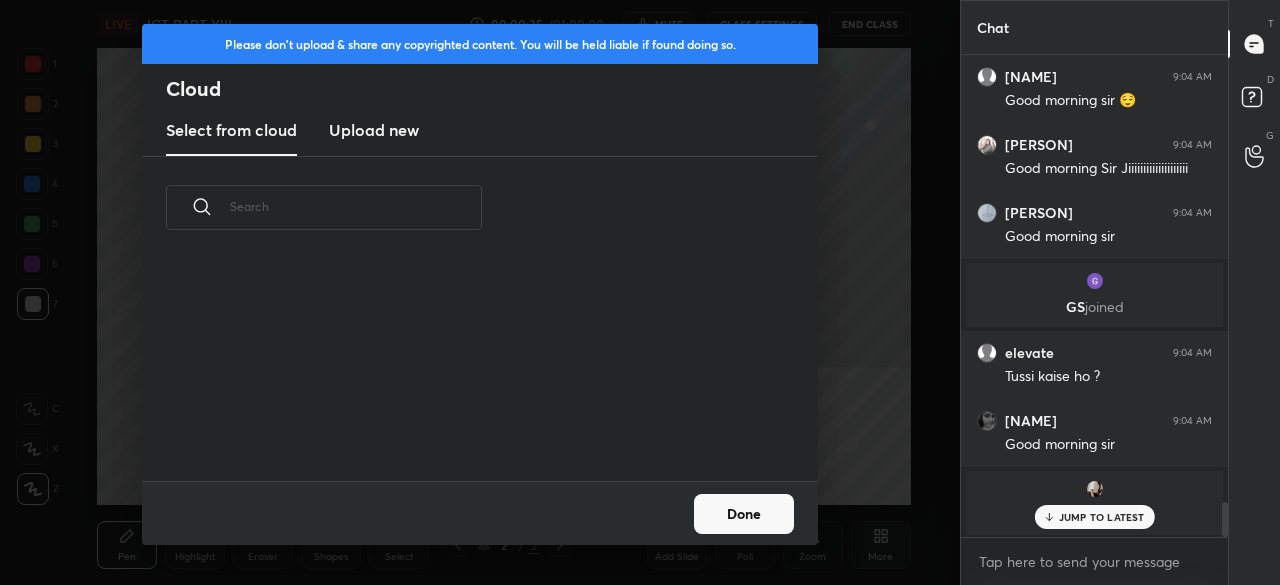 scroll, scrollTop: 6, scrollLeft: 11, axis: both 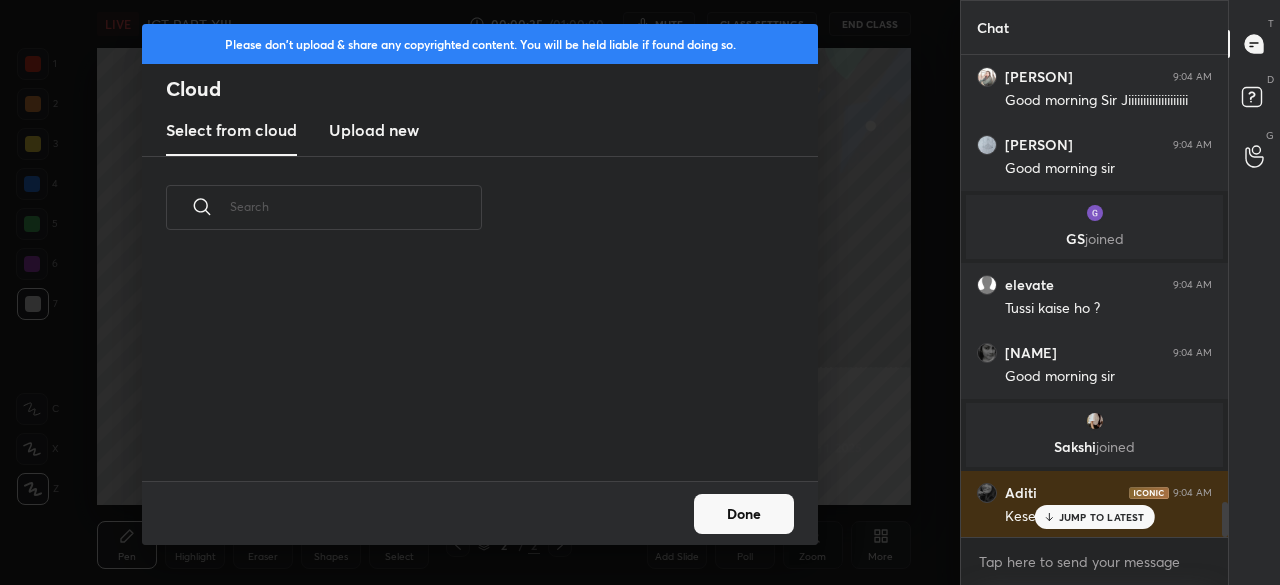 click on "Upload new" at bounding box center [374, 130] 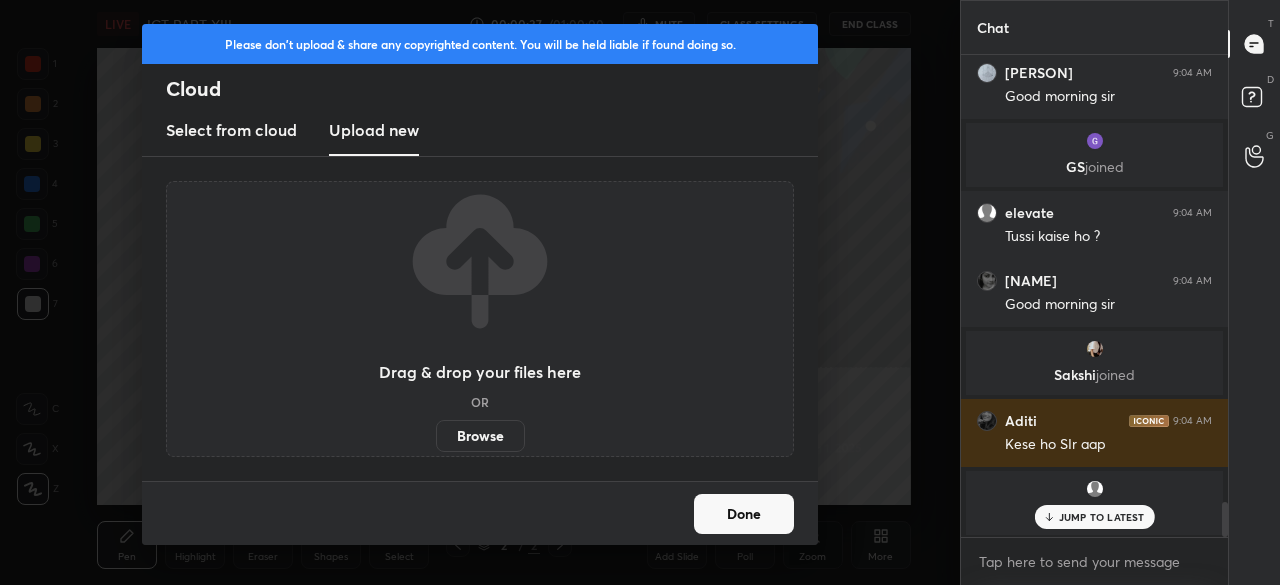 click on "Browse" at bounding box center [480, 436] 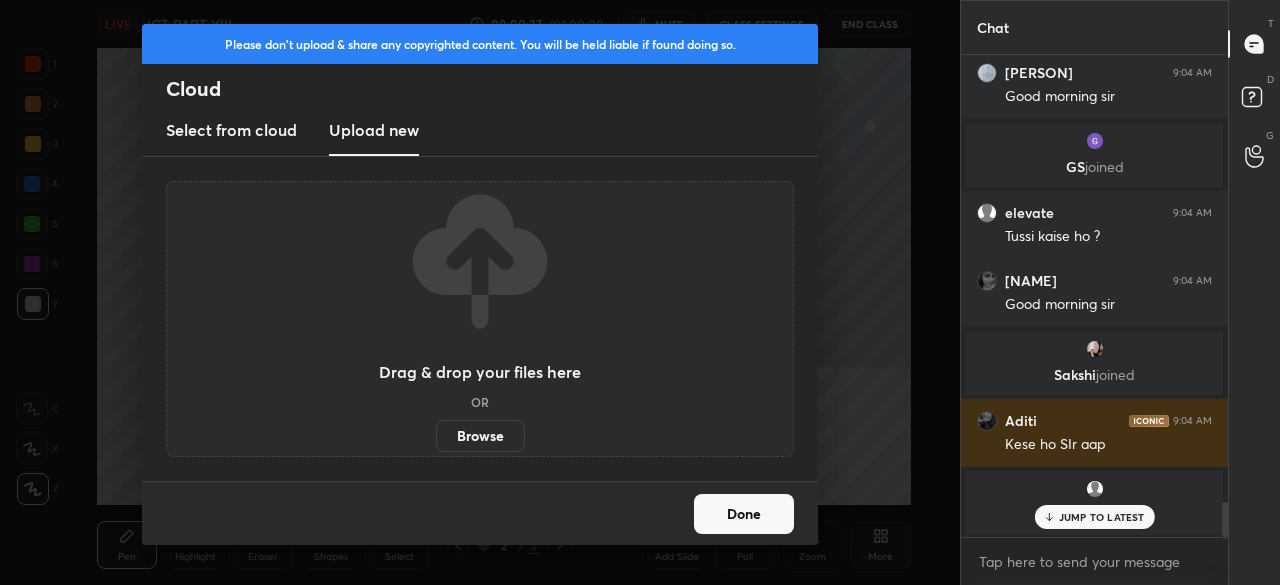 click on "Browse" at bounding box center (436, 436) 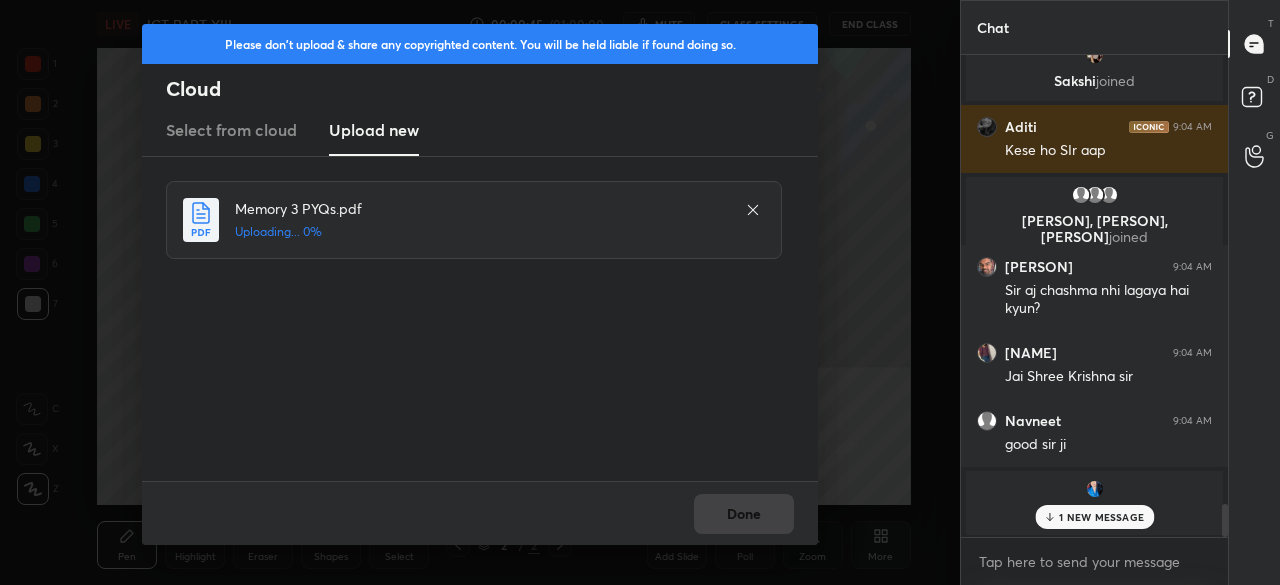 click on "[PERSON] 9:04 AM Jai Shree Krishna sir [PERSON]  joined [PERSON] 9:04 AM Good morning sir [PERSON], [PERSON]  joined [PERSON] 9:04 AM Namaste sir [PERSON] 9:04 AM Good morning sir 😌 [PERSON] 9:04 AM Good morning Sir Jiiiiiiiiiiiiiiiiiiii [PERSON] 9:04 AM Good morning sir [PERSON]  joined elevate 9:04 AM Tussi kaise ho ? [PERSON] 9:04 AM Good morning sir [PERSON]  joined [PERSON] 9:04 AM Kese ho SIr aap [PERSON], [PERSON], [PERSON]  joined [PERSON] 9:04 AM Sir aj chashma nhi lagaya hai kyun? [PERSON] 9:04 AM Jai Shree Krishna sir [PERSON] 9:04 AM good sir ji [PERSON]  joined 1 NEW MESSAGE" at bounding box center [1094, 296] 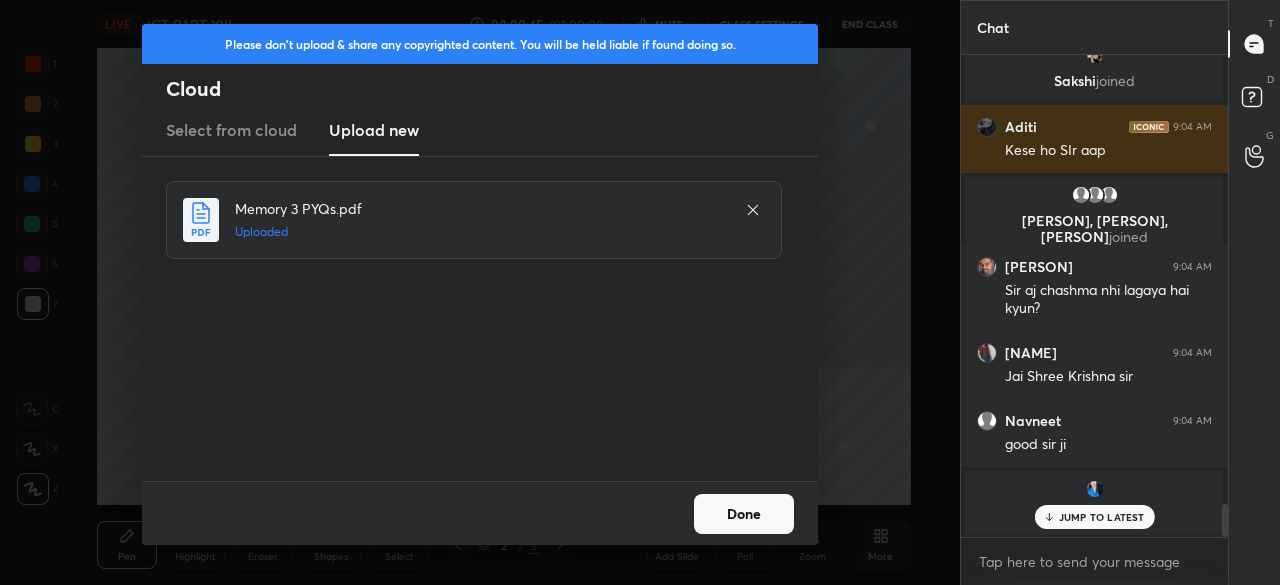 click on "Done" at bounding box center [744, 514] 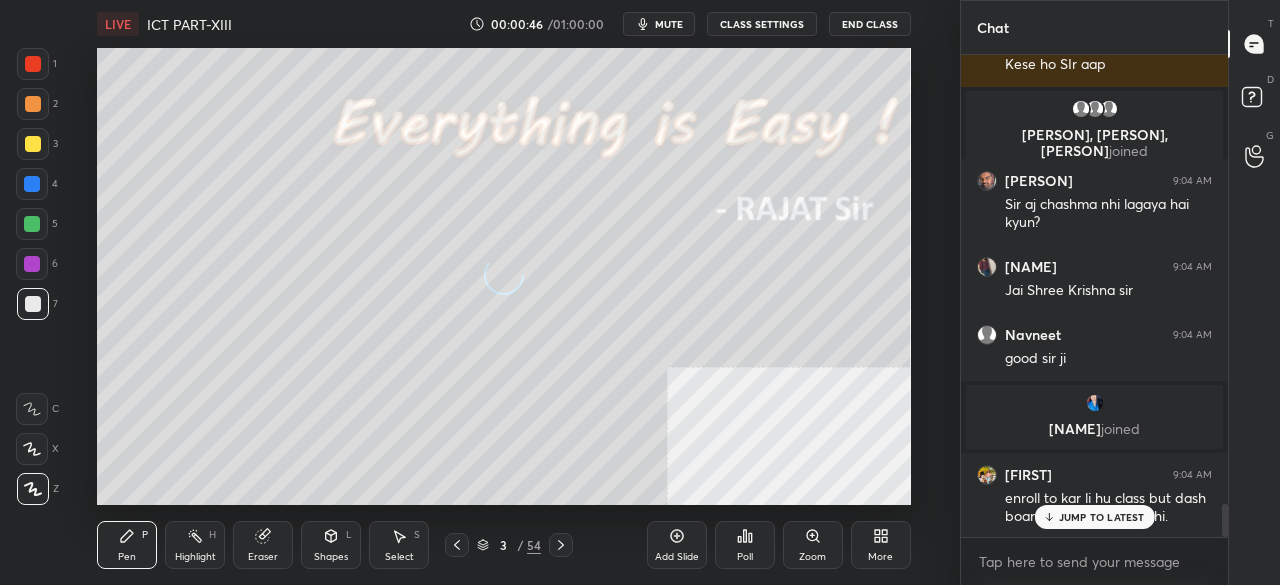 click 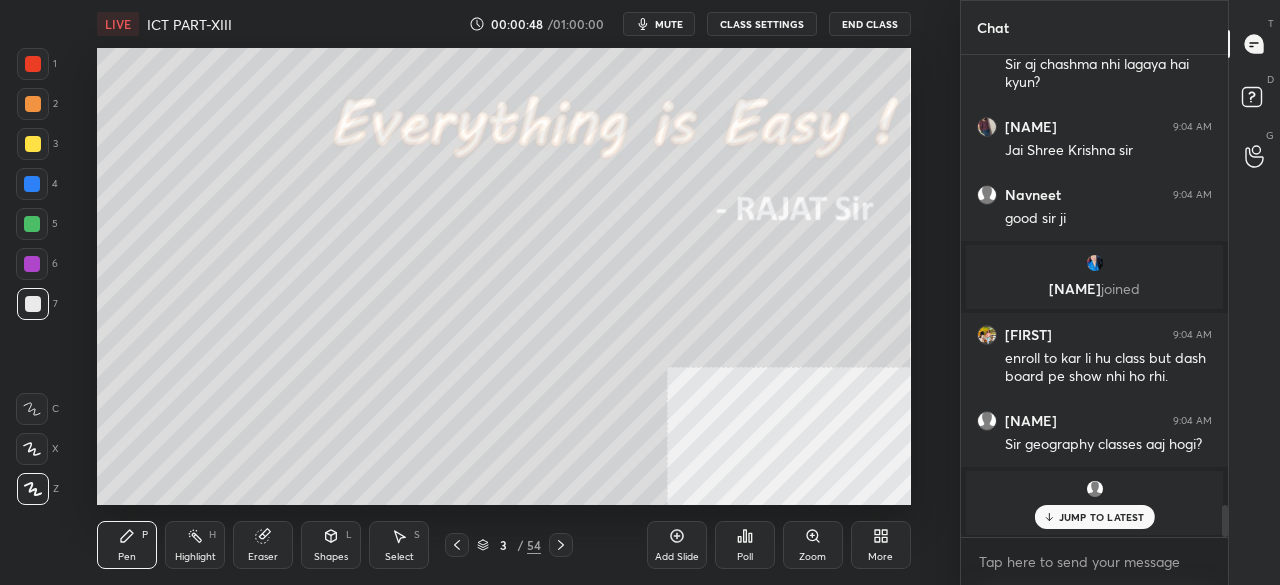 drag, startPoint x: 506, startPoint y: 547, endPoint x: 524, endPoint y: 513, distance: 38.470768 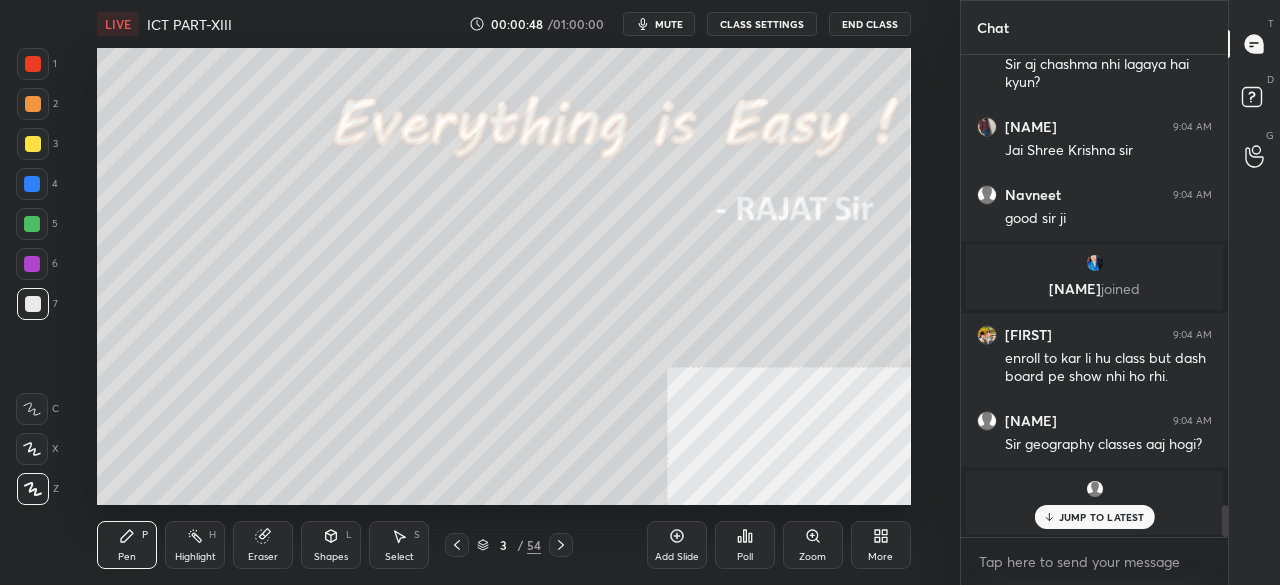 click on "3" at bounding box center [503, 545] 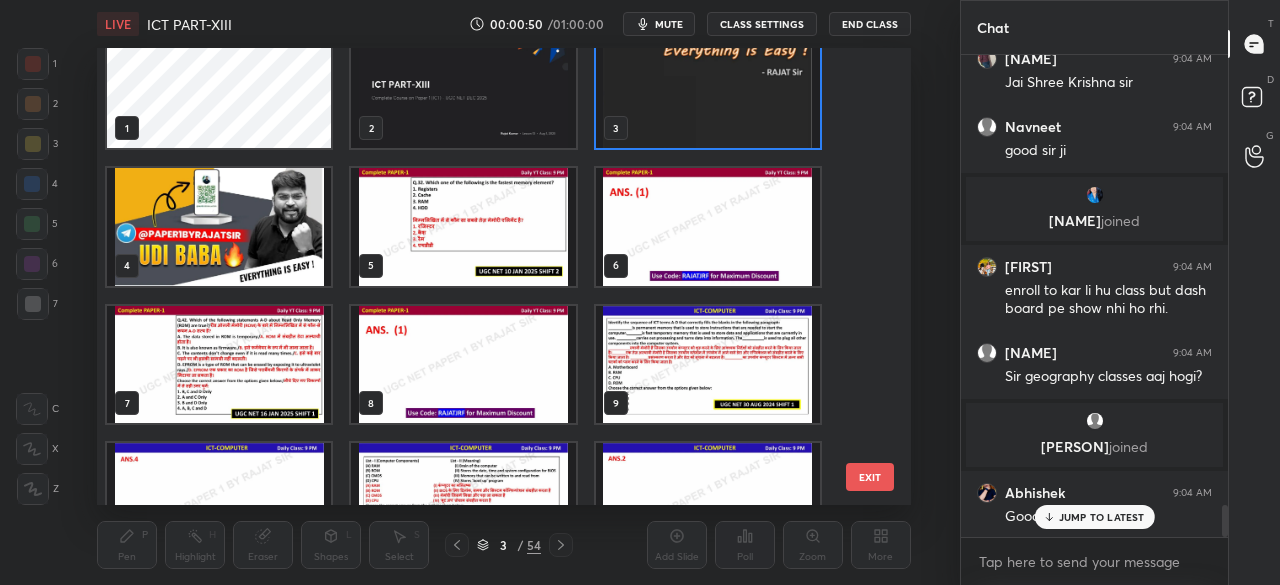 click at bounding box center [464, 226] 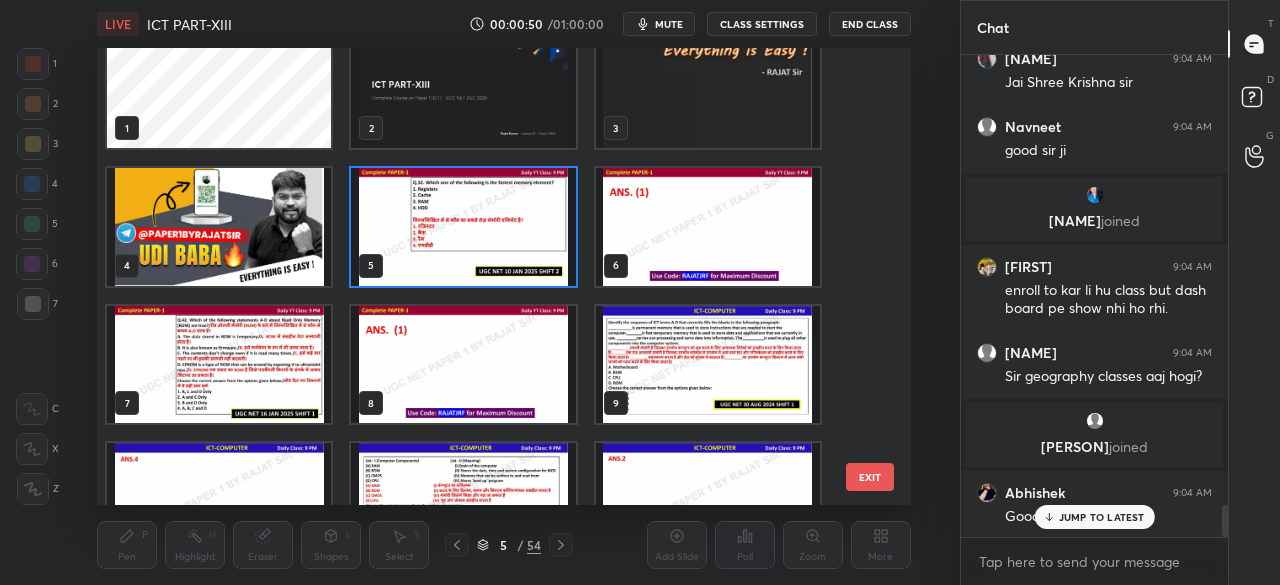 click at bounding box center (464, 226) 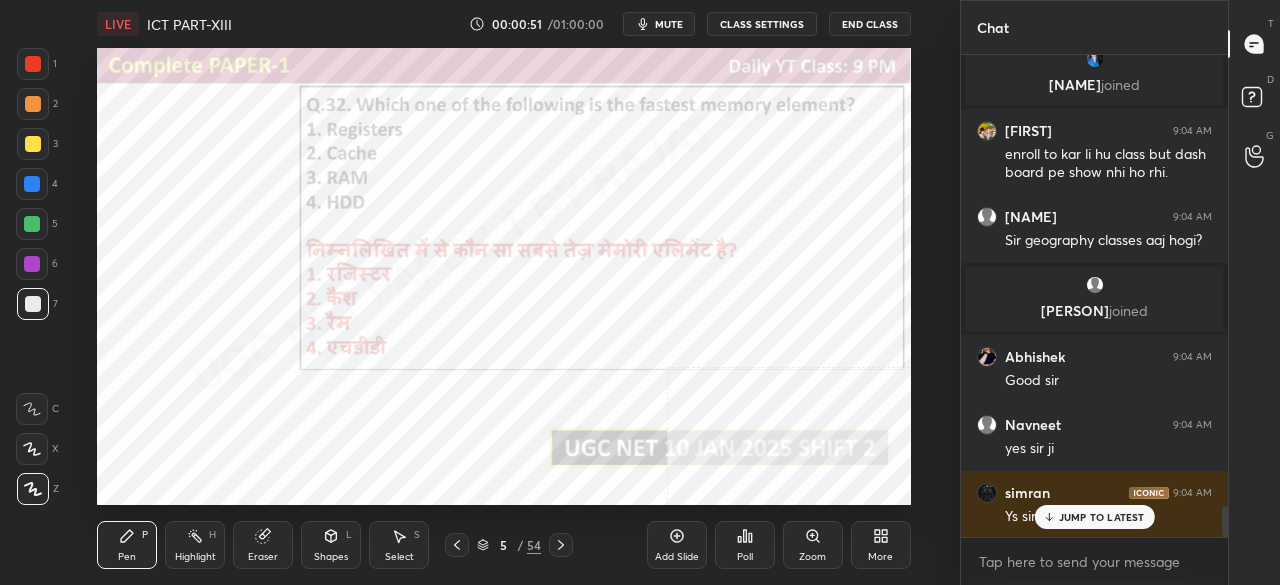 click on "More" at bounding box center (881, 545) 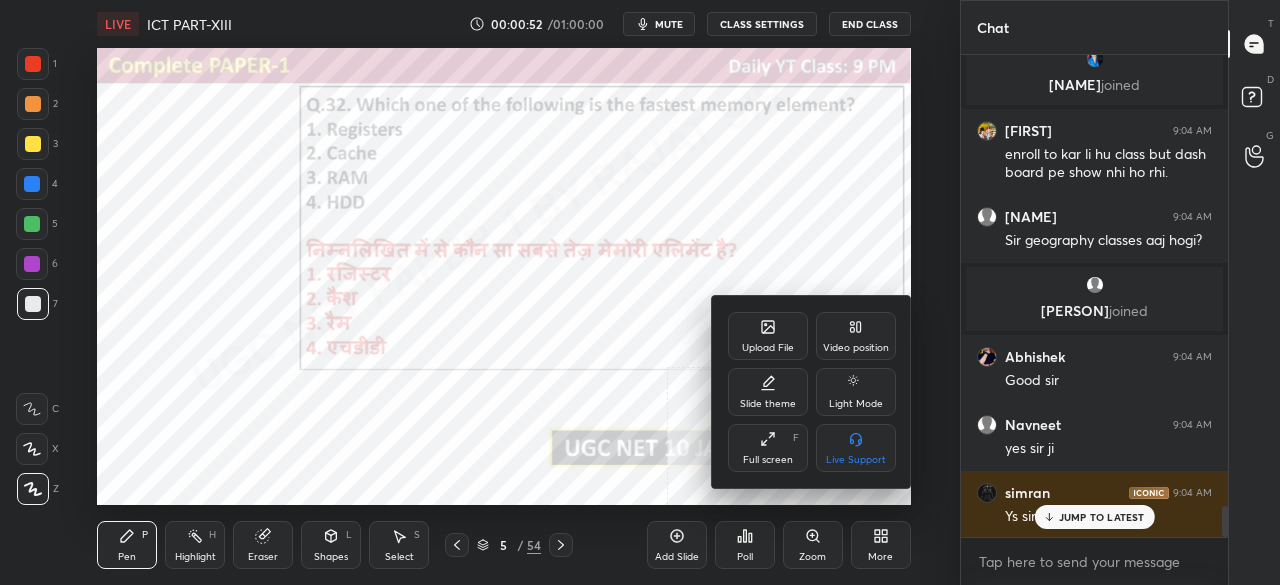 click 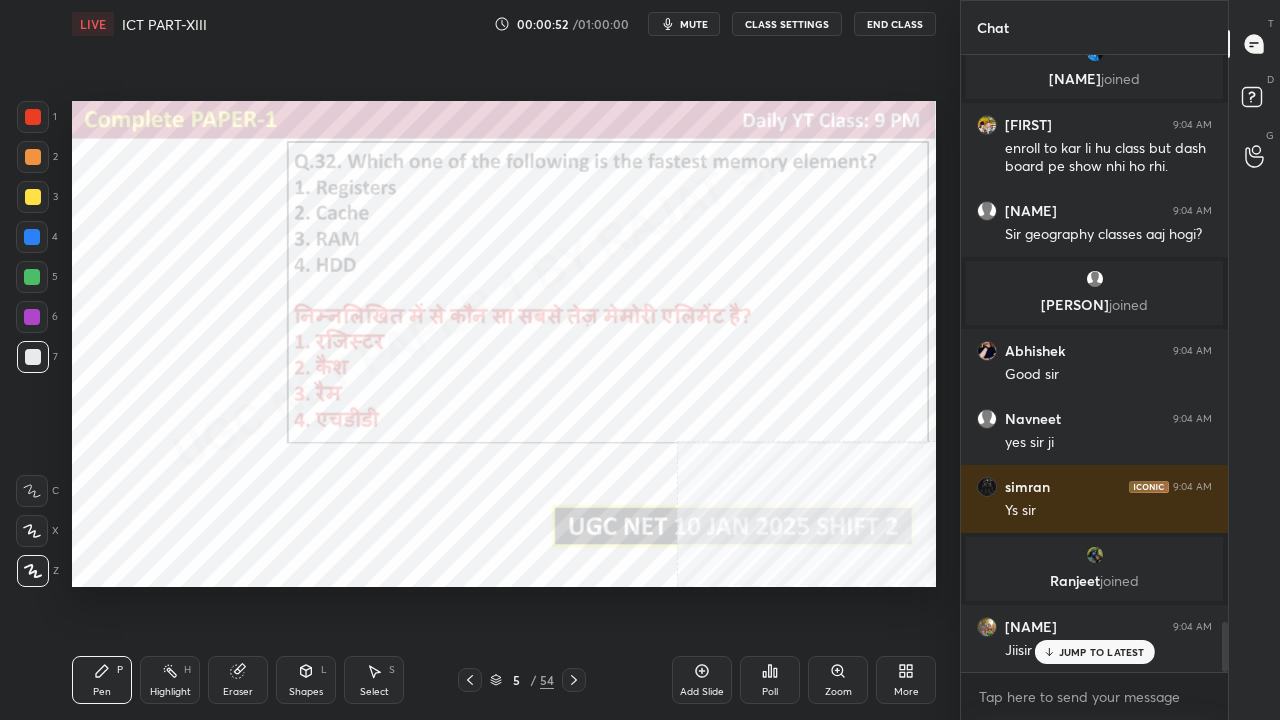 drag, startPoint x: 509, startPoint y: 677, endPoint x: 514, endPoint y: 668, distance: 10.29563 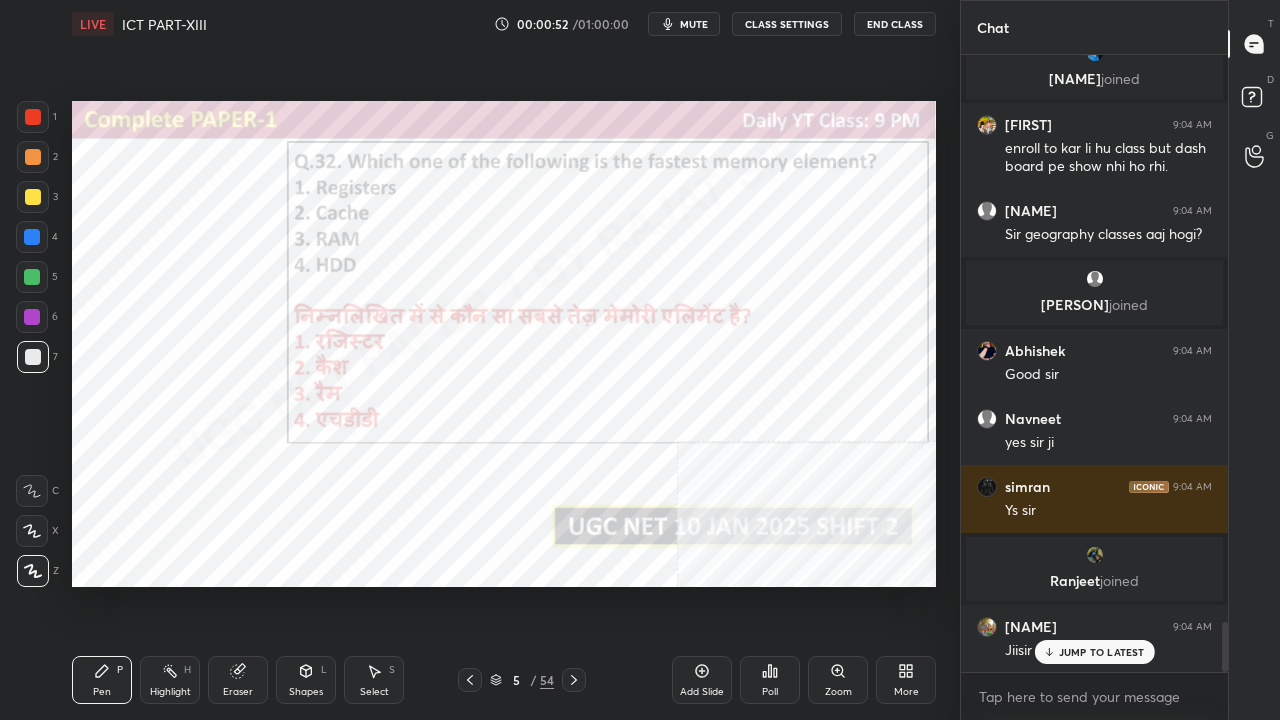 click on "5" at bounding box center [516, 680] 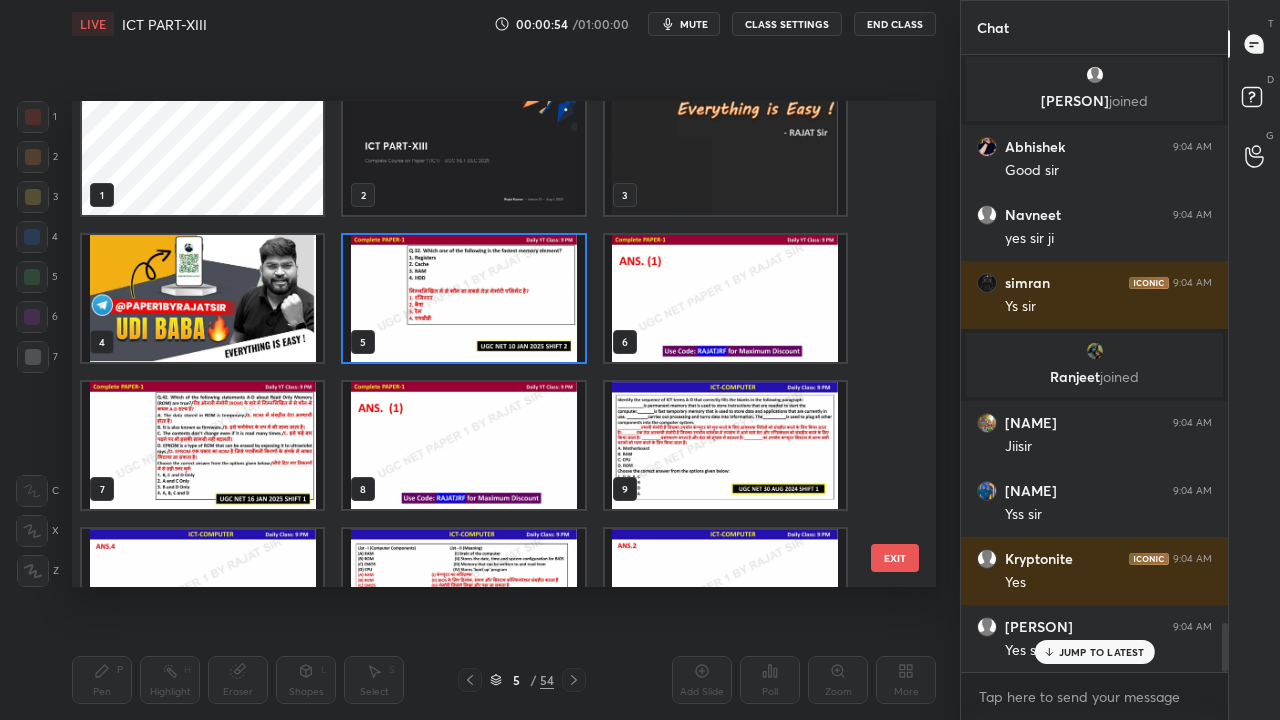 click at bounding box center [463, 298] 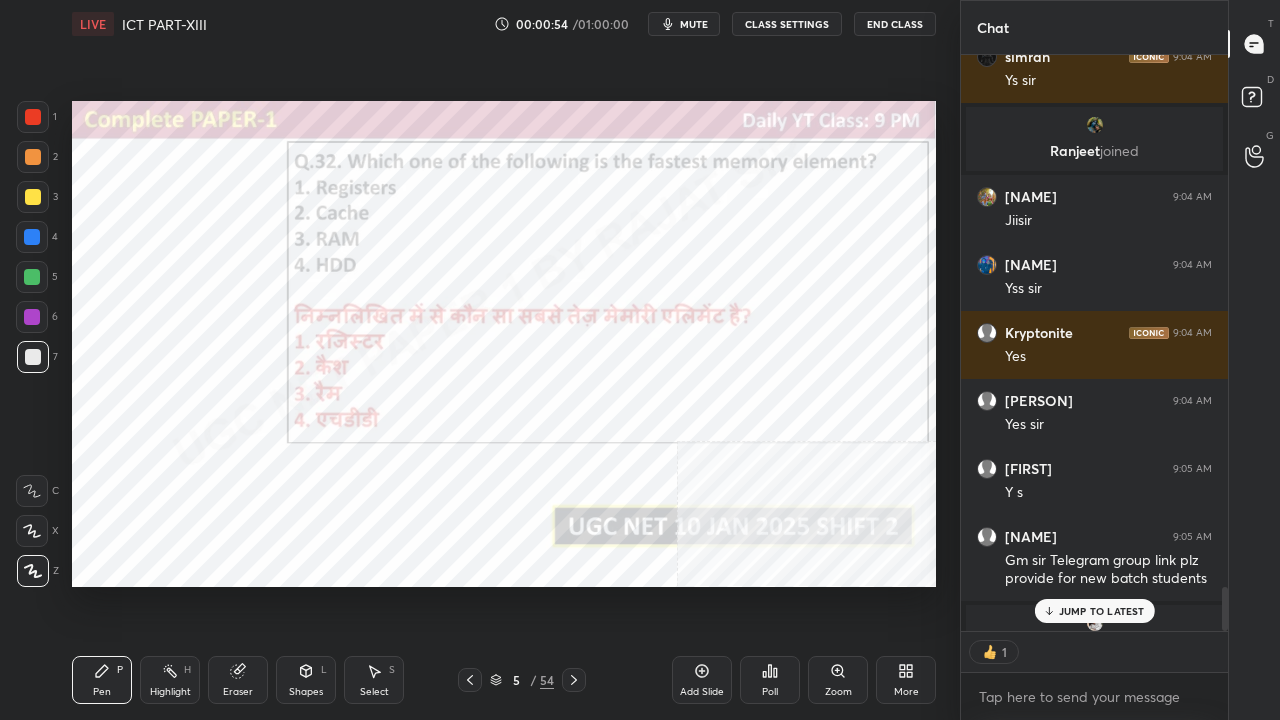 click 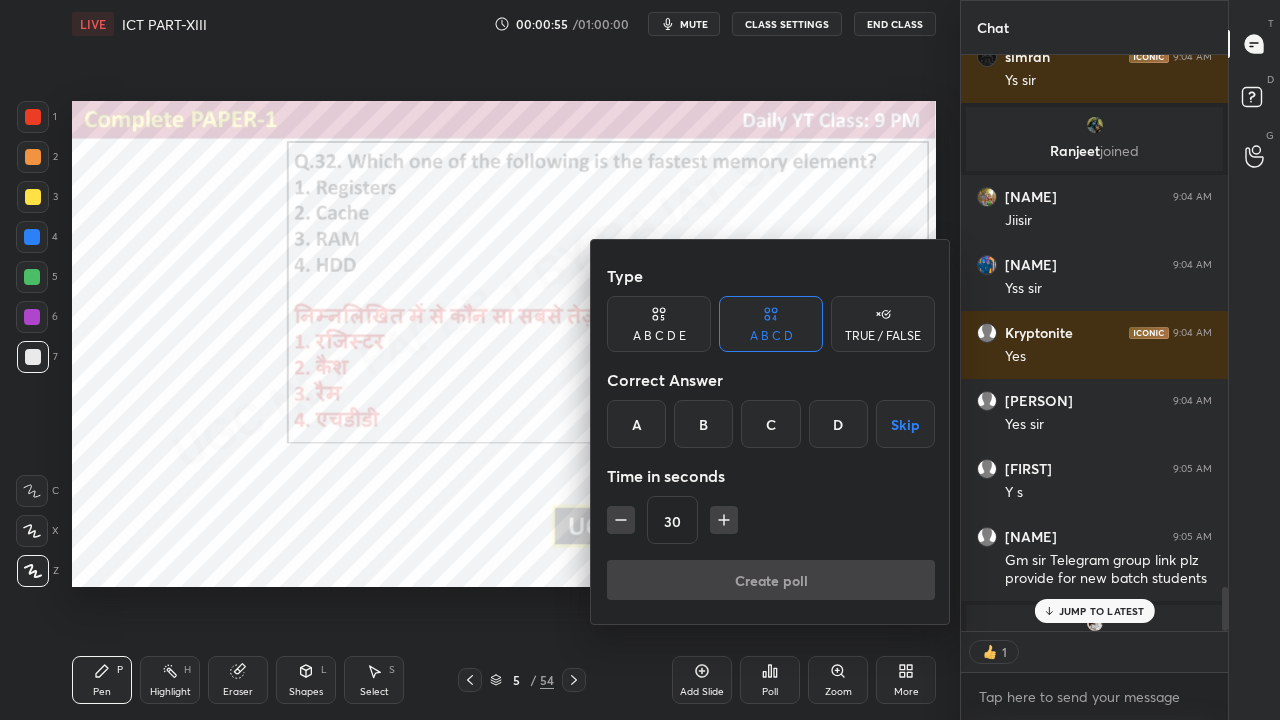 type on "x" 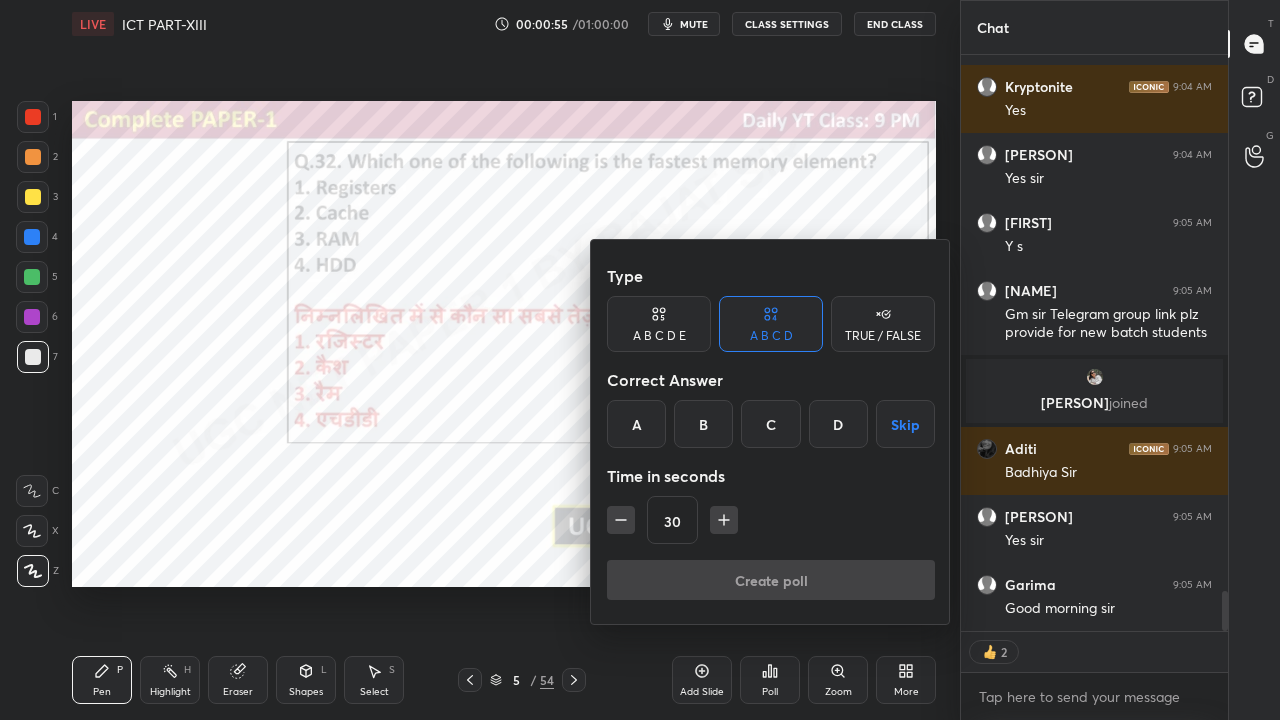 drag, startPoint x: 640, startPoint y: 409, endPoint x: 648, endPoint y: 508, distance: 99.32271 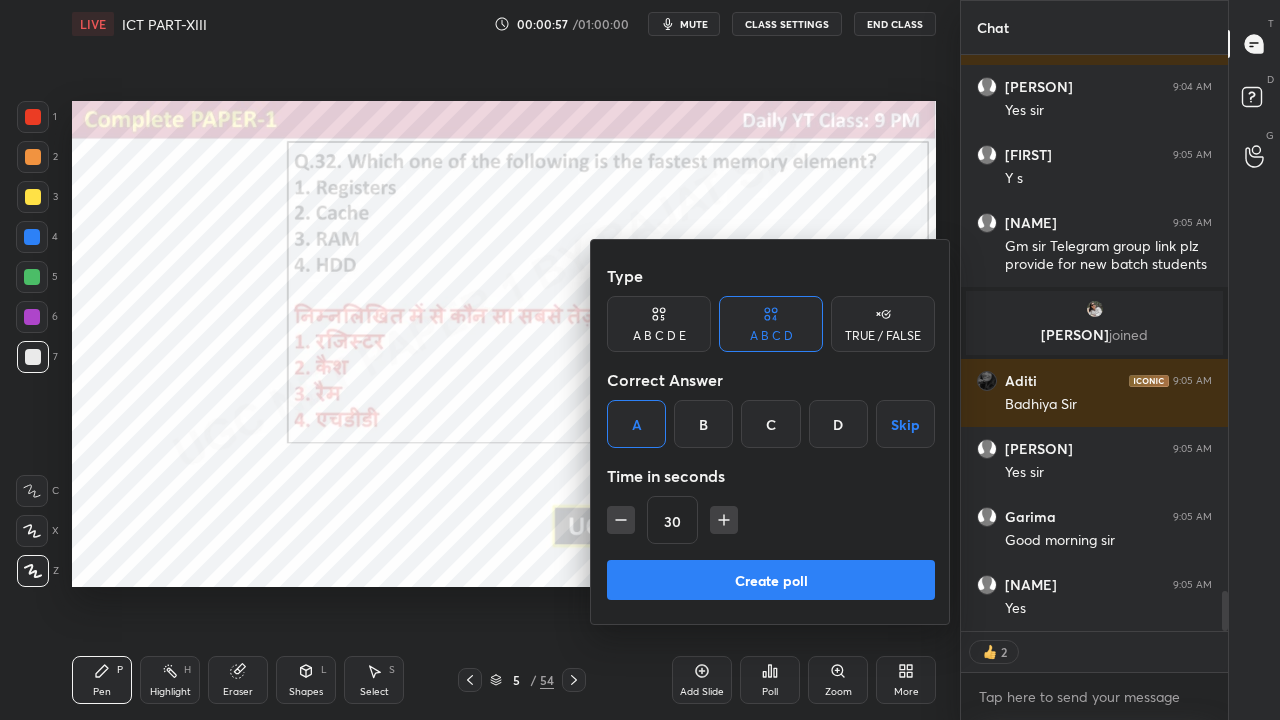 click 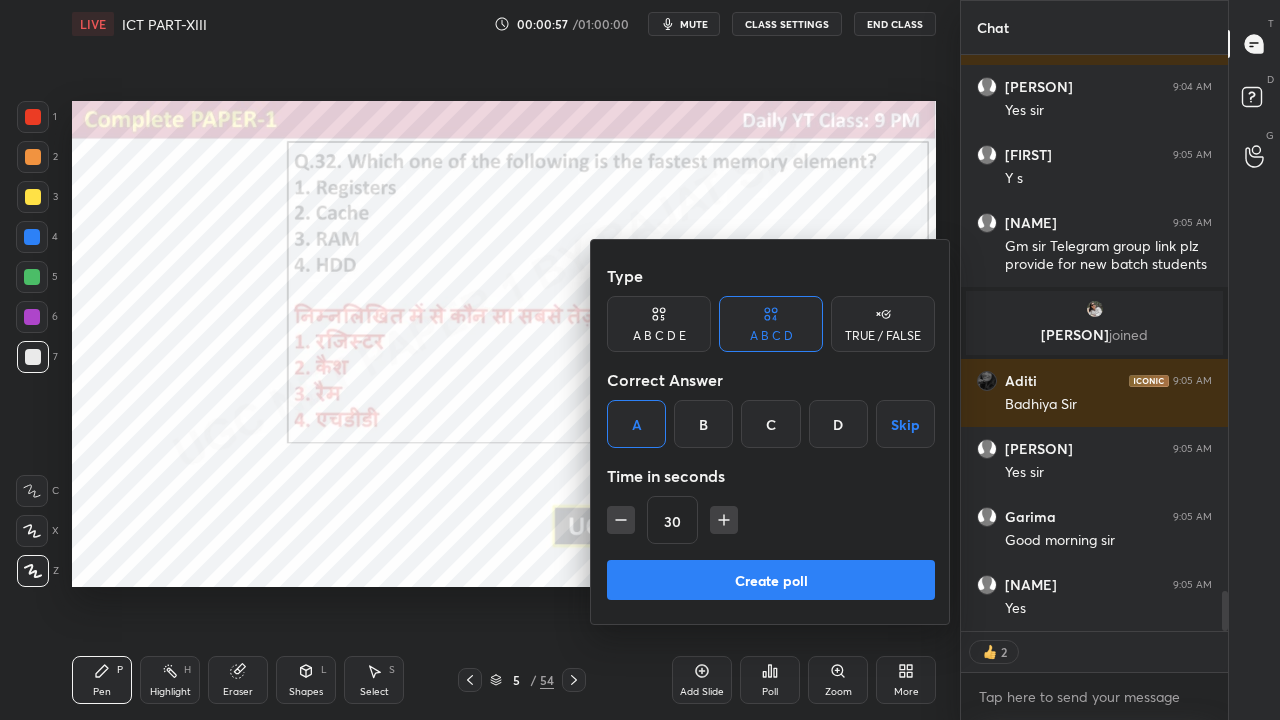 type on "15" 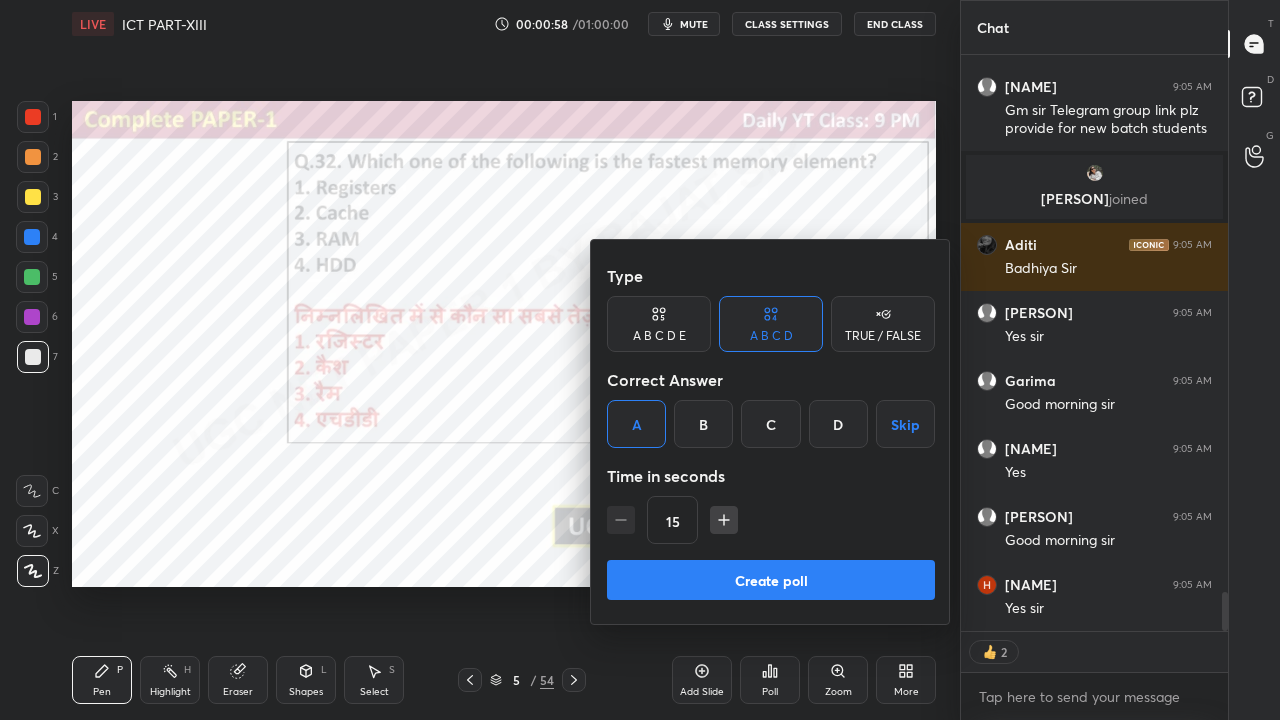 click on "Create poll" at bounding box center (771, 580) 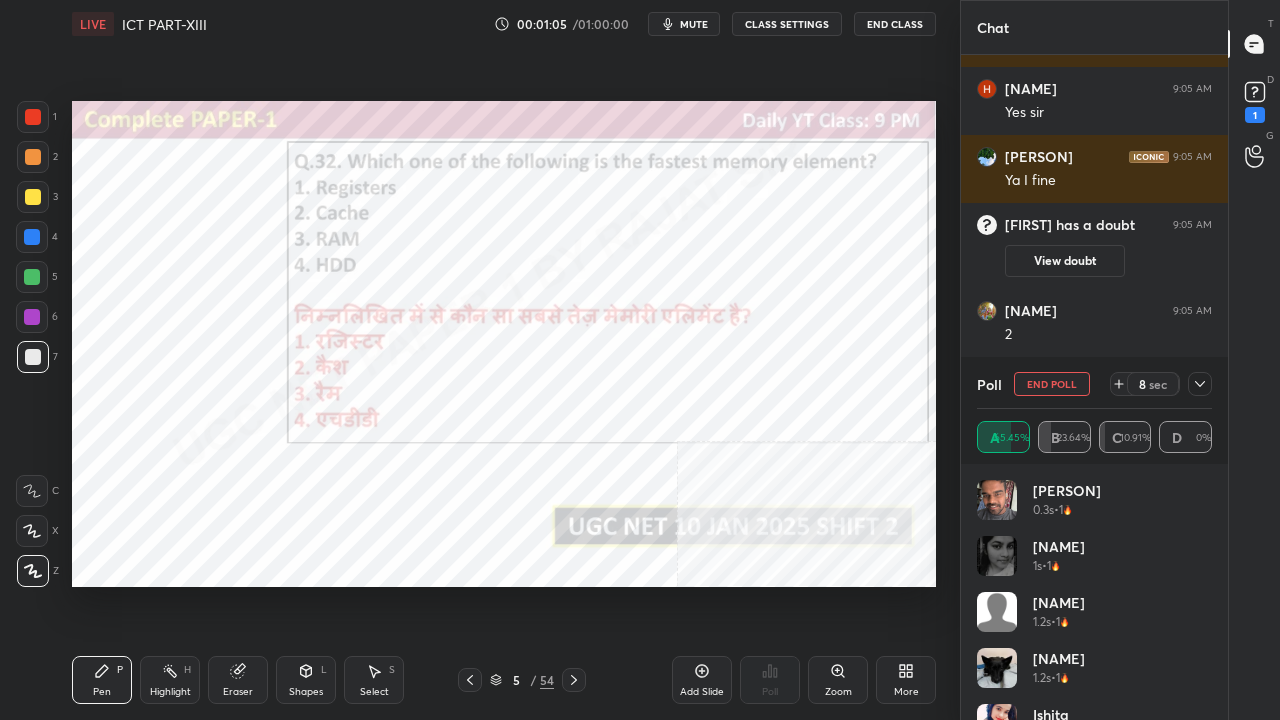 click 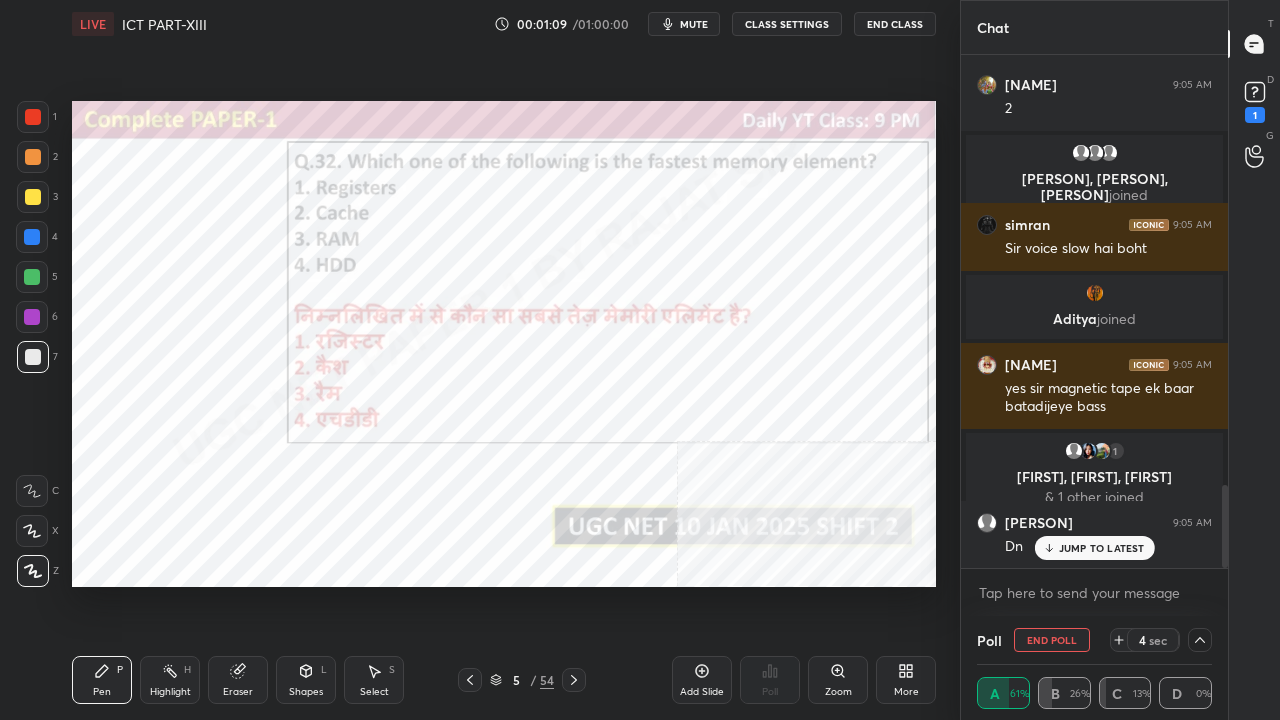 click at bounding box center [33, 117] 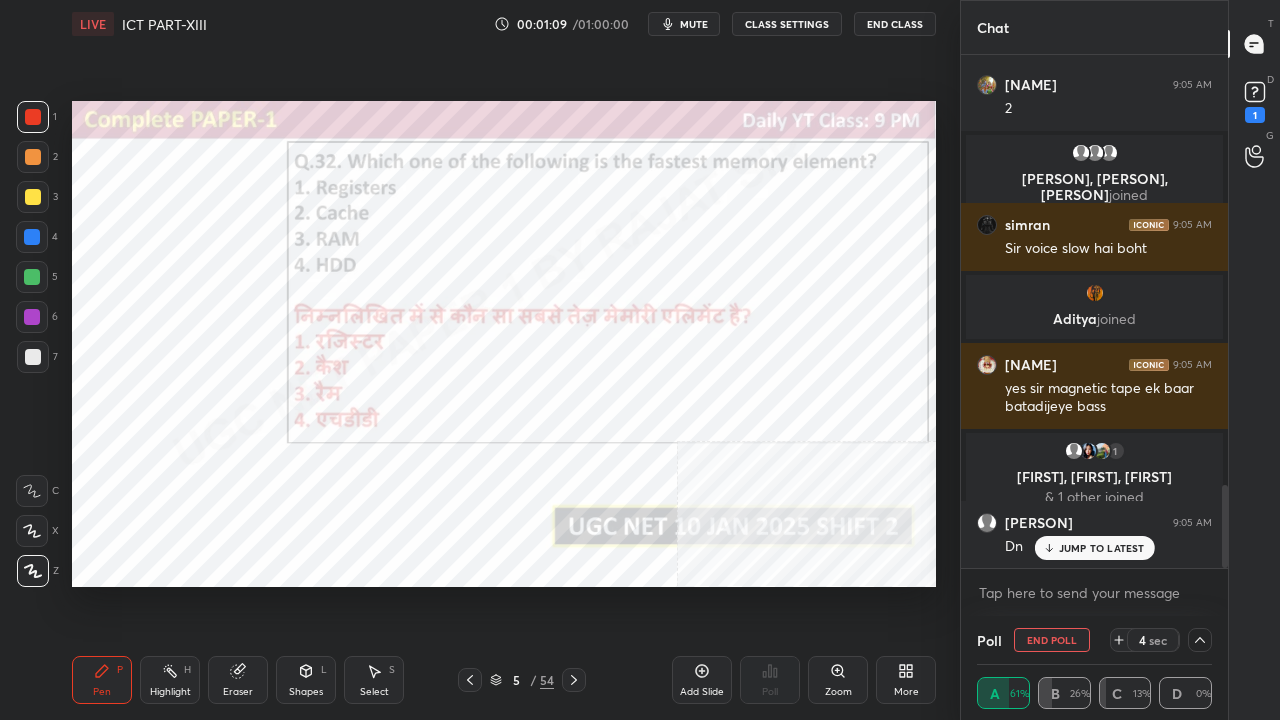 click at bounding box center [33, 117] 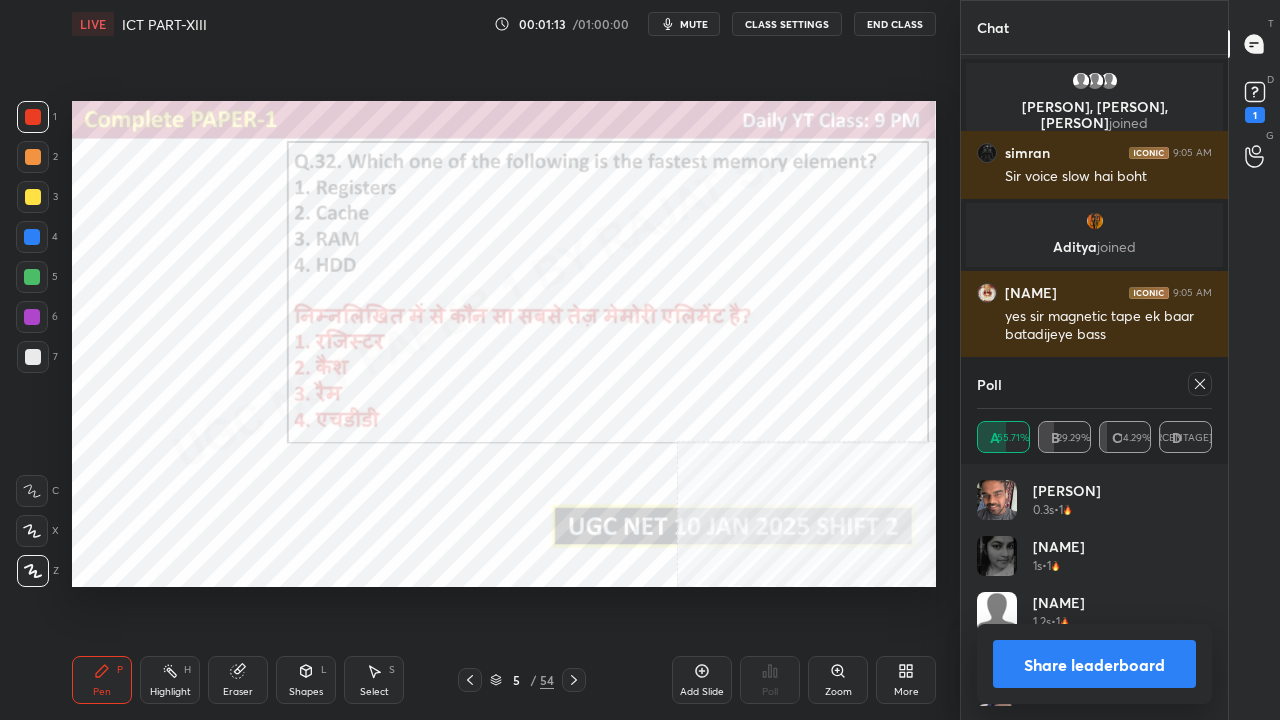 click on "5" at bounding box center (516, 680) 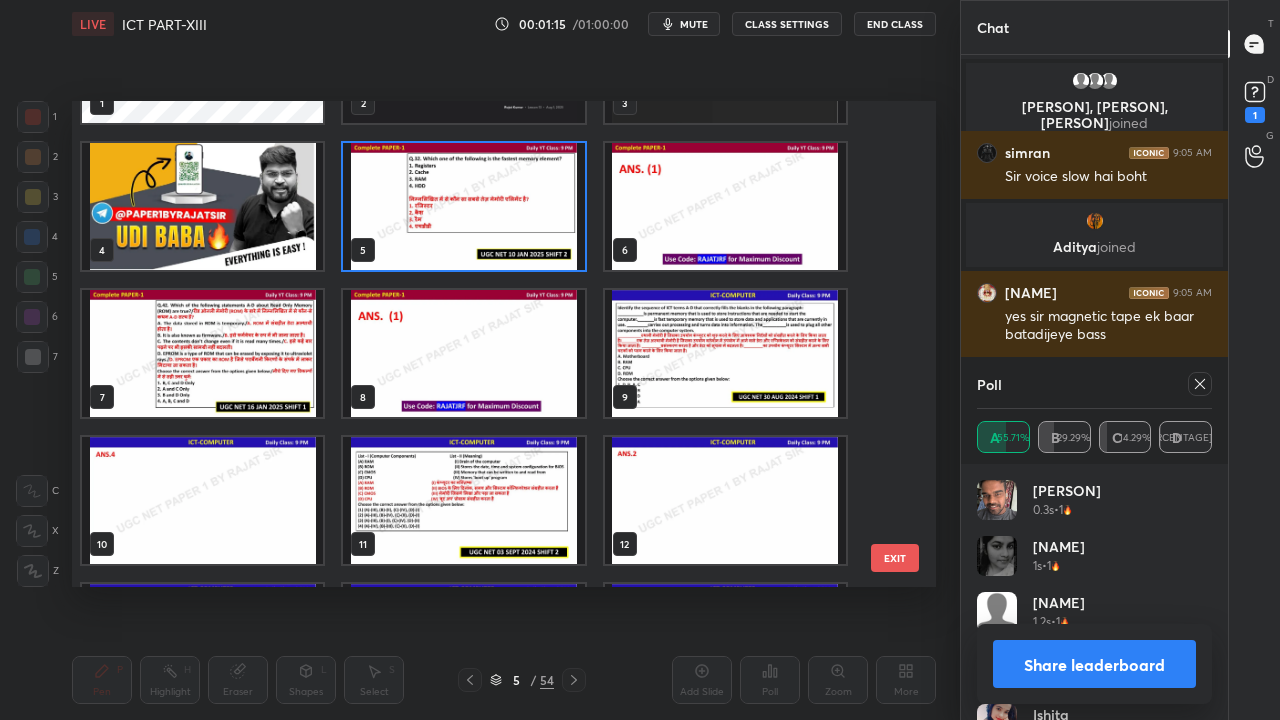 click at bounding box center (202, 353) 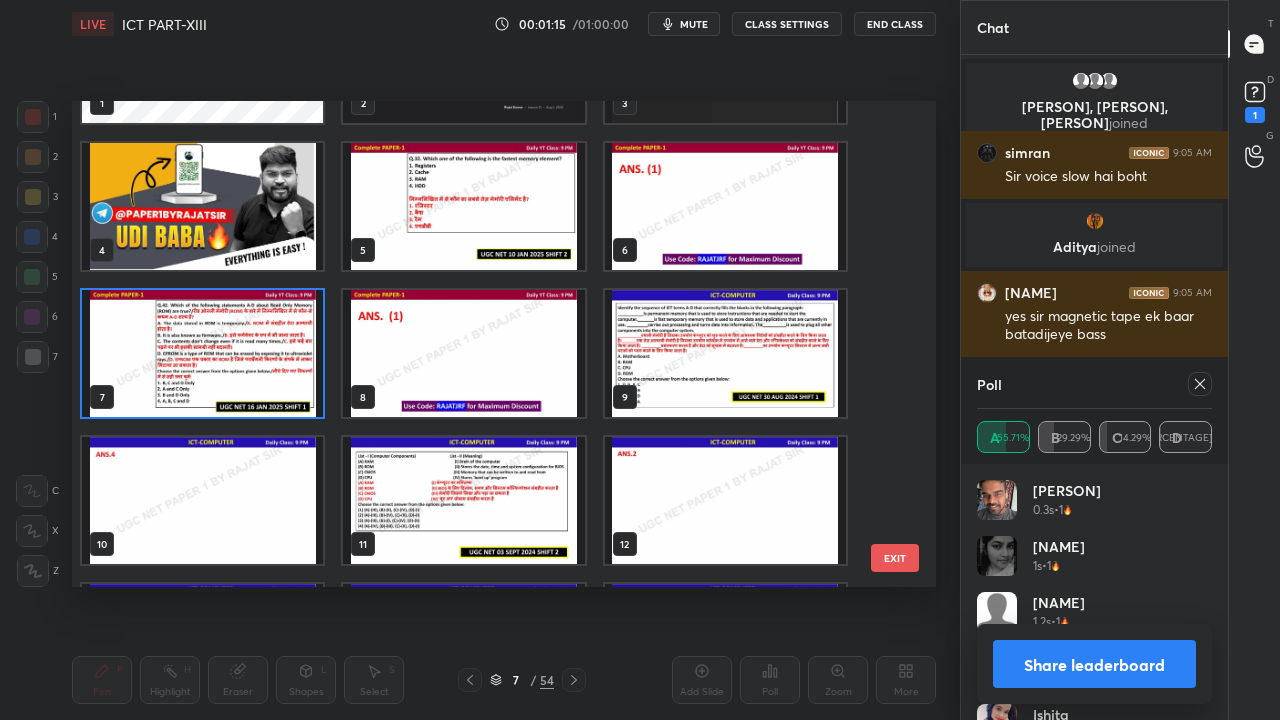 click at bounding box center [202, 353] 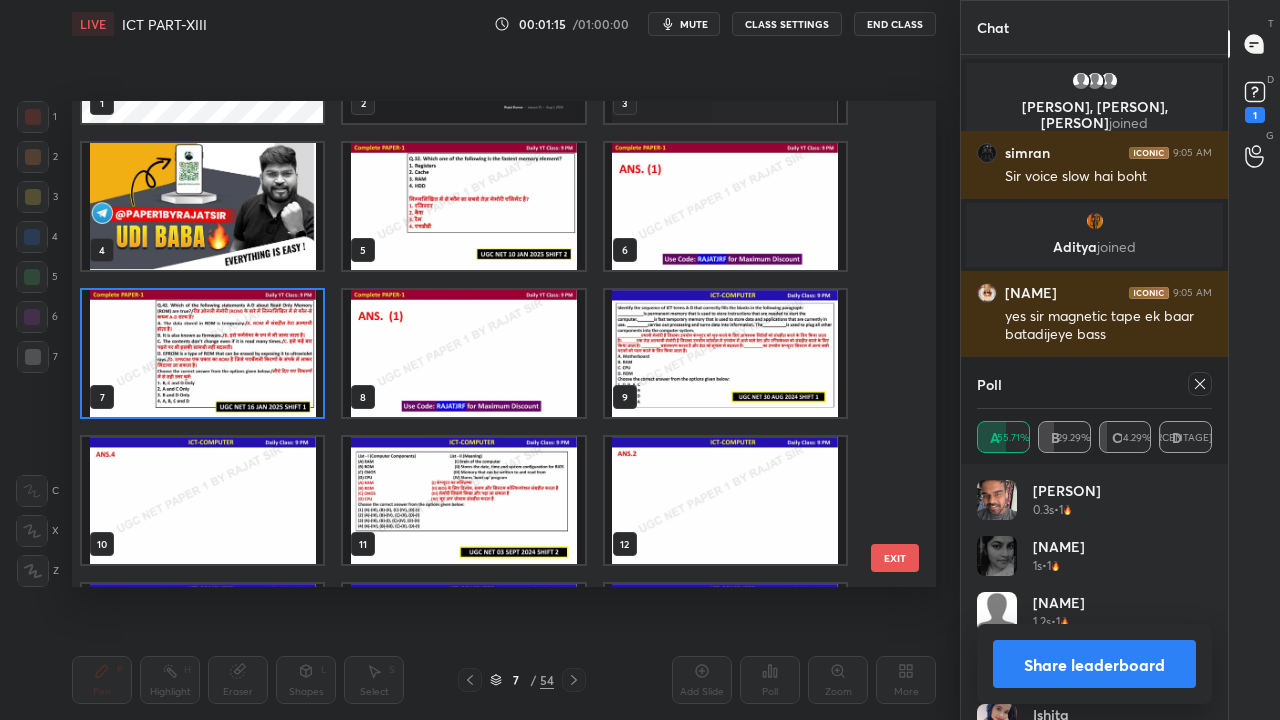 click at bounding box center (202, 353) 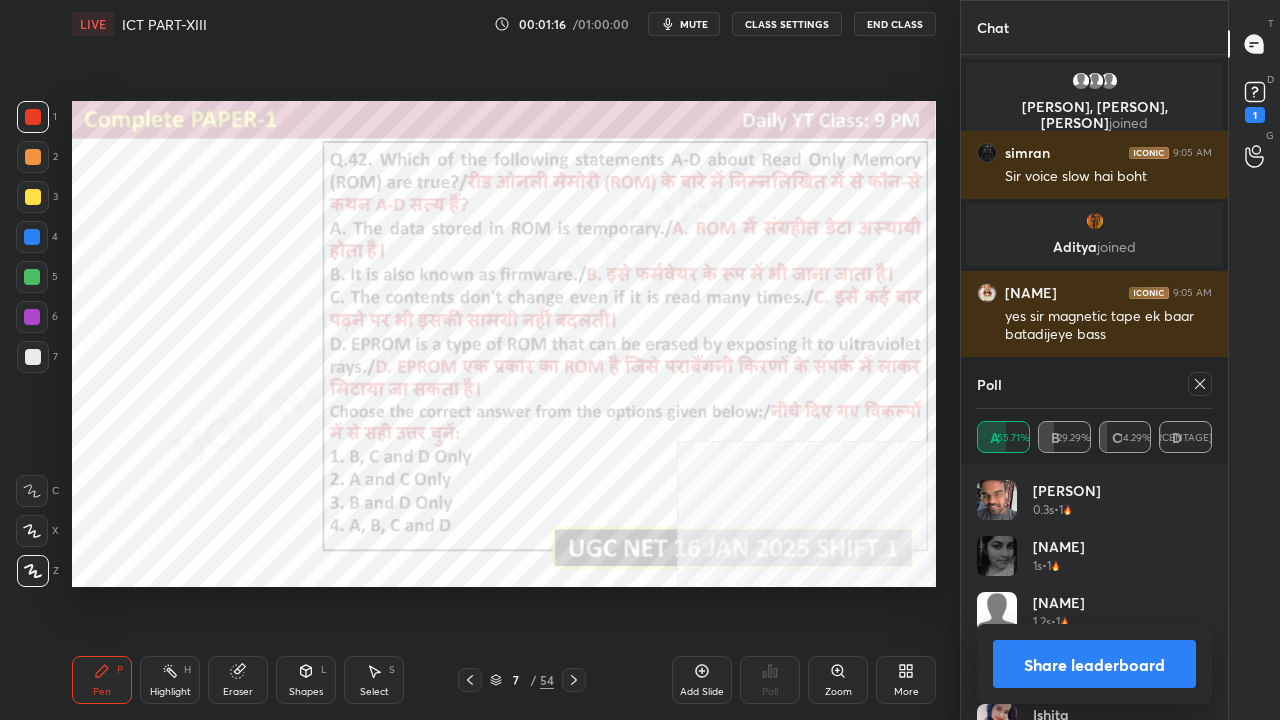 click 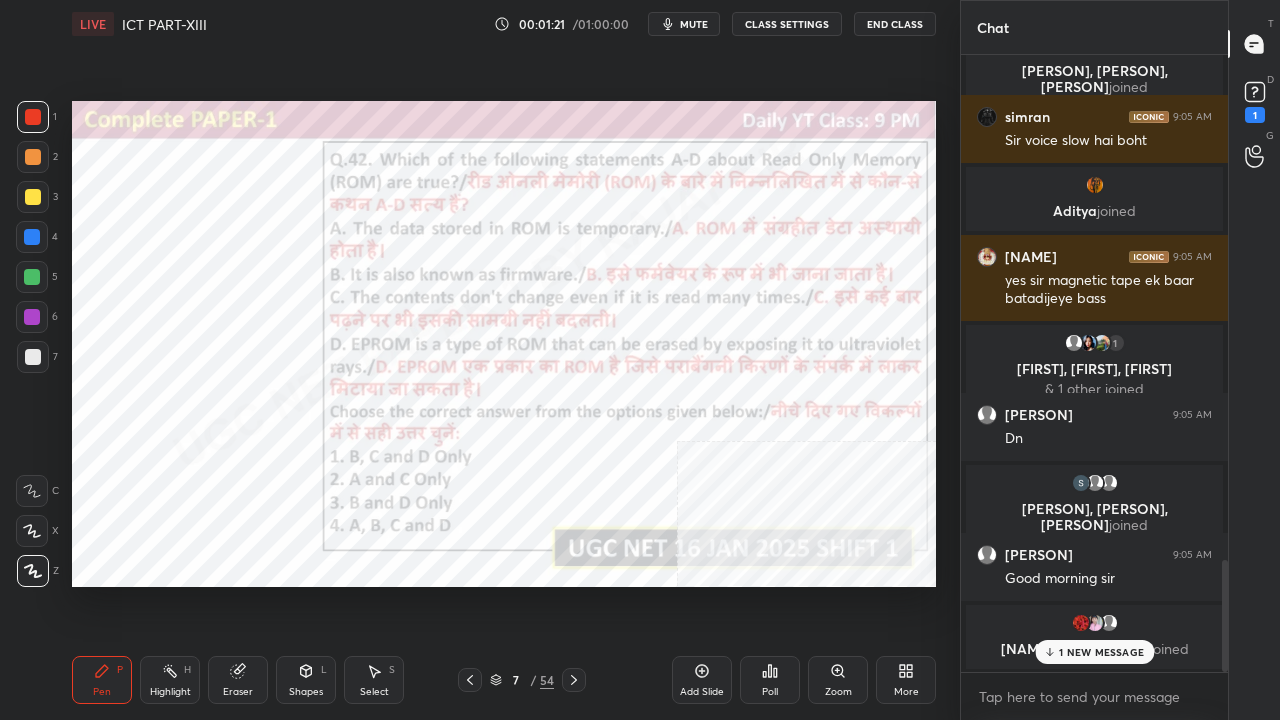 drag, startPoint x: 521, startPoint y: 682, endPoint x: 530, endPoint y: 631, distance: 51.78803 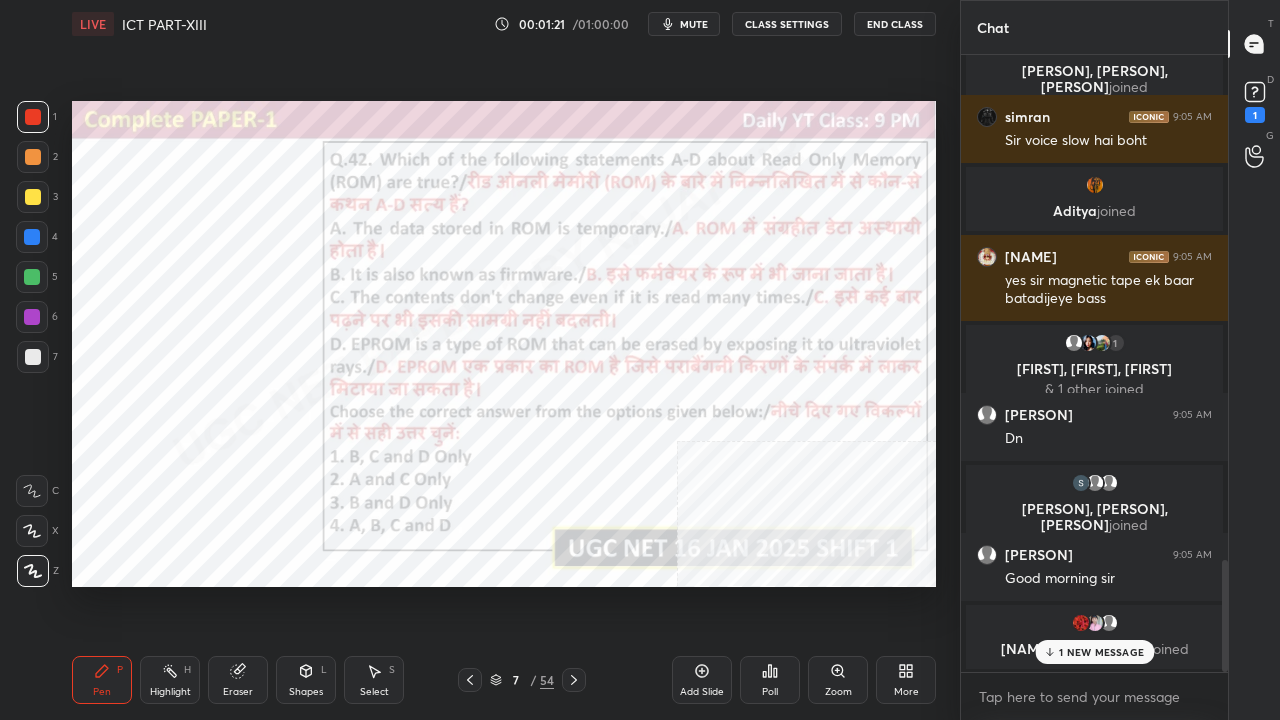 click on "7" at bounding box center [516, 680] 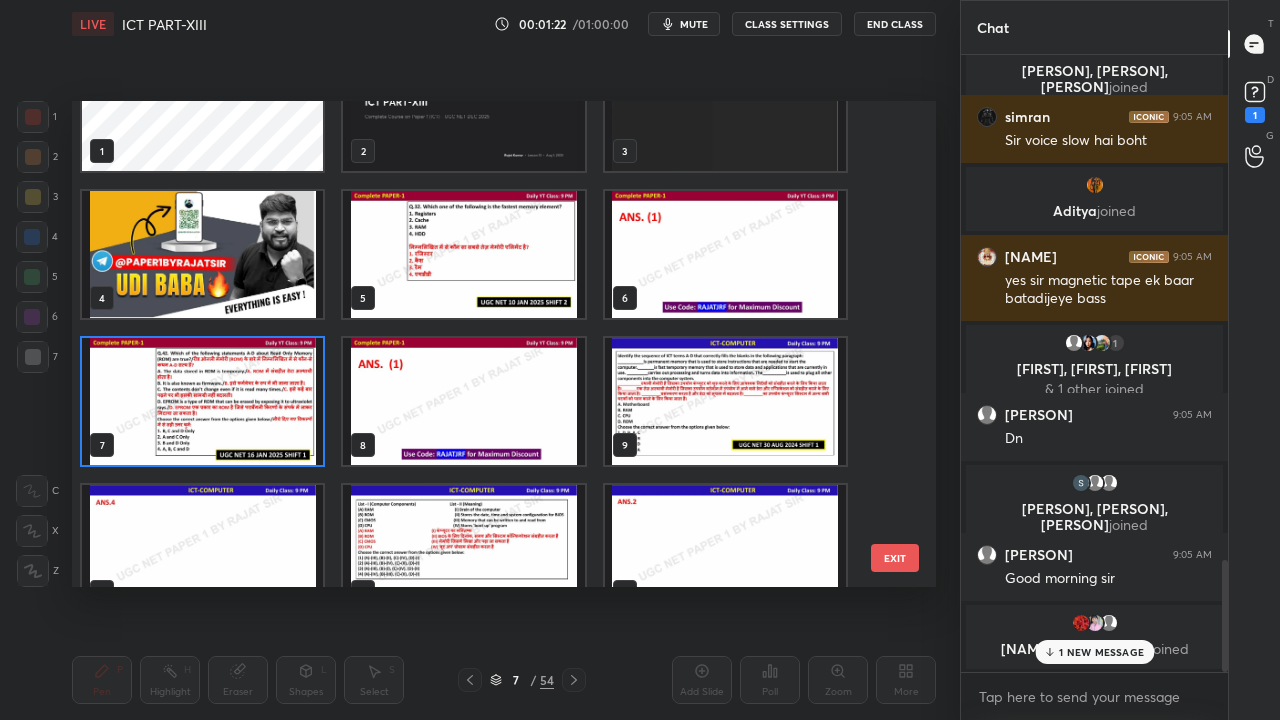 click at bounding box center [202, 401] 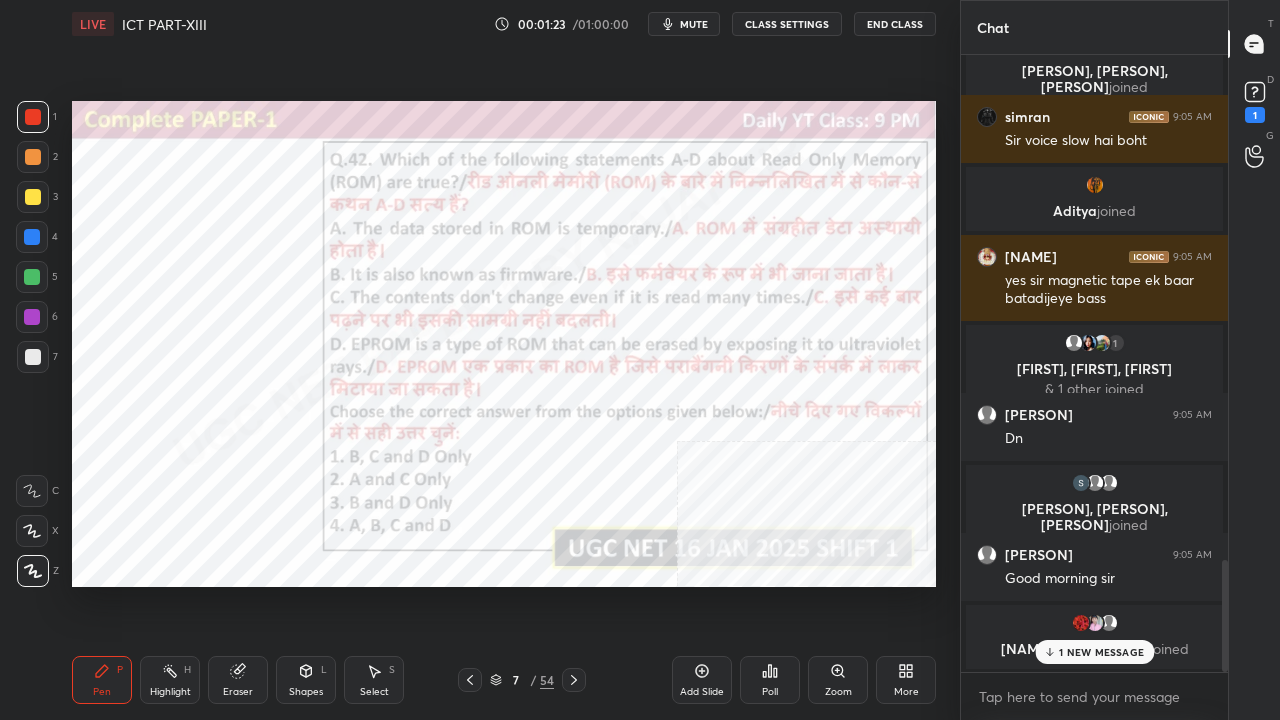drag, startPoint x: 235, startPoint y: 381, endPoint x: 358, endPoint y: 421, distance: 129.34064 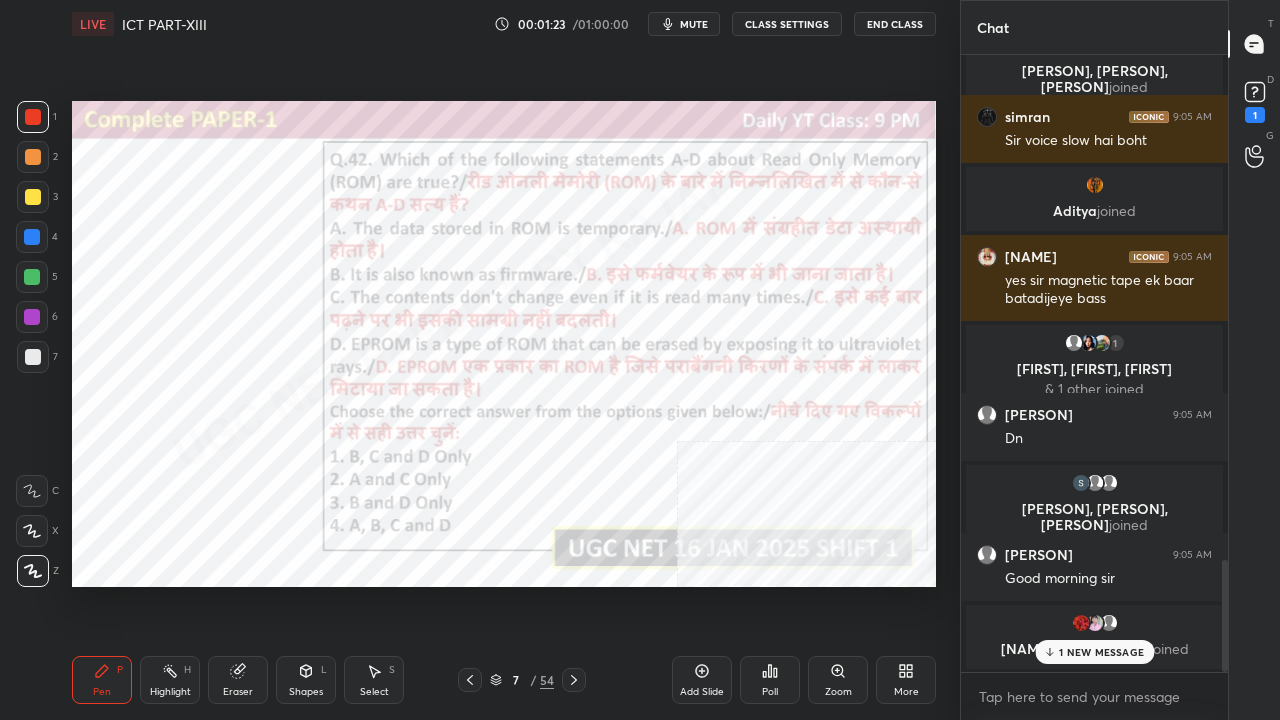 click at bounding box center [202, 401] 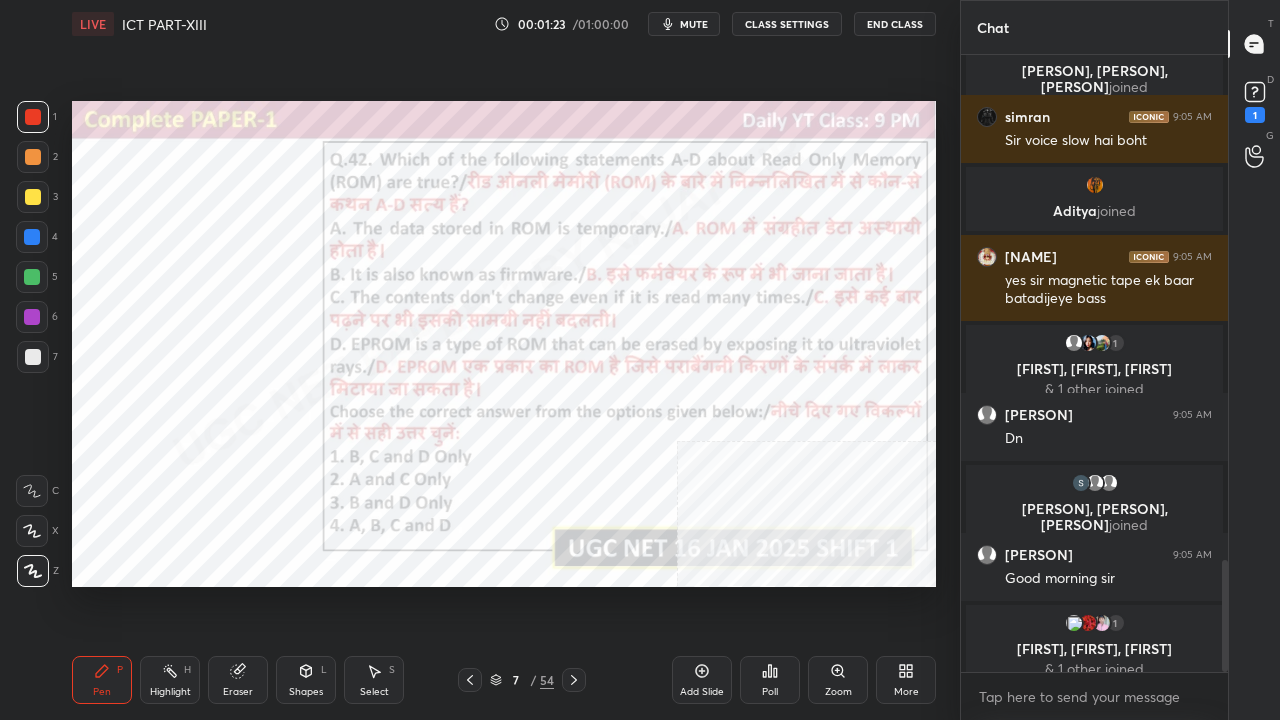 click 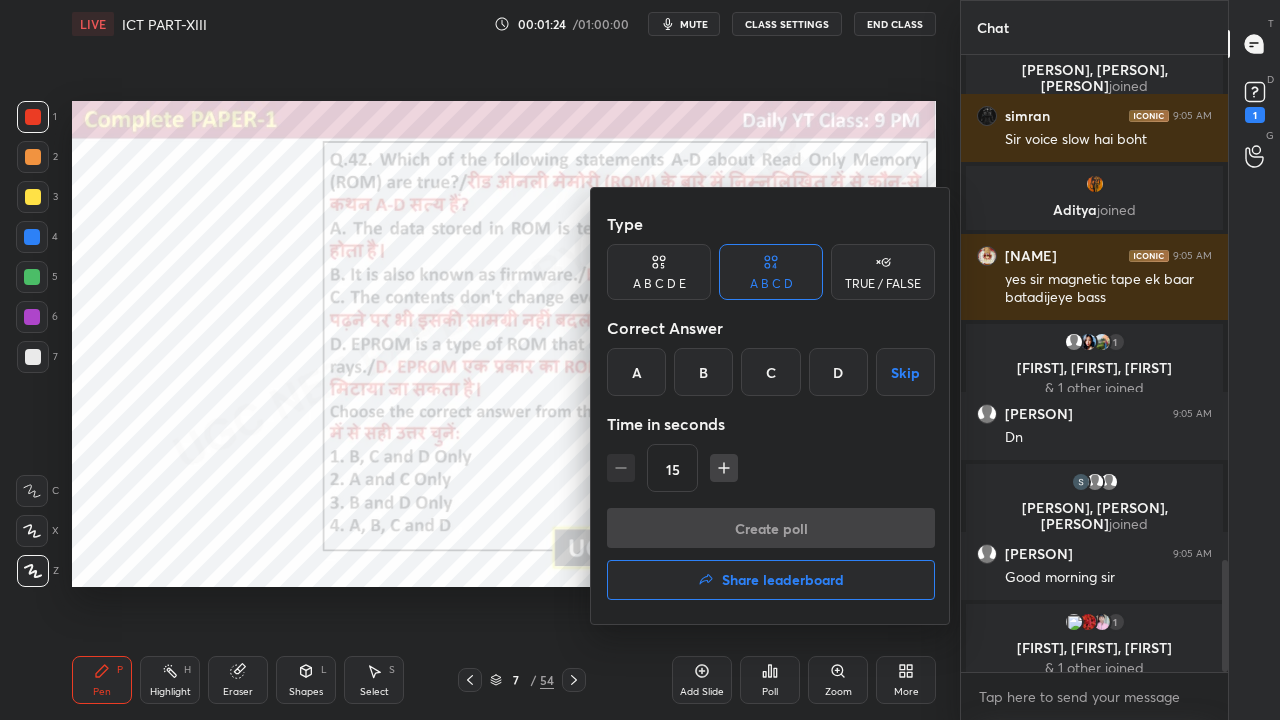 drag, startPoint x: 643, startPoint y: 369, endPoint x: 692, endPoint y: 442, distance: 87.92042 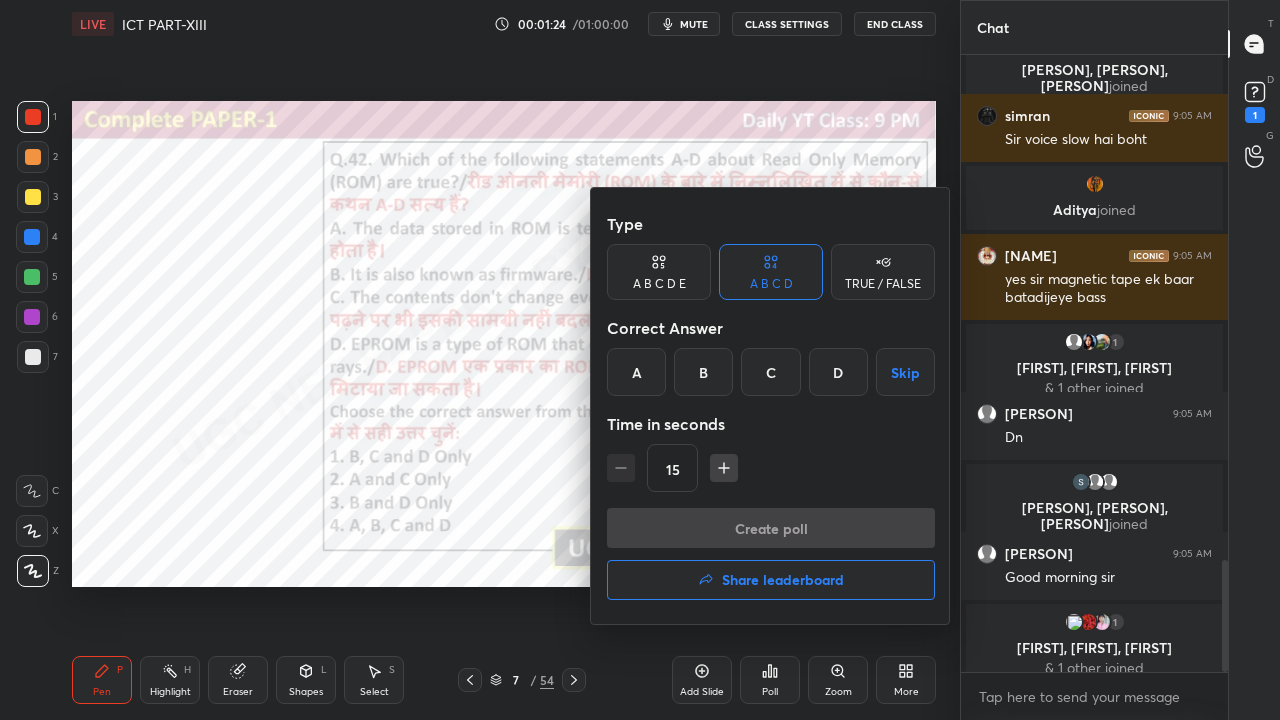 click on "A" at bounding box center (636, 372) 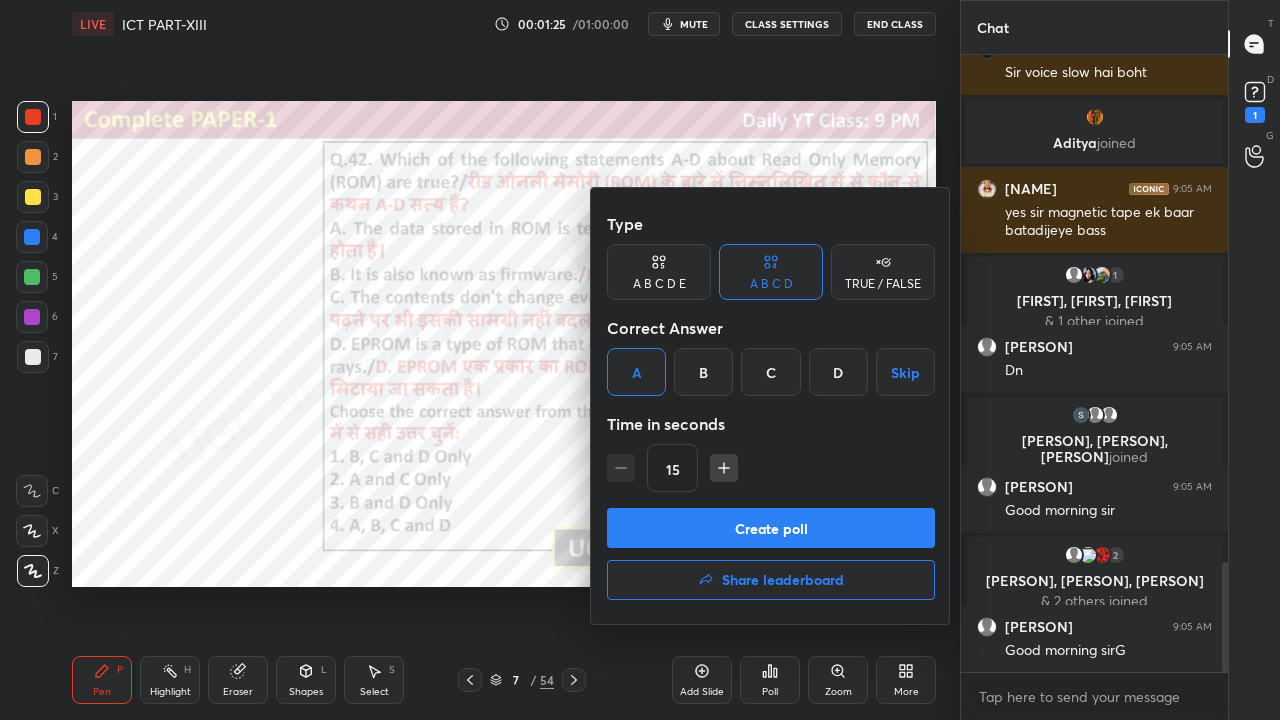 click on "15" at bounding box center [771, 468] 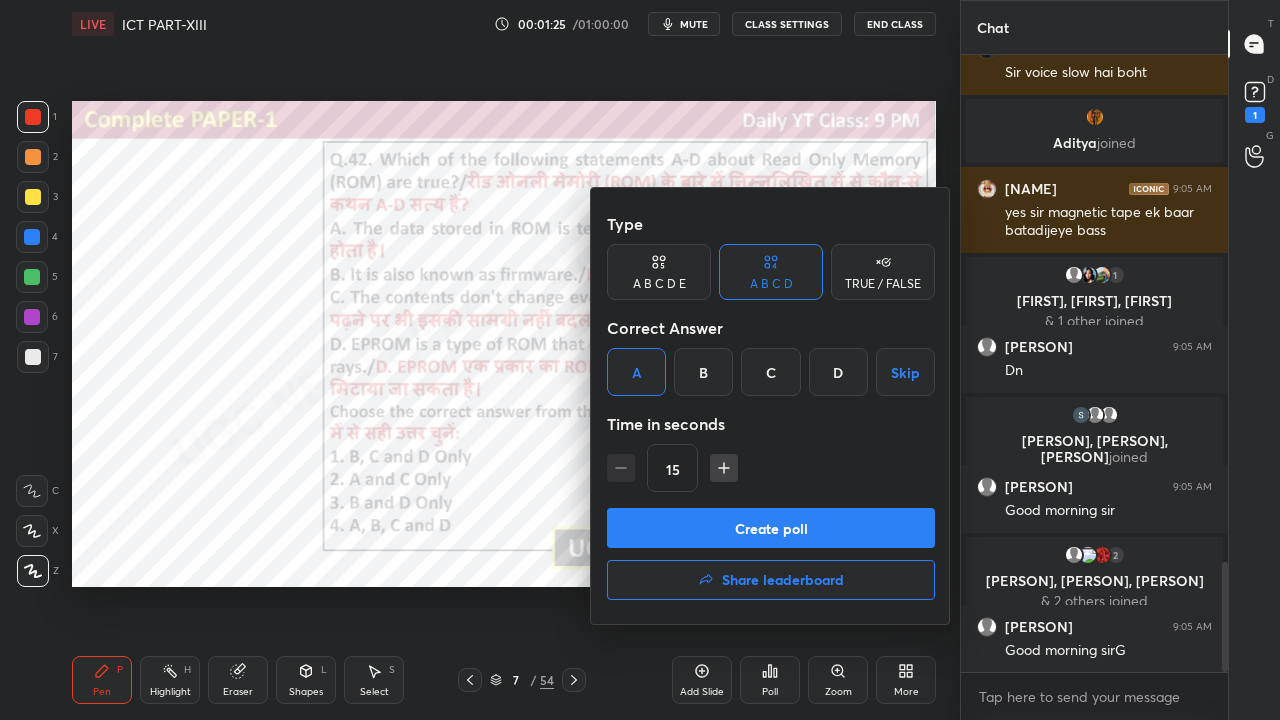 click at bounding box center [724, 468] 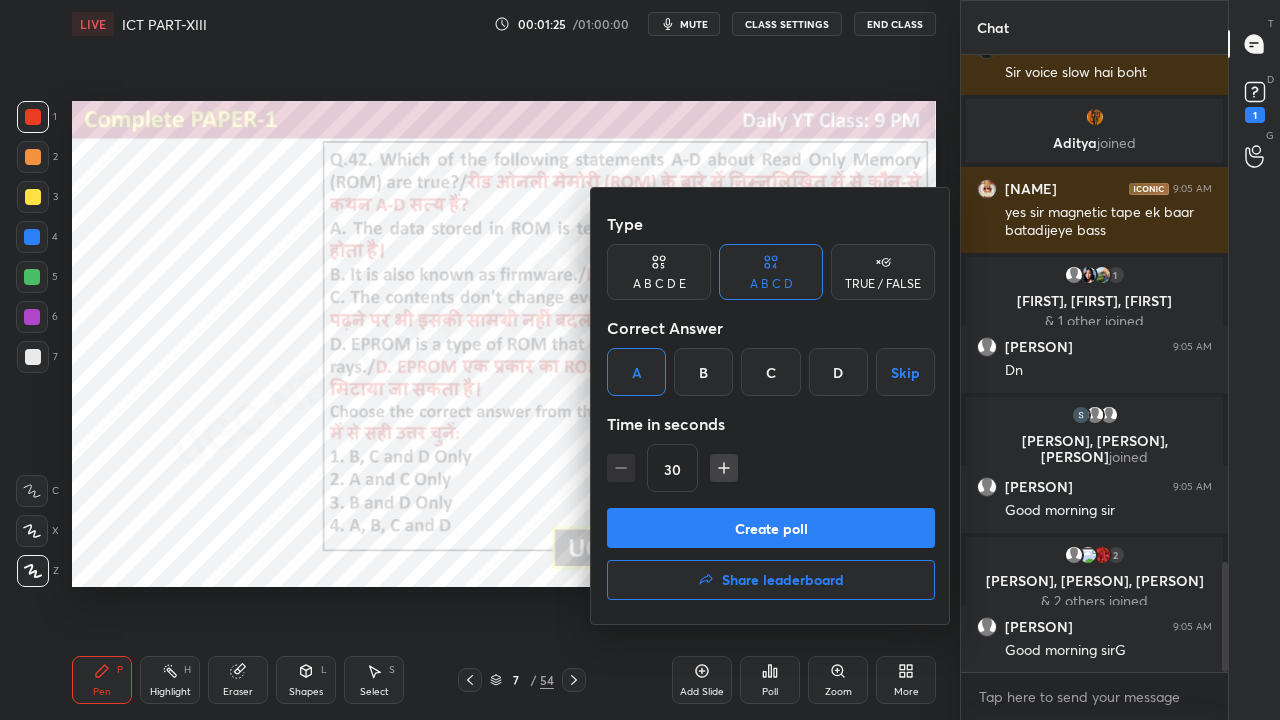 click 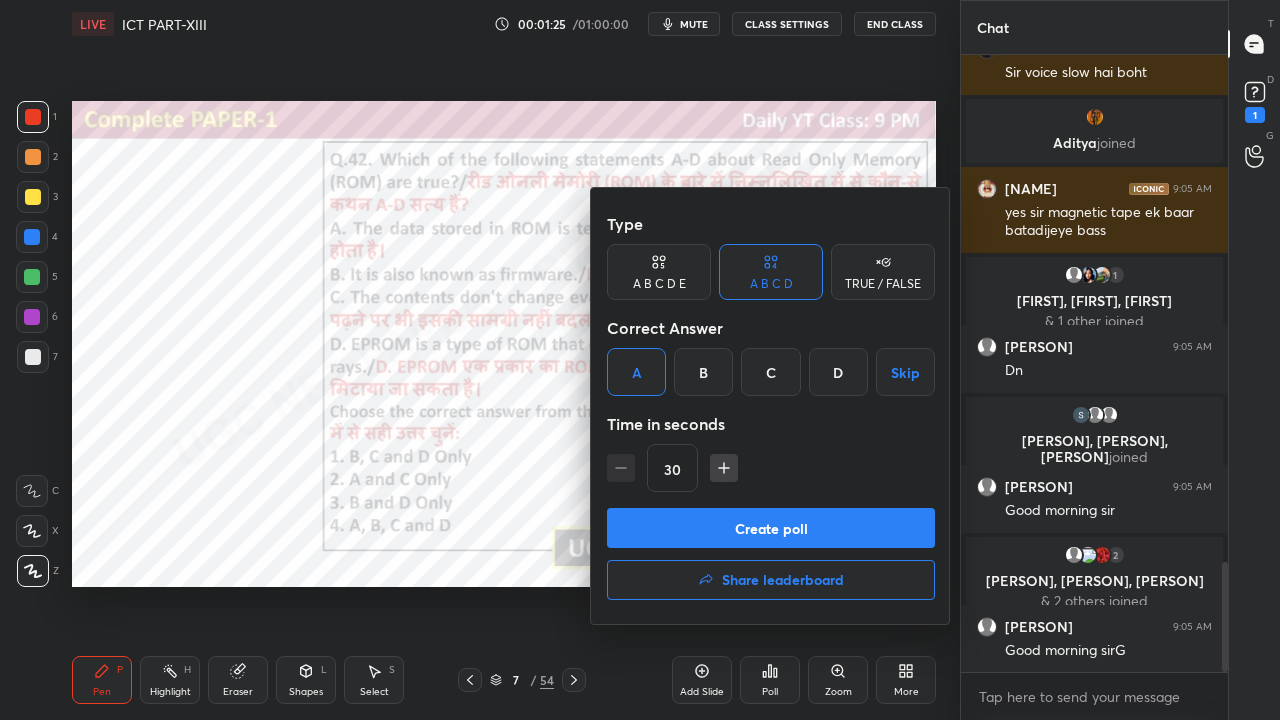 type on "45" 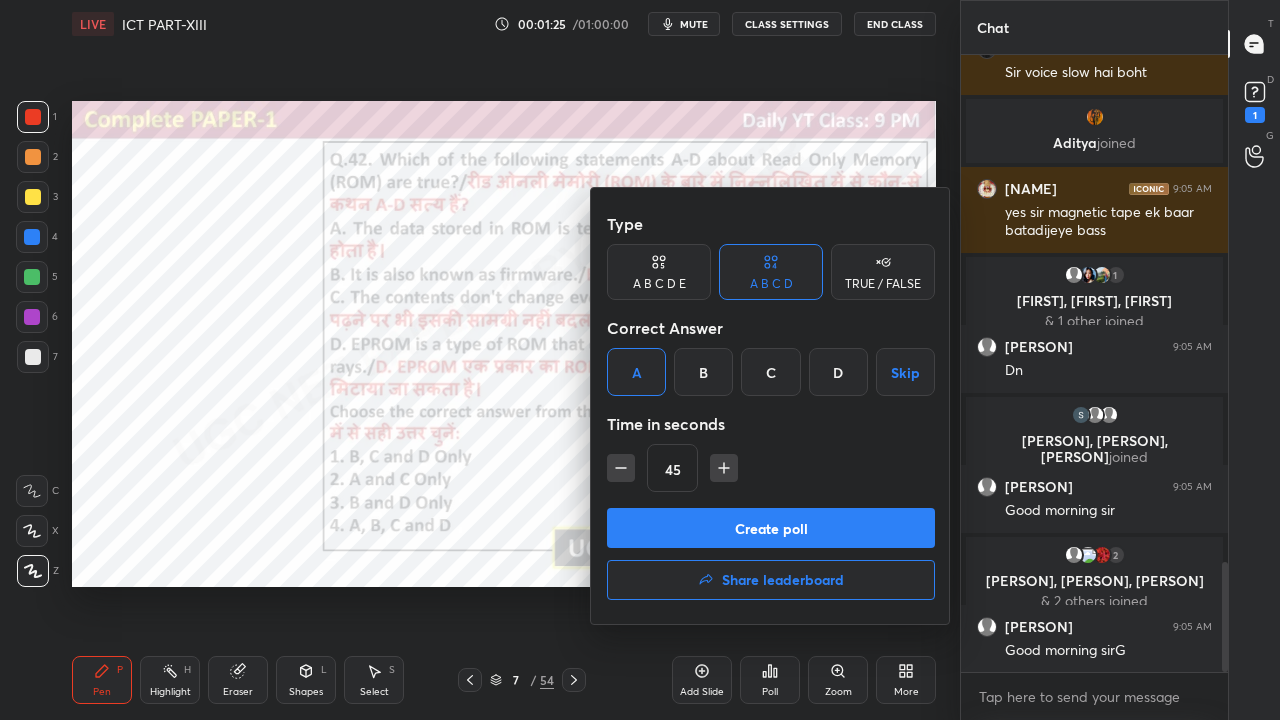 click on "Create poll" at bounding box center [771, 528] 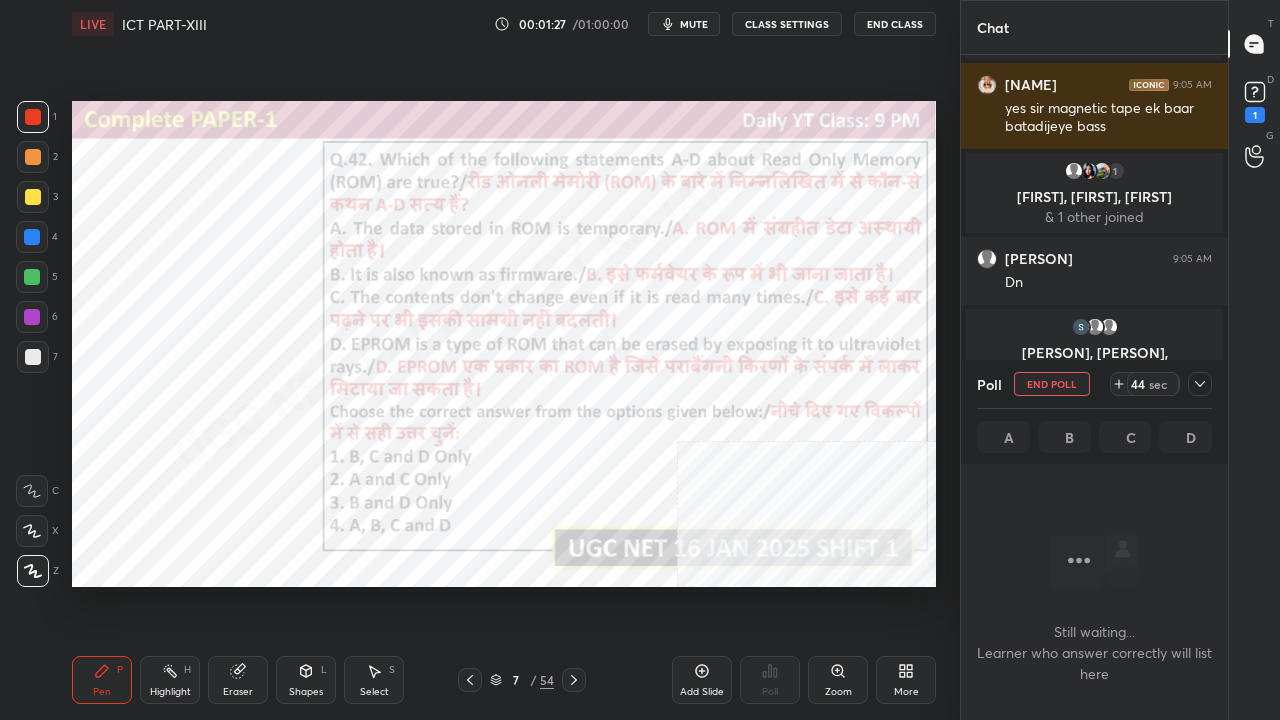 click 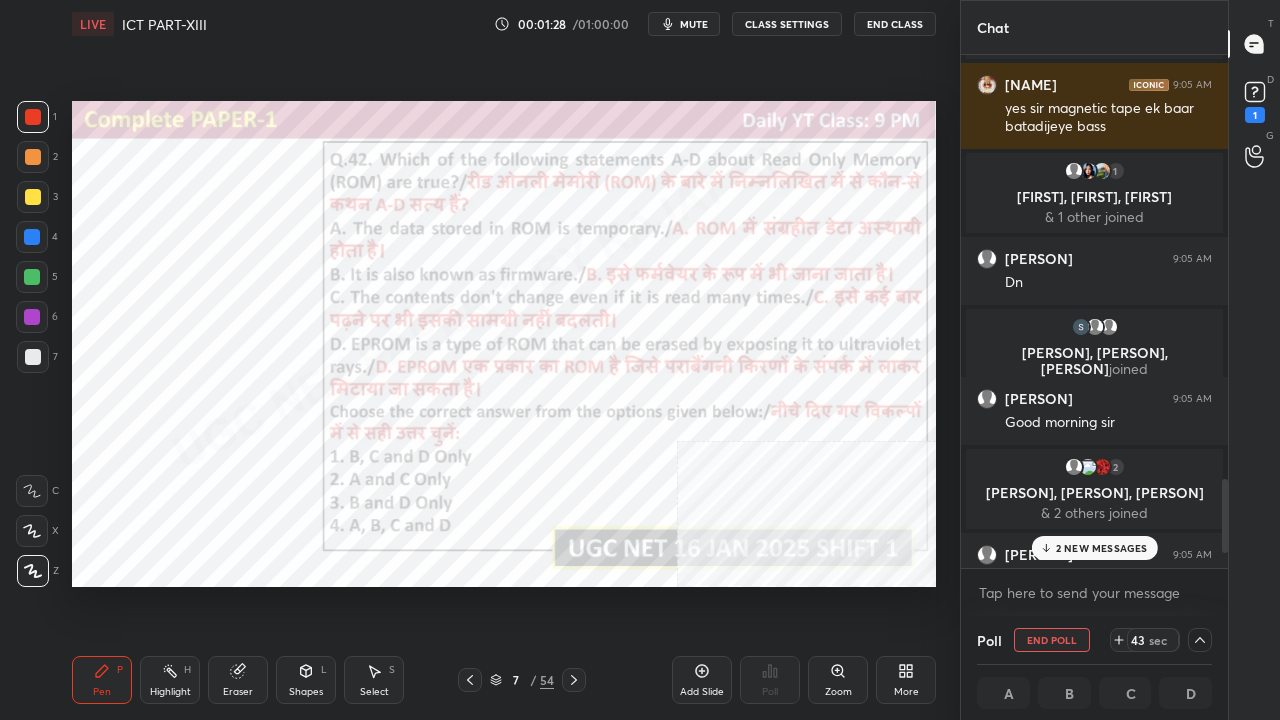 click on "2 NEW MESSAGES" at bounding box center (1102, 548) 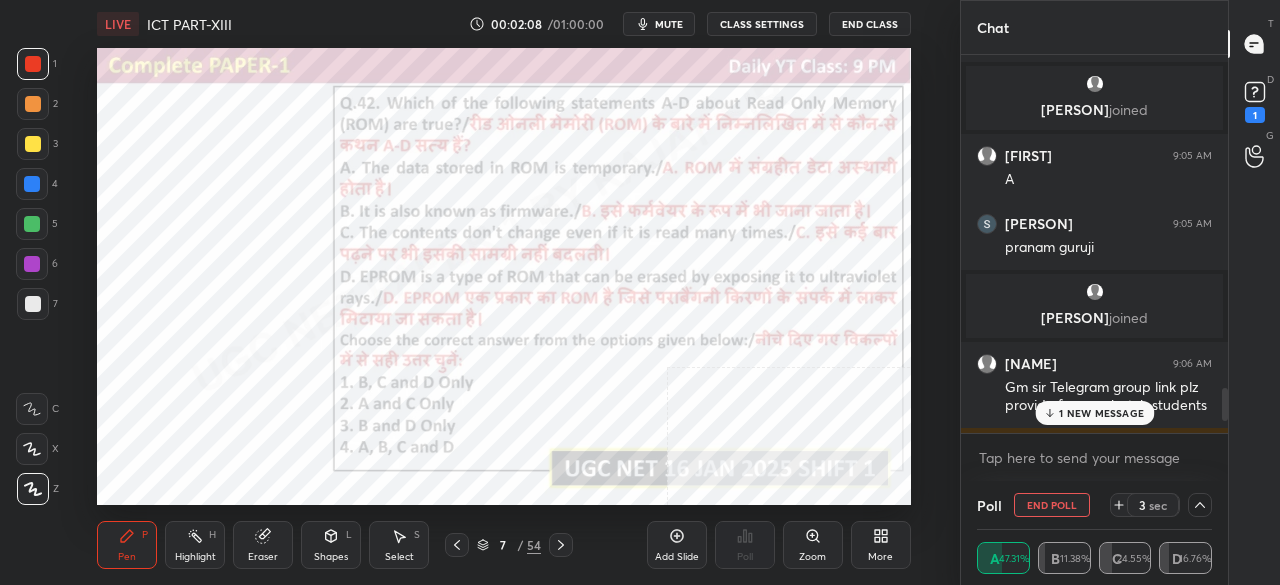 click on "1 NEW MESSAGE" at bounding box center (1101, 413) 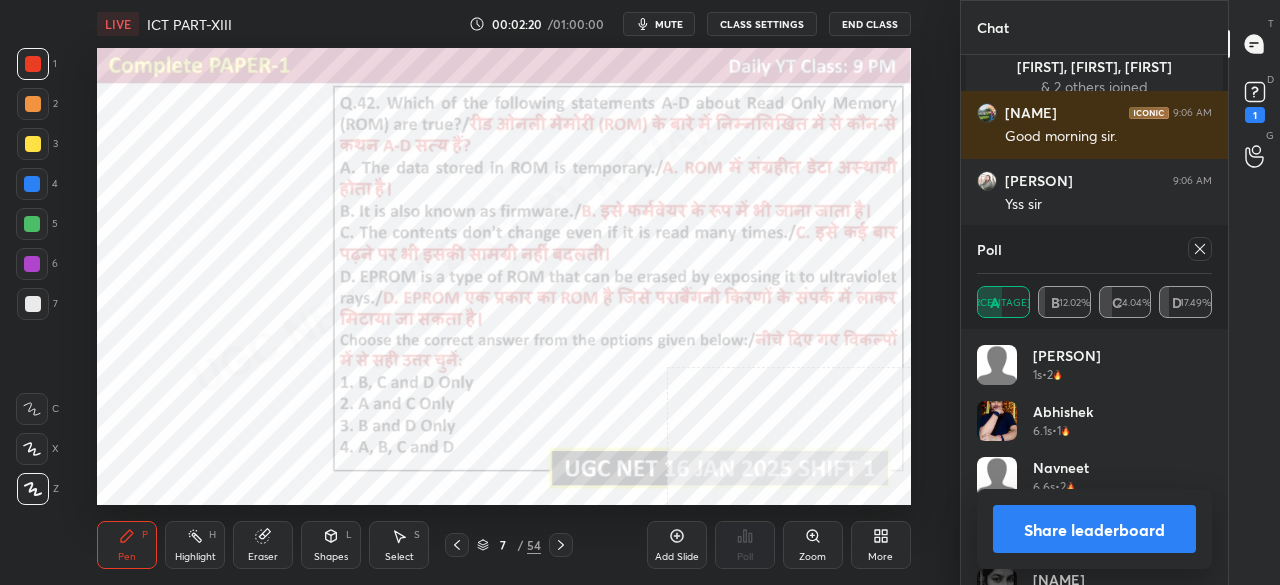 click 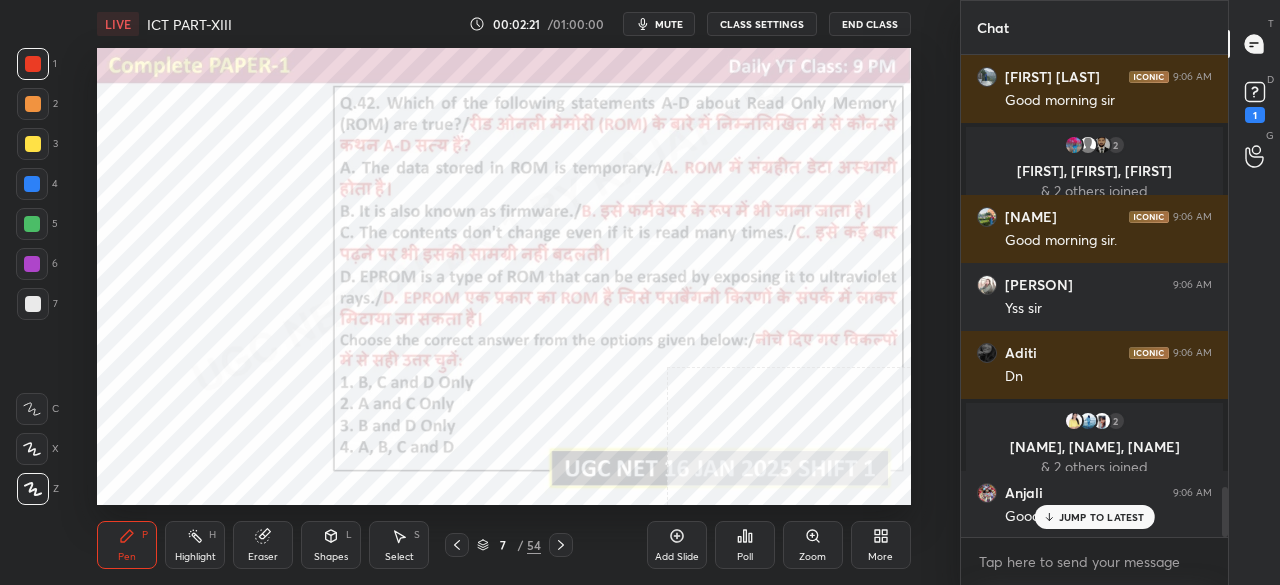 drag, startPoint x: 1073, startPoint y: 523, endPoint x: 1060, endPoint y: 531, distance: 15.264338 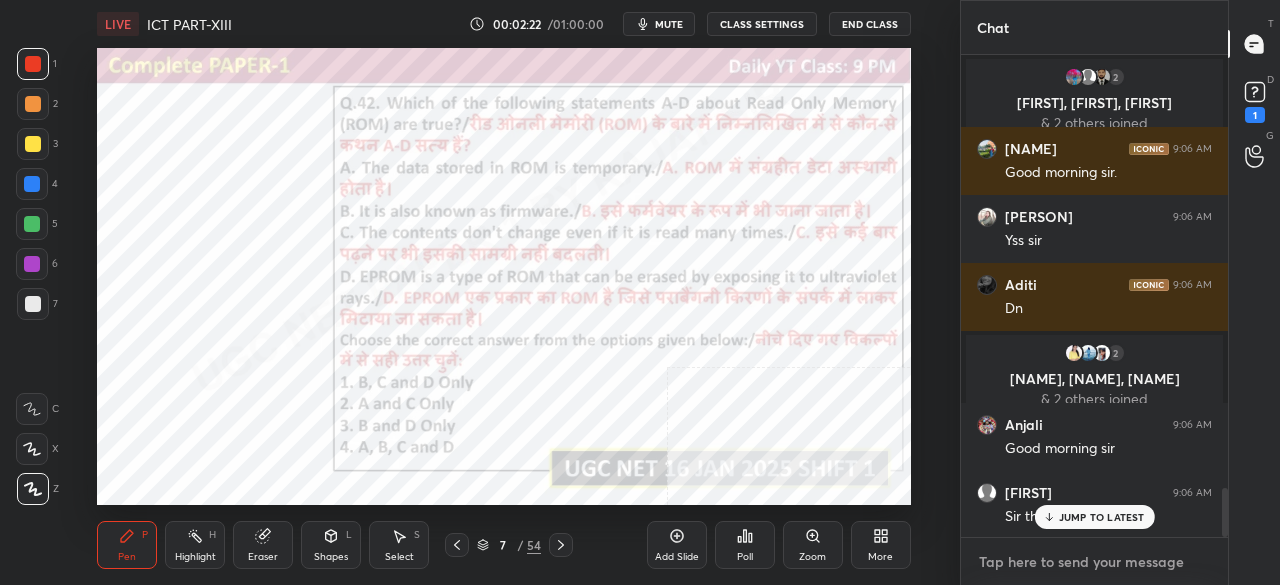 type on "x" 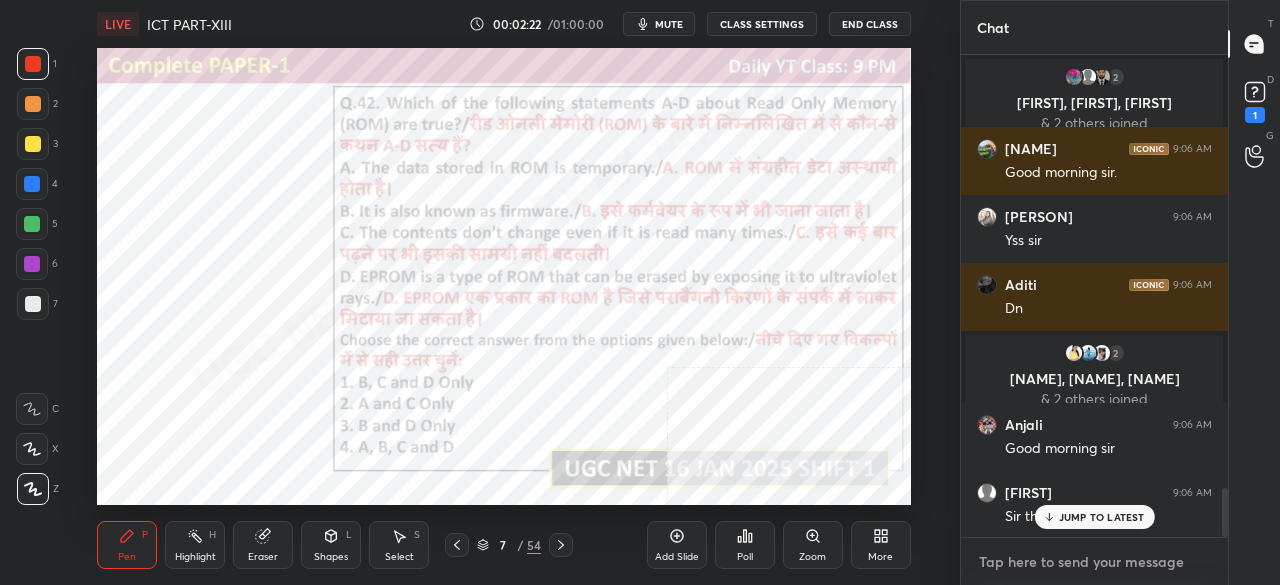 click at bounding box center [1094, 562] 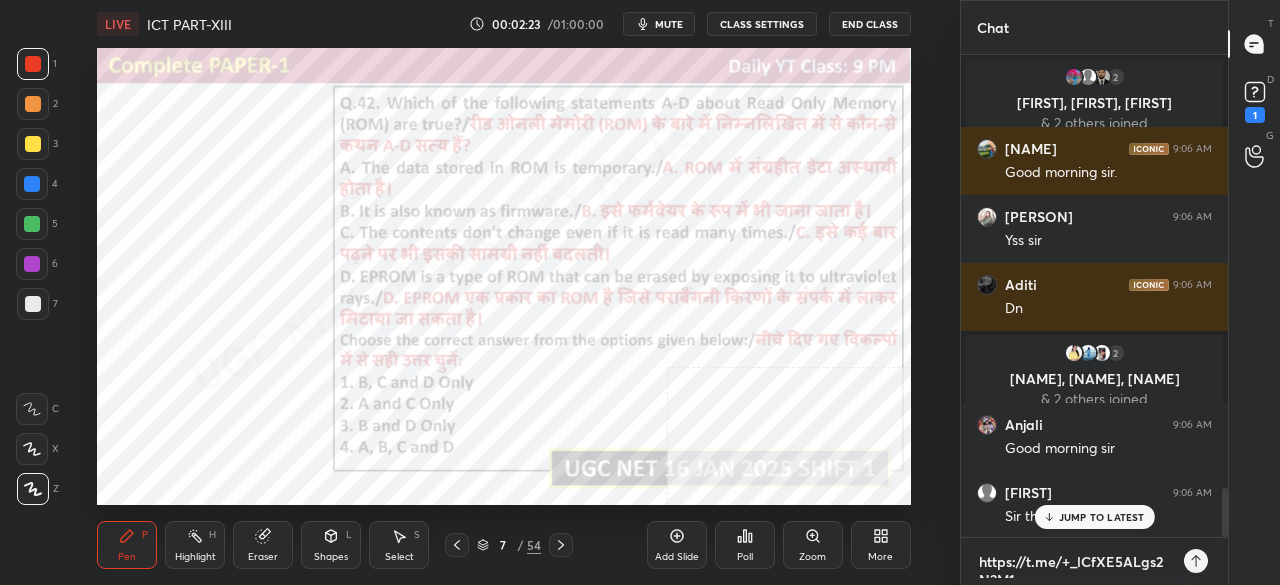 type on "https://t.me/+_lCfXE5ALgs2N2M1" 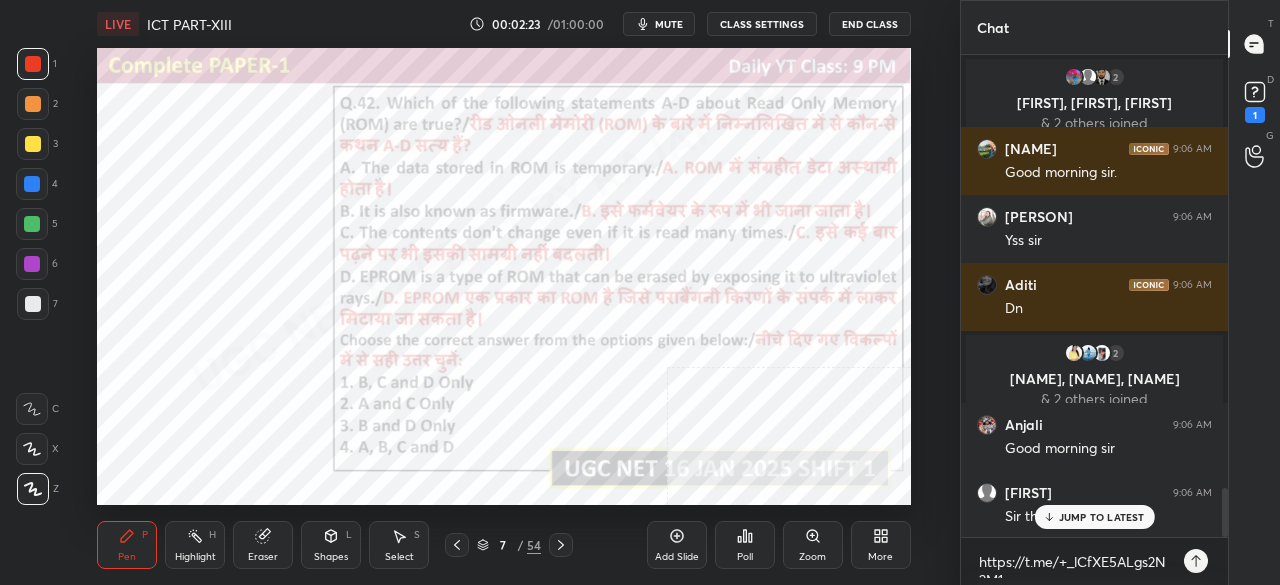 type on "x" 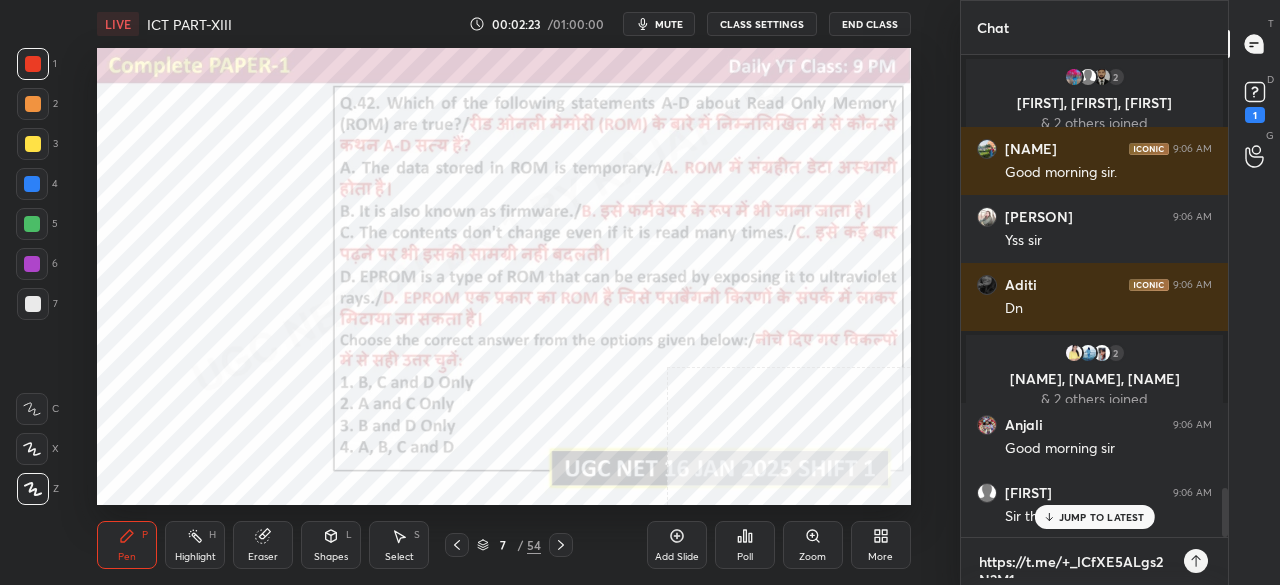 type 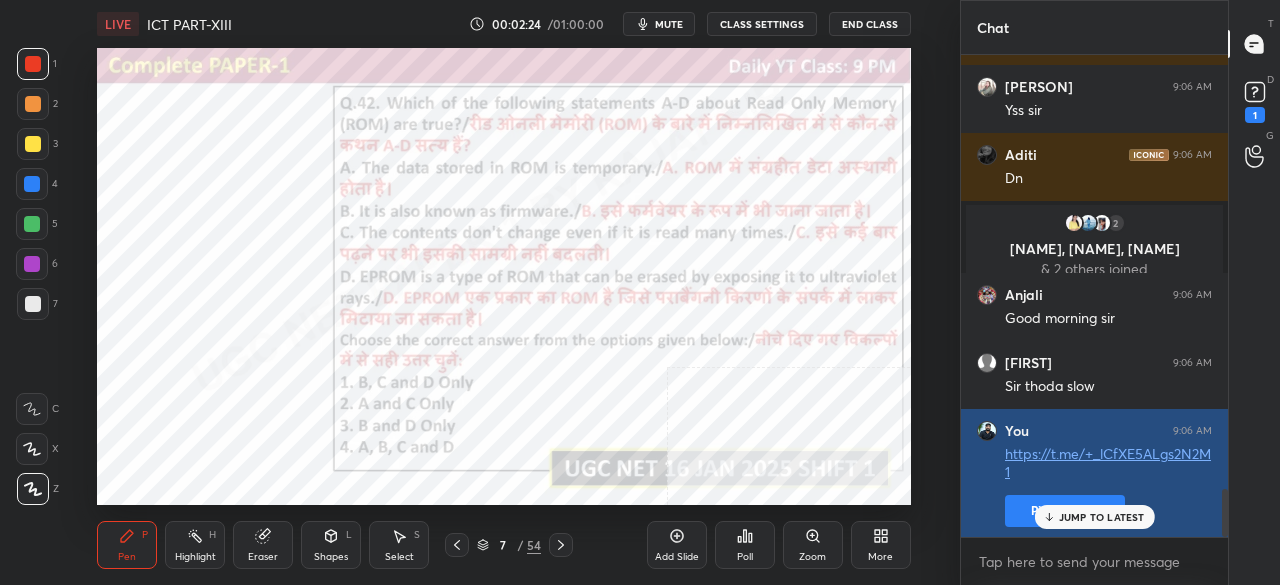 click on "Pin message" at bounding box center (1065, 511) 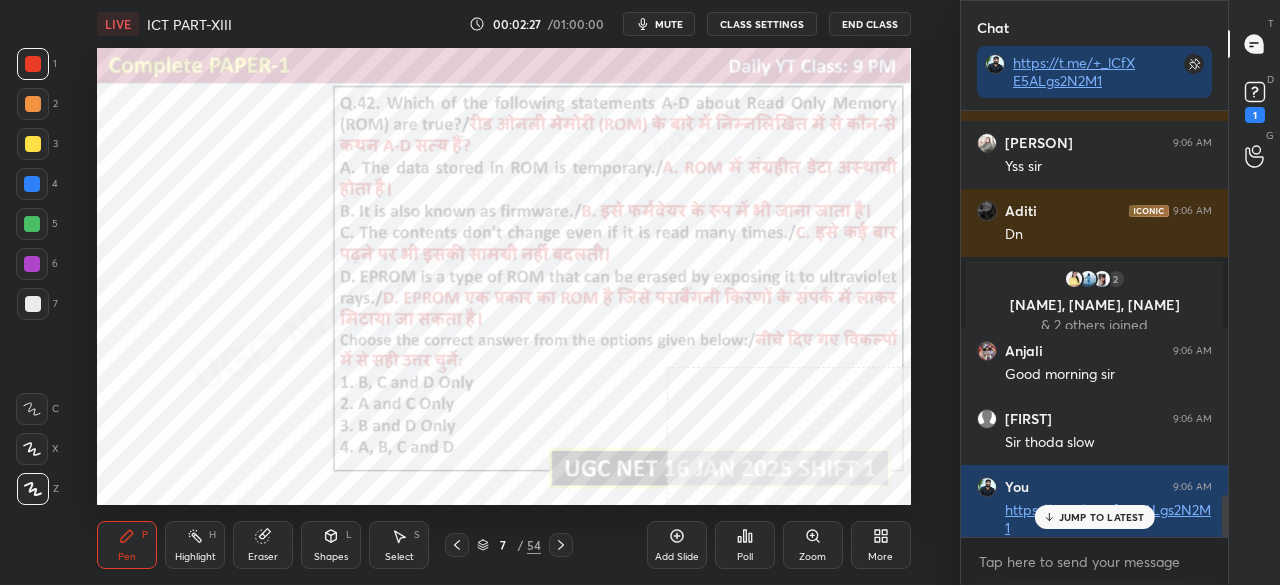 click on "JUMP TO LATEST" at bounding box center (1102, 517) 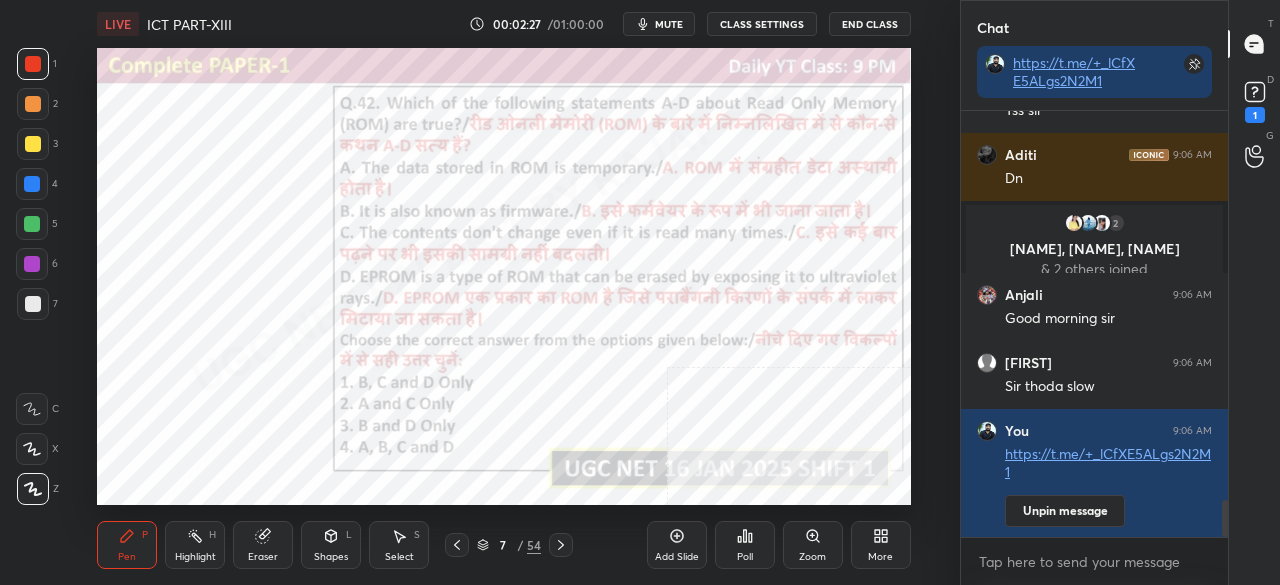 click 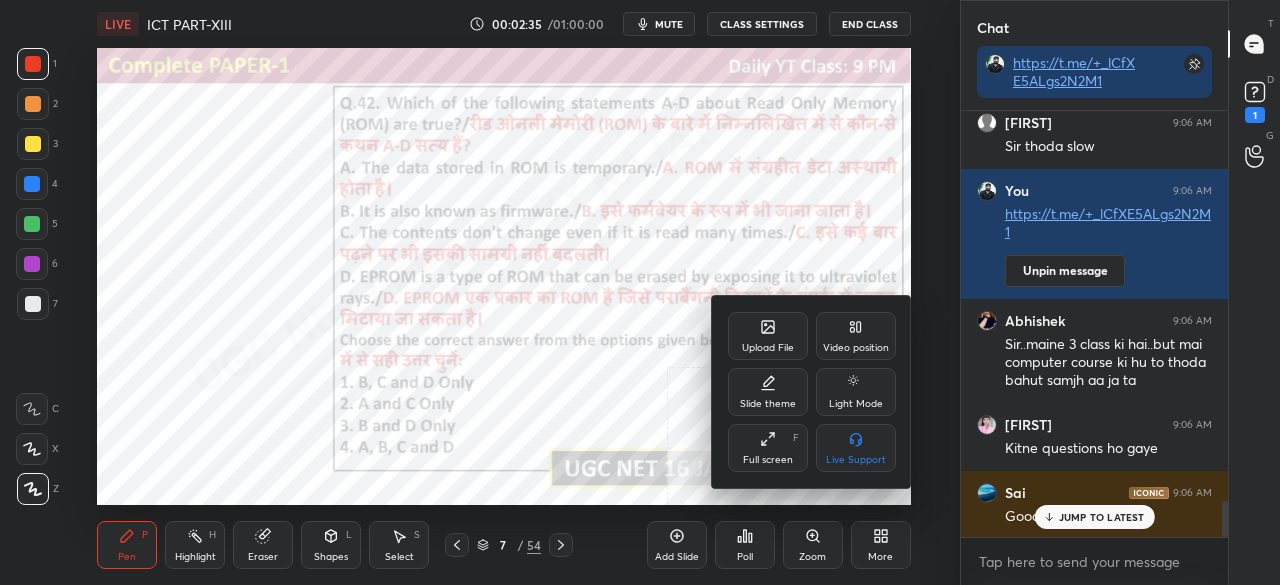 click at bounding box center [640, 292] 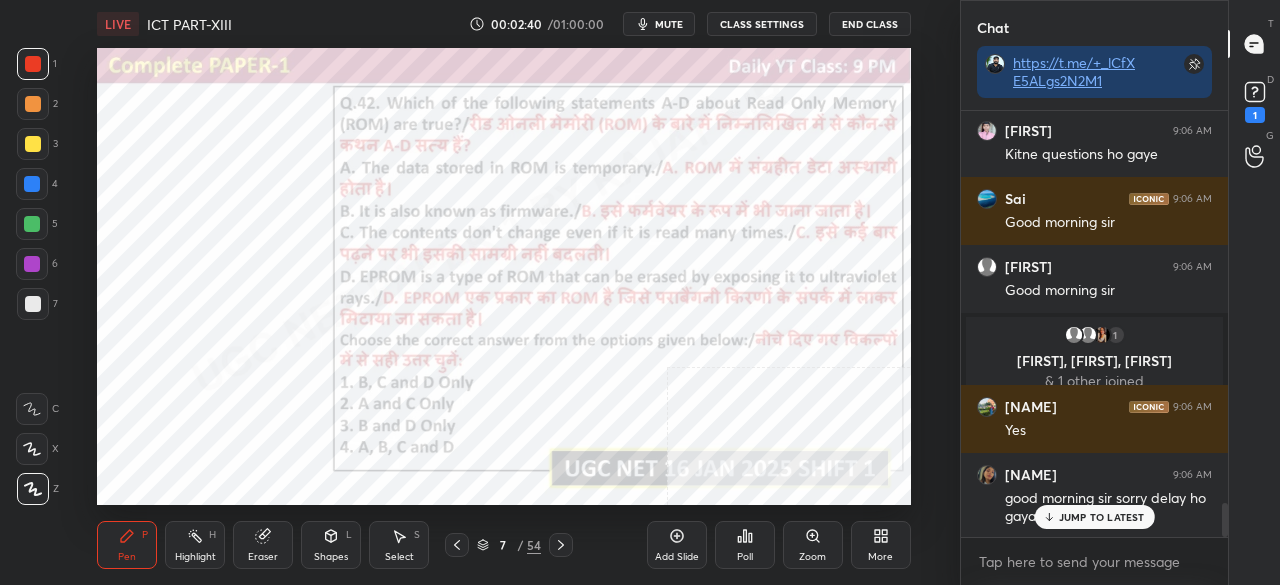 click at bounding box center (32, 184) 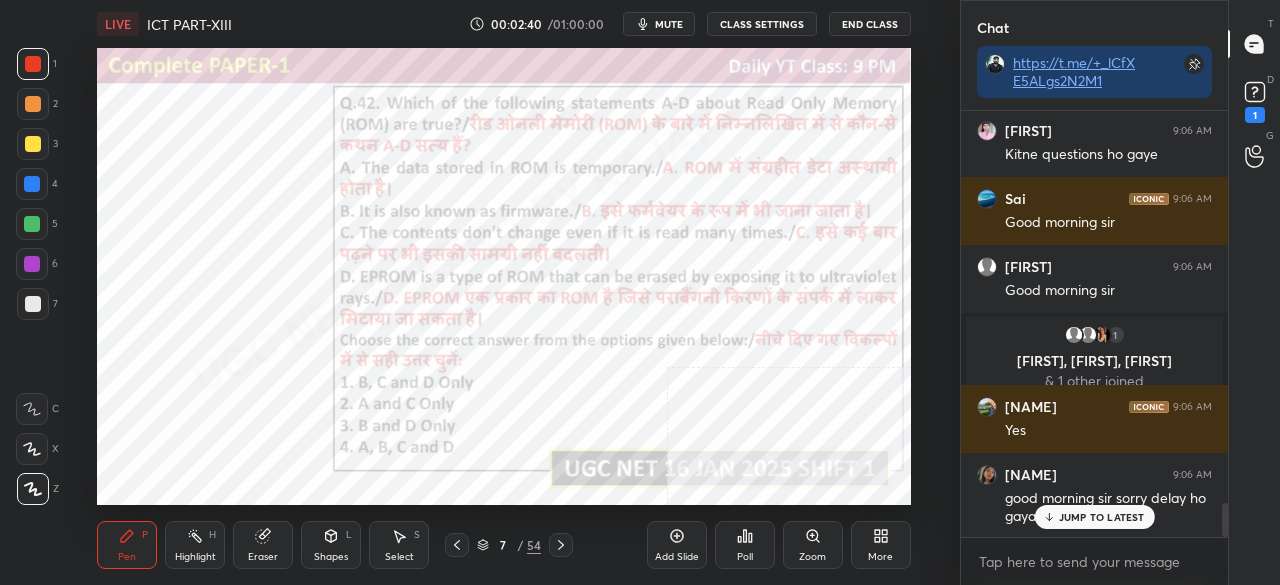 click at bounding box center (32, 184) 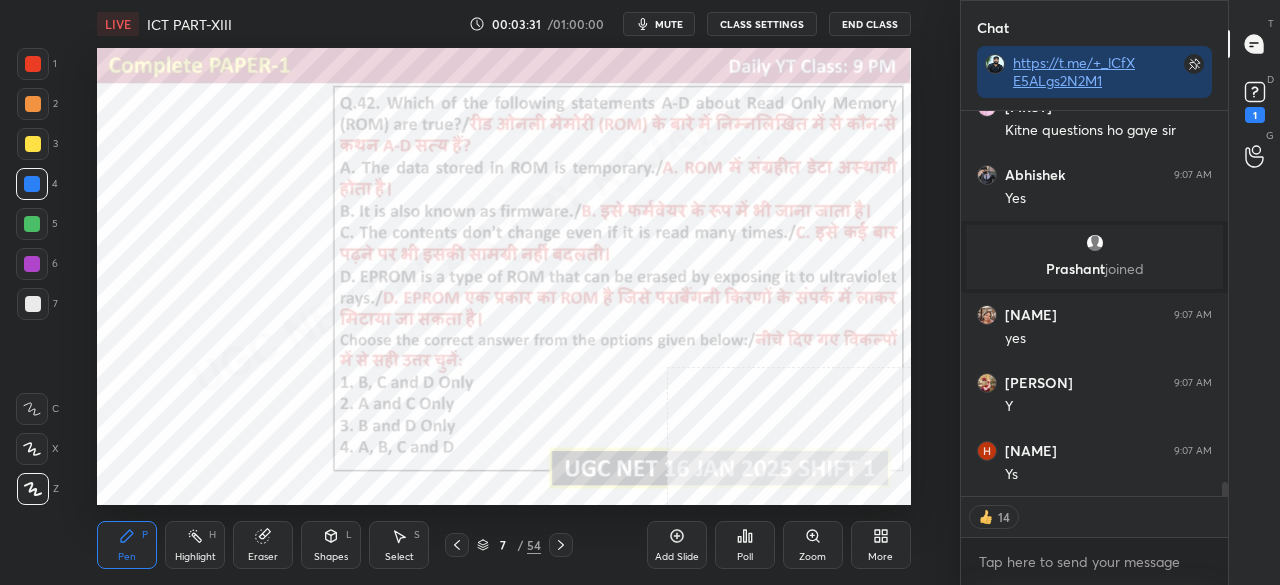 click on "7 / 54" at bounding box center (509, 545) 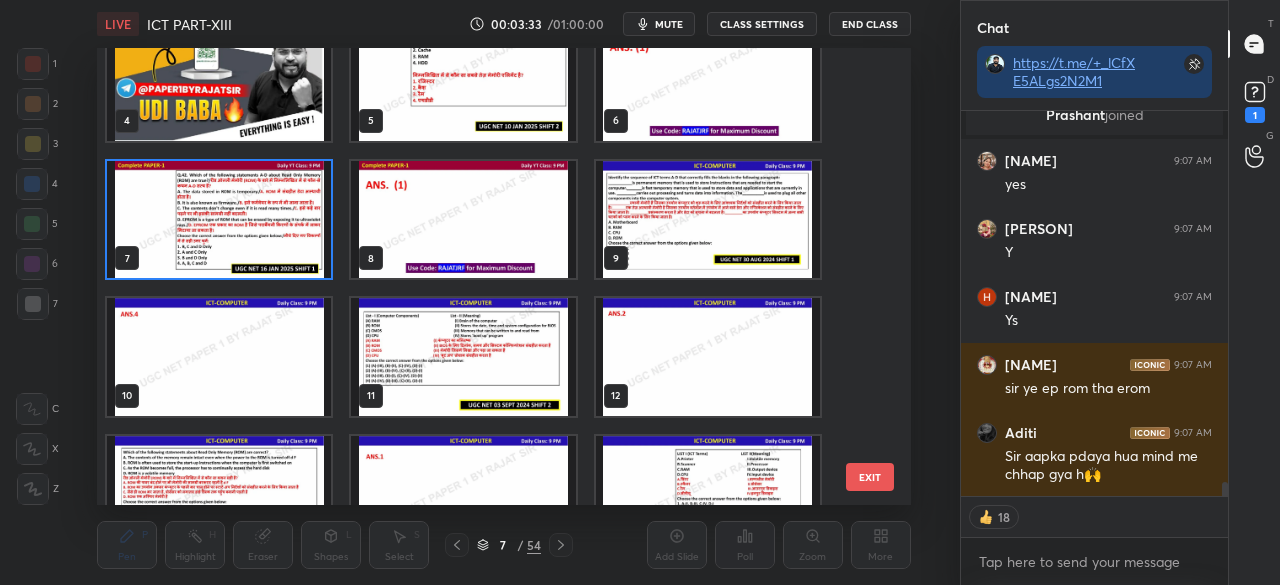click at bounding box center [708, 219] 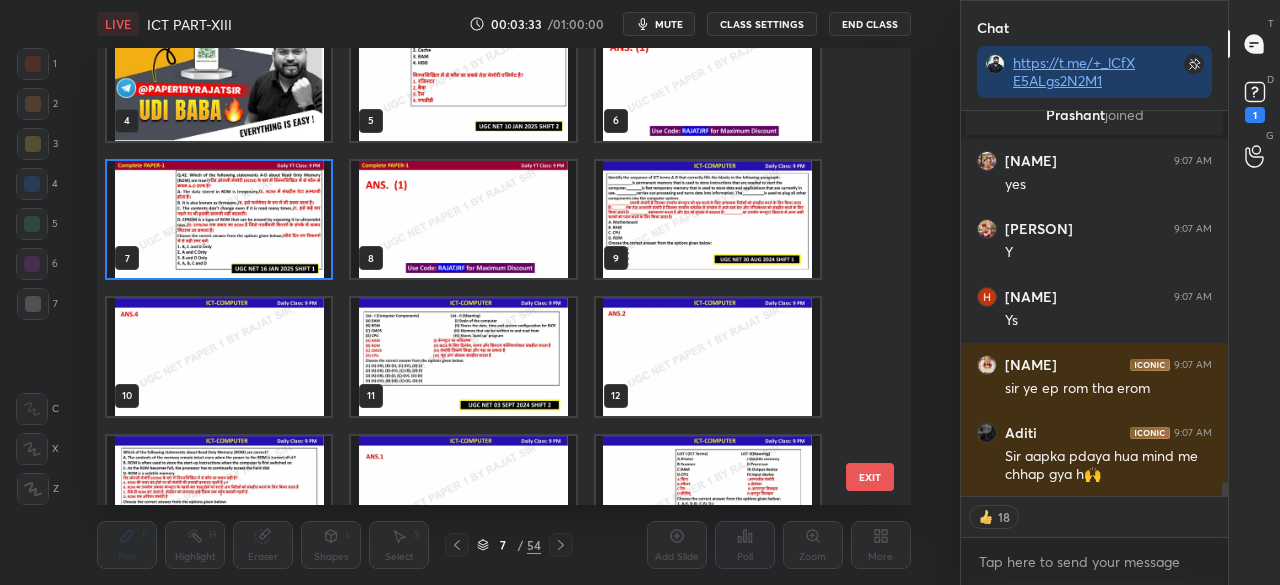 click at bounding box center [708, 219] 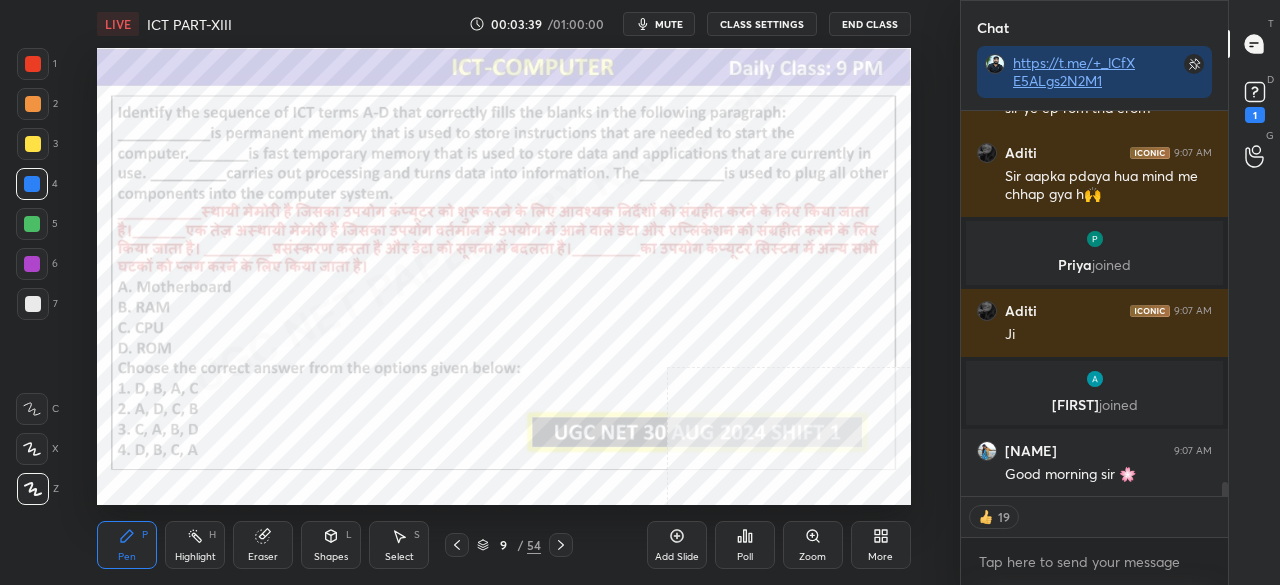 click 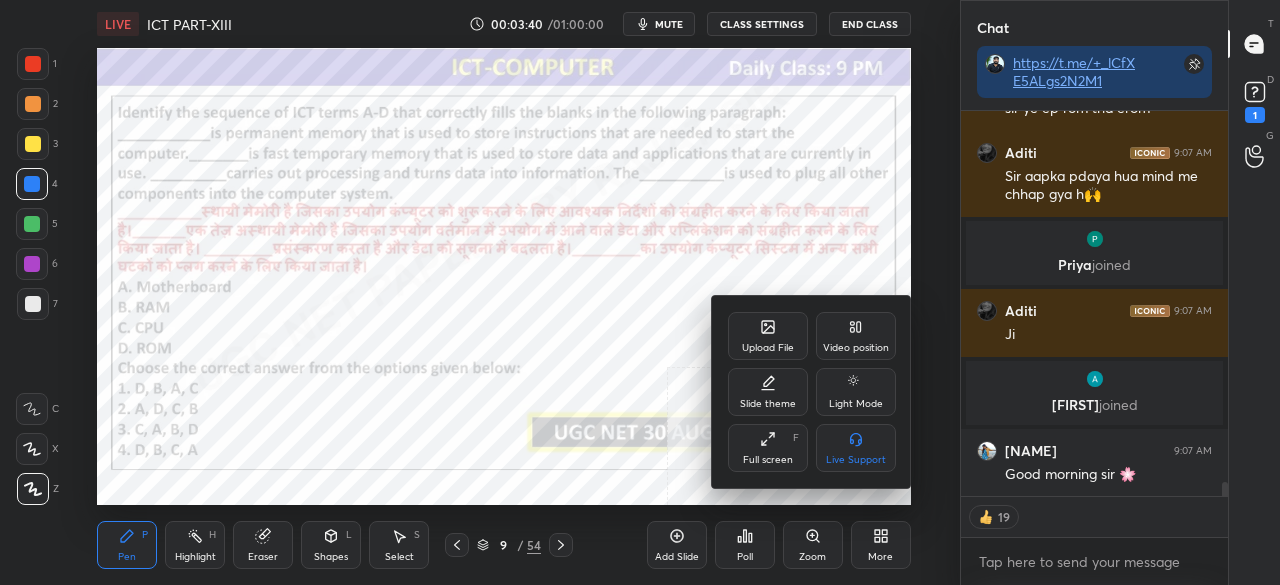 click on "Full screen" at bounding box center [768, 460] 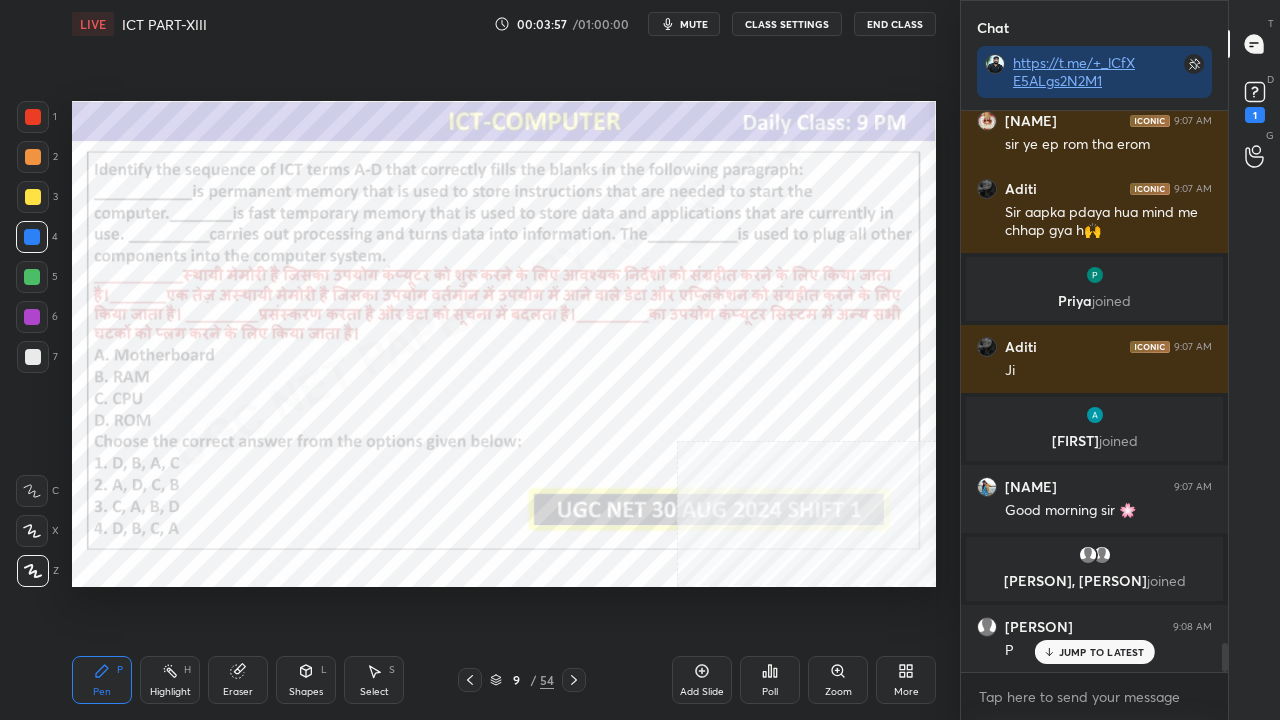 click on "JUMP TO LATEST" at bounding box center (1102, 652) 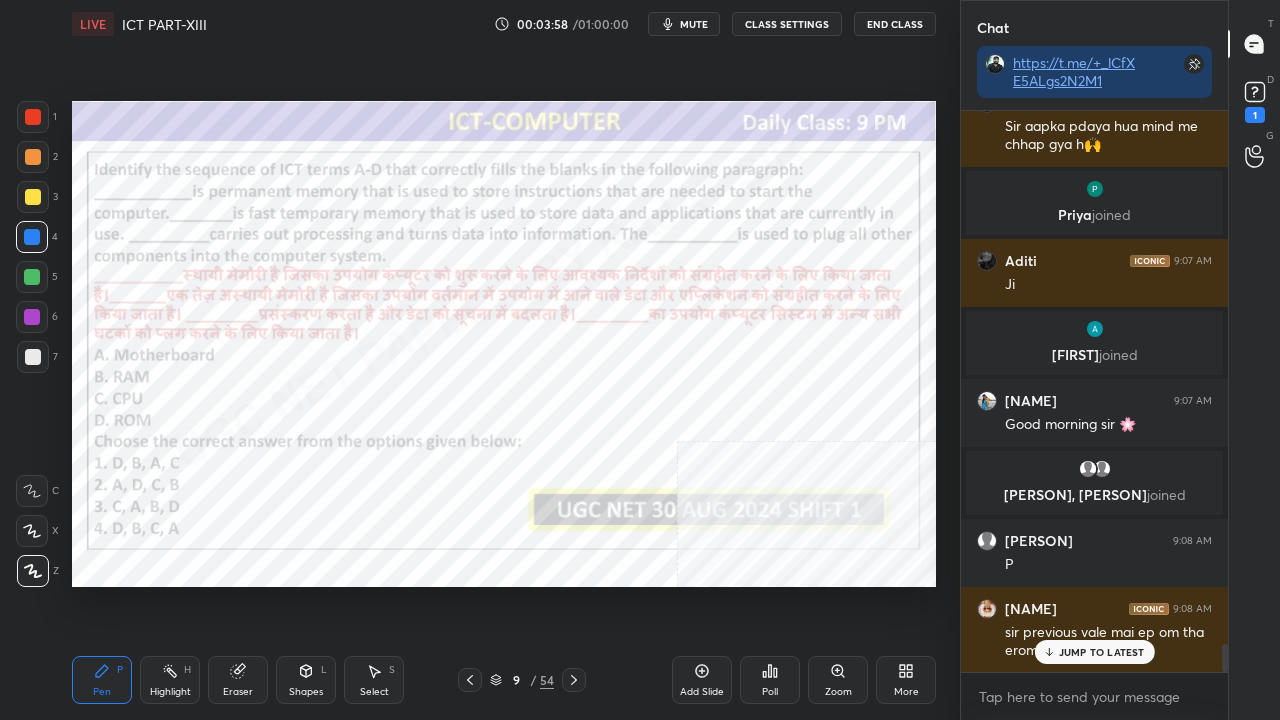 click at bounding box center (33, 117) 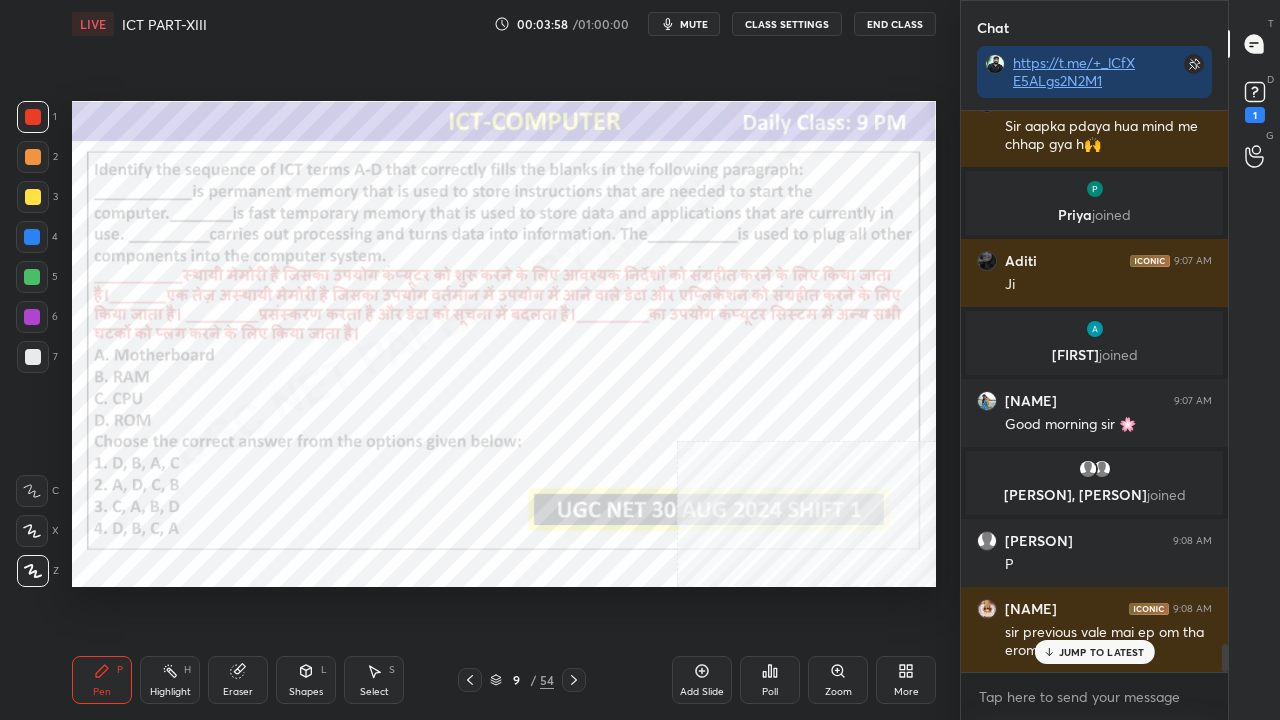 click at bounding box center (33, 117) 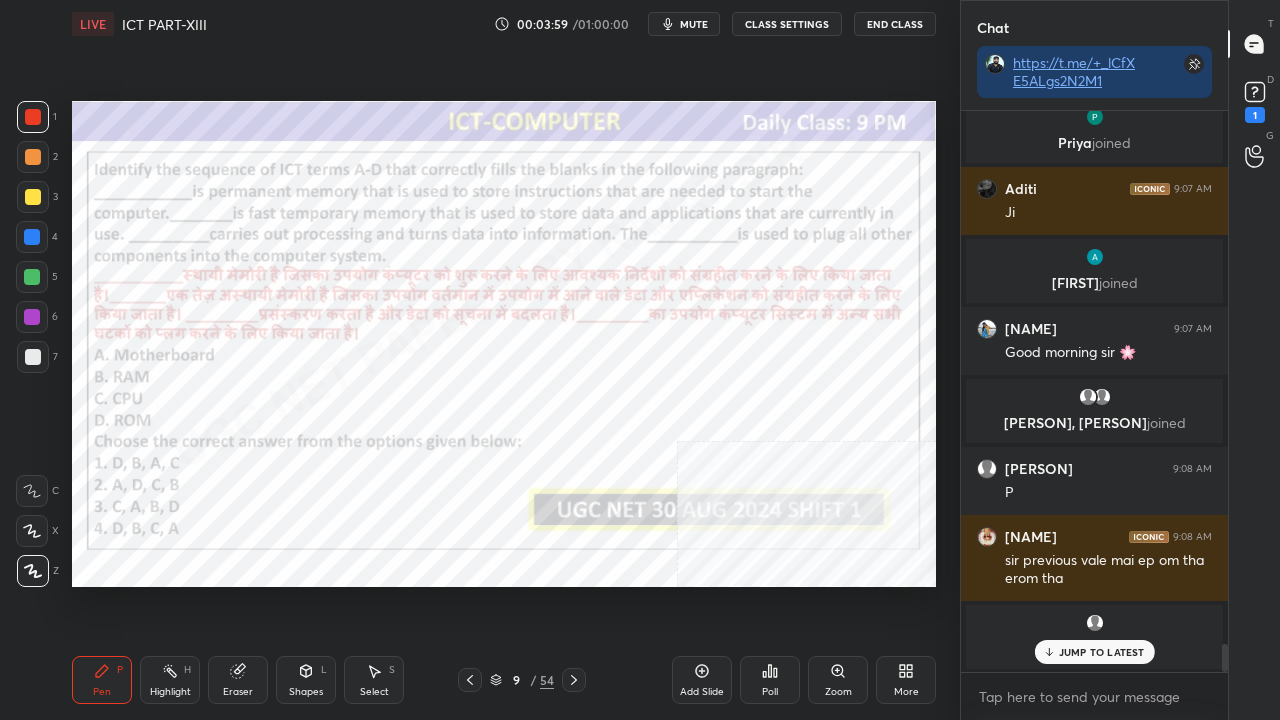 click on "JUMP TO LATEST" at bounding box center [1094, 652] 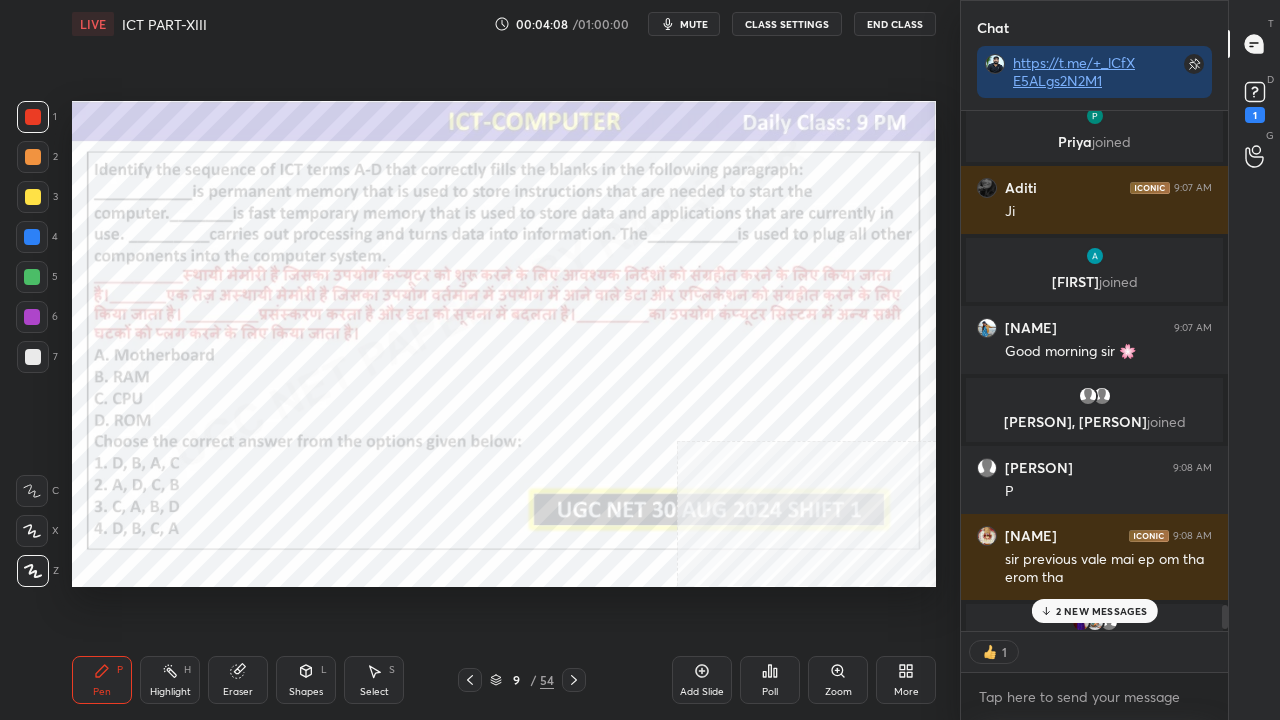 click on "9" at bounding box center [516, 680] 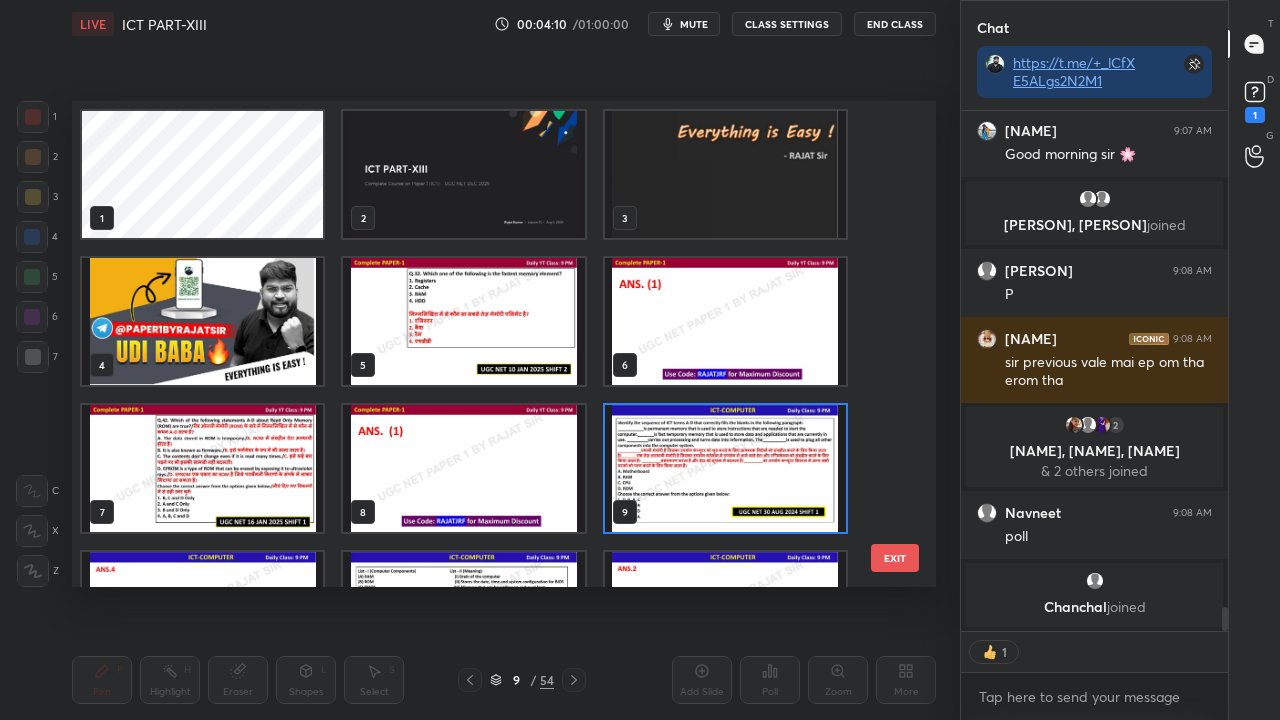 click at bounding box center (725, 468) 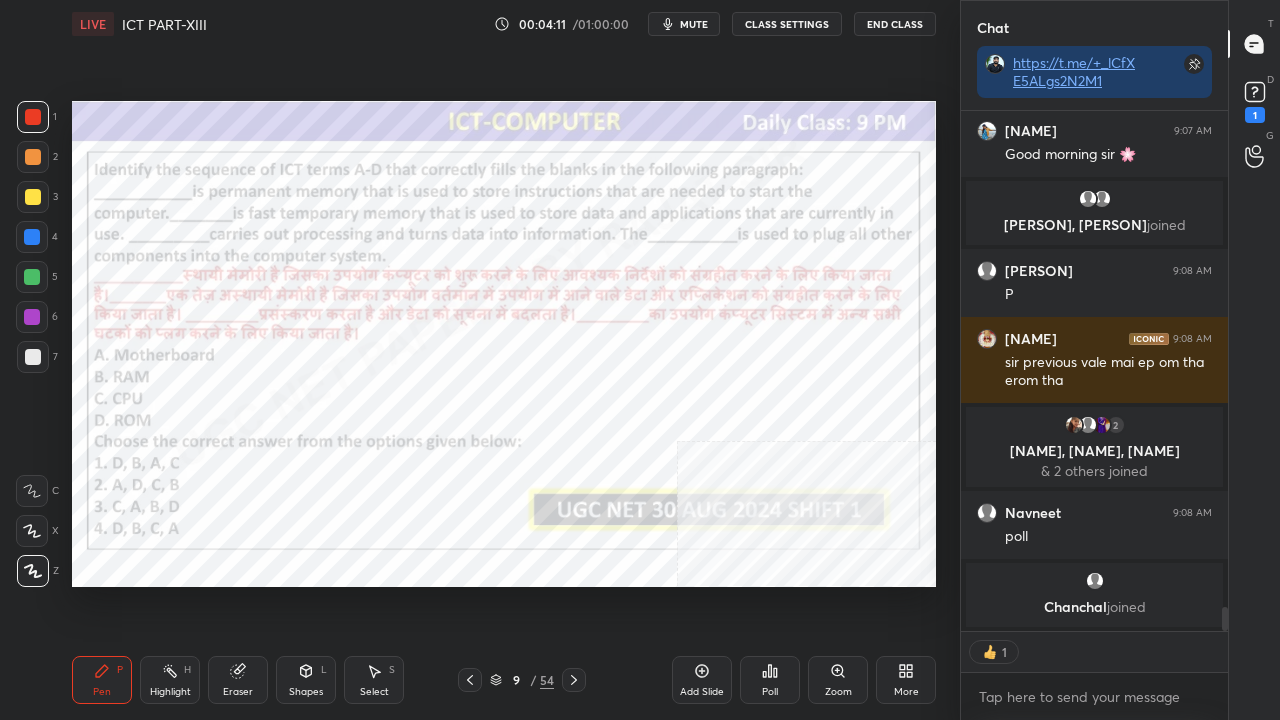 drag, startPoint x: 770, startPoint y: 686, endPoint x: 772, endPoint y: 676, distance: 10.198039 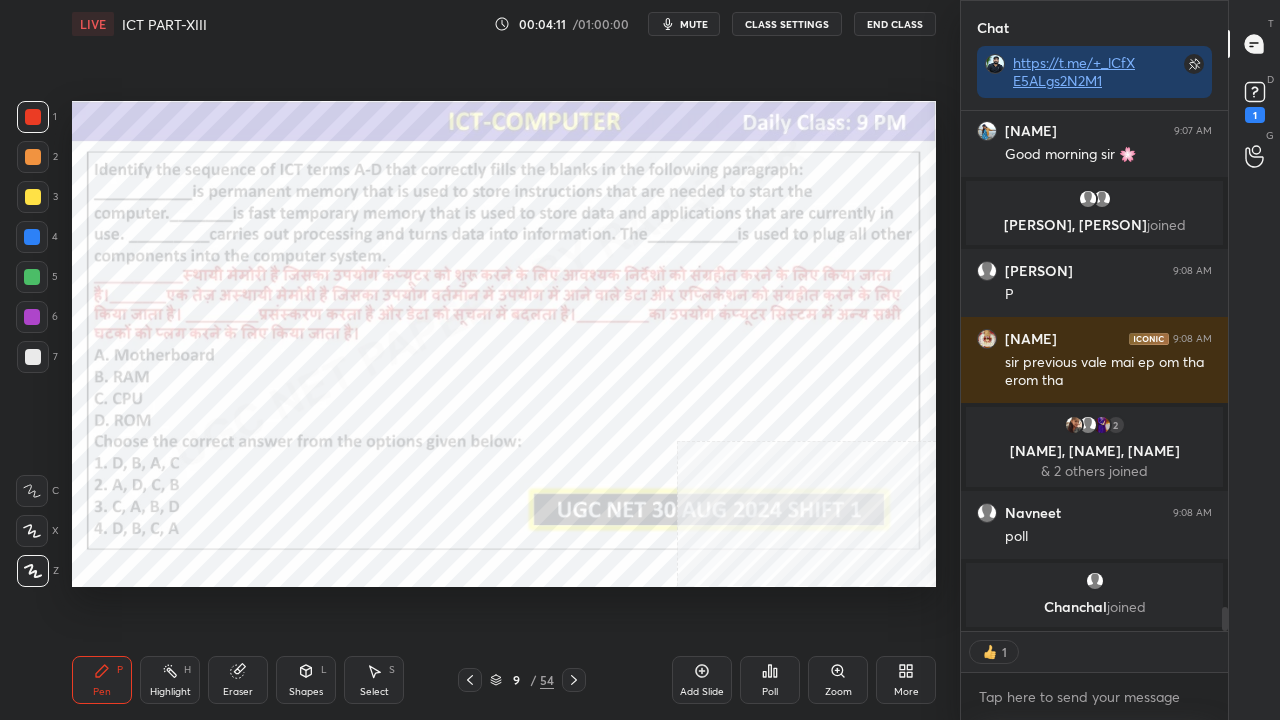 click on "Poll" at bounding box center (770, 680) 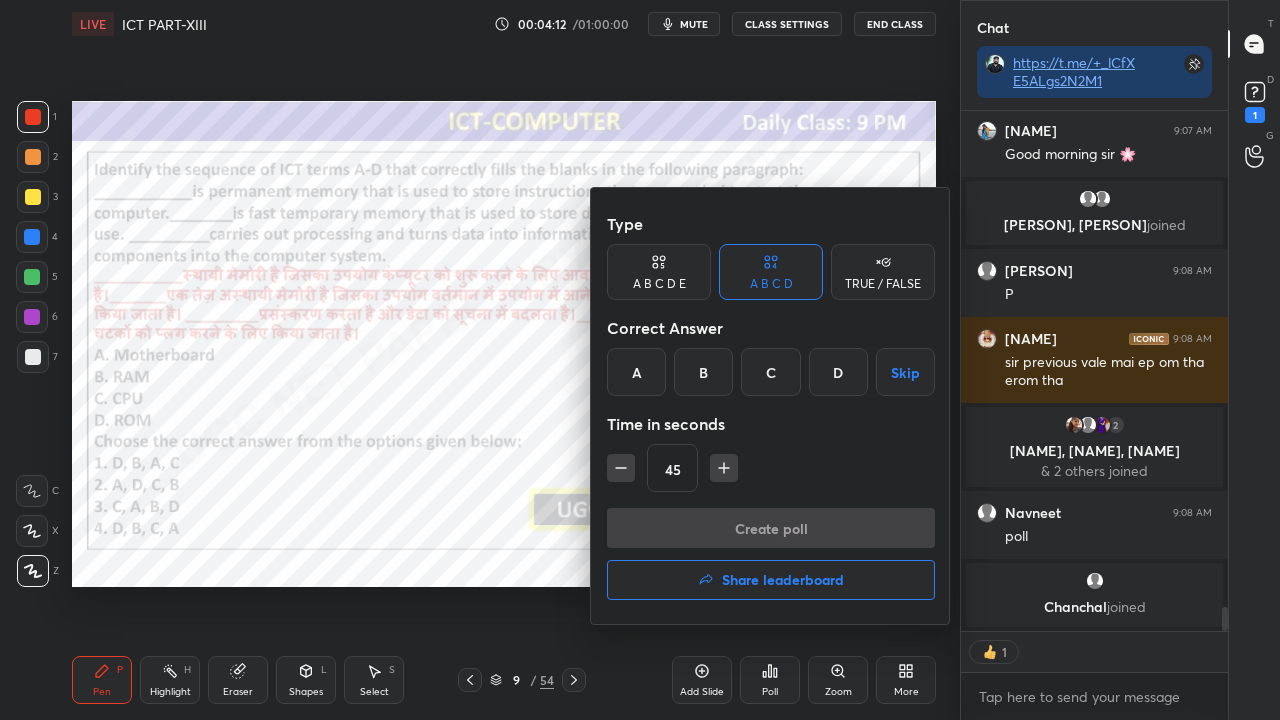 type on "x" 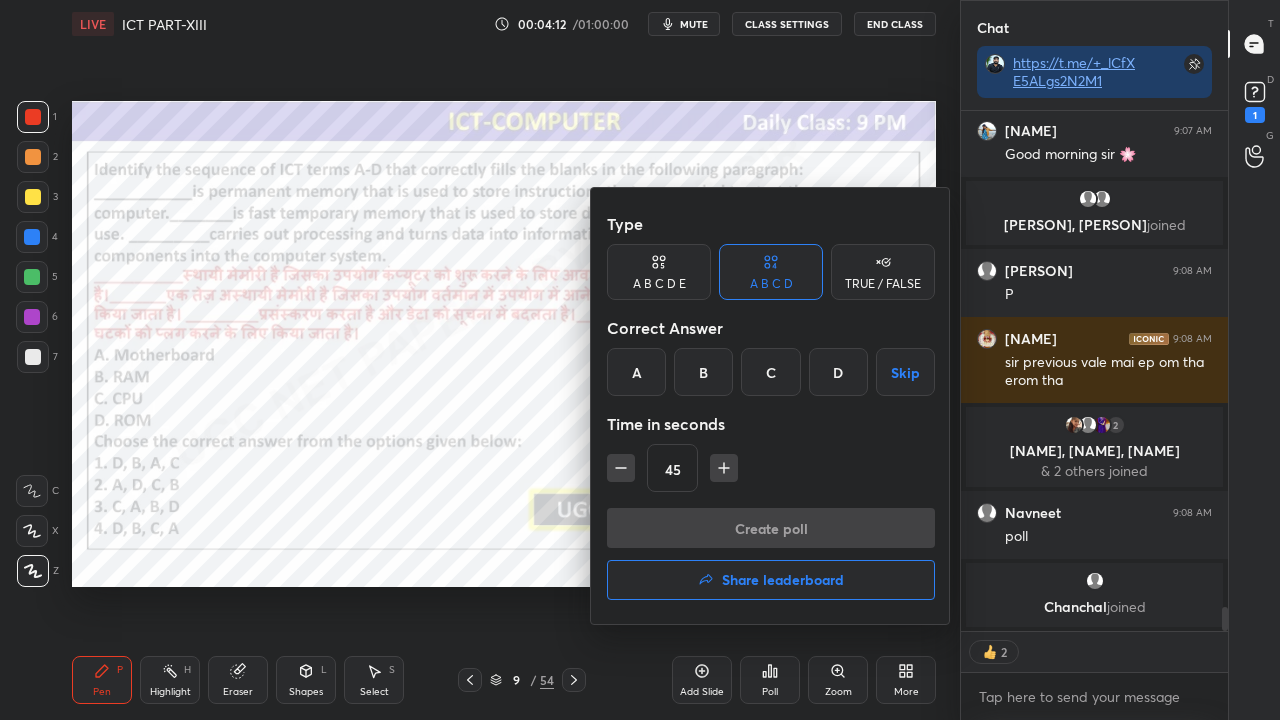 drag, startPoint x: 824, startPoint y: 377, endPoint x: 800, endPoint y: 402, distance: 34.655445 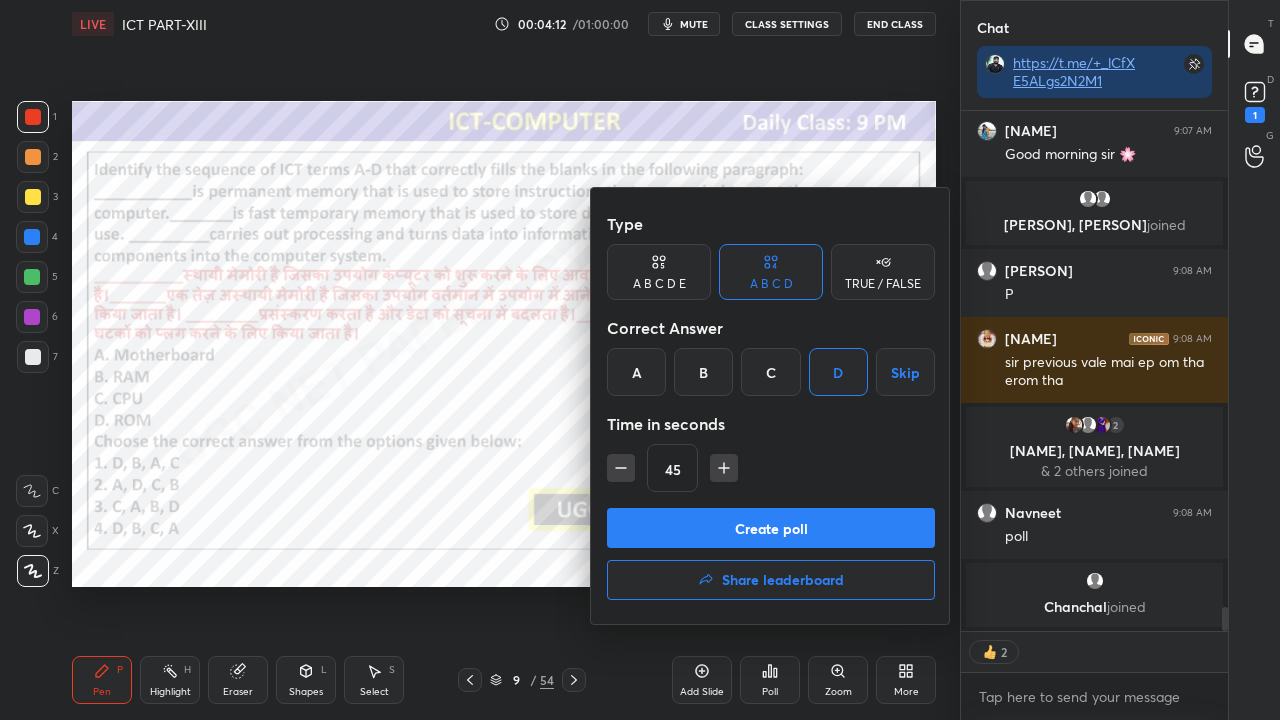click 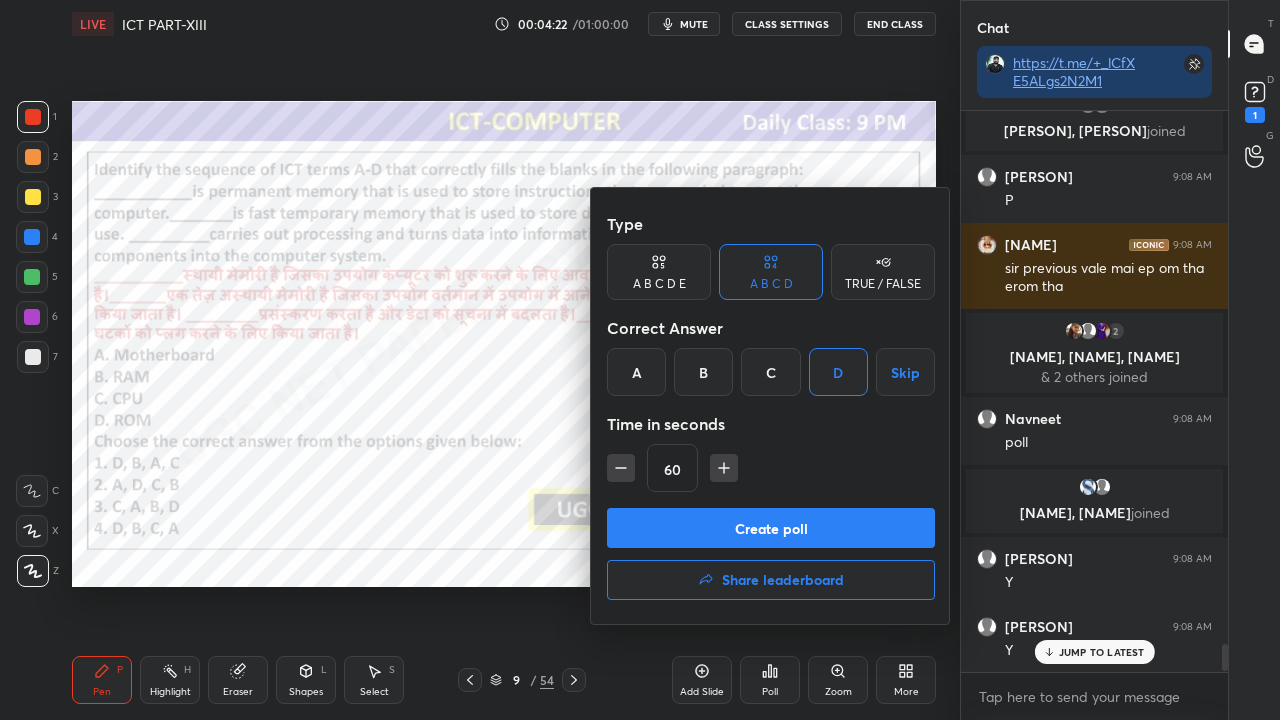 click on "Create poll" at bounding box center [771, 528] 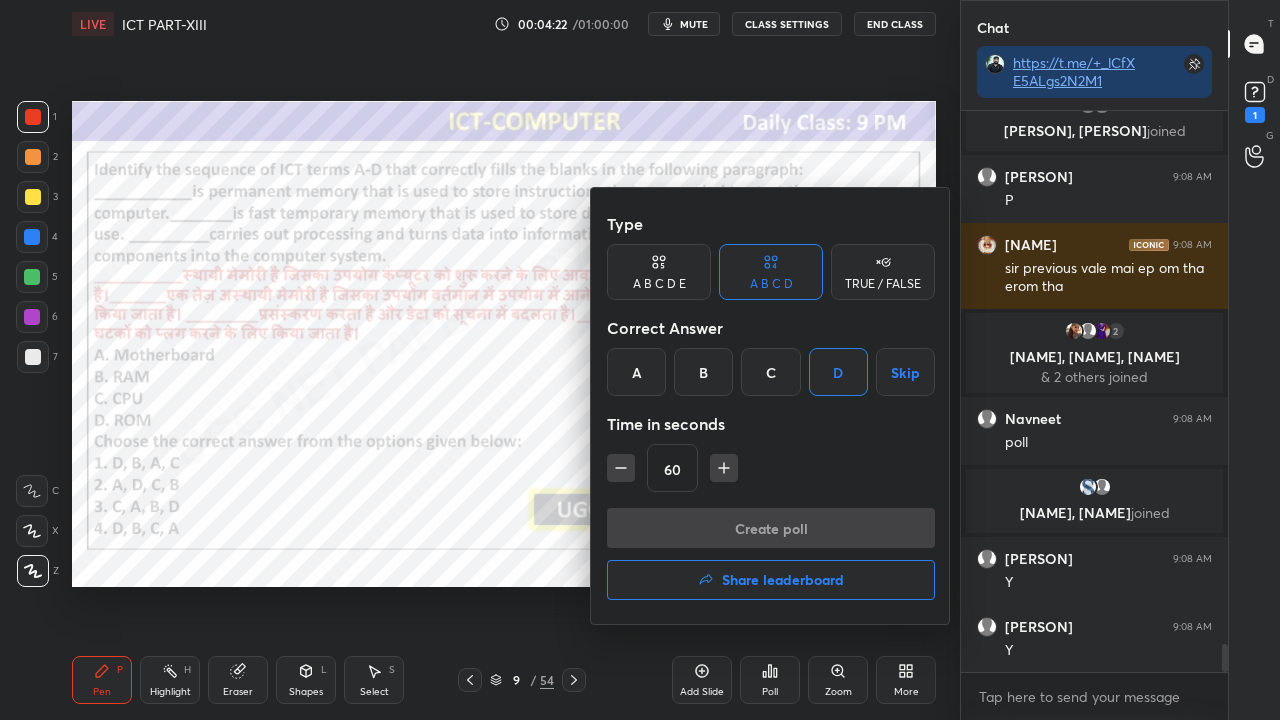type on "x" 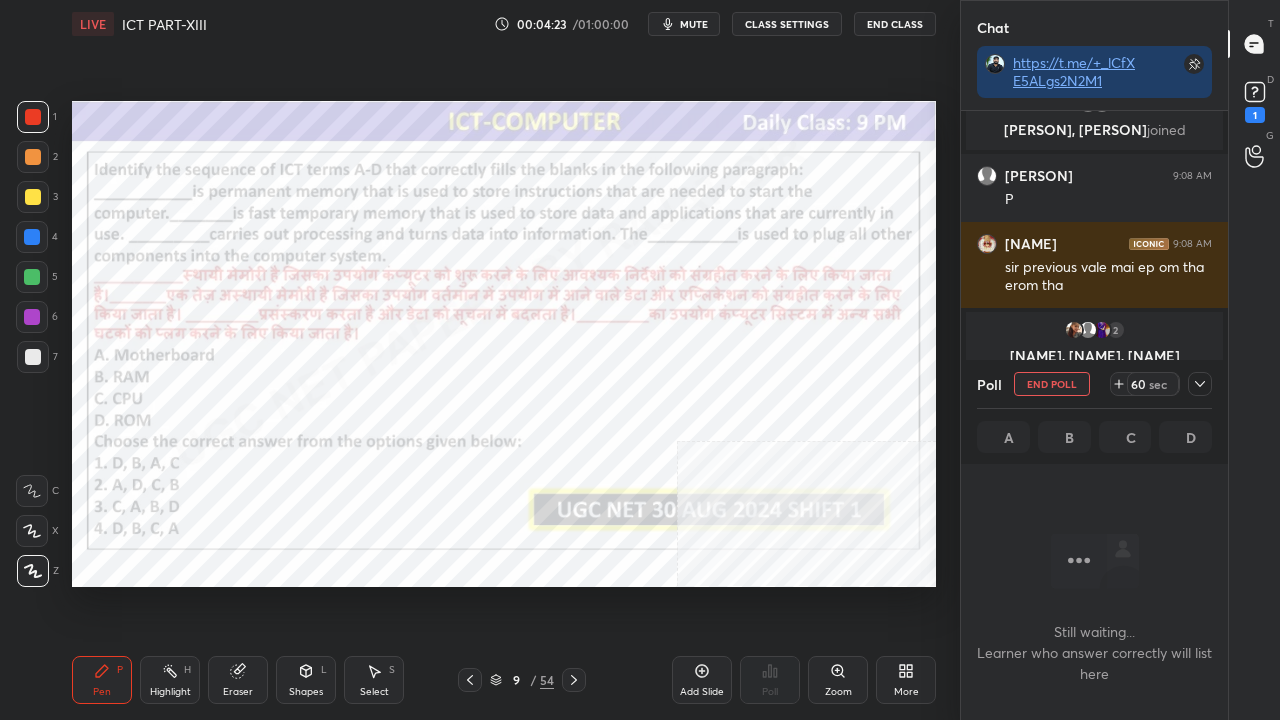 click on "CLASS SETTINGS" at bounding box center (787, 24) 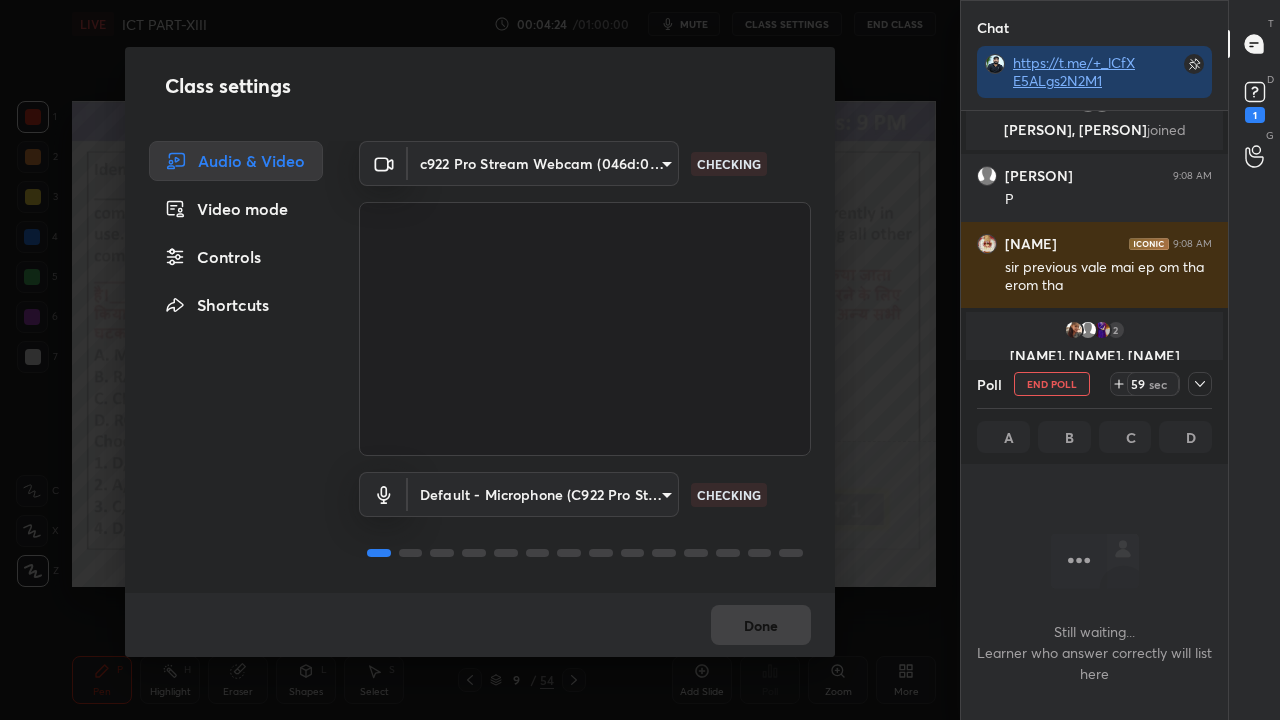 click on "Controls" at bounding box center [236, 257] 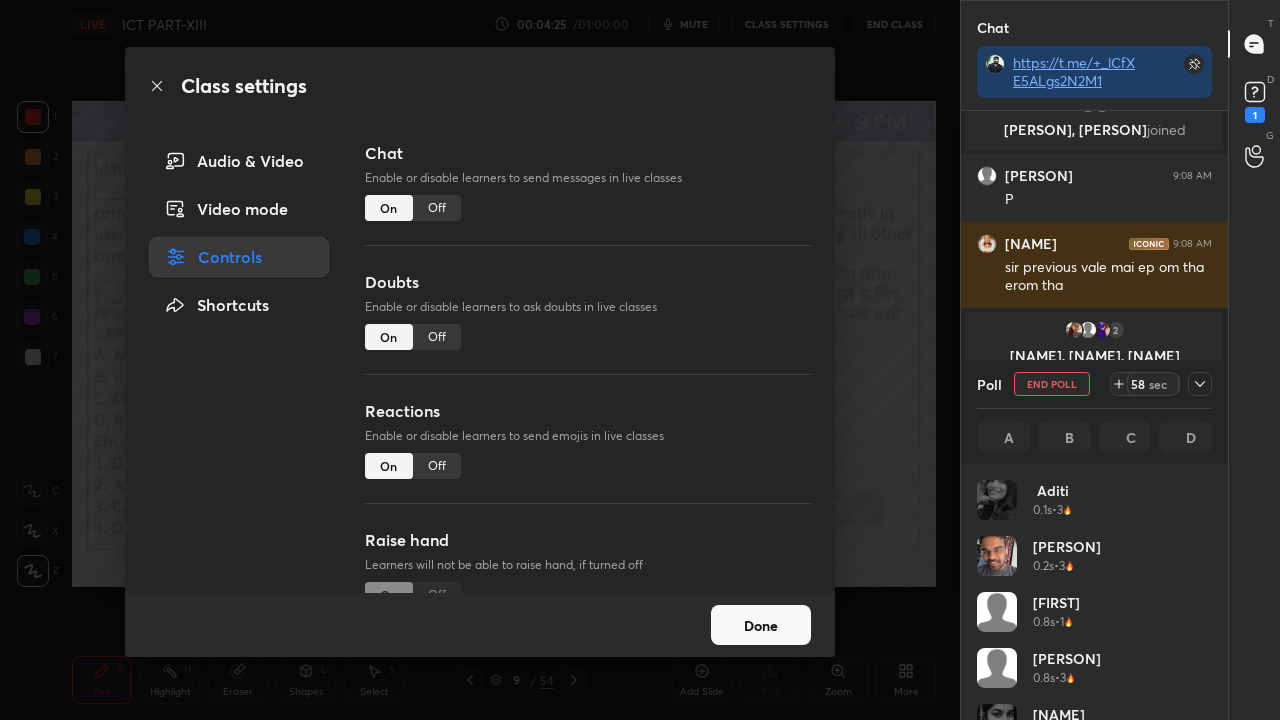 click on "Video mode" at bounding box center (239, 209) 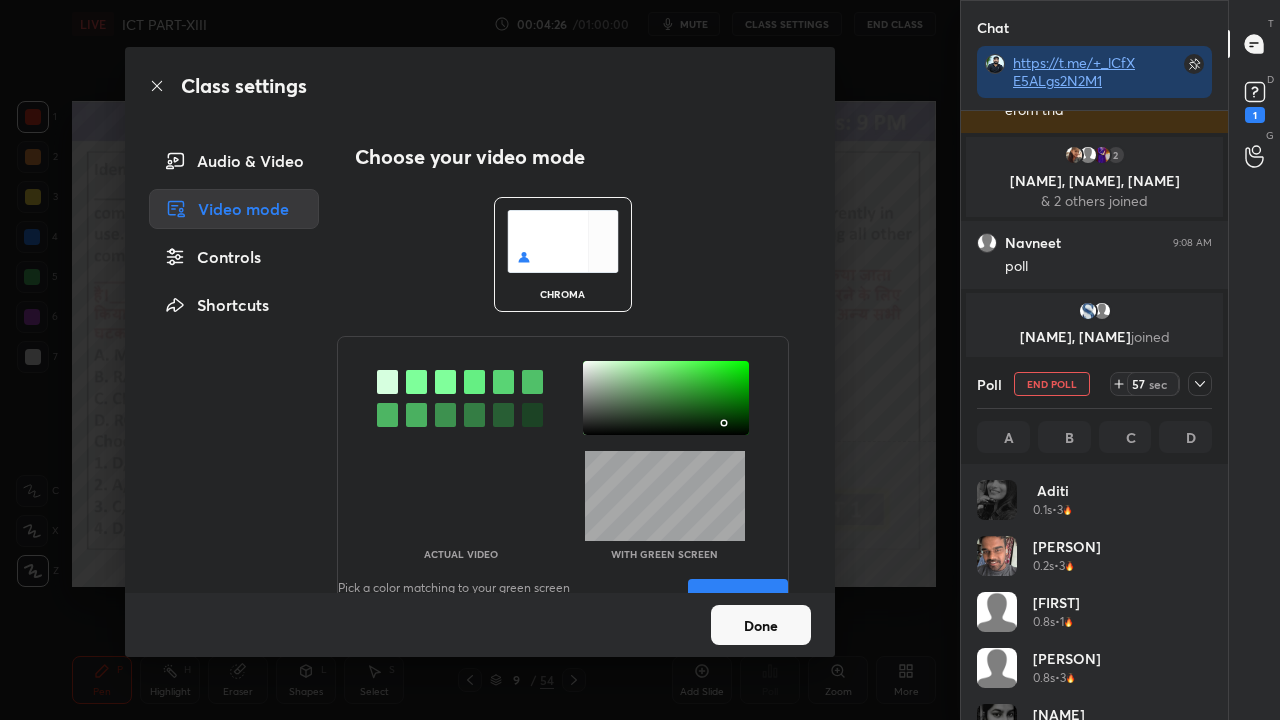 click on "Shortcuts" at bounding box center [234, 305] 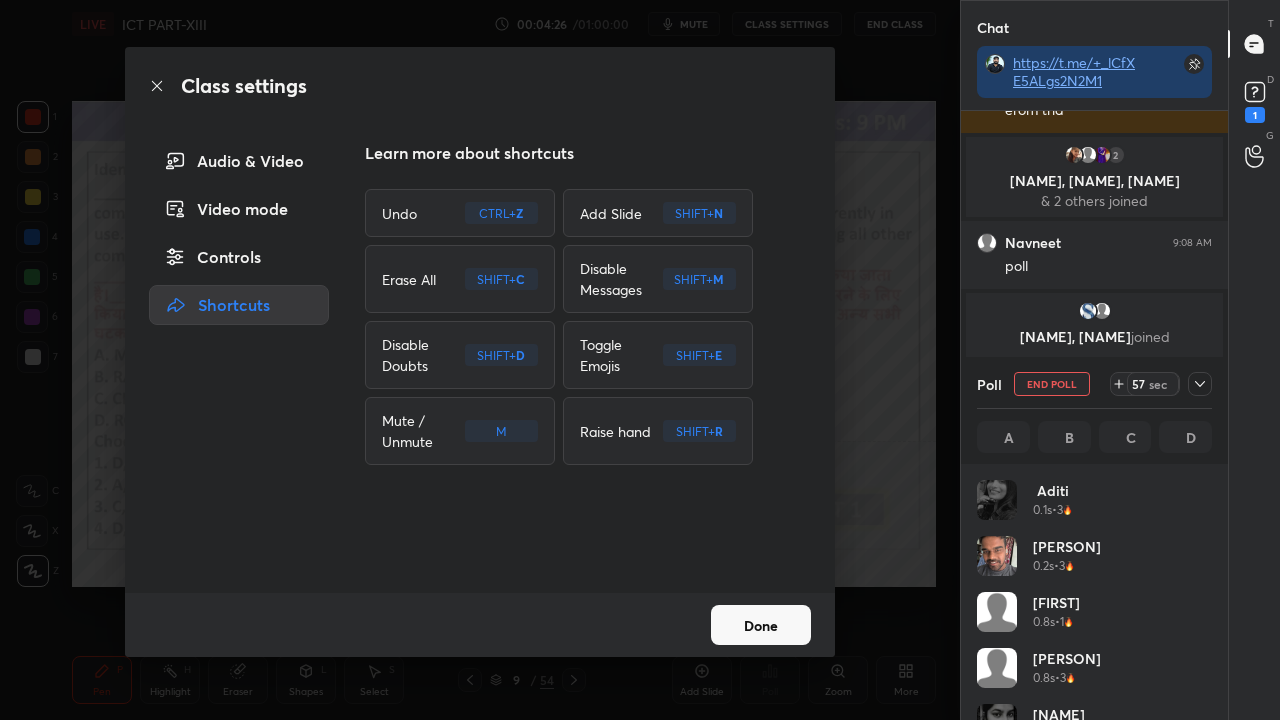 click on "Controls" at bounding box center [239, 257] 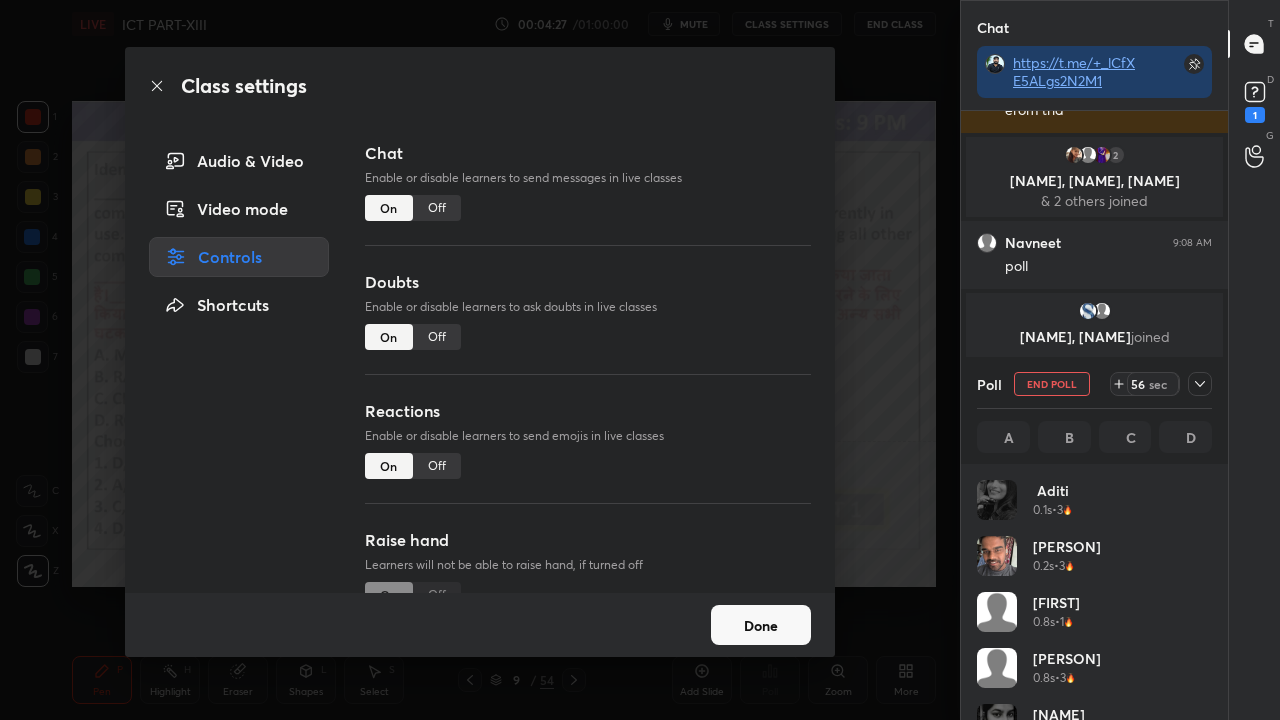 click on "Off" at bounding box center [437, 208] 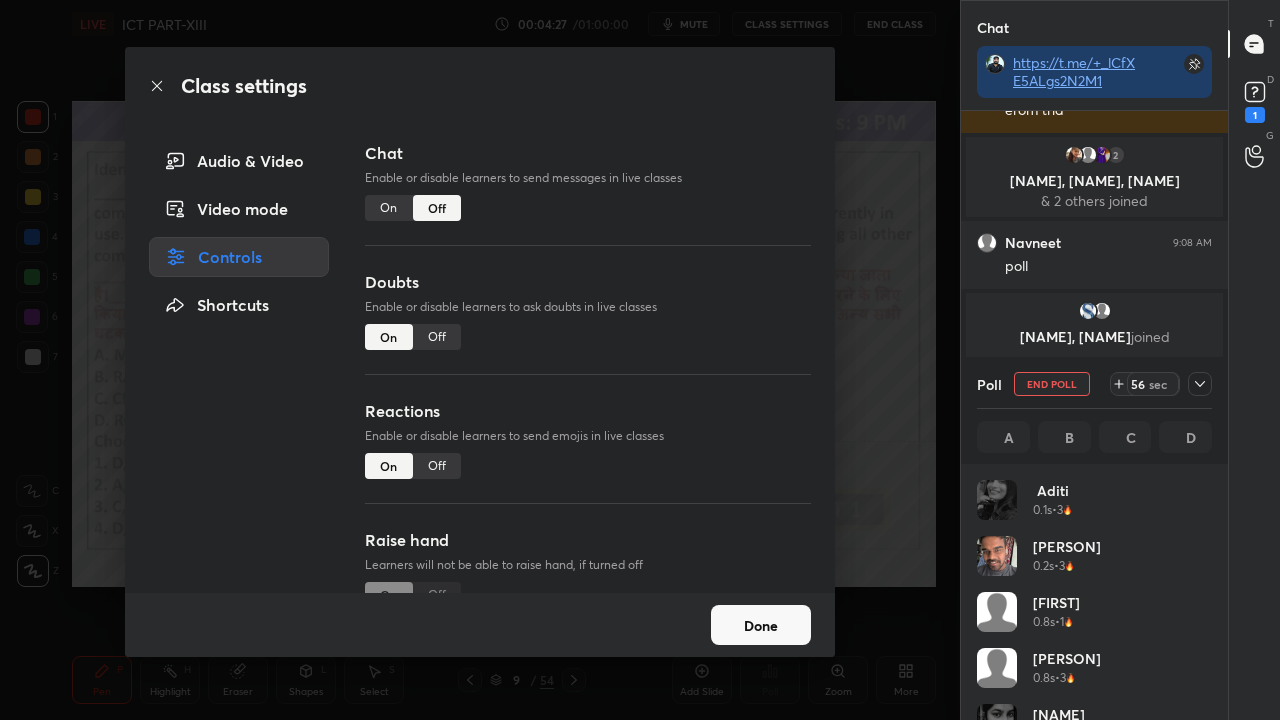 click on "Off" at bounding box center (437, 208) 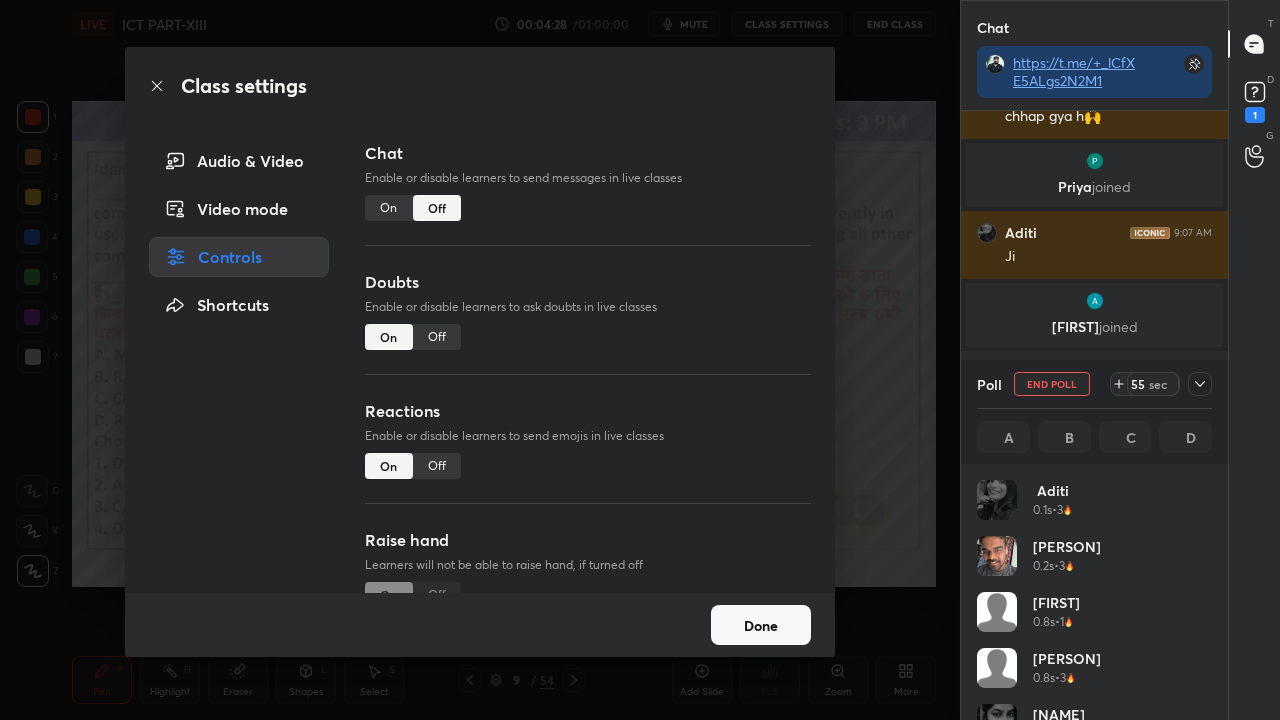 click on "Class settings" at bounding box center [480, 86] 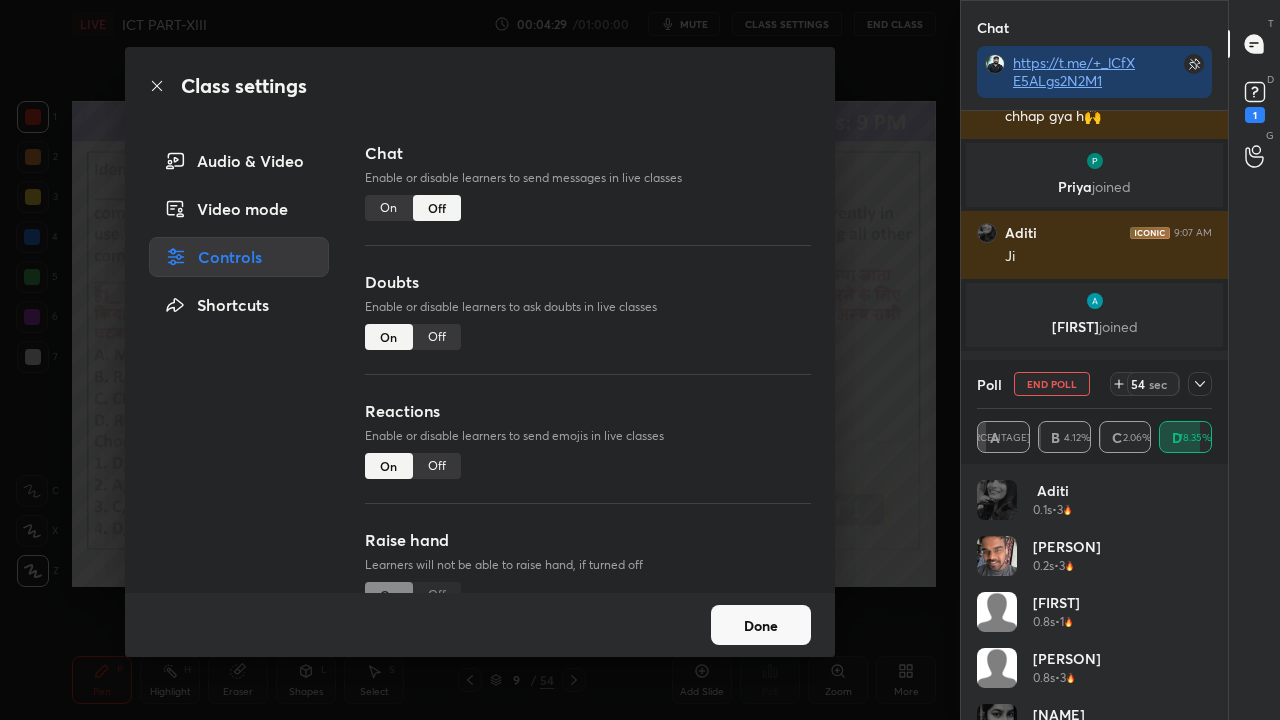 drag, startPoint x: 157, startPoint y: 80, endPoint x: 170, endPoint y: 81, distance: 13.038404 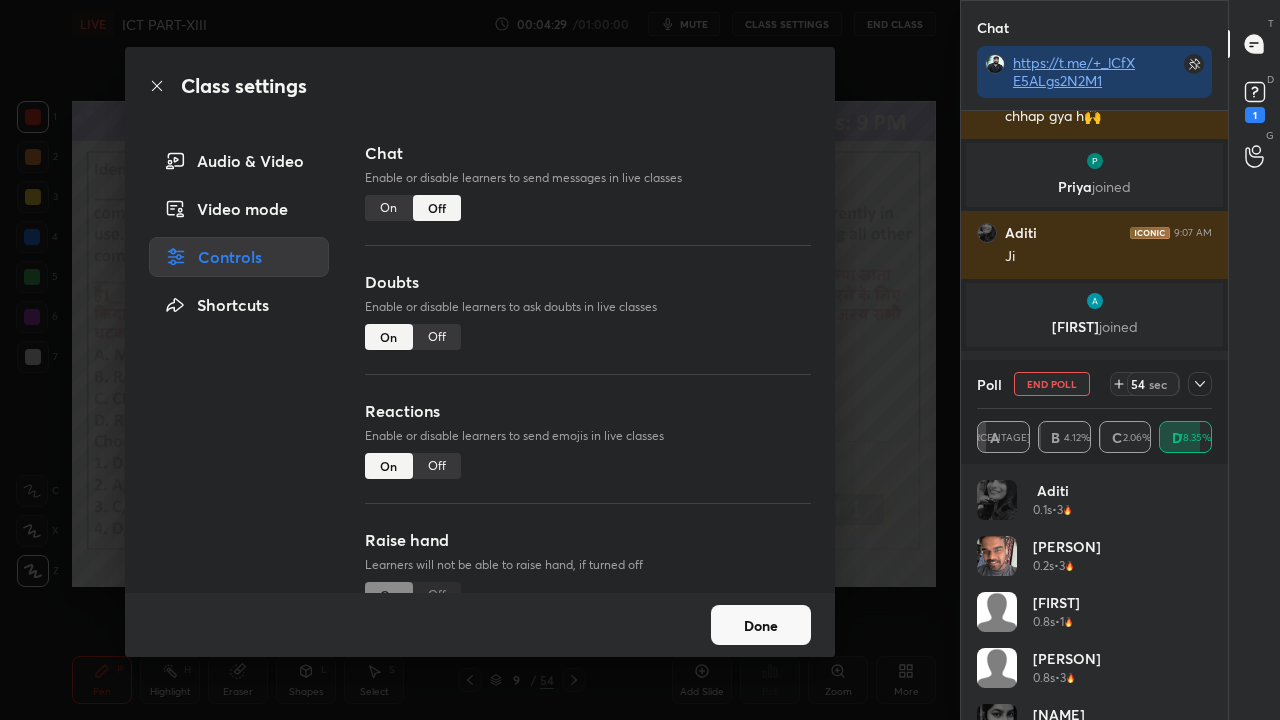 click 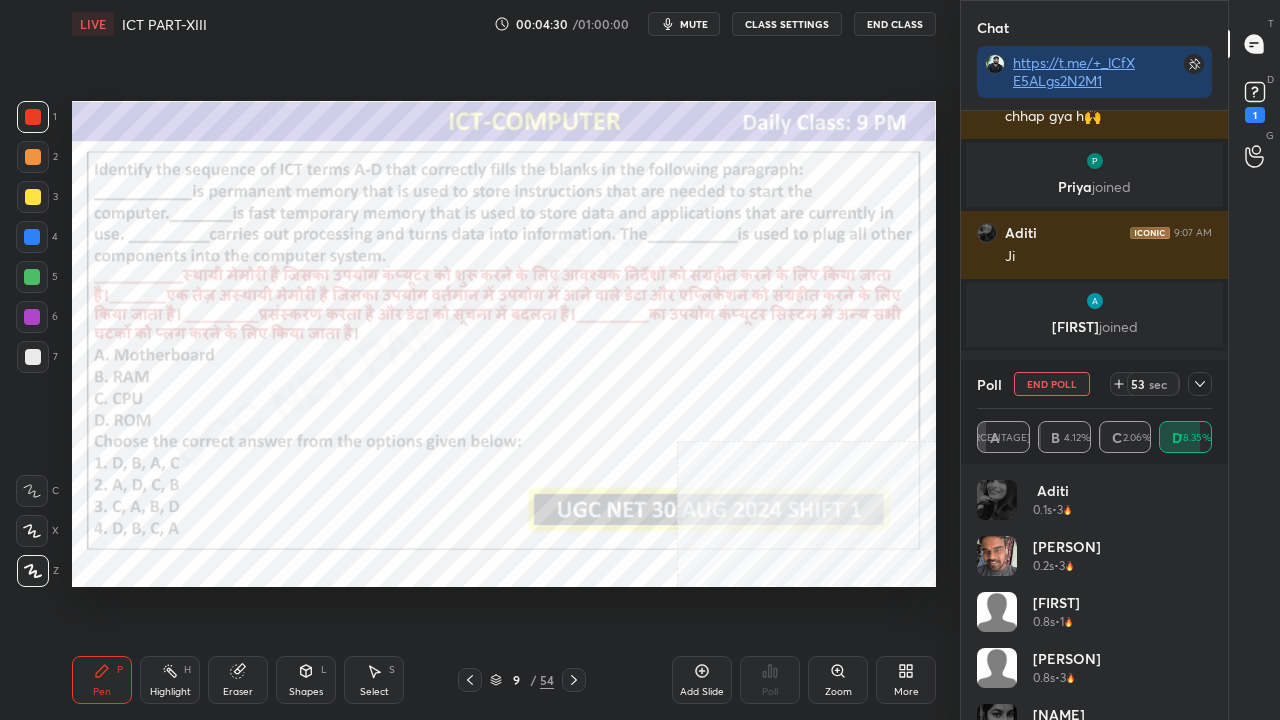 click 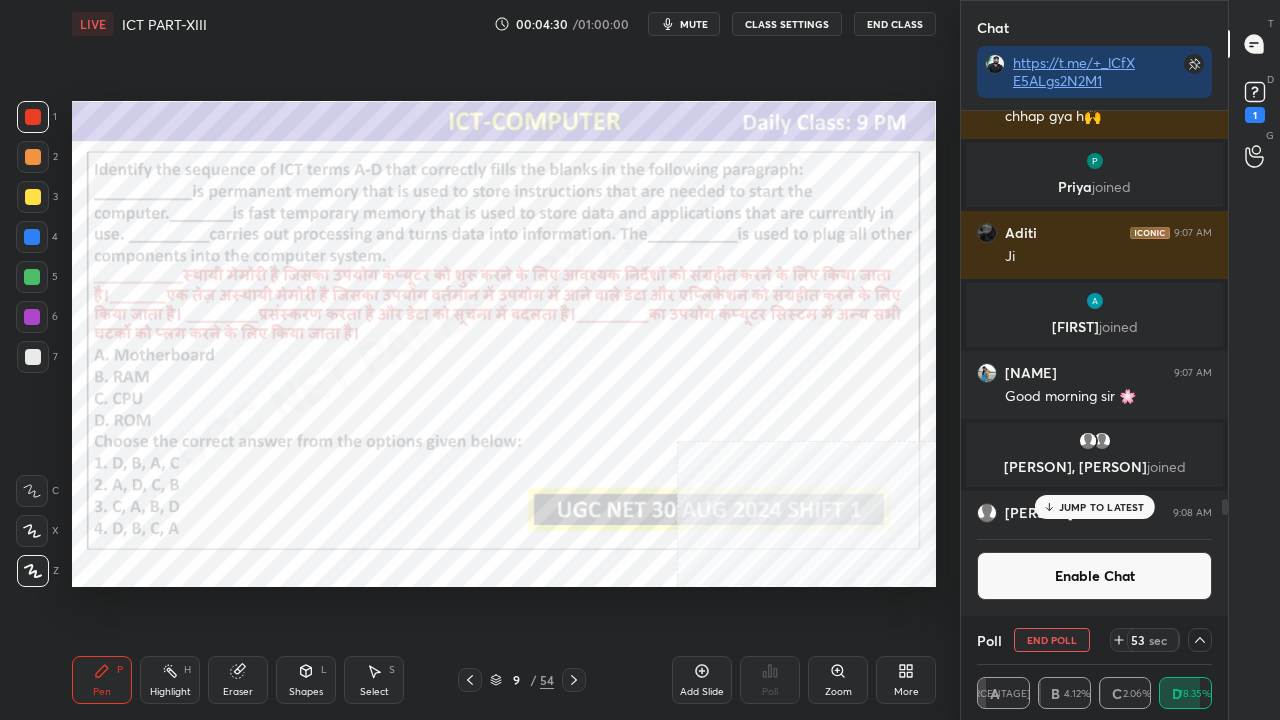 click on "JUMP TO LATEST" at bounding box center [1102, 507] 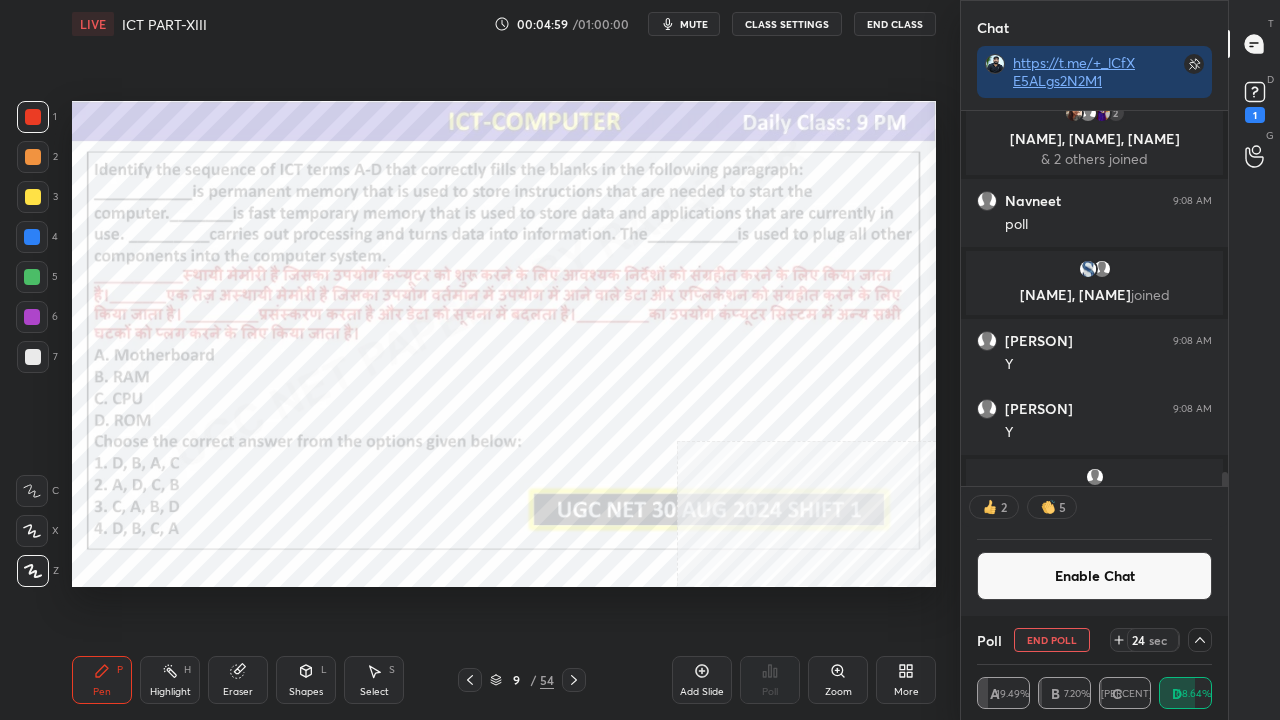 click on "Enable Chat" at bounding box center [1094, 576] 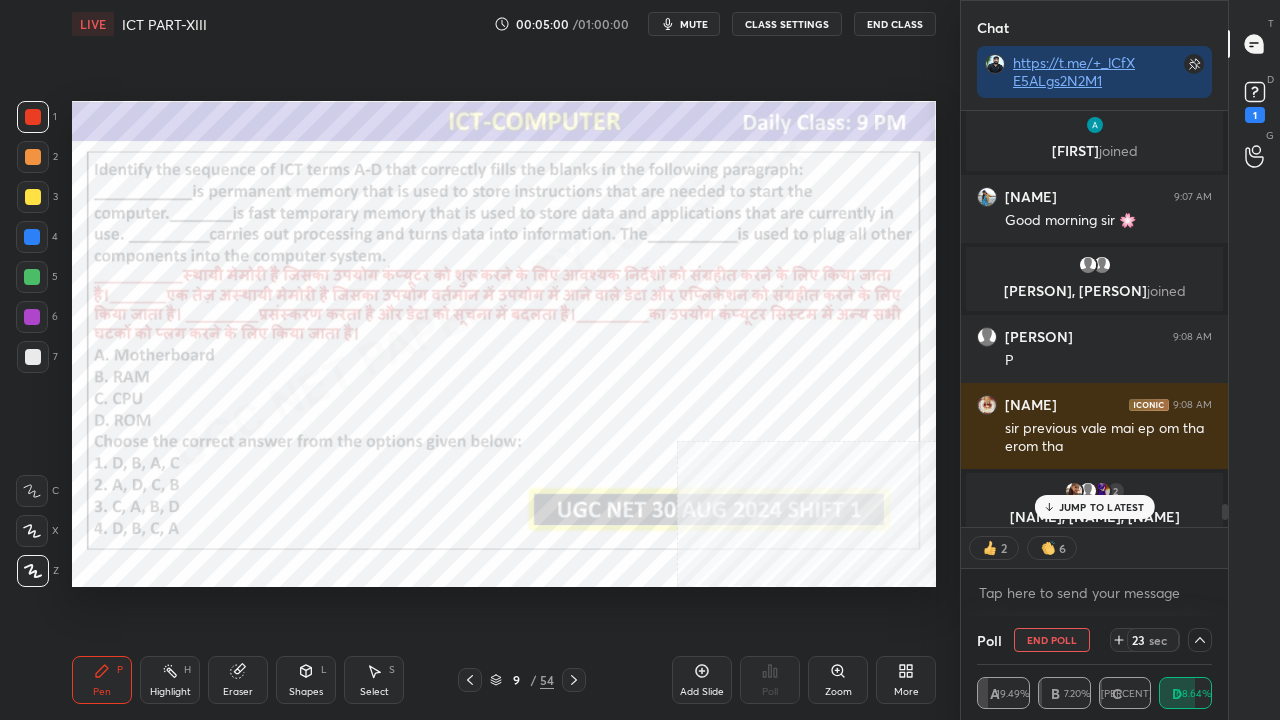 click on "JUMP TO LATEST" at bounding box center [1102, 507] 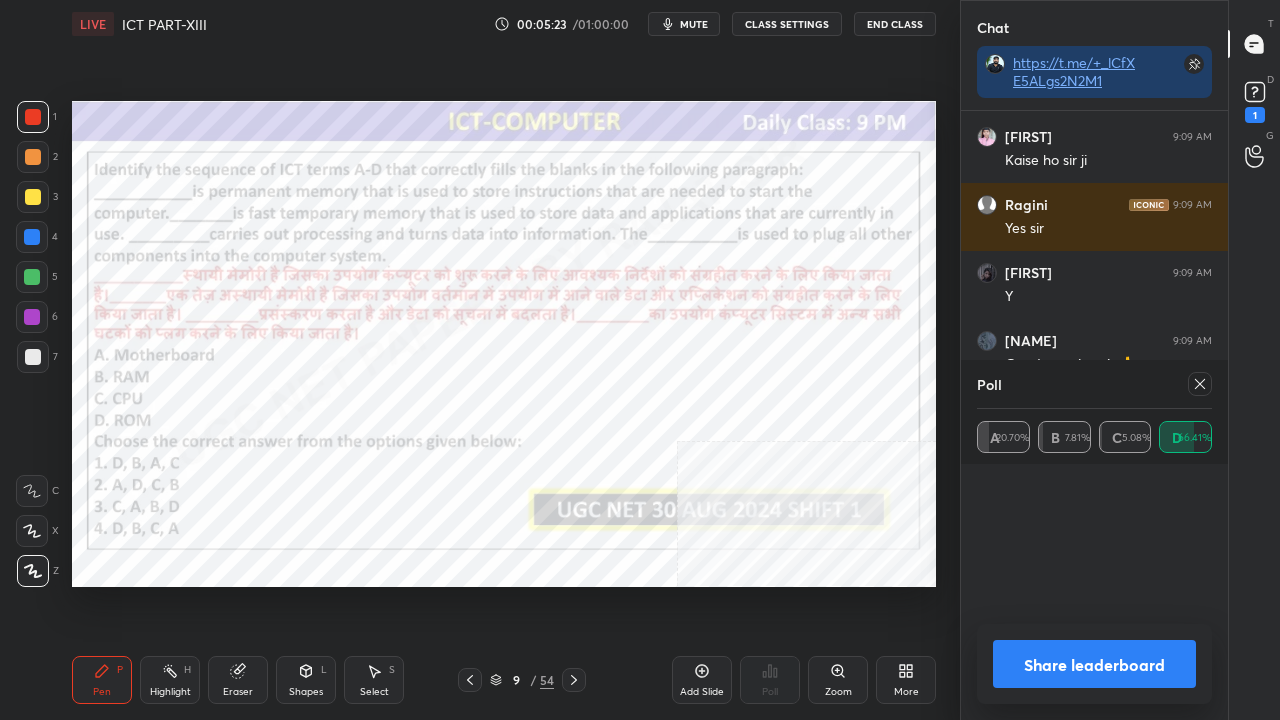 scroll, scrollTop: 6, scrollLeft: 6, axis: both 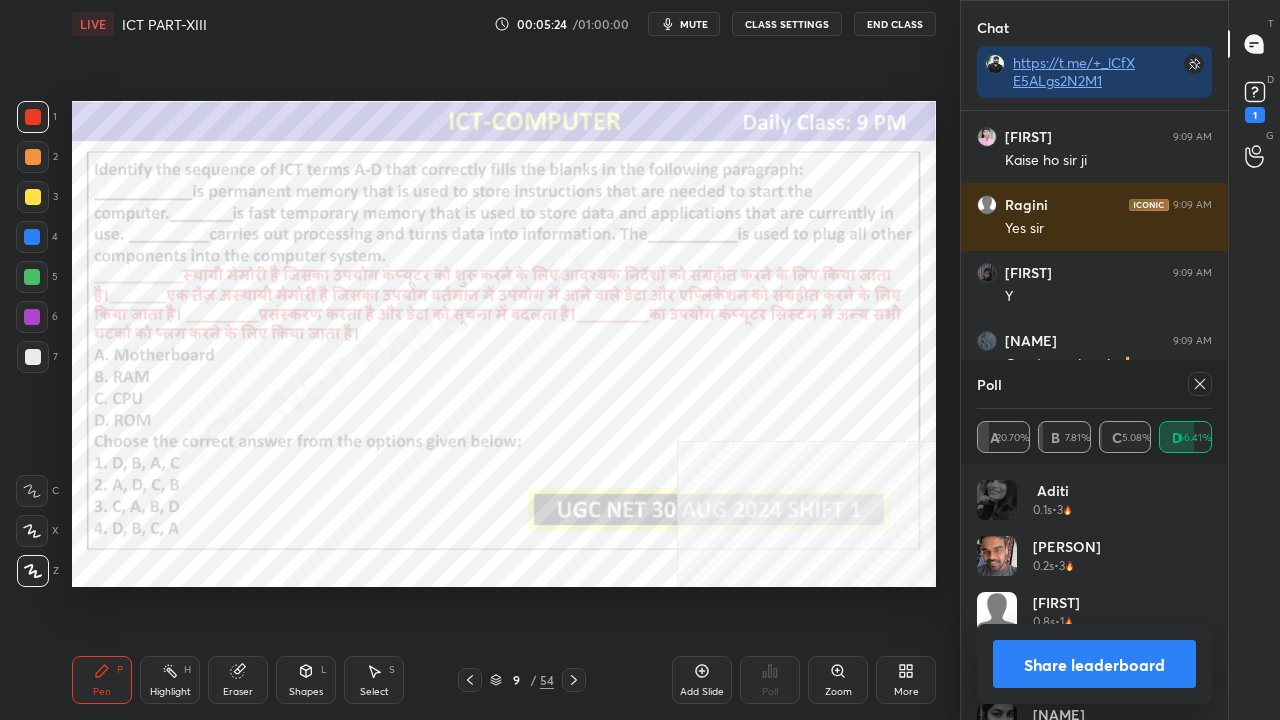 click 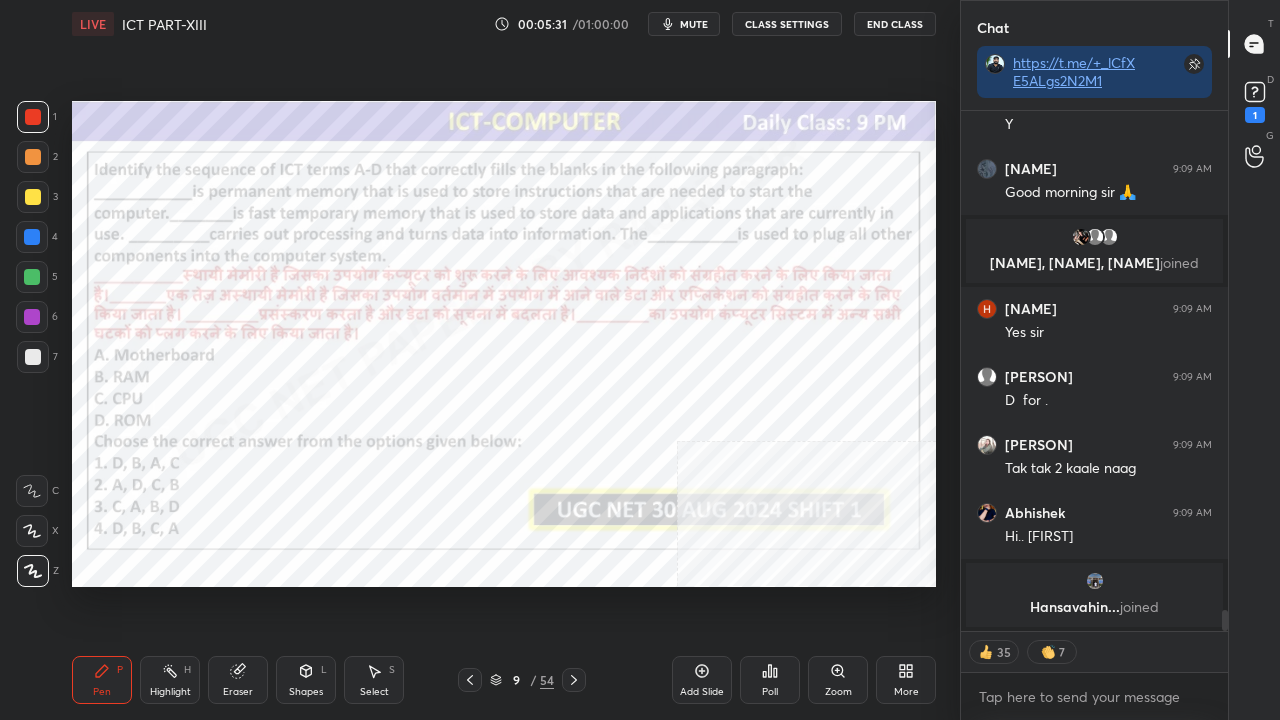 type on "x" 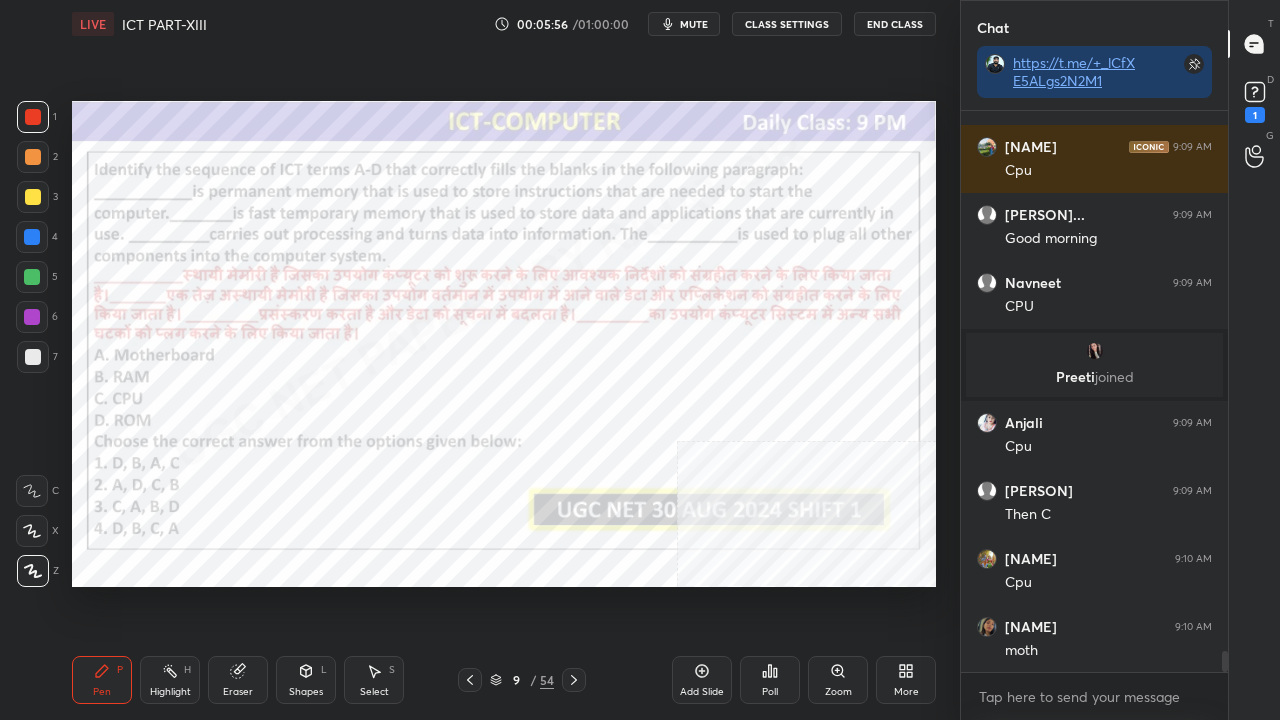 click 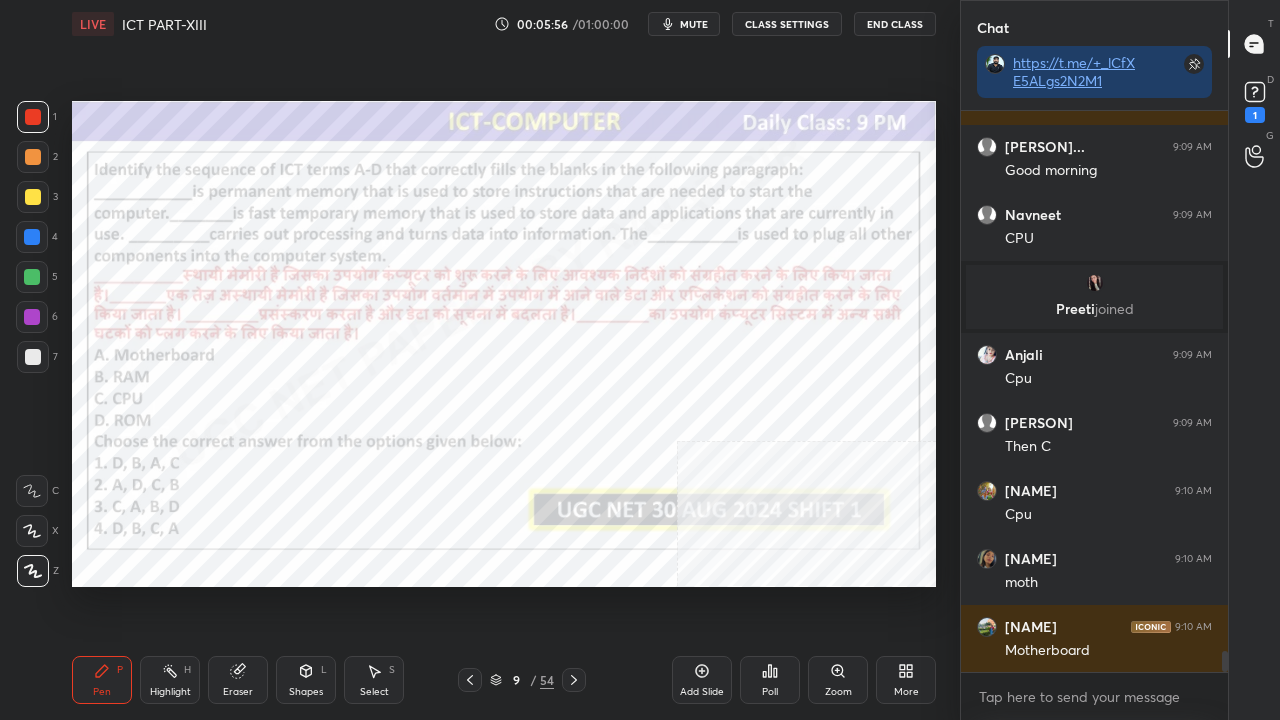 click 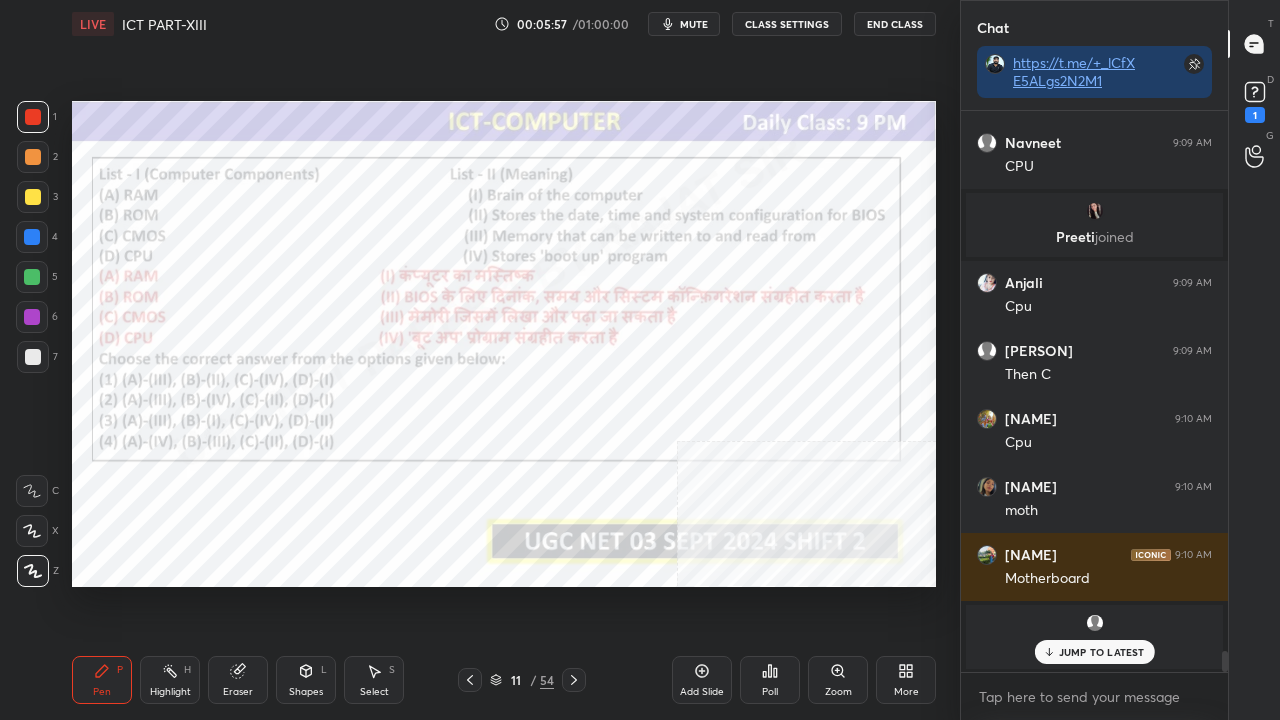 click on "11 / 54" at bounding box center [522, 680] 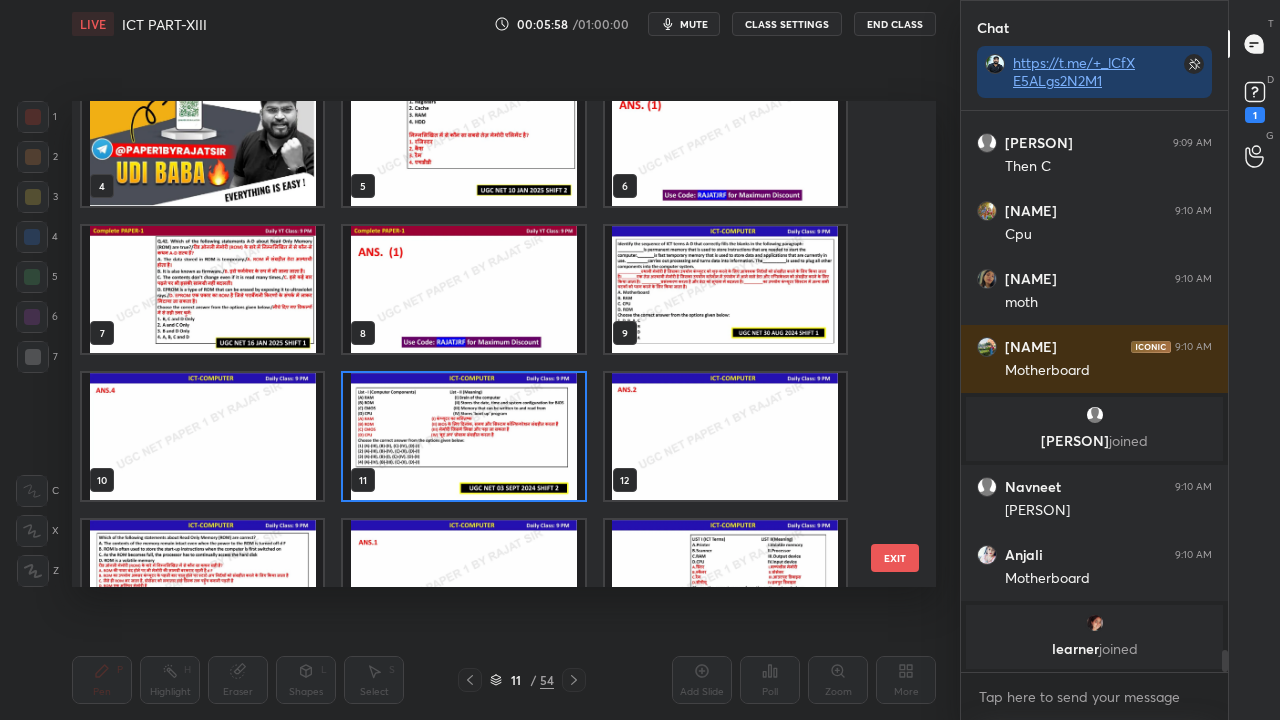 click at bounding box center [463, 436] 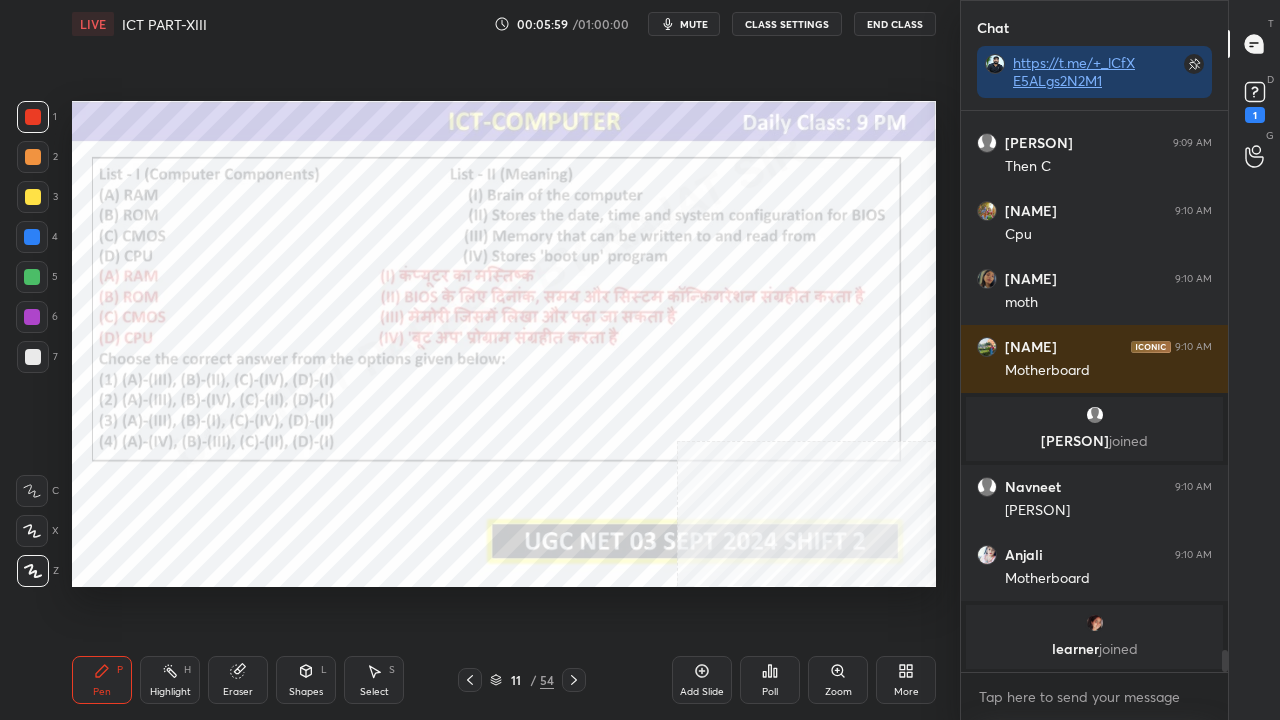 click at bounding box center (463, 436) 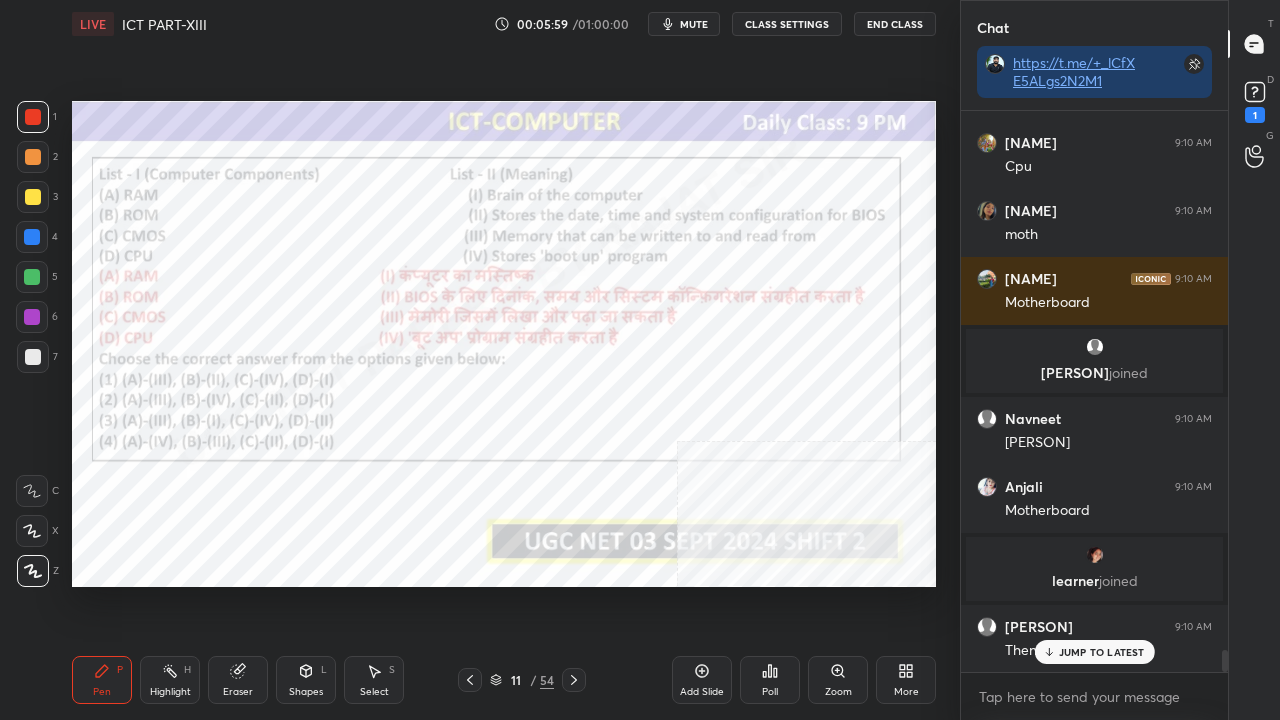 click 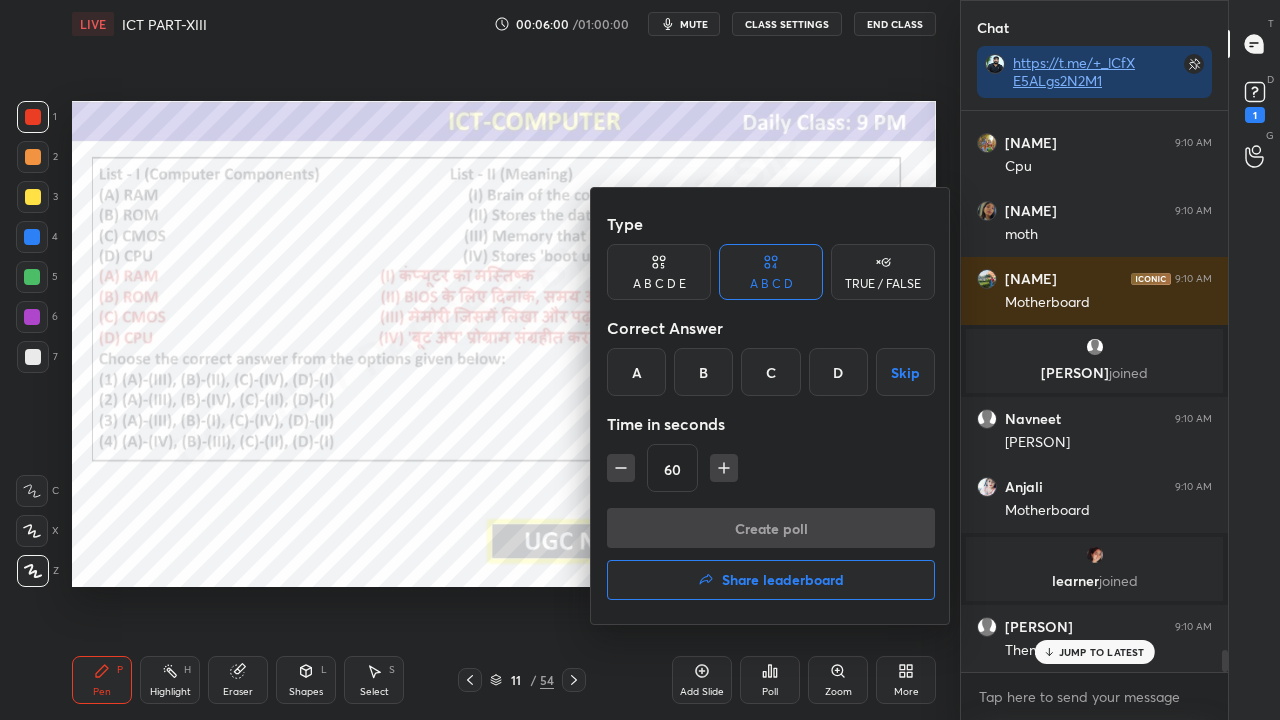 click on "B" at bounding box center [703, 372] 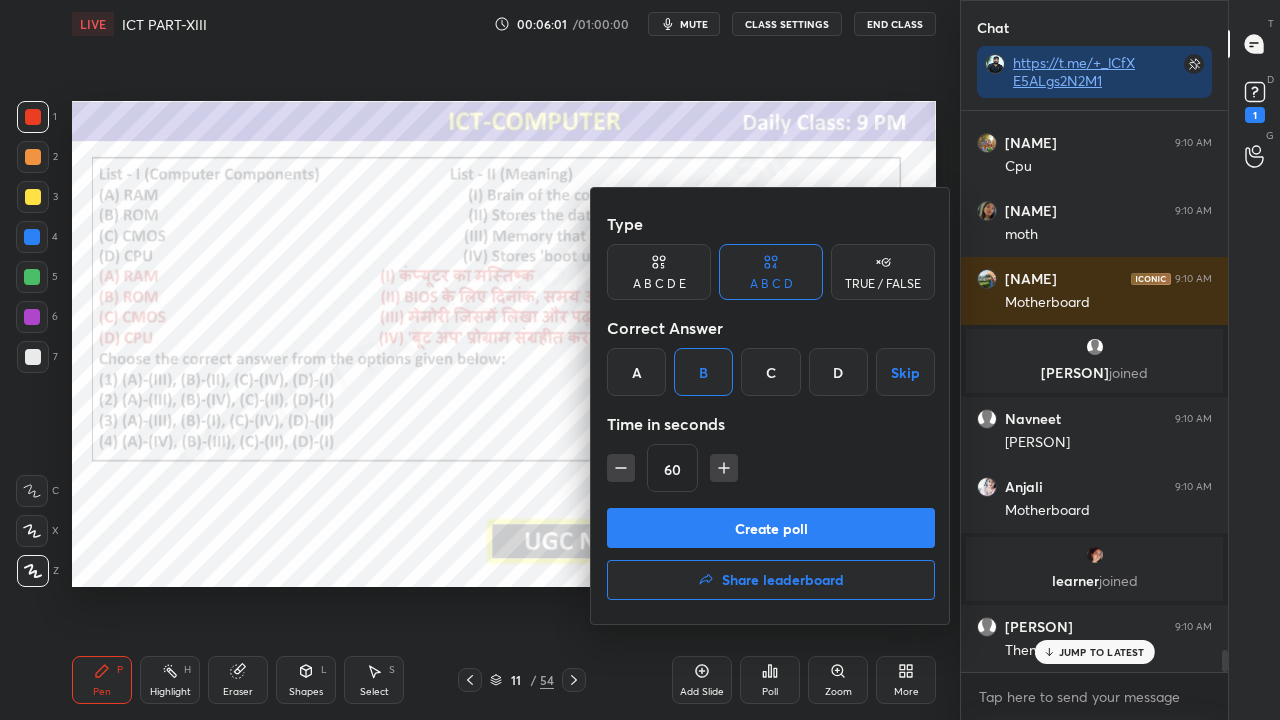 click 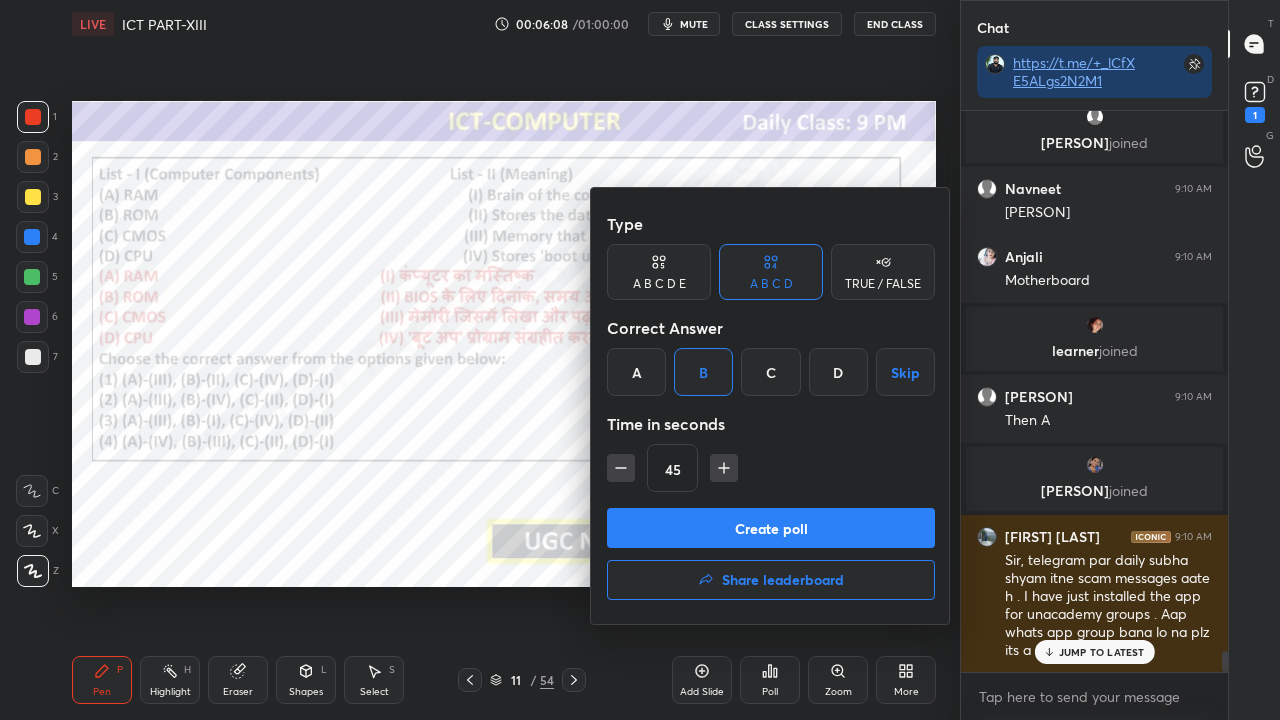 click on "Create poll" at bounding box center [771, 528] 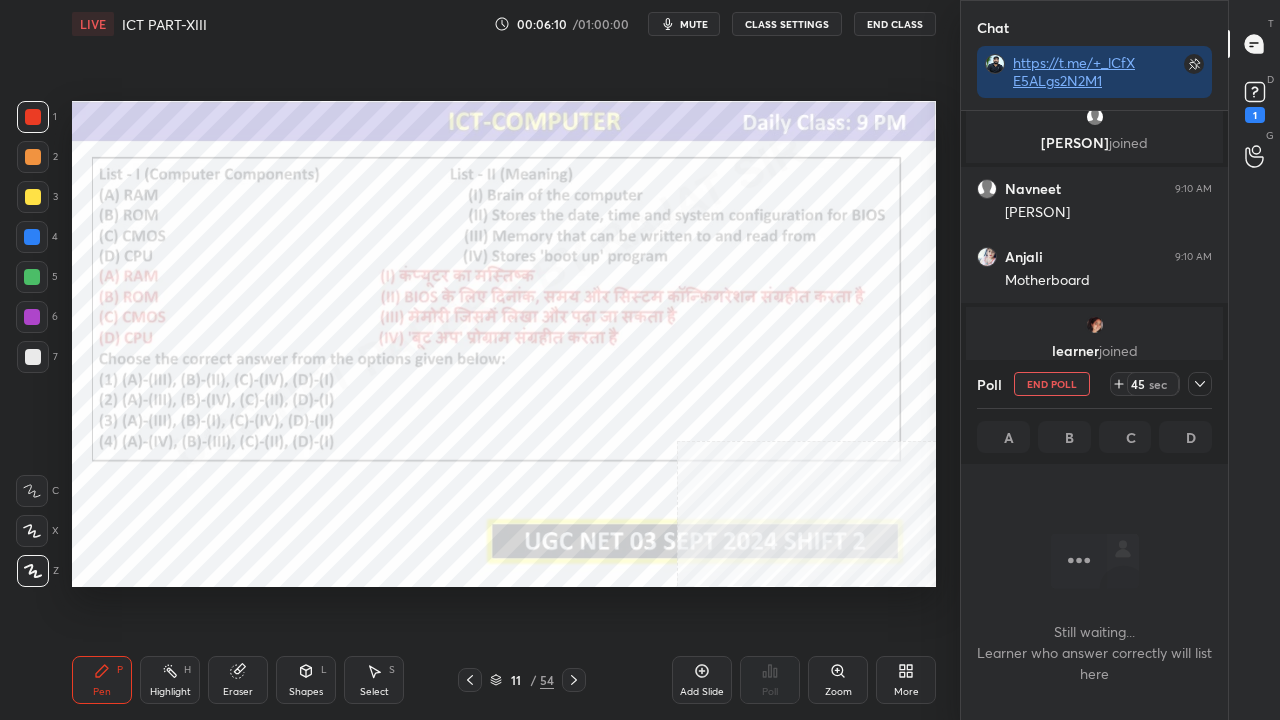 click 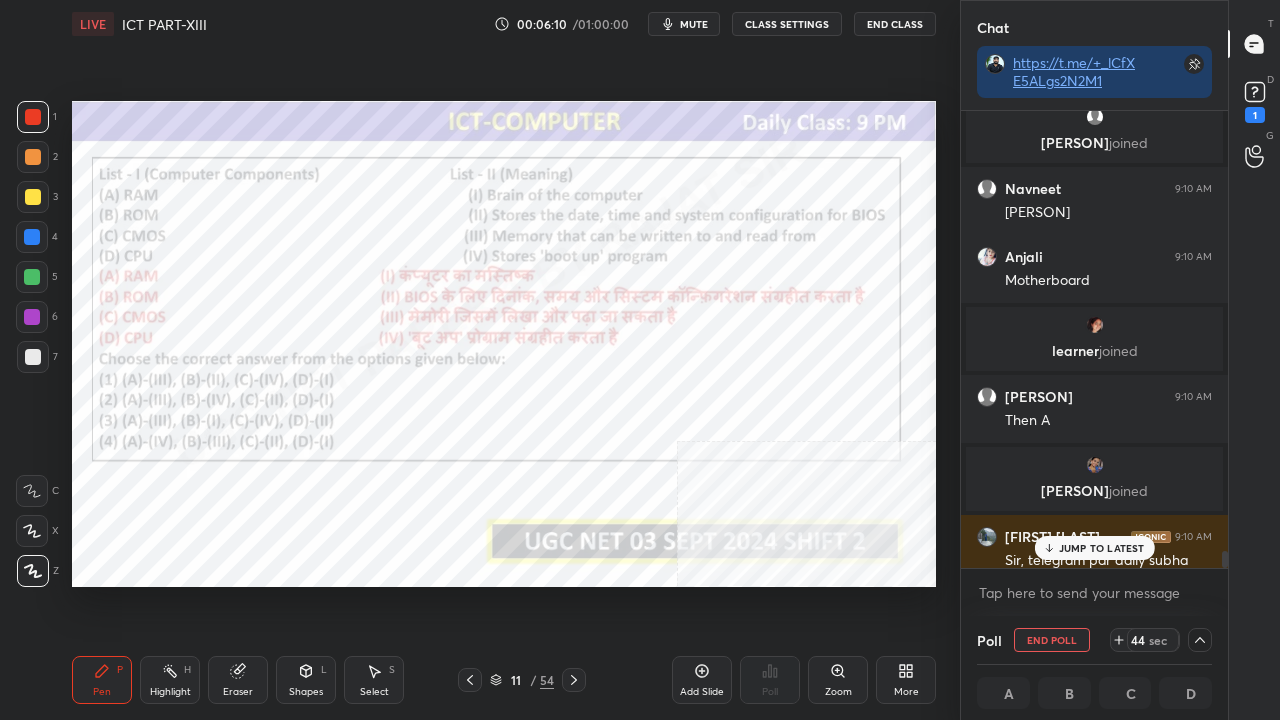 click on "JUMP TO LATEST" at bounding box center (1102, 548) 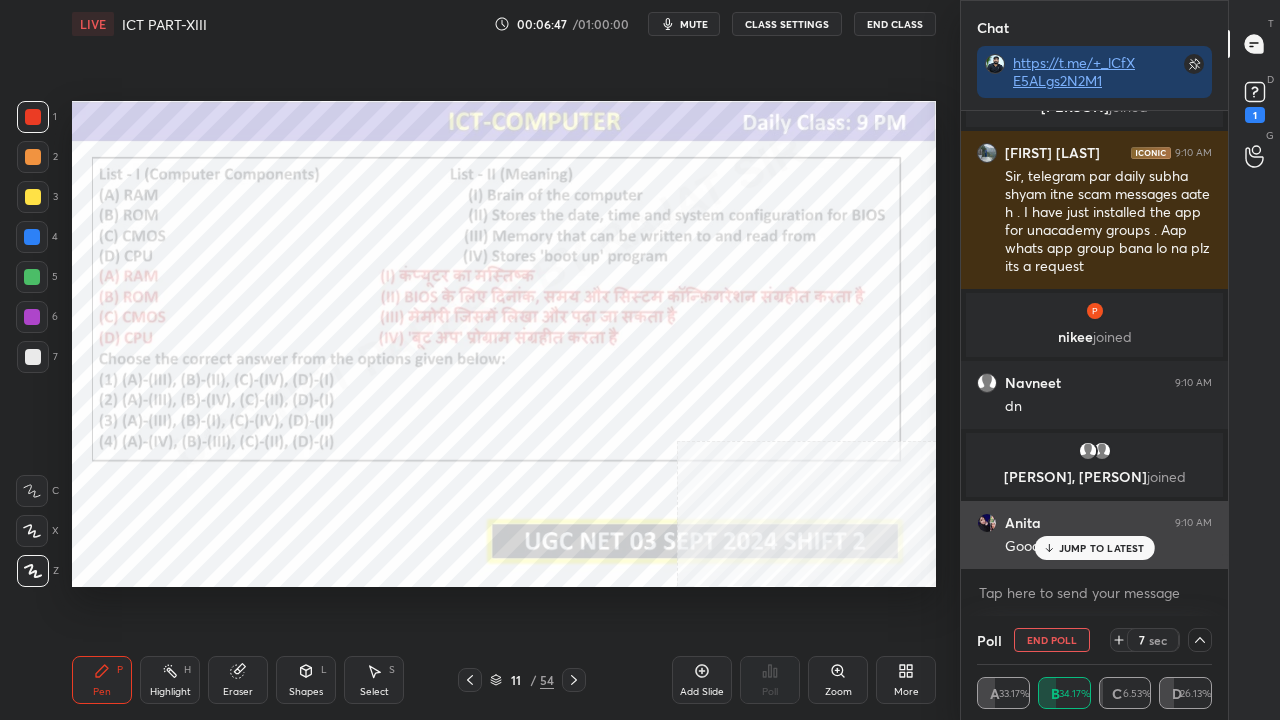 click on "JUMP TO LATEST" at bounding box center (1102, 548) 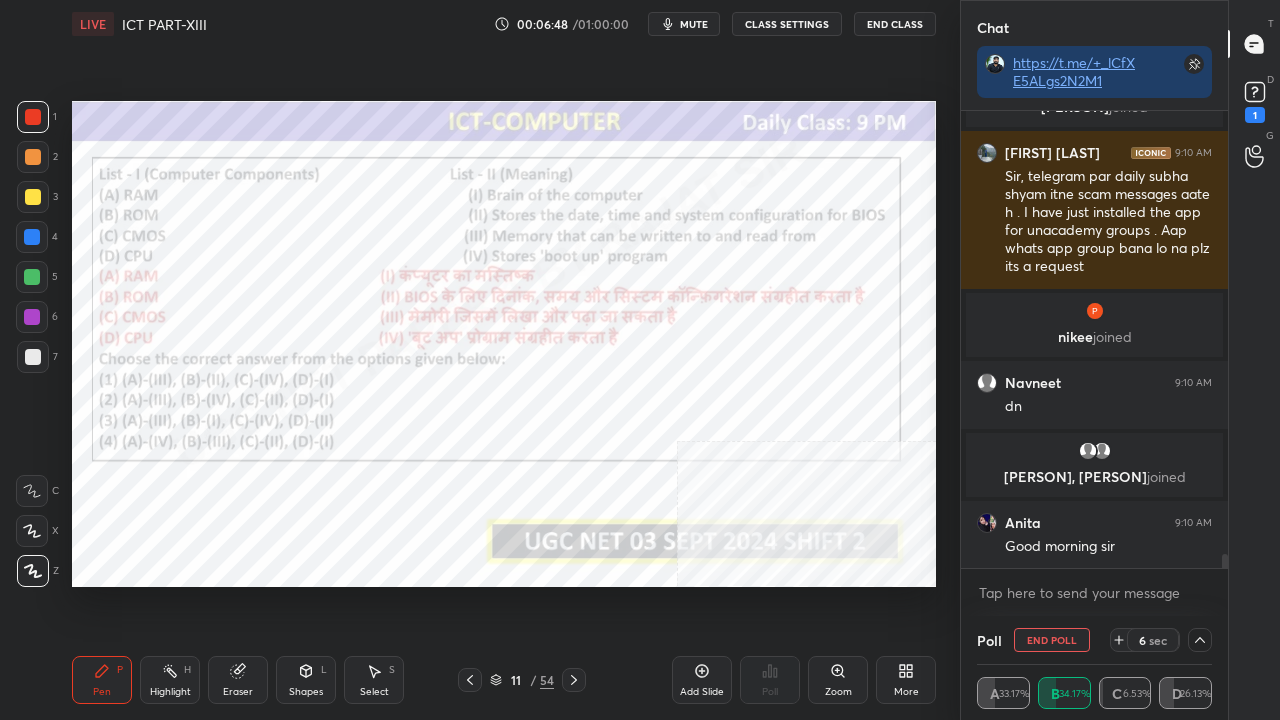 click 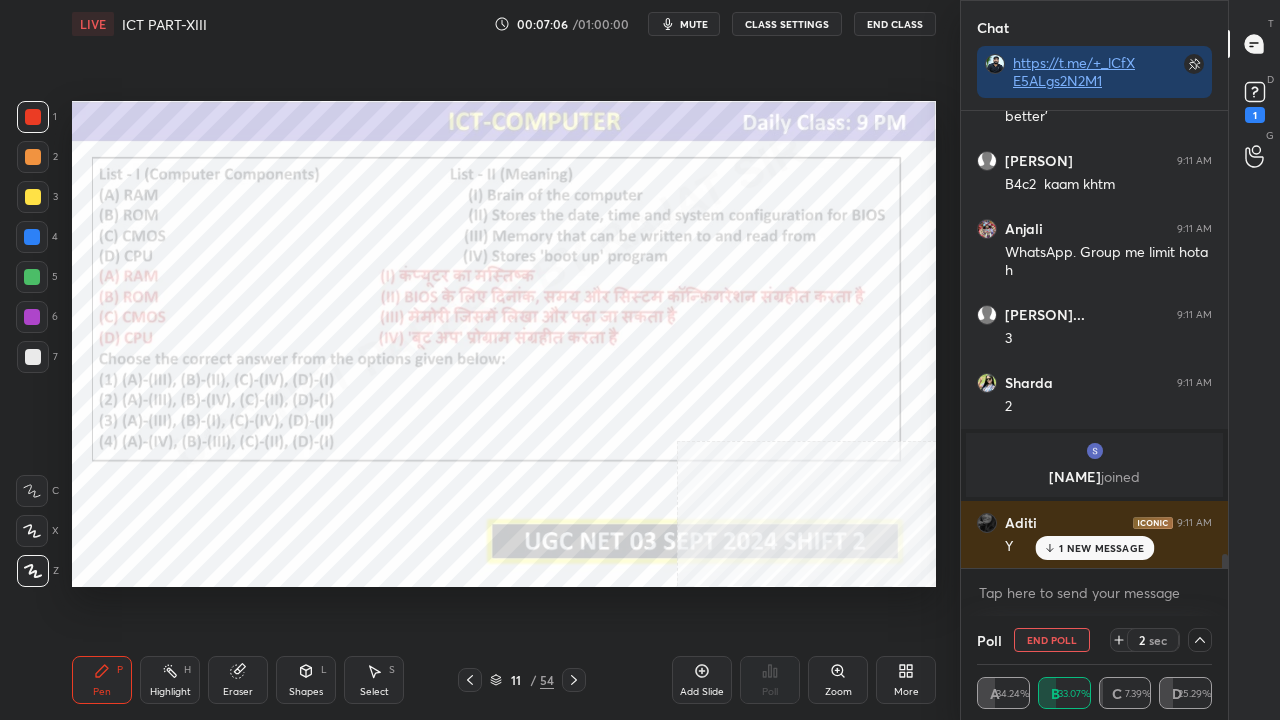 click on "1 NEW MESSAGE" at bounding box center [1094, 548] 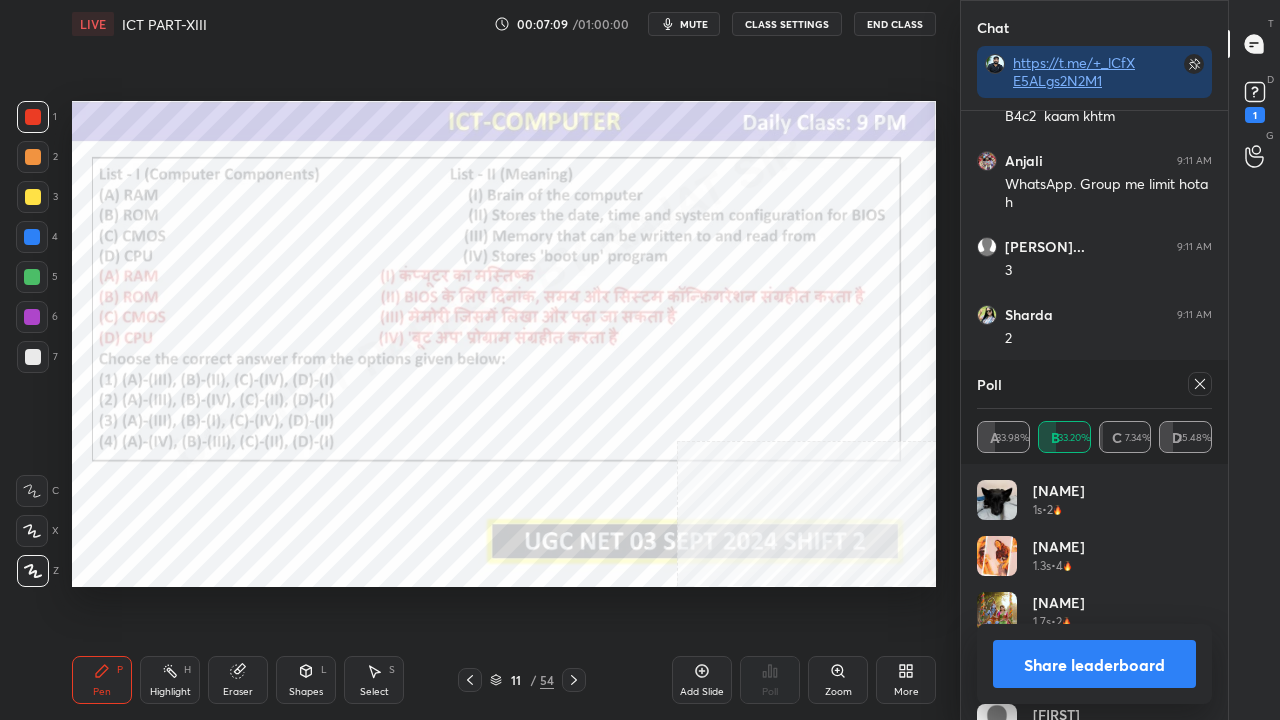 click 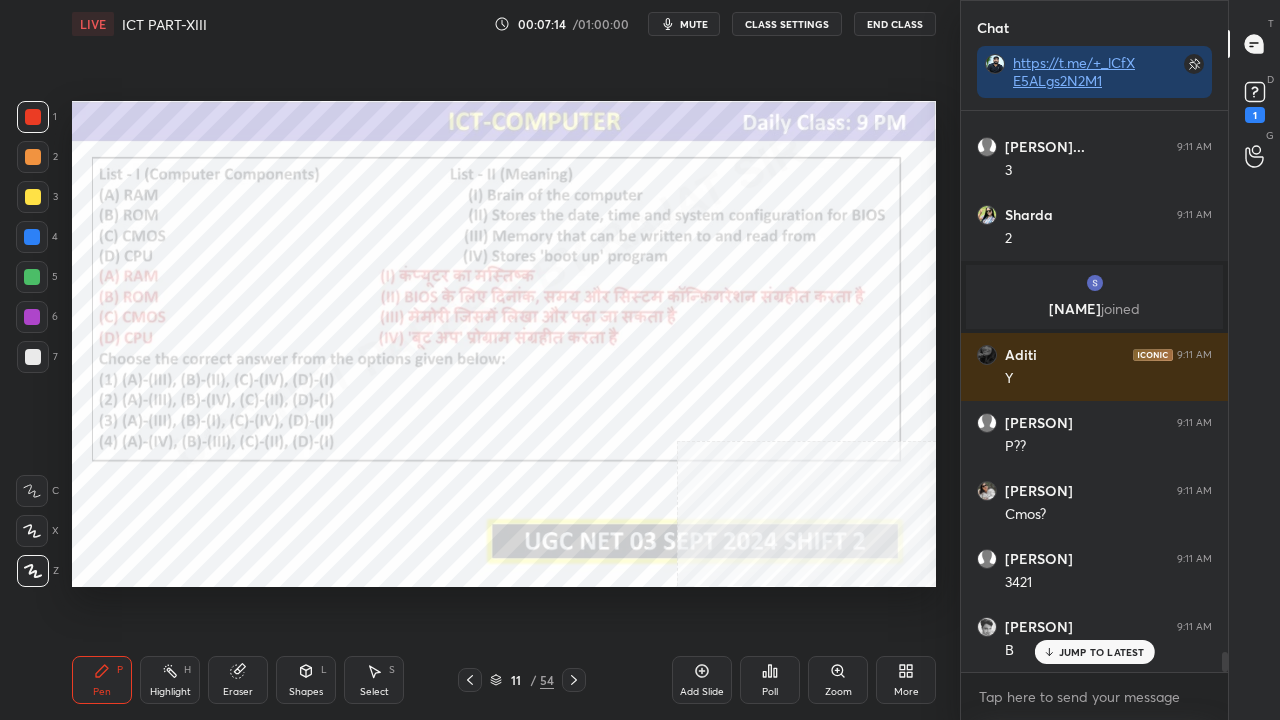 drag, startPoint x: 518, startPoint y: 686, endPoint x: 533, endPoint y: 613, distance: 74.52516 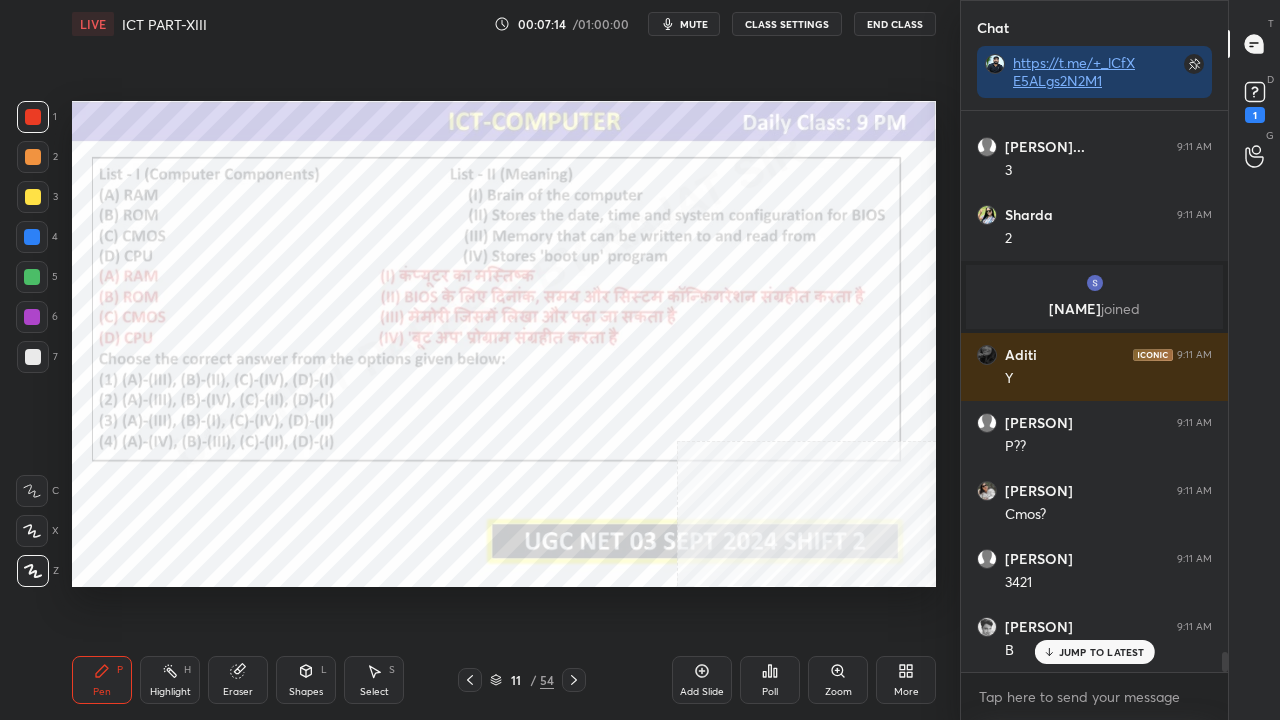 click on "11" at bounding box center [516, 680] 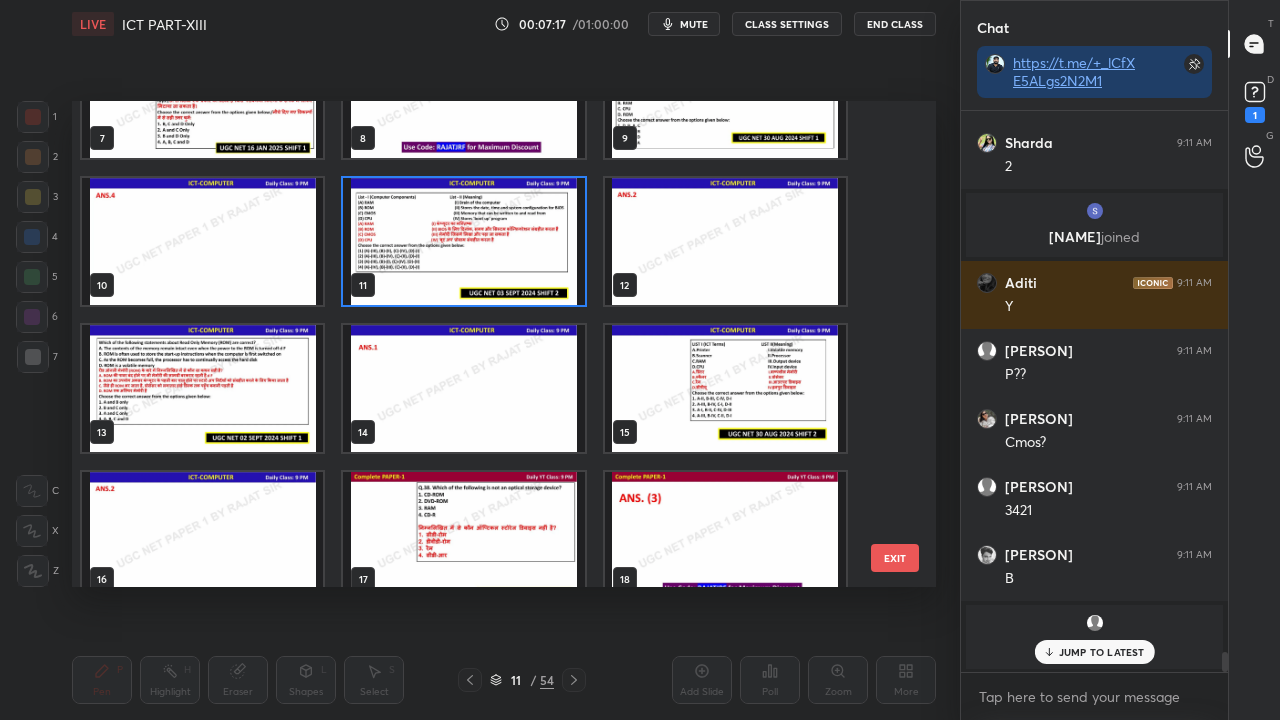 click at bounding box center [202, 388] 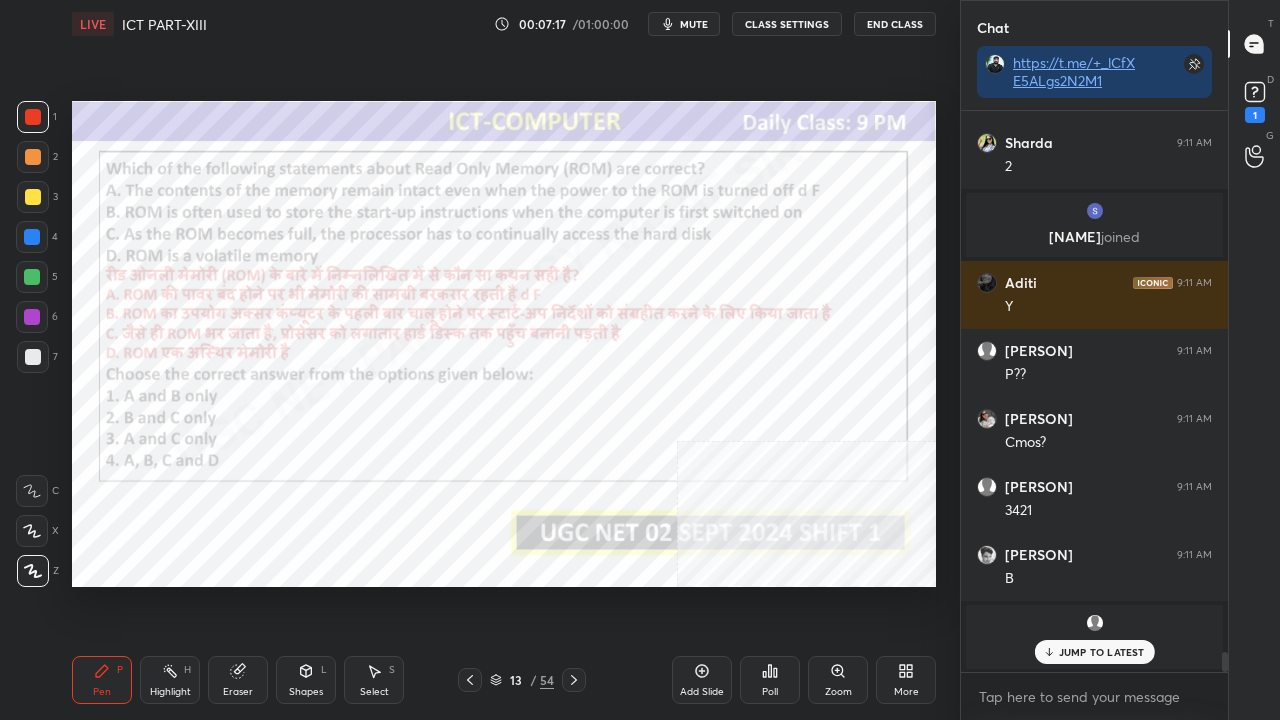 click at bounding box center [202, 388] 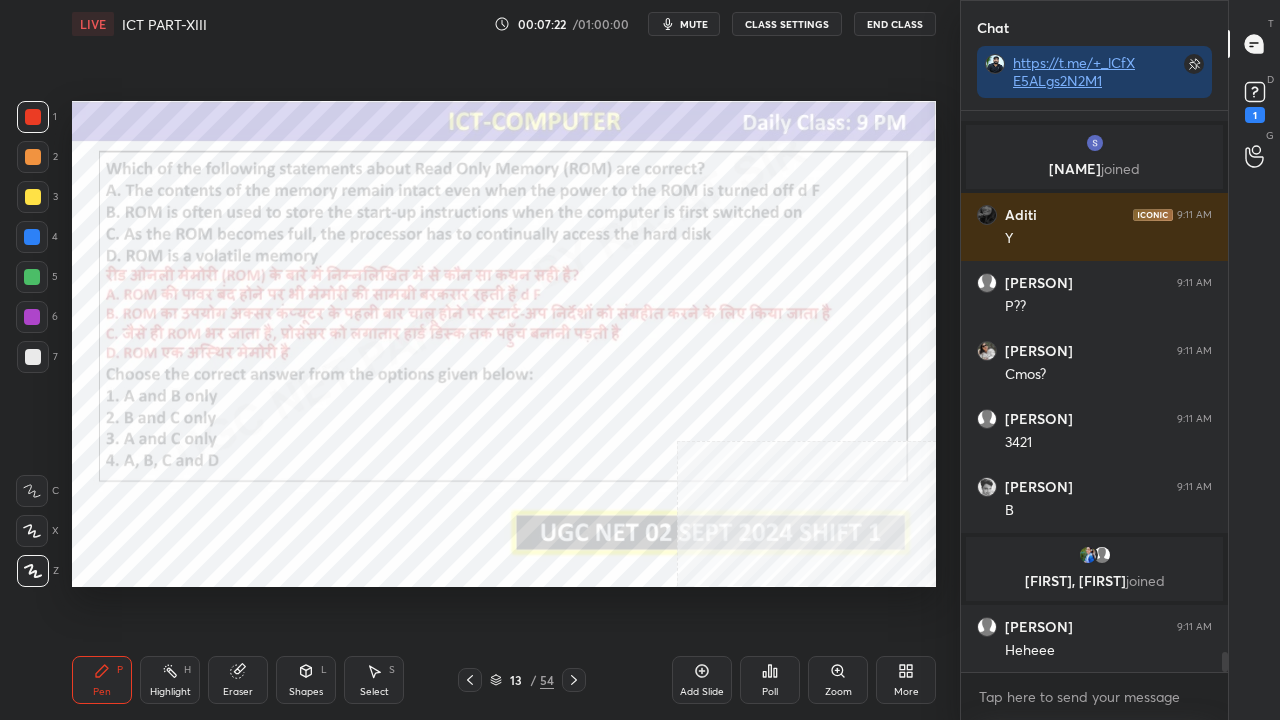 click on "13" at bounding box center [516, 680] 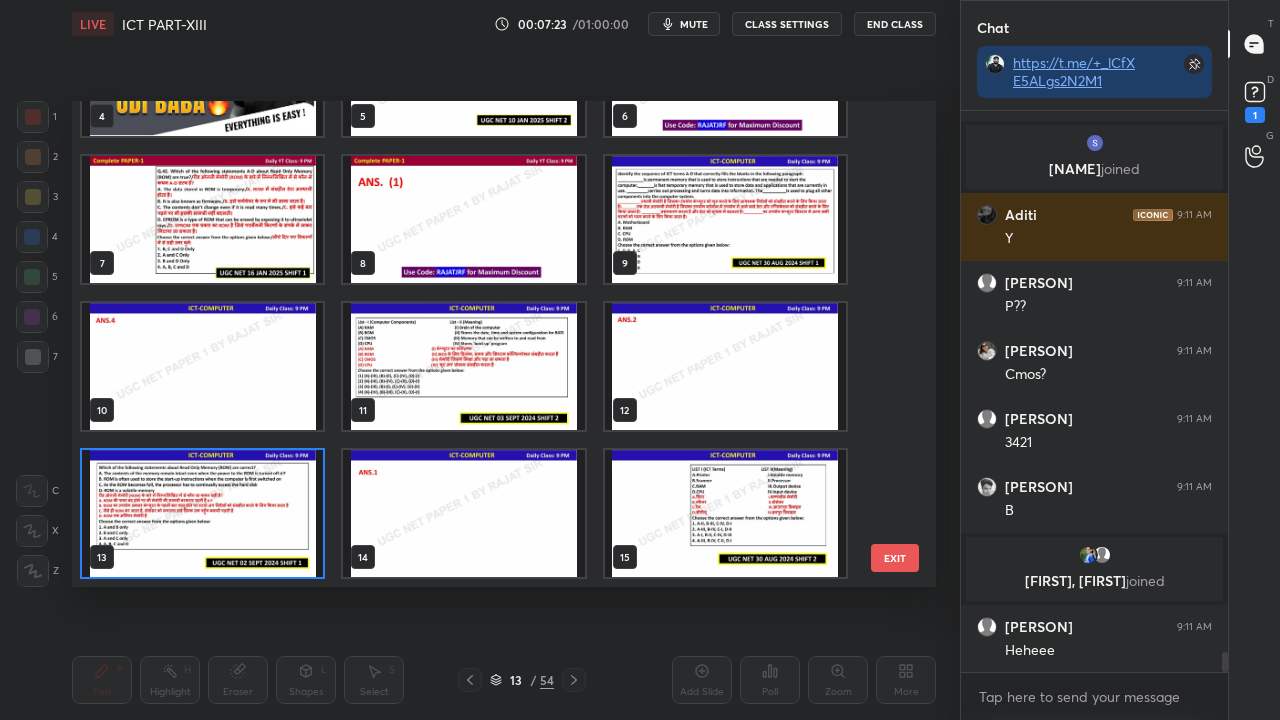 click at bounding box center [202, 513] 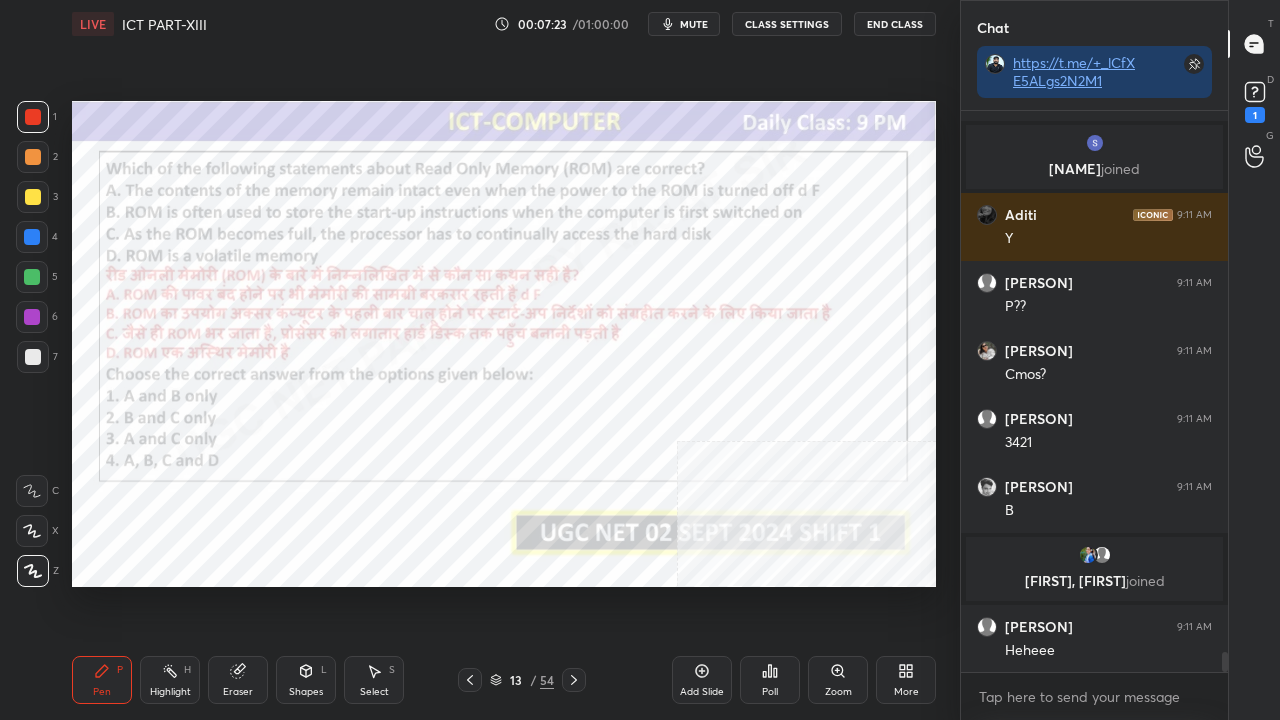 click at bounding box center (202, 513) 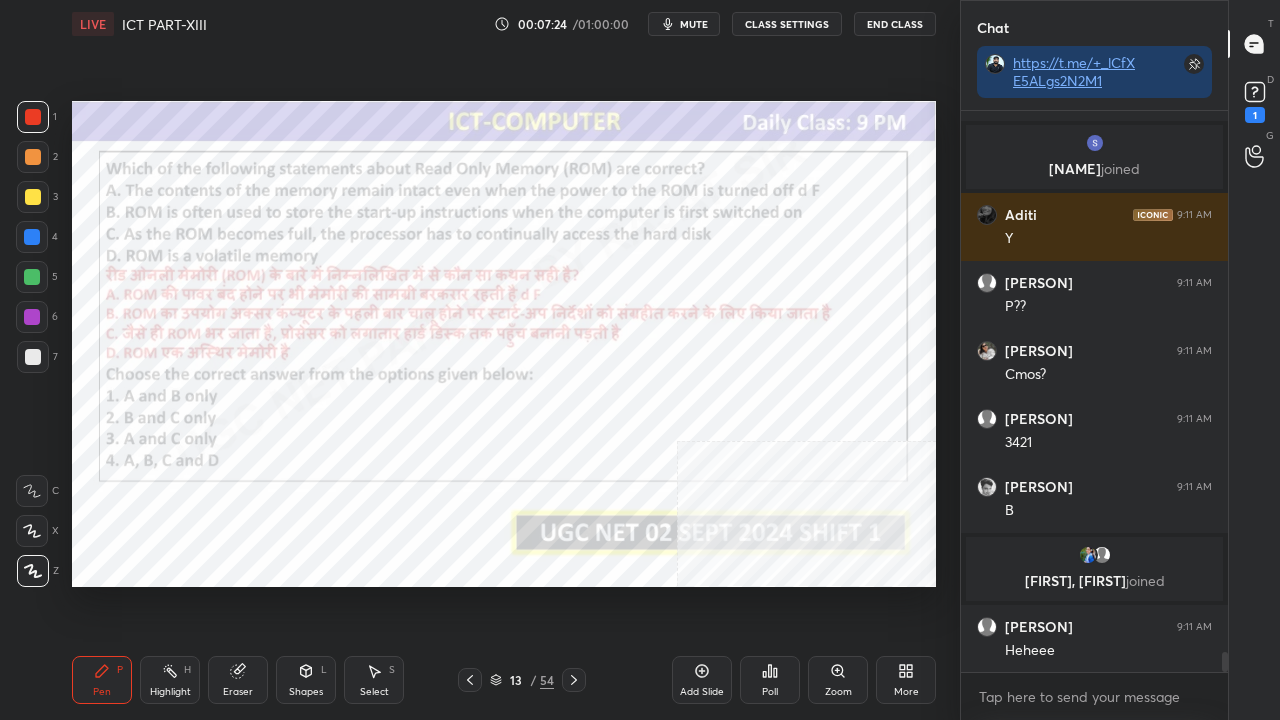 click on "Poll" at bounding box center [770, 680] 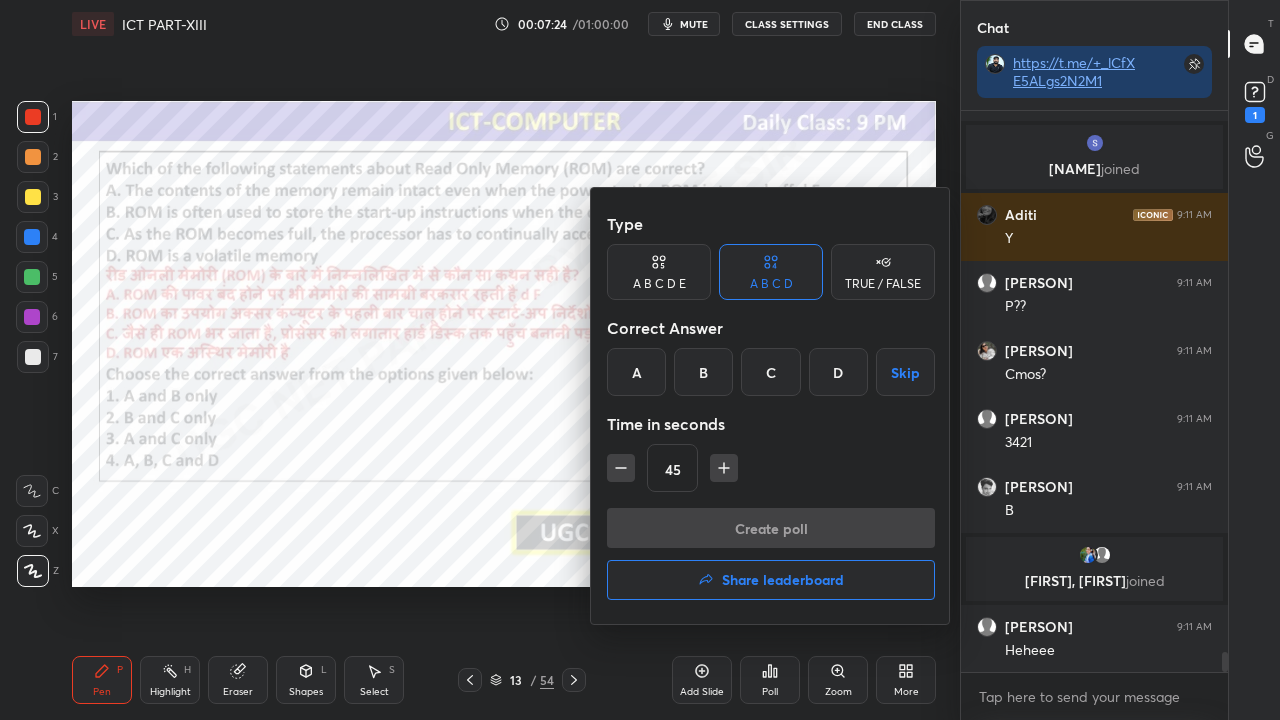 click on "A" at bounding box center (636, 372) 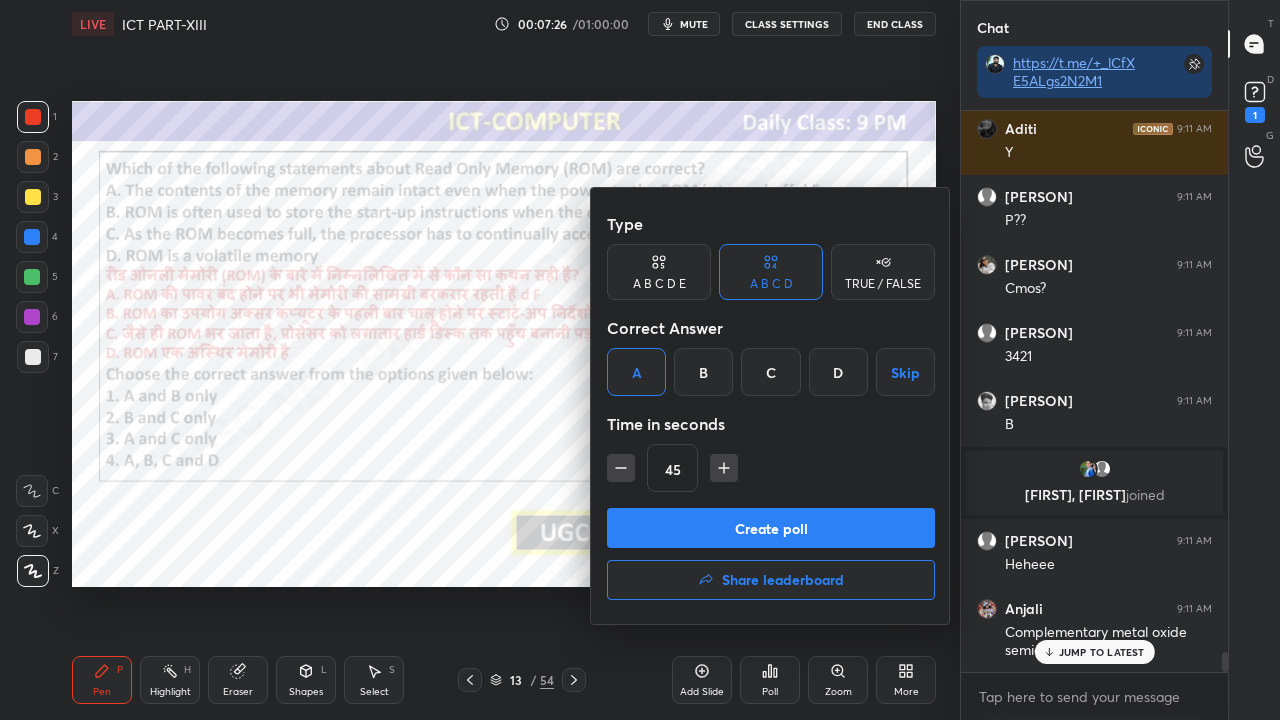 click 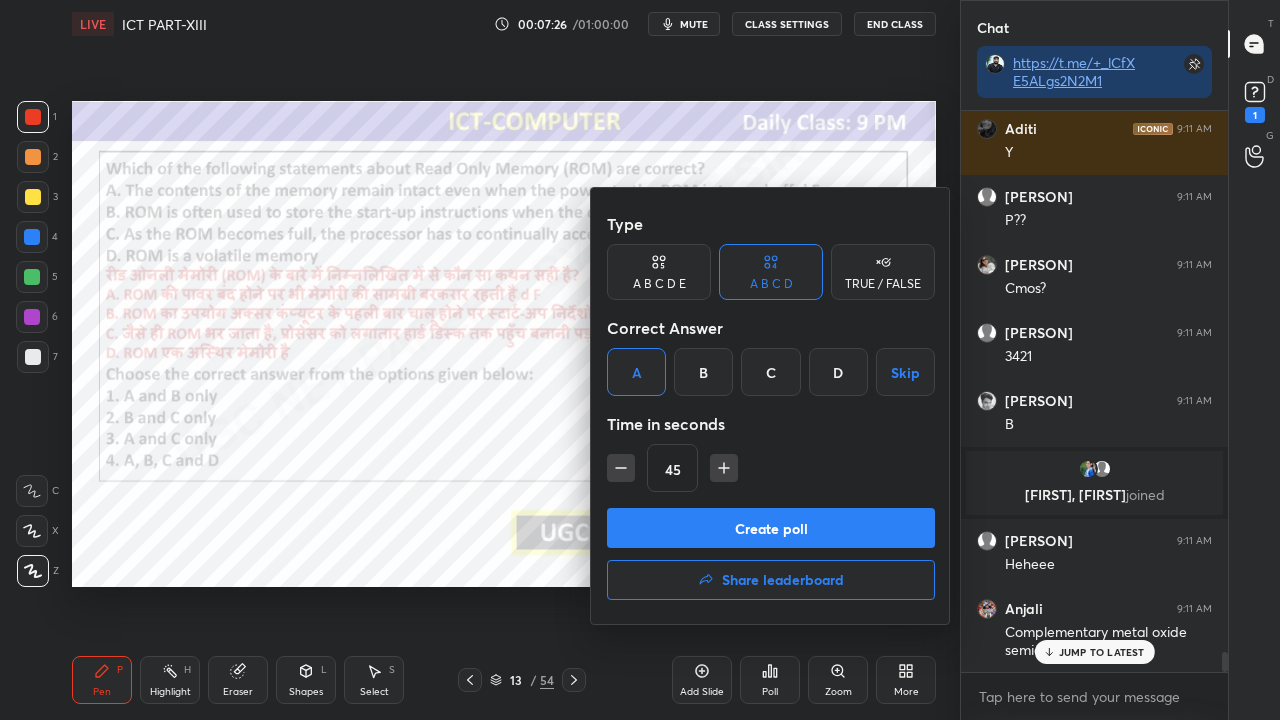 type on "60" 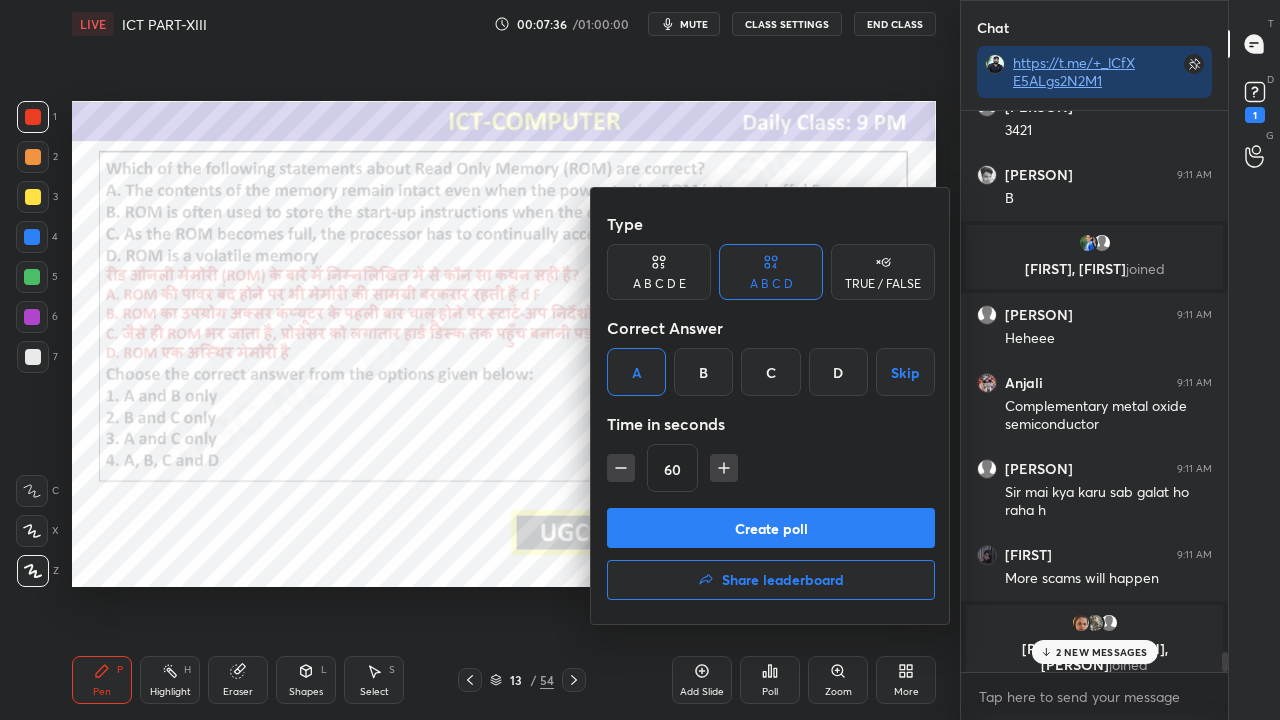 click on "Create poll" at bounding box center (771, 528) 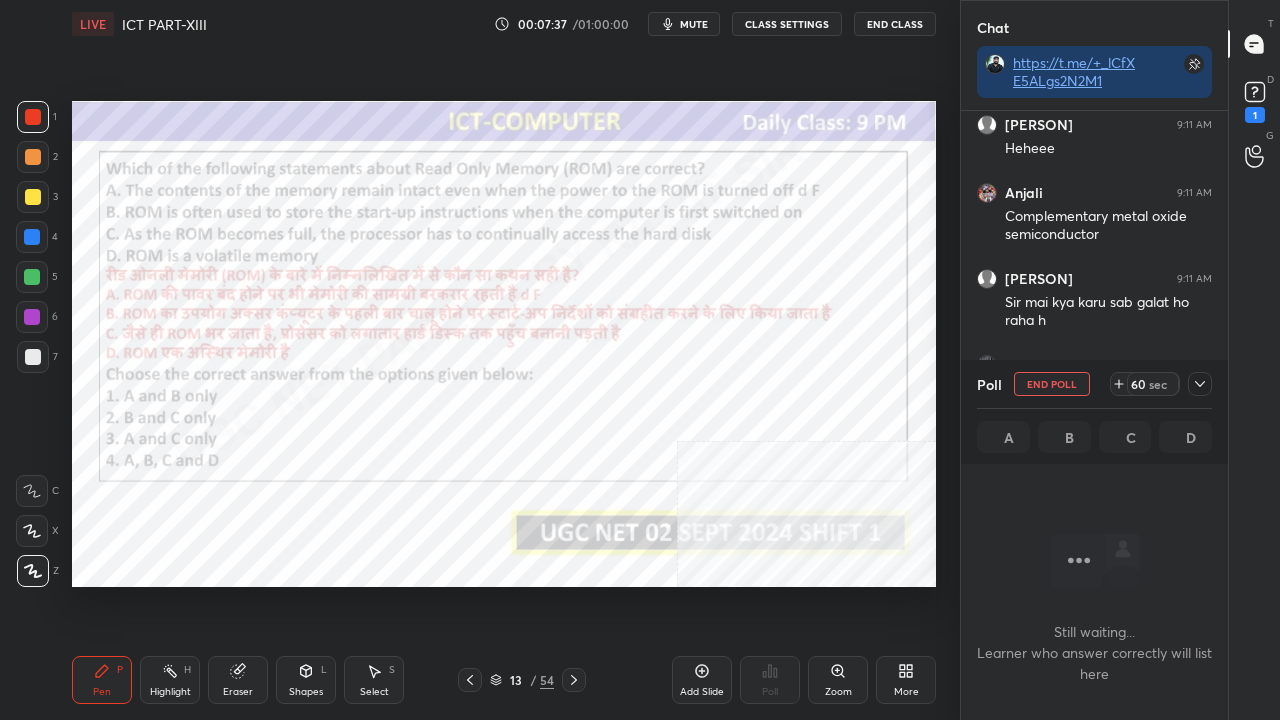 click 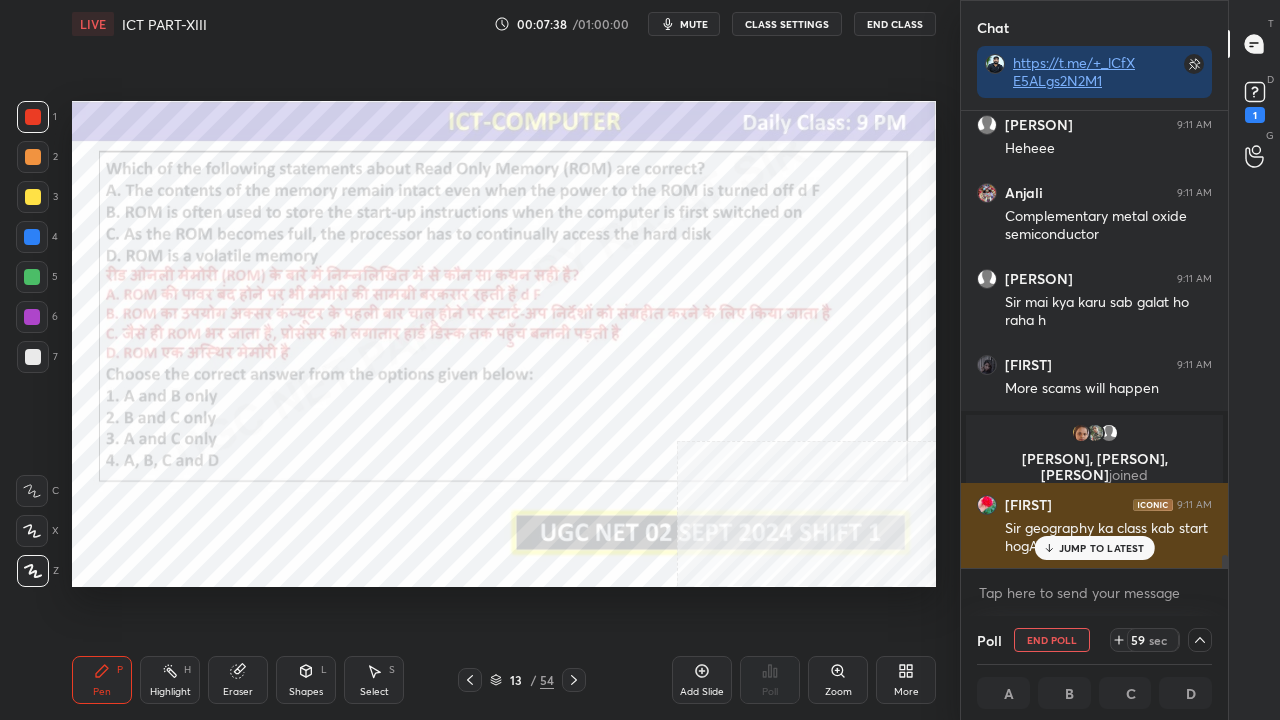 click on "JUMP TO LATEST" at bounding box center [1102, 548] 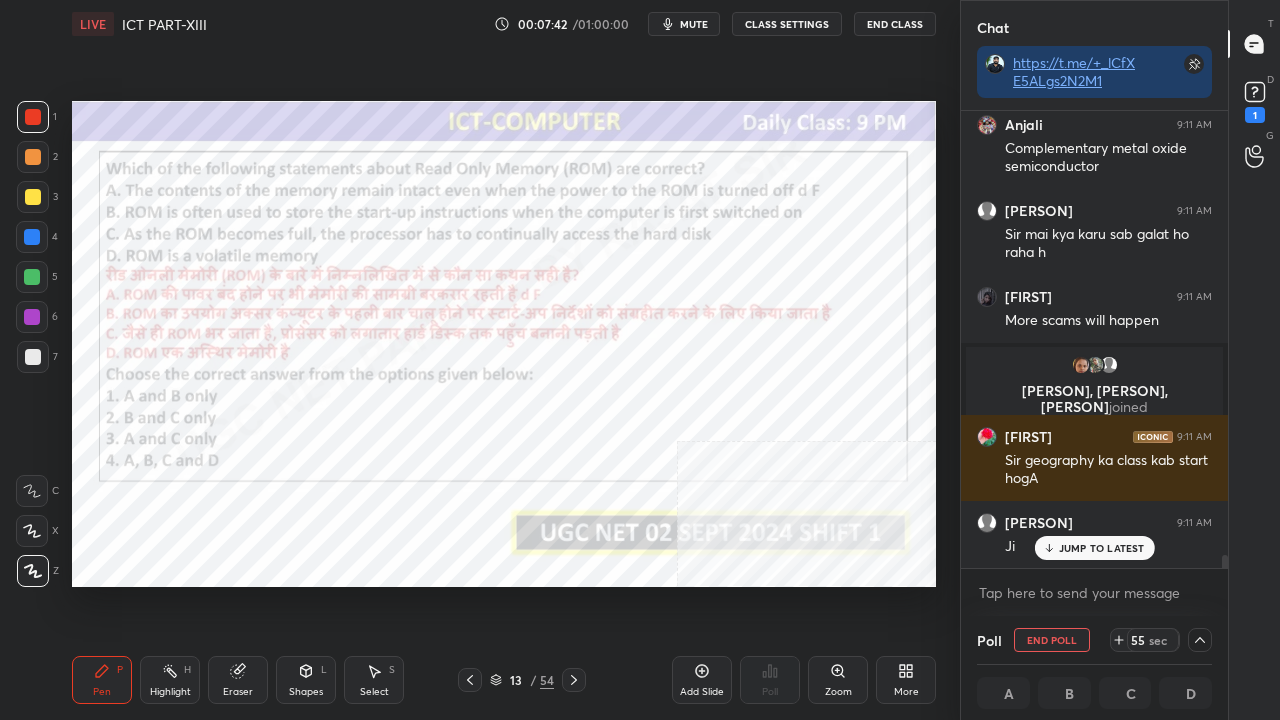 drag, startPoint x: 690, startPoint y: 27, endPoint x: 714, endPoint y: 50, distance: 33.24154 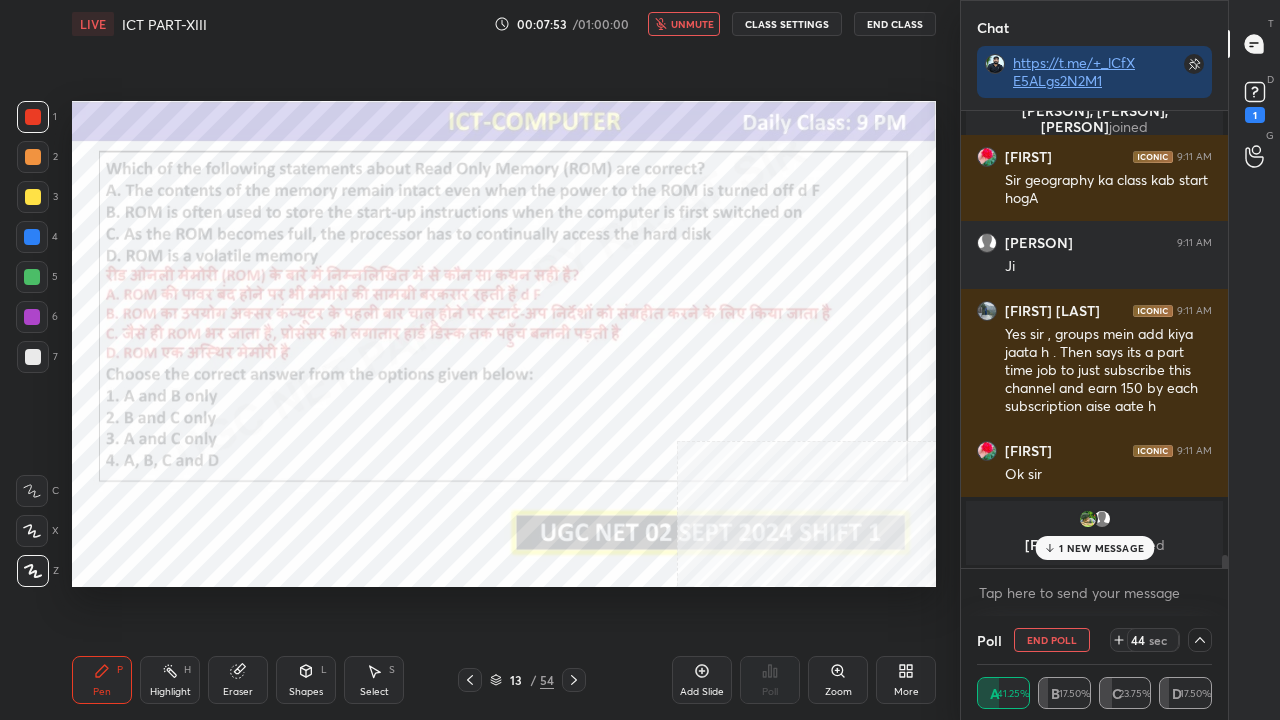 click on "unmute" at bounding box center (692, 24) 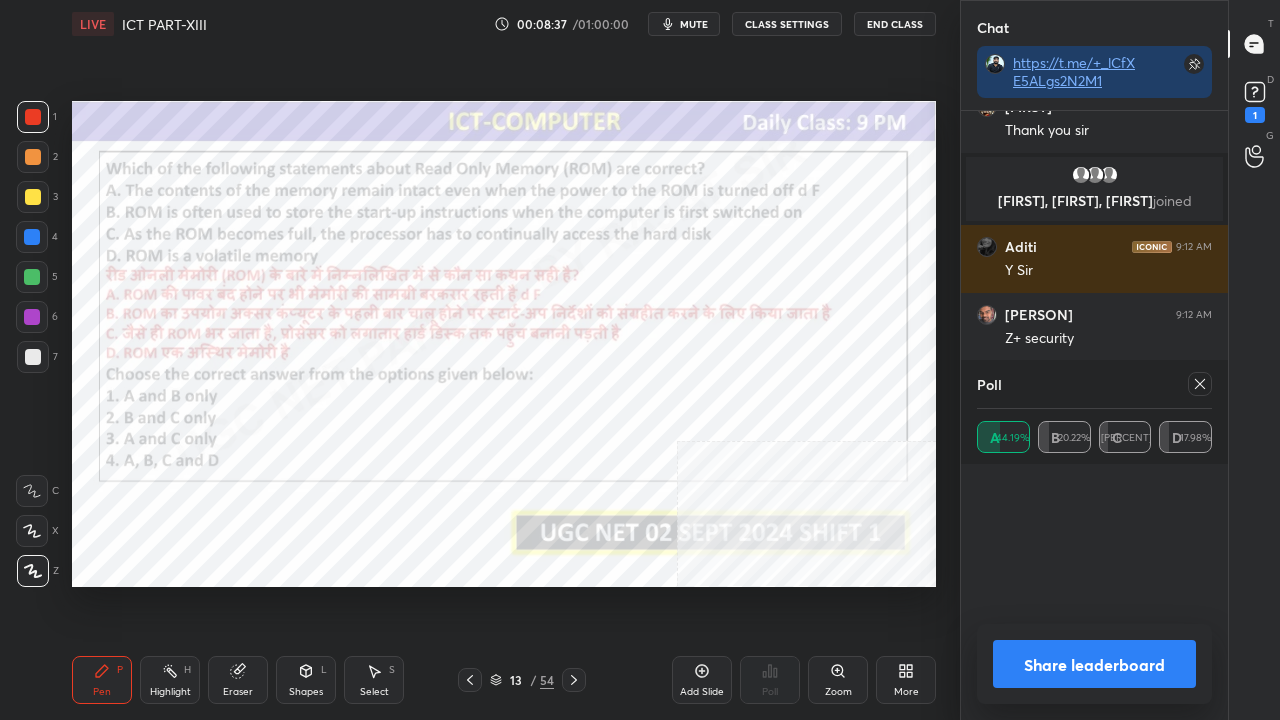 scroll, scrollTop: 8, scrollLeft: 6, axis: both 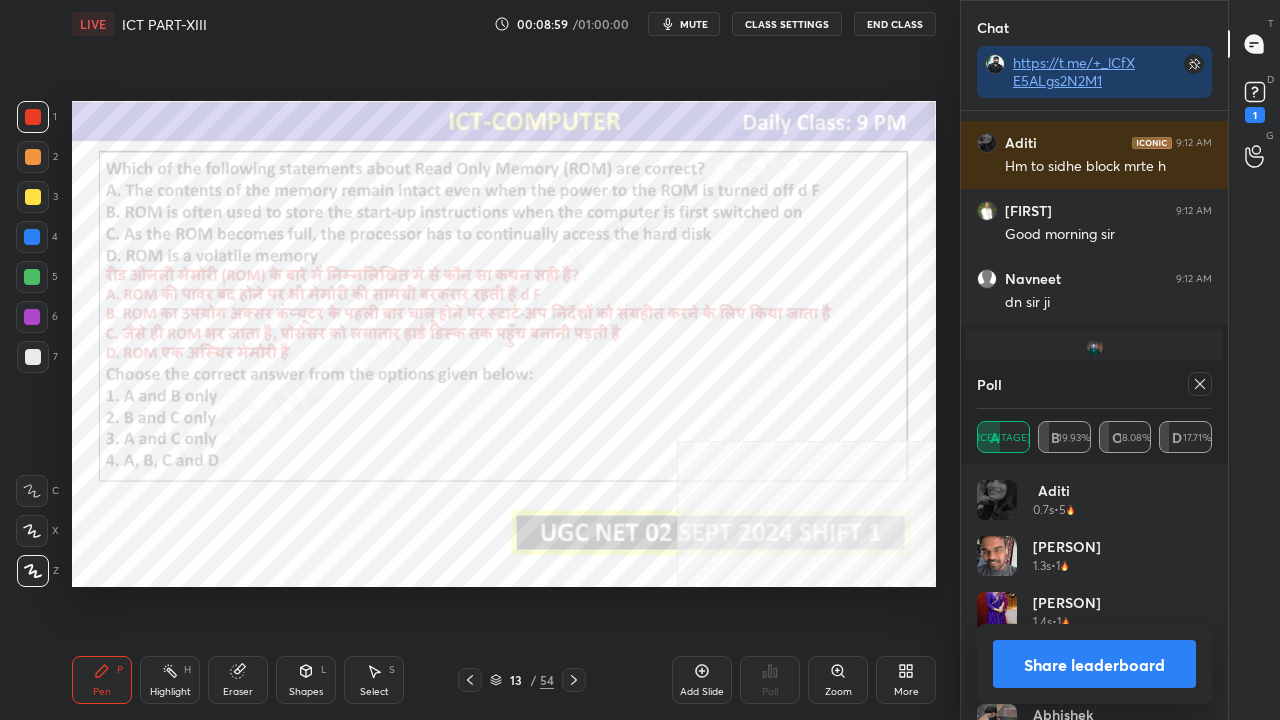 click 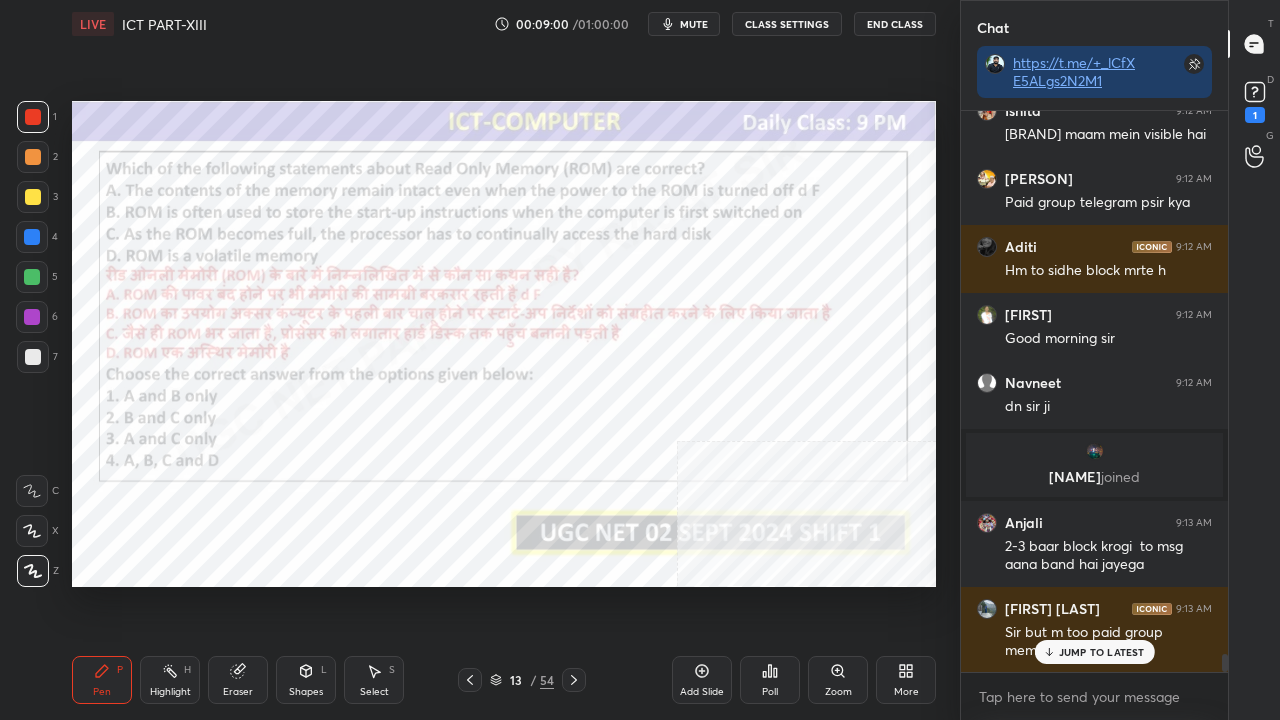 click on "JUMP TO LATEST" at bounding box center [1102, 652] 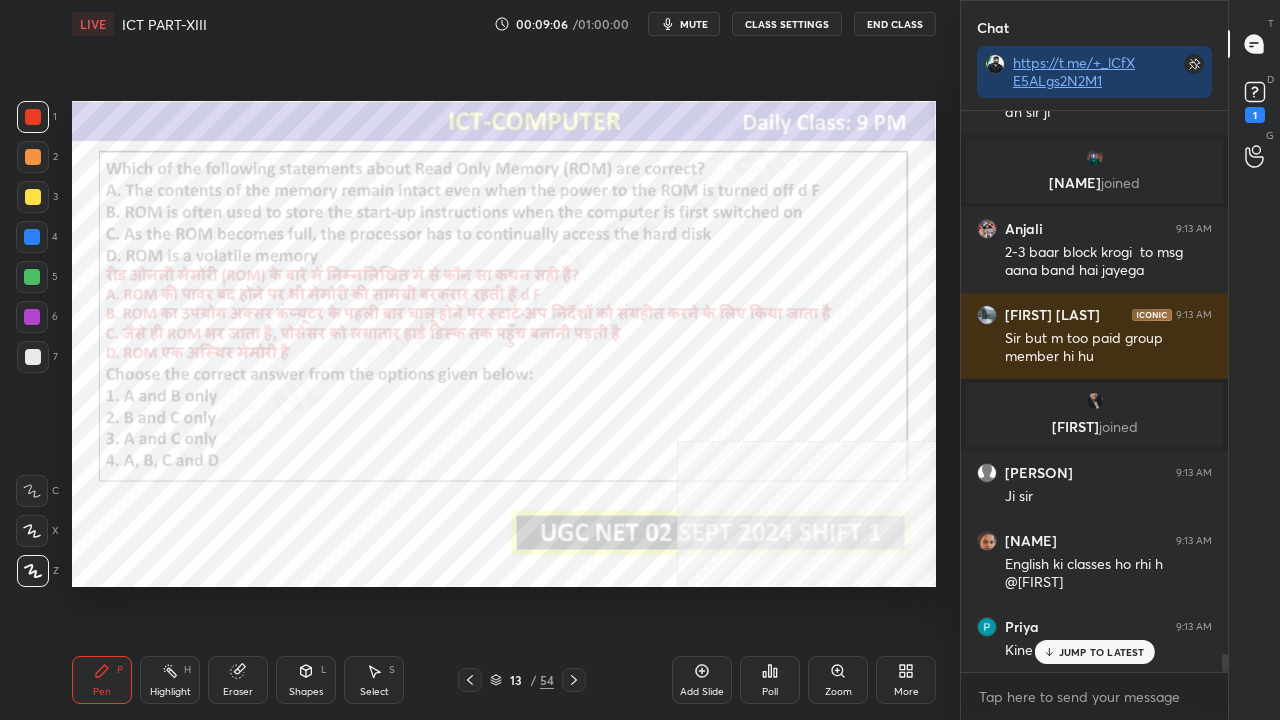 click at bounding box center (32, 317) 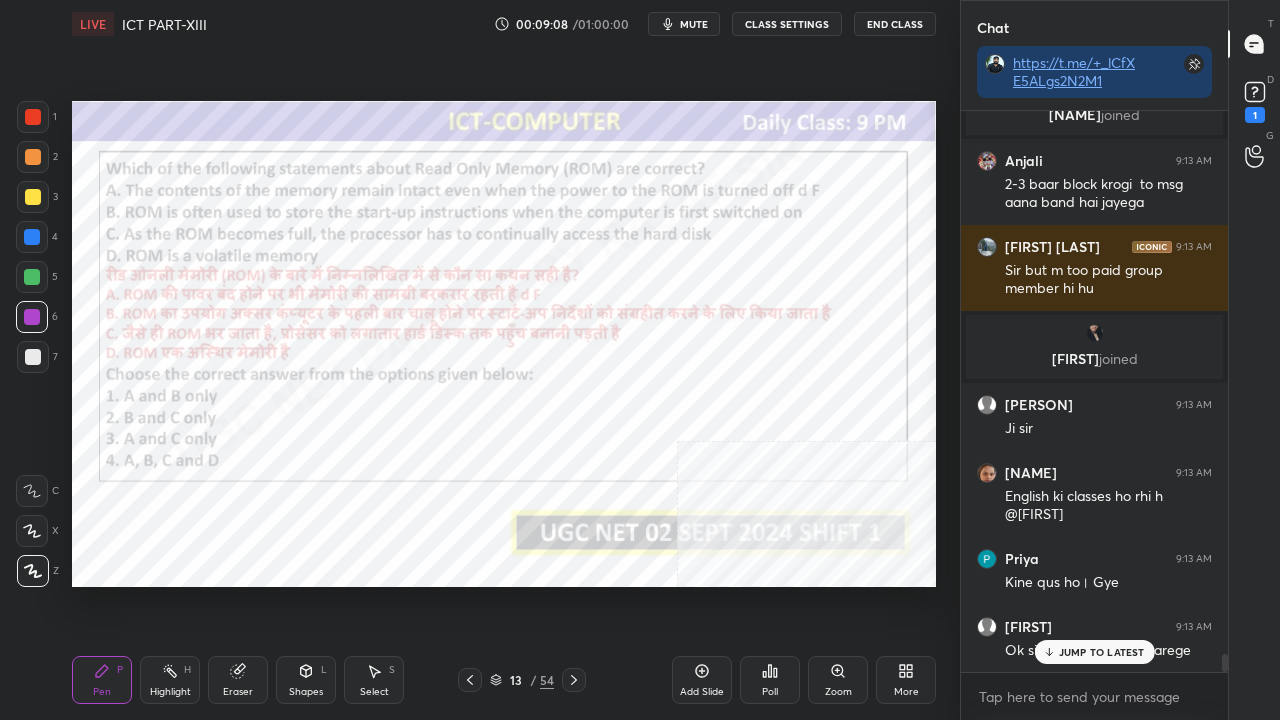 click on "JUMP TO LATEST" at bounding box center (1102, 652) 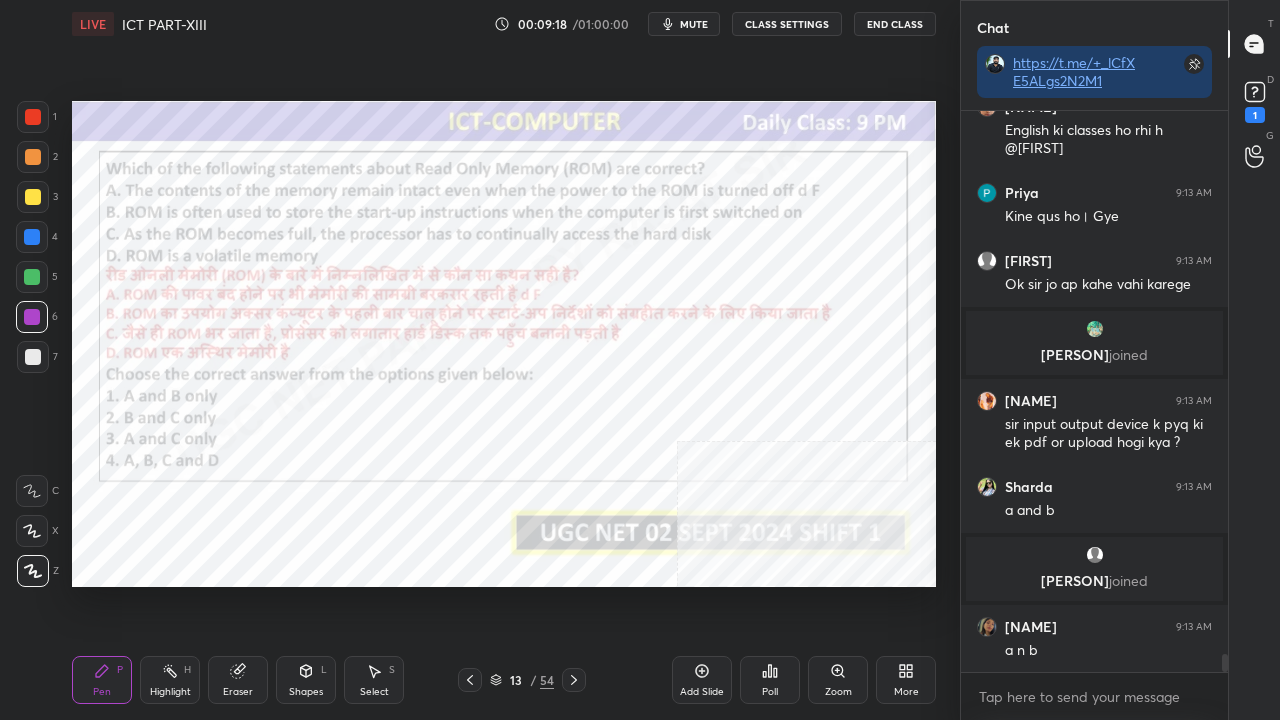 click on "13" at bounding box center [516, 680] 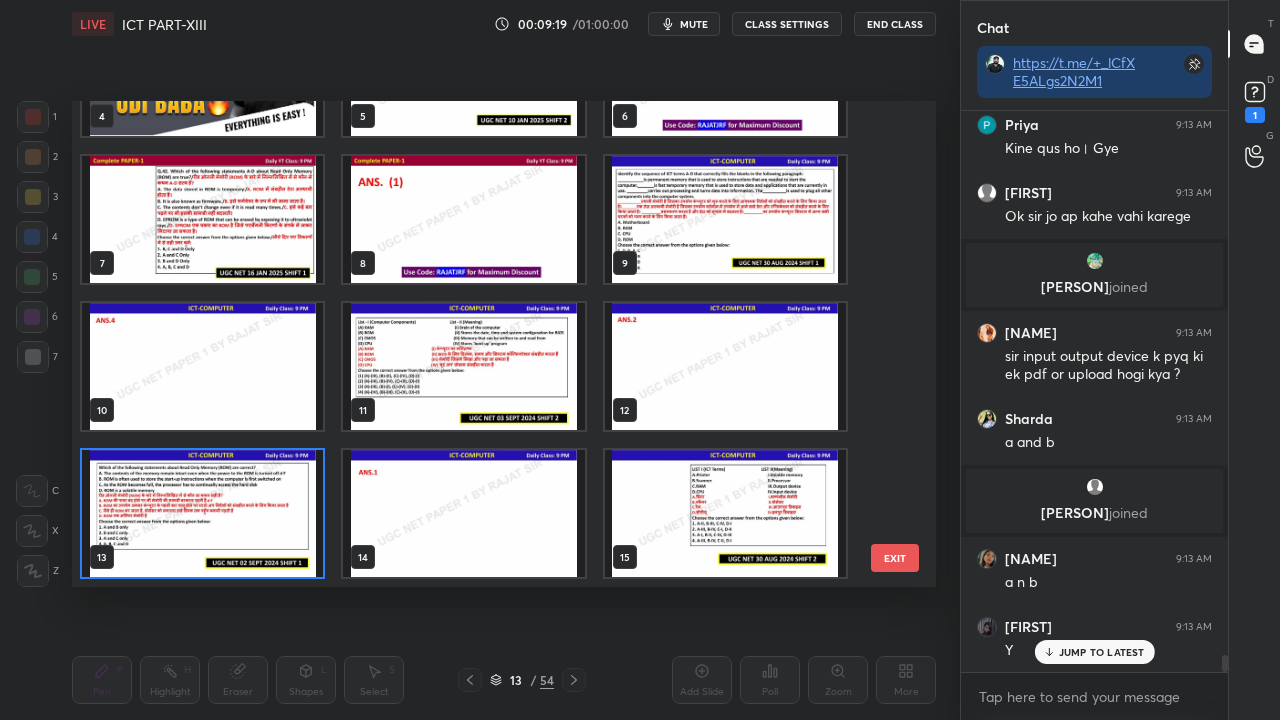click at bounding box center (202, 513) 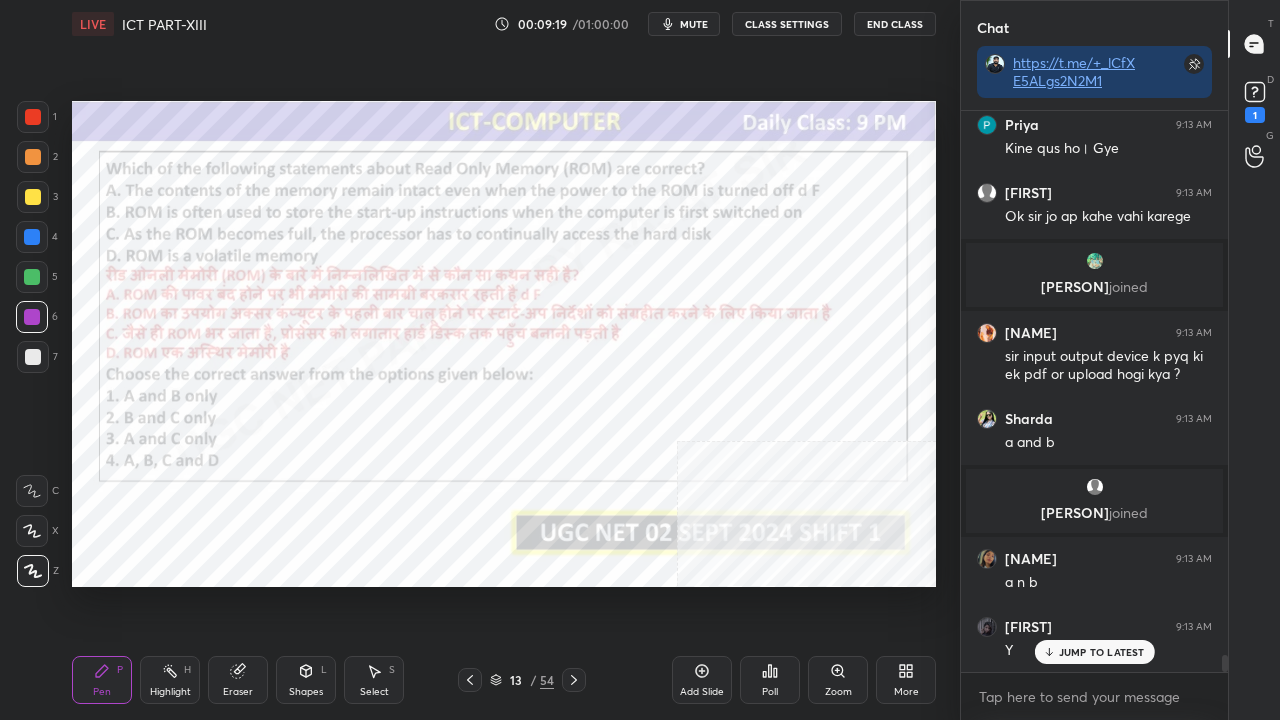 click at bounding box center (202, 513) 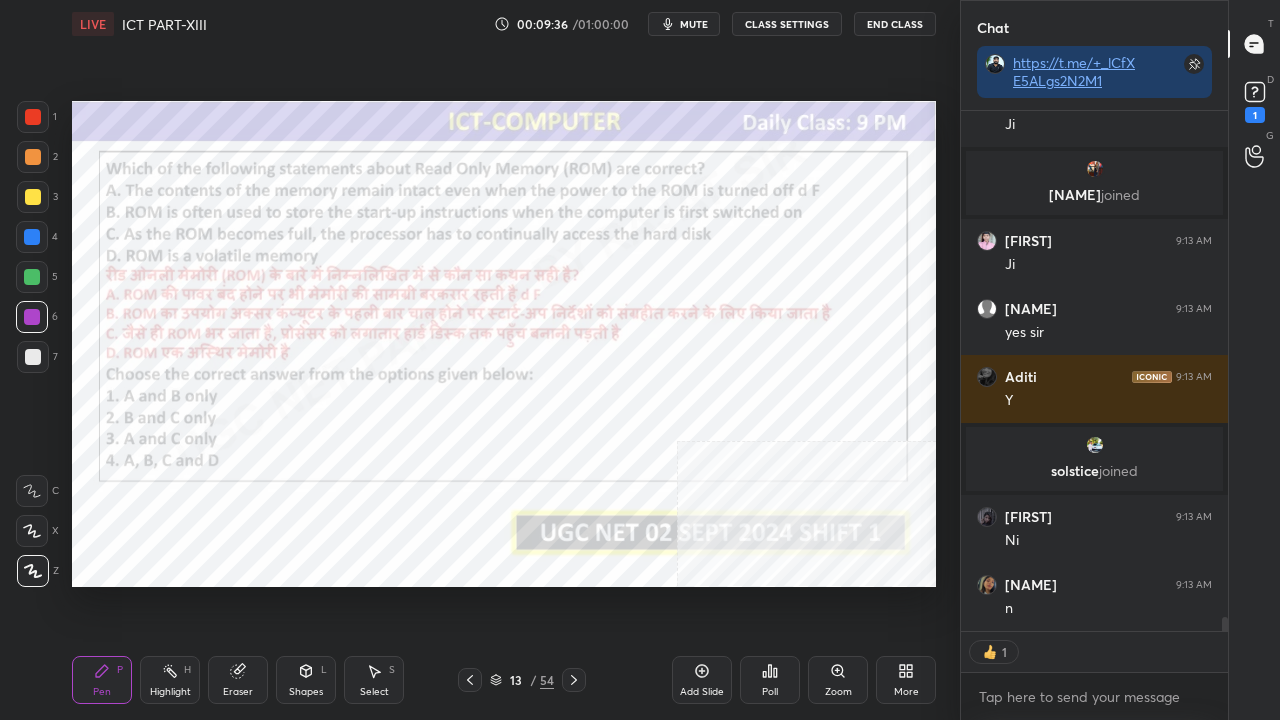 drag, startPoint x: 512, startPoint y: 679, endPoint x: 513, endPoint y: 666, distance: 13.038404 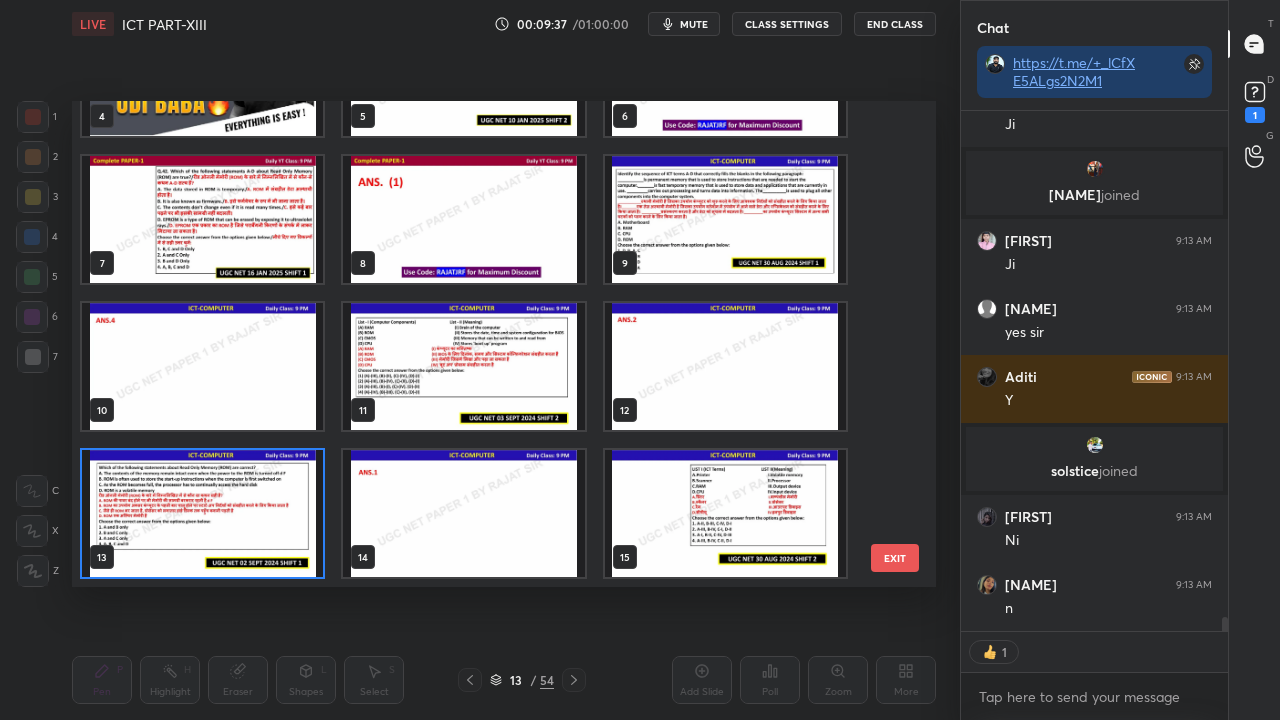click at bounding box center [202, 513] 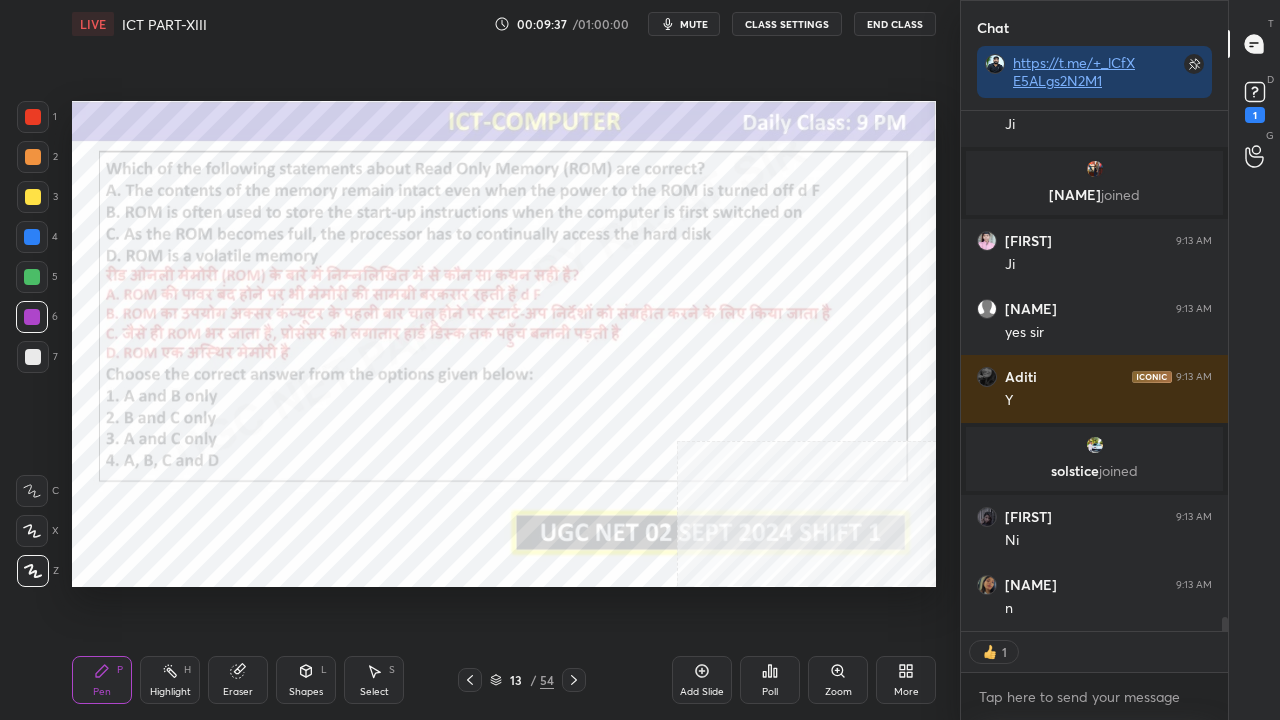 click at bounding box center [202, 513] 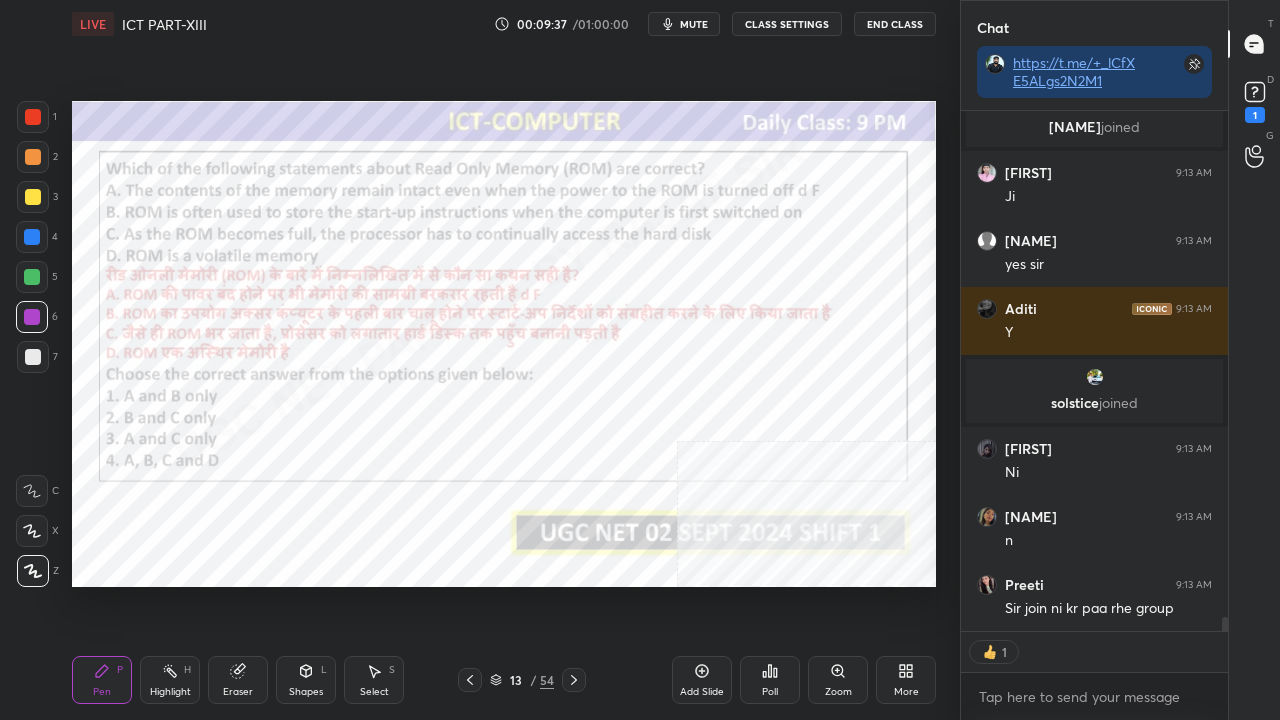 type on "x" 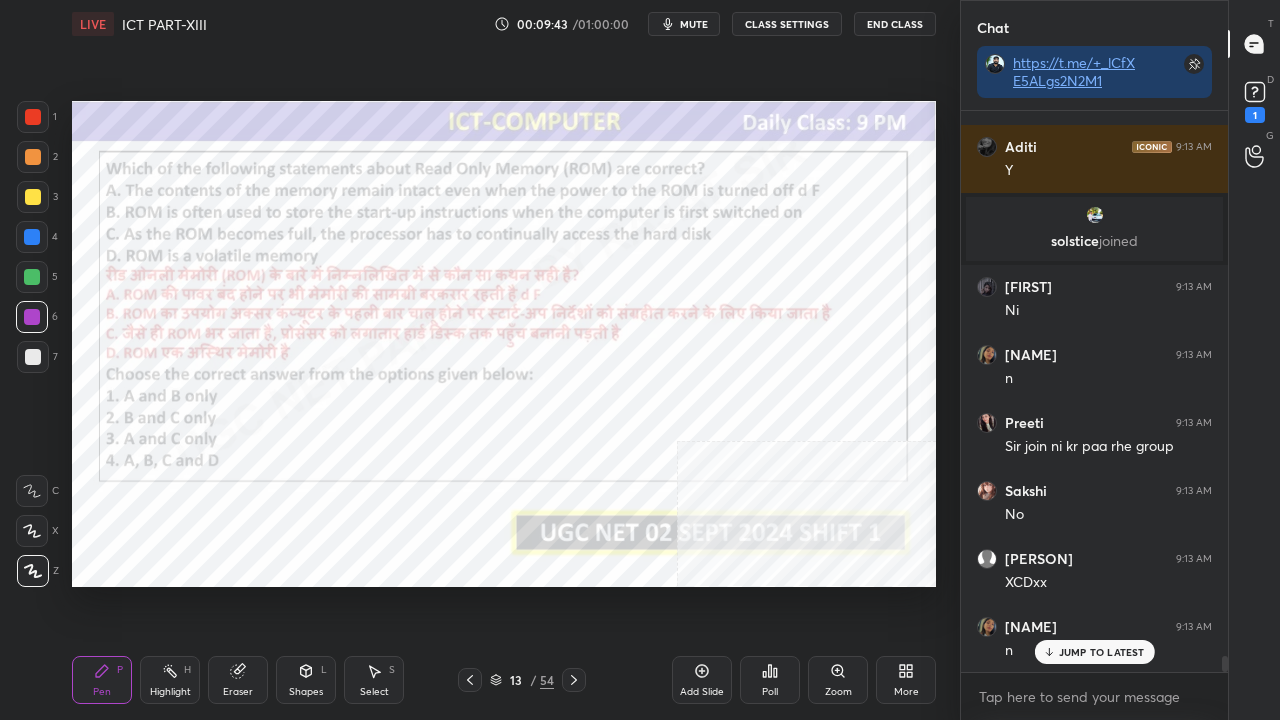 click at bounding box center [33, 117] 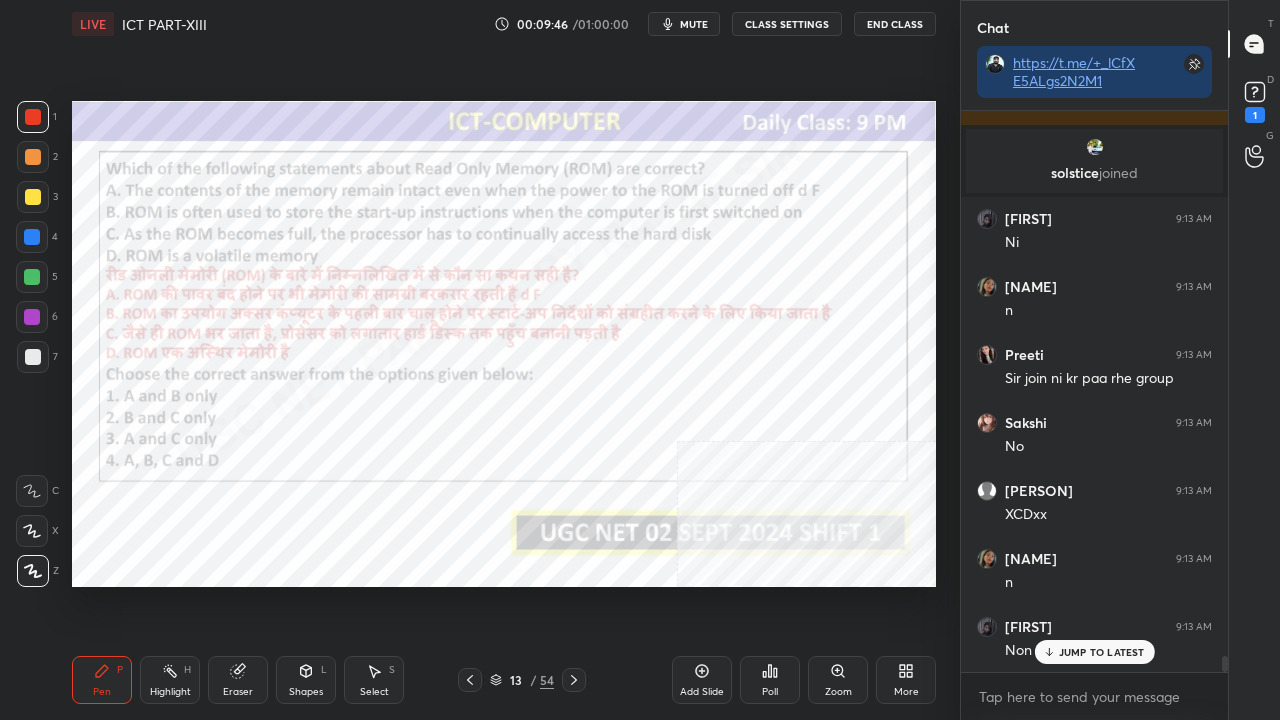 click on "13" at bounding box center (516, 680) 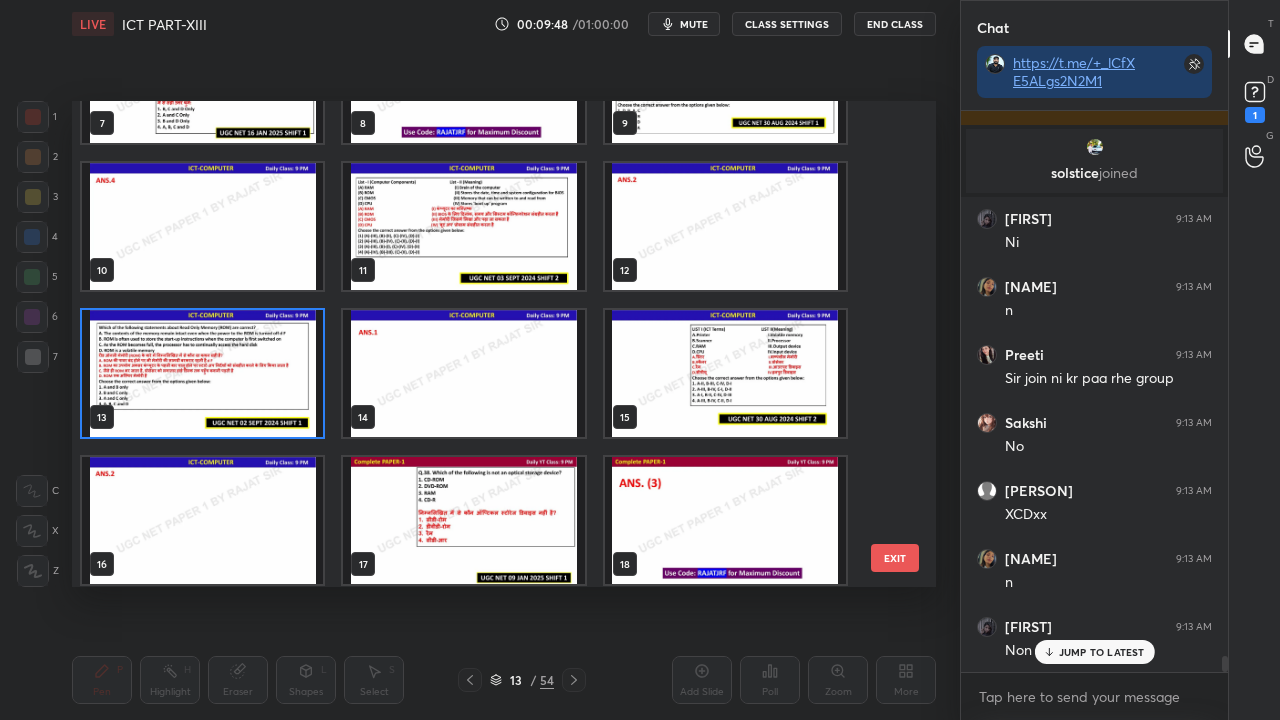 click at bounding box center (725, 373) 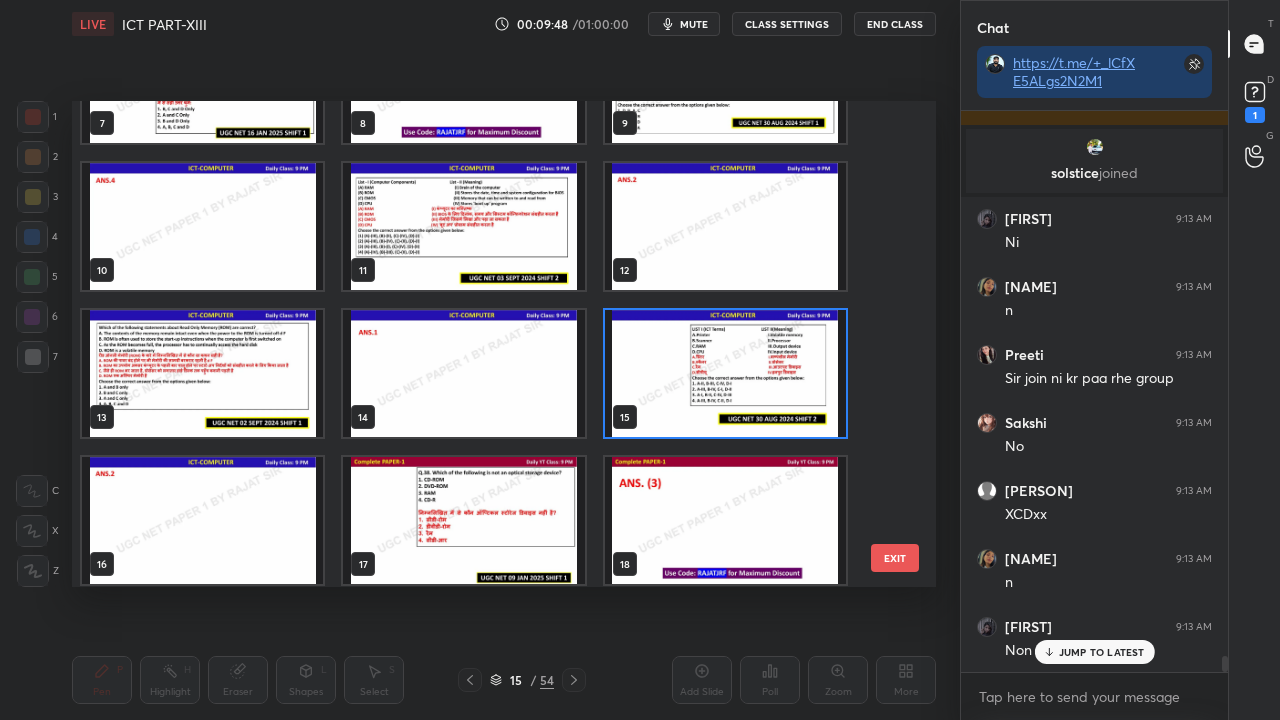 click at bounding box center (725, 373) 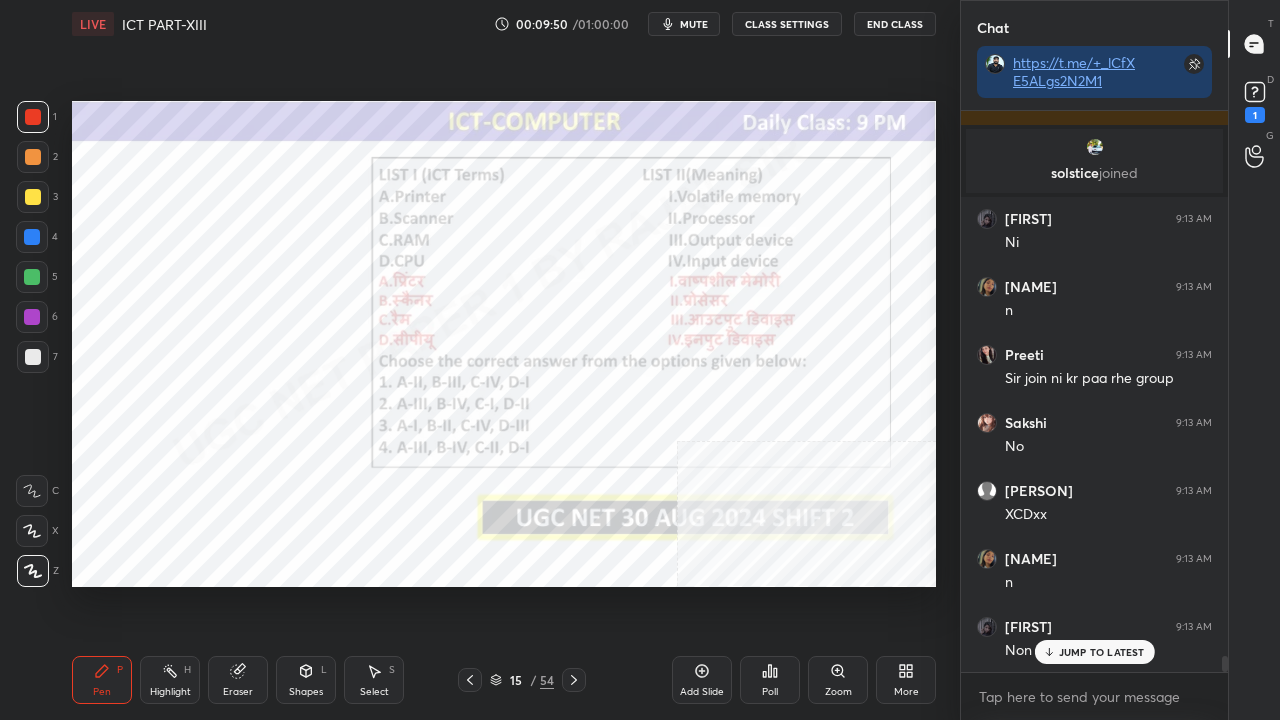 click on "/" at bounding box center (533, 680) 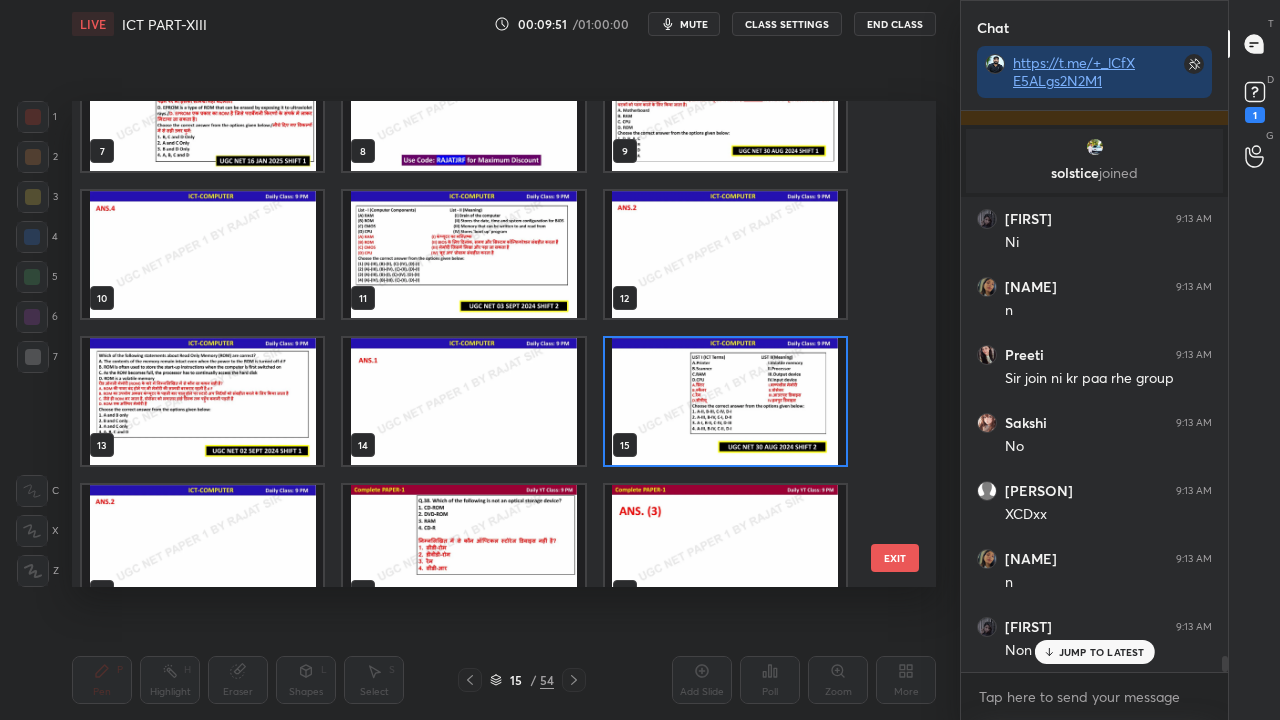 click at bounding box center (725, 401) 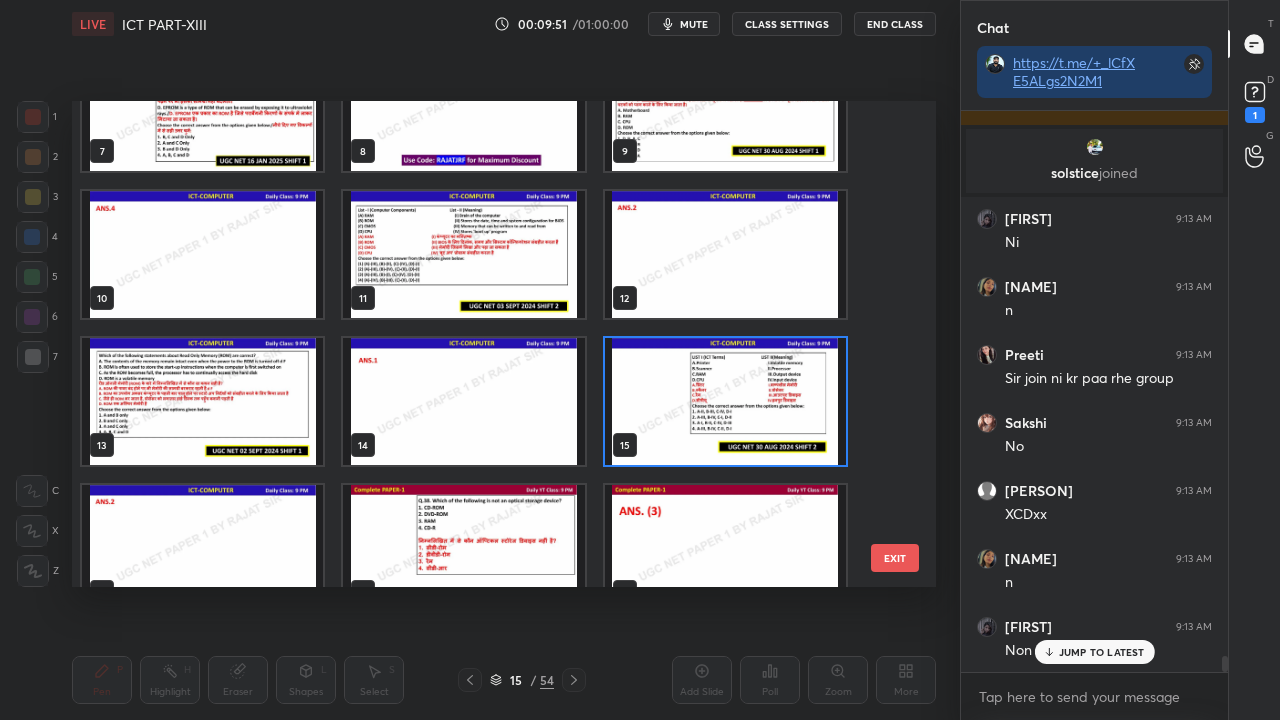 click at bounding box center [725, 401] 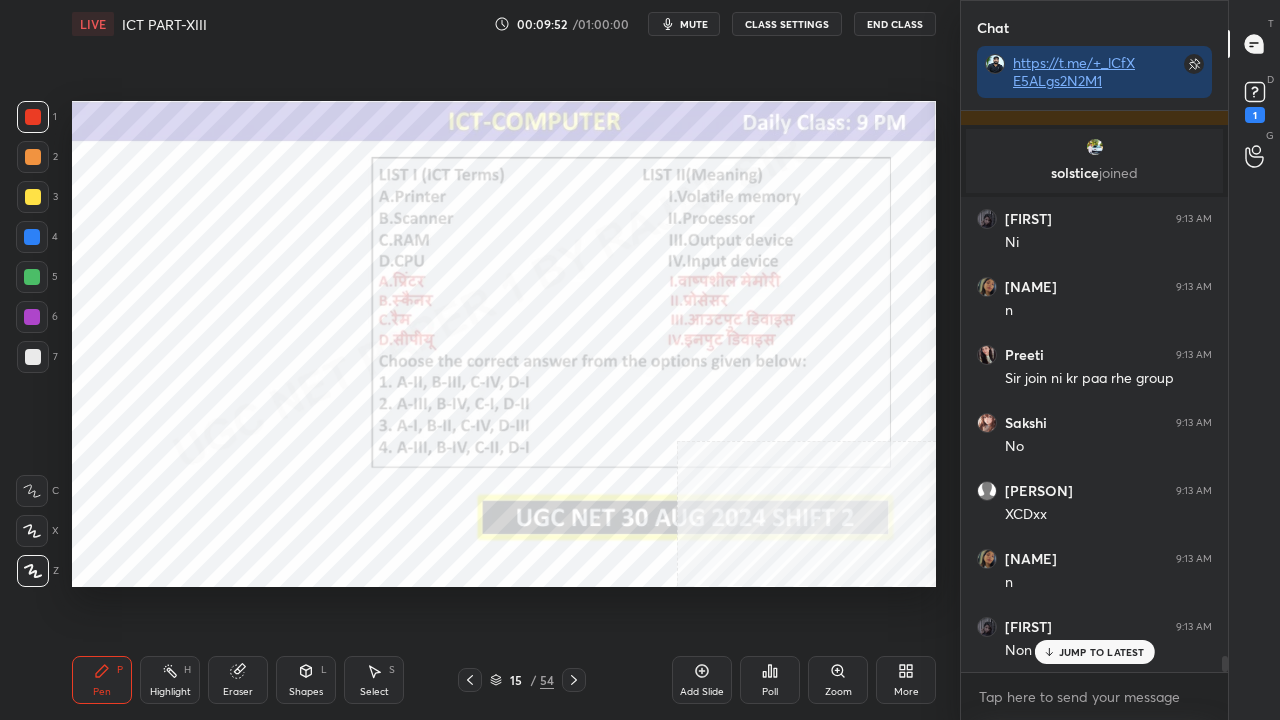 click 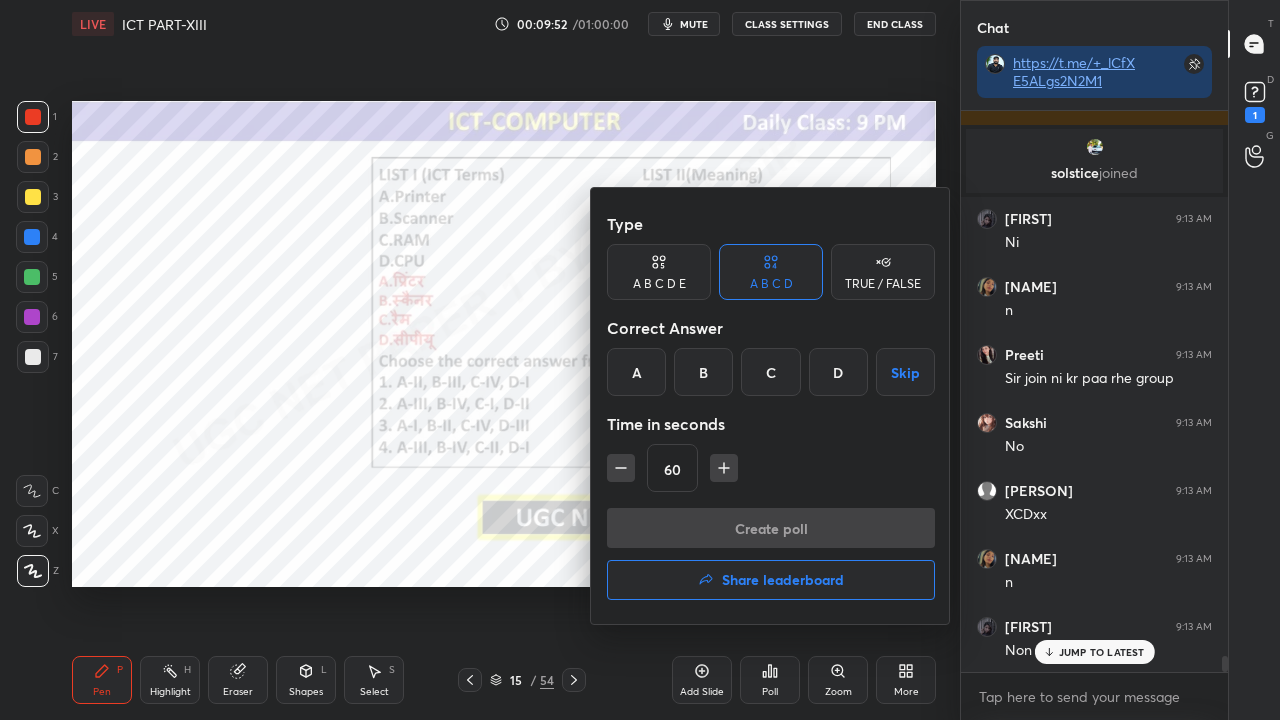 click on "B" at bounding box center [703, 372] 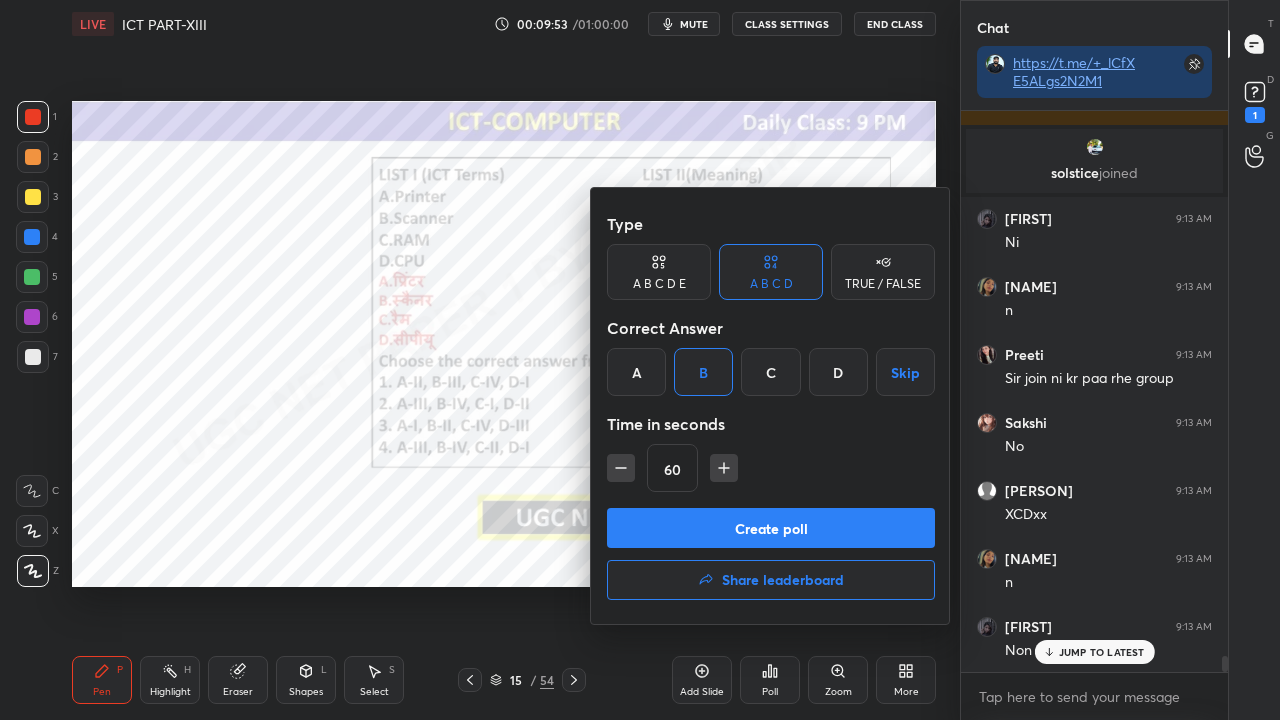 click 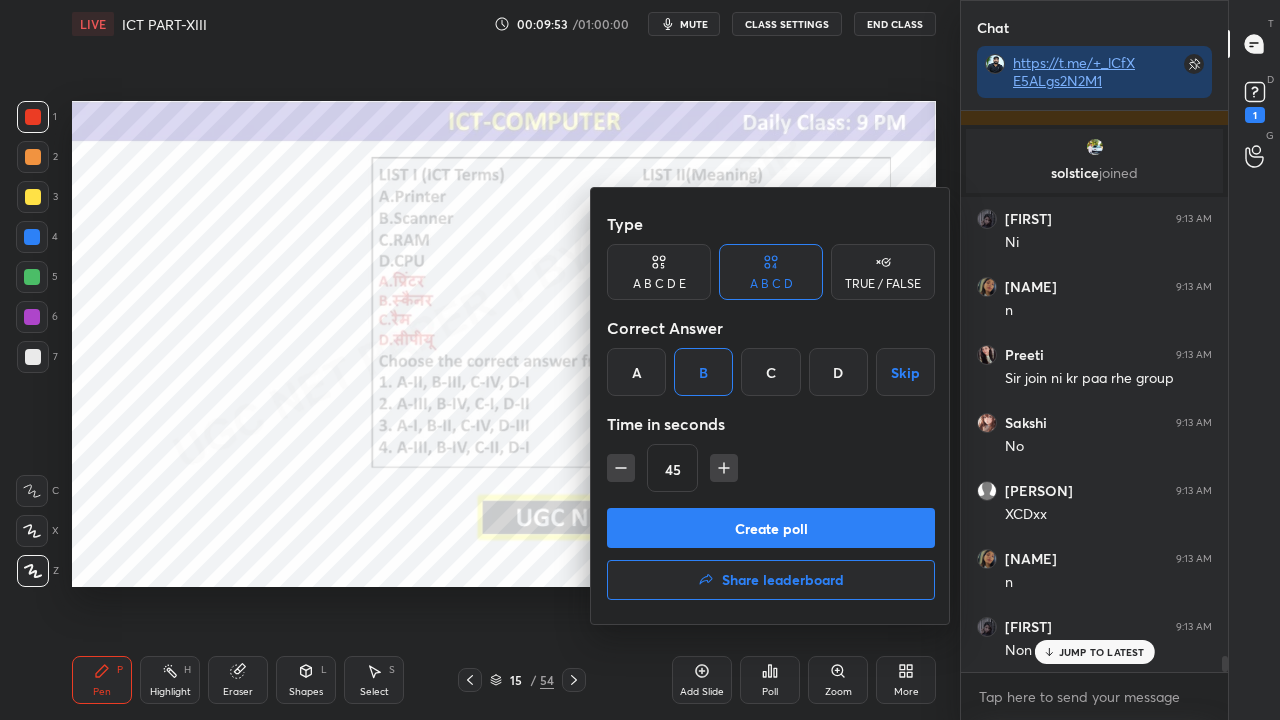 click 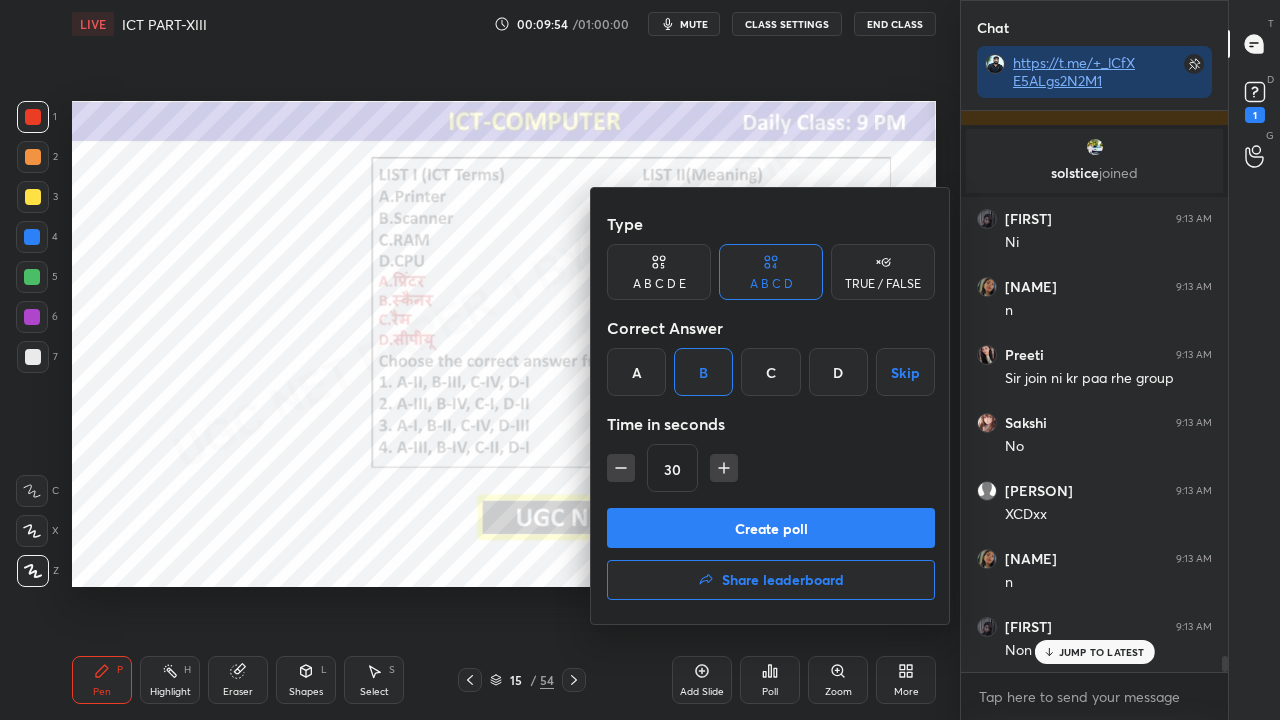 click on "Create poll" at bounding box center (771, 528) 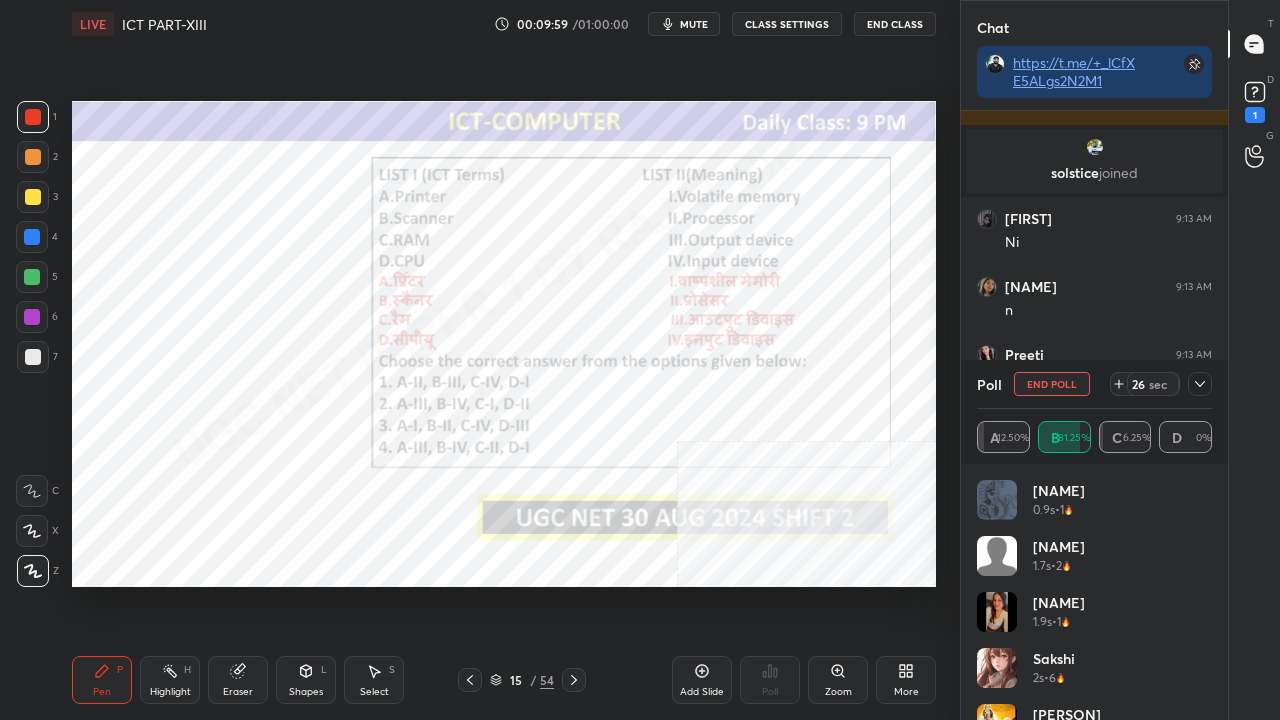 click 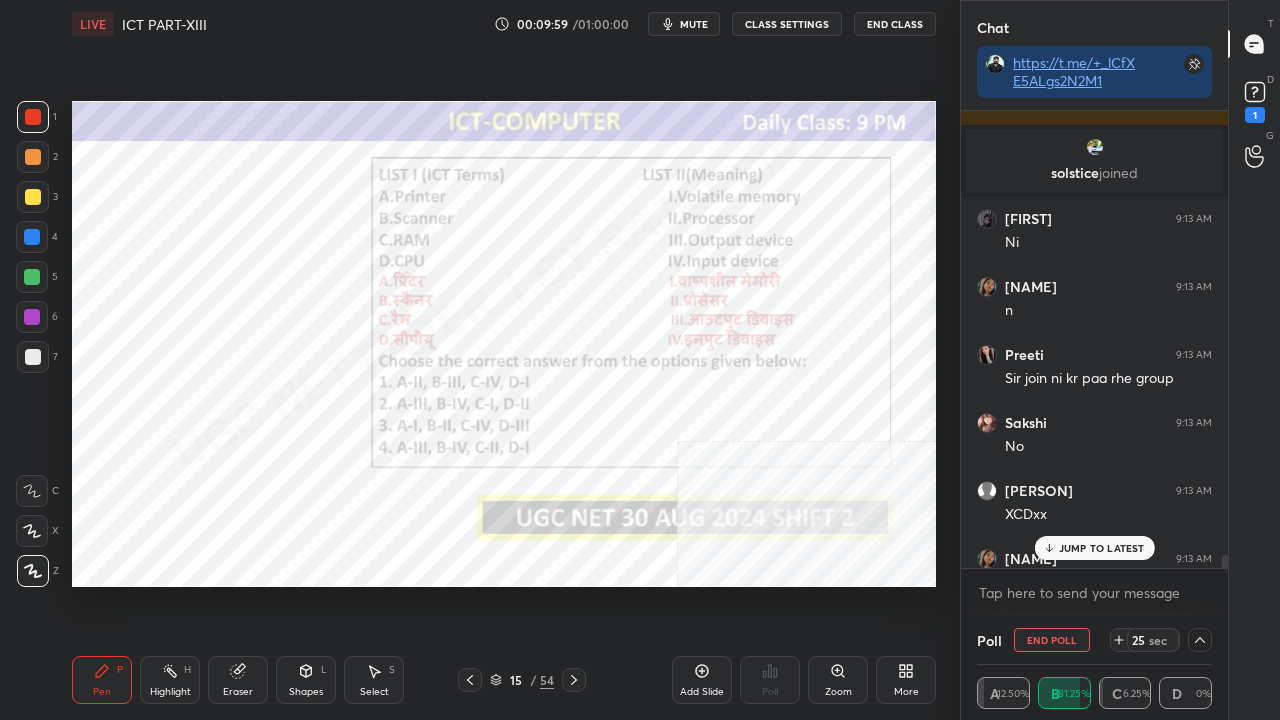 click on "JUMP TO LATEST" at bounding box center [1094, 548] 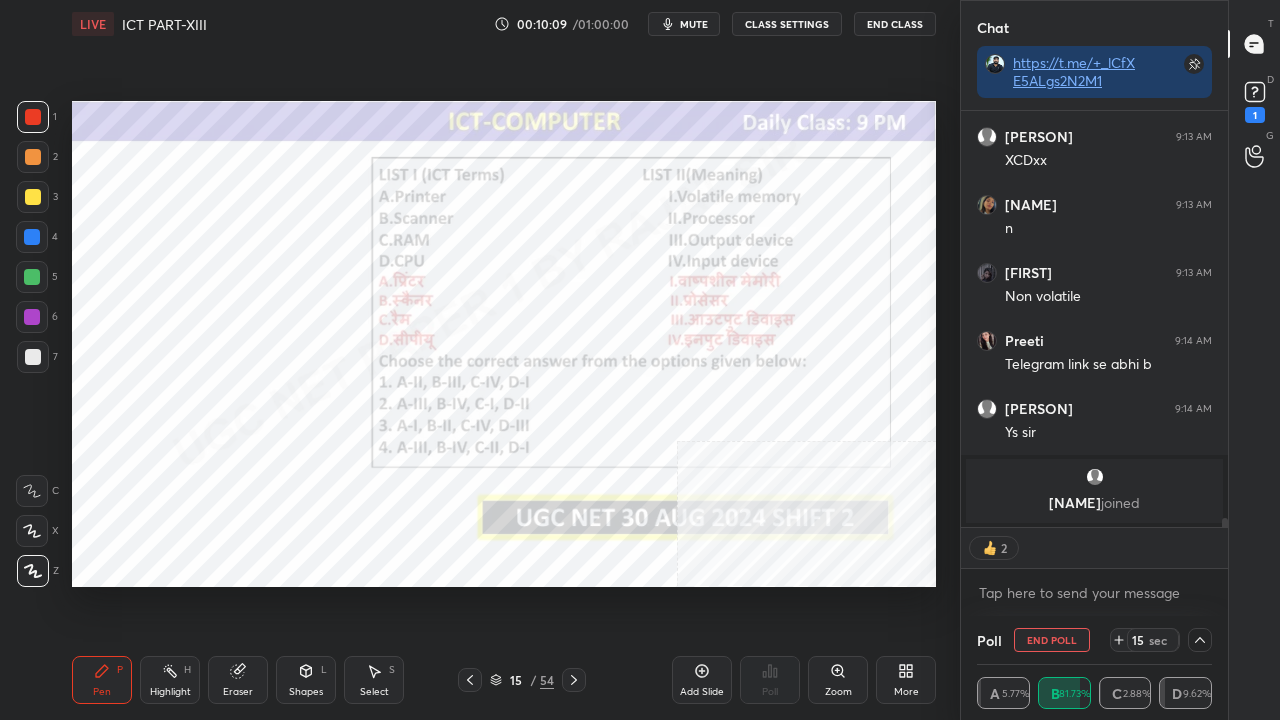 click on "15" at bounding box center (516, 680) 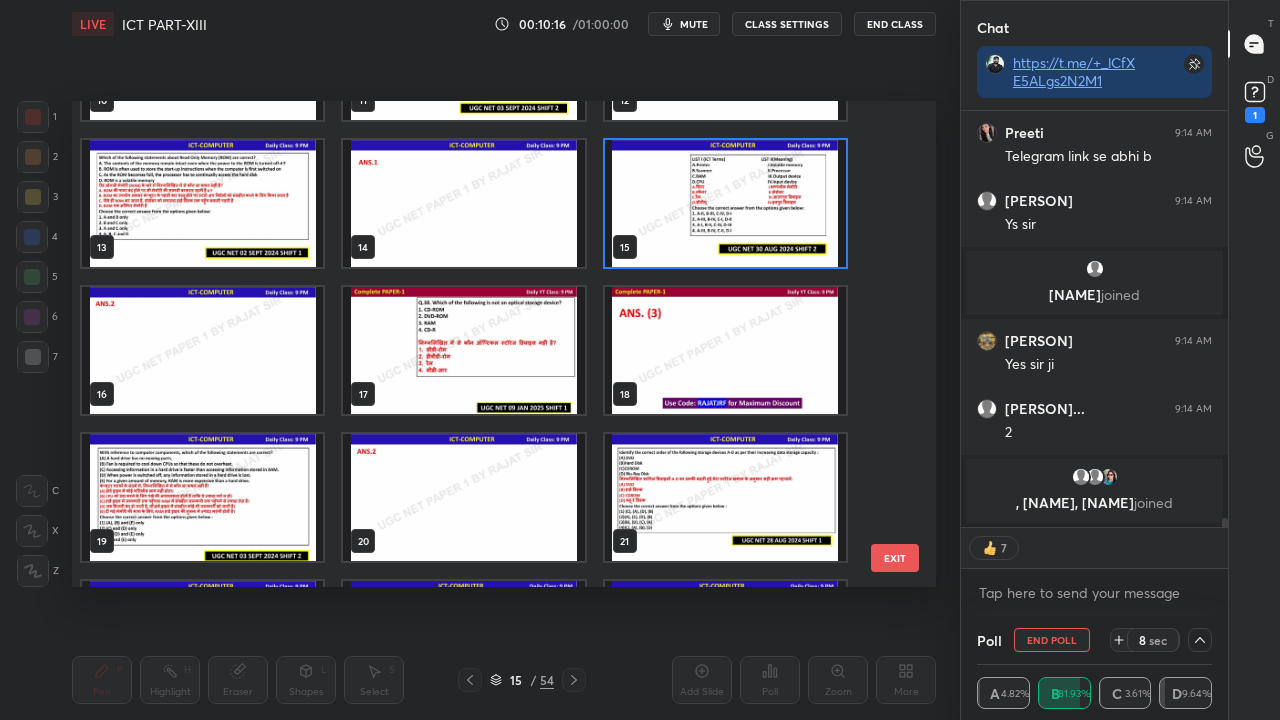 click at bounding box center (725, 203) 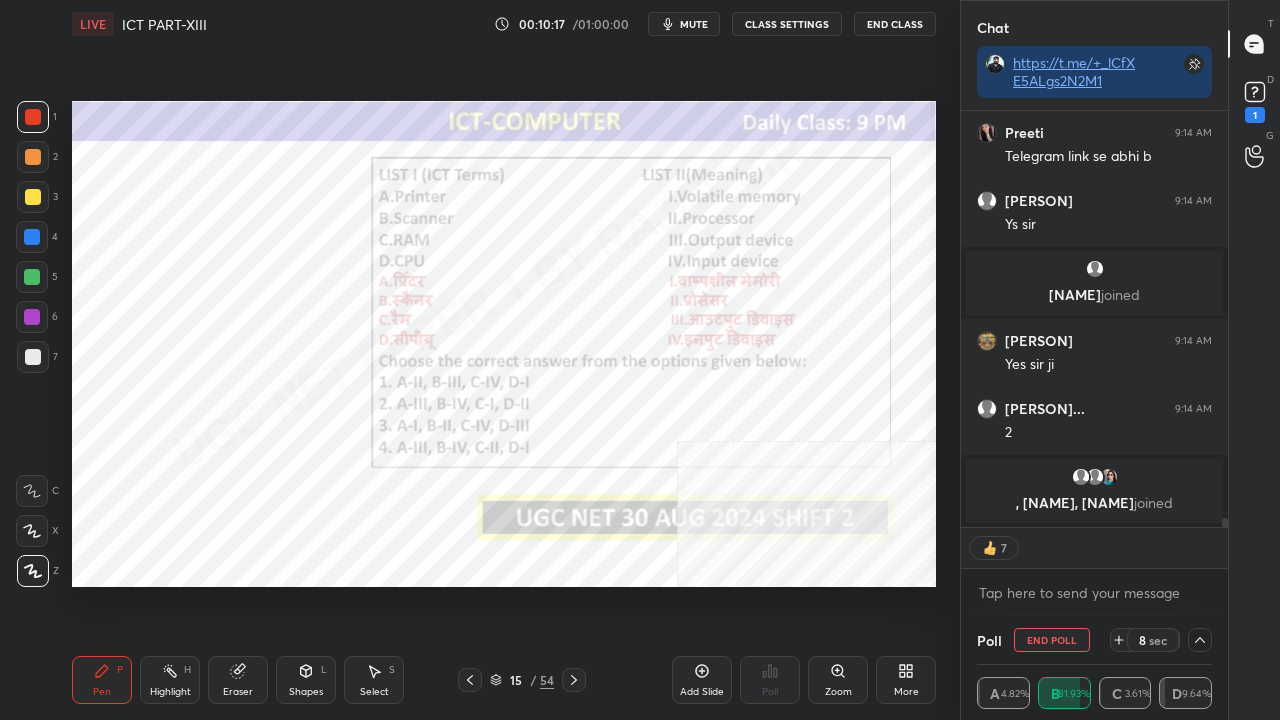 click at bounding box center [725, 203] 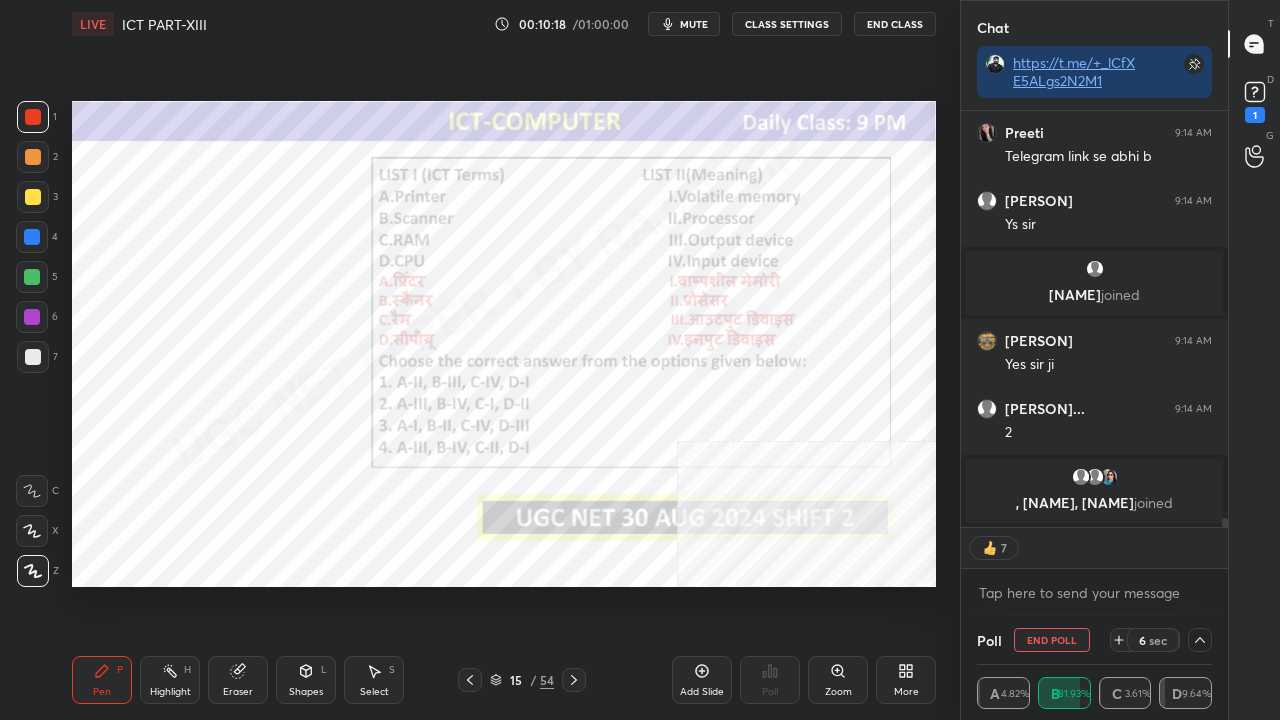 click on "15 / 54" at bounding box center [522, 680] 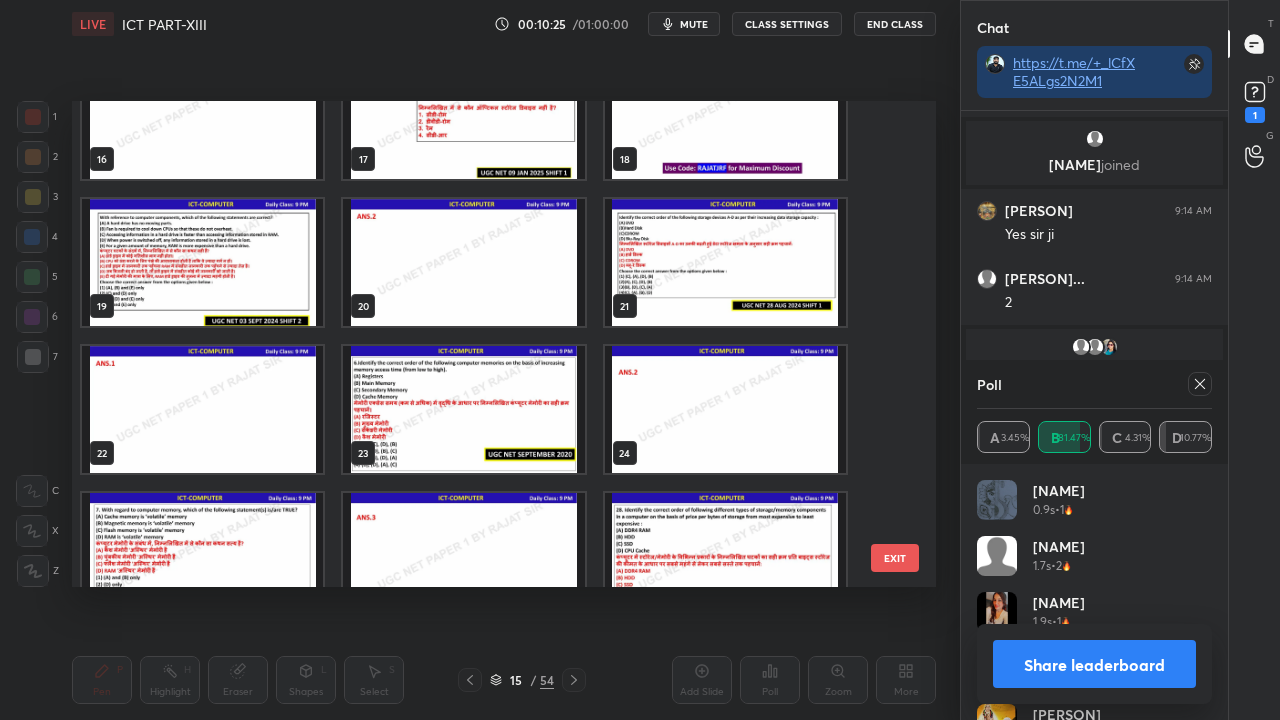 click at bounding box center [463, 409] 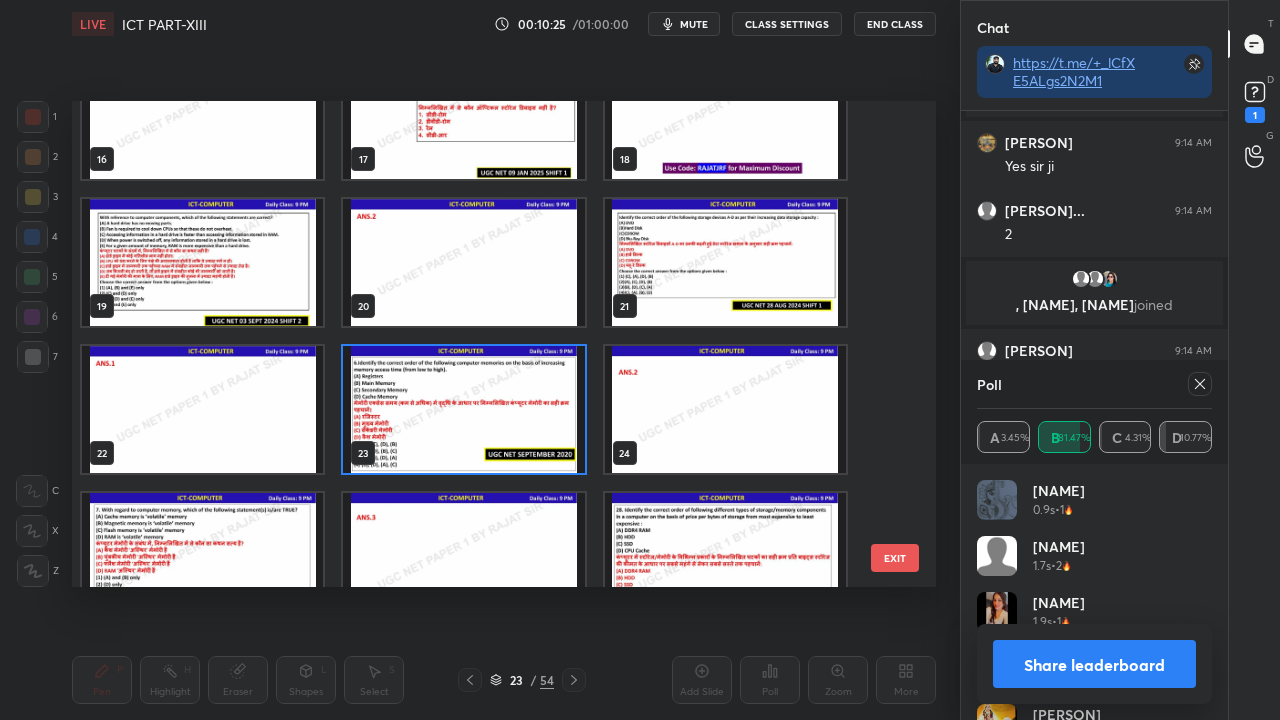 click at bounding box center (463, 409) 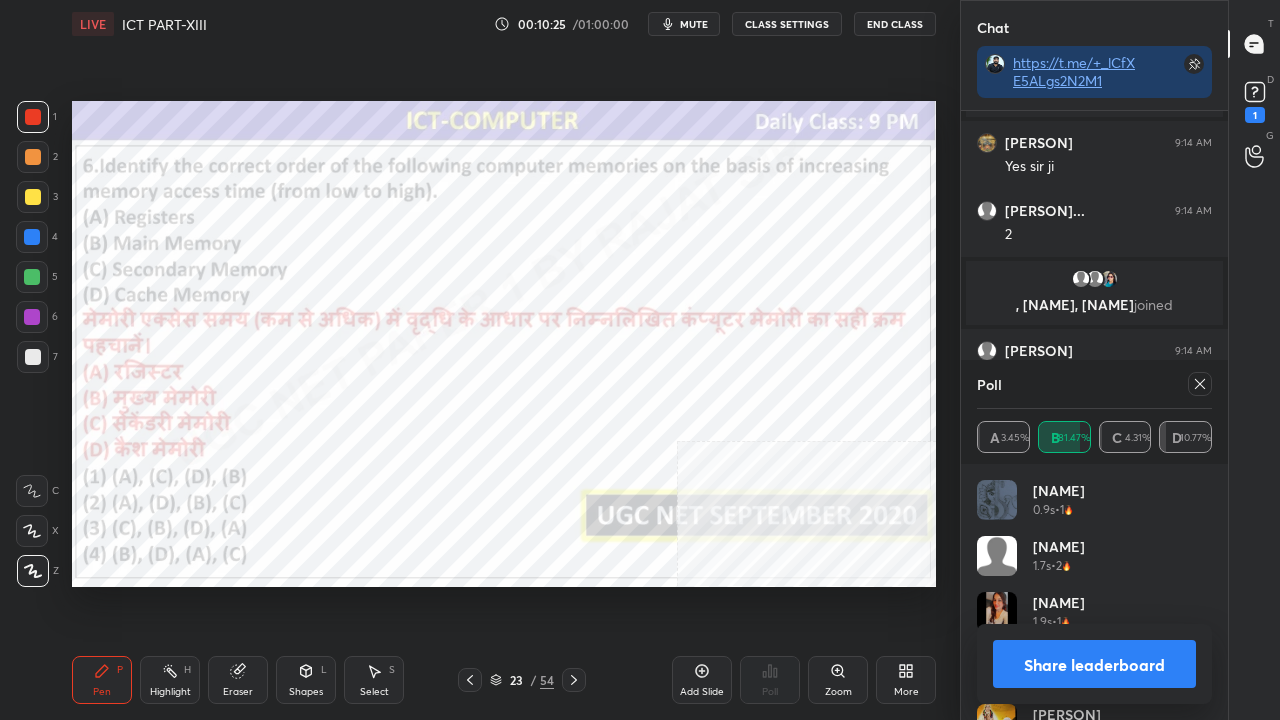 click at bounding box center (463, 409) 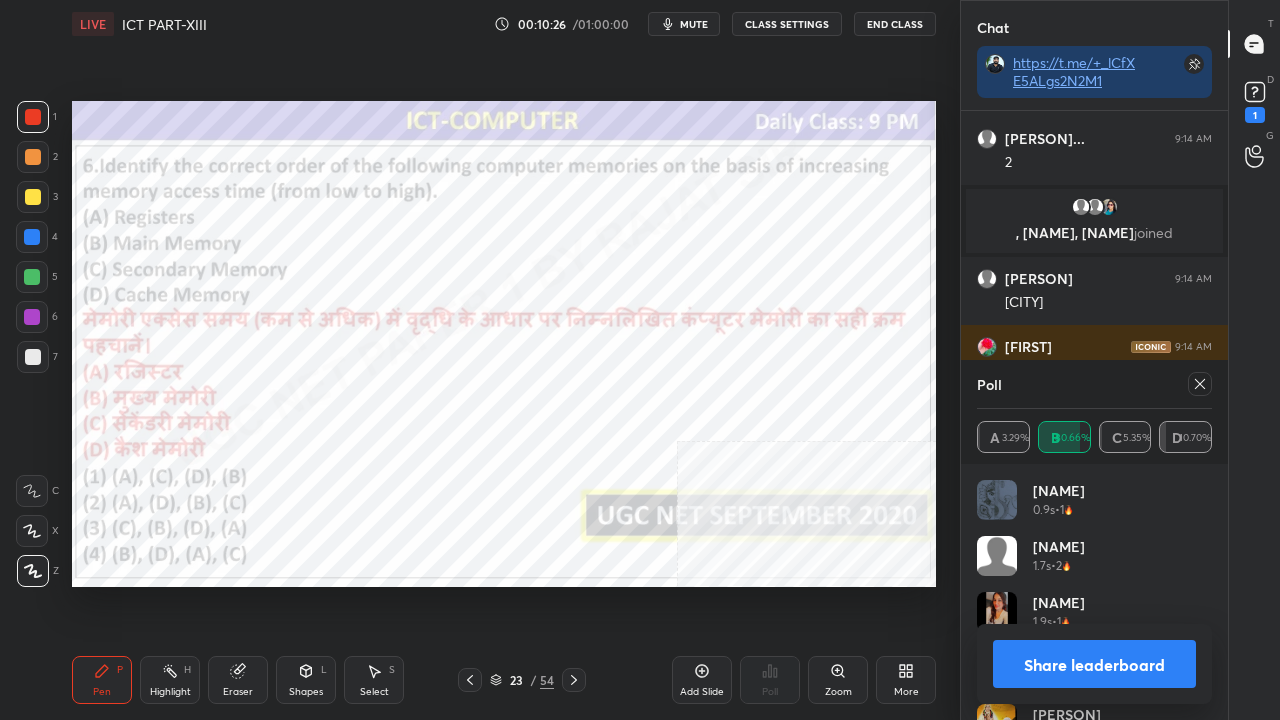 click 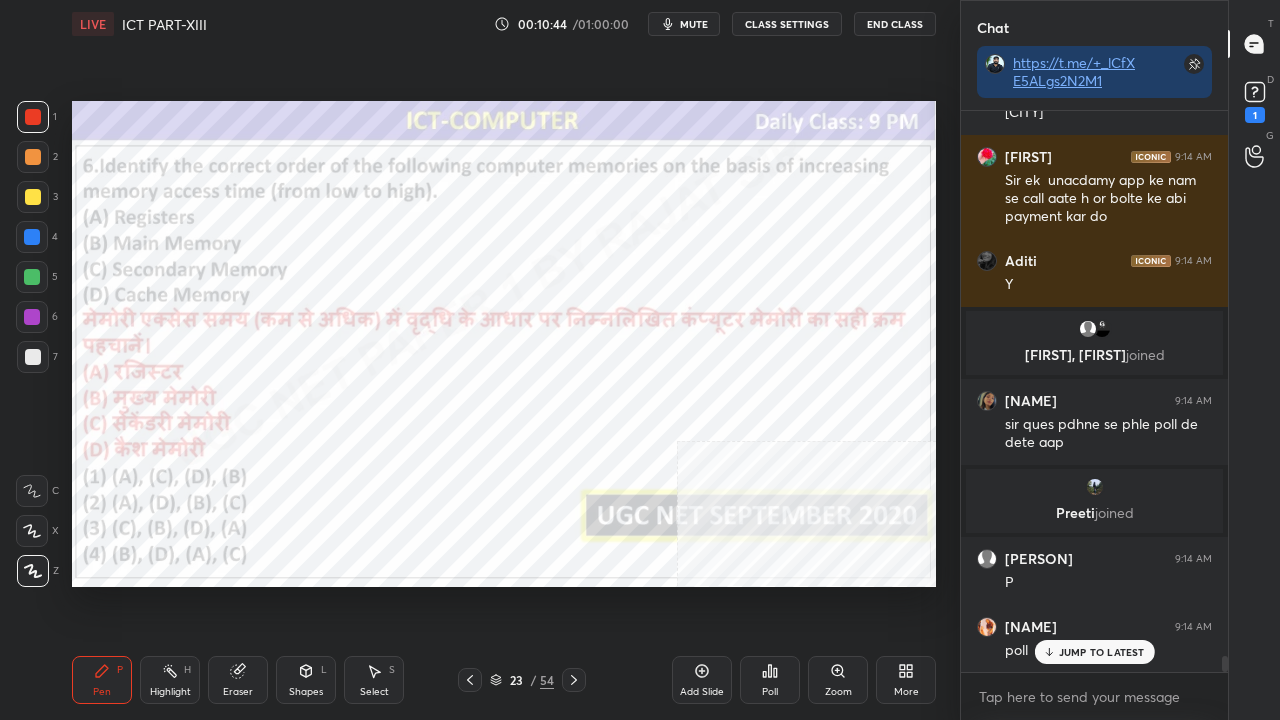 click on "23" at bounding box center (516, 680) 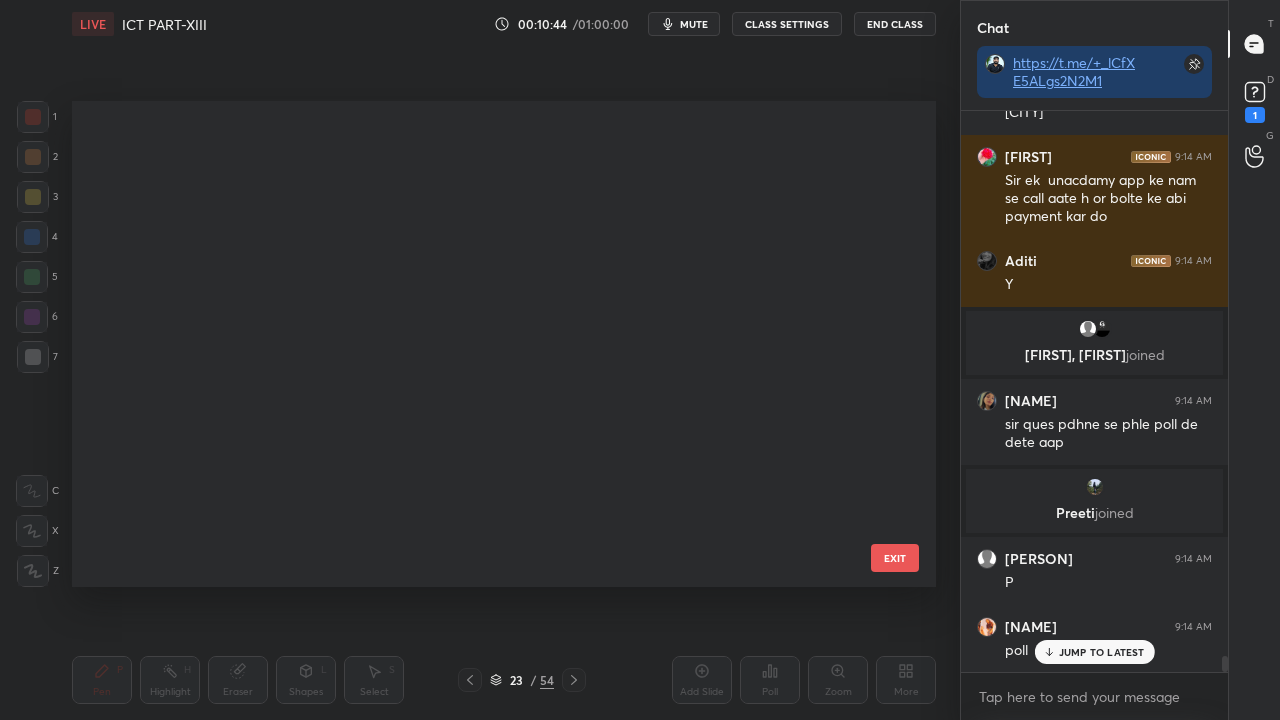 type on "x" 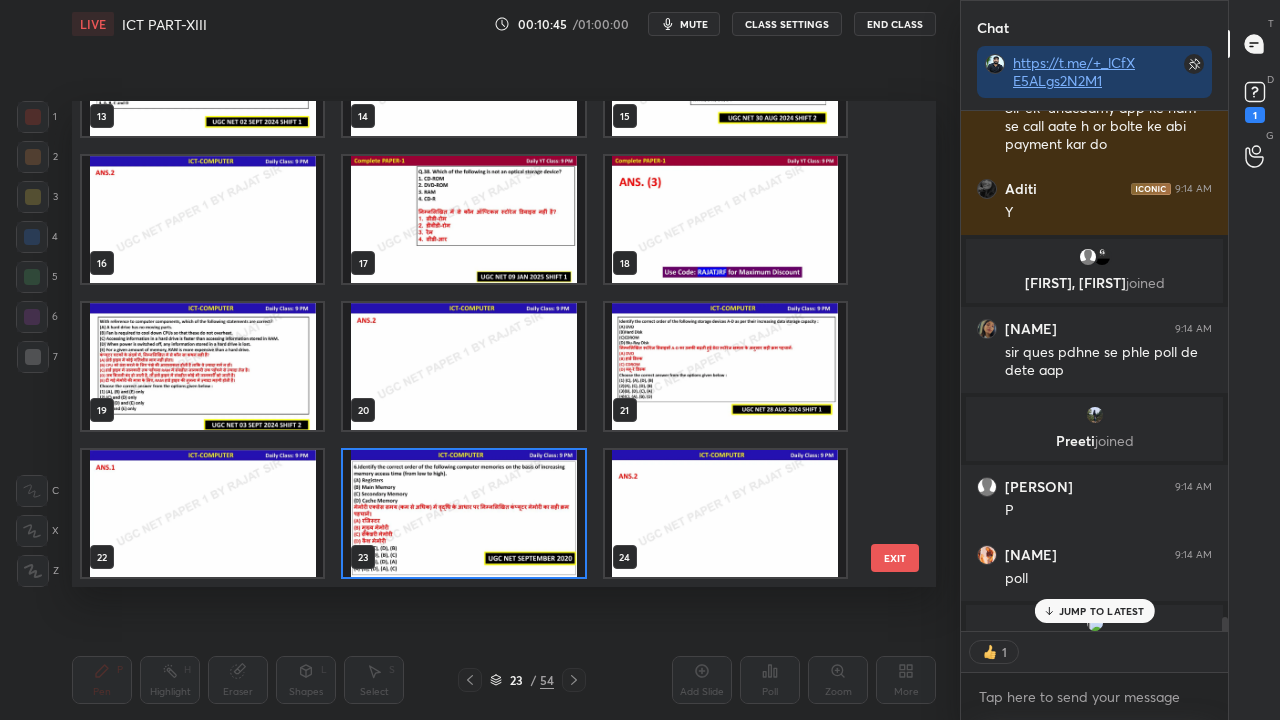click at bounding box center (463, 513) 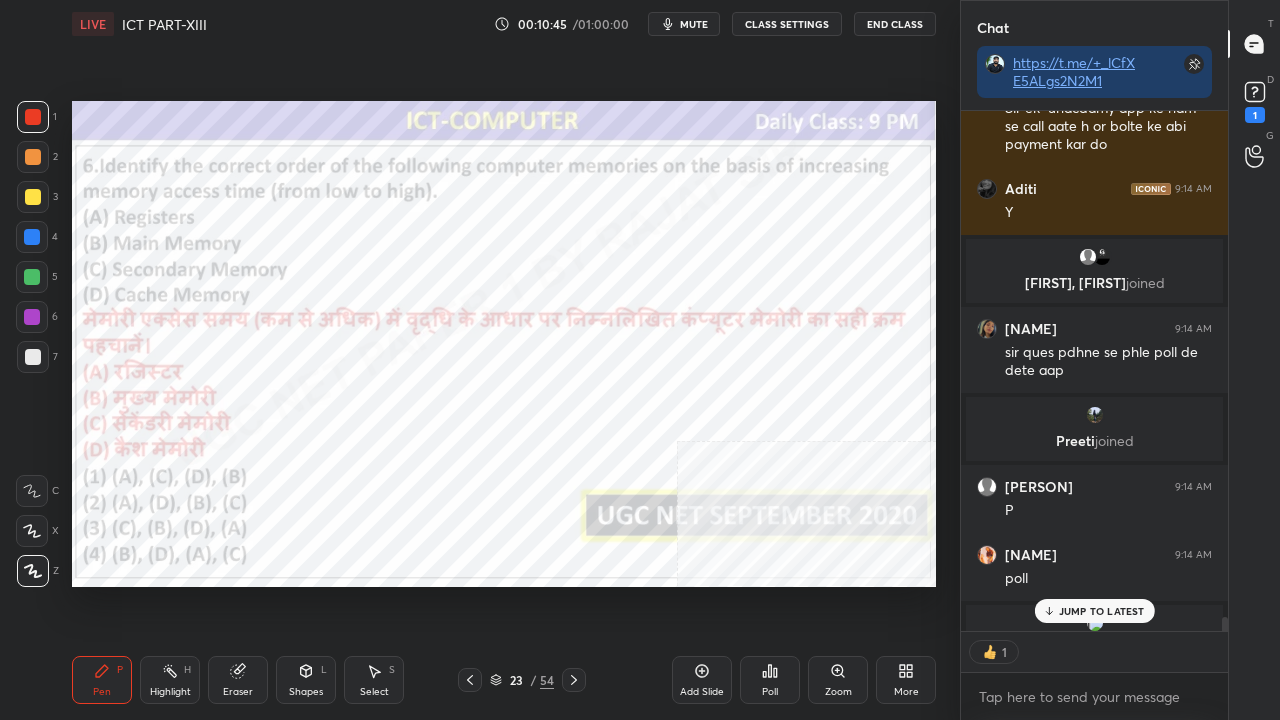 click at bounding box center [463, 513] 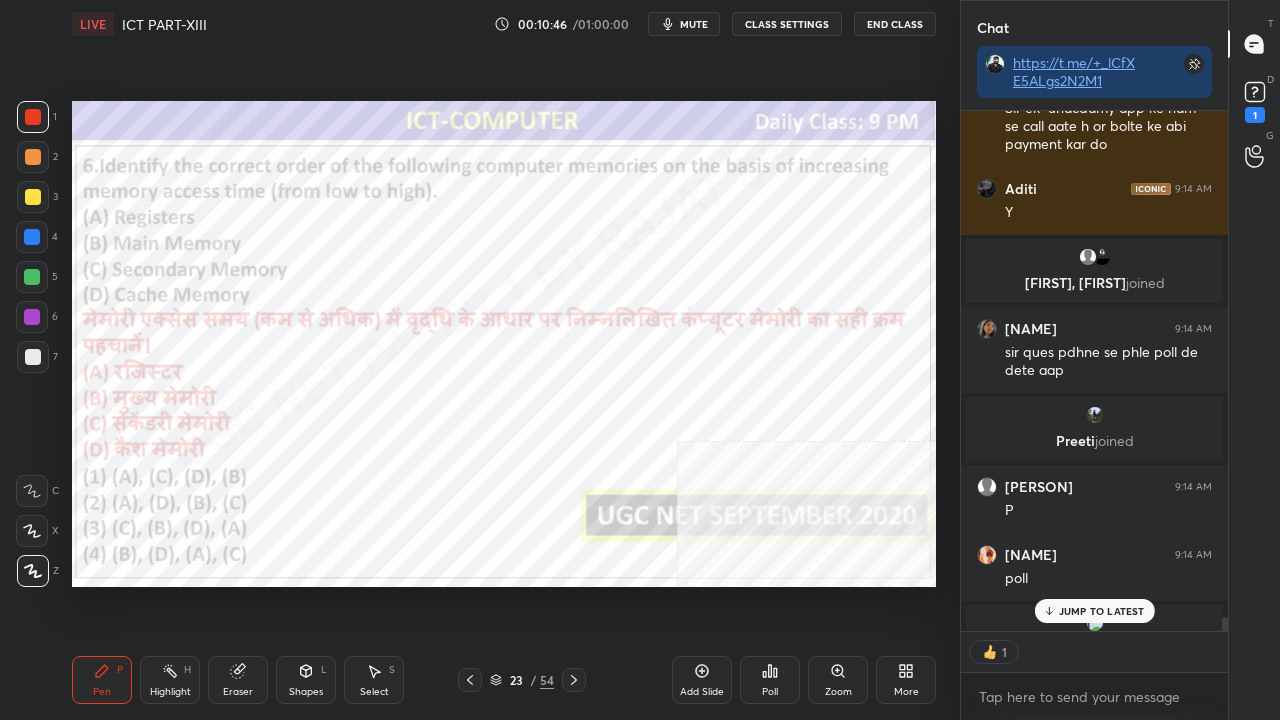click 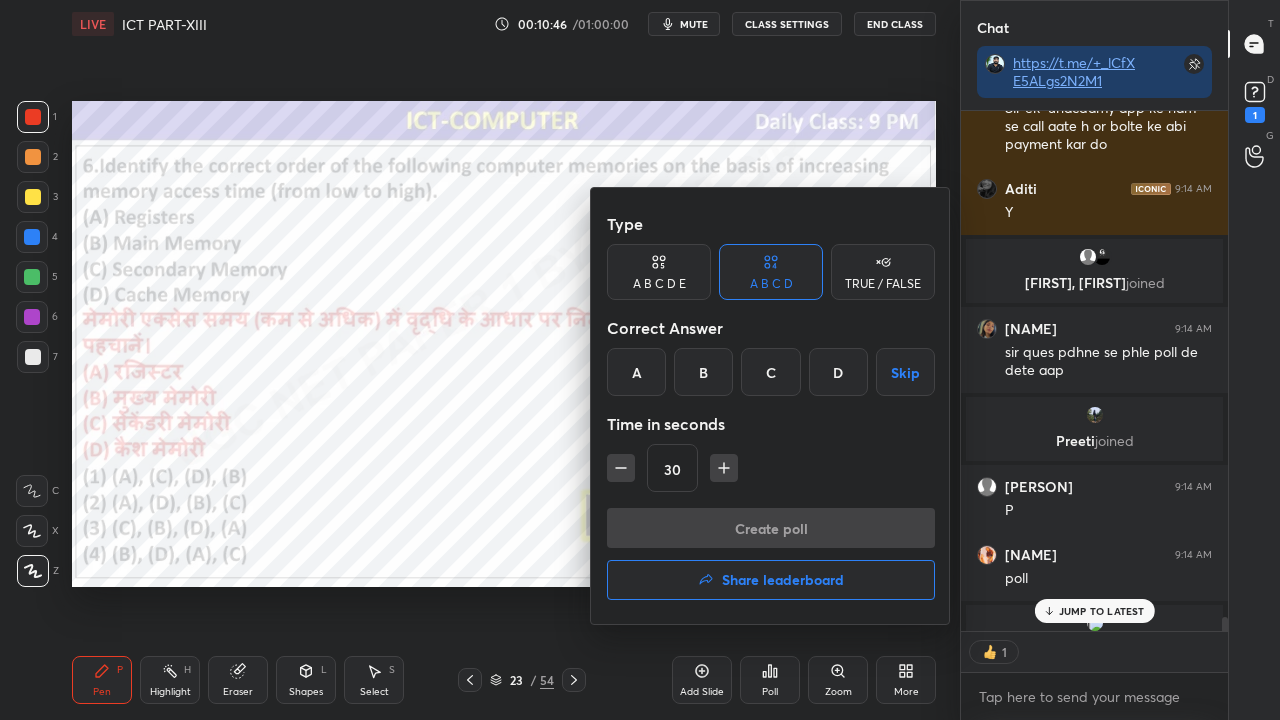 click on "B" at bounding box center (703, 372) 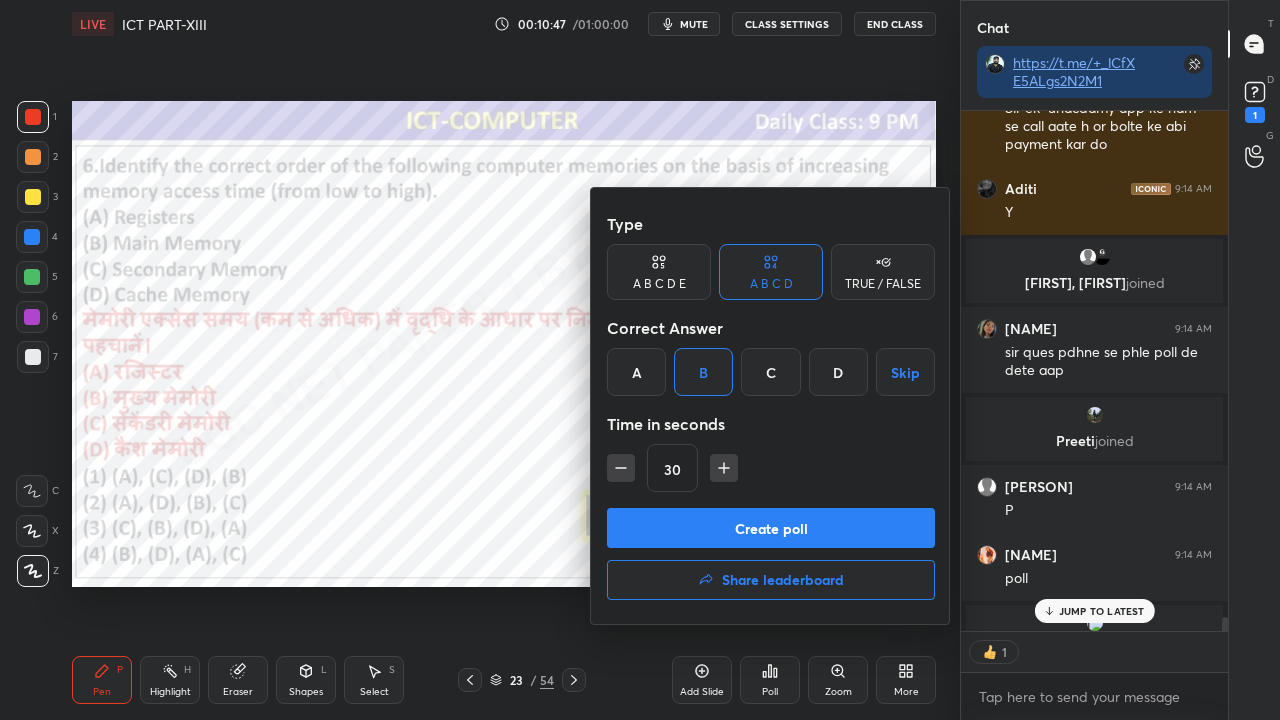 click 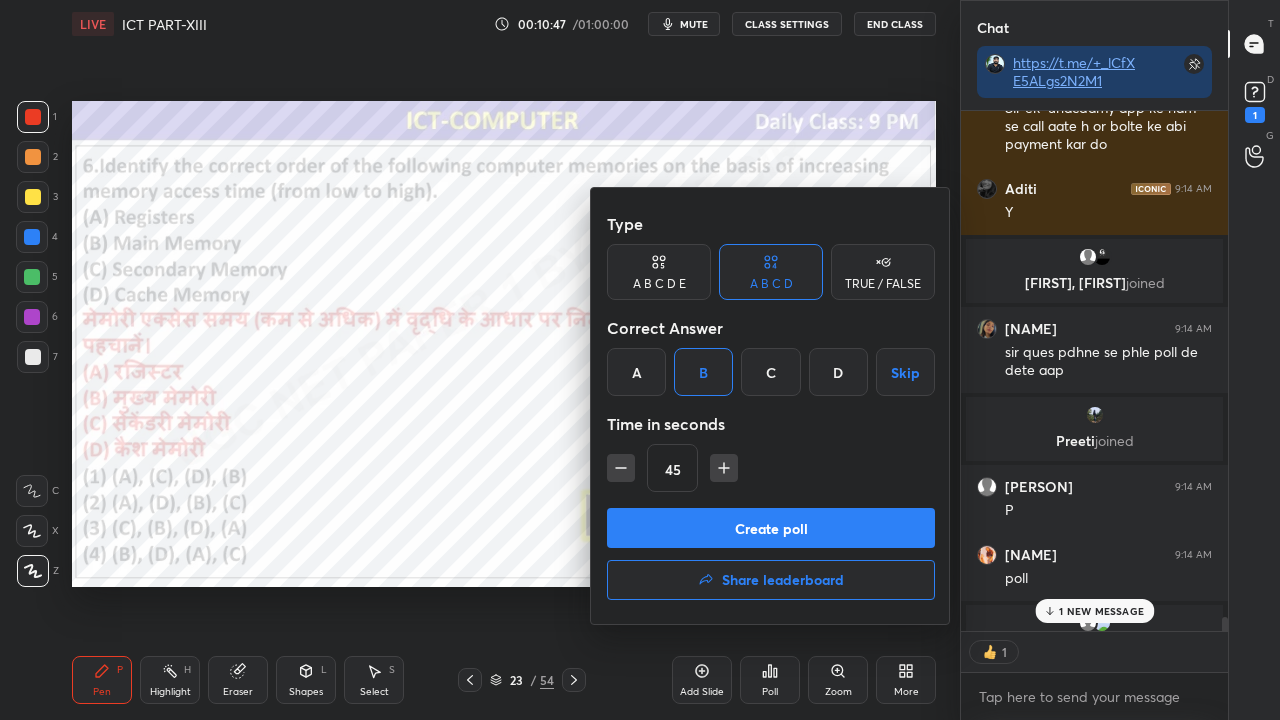 click on "Create poll" at bounding box center [771, 528] 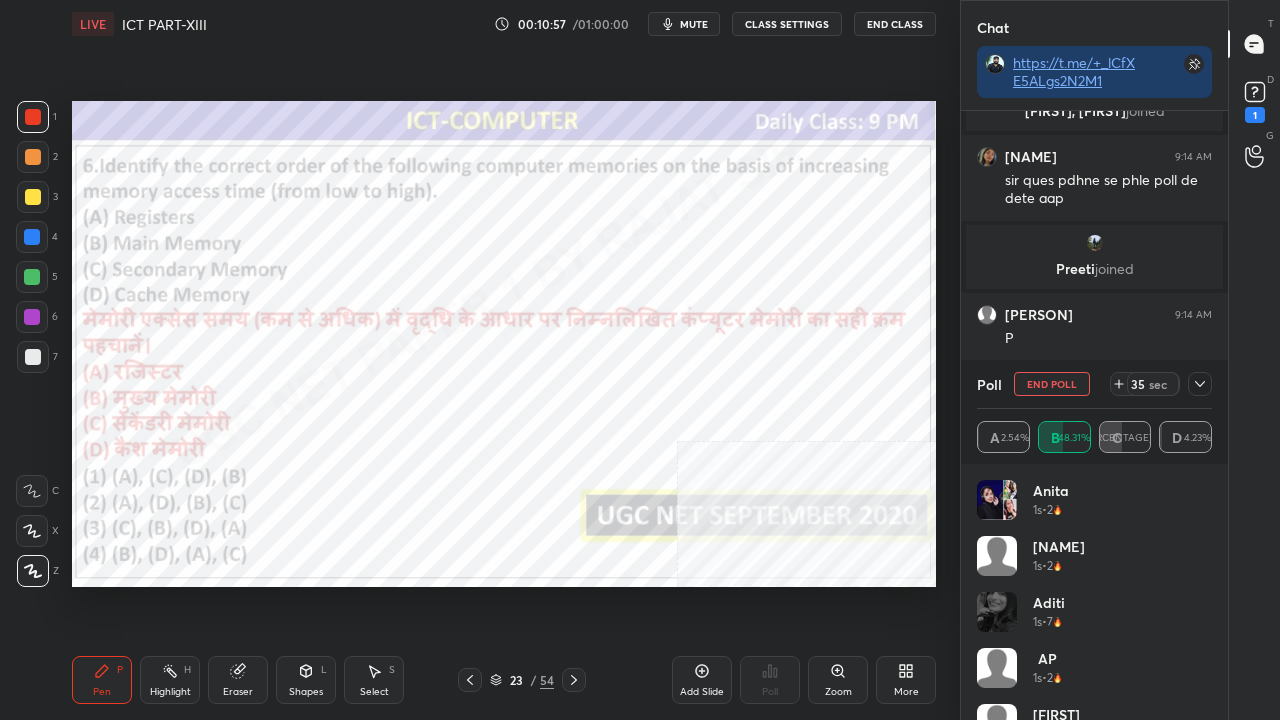 click 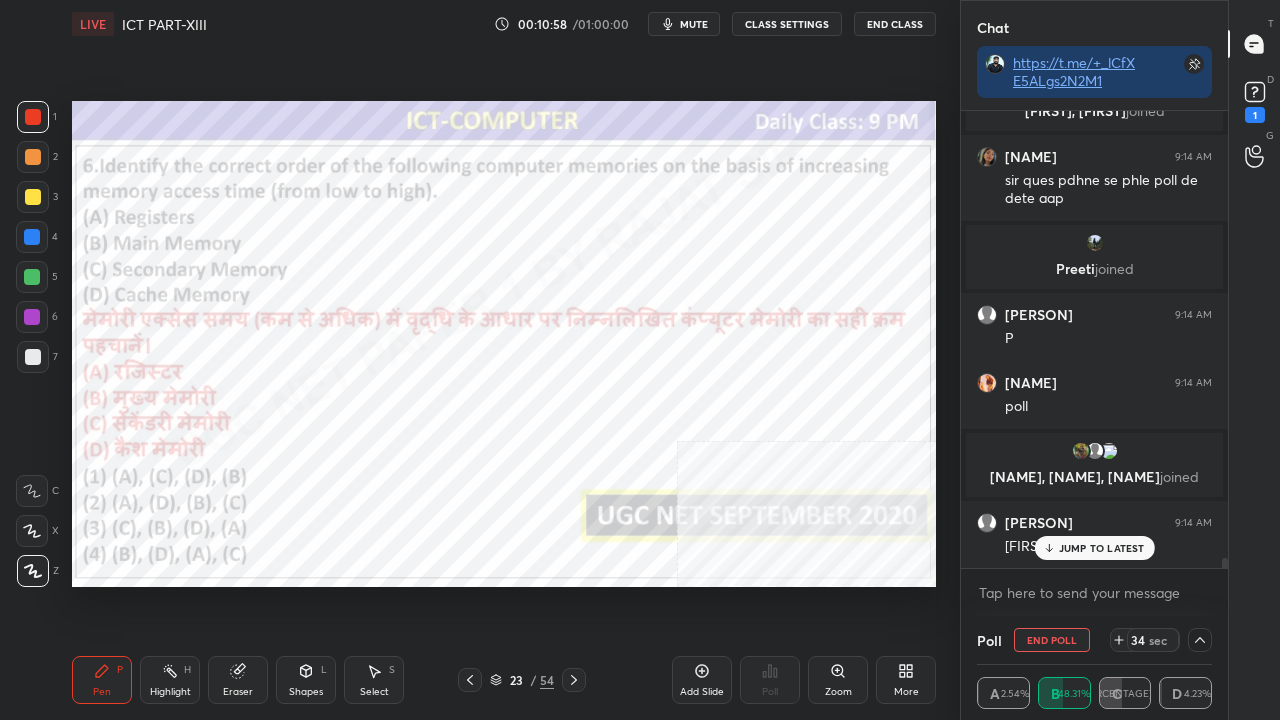 click on "JUMP TO LATEST" at bounding box center (1094, 548) 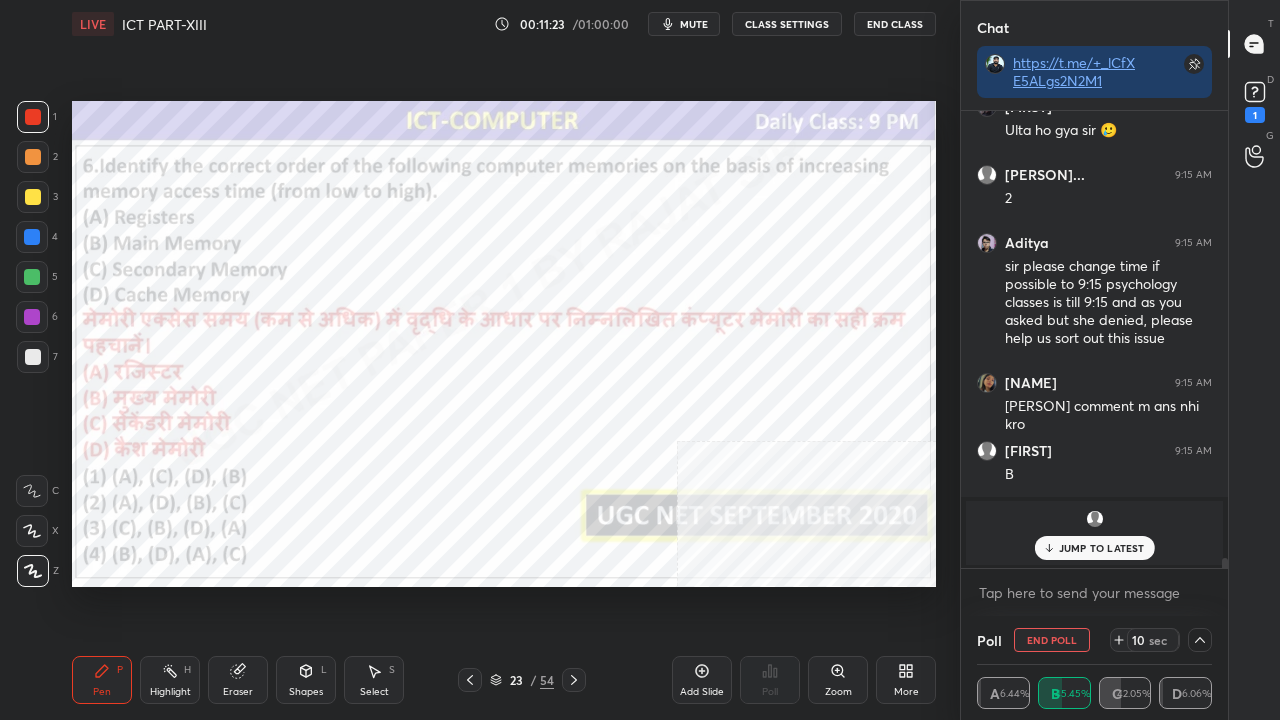 click on "JUMP TO LATEST" at bounding box center (1094, 548) 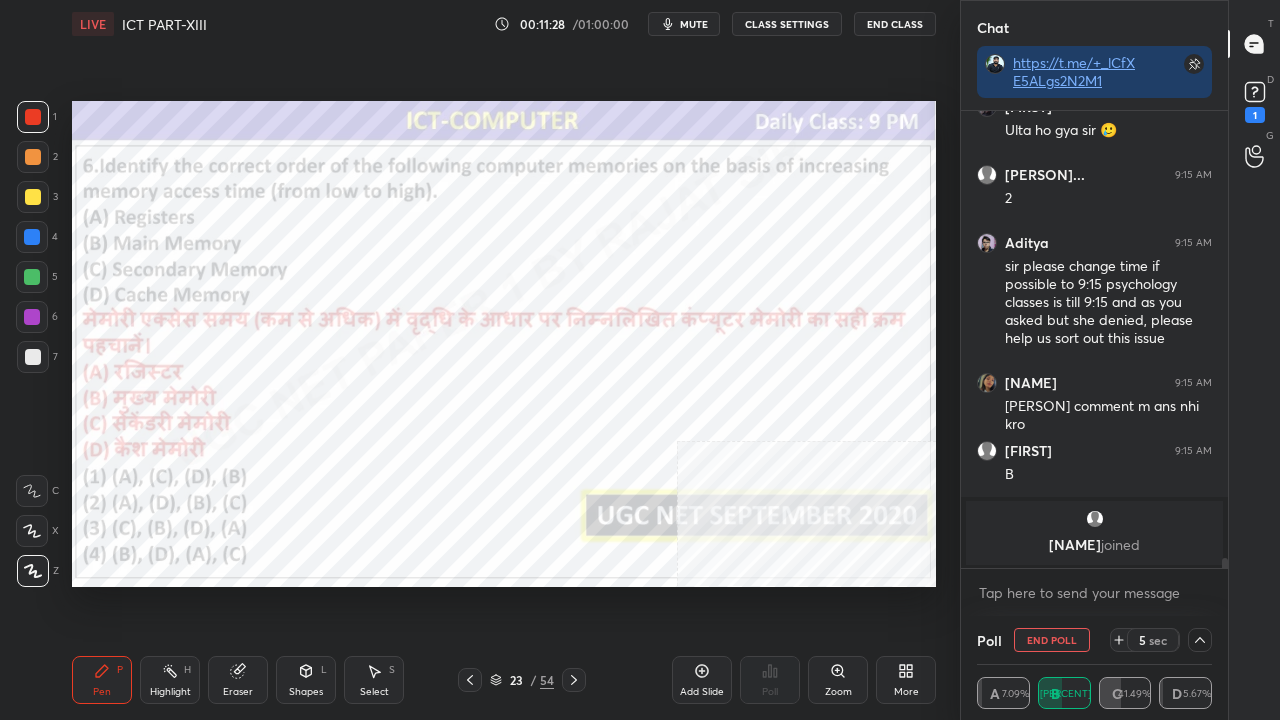 click at bounding box center [32, 317] 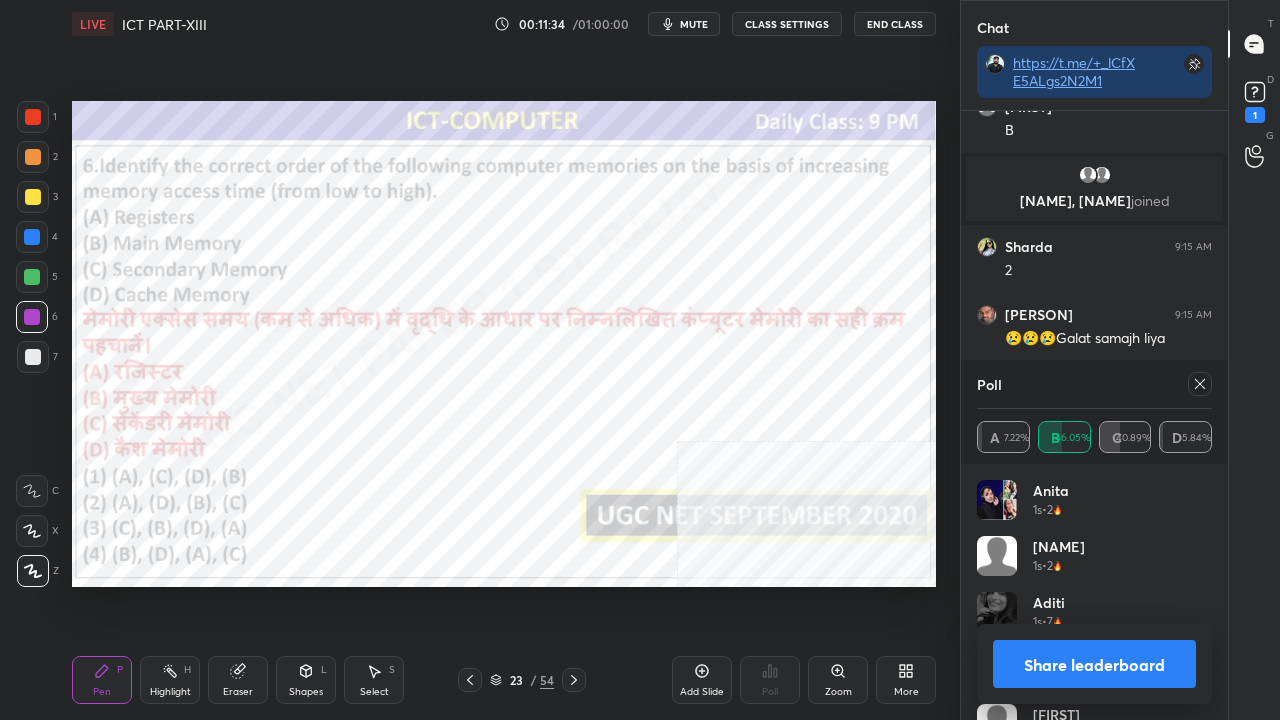 click 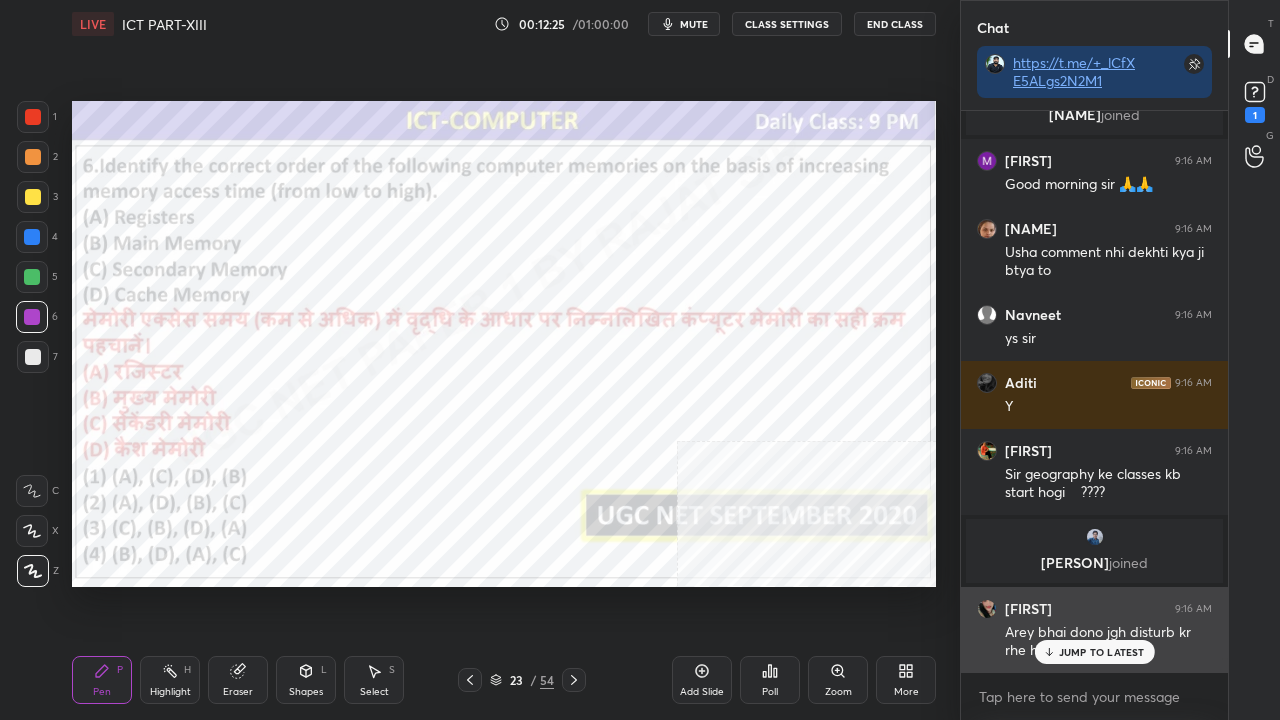 click on "JUMP TO LATEST" at bounding box center [1102, 652] 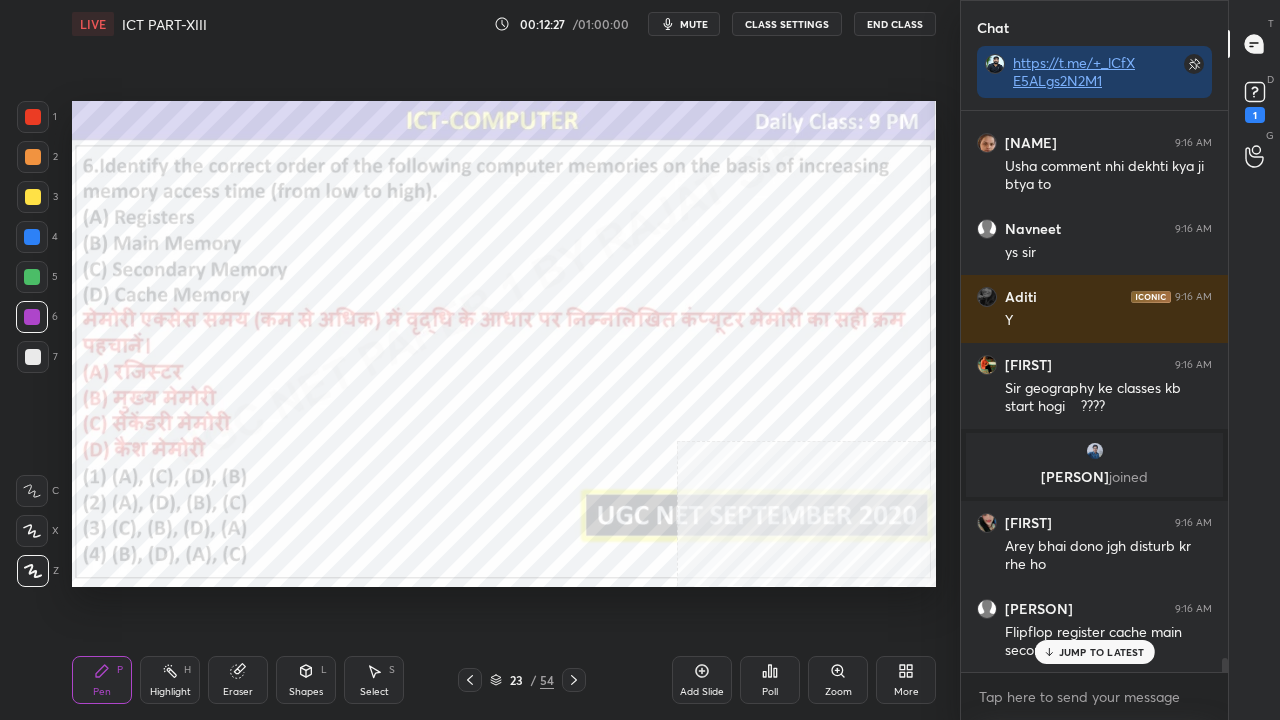 click at bounding box center (33, 117) 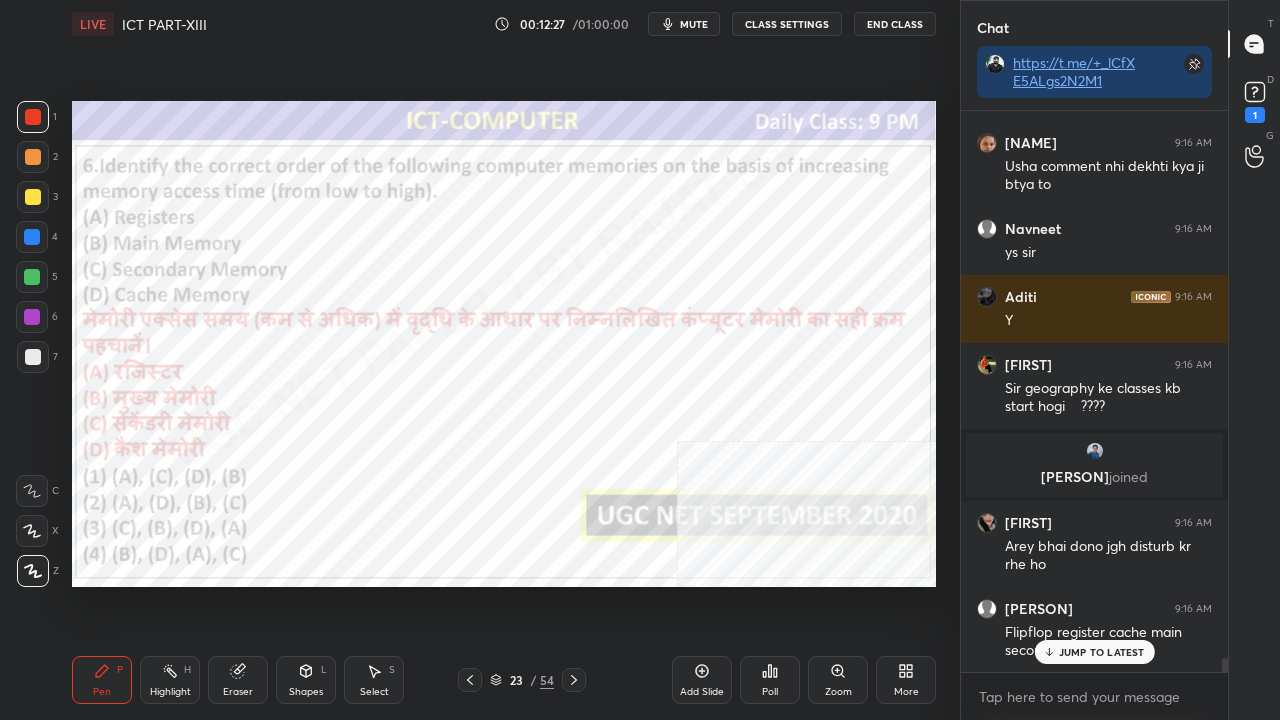 click at bounding box center (33, 117) 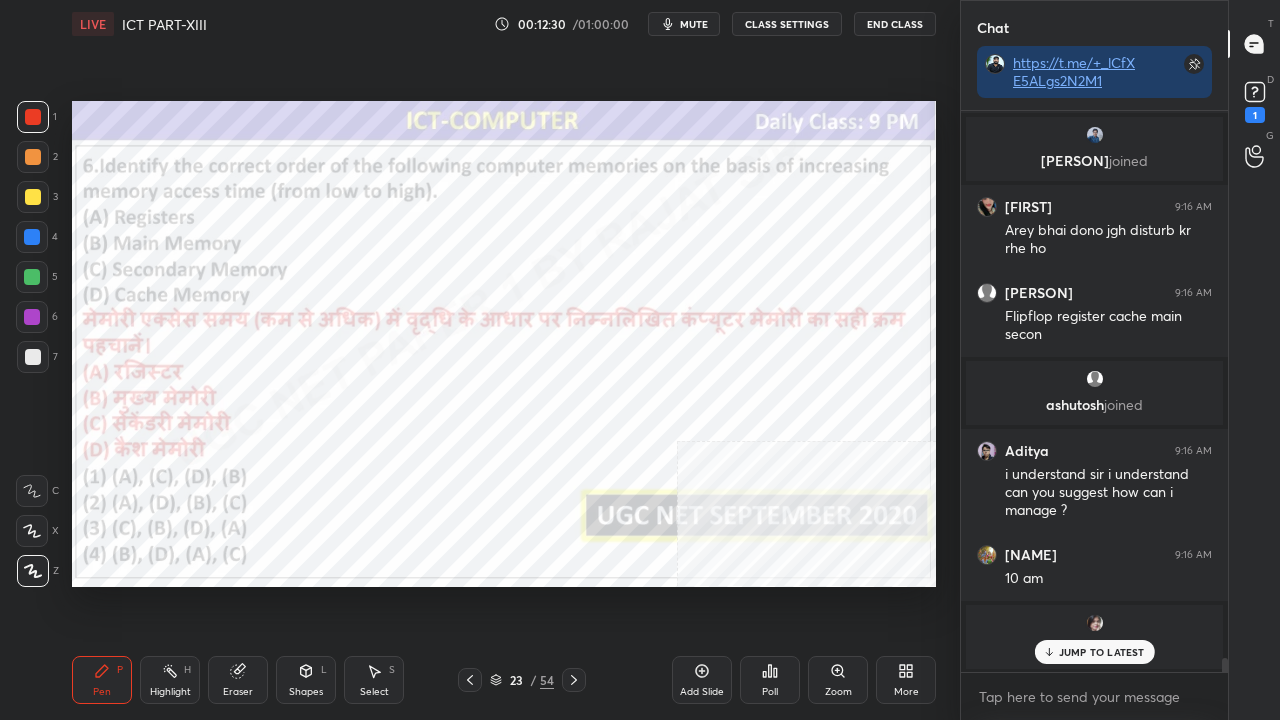 click on "JUMP TO LATEST" at bounding box center (1094, 652) 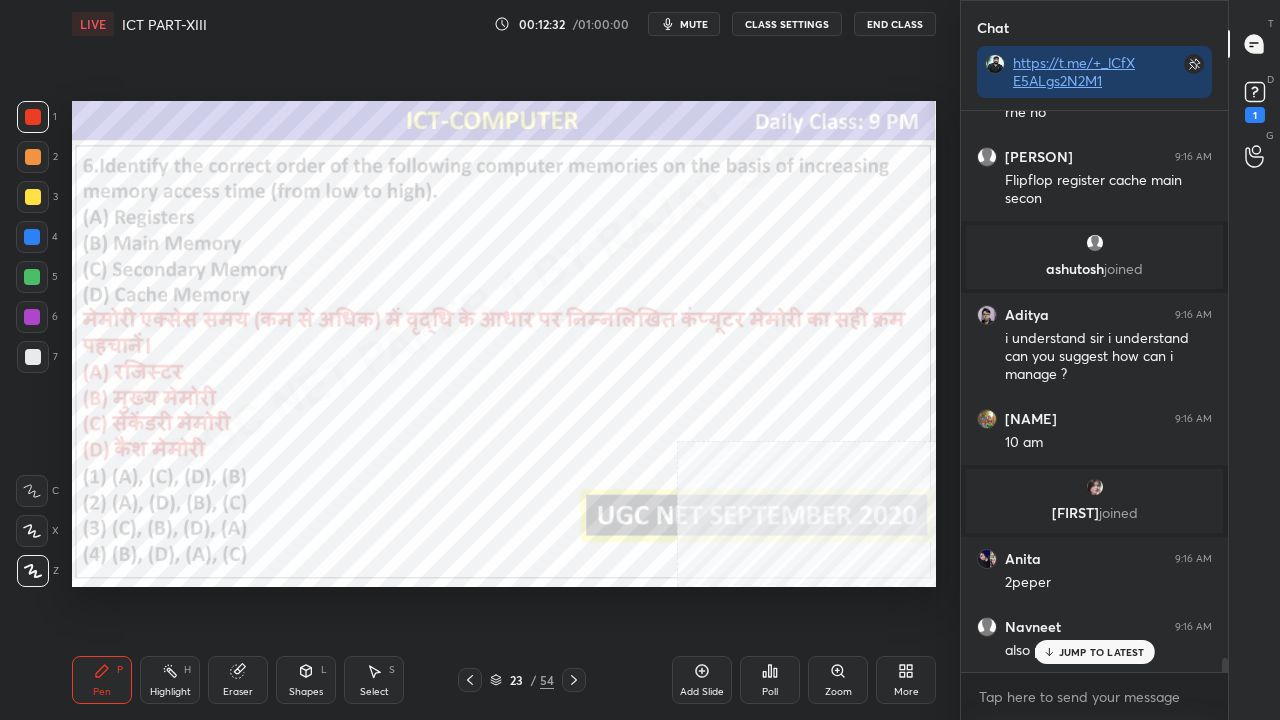 click on "JUMP TO LATEST" at bounding box center (1102, 652) 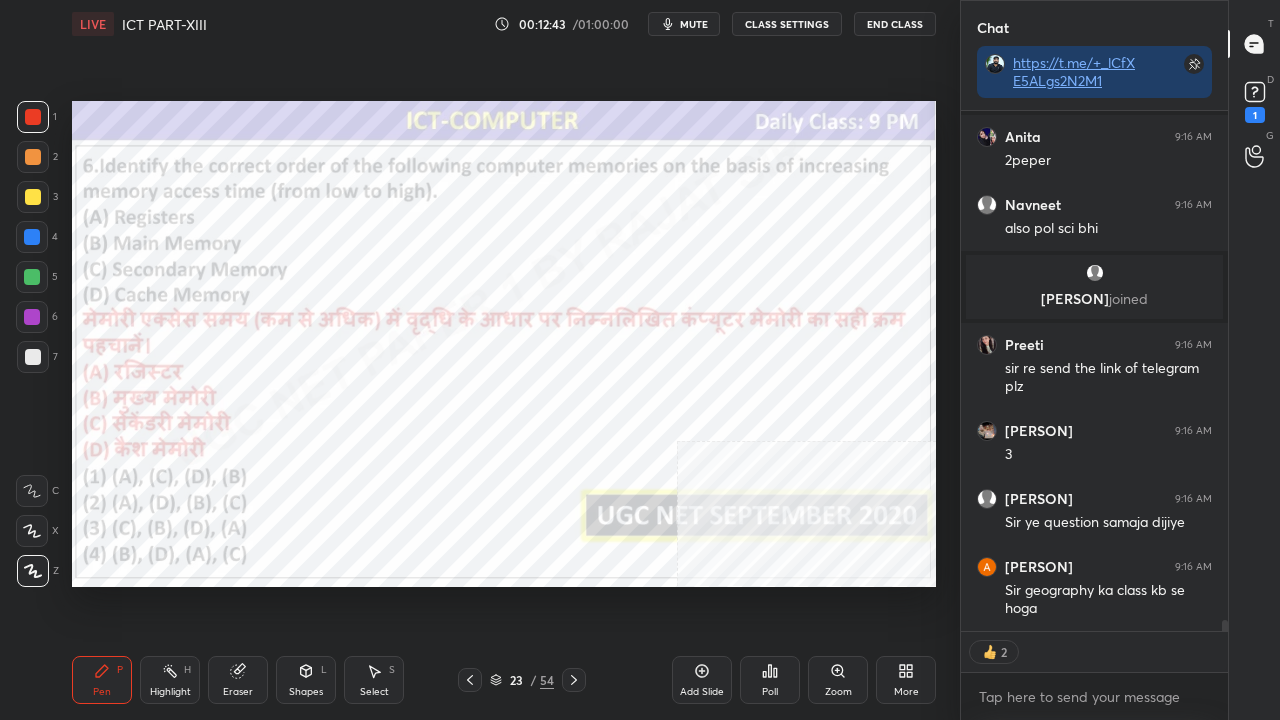 scroll, scrollTop: 23150, scrollLeft: 0, axis: vertical 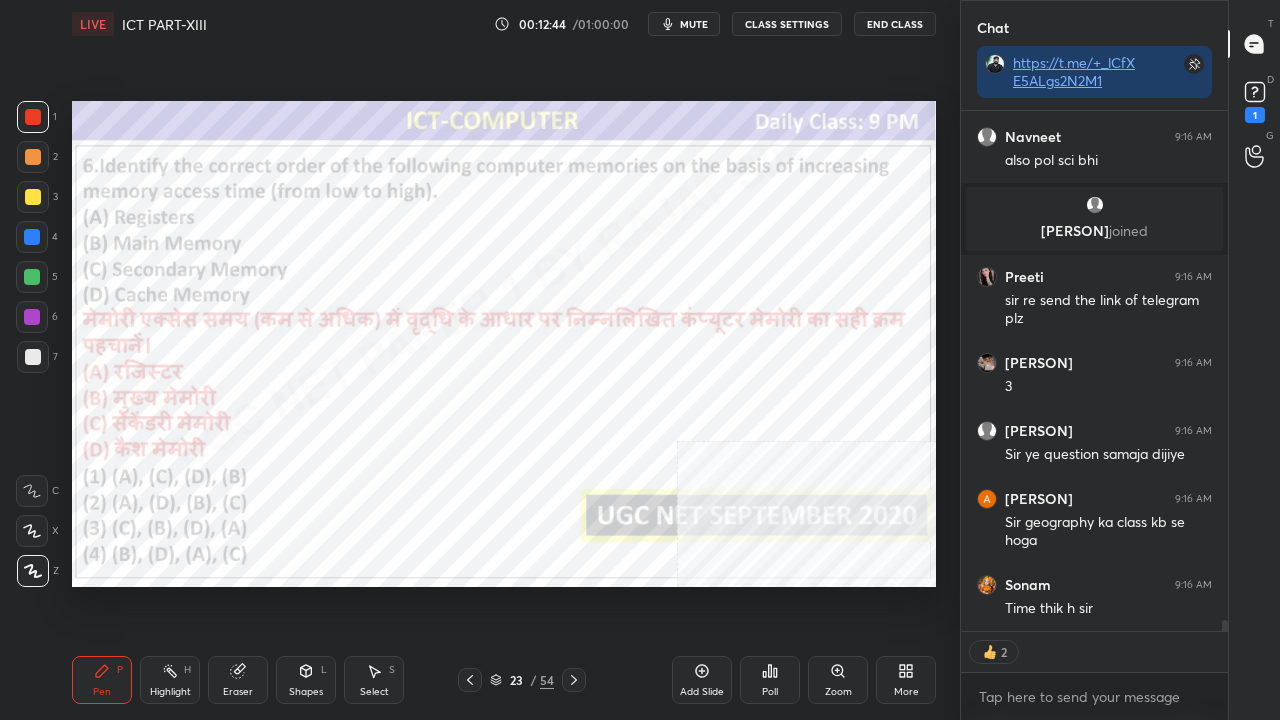 click 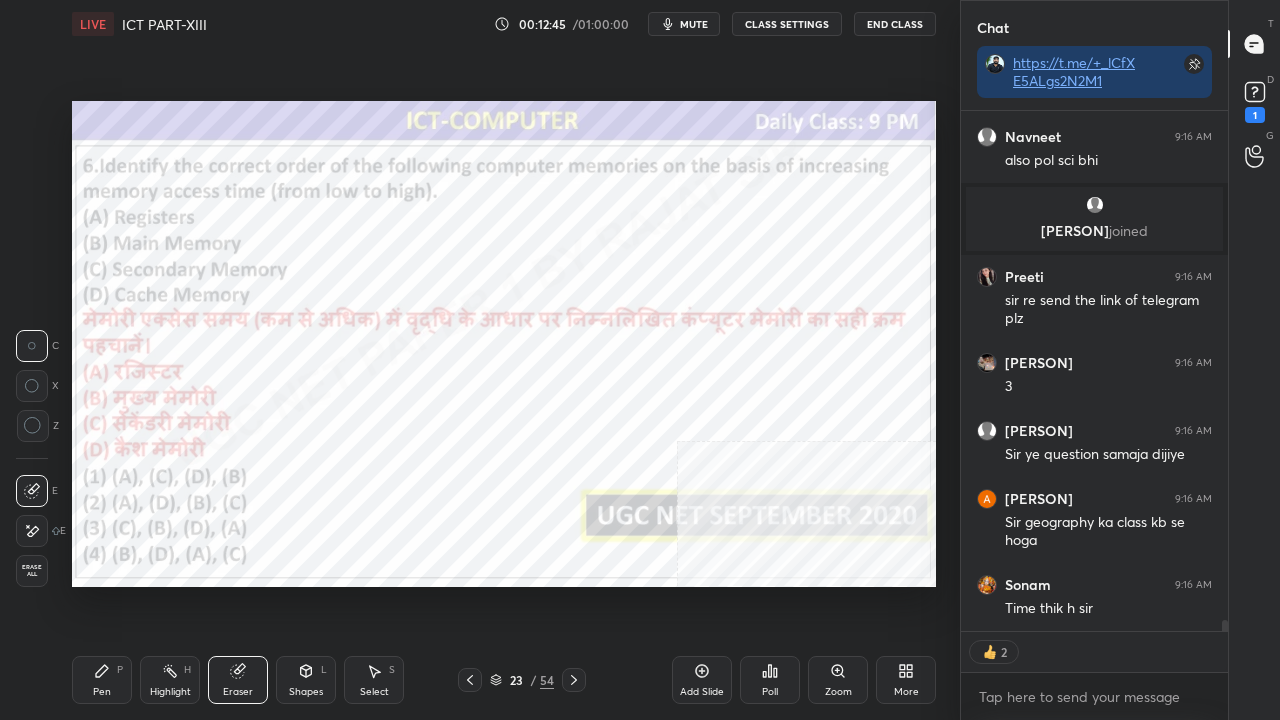 scroll, scrollTop: 6, scrollLeft: 6, axis: both 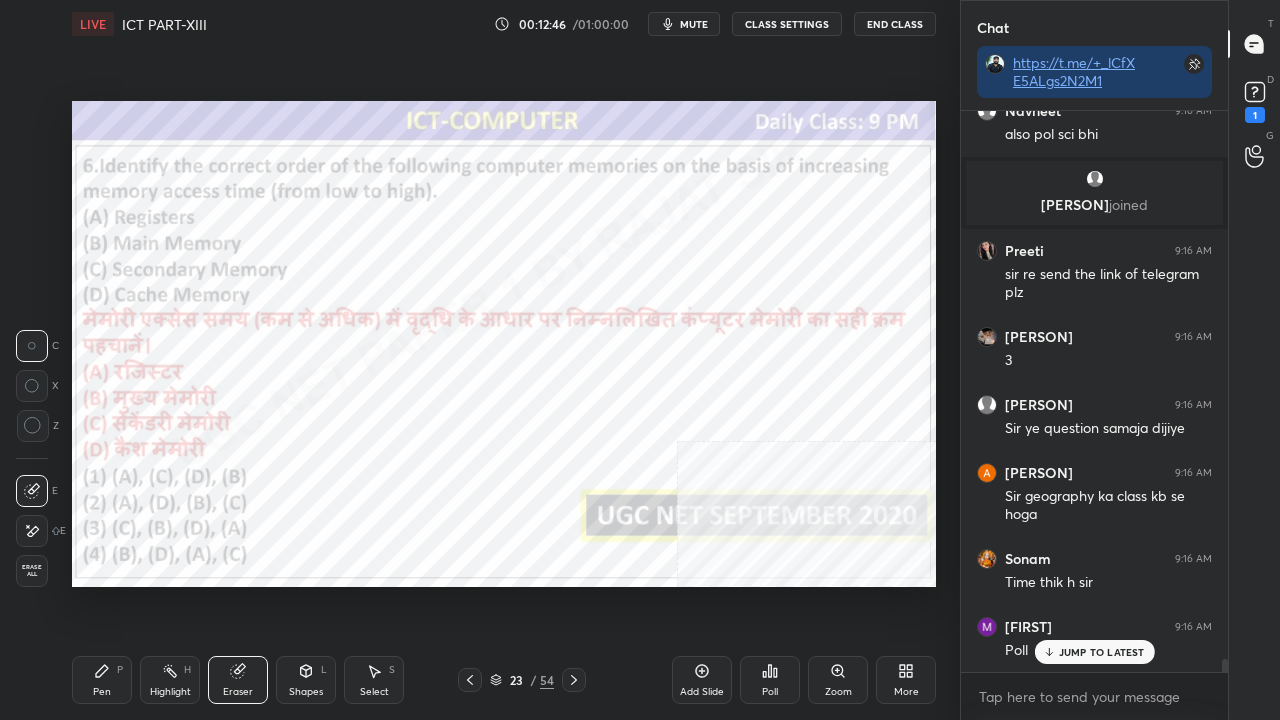 click at bounding box center [33, 426] 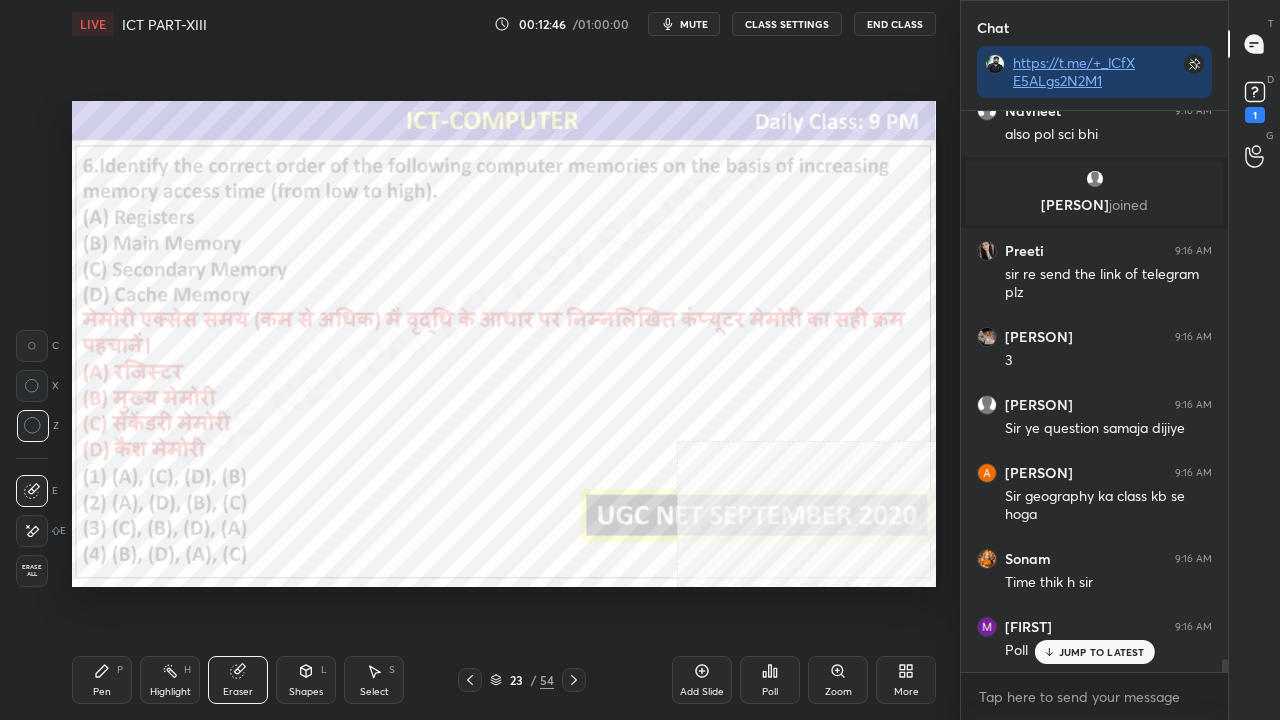 scroll, scrollTop: 23244, scrollLeft: 0, axis: vertical 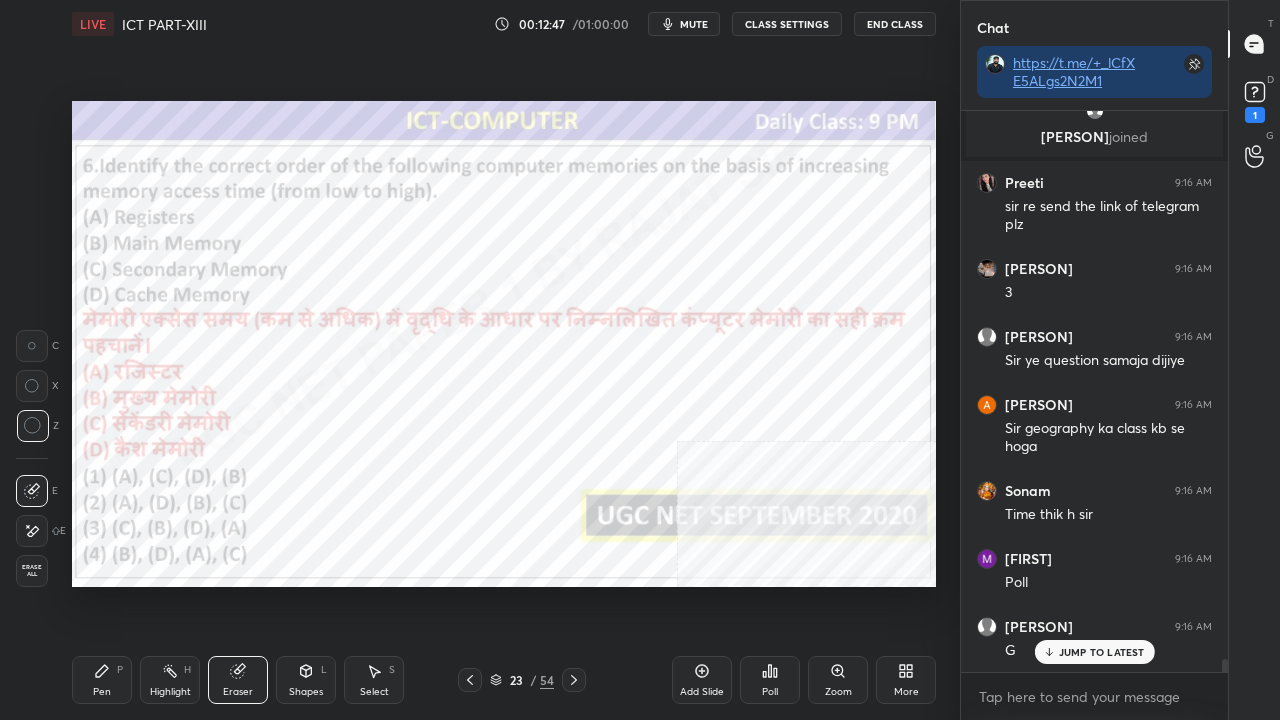 click on "Erase all" at bounding box center [32, 571] 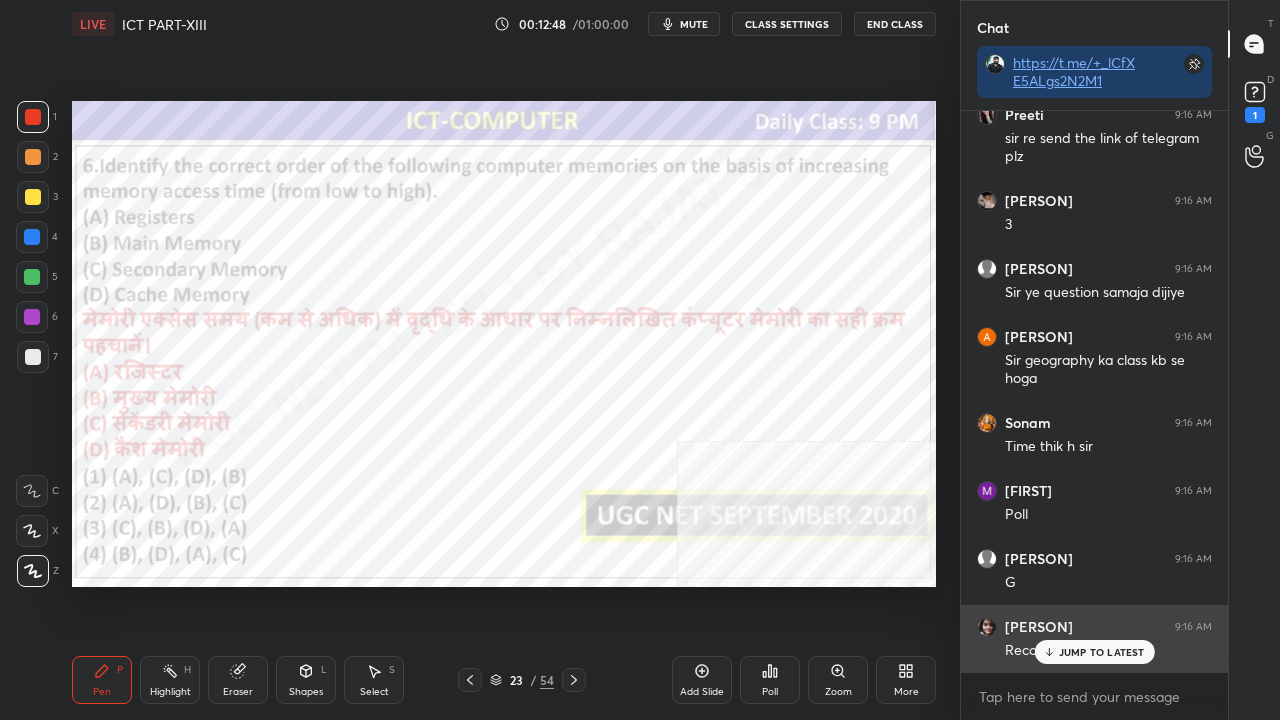 click on "JUMP TO LATEST" at bounding box center (1102, 652) 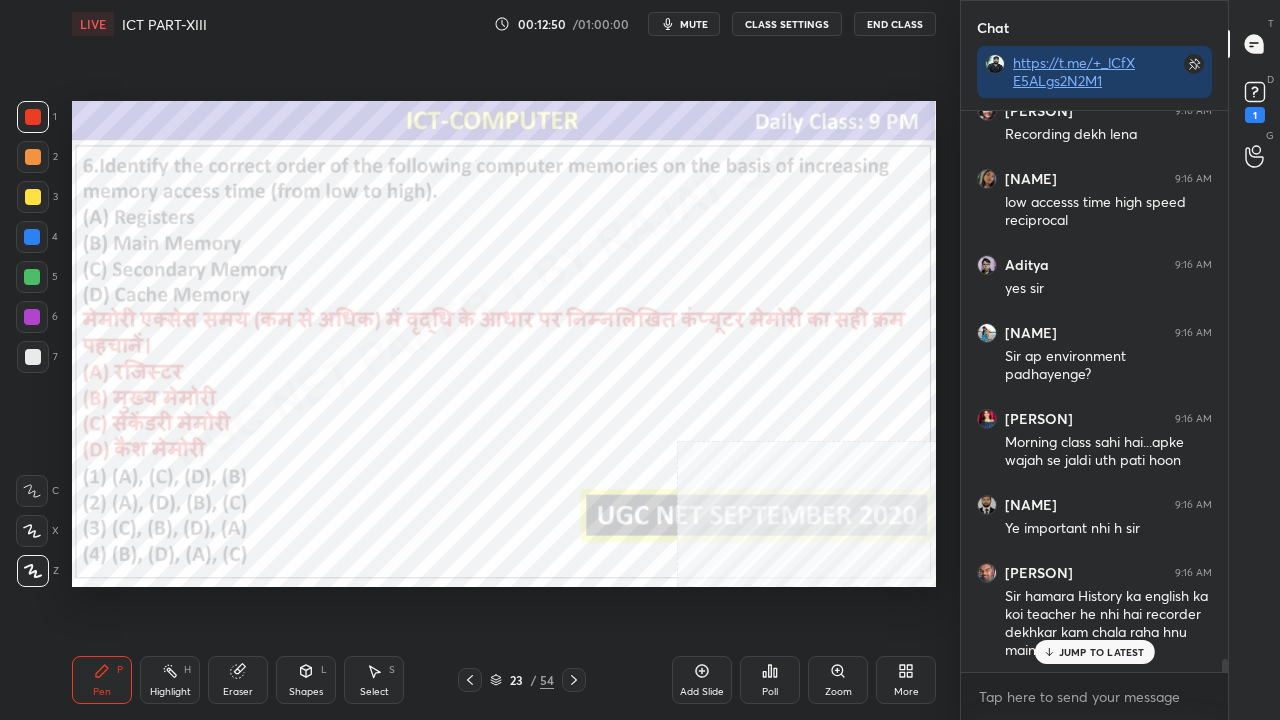 click on "JUMP TO LATEST" at bounding box center [1094, 652] 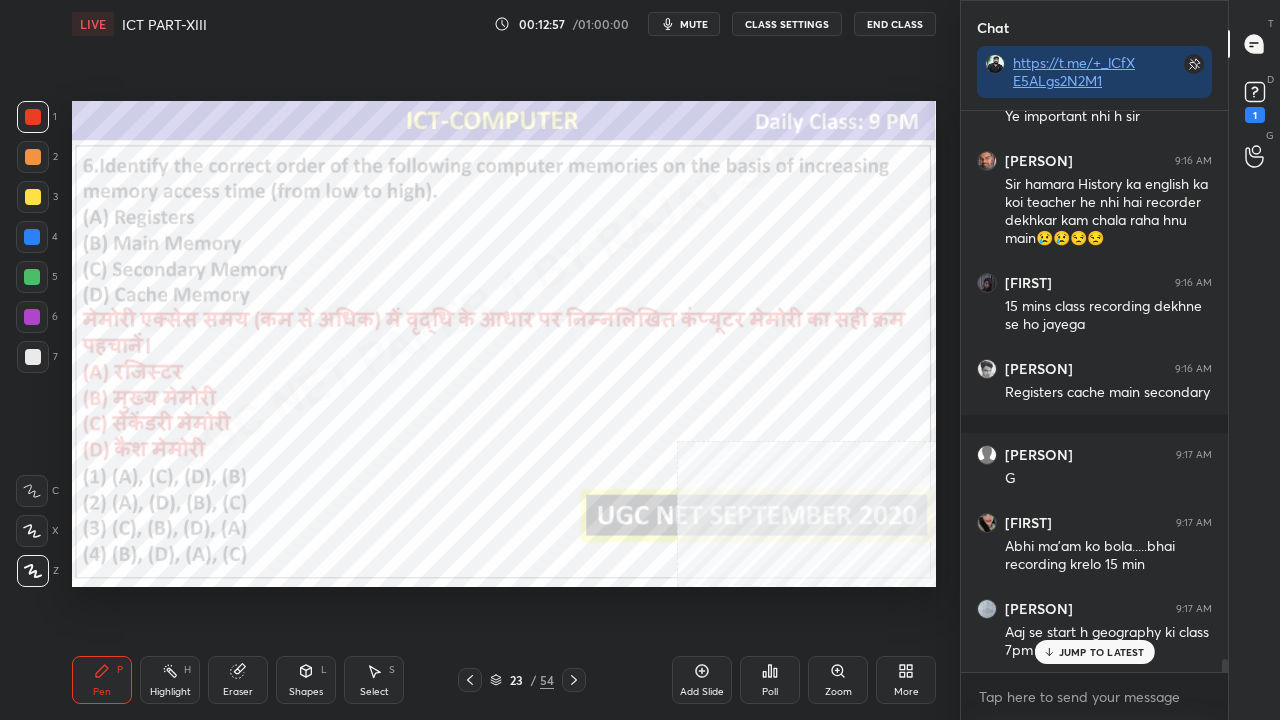 click at bounding box center (32, 317) 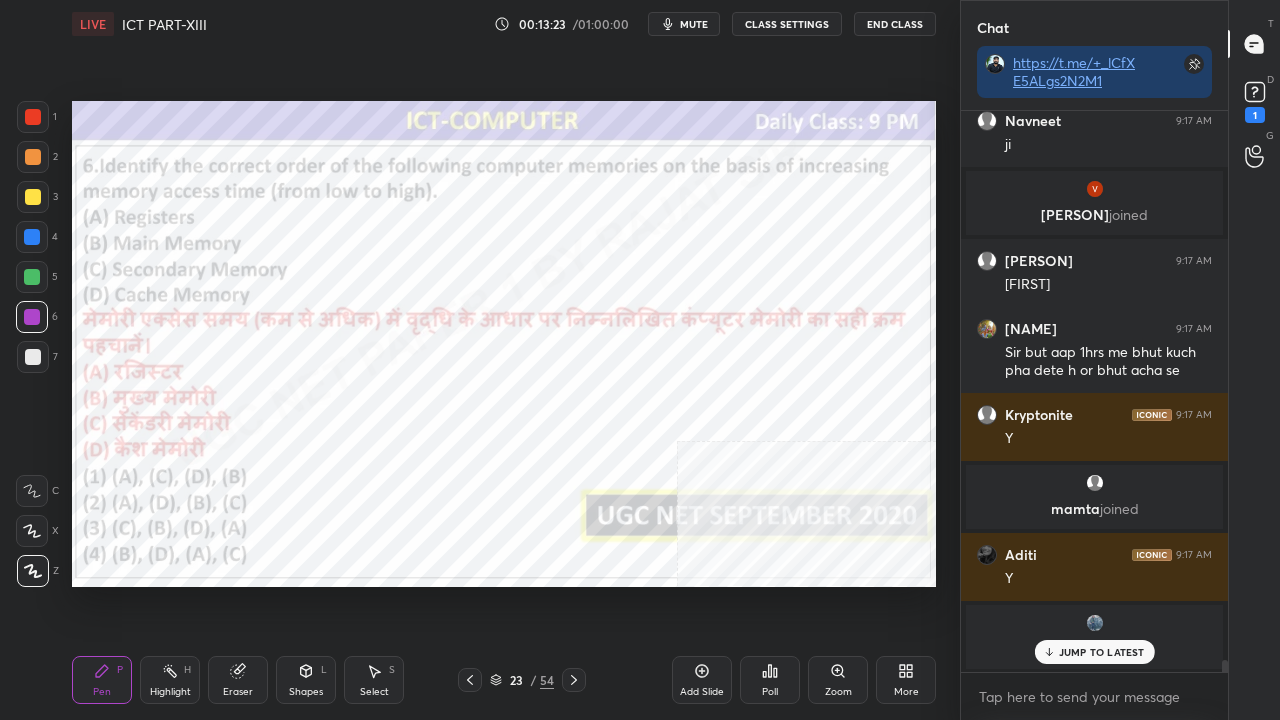 click on "23" at bounding box center (516, 680) 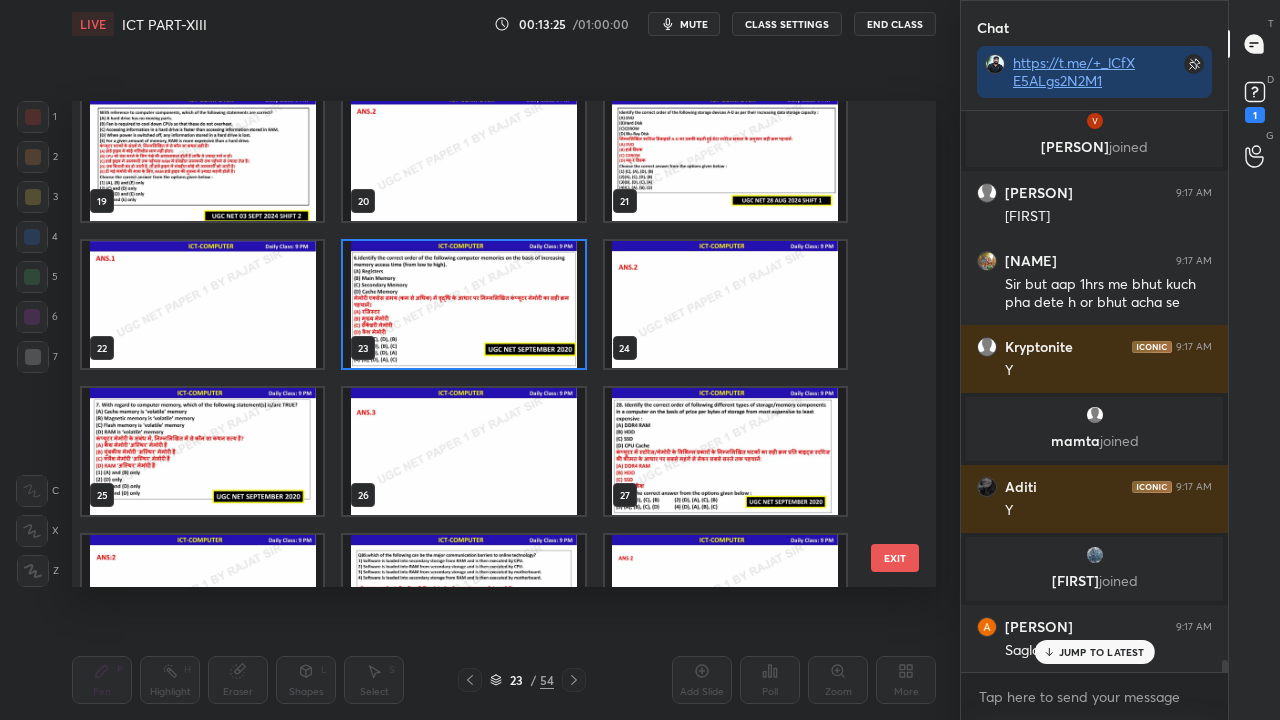 click at bounding box center [202, 451] 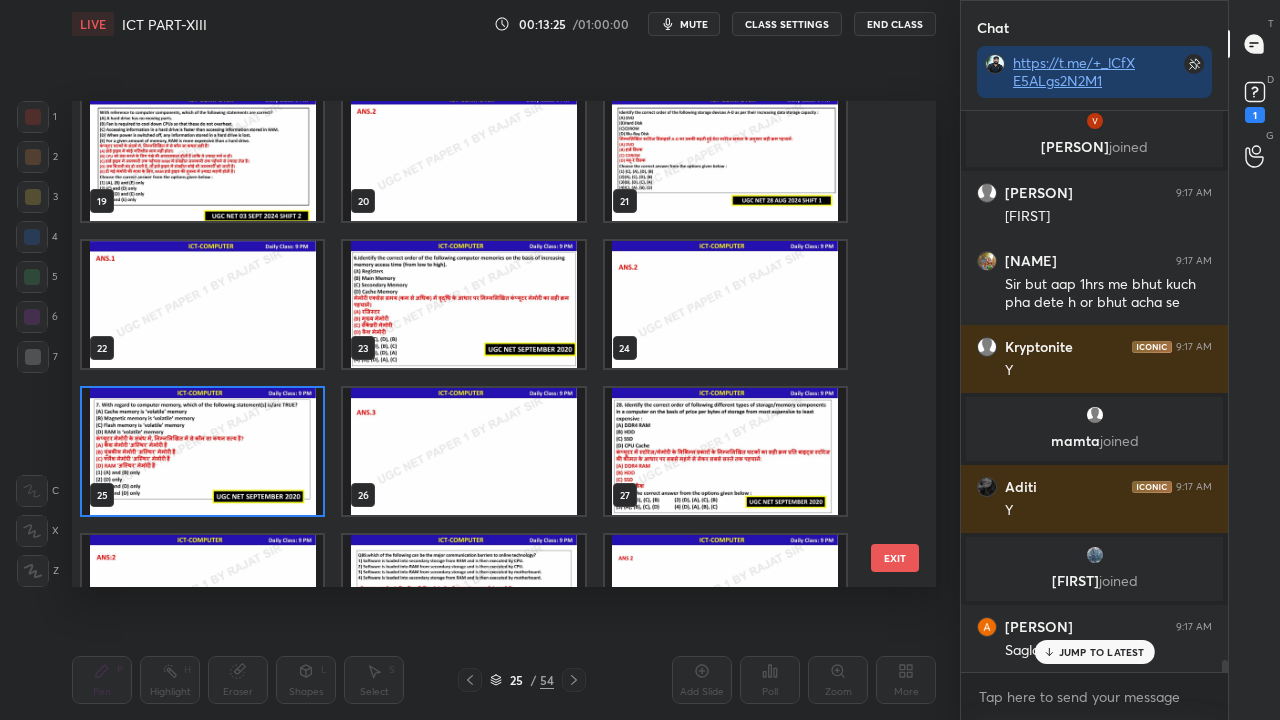 click at bounding box center (202, 451) 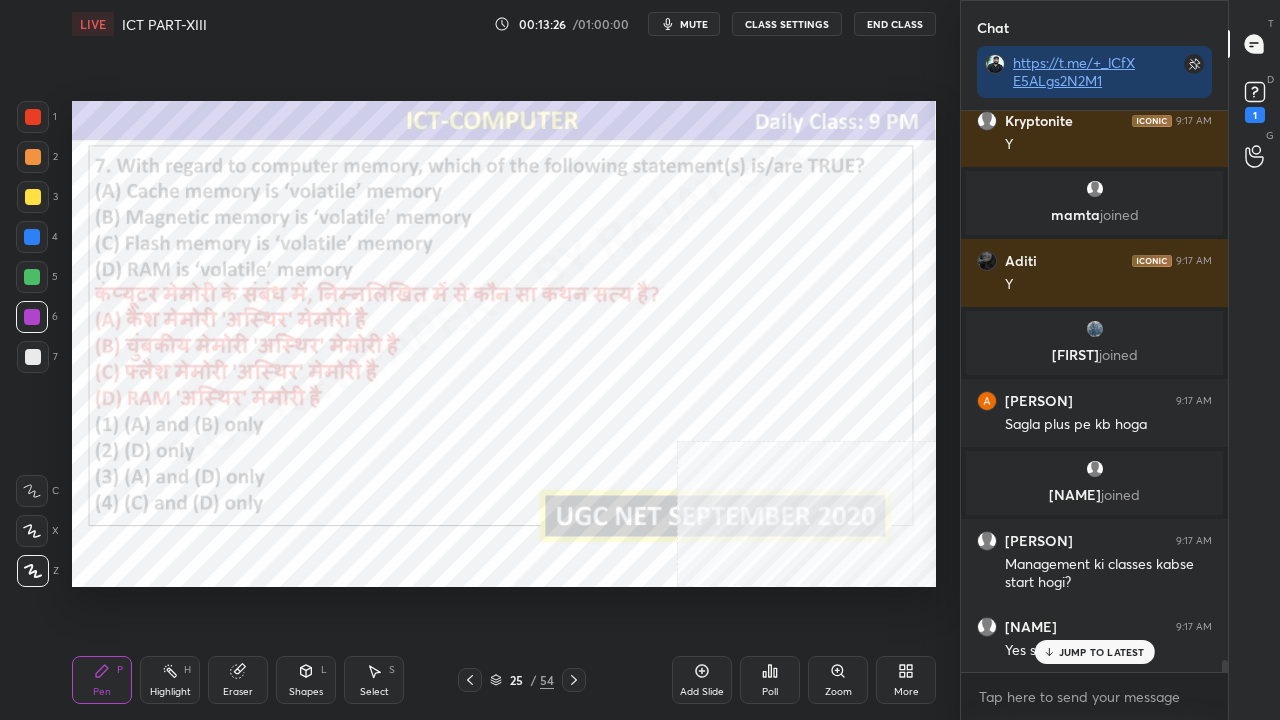 click 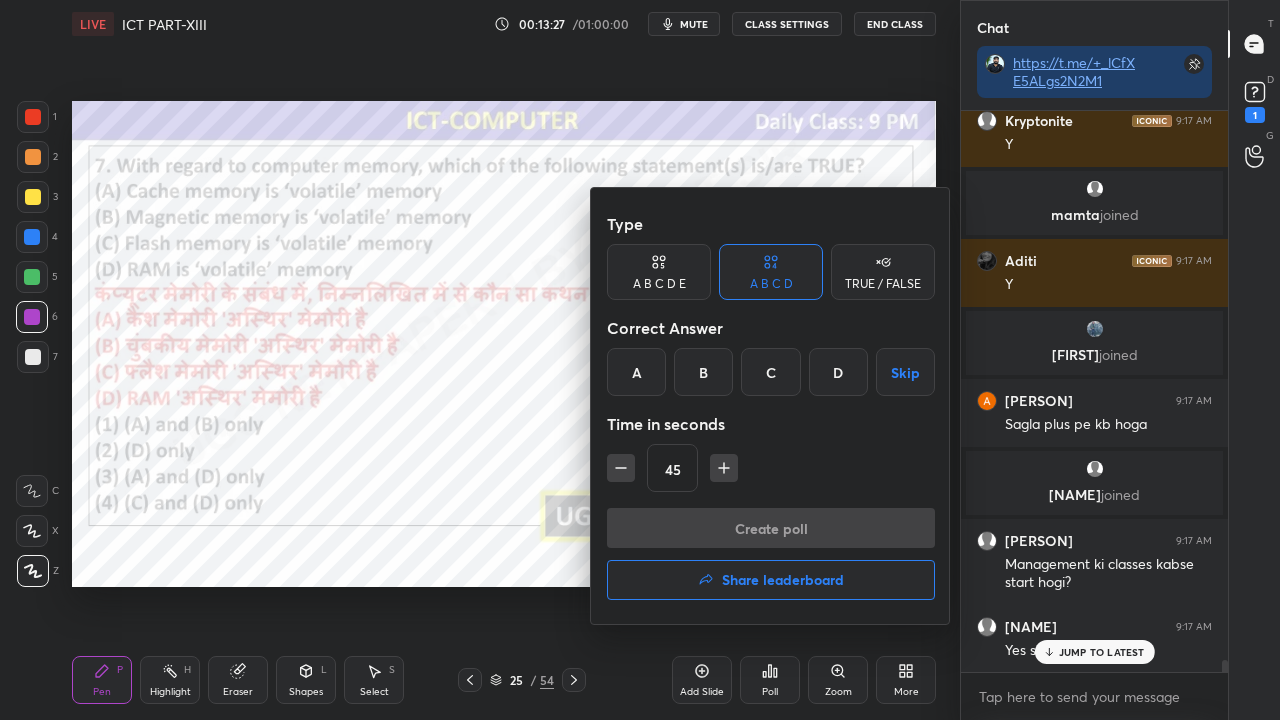 drag, startPoint x: 759, startPoint y: 376, endPoint x: 750, endPoint y: 405, distance: 30.364452 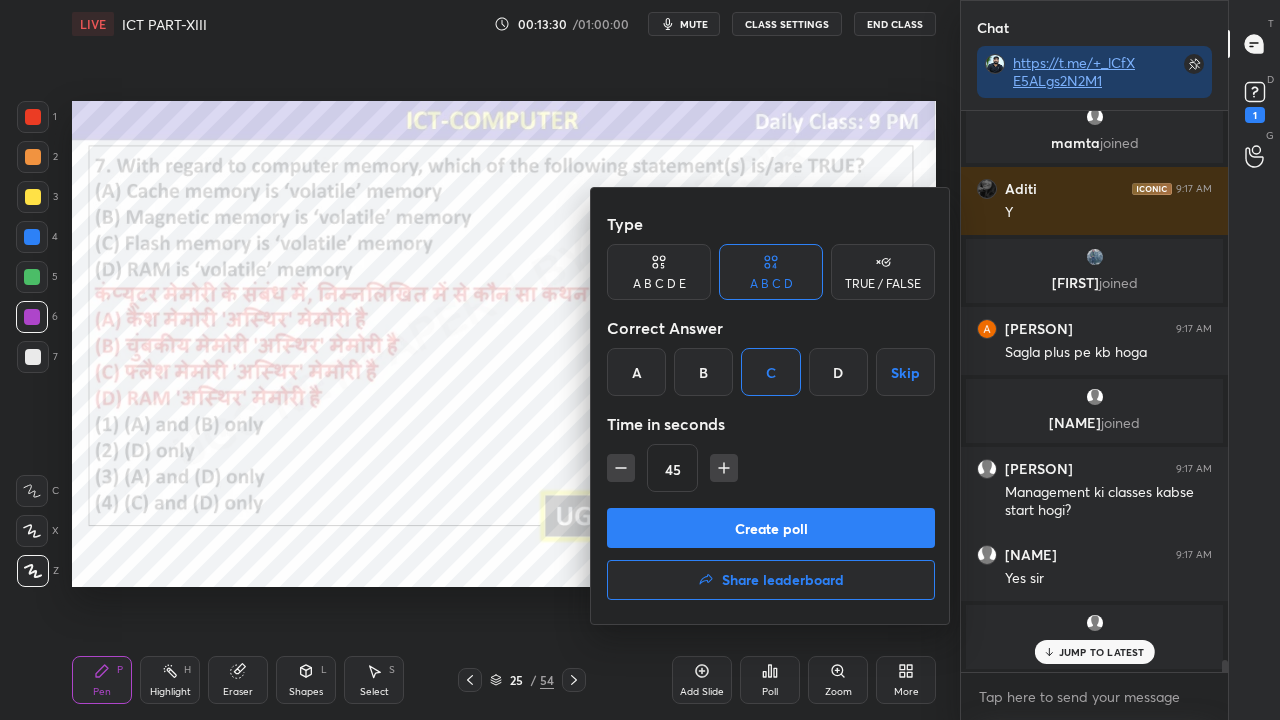click at bounding box center (640, 360) 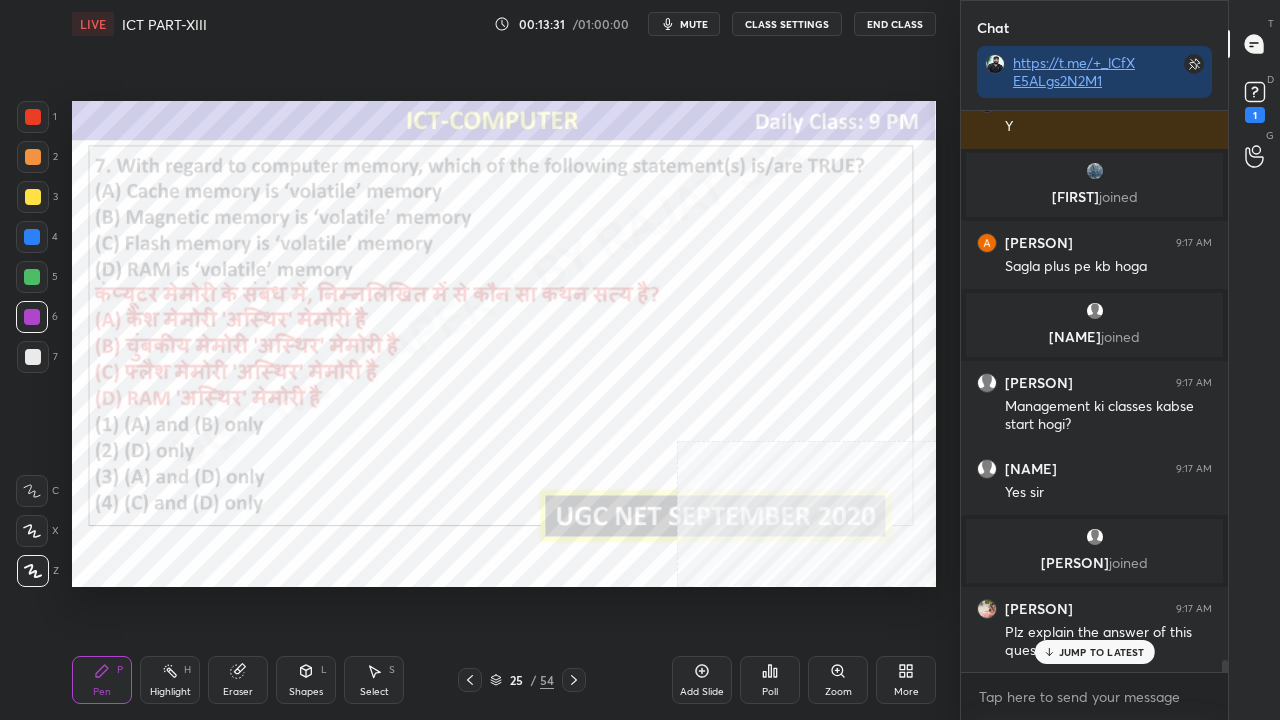 drag, startPoint x: 516, startPoint y: 676, endPoint x: 548, endPoint y: 592, distance: 89.88882 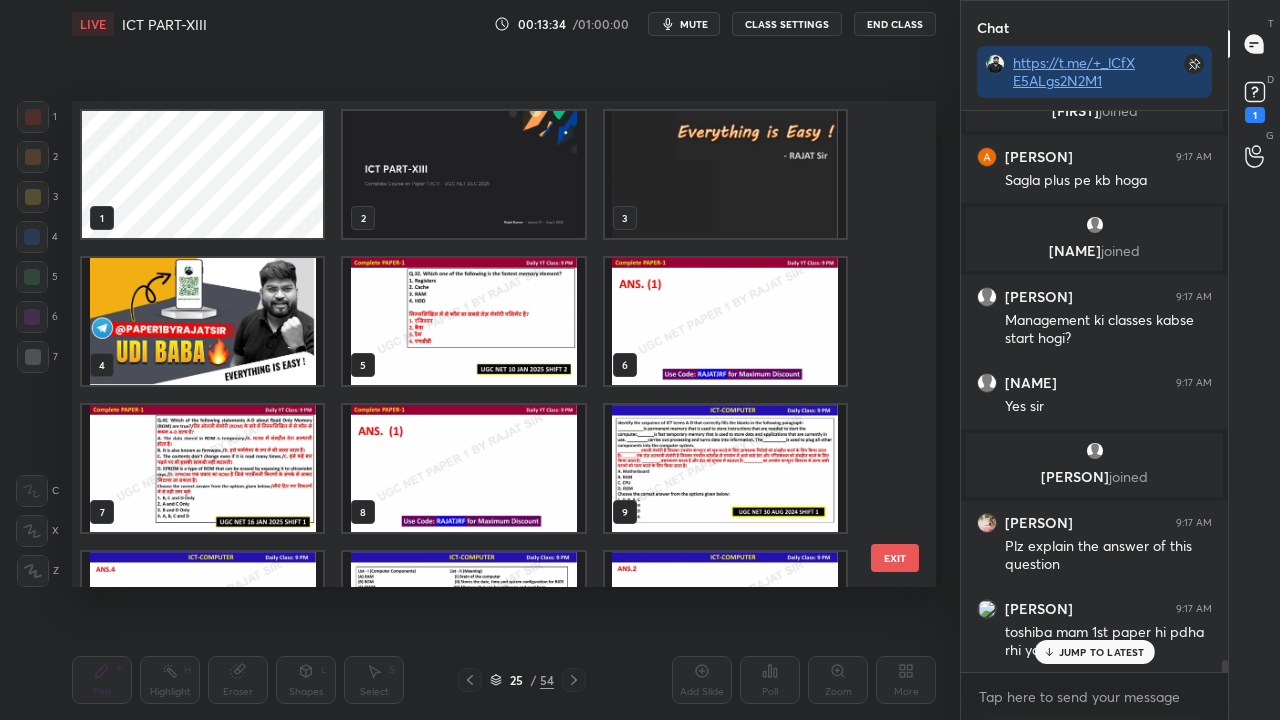 click at bounding box center (725, 174) 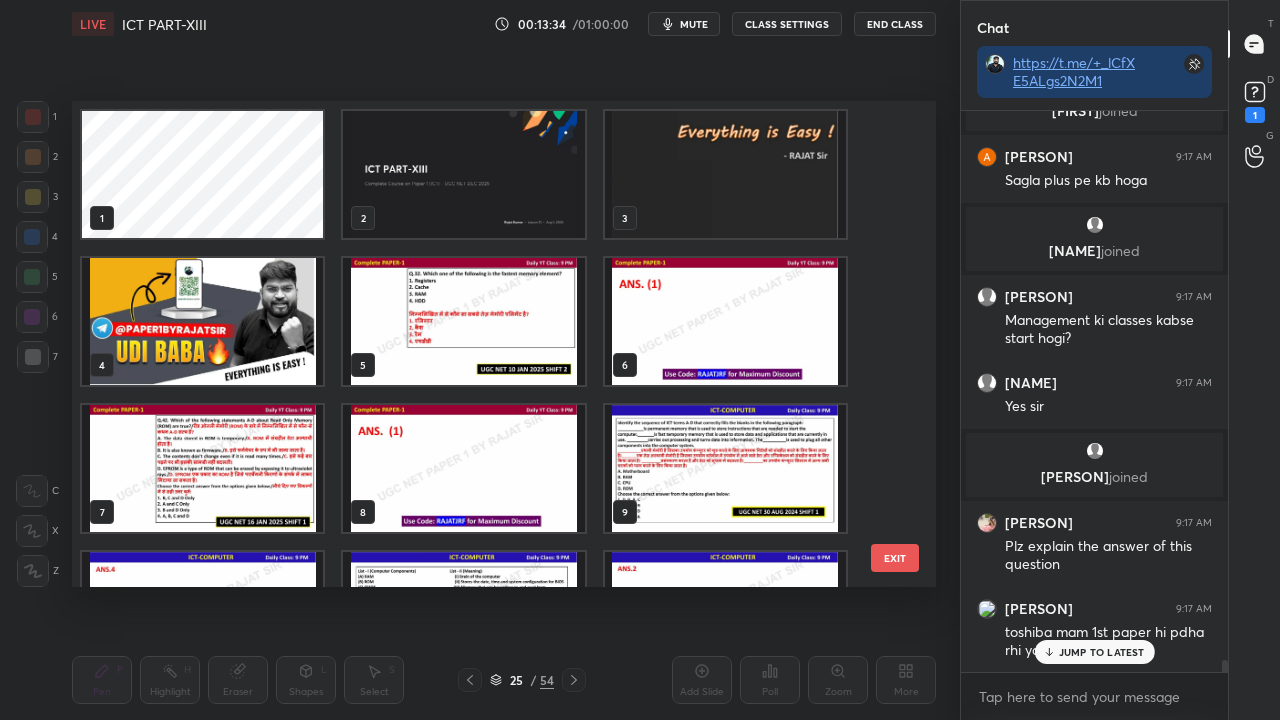 click at bounding box center [725, 174] 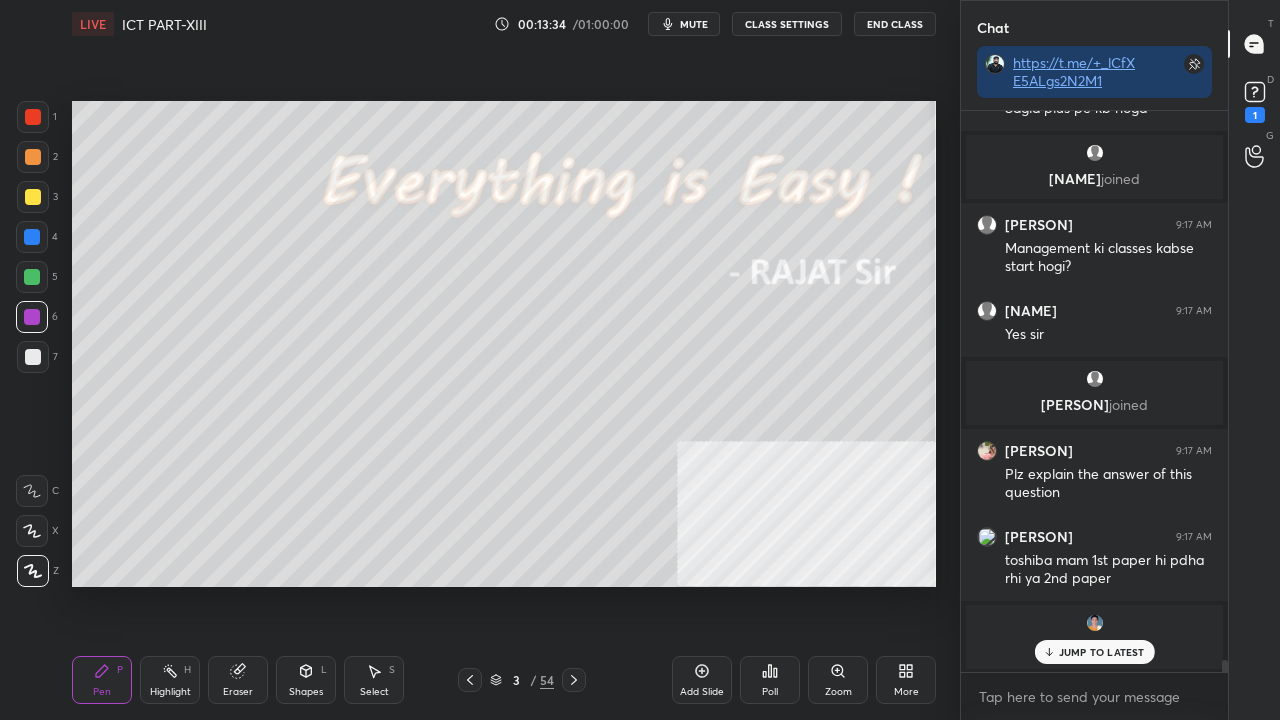 click at bounding box center [725, 174] 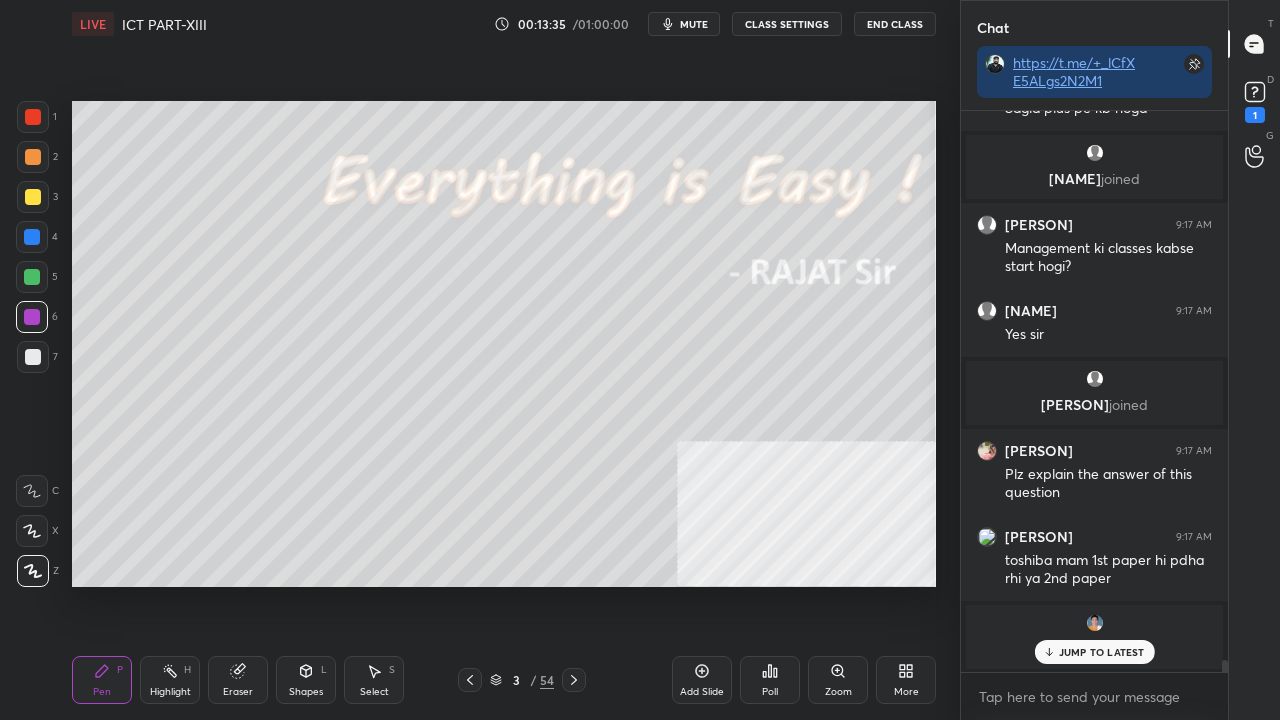 click 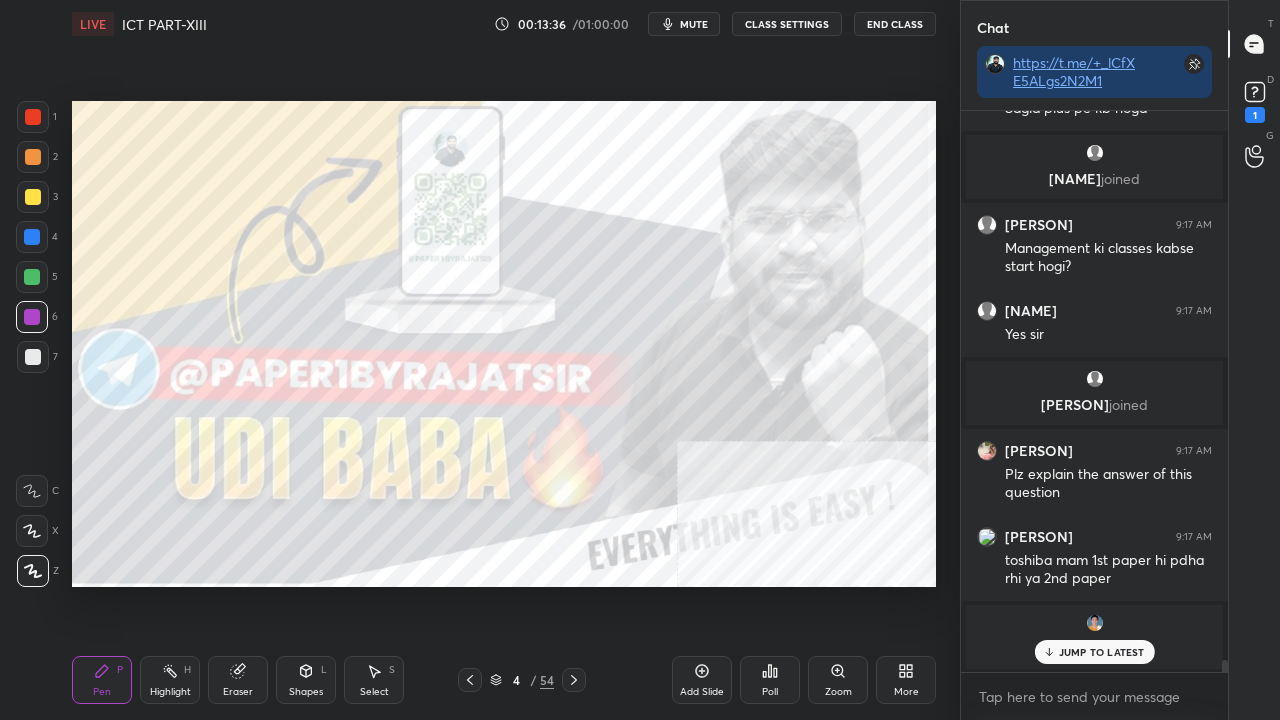 click 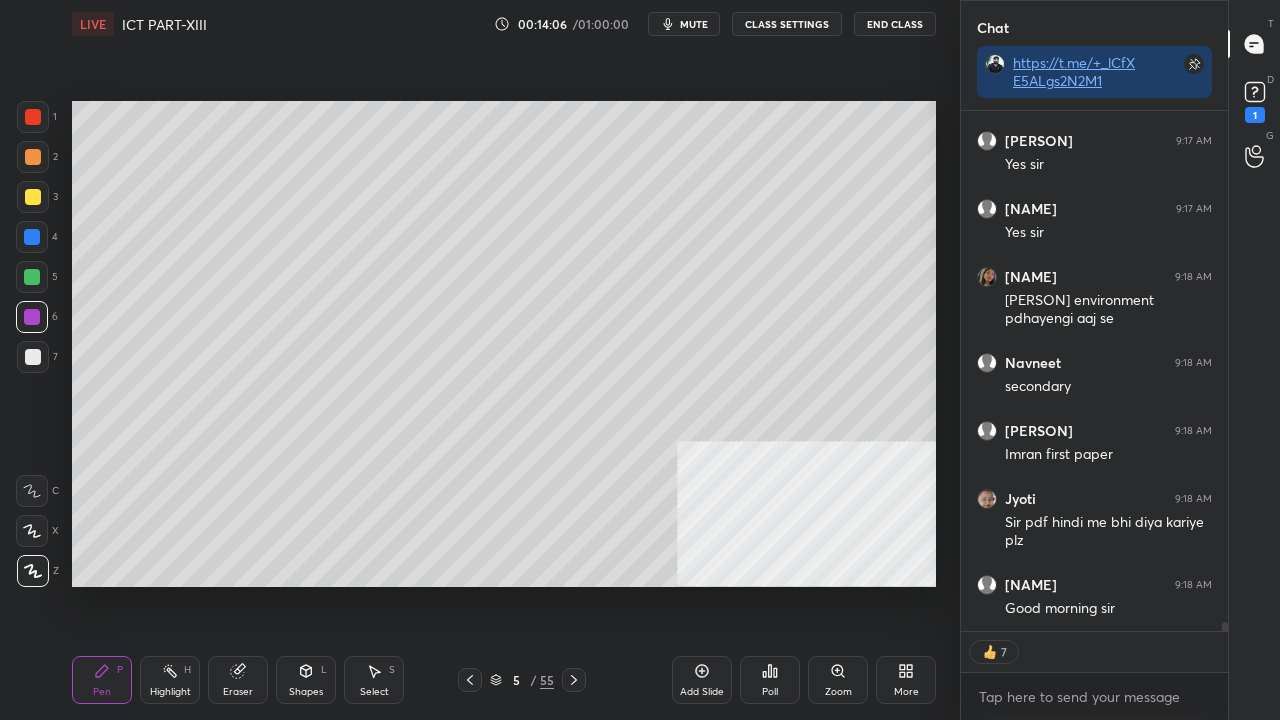 click on "Shapes L" at bounding box center [306, 680] 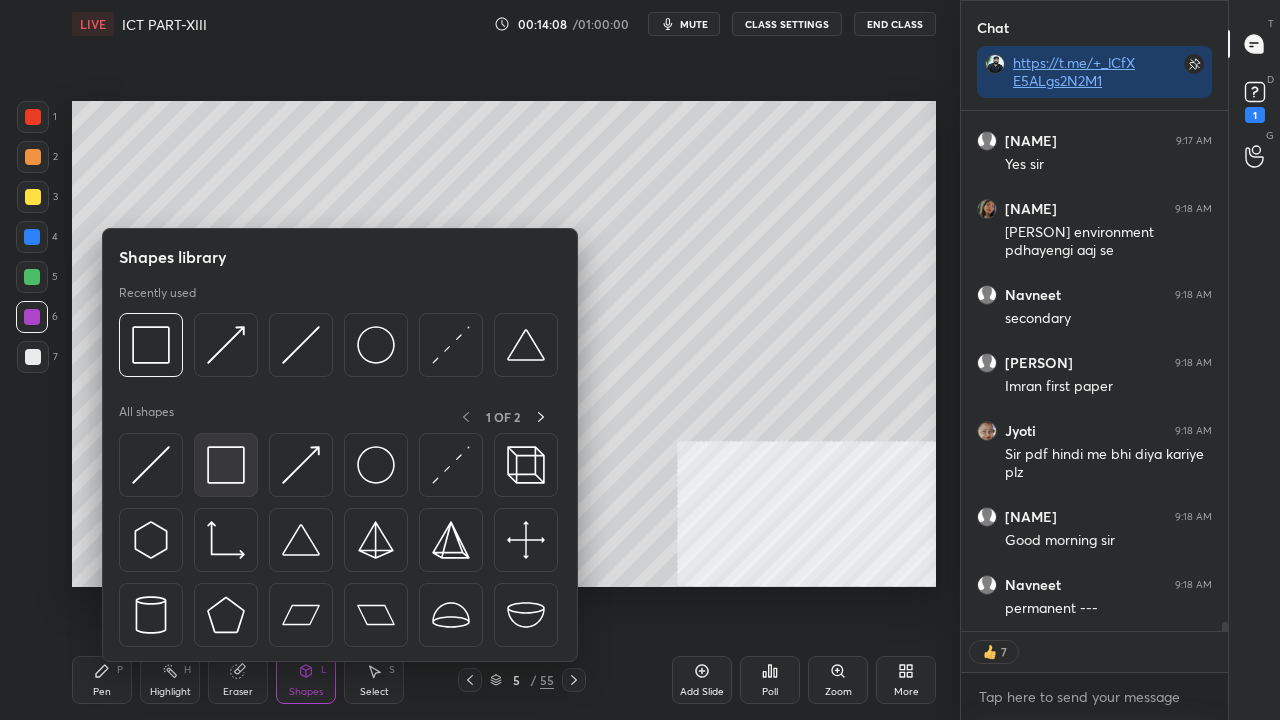 click at bounding box center [226, 465] 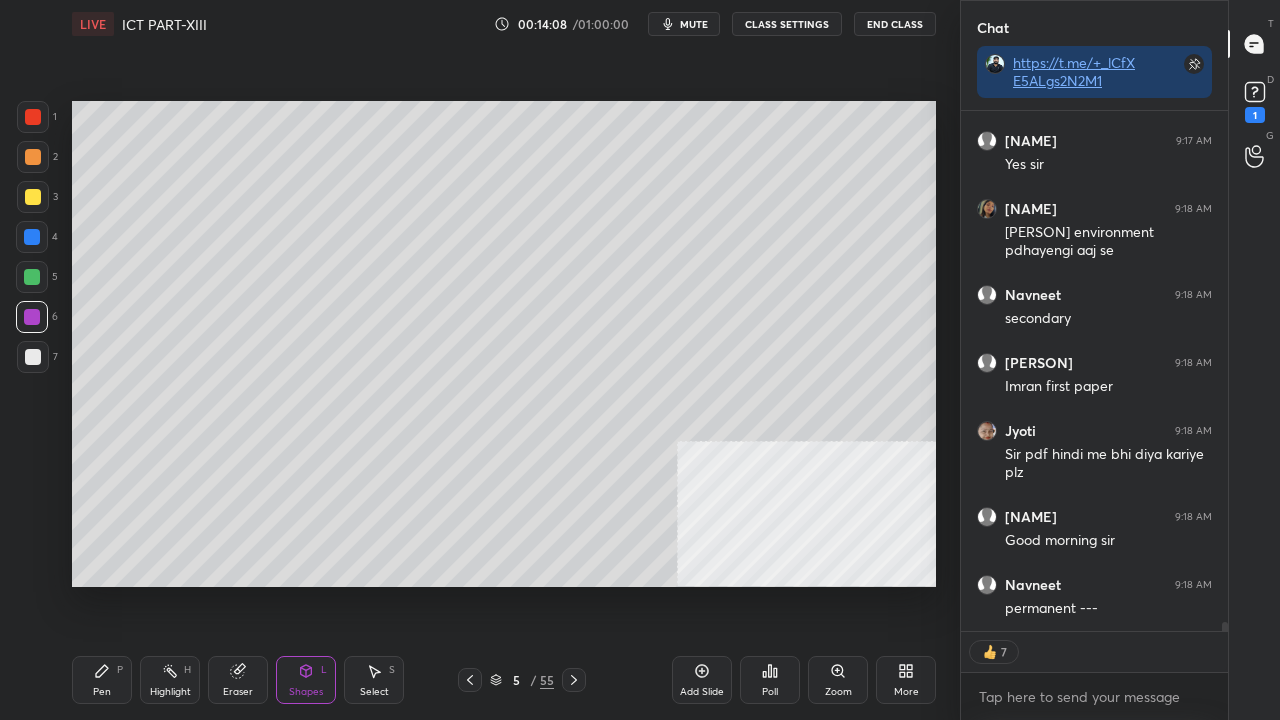 click at bounding box center (33, 357) 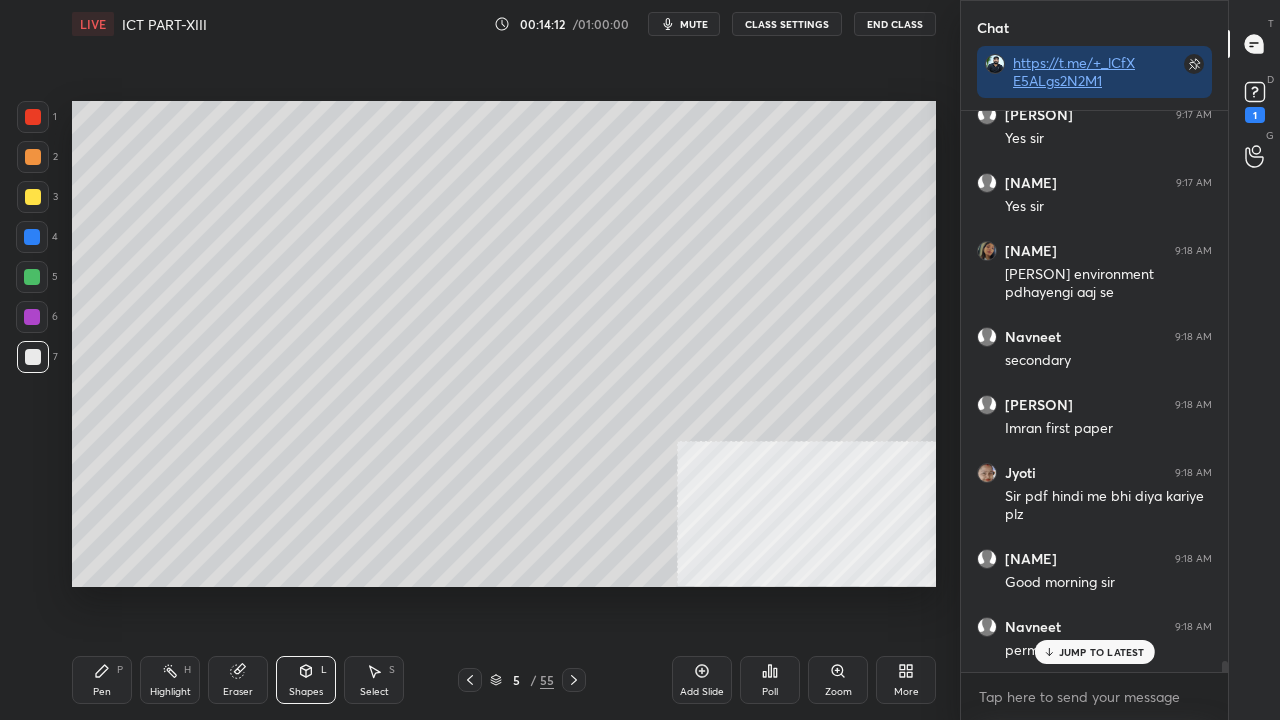 click on "Pen P" at bounding box center [102, 680] 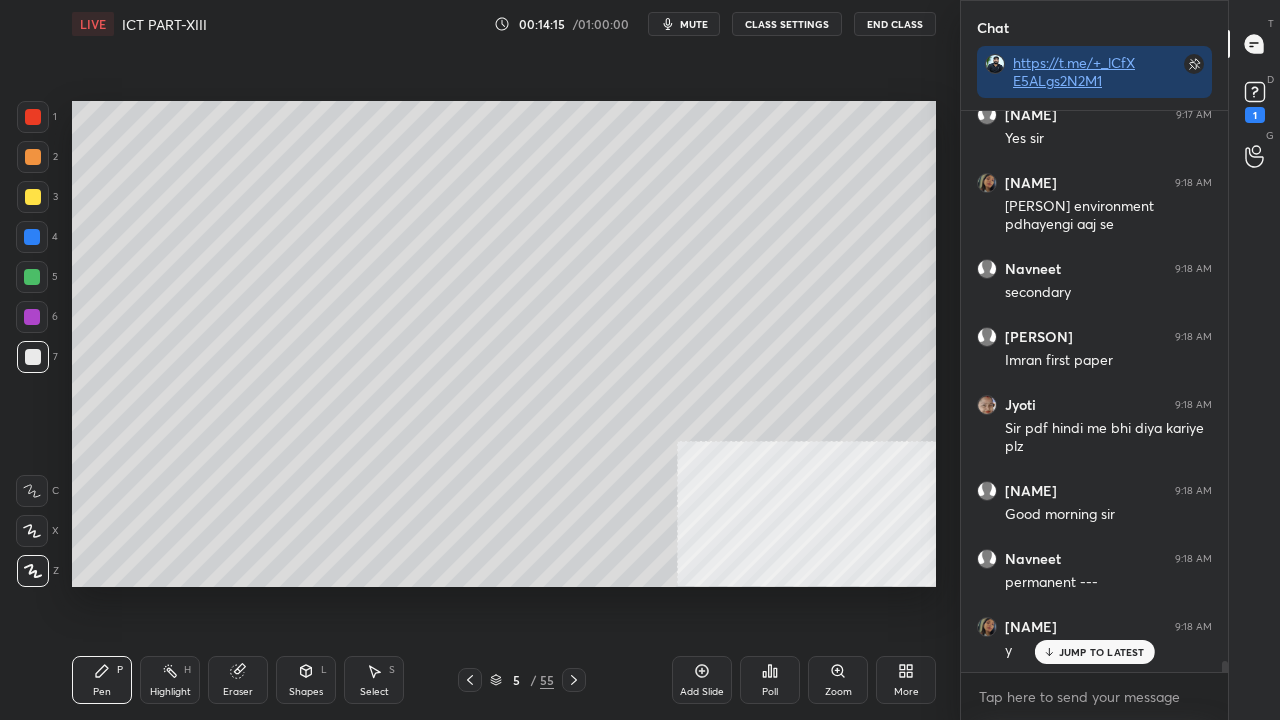 click at bounding box center (33, 197) 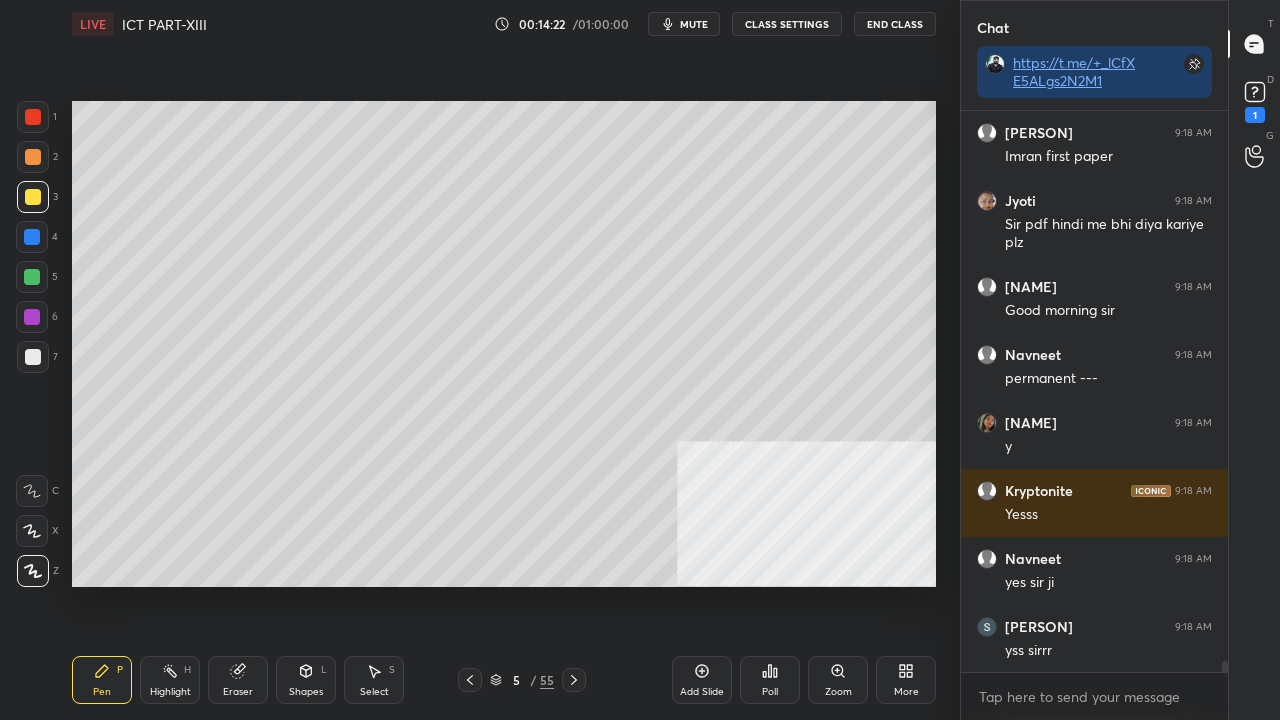 click on "Eraser" at bounding box center [238, 680] 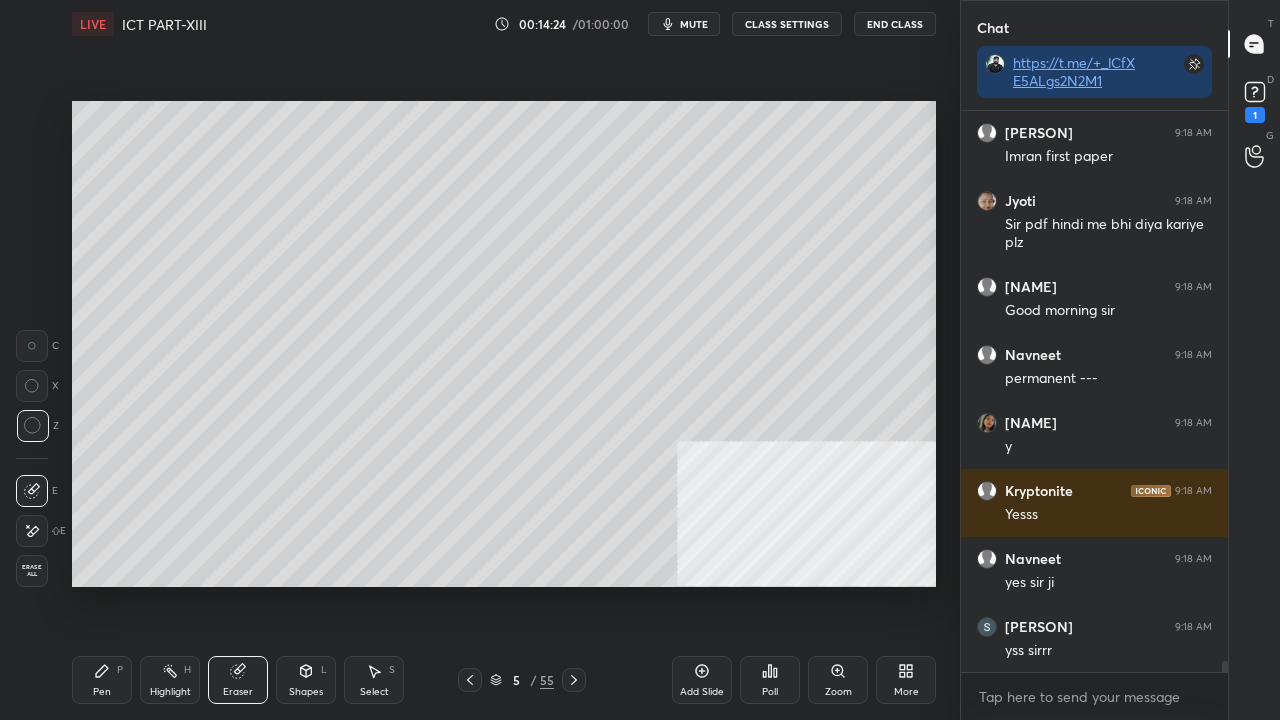 scroll, scrollTop: 28314, scrollLeft: 0, axis: vertical 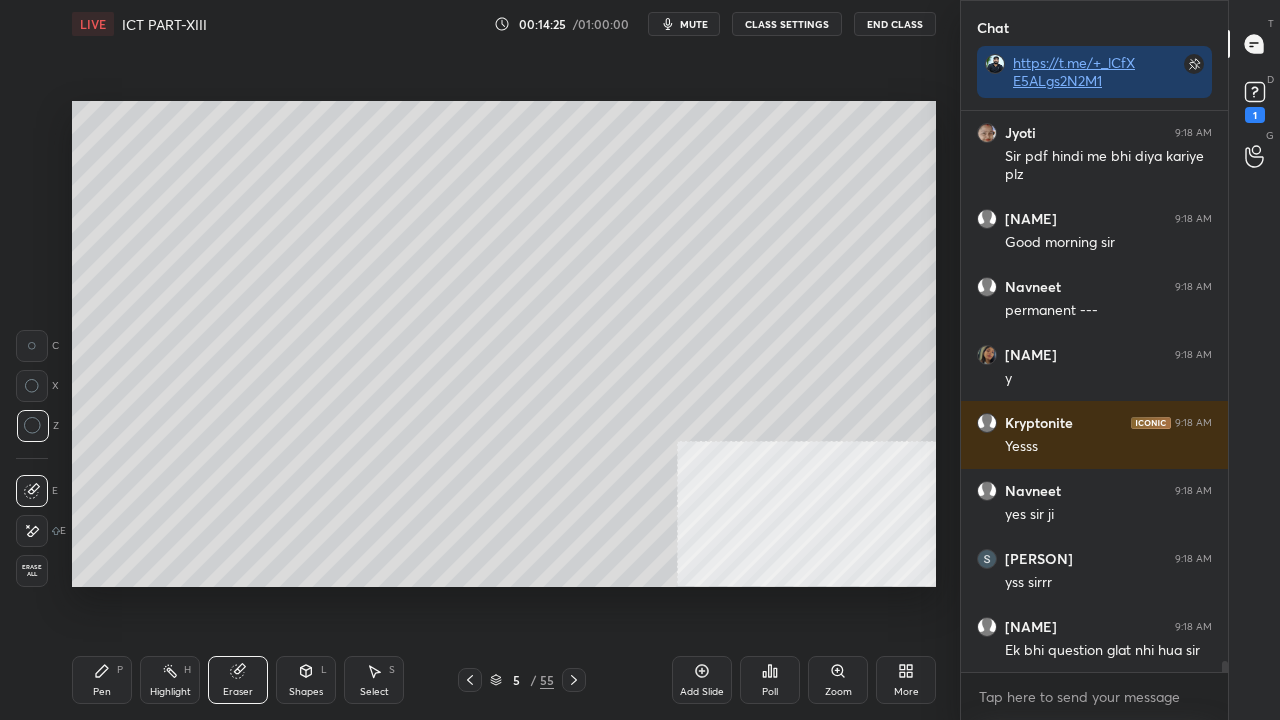 drag, startPoint x: 100, startPoint y: 678, endPoint x: 173, endPoint y: 605, distance: 103.23759 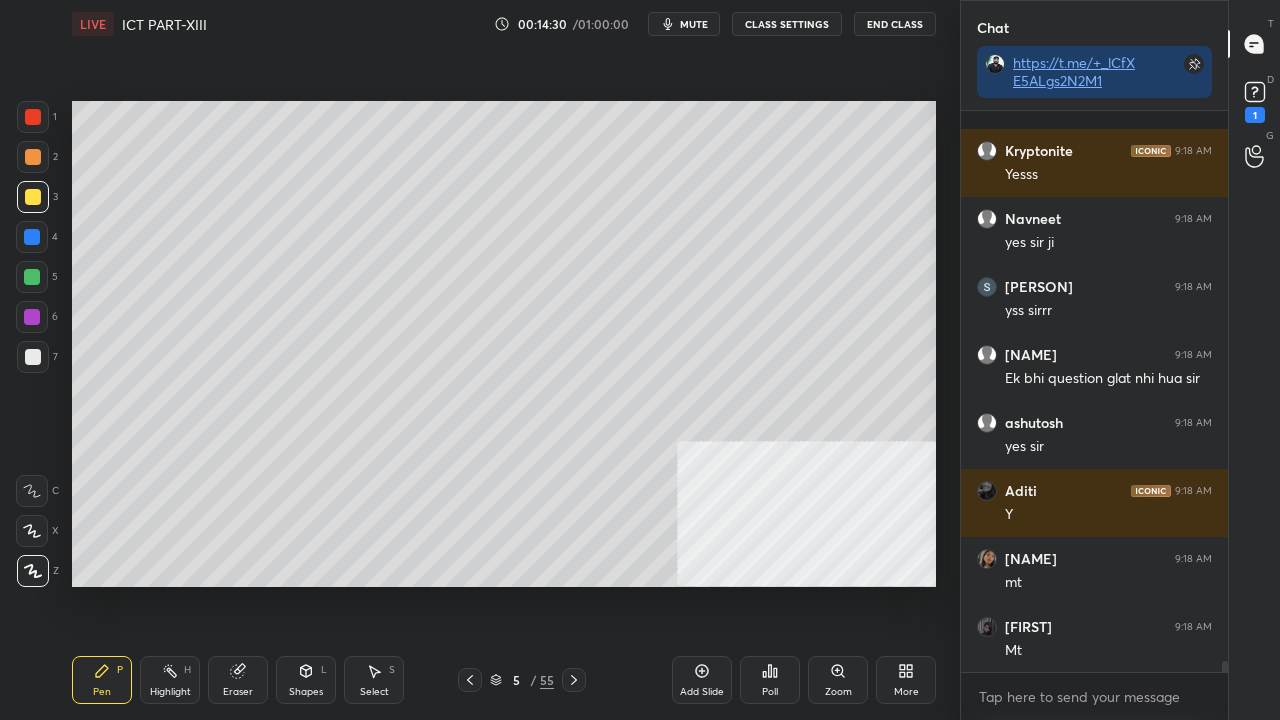 scroll, scrollTop: 28672, scrollLeft: 0, axis: vertical 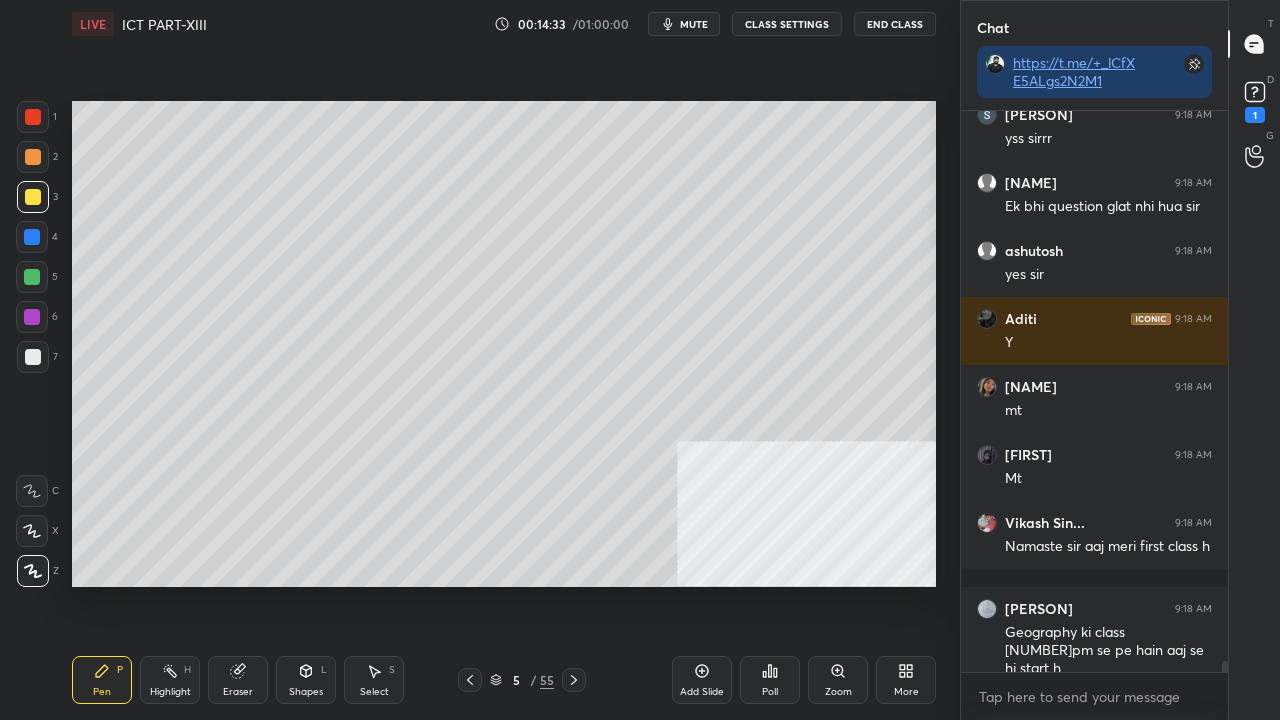 click on "Shapes L" at bounding box center [306, 680] 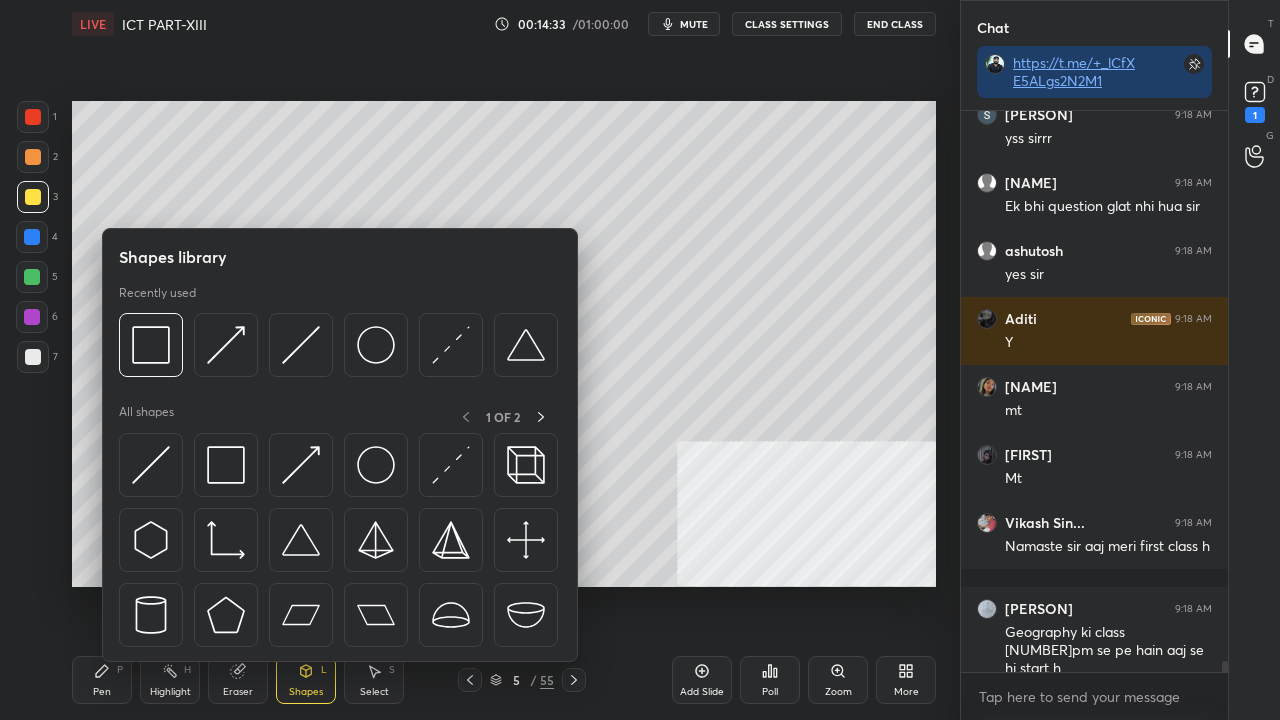 scroll, scrollTop: 28826, scrollLeft: 0, axis: vertical 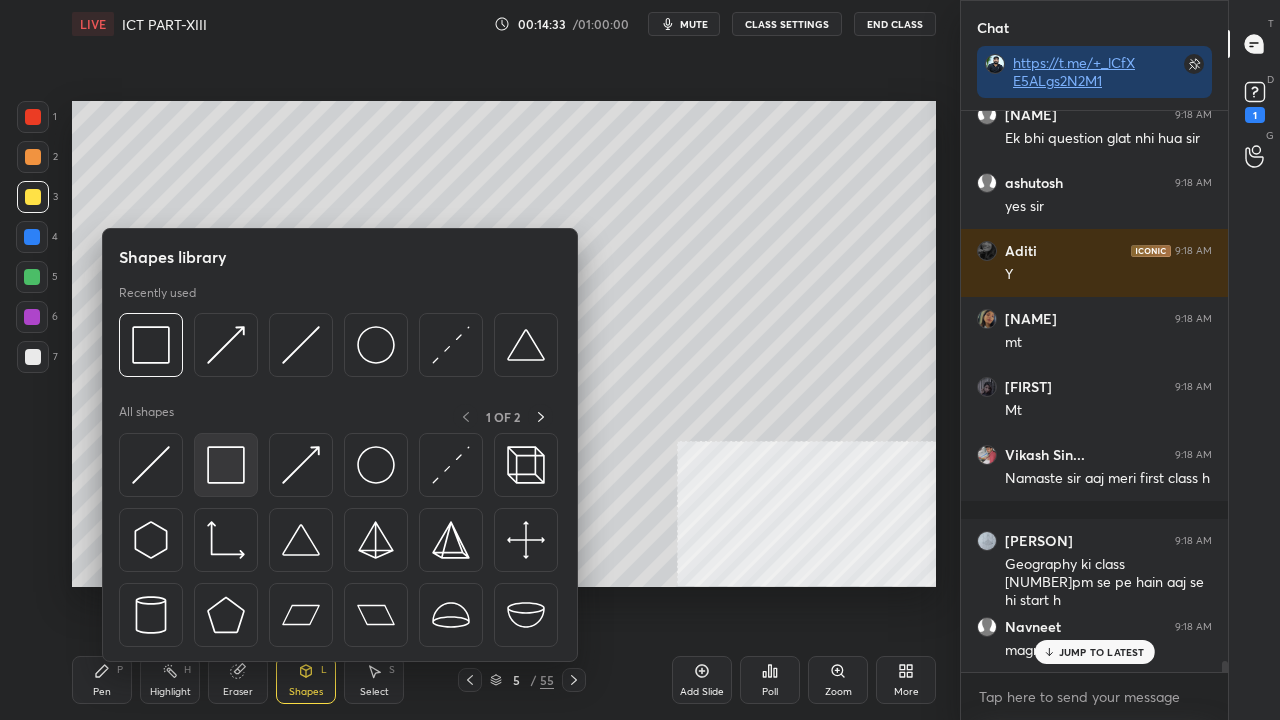click at bounding box center (226, 465) 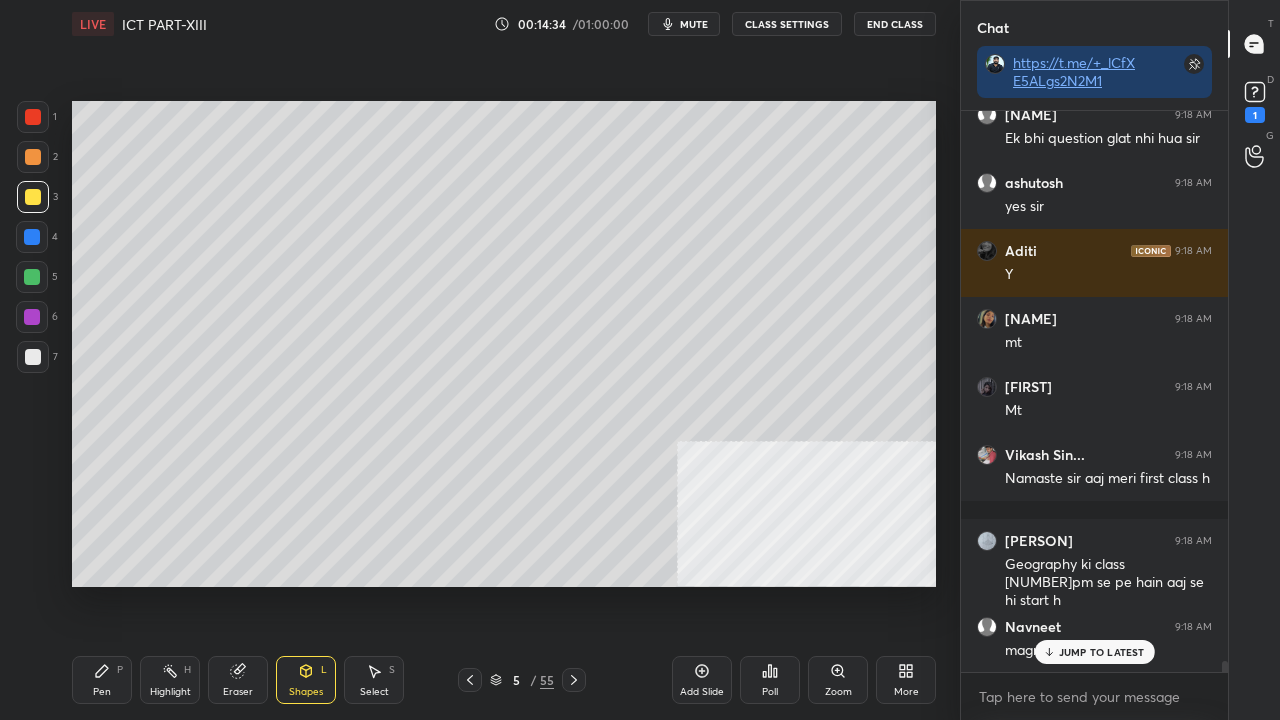 scroll, scrollTop: 28962, scrollLeft: 0, axis: vertical 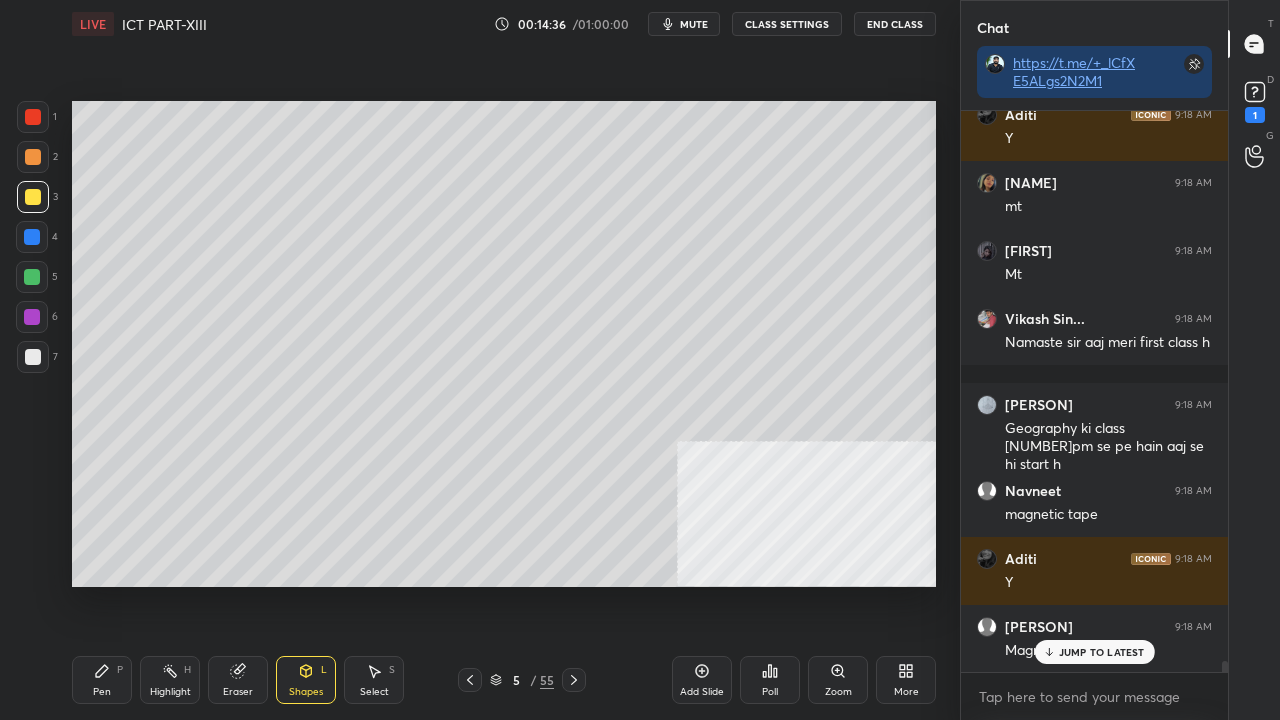 click on "Pen P" at bounding box center [102, 680] 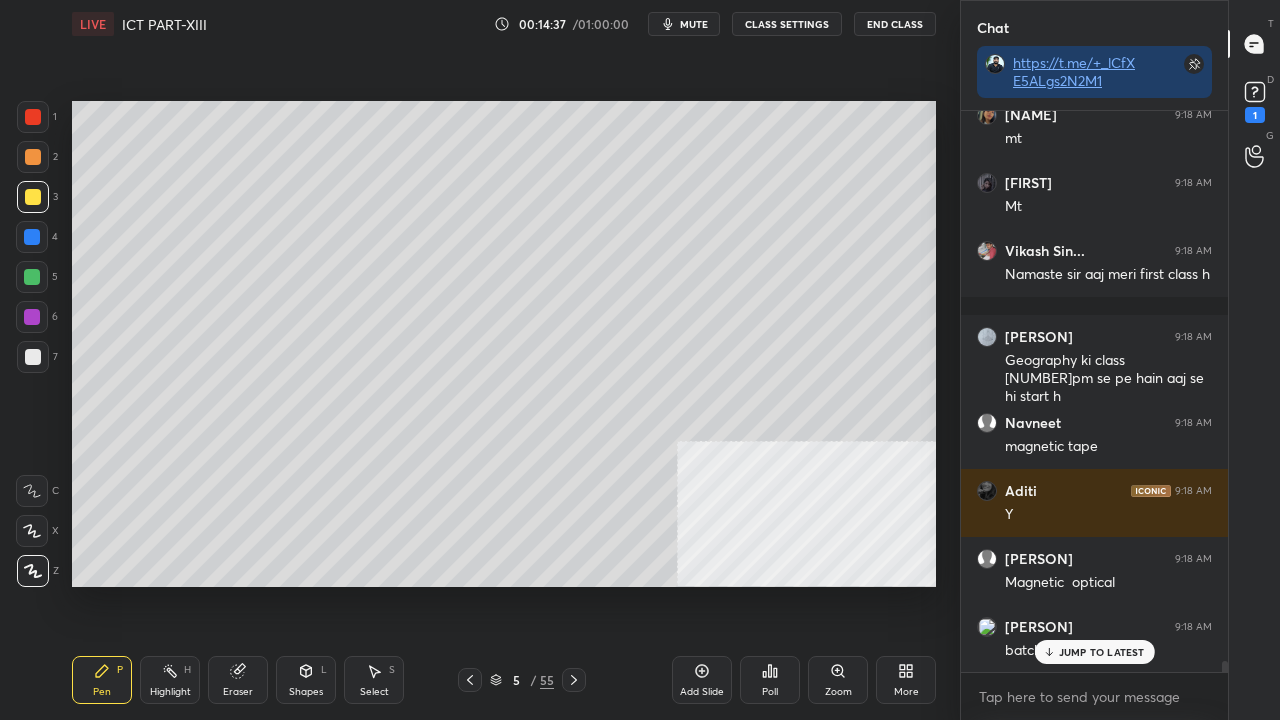 click on "More" at bounding box center [906, 680] 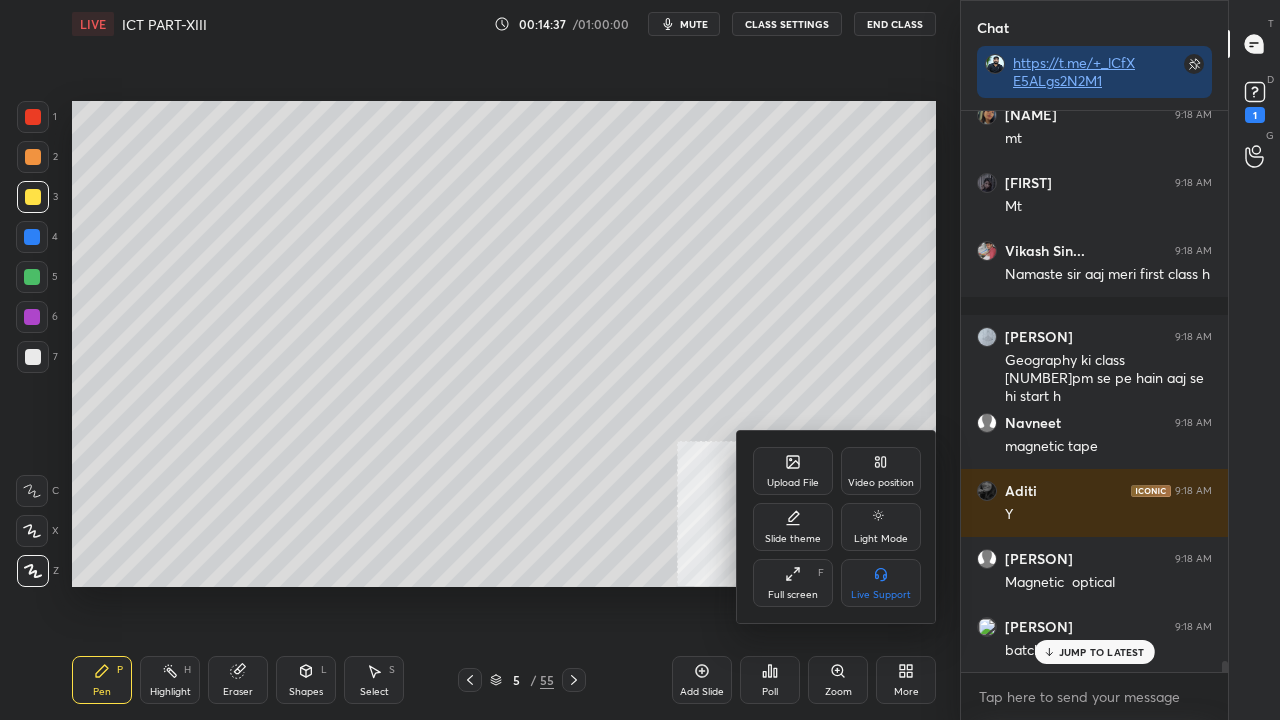 scroll, scrollTop: 29098, scrollLeft: 0, axis: vertical 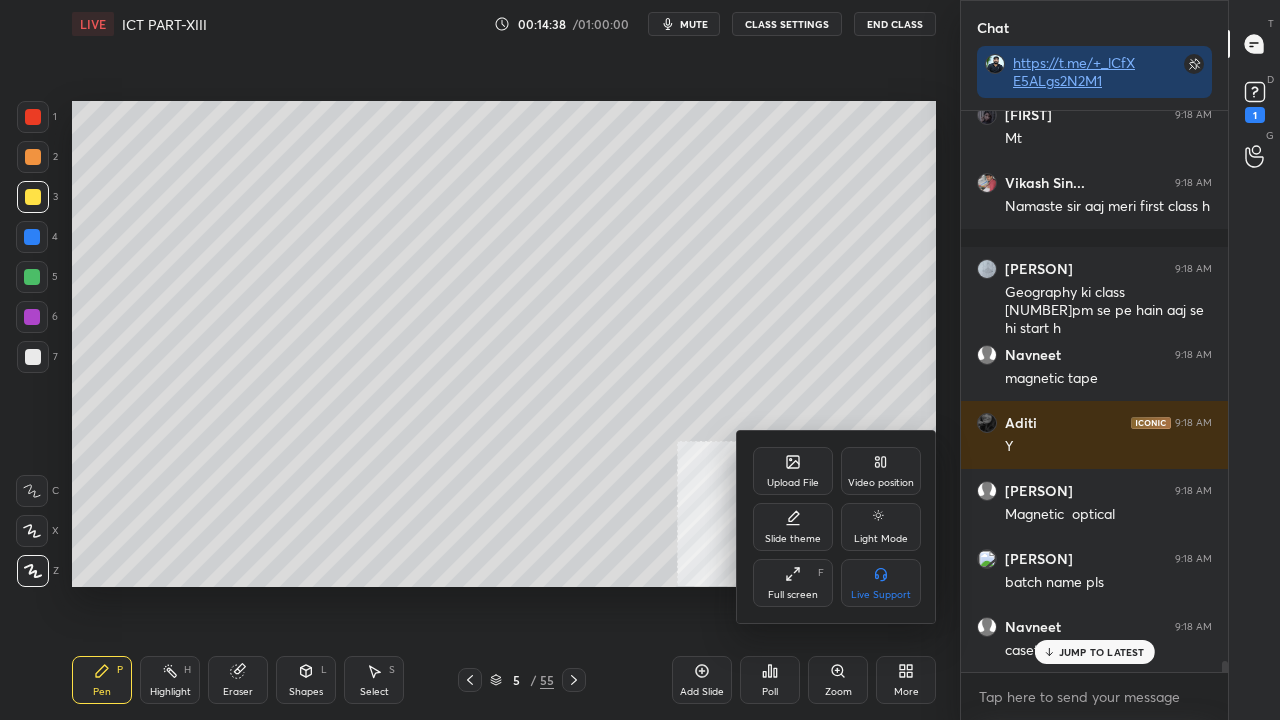 click on "Upload File" at bounding box center (793, 471) 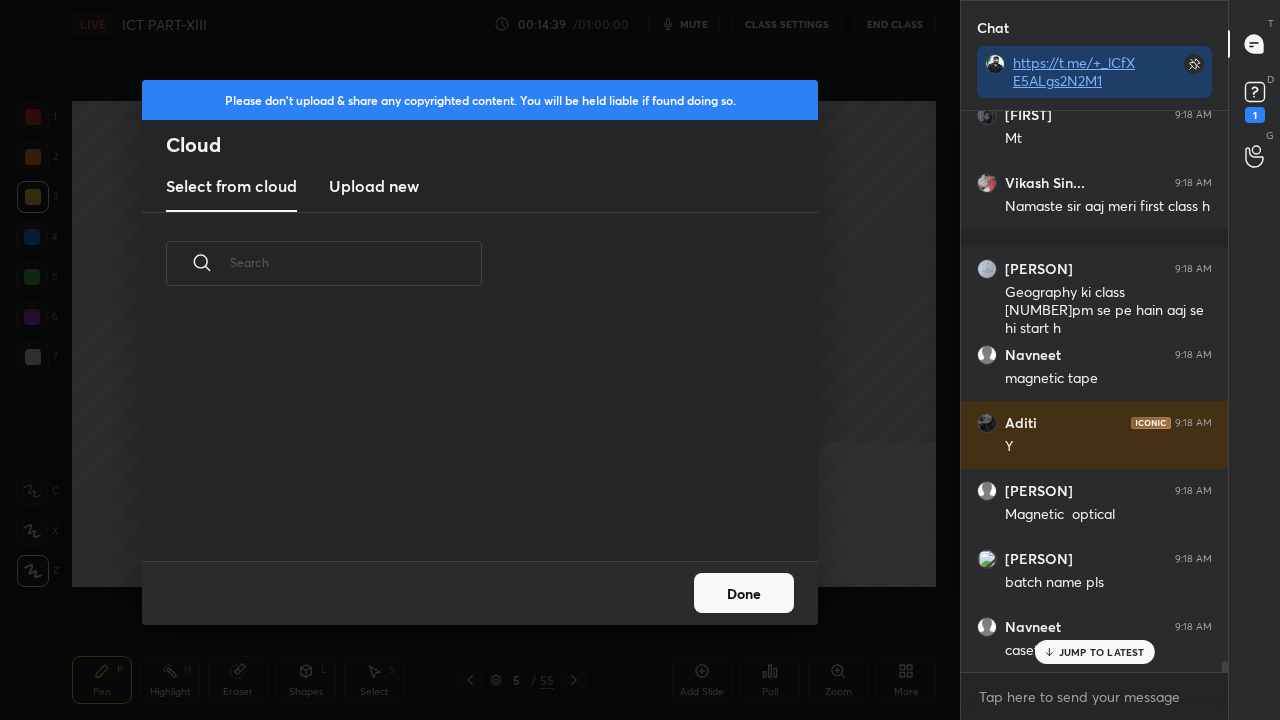 scroll, scrollTop: 7, scrollLeft: 11, axis: both 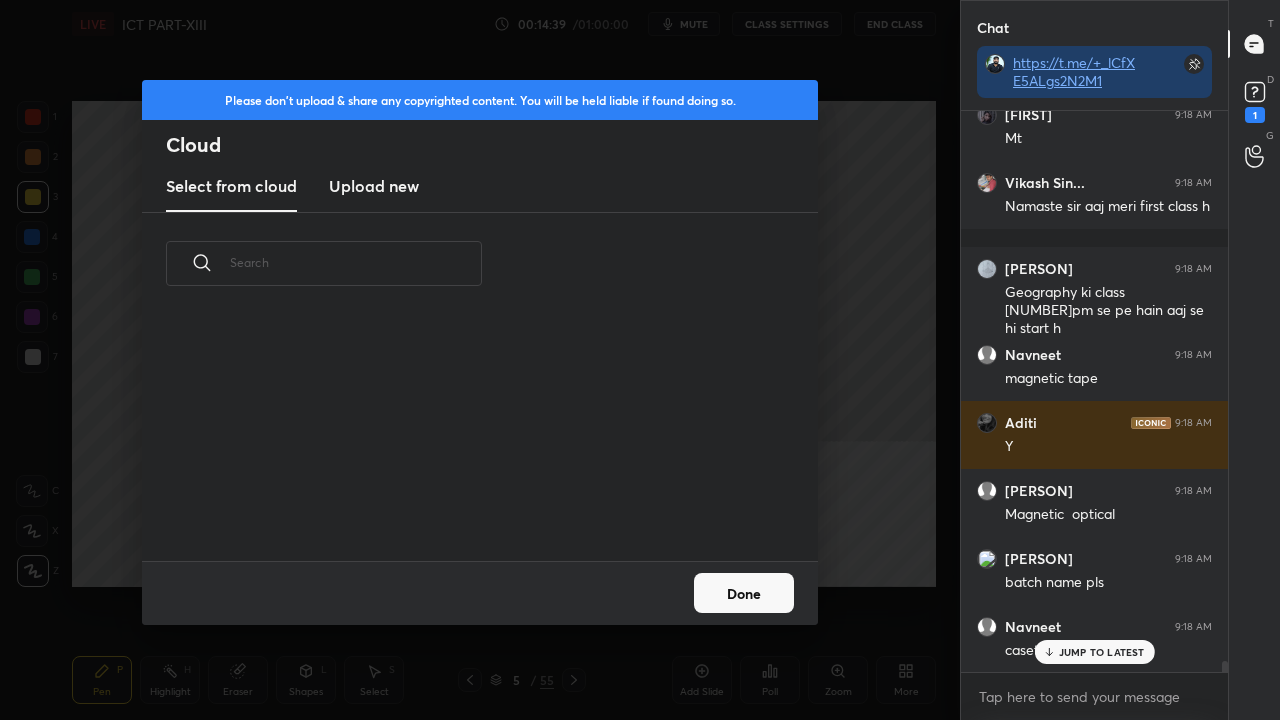 click on "Upload new" at bounding box center [374, 186] 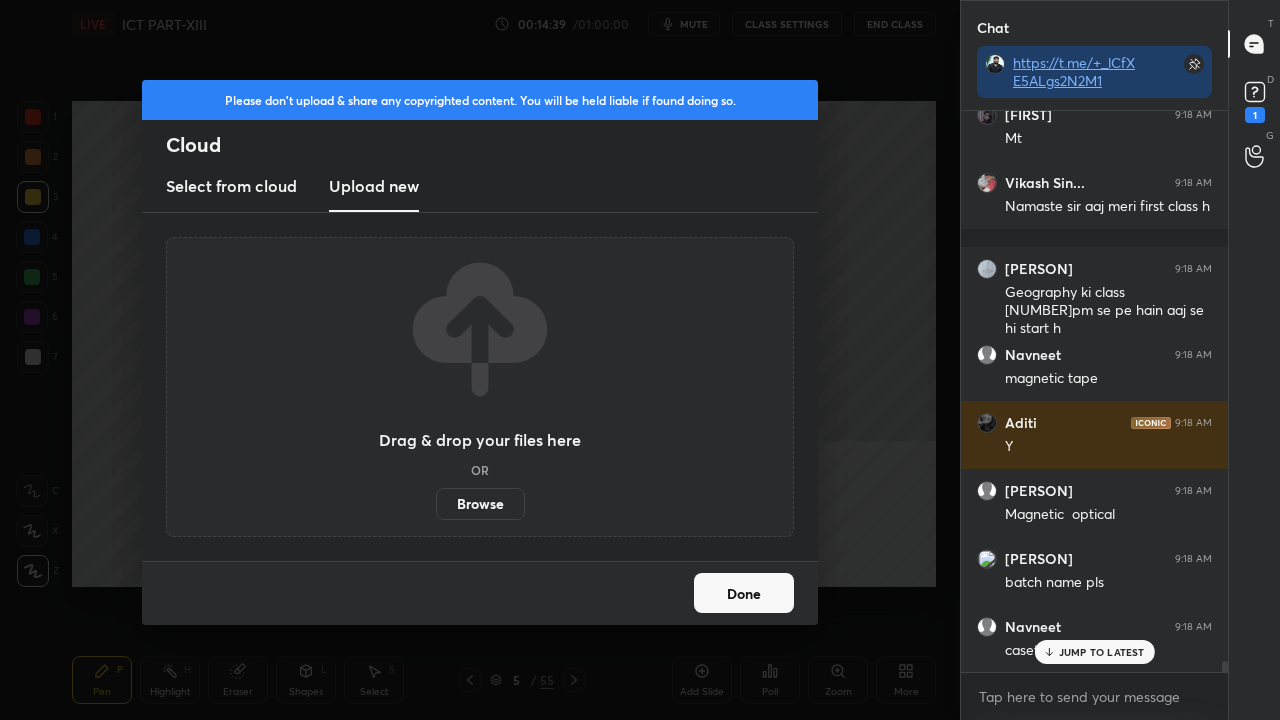 click on "Browse" at bounding box center (480, 504) 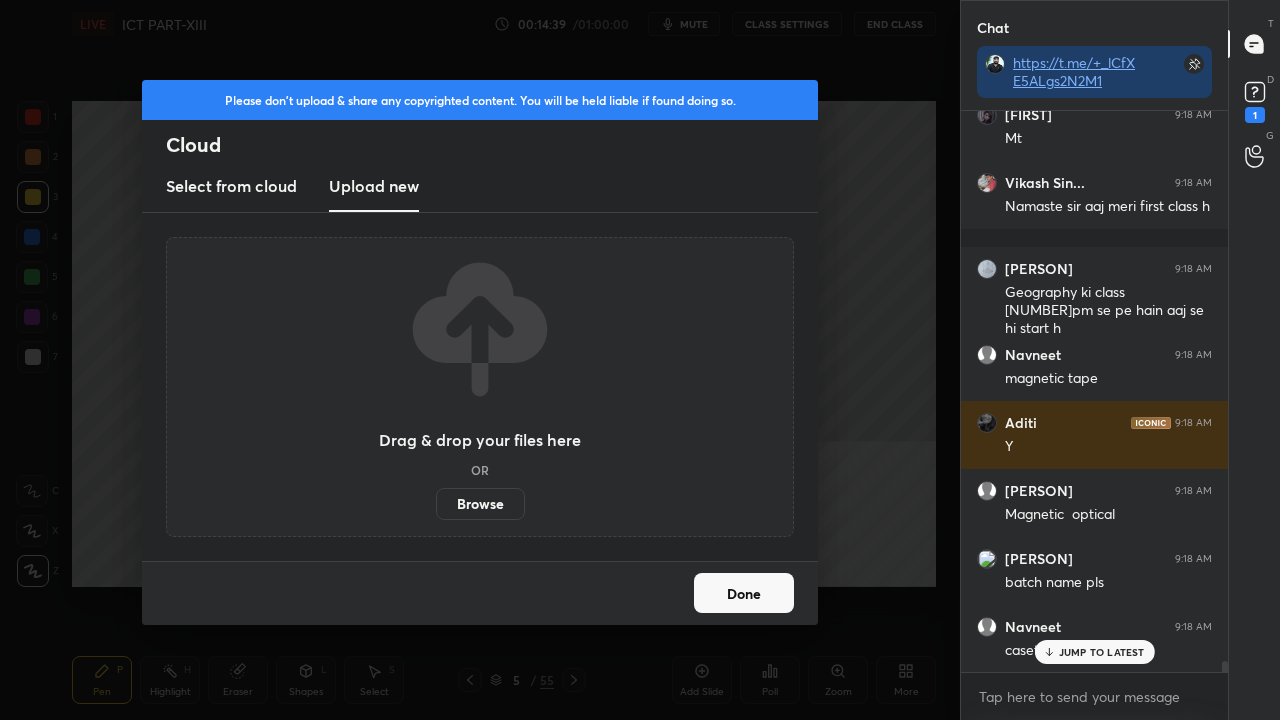 click on "Browse" at bounding box center (436, 504) 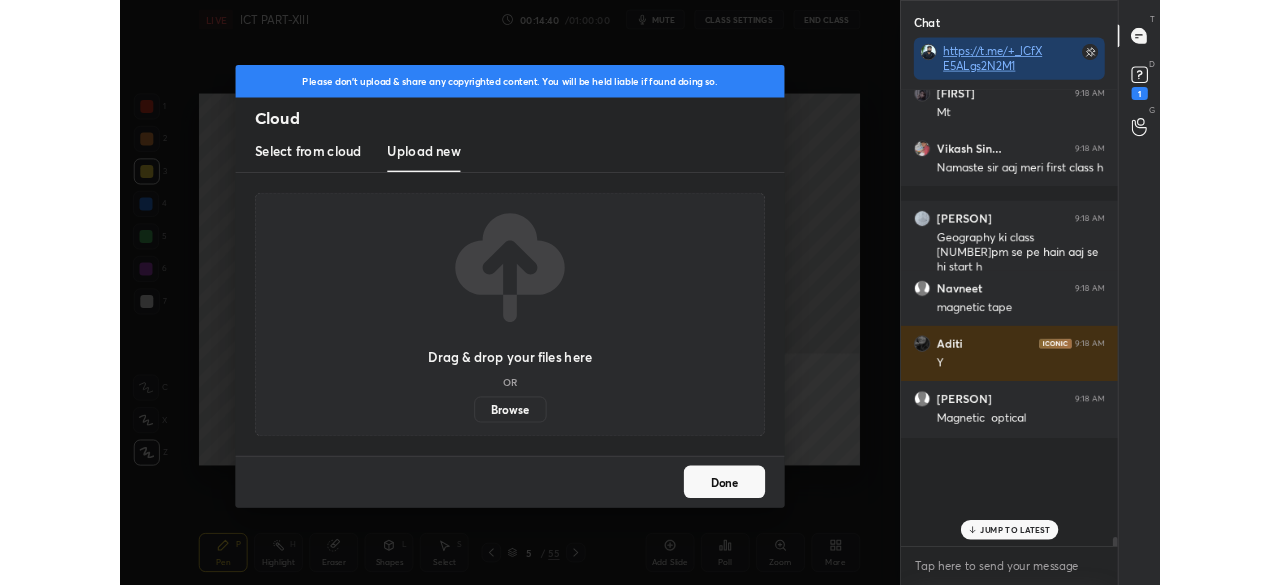 scroll, scrollTop: 457, scrollLeft: 880, axis: both 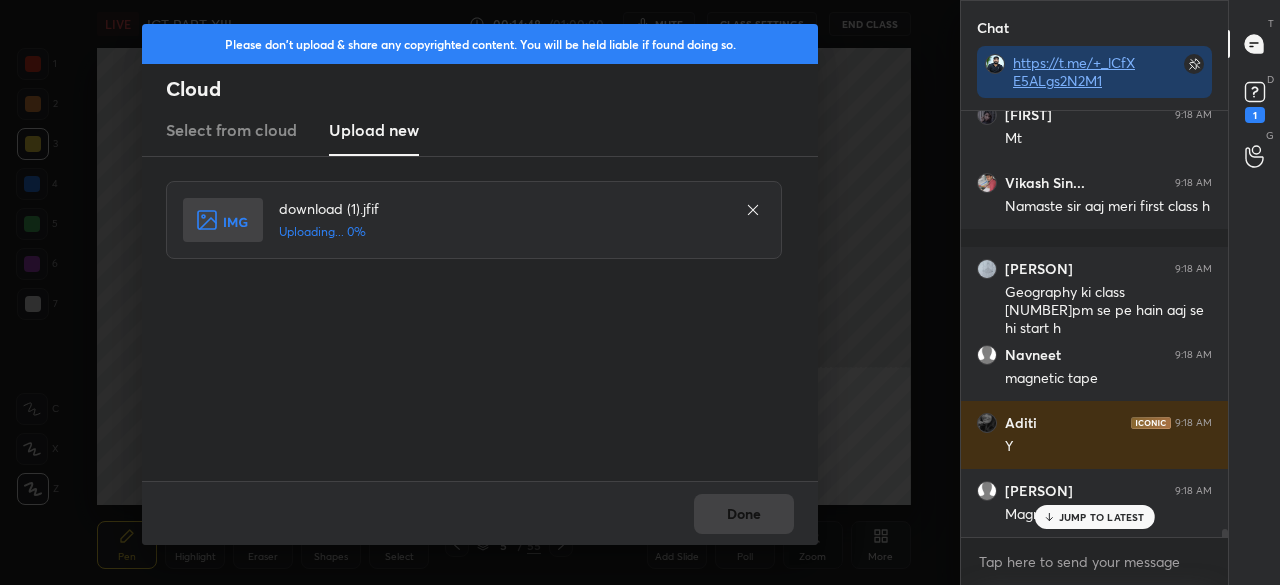click on "JUMP TO LATEST" at bounding box center [1102, 517] 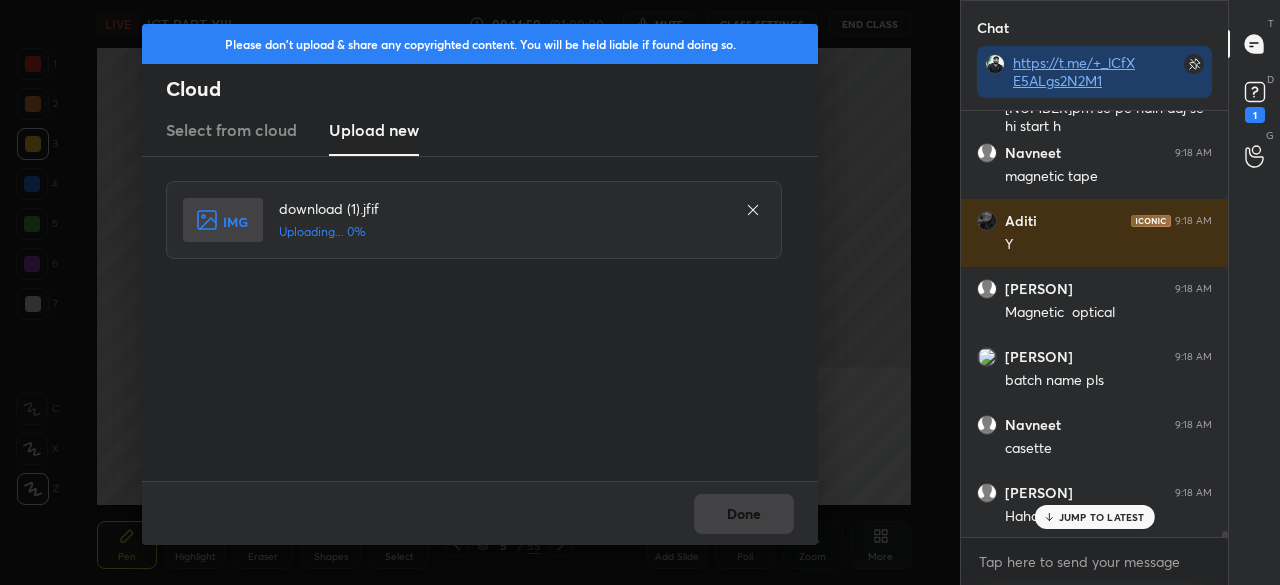 click on "JUMP TO LATEST" at bounding box center (1102, 517) 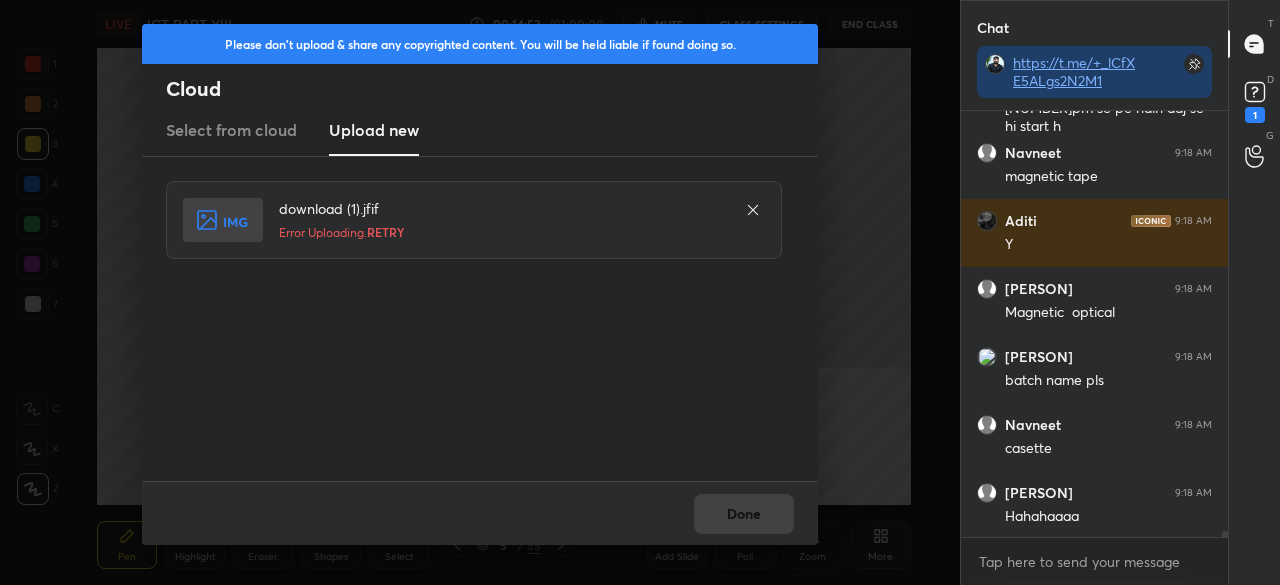 click on "RETRY" at bounding box center (386, 232) 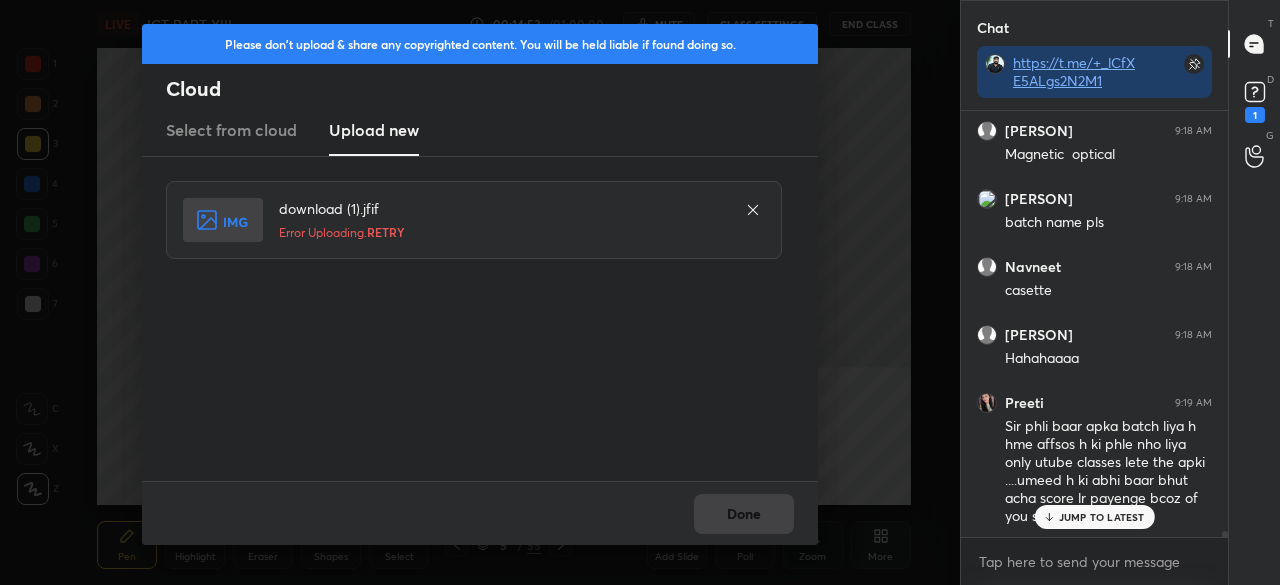 click on "RETRY" at bounding box center (386, 232) 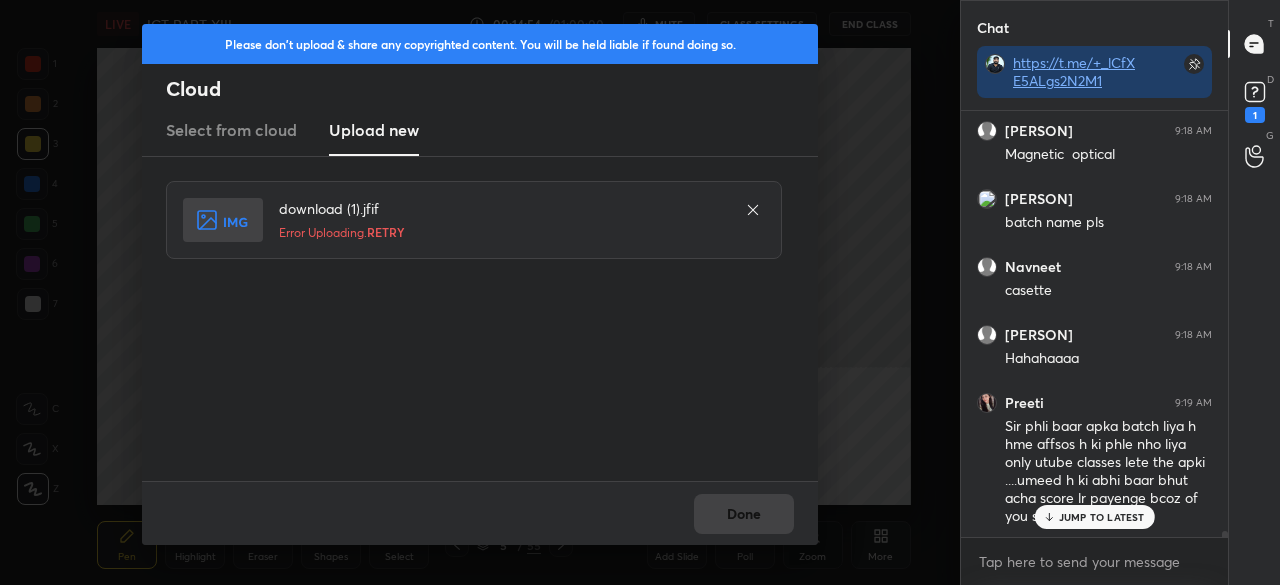 drag, startPoint x: 383, startPoint y: 233, endPoint x: 408, endPoint y: 228, distance: 25.495098 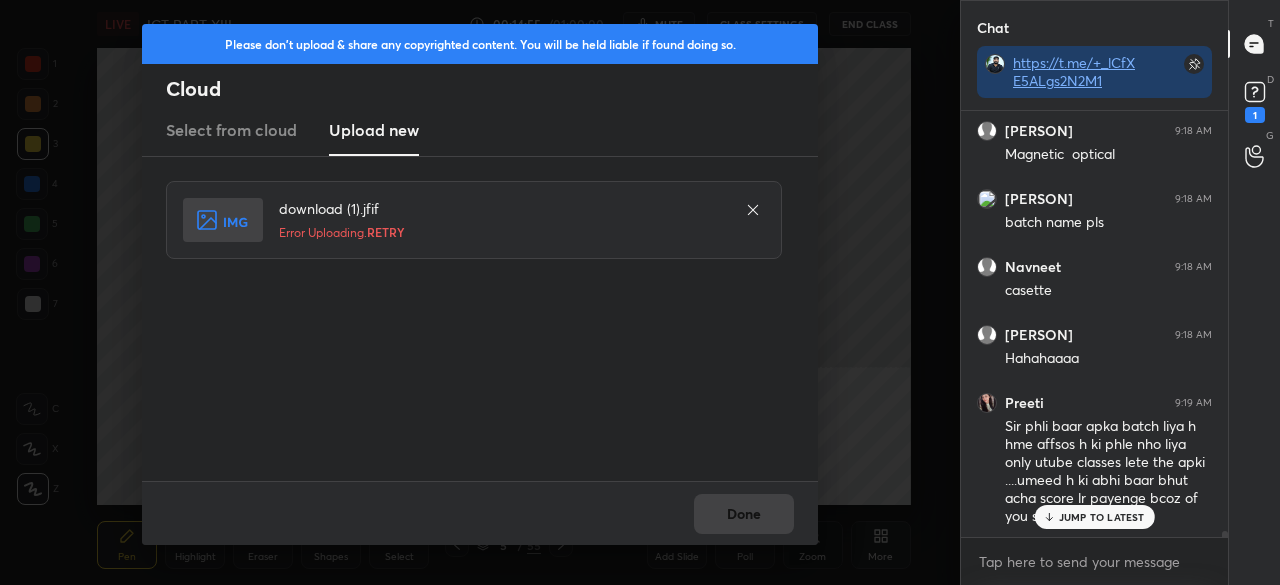 click 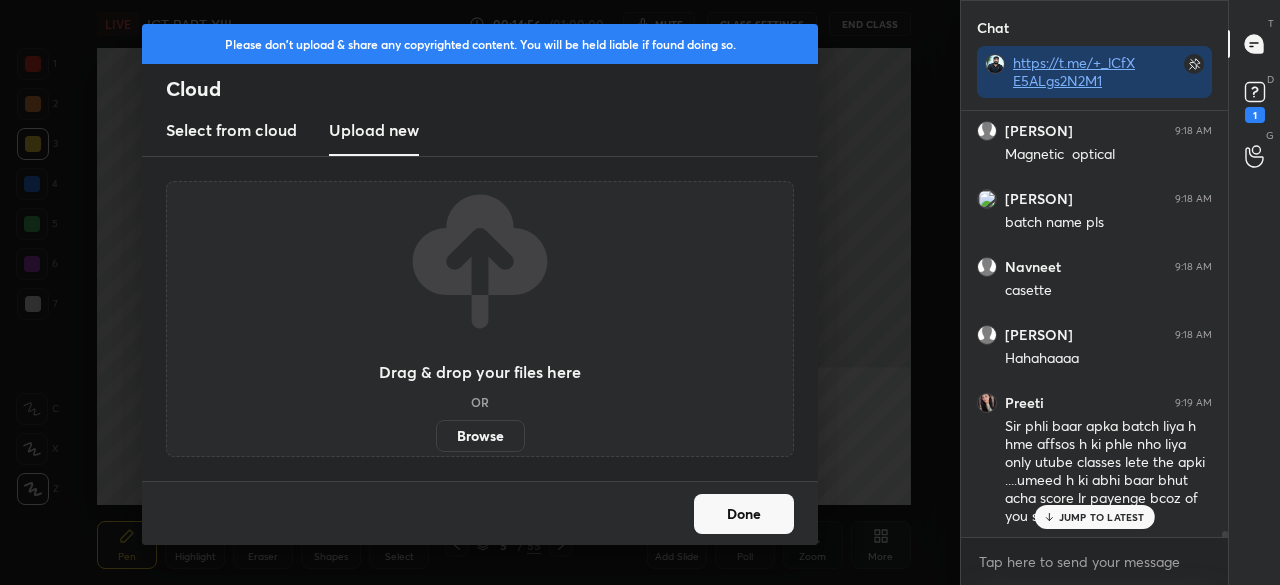 click on "Browse" at bounding box center [480, 436] 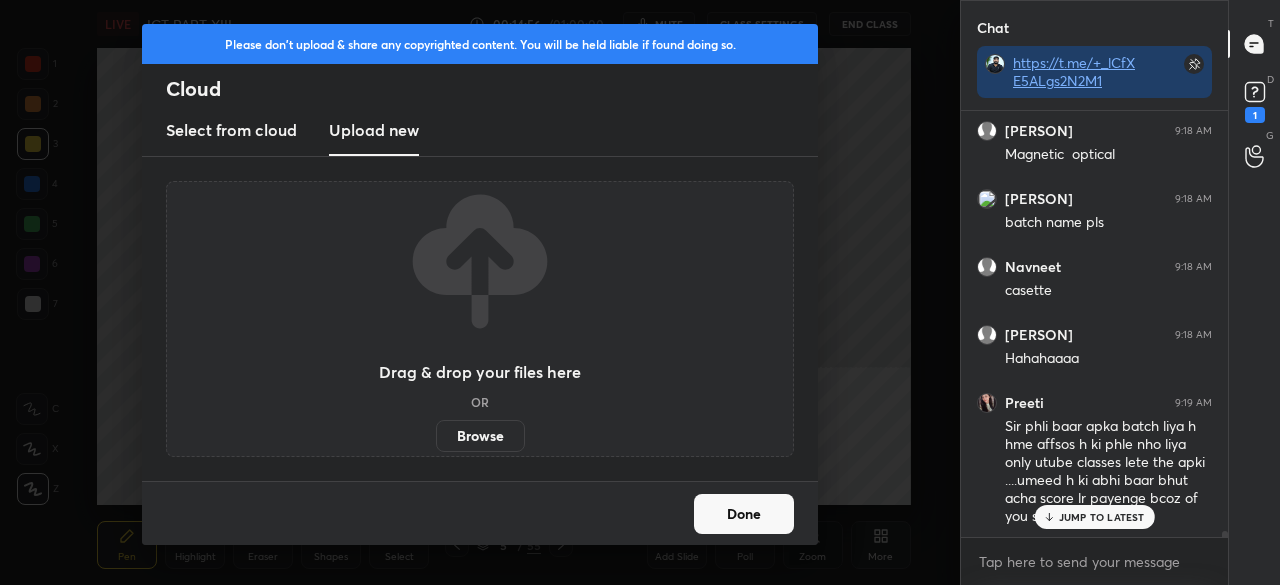 click on "Browse" at bounding box center (436, 436) 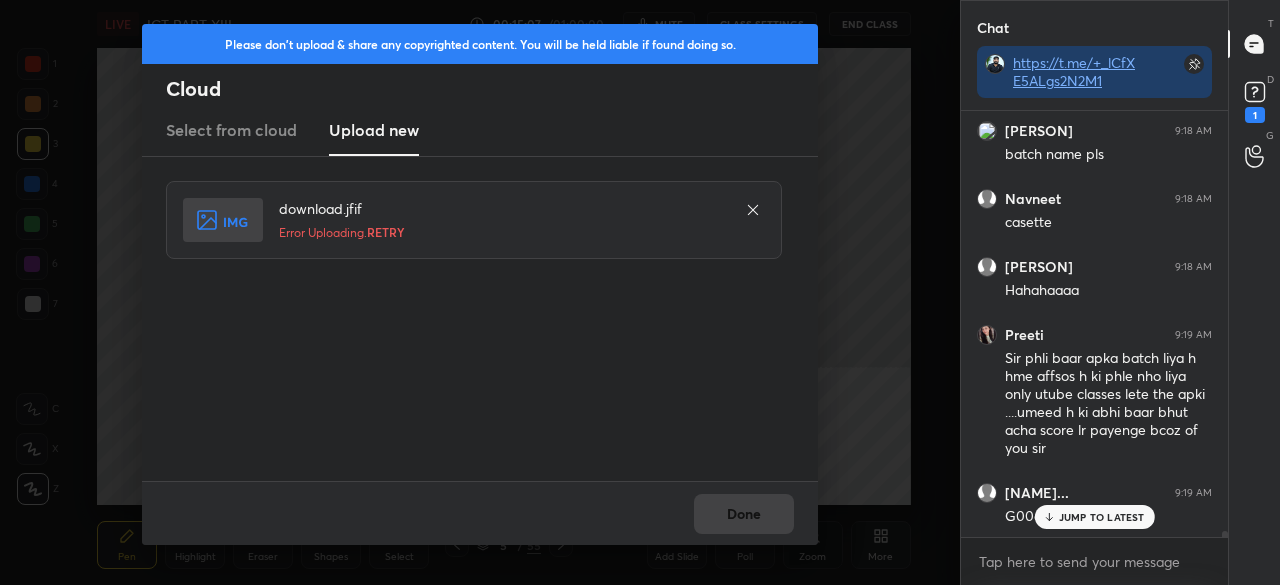 drag, startPoint x: 744, startPoint y: 219, endPoint x: 727, endPoint y: 217, distance: 17.117243 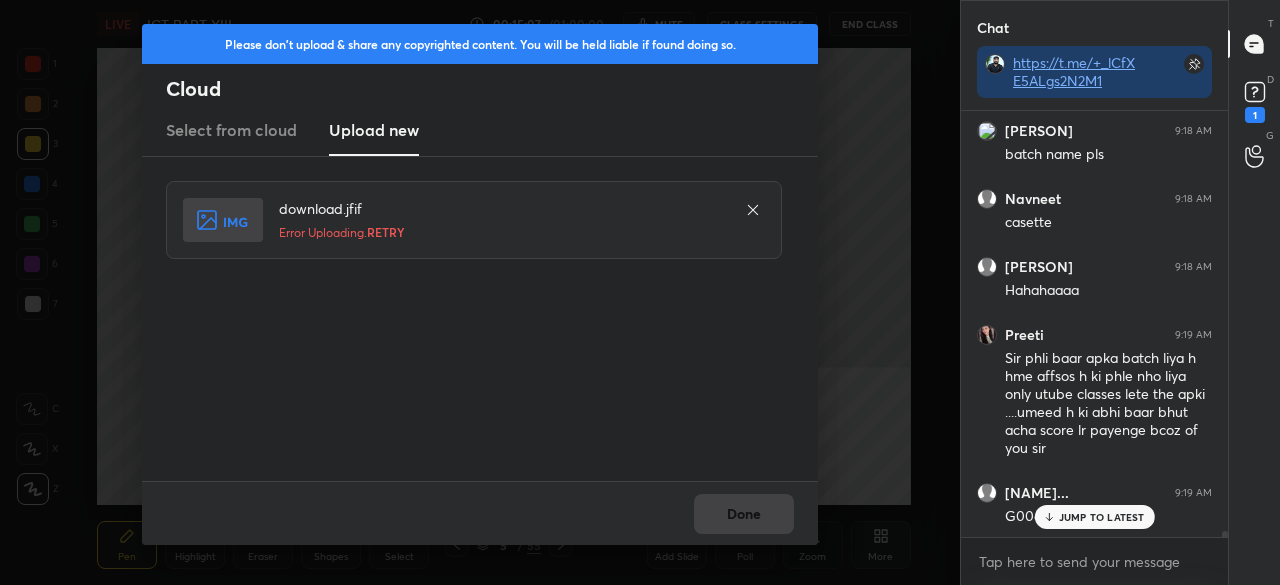 click at bounding box center [753, 210] 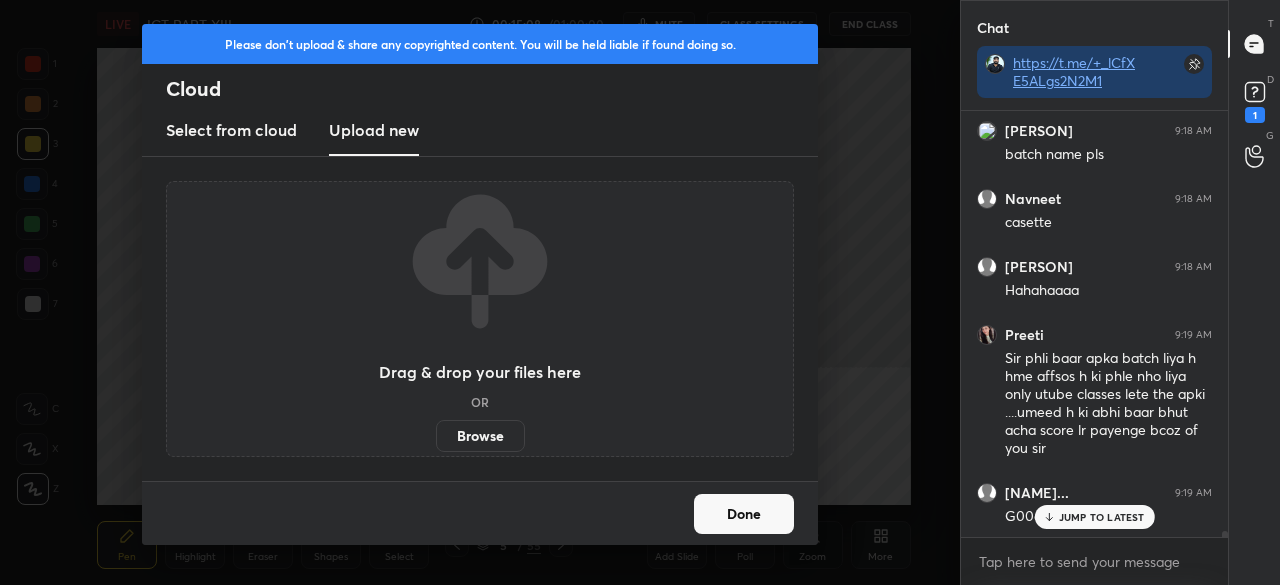 click on "Browse" at bounding box center (480, 436) 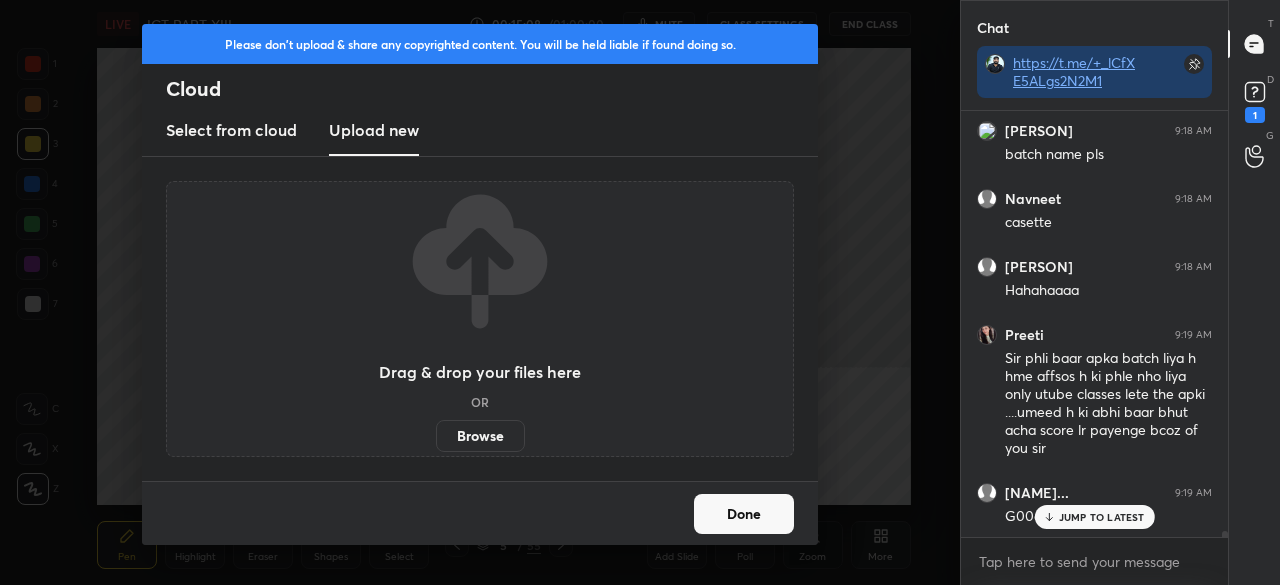 click on "Browse" at bounding box center (436, 436) 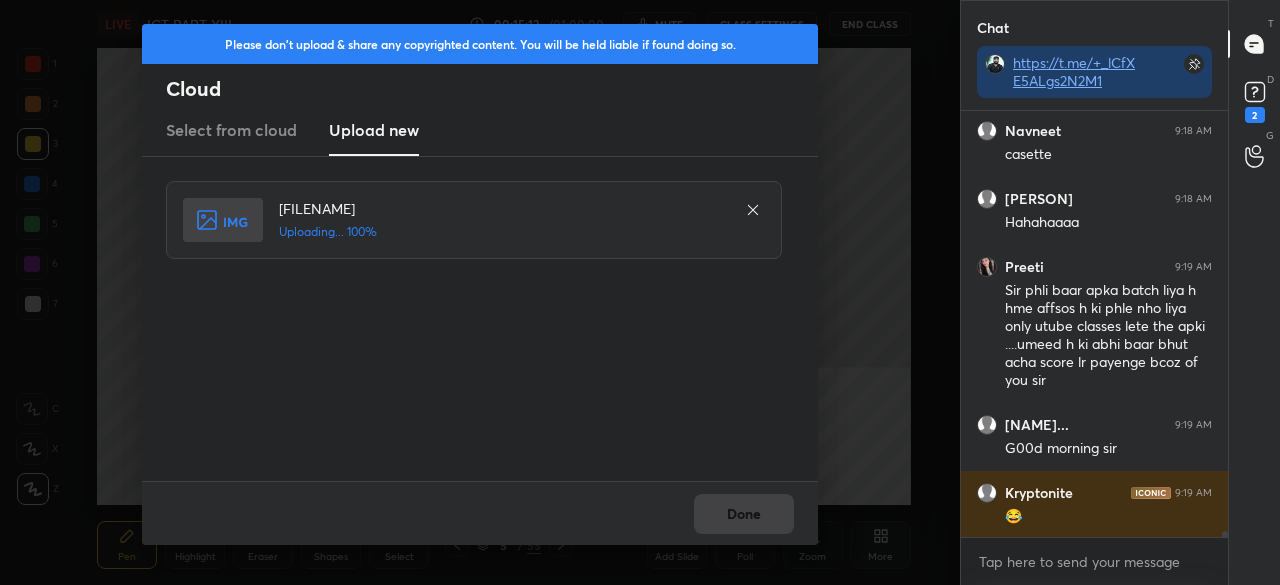 scroll, scrollTop: 29662, scrollLeft: 0, axis: vertical 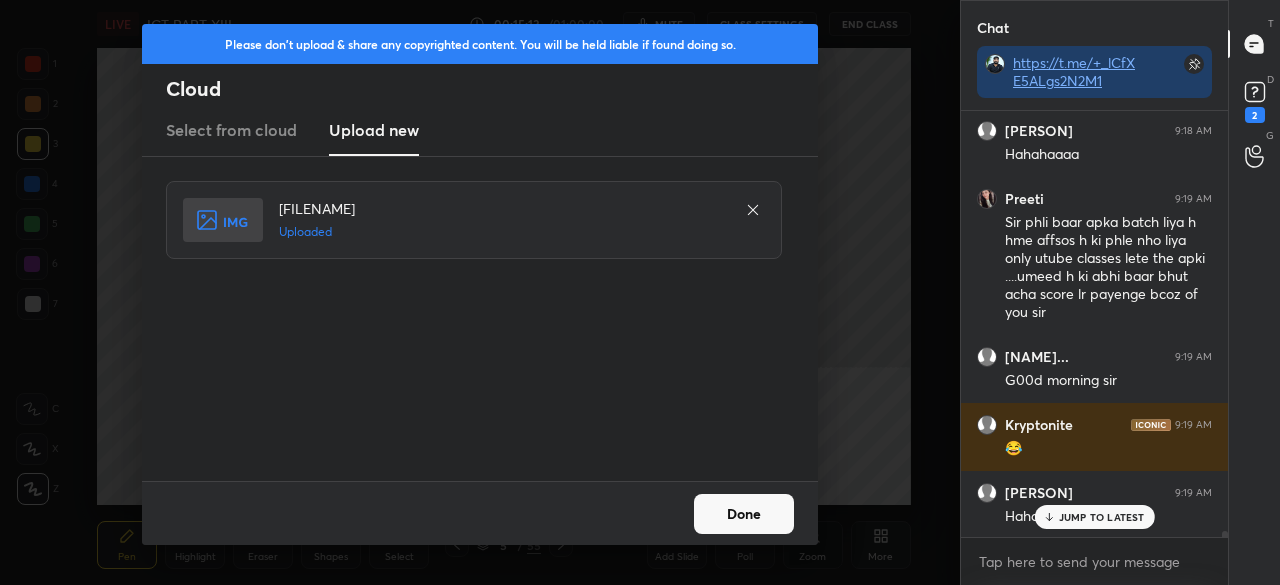 click 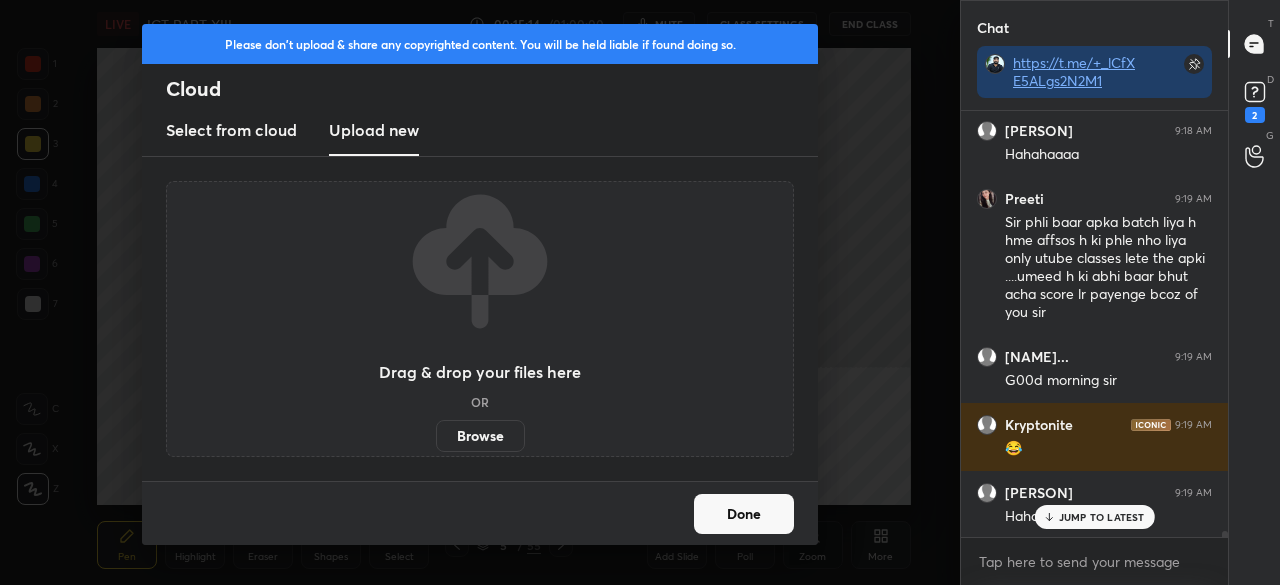 click on "Browse" at bounding box center [480, 436] 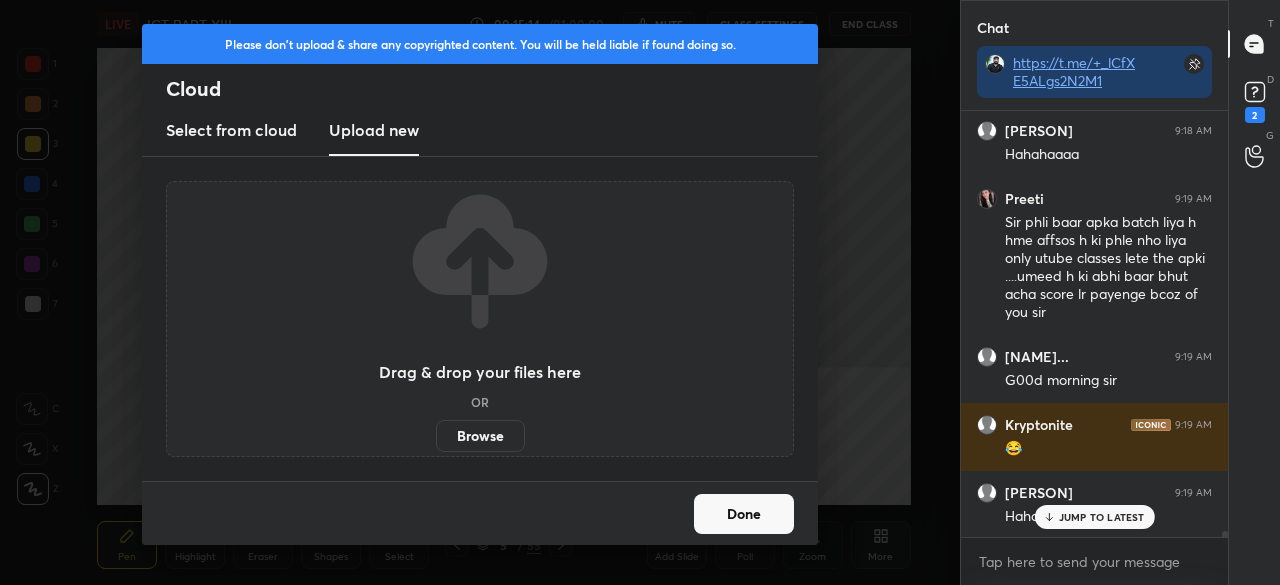 click on "Browse" at bounding box center (436, 436) 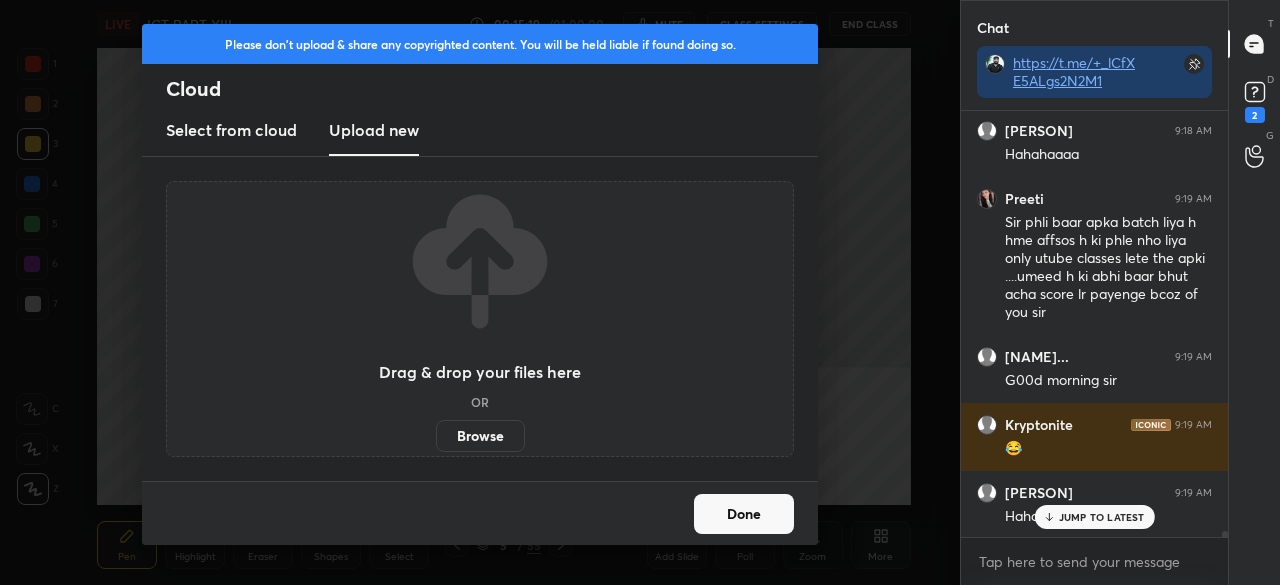 scroll, scrollTop: 29734, scrollLeft: 0, axis: vertical 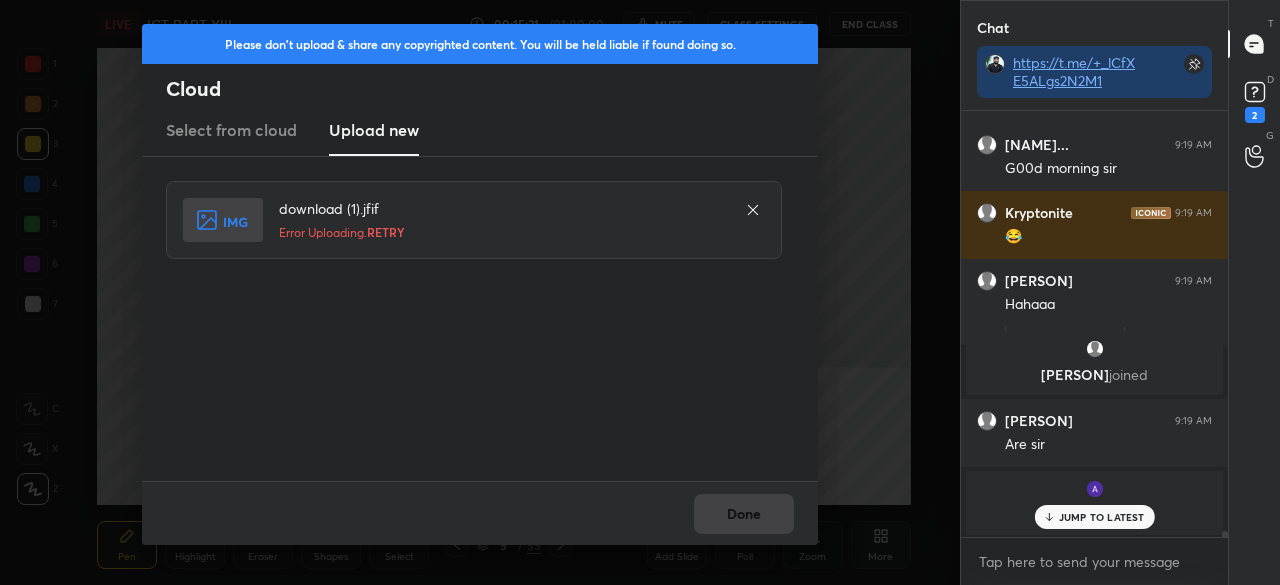 click 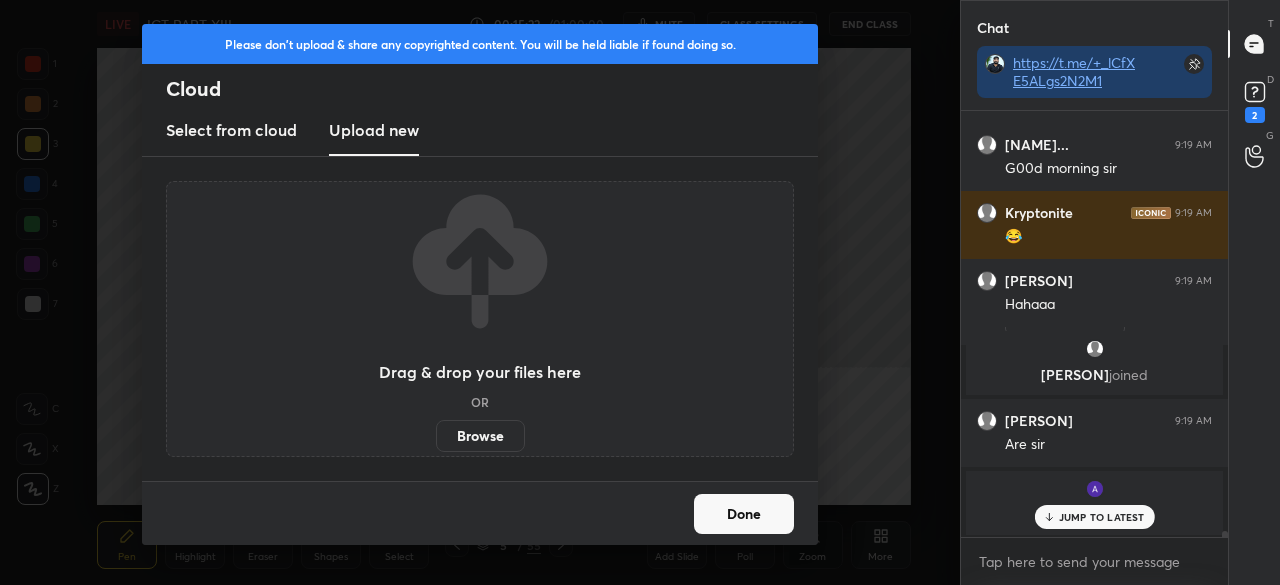 click on "Done" at bounding box center [744, 514] 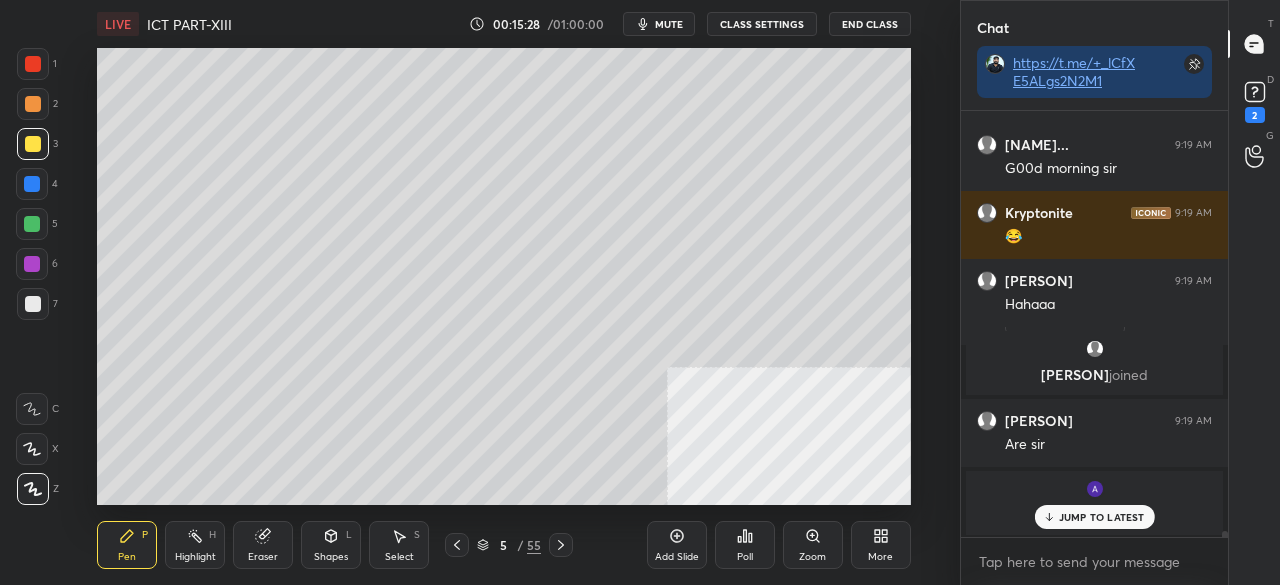 scroll, scrollTop: 30232, scrollLeft: 0, axis: vertical 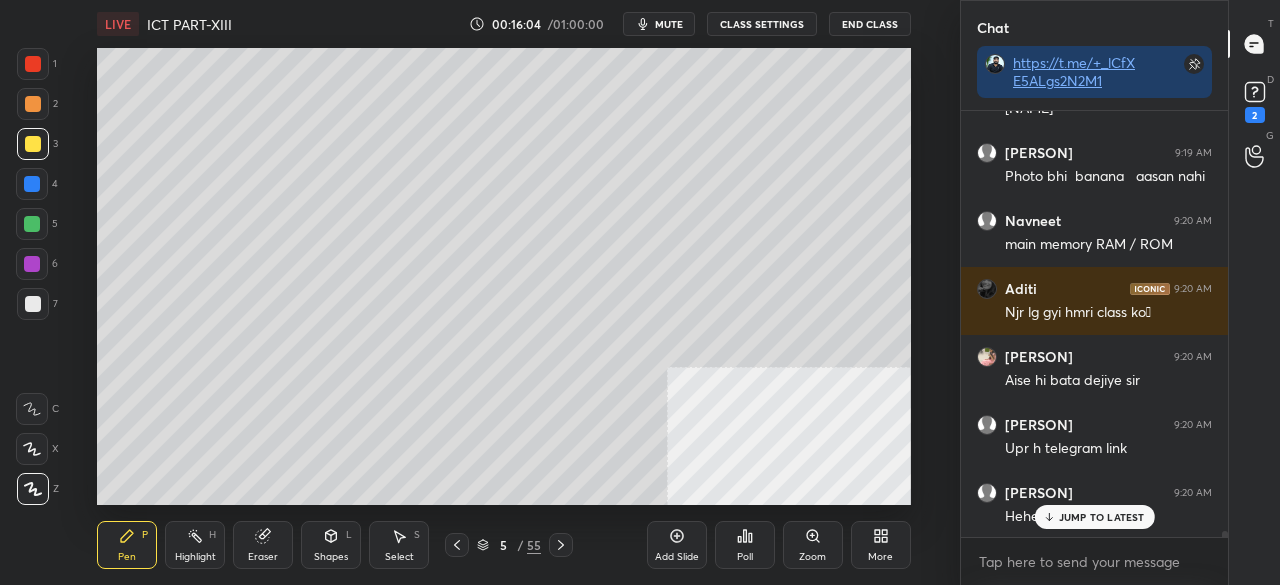 click on "More" at bounding box center (881, 545) 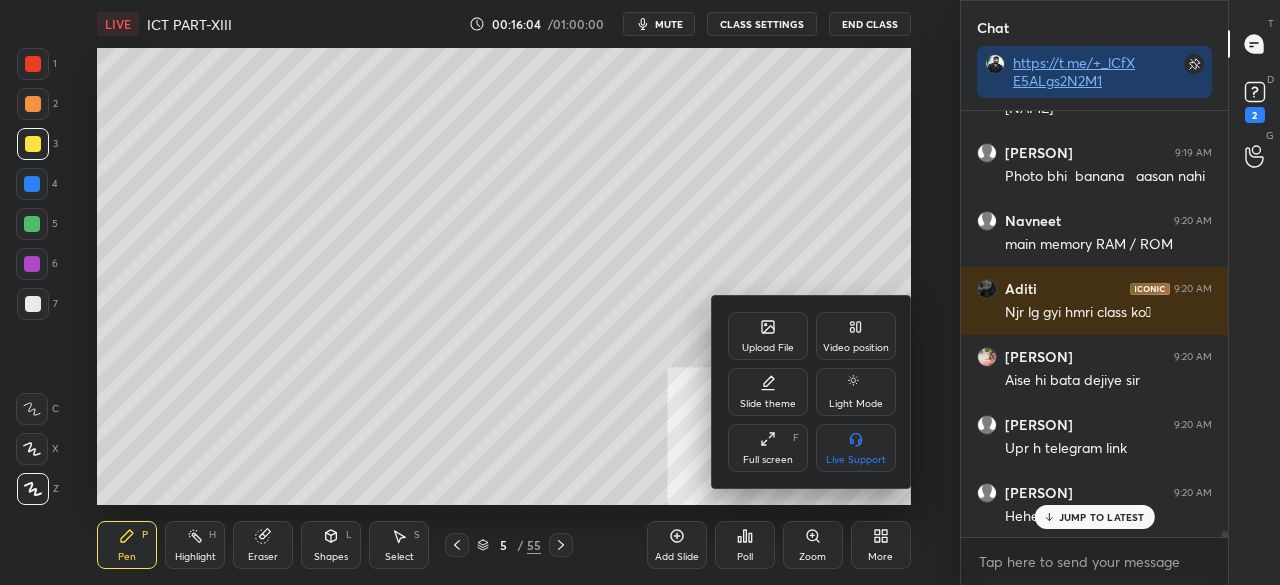 click 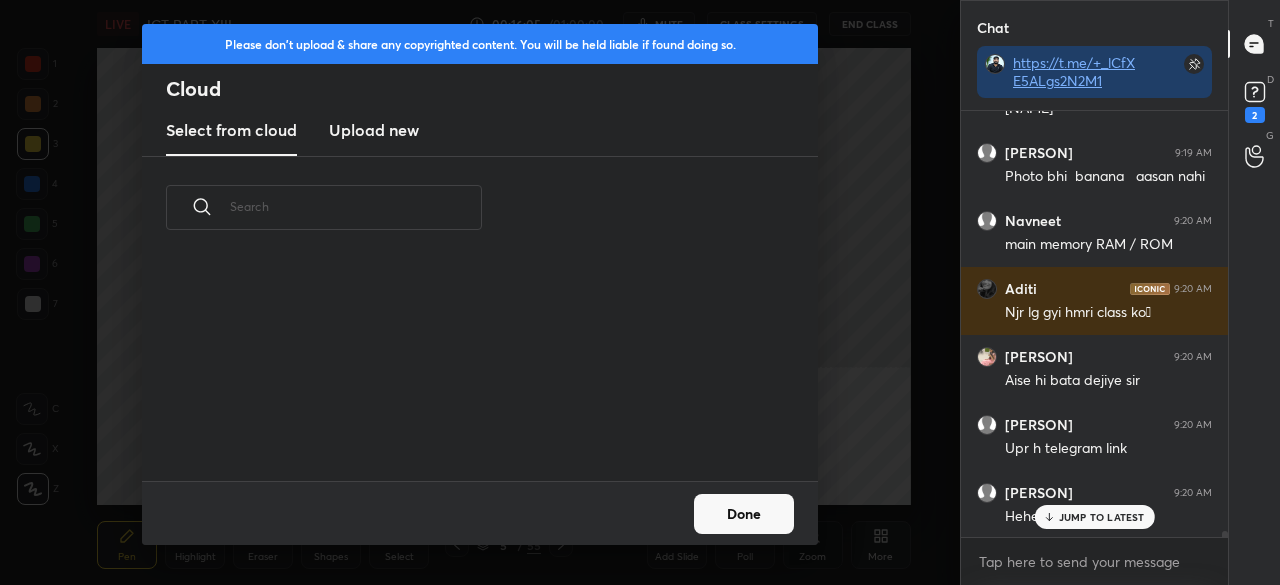 scroll, scrollTop: 6, scrollLeft: 11, axis: both 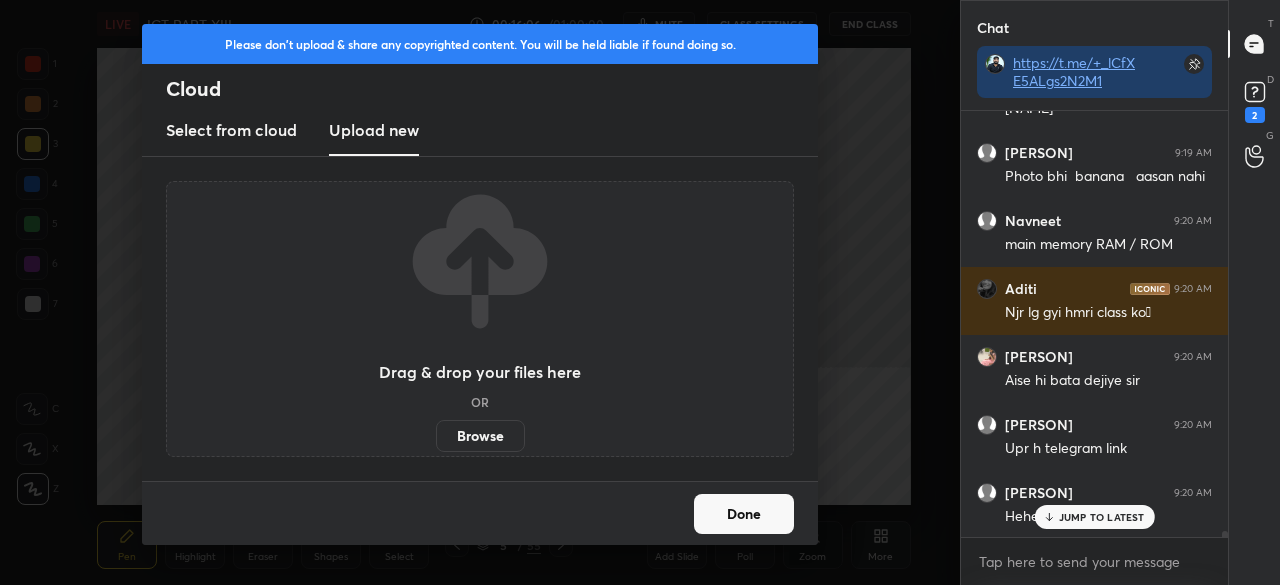 click on "Browse" at bounding box center [480, 436] 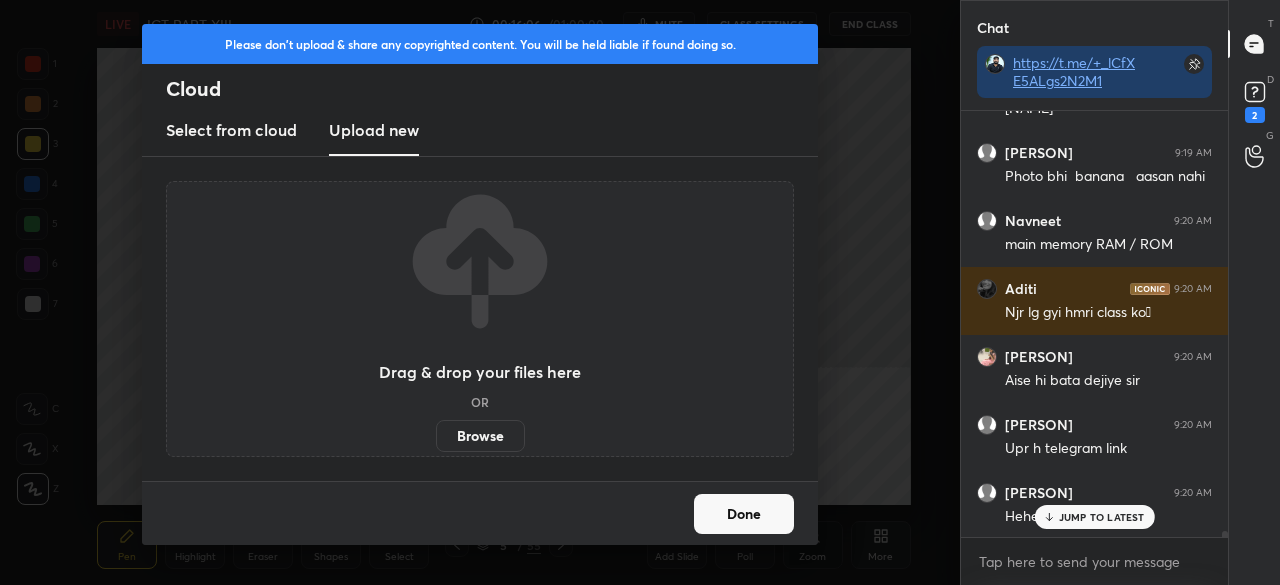 click on "Browse" at bounding box center [436, 436] 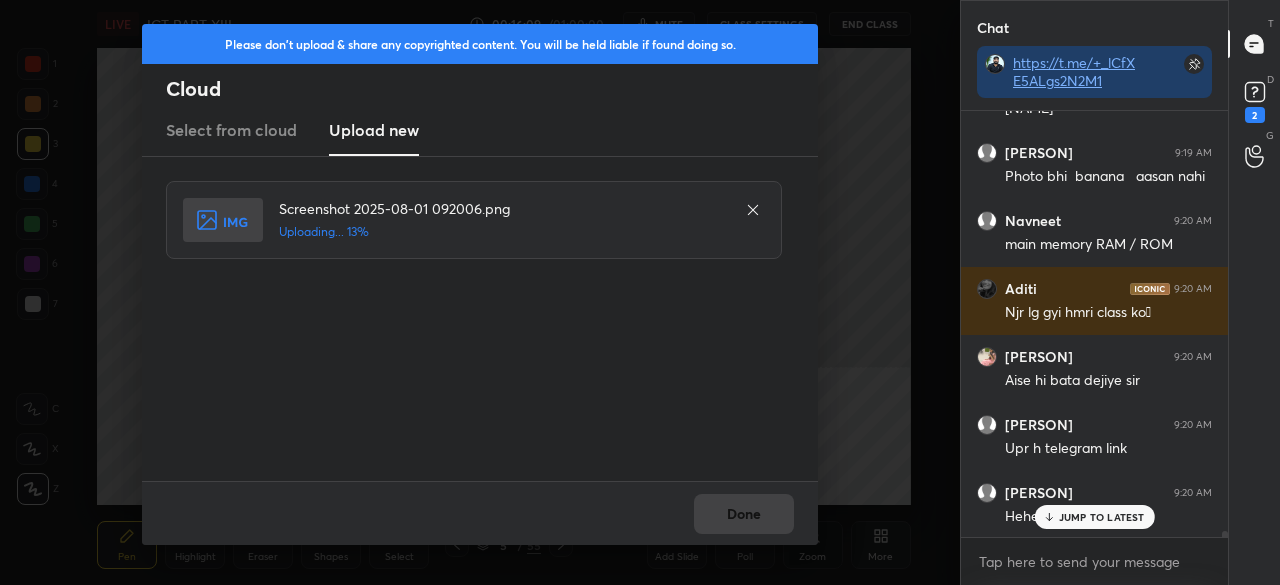 click on "JUMP TO LATEST" at bounding box center (1102, 517) 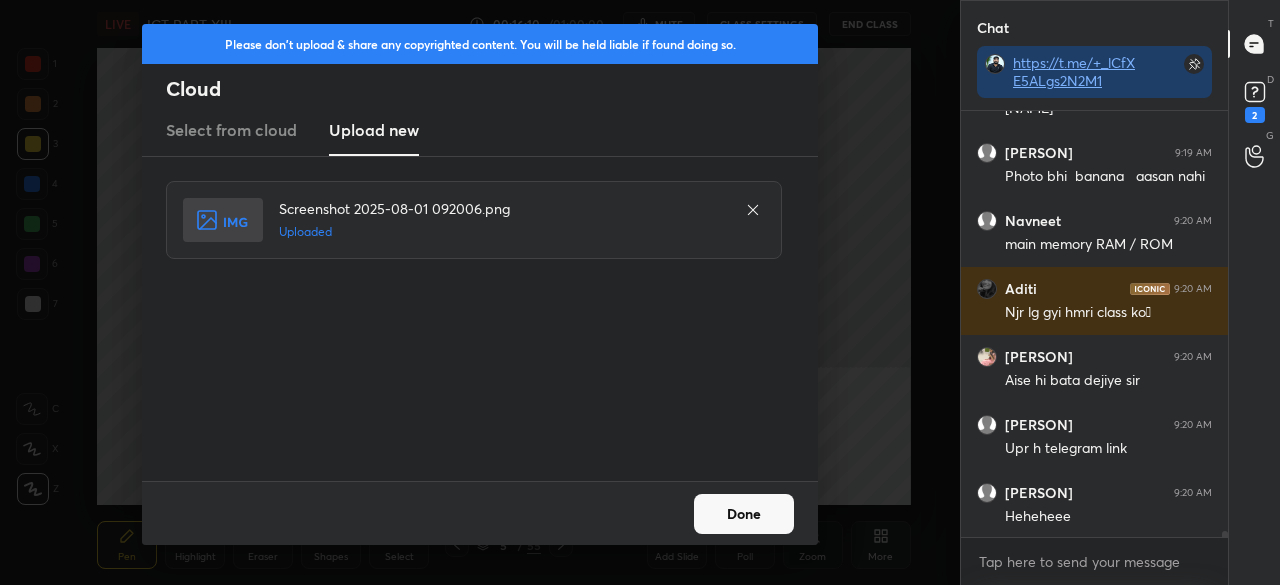 click on "Done" at bounding box center [744, 514] 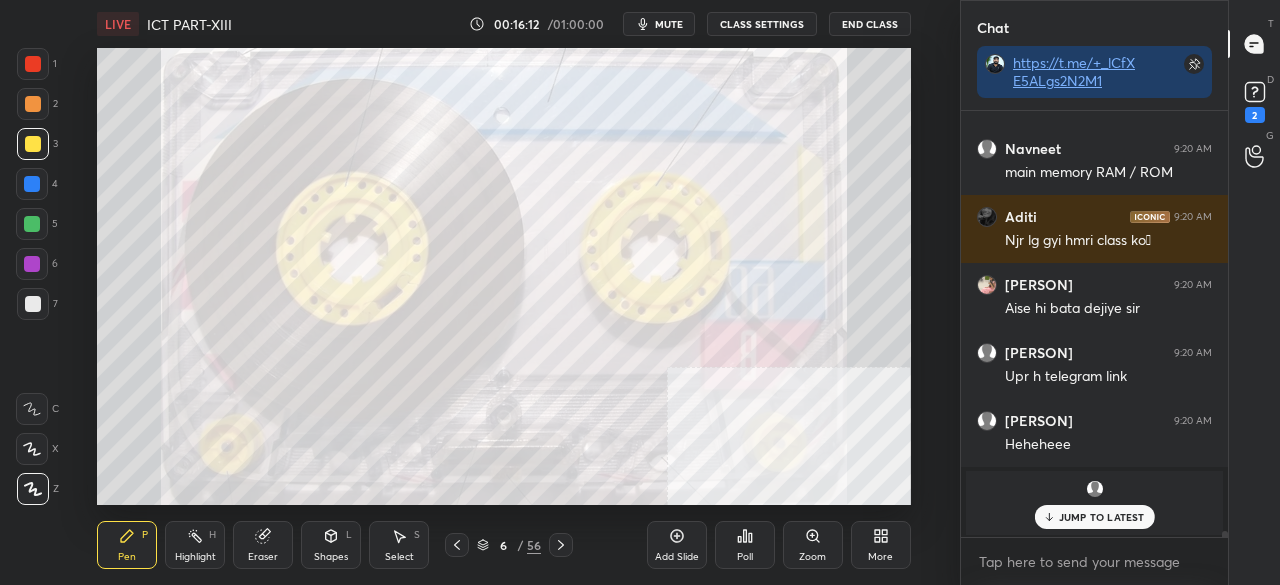 scroll, scrollTop: 27844, scrollLeft: 0, axis: vertical 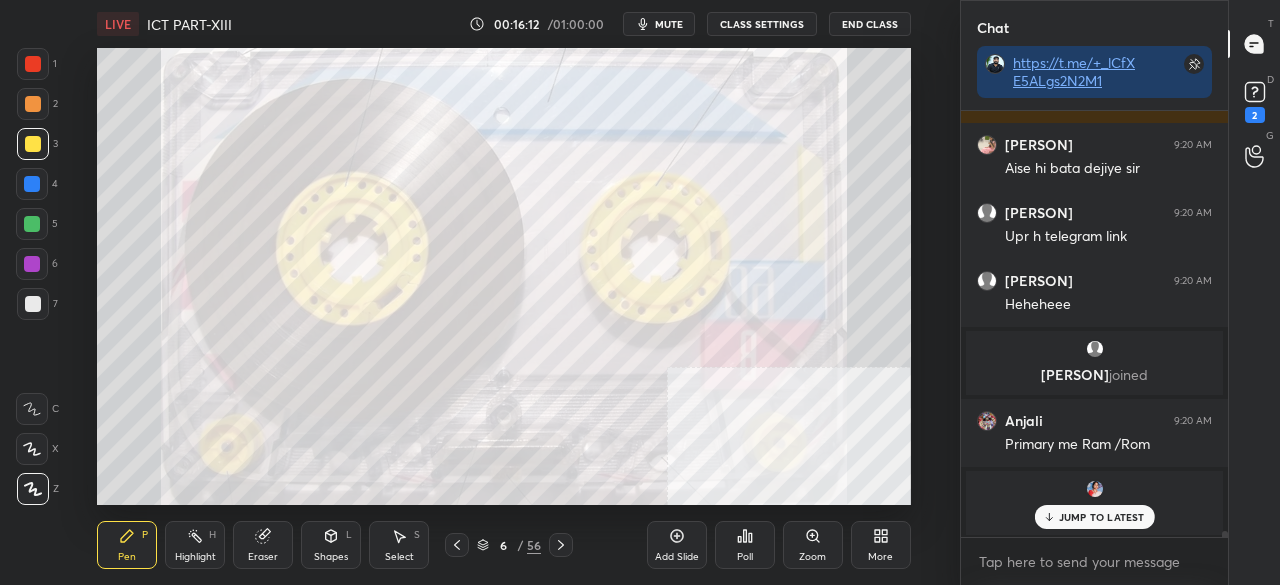 drag, startPoint x: 34, startPoint y: 65, endPoint x: 60, endPoint y: 68, distance: 26.172504 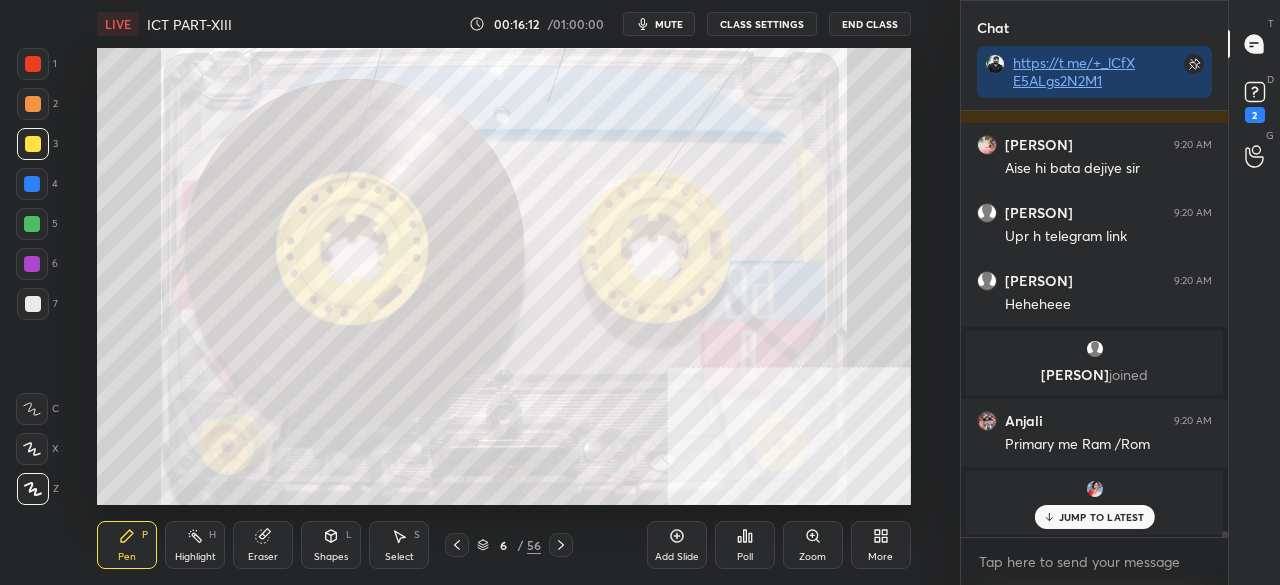 click at bounding box center (33, 64) 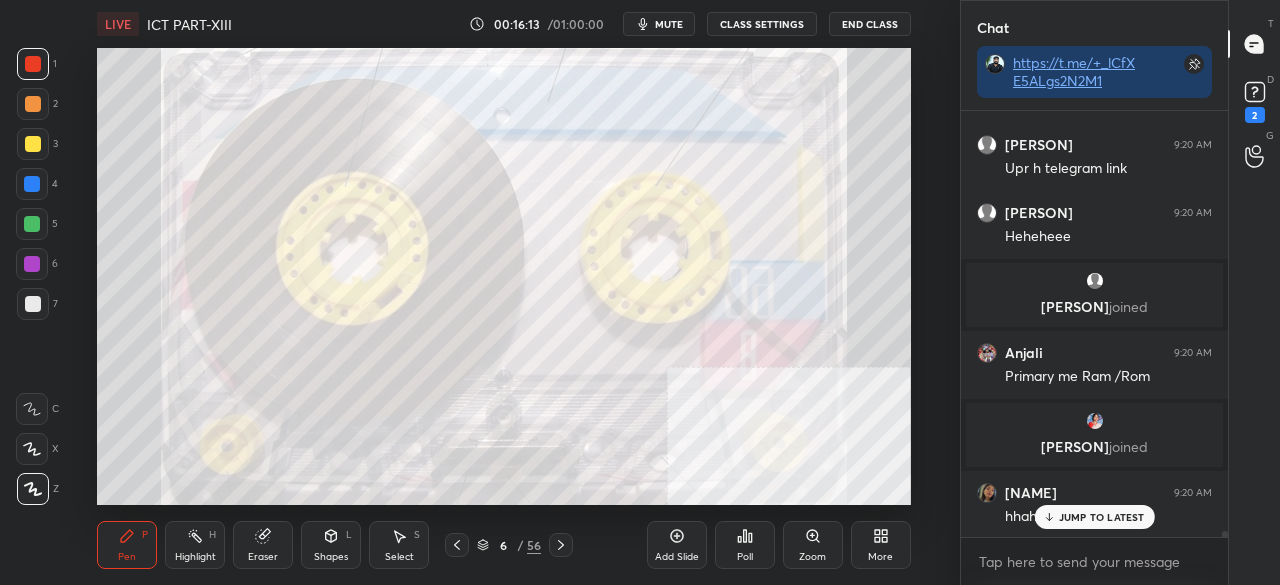 click on "JUMP TO LATEST" at bounding box center [1102, 517] 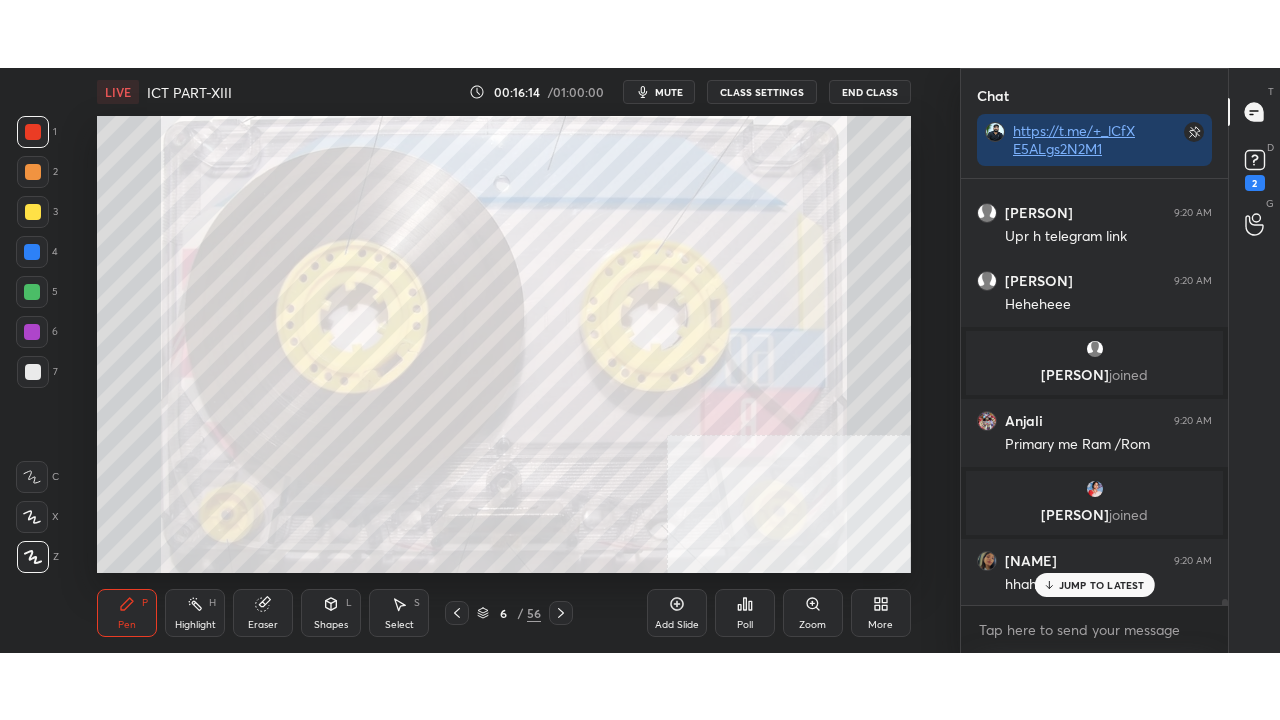 scroll, scrollTop: 27980, scrollLeft: 0, axis: vertical 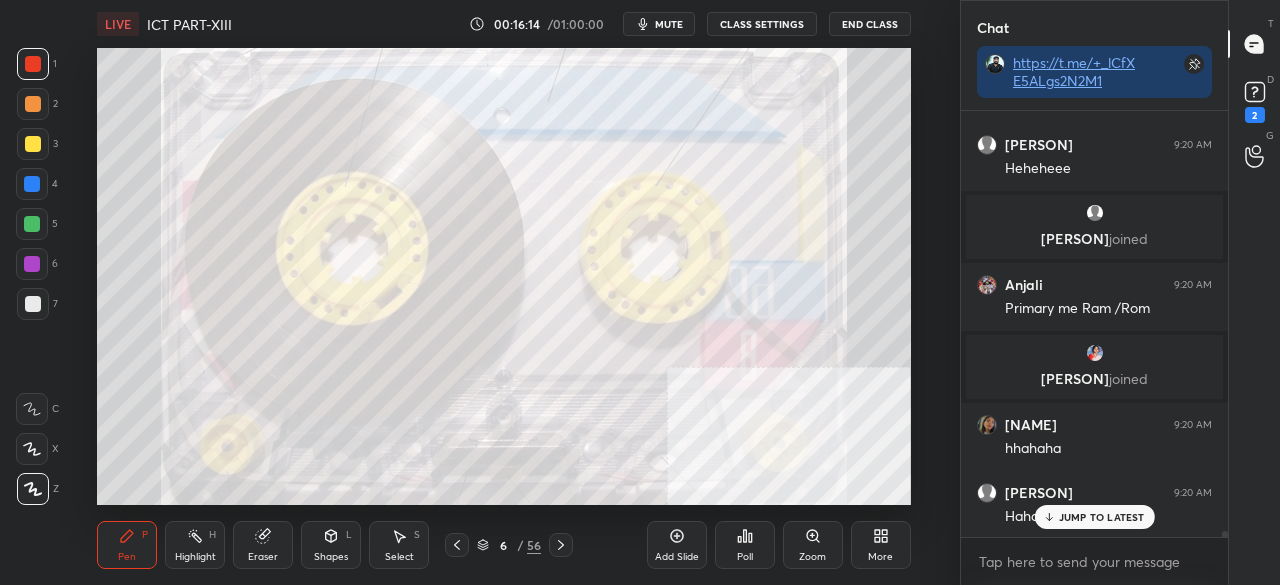 click on "More" at bounding box center (881, 545) 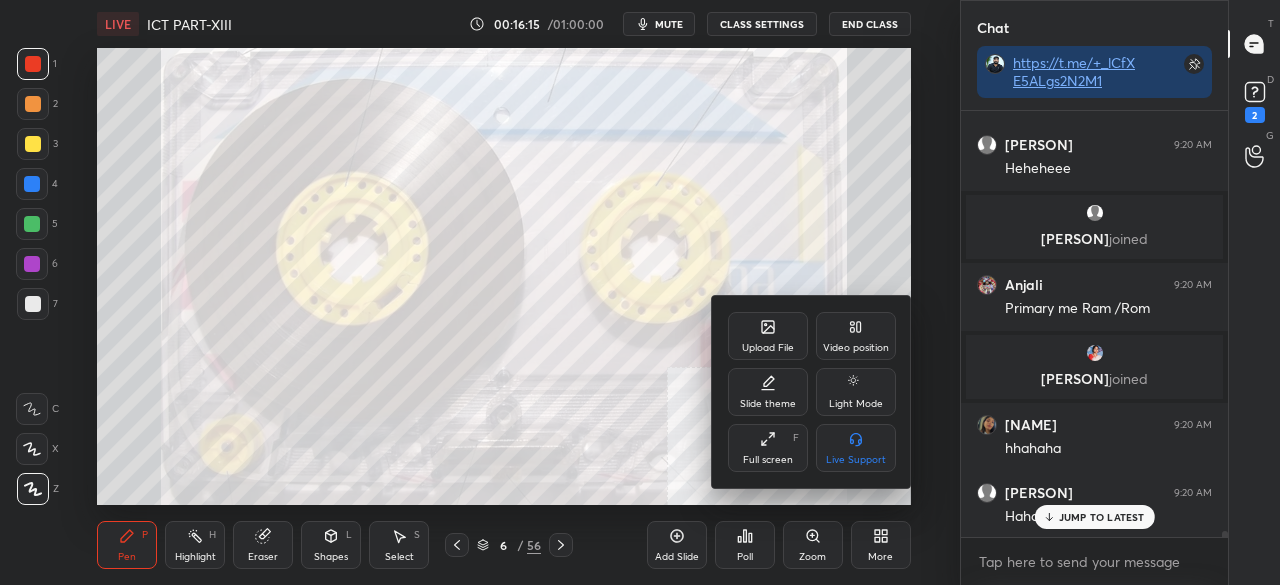 click on "Full screen" at bounding box center (768, 460) 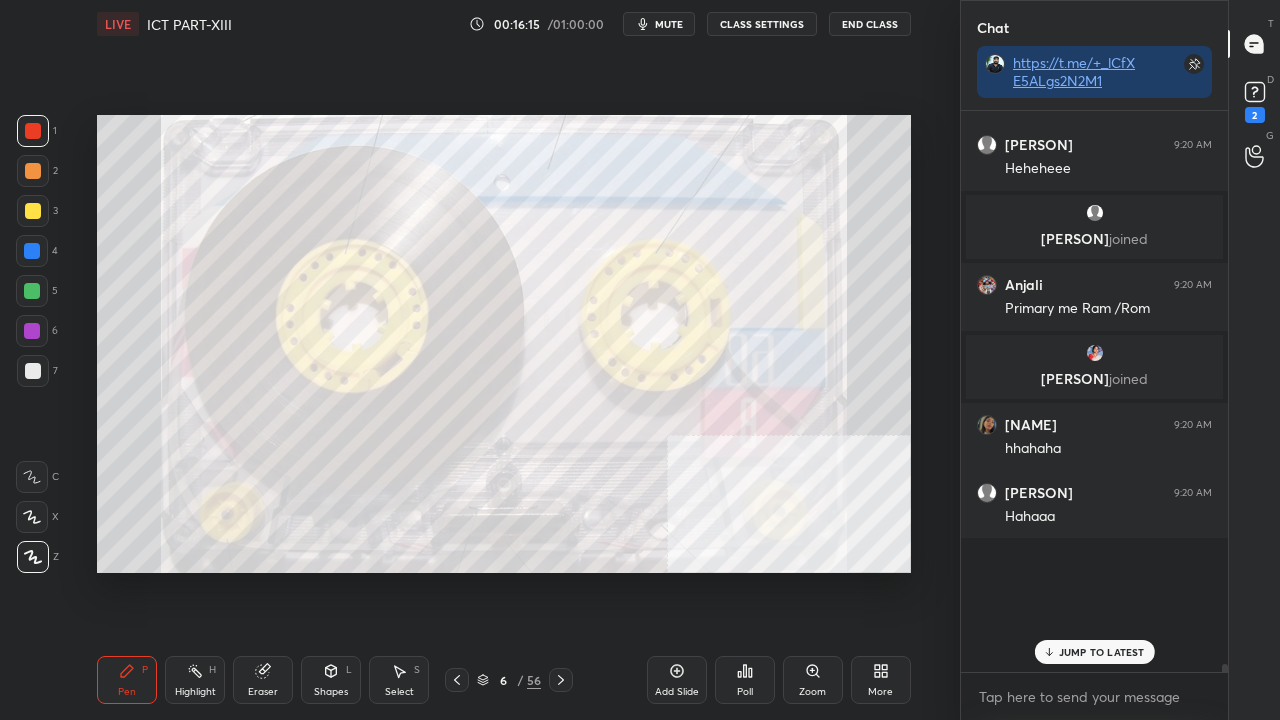 scroll, scrollTop: 99408, scrollLeft: 99120, axis: both 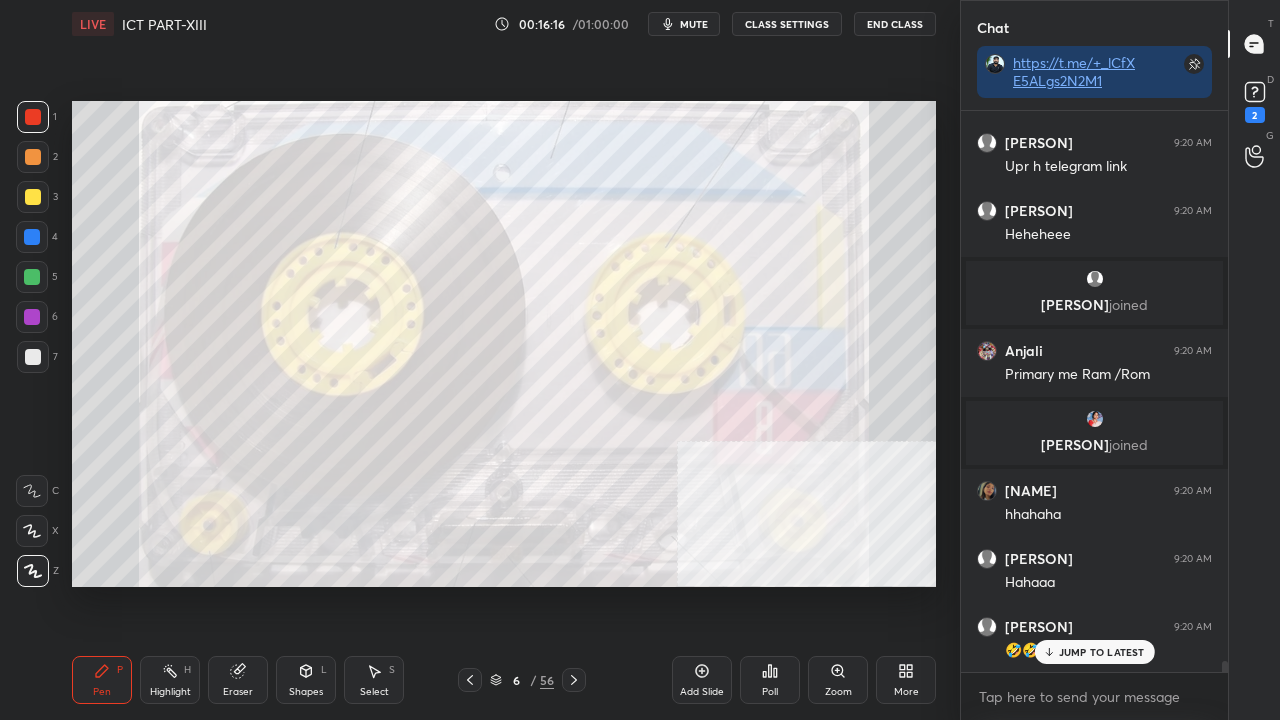 drag, startPoint x: 36, startPoint y: 232, endPoint x: 64, endPoint y: 234, distance: 28.071337 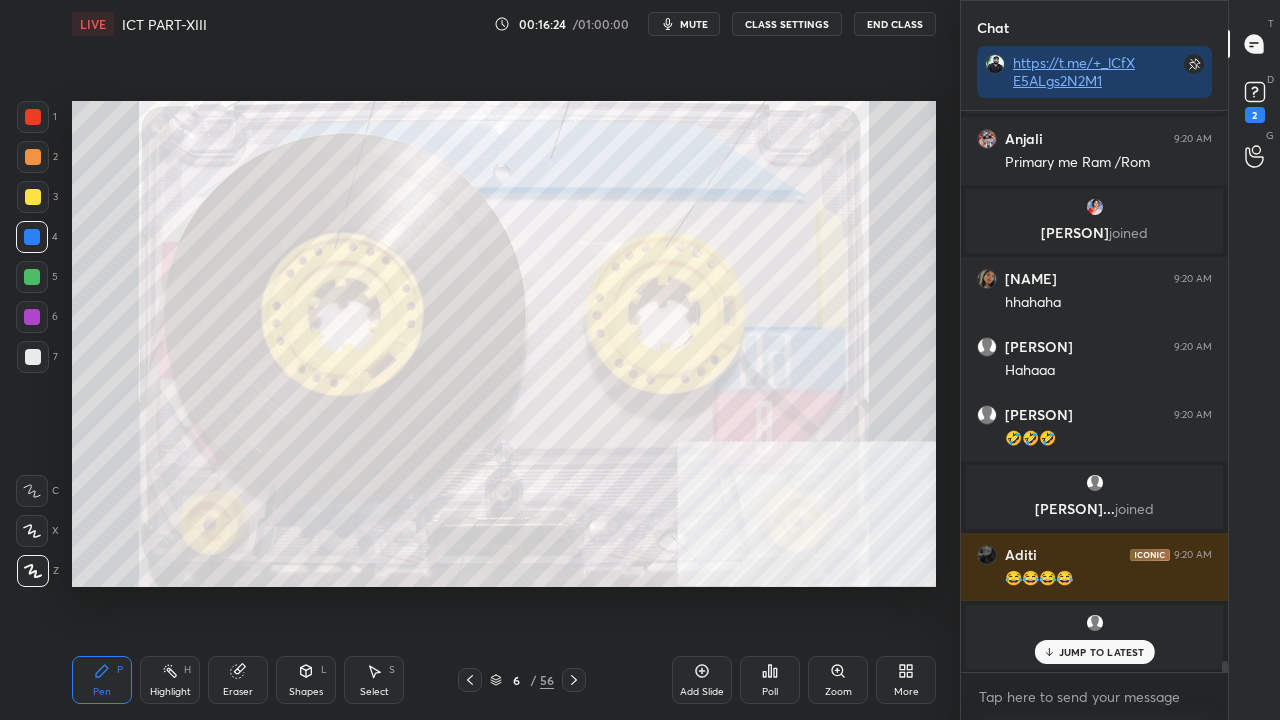 scroll, scrollTop: 28330, scrollLeft: 0, axis: vertical 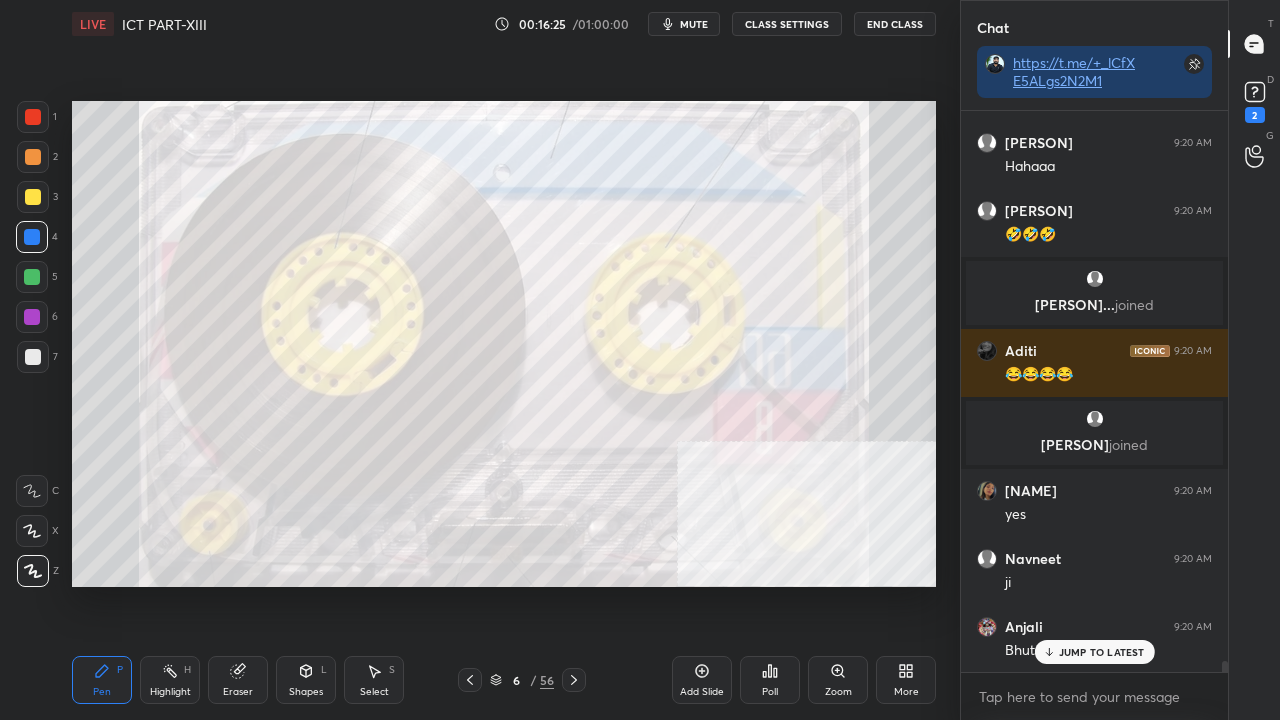 click at bounding box center (33, 117) 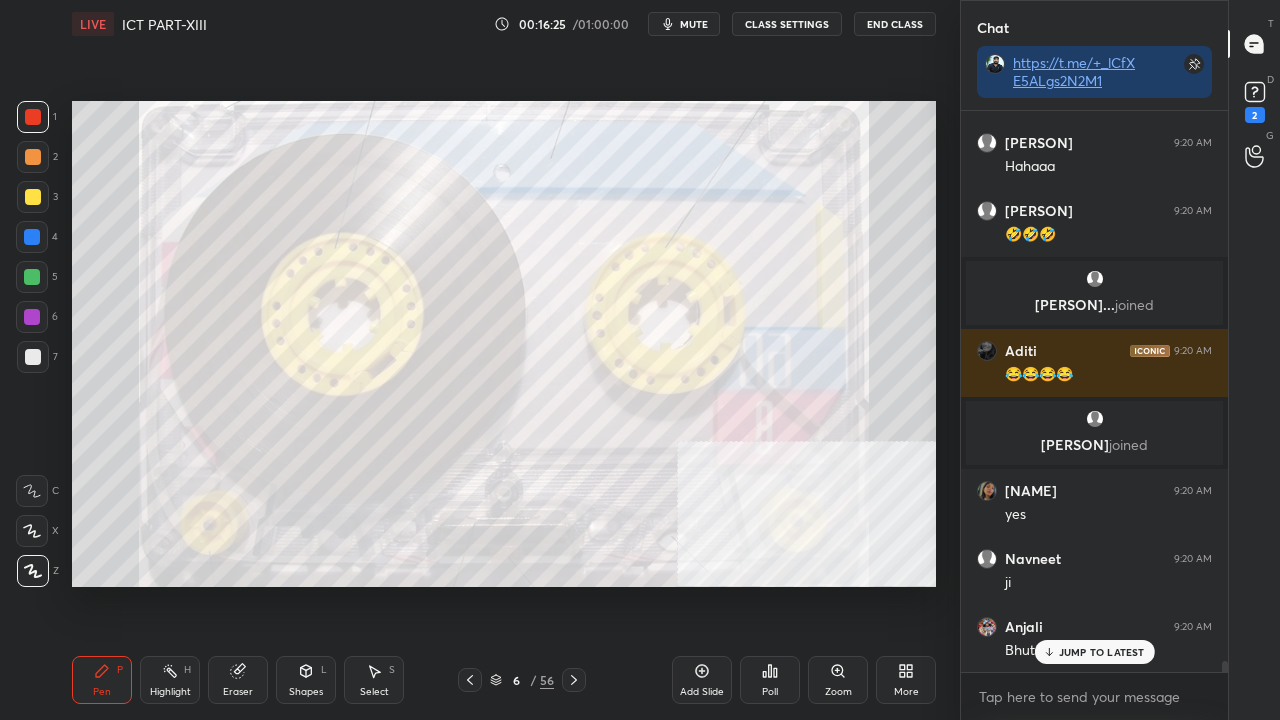 drag, startPoint x: 40, startPoint y: 112, endPoint x: 71, endPoint y: 126, distance: 34.0147 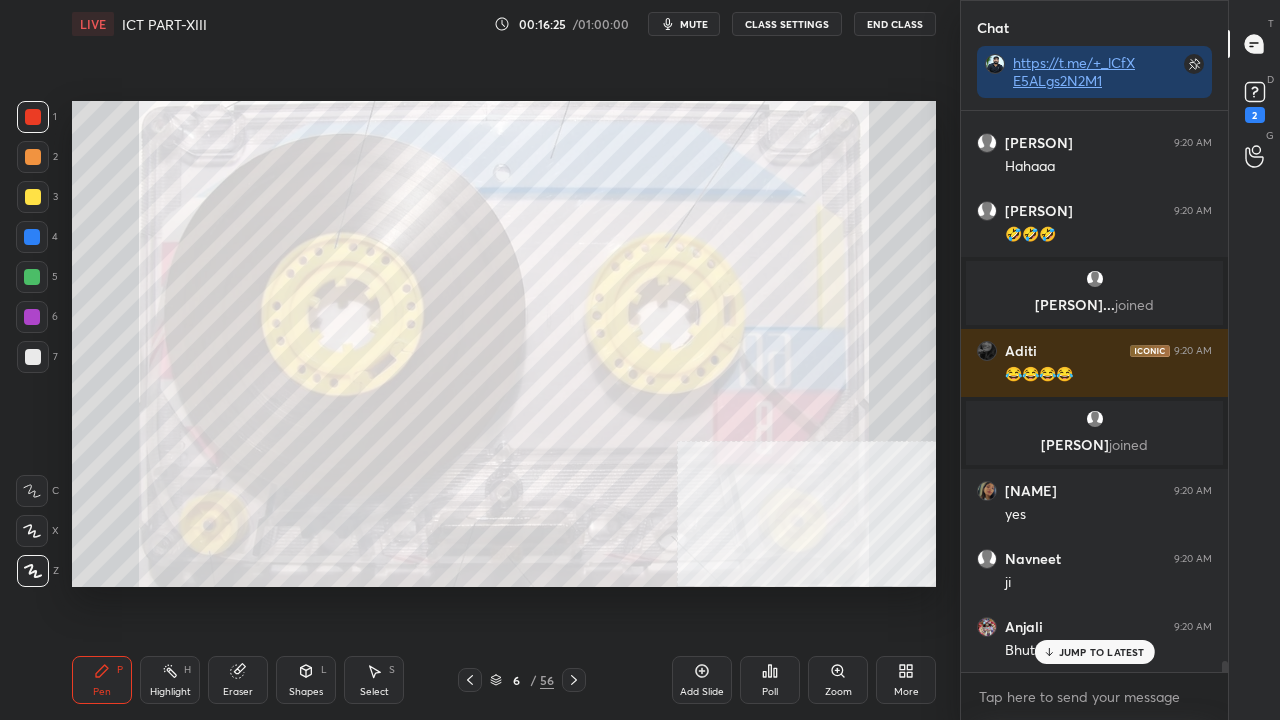 click at bounding box center [33, 117] 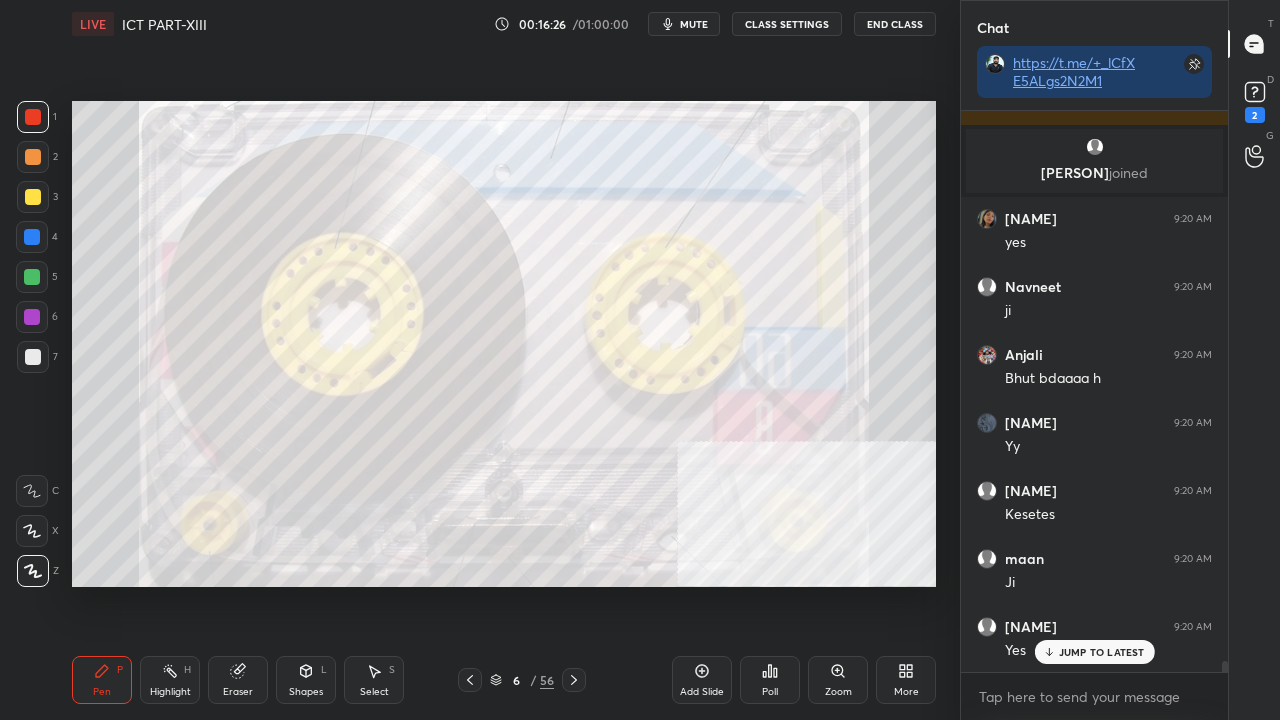 scroll, scrollTop: 28806, scrollLeft: 0, axis: vertical 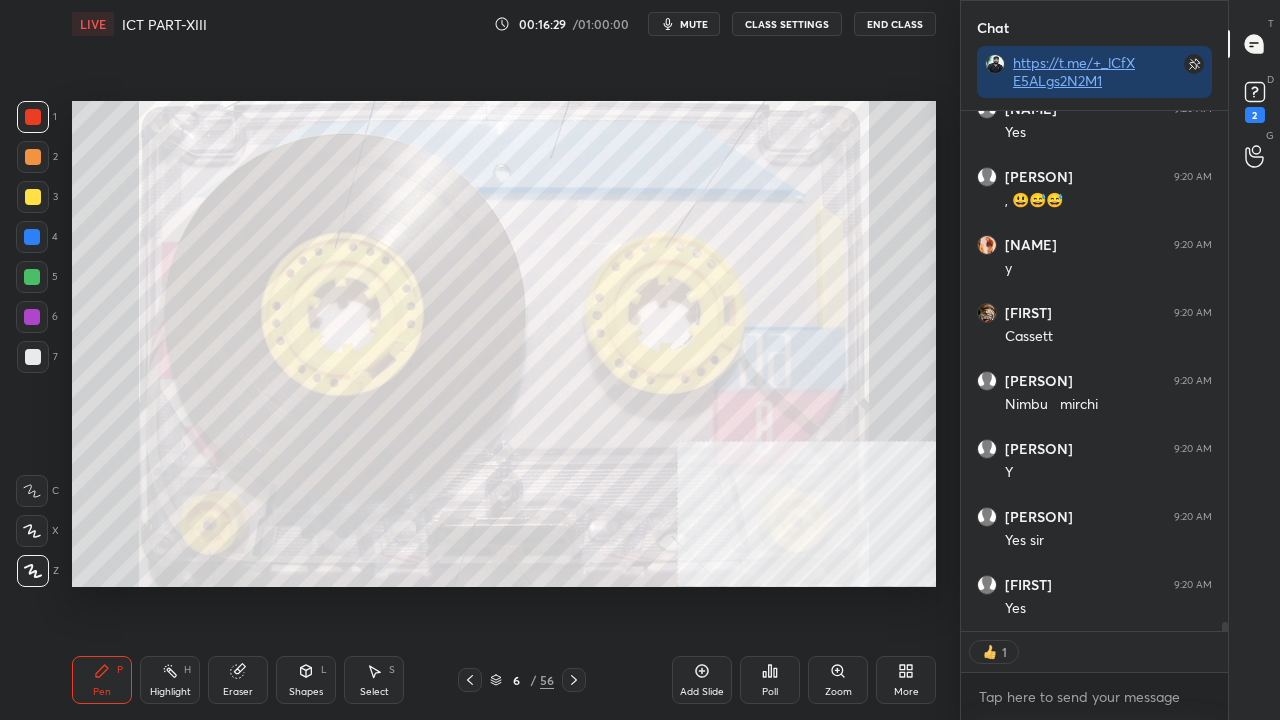 click 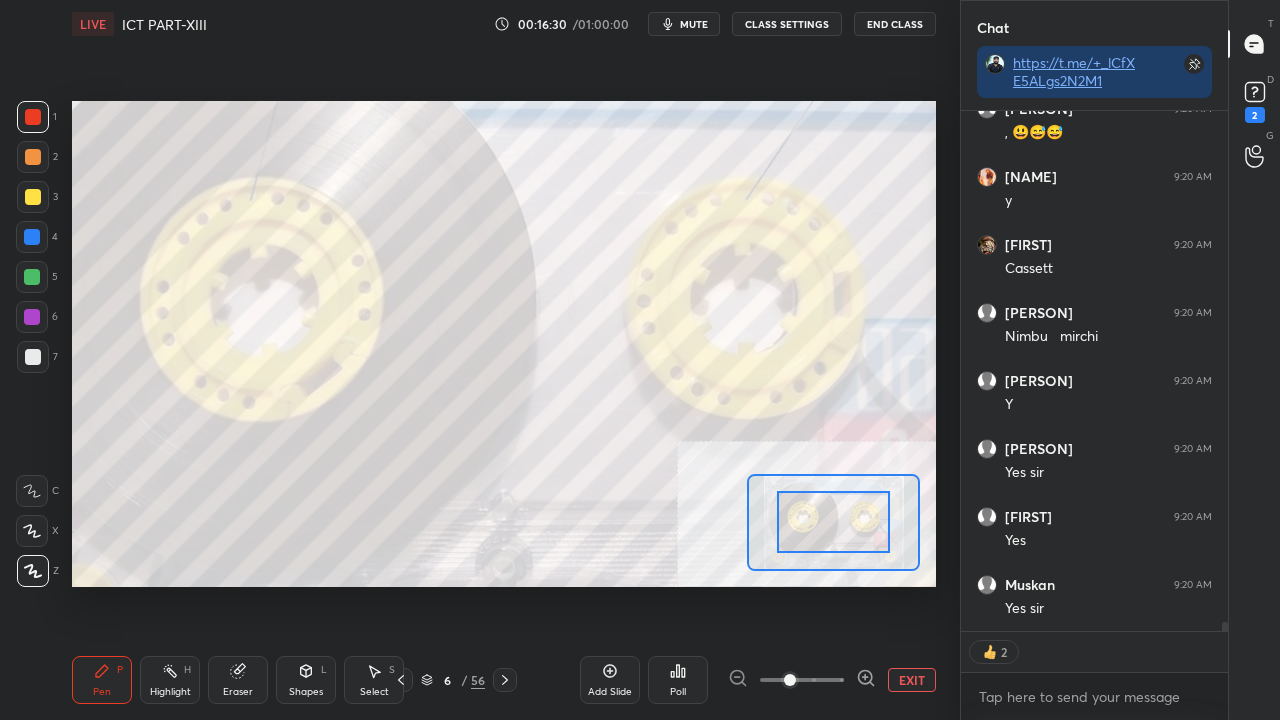 click 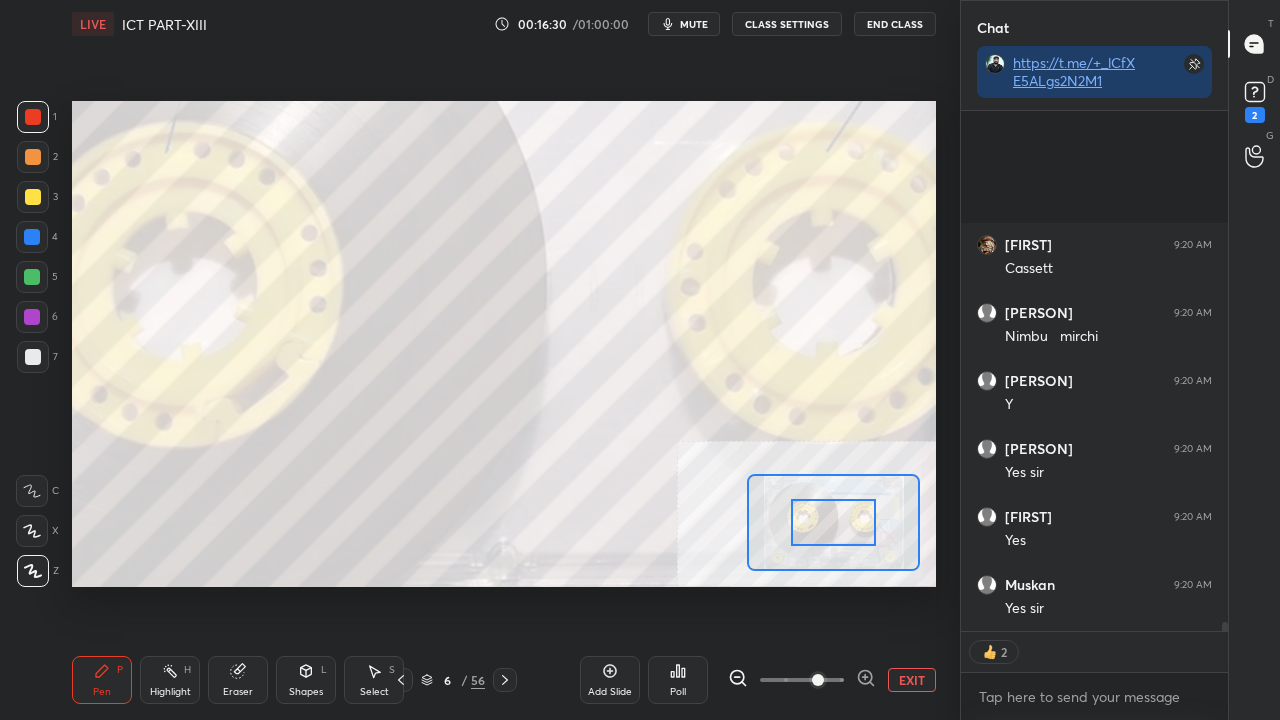 scroll, scrollTop: 29392, scrollLeft: 0, axis: vertical 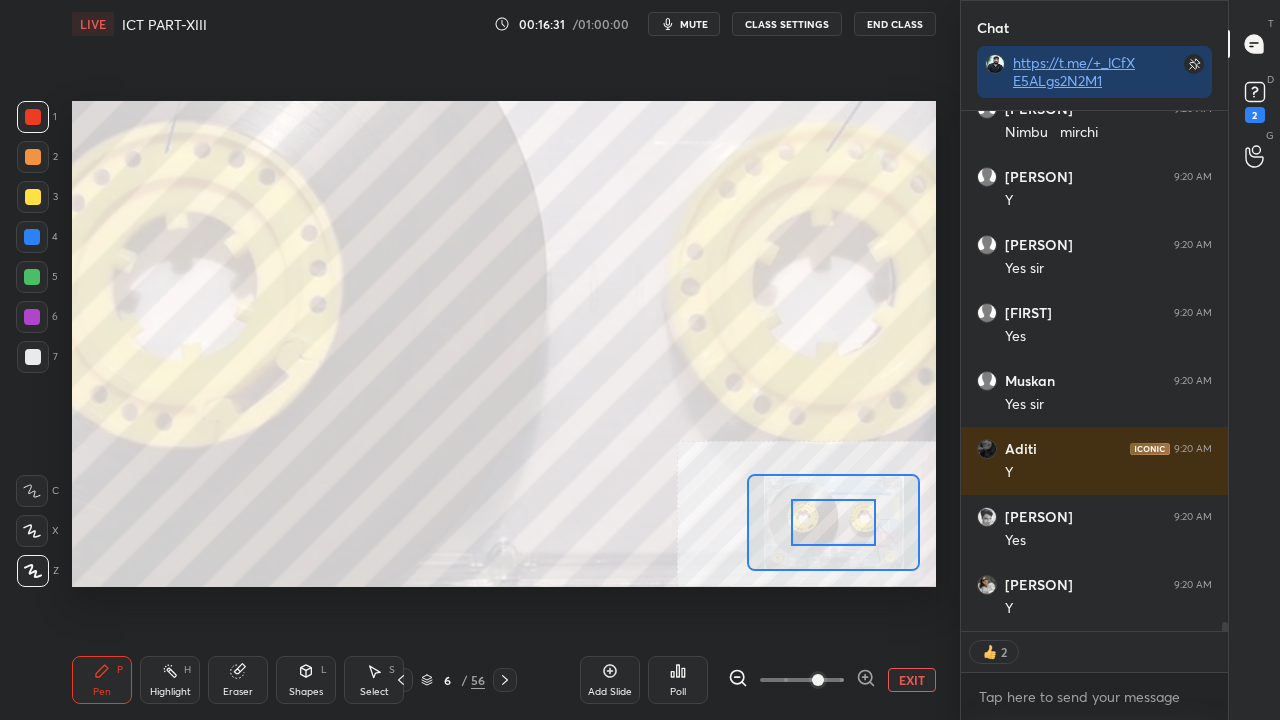 click on "EXIT" at bounding box center [912, 680] 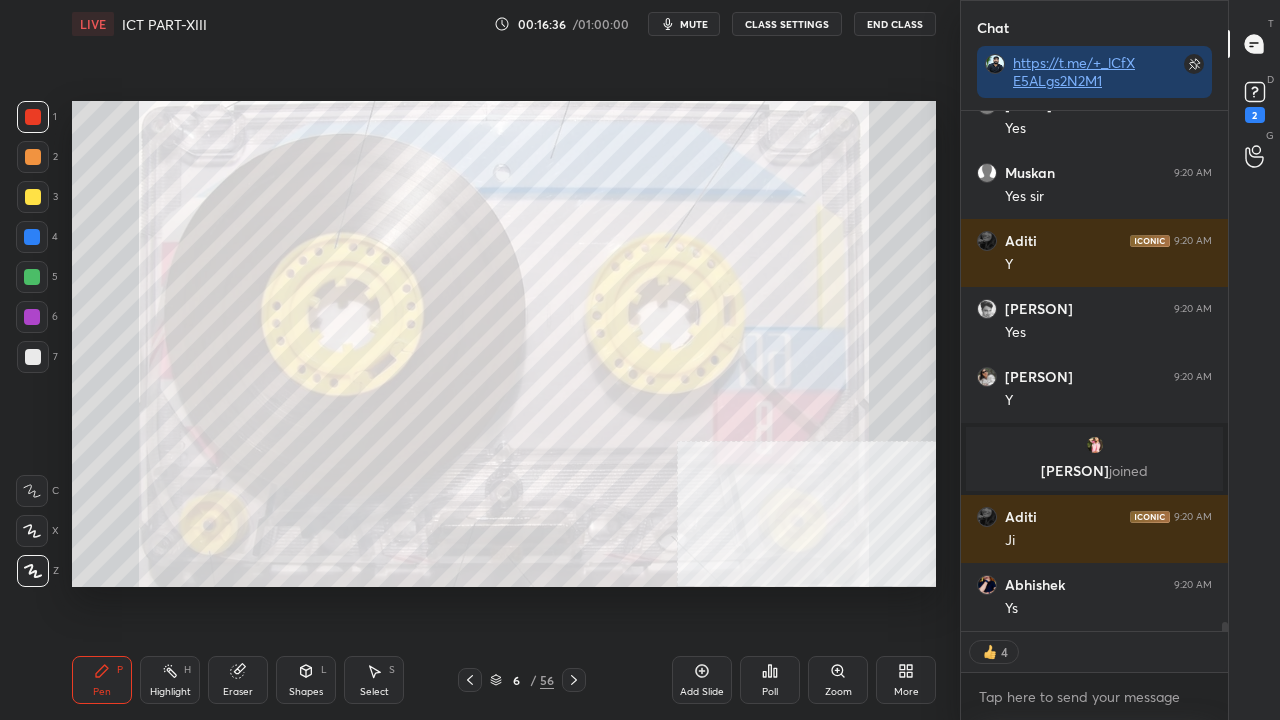 scroll, scrollTop: 29180, scrollLeft: 0, axis: vertical 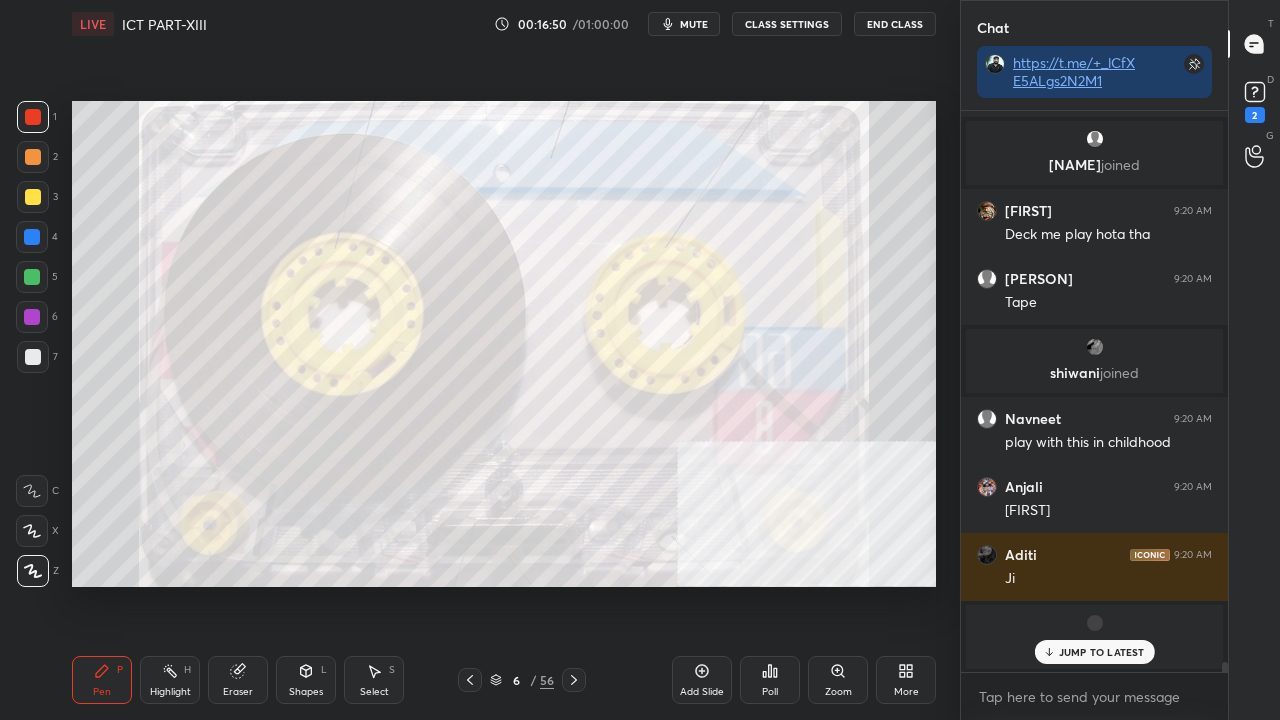 drag, startPoint x: 29, startPoint y: 195, endPoint x: 40, endPoint y: 193, distance: 11.18034 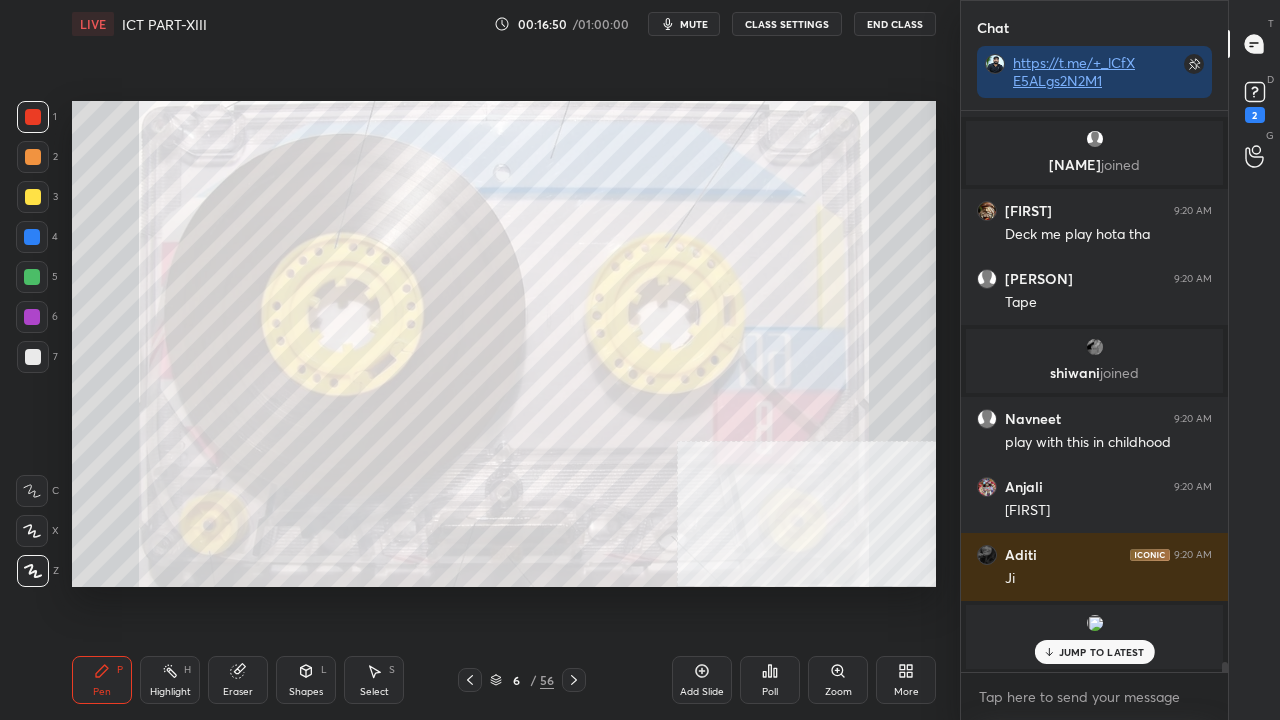 click at bounding box center (33, 197) 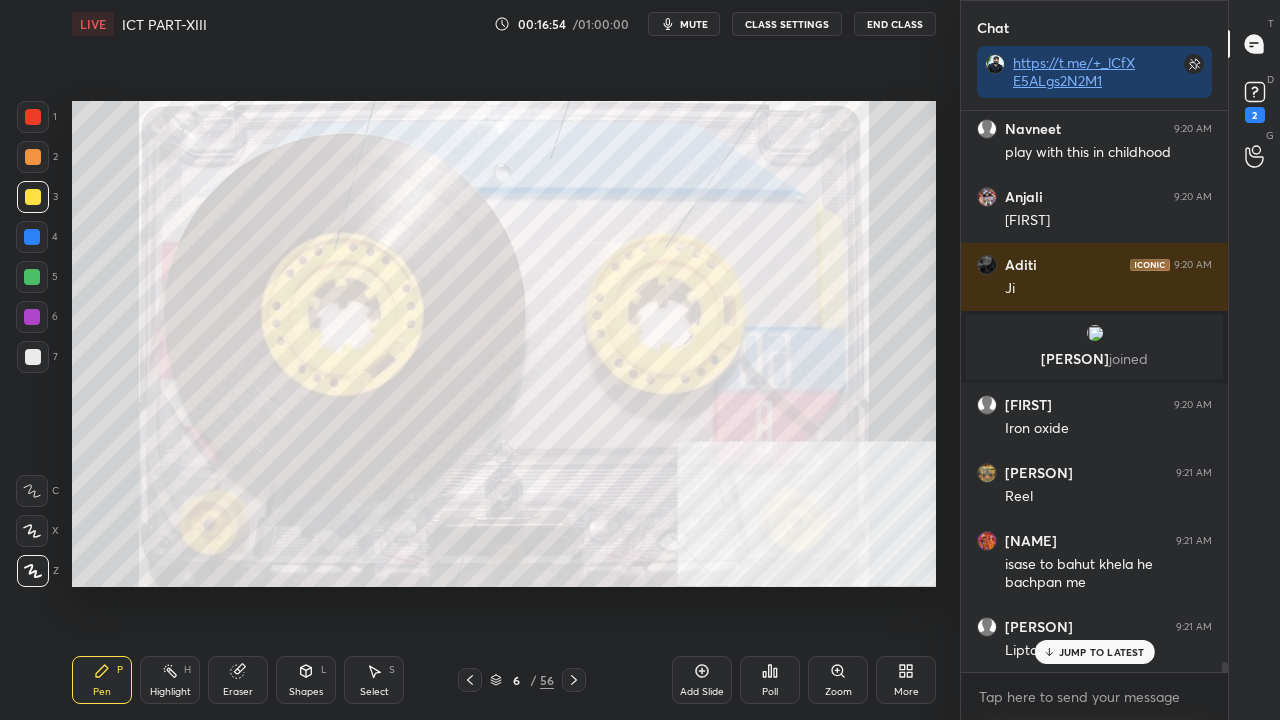 click at bounding box center (33, 117) 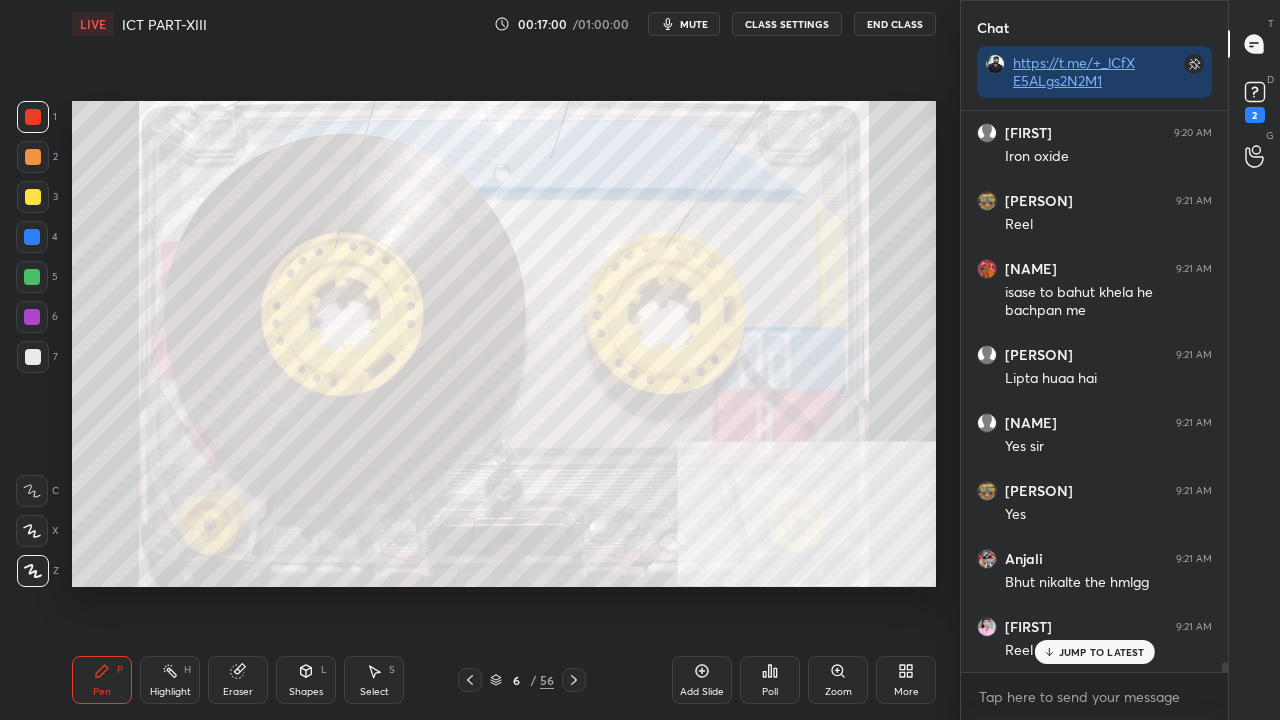 click at bounding box center [33, 197] 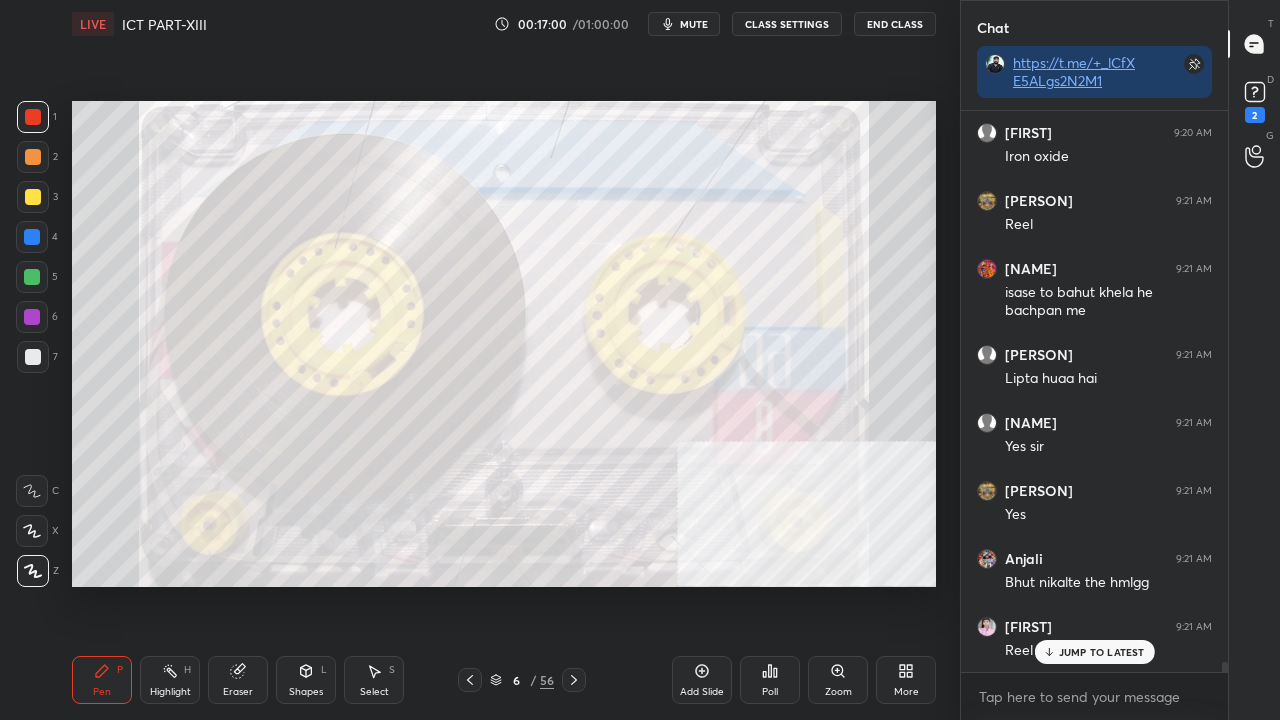 click at bounding box center [33, 197] 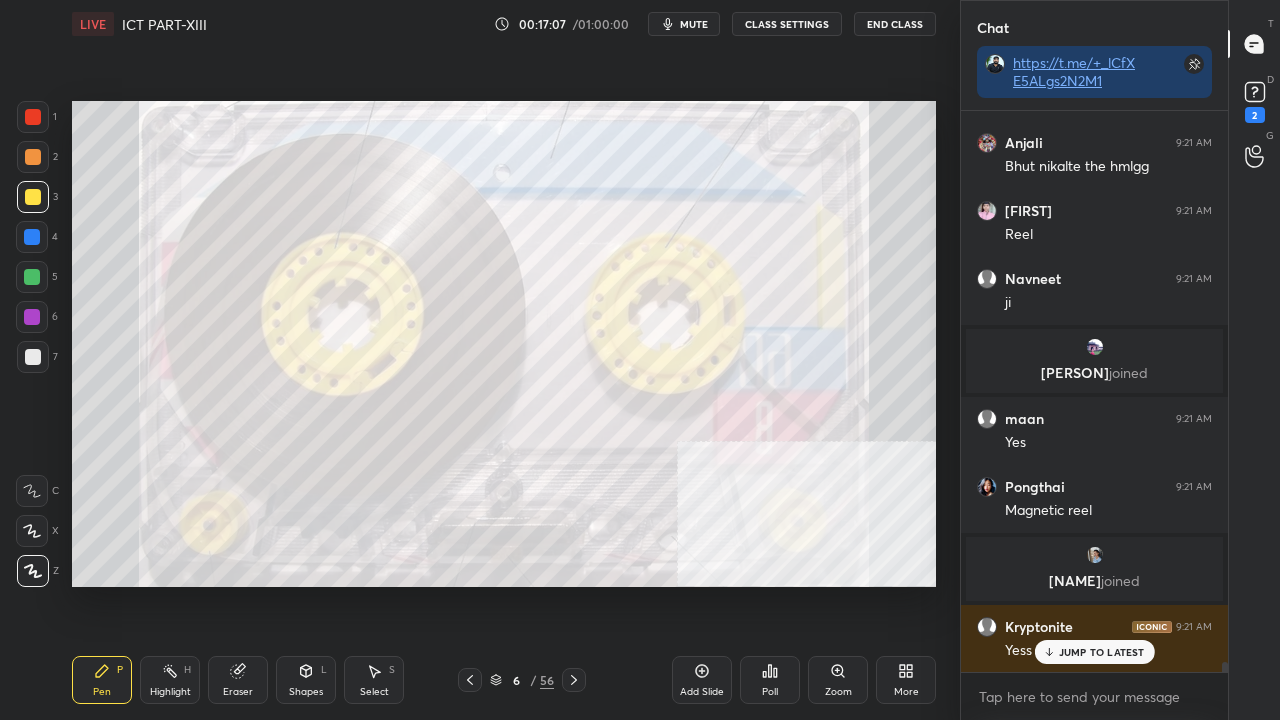 drag, startPoint x: 245, startPoint y: 684, endPoint x: 245, endPoint y: 666, distance: 18 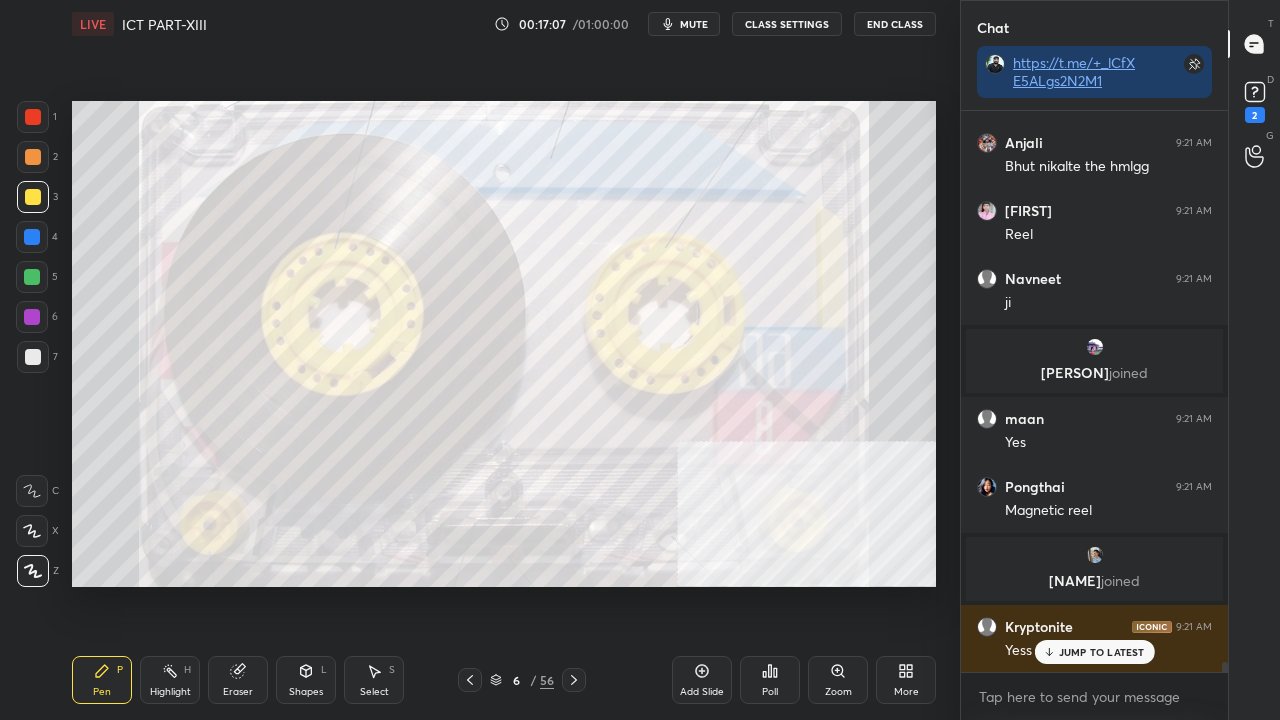 click on "Eraser" at bounding box center [238, 680] 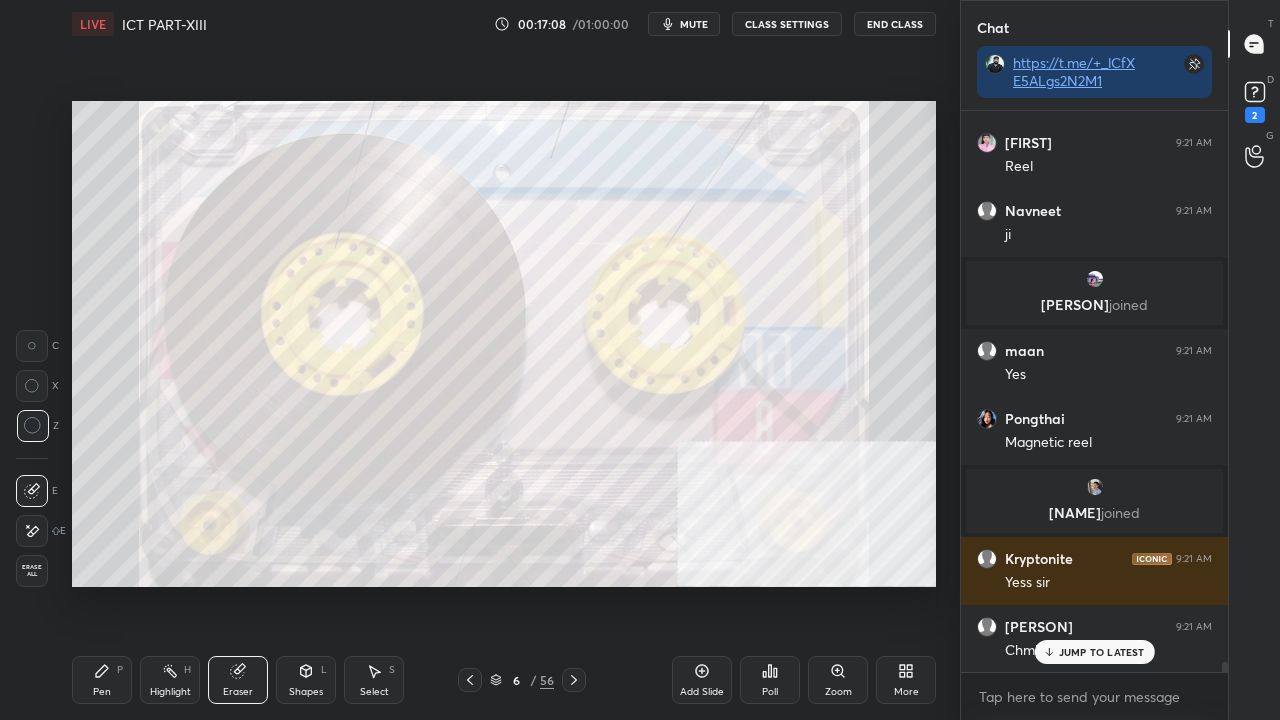 click at bounding box center (32, 531) 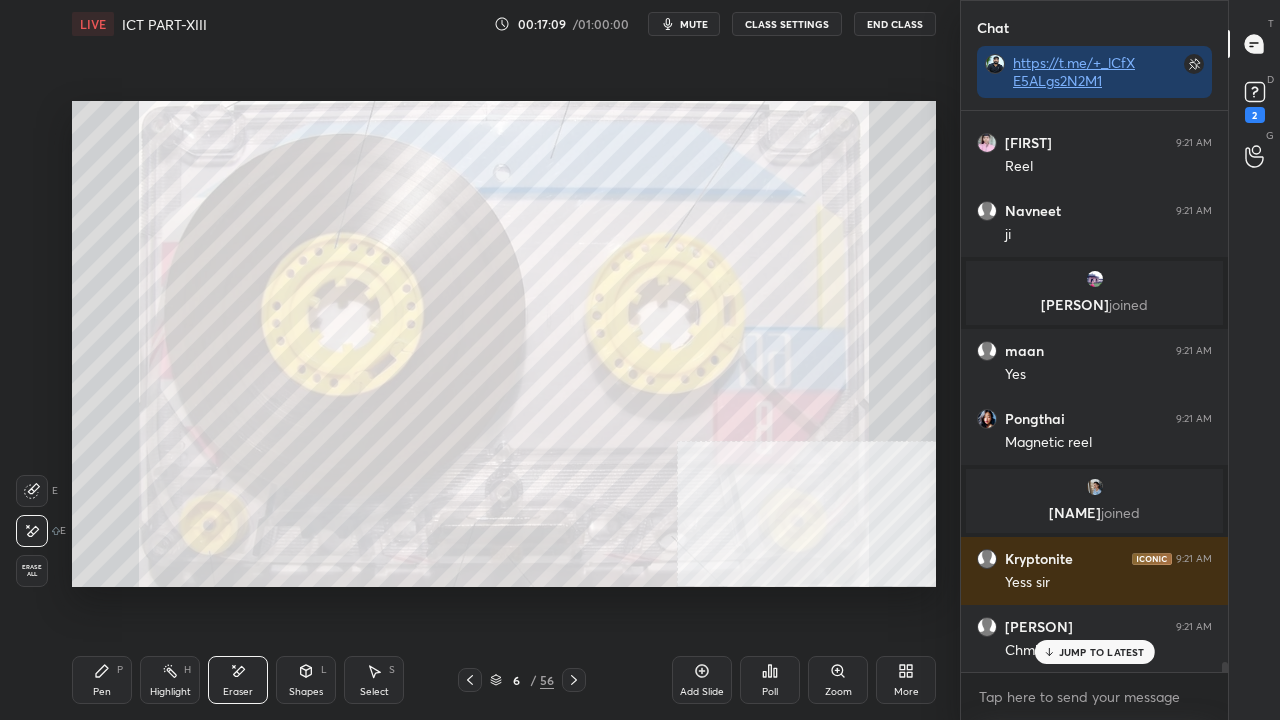 drag, startPoint x: 112, startPoint y: 672, endPoint x: 132, endPoint y: 652, distance: 28.284271 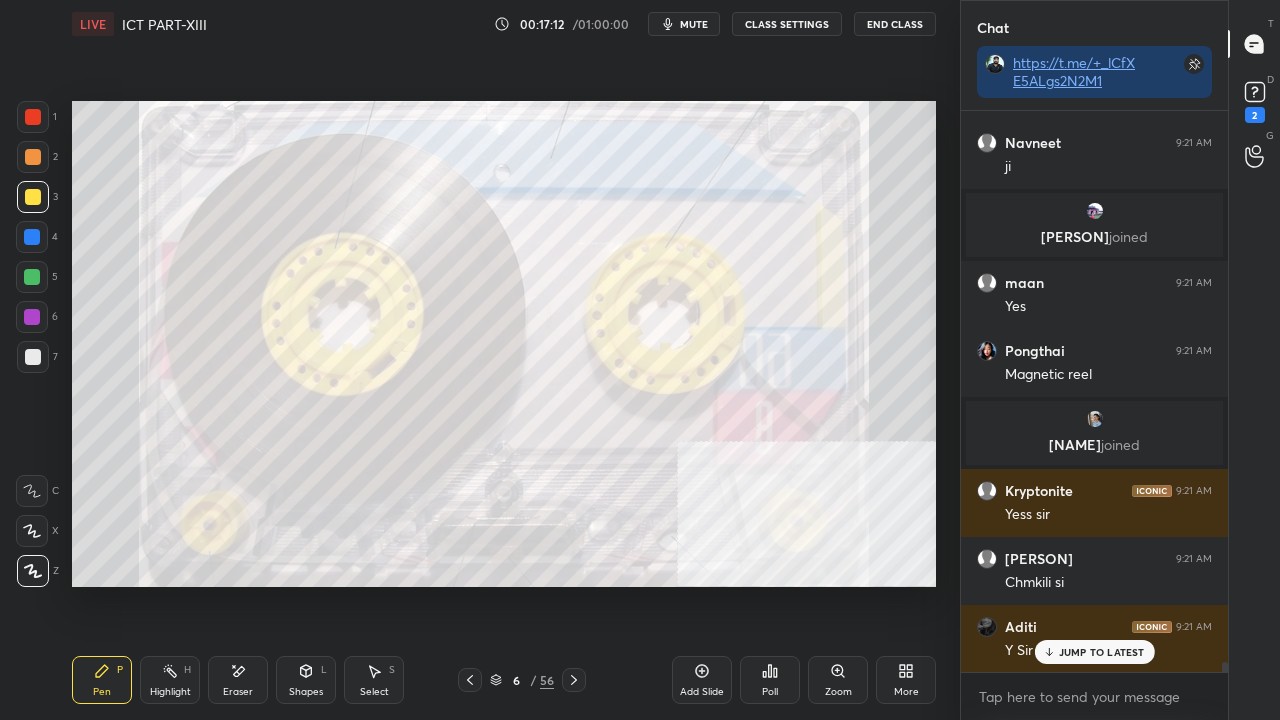 click 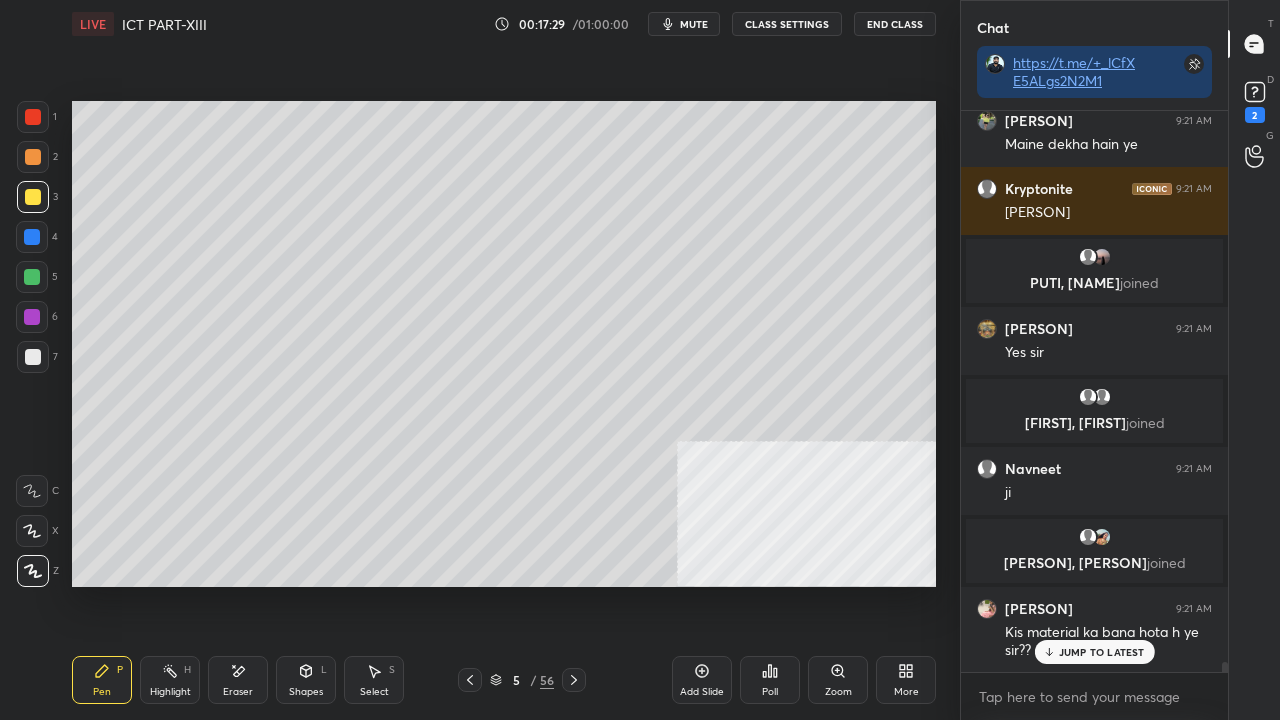 click at bounding box center [574, 680] 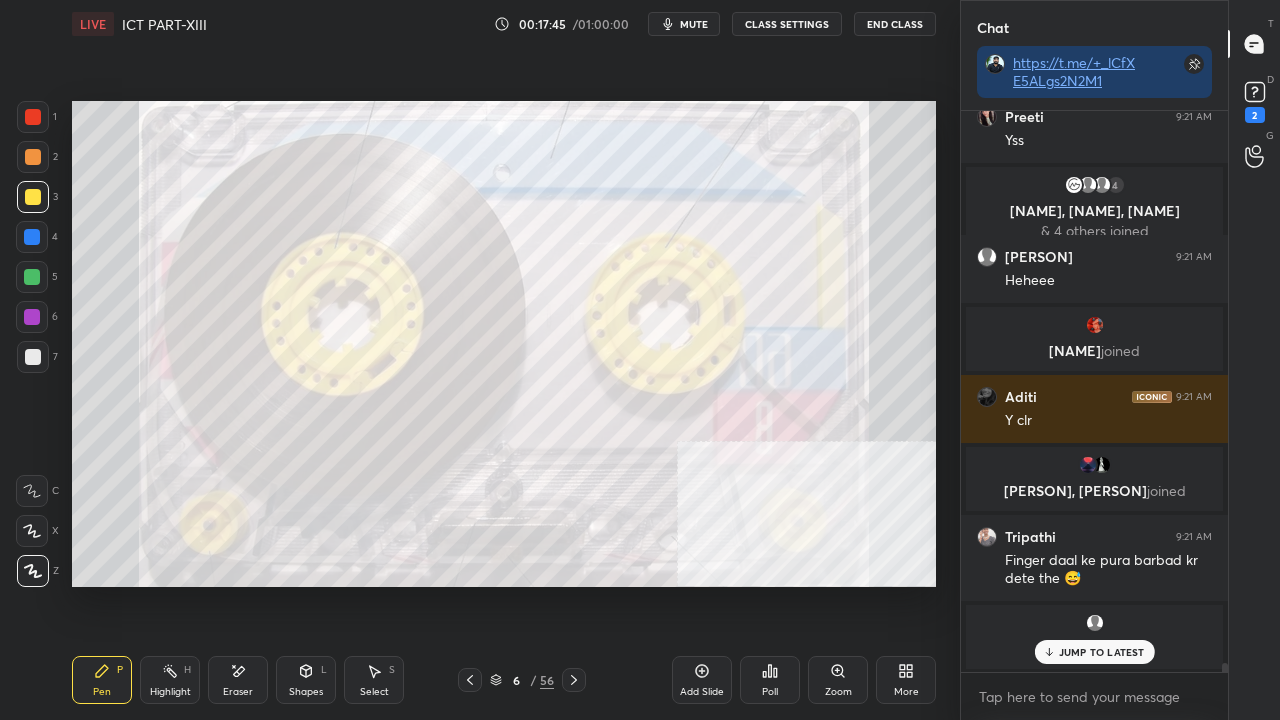 scroll, scrollTop: 32652, scrollLeft: 0, axis: vertical 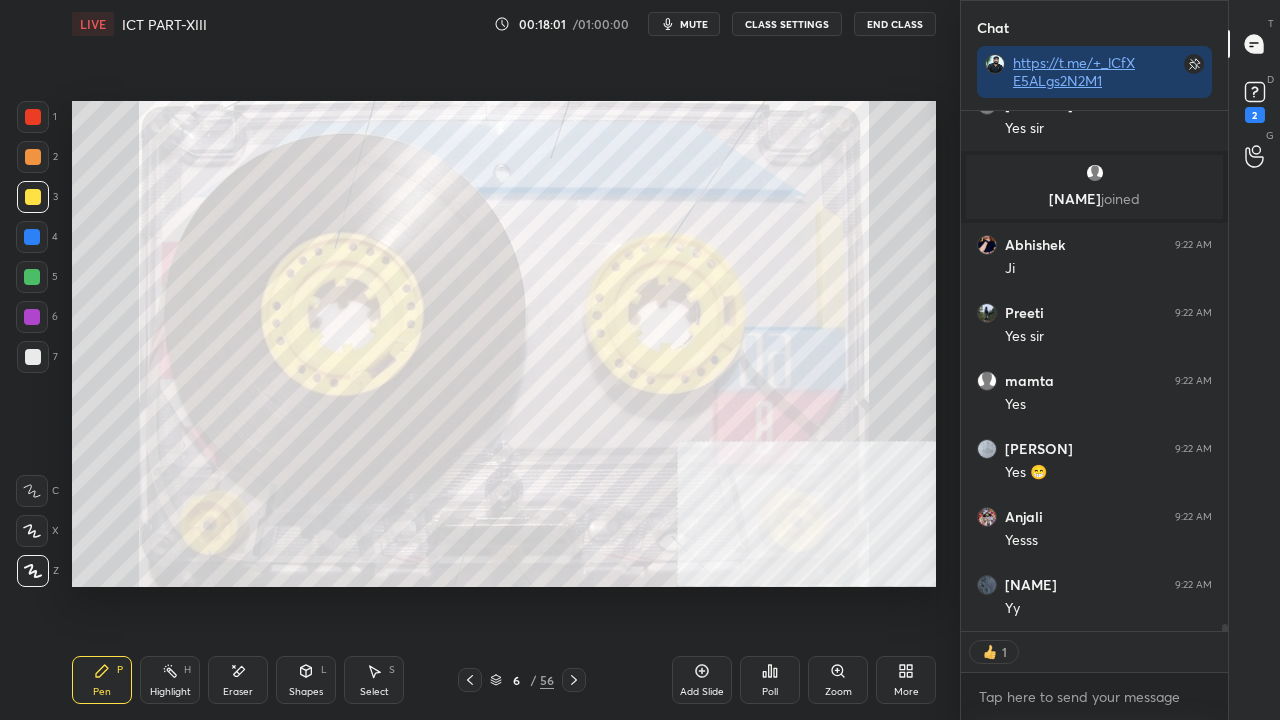 click at bounding box center [33, 117] 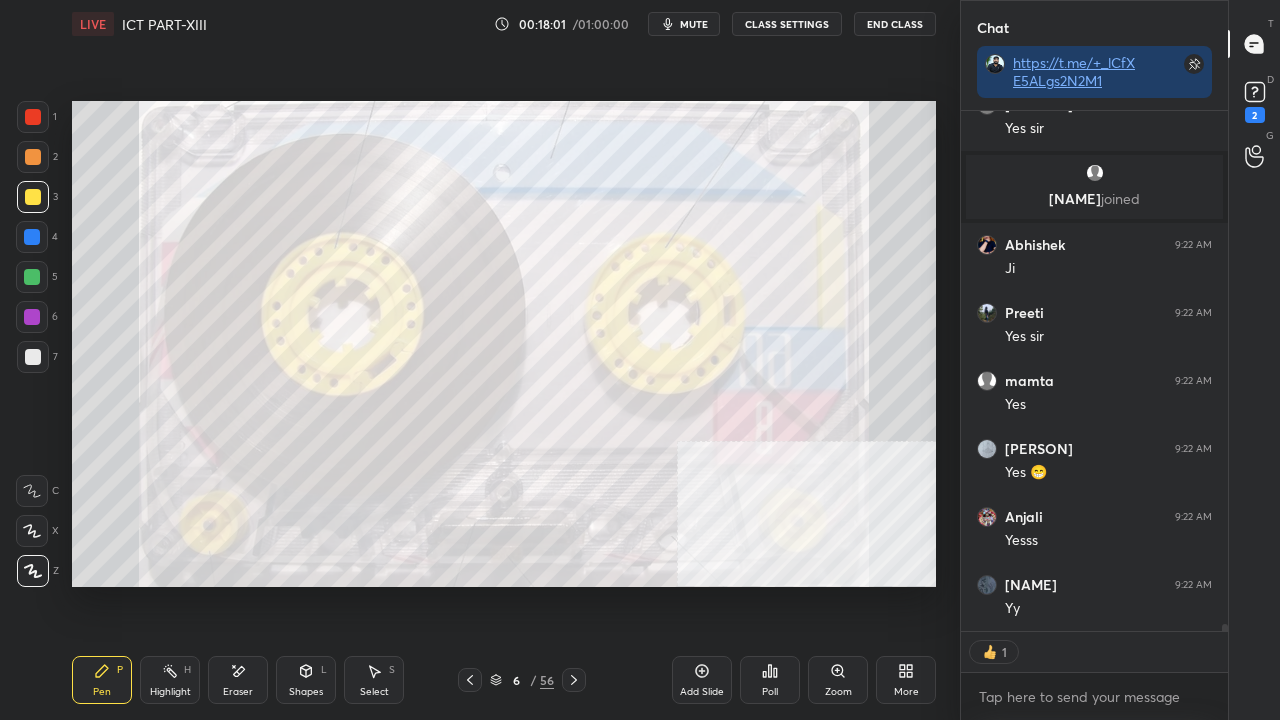click at bounding box center (33, 117) 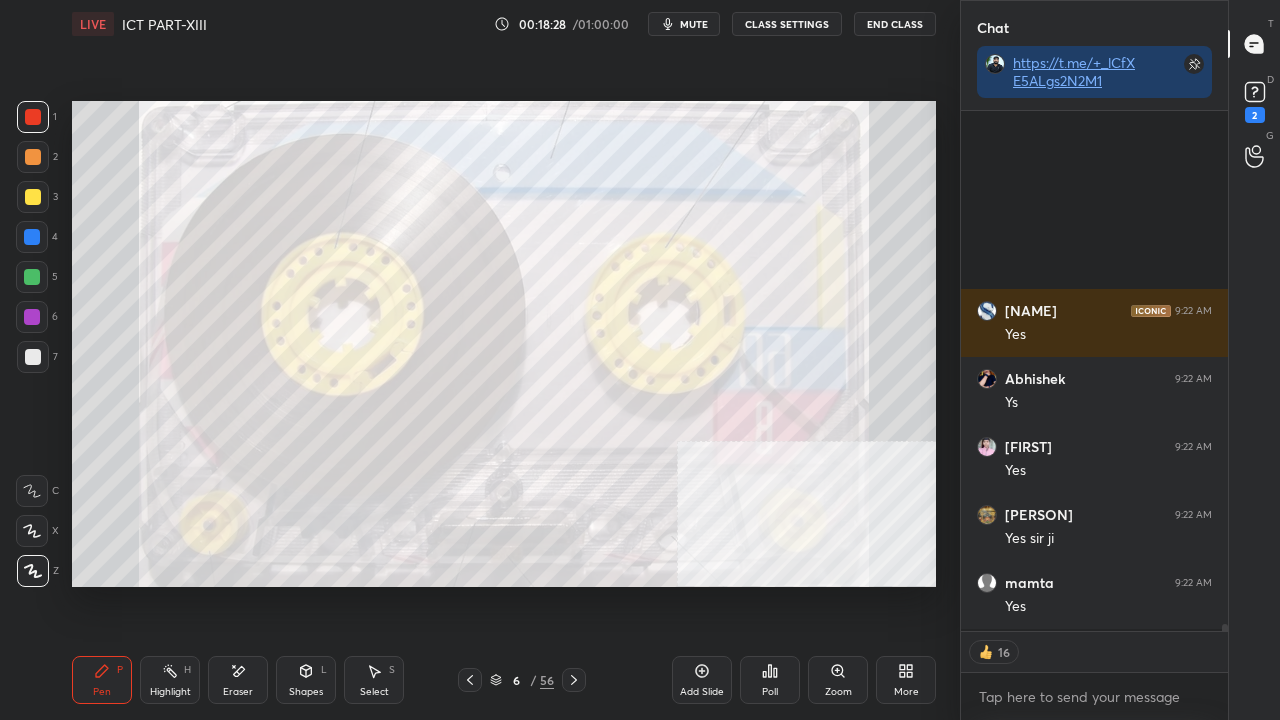click 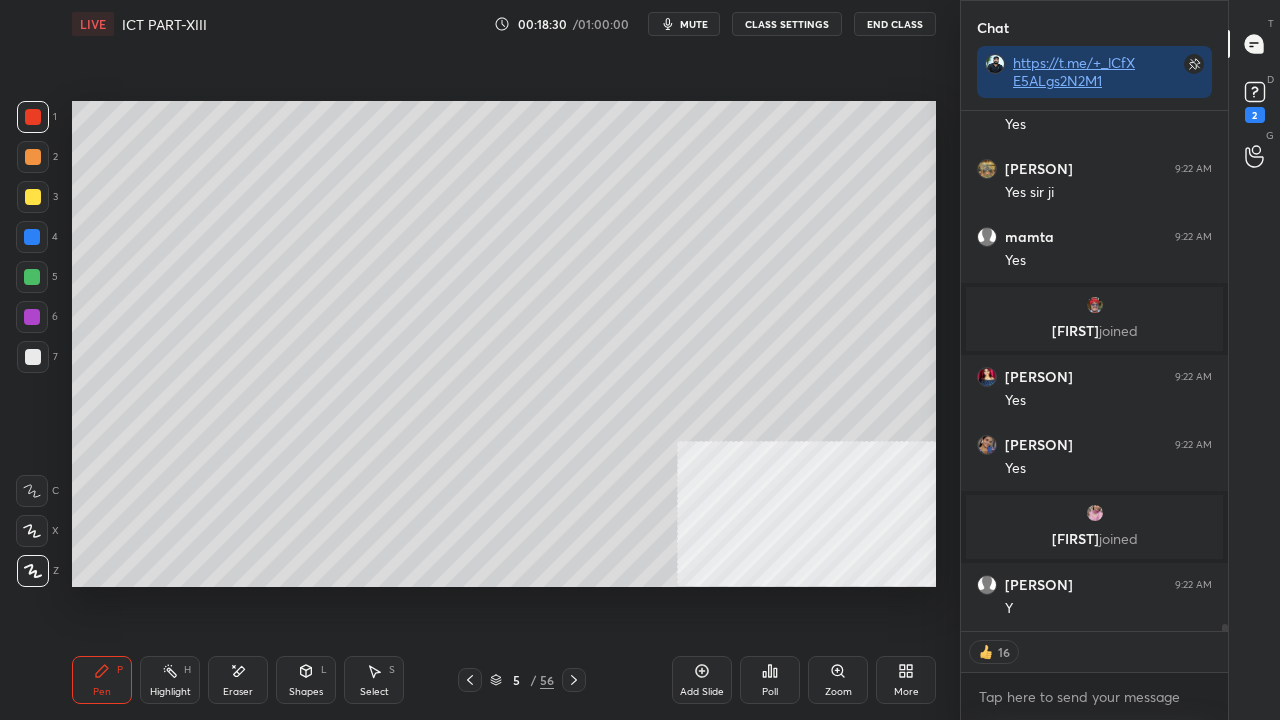 click at bounding box center [33, 197] 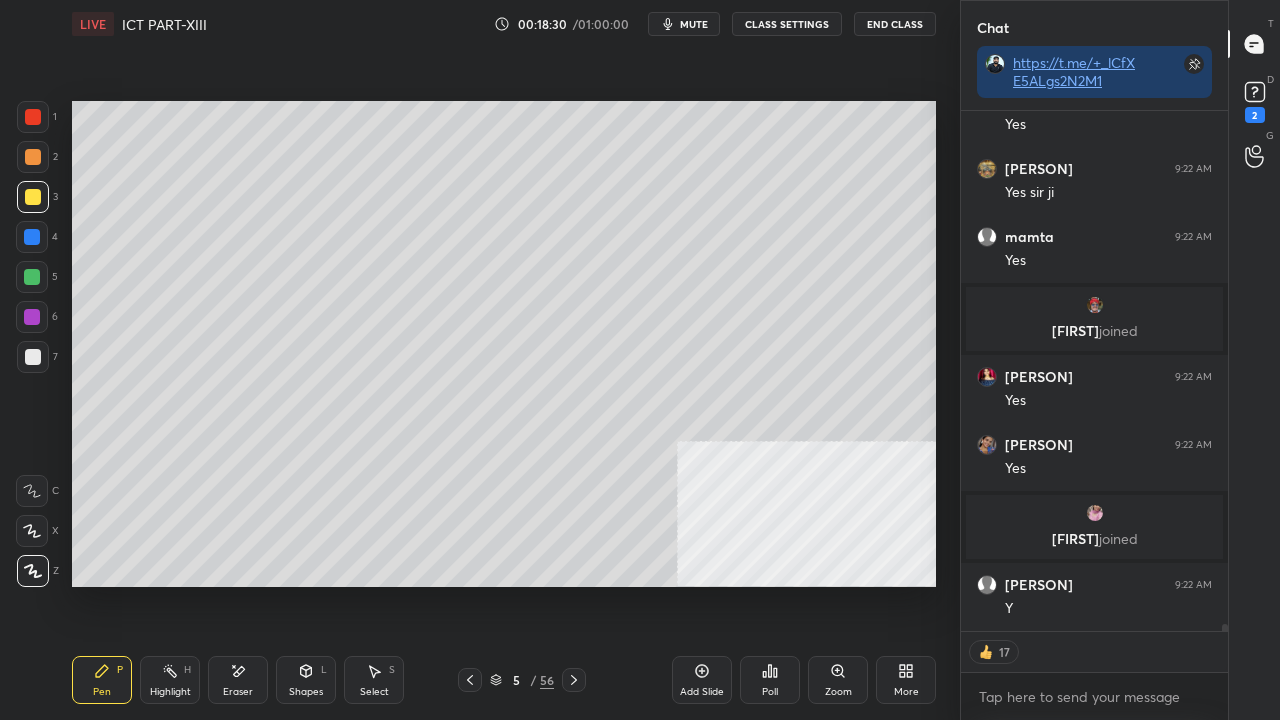 click at bounding box center [33, 357] 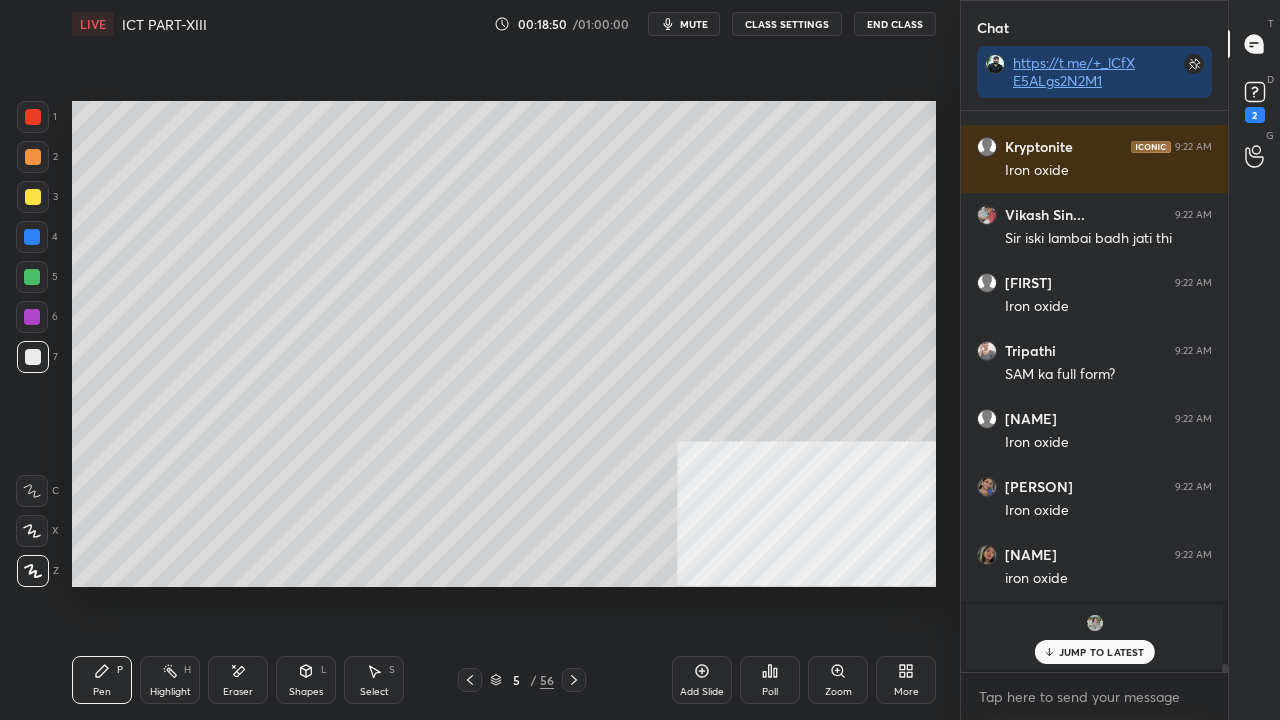 click on "JUMP TO LATEST" at bounding box center (1102, 652) 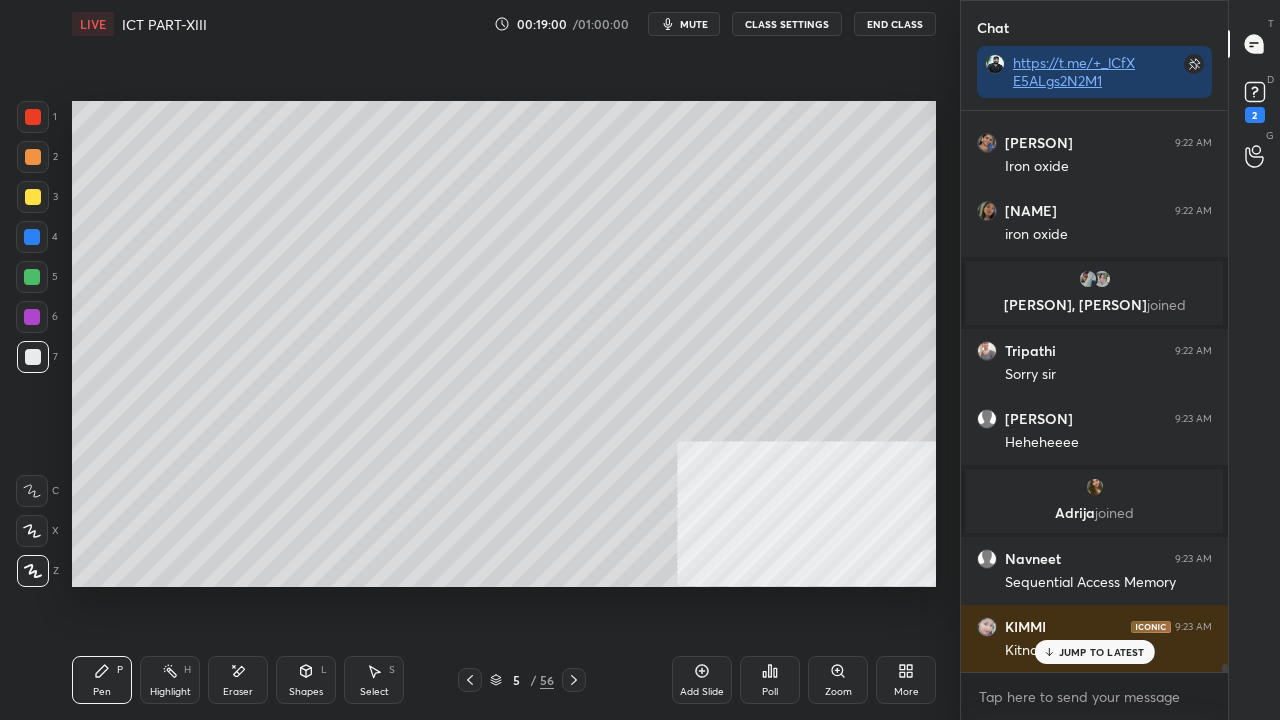 click on "JUMP TO LATEST" at bounding box center (1094, 652) 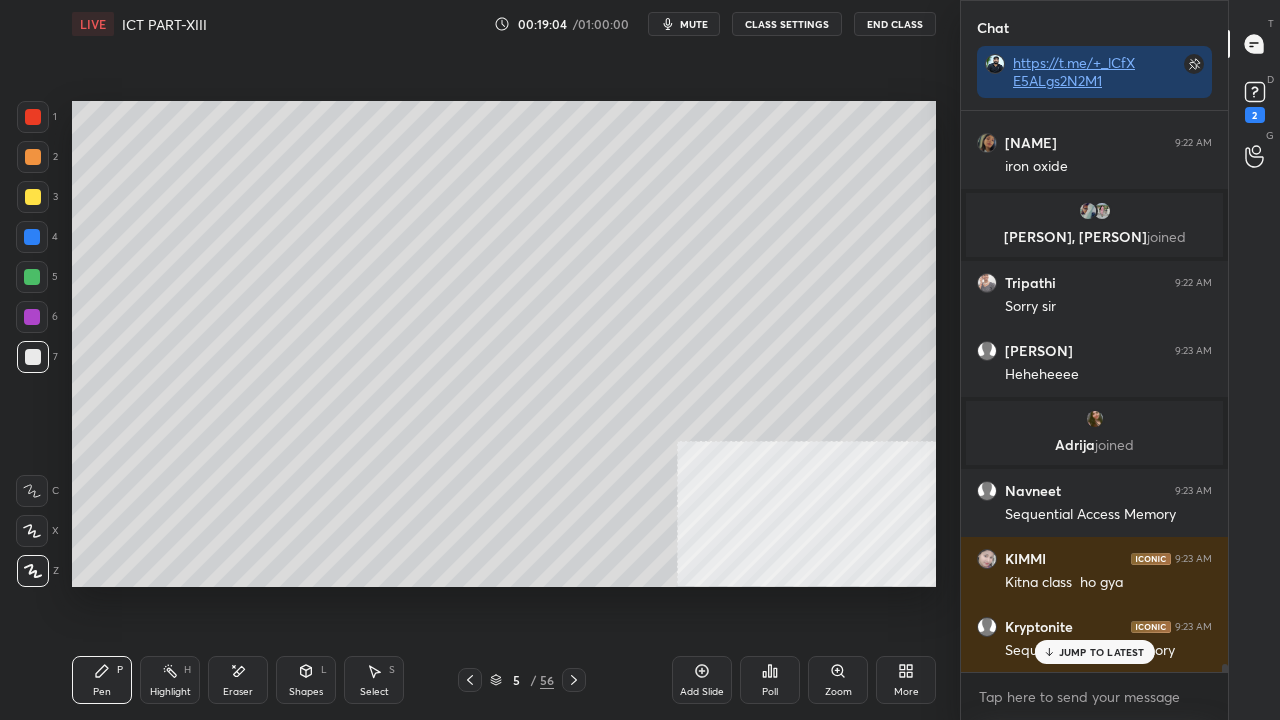 click 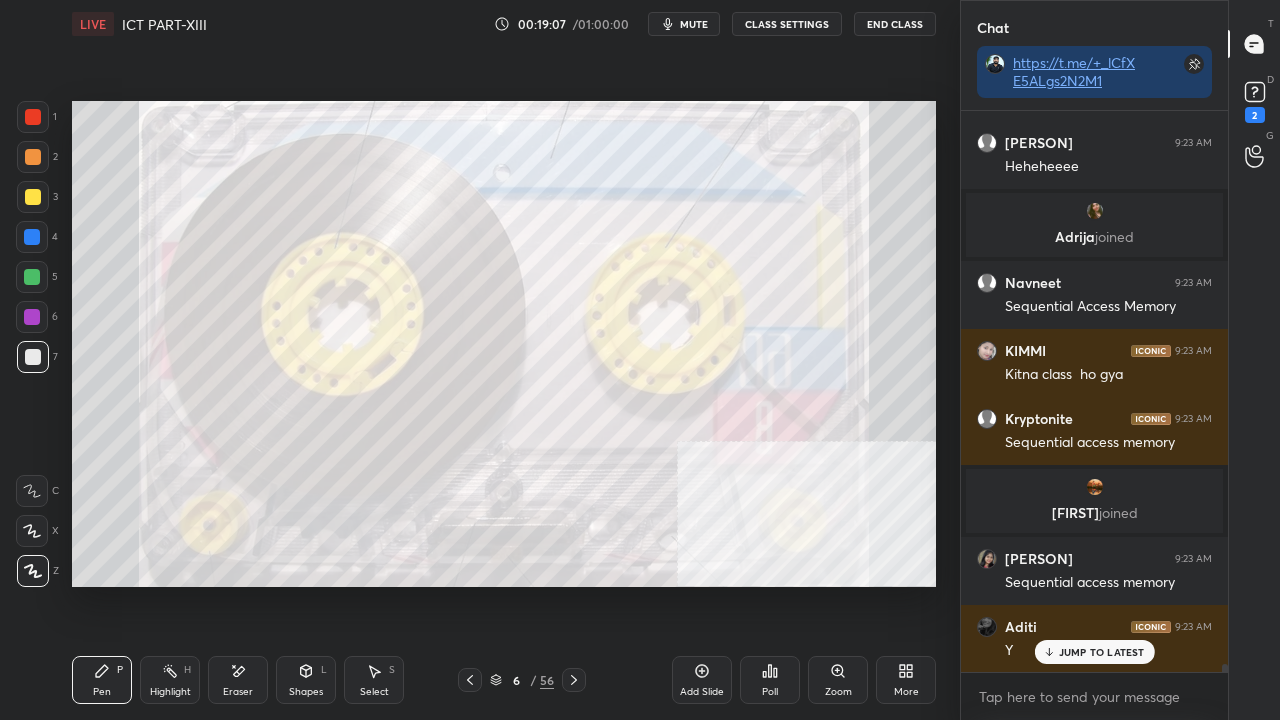 scroll, scrollTop: 37954, scrollLeft: 0, axis: vertical 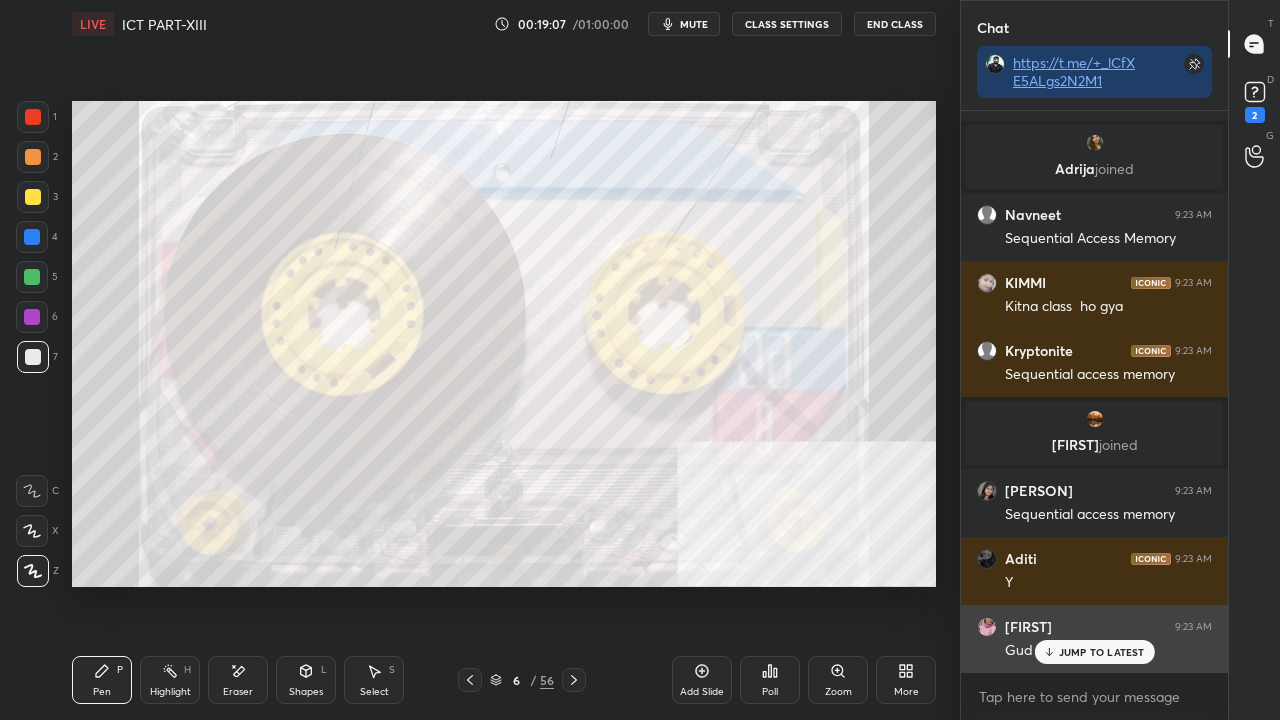 click on "JUMP TO LATEST" at bounding box center (1102, 652) 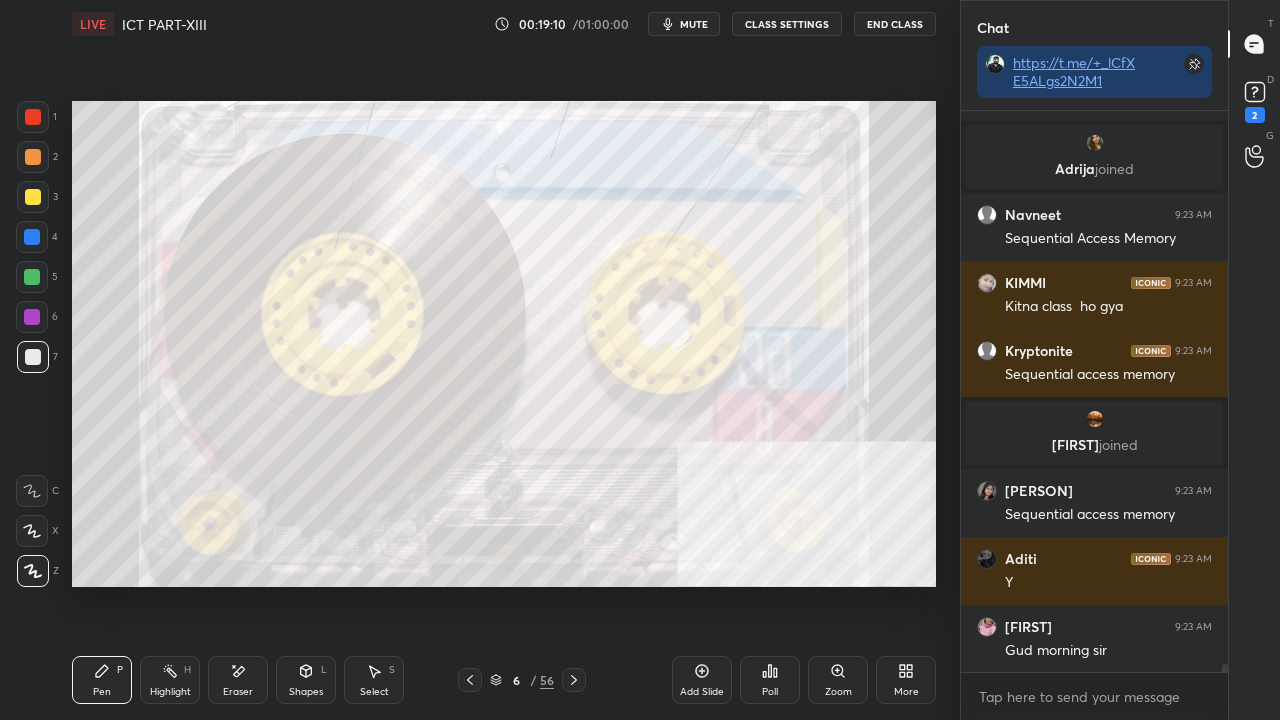scroll, scrollTop: 38058, scrollLeft: 0, axis: vertical 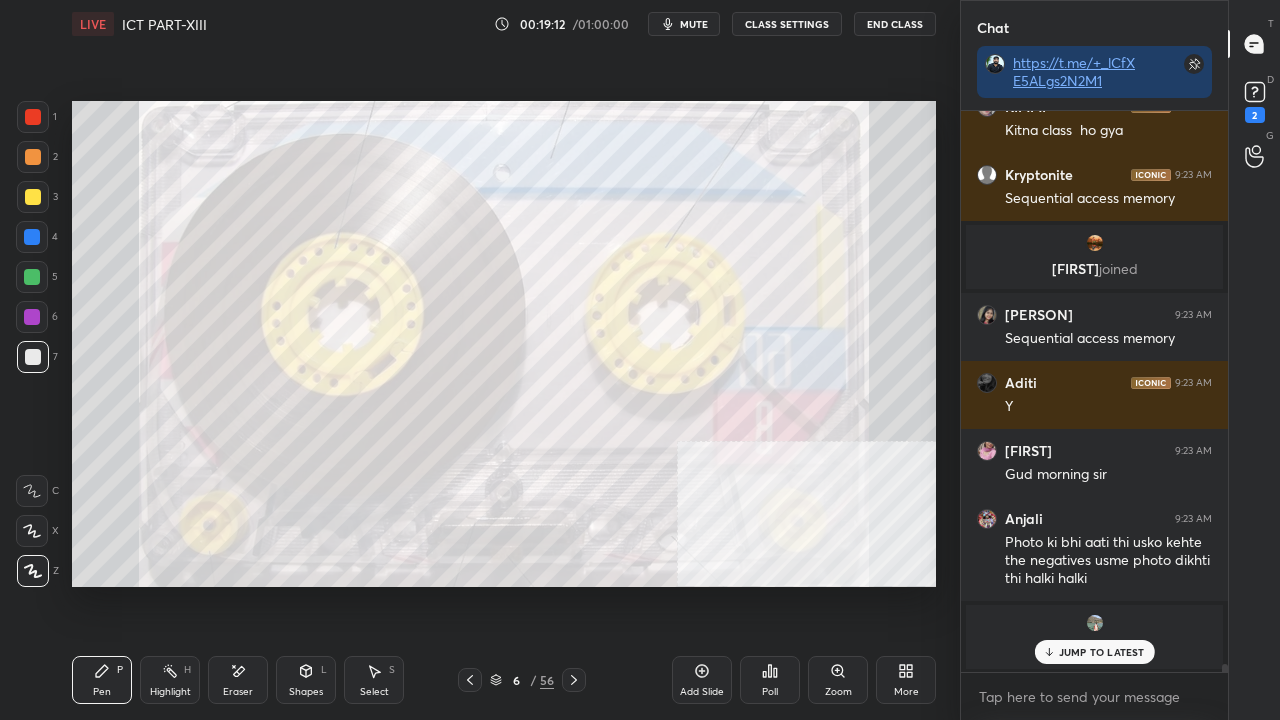 click on "JUMP TO LATEST" at bounding box center (1102, 652) 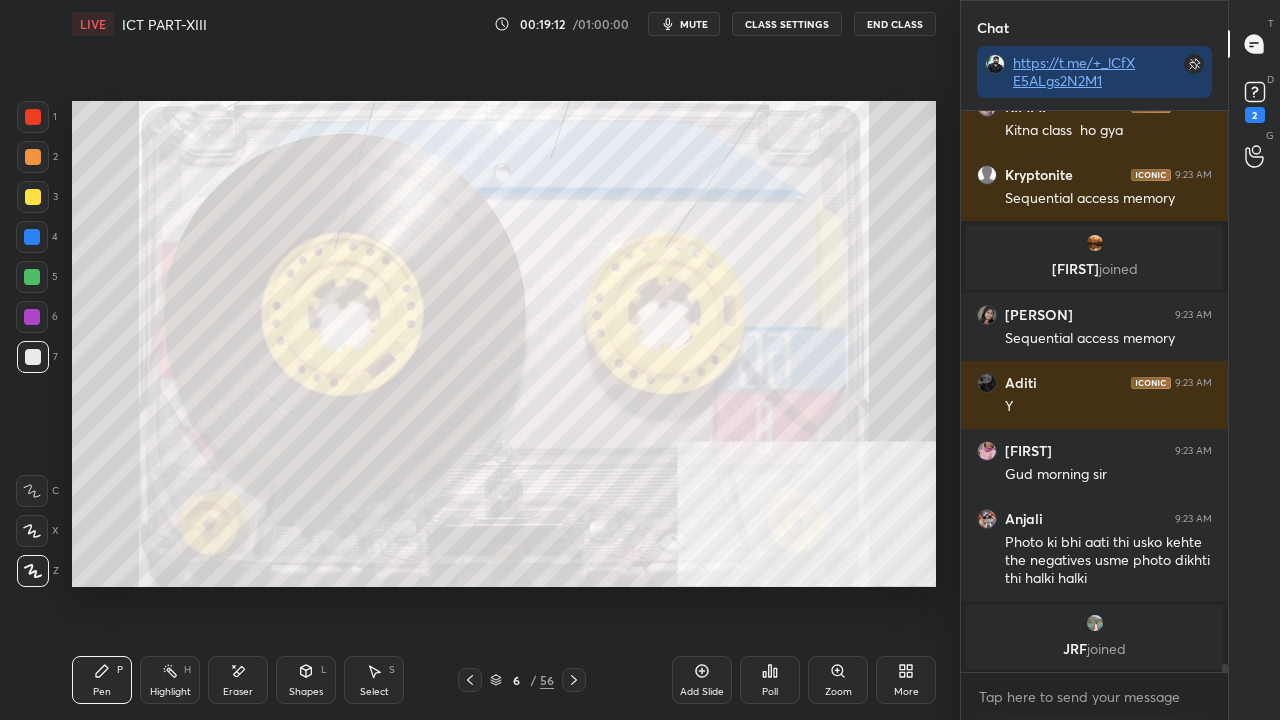 scroll, scrollTop: 38198, scrollLeft: 0, axis: vertical 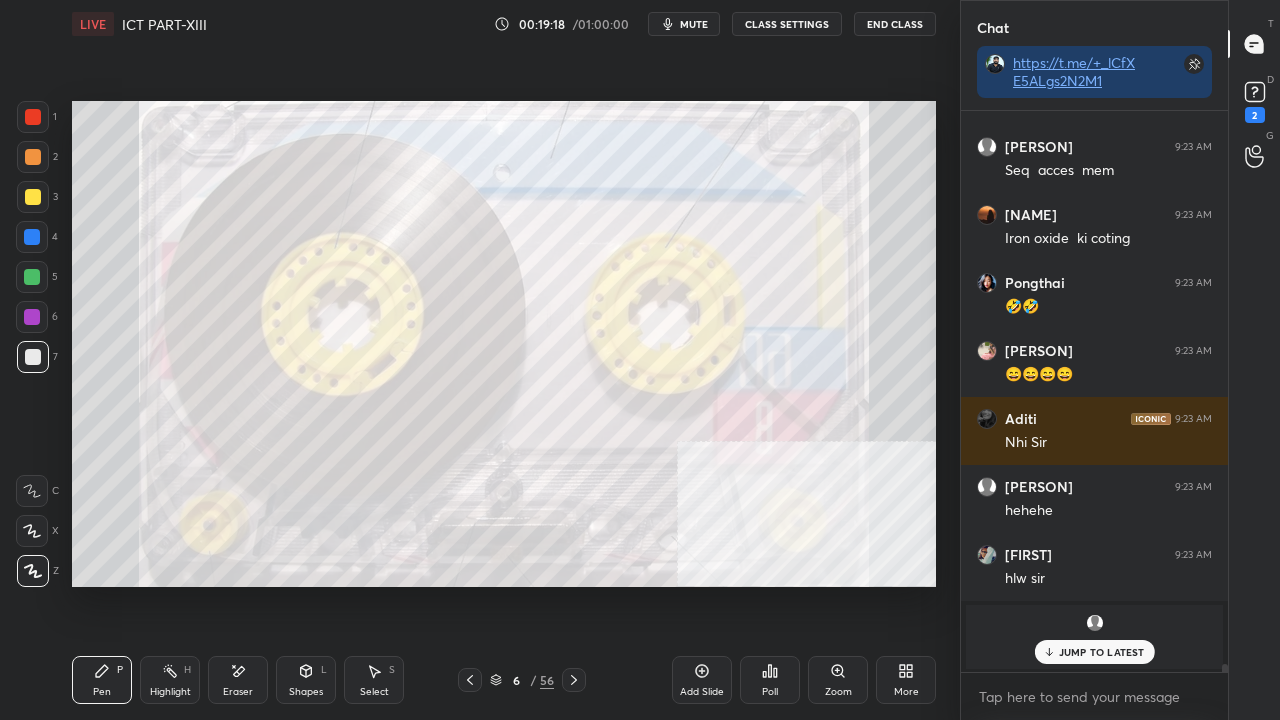 click 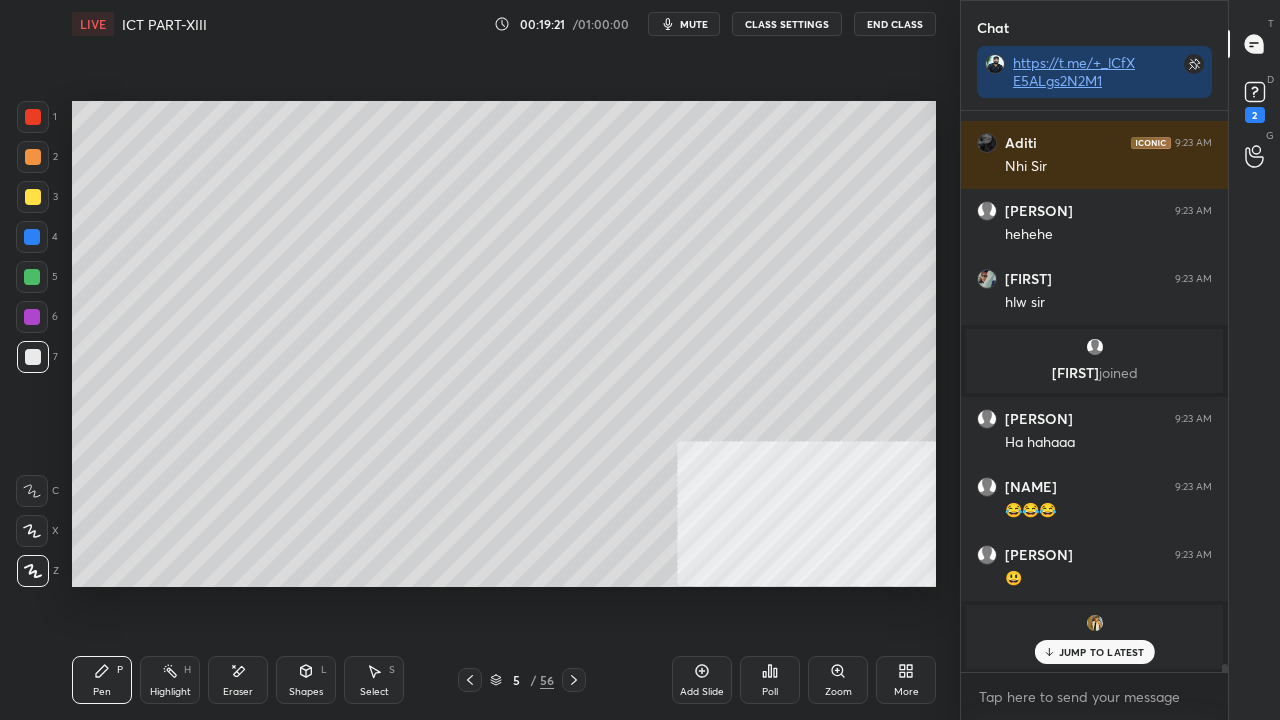 scroll, scrollTop: 39158, scrollLeft: 0, axis: vertical 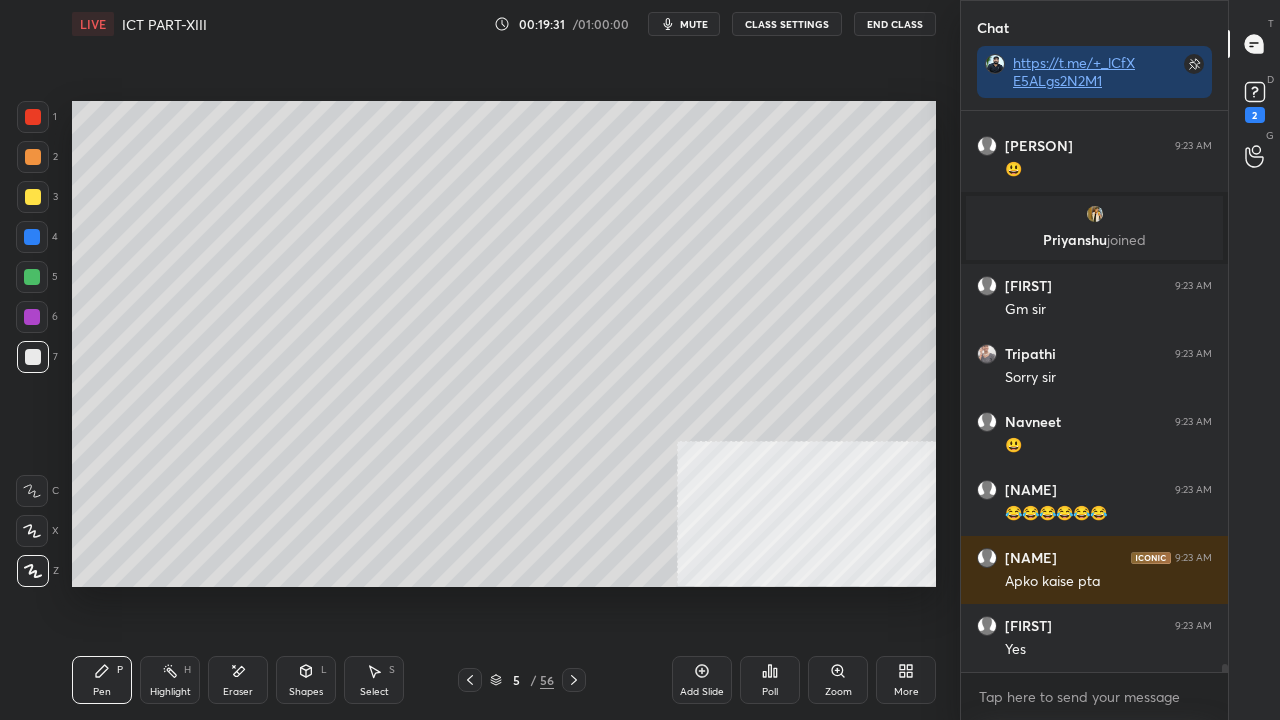 click at bounding box center (32, 277) 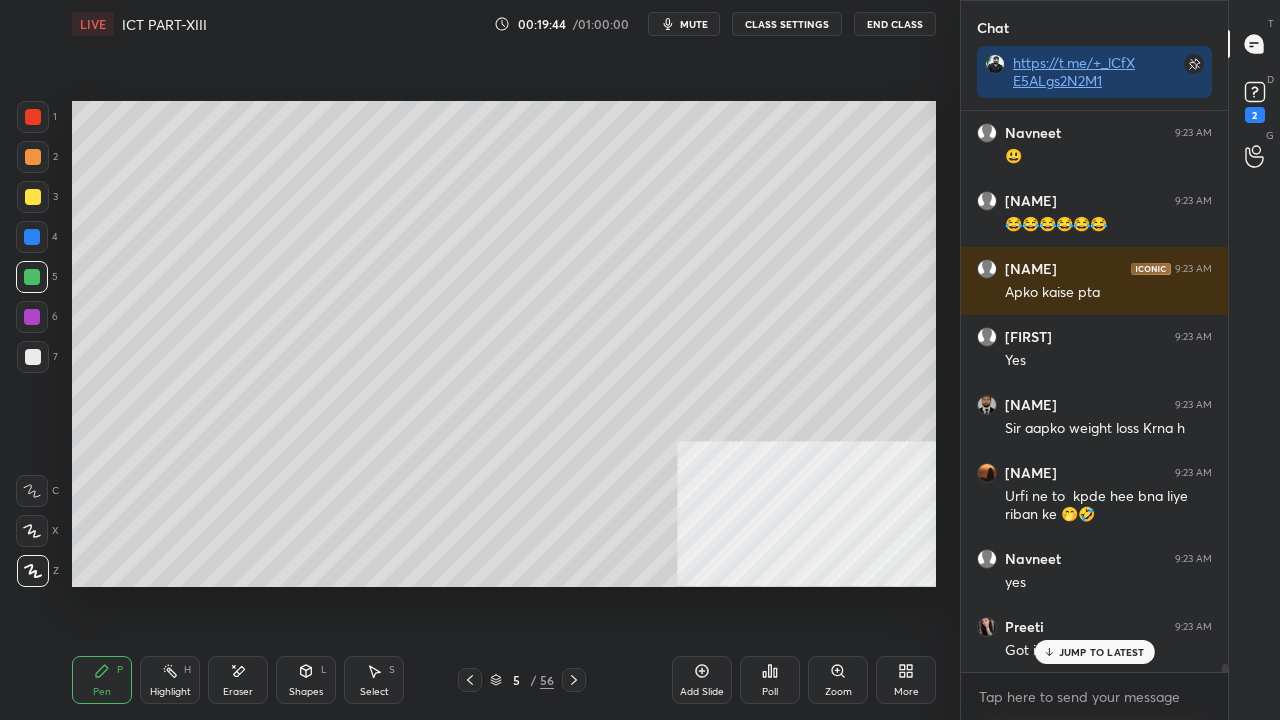 scroll, scrollTop: 39788, scrollLeft: 0, axis: vertical 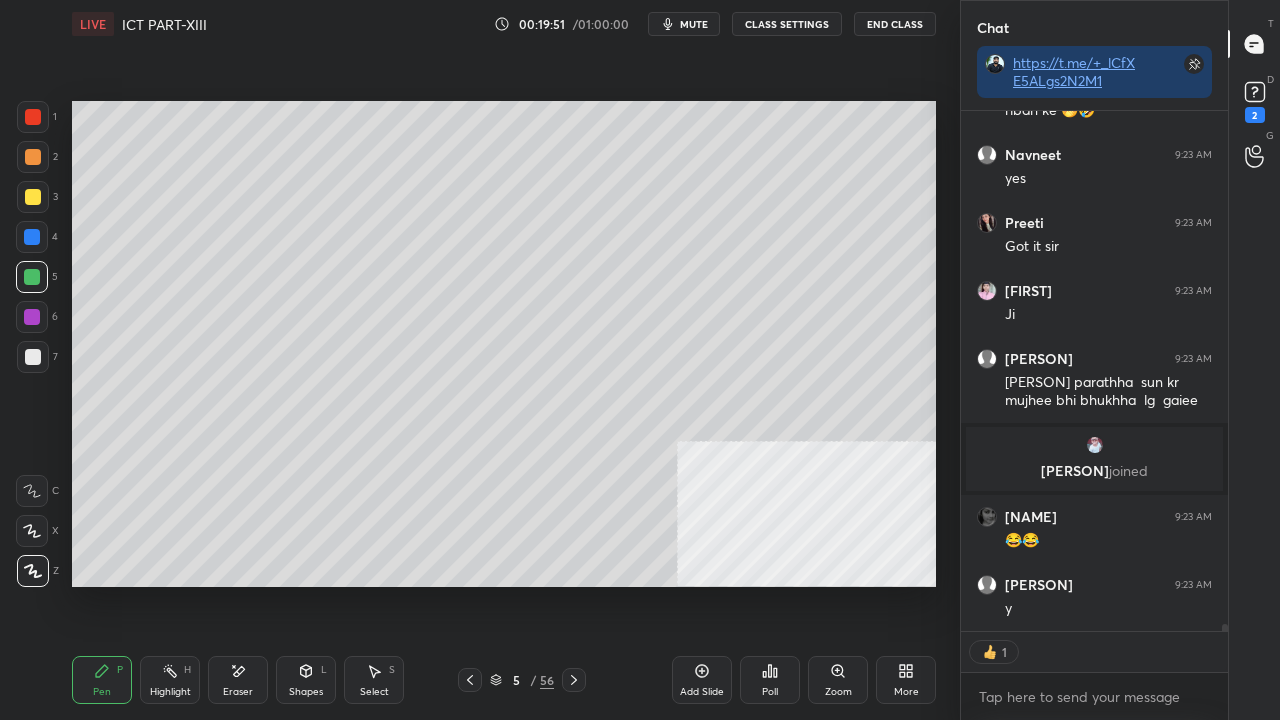 click on "Shapes L" at bounding box center [306, 680] 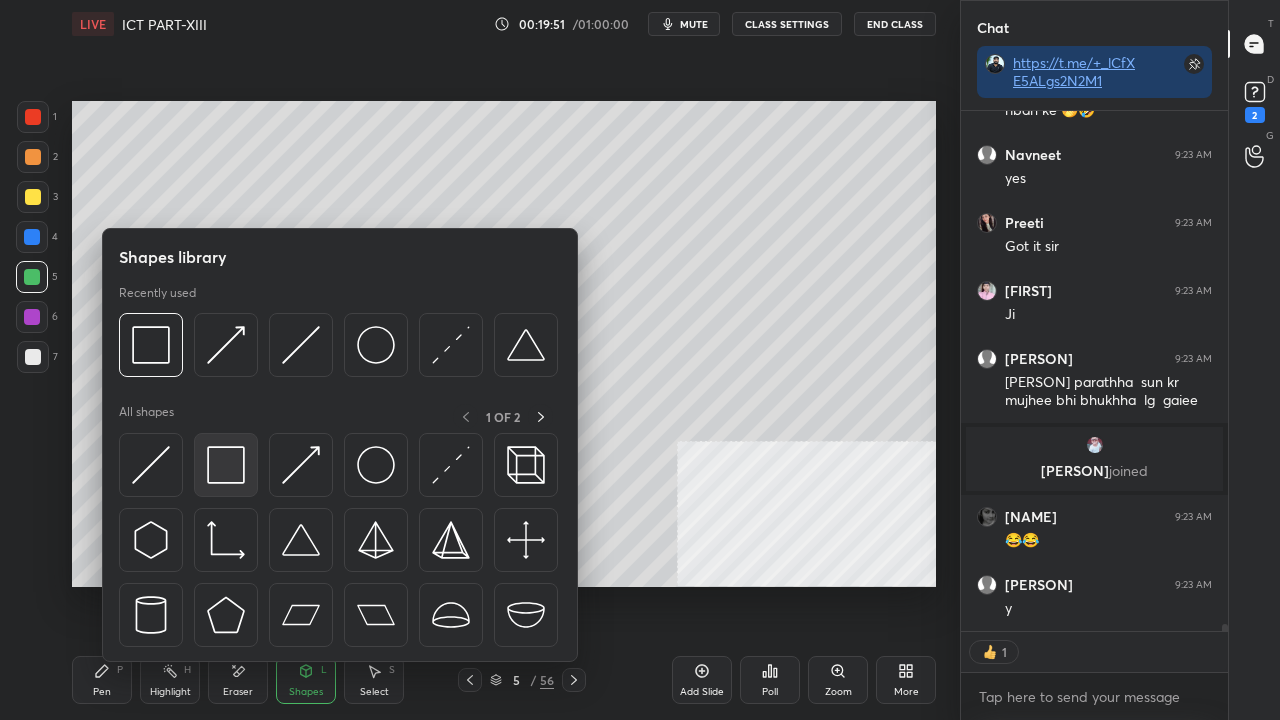 click at bounding box center (226, 465) 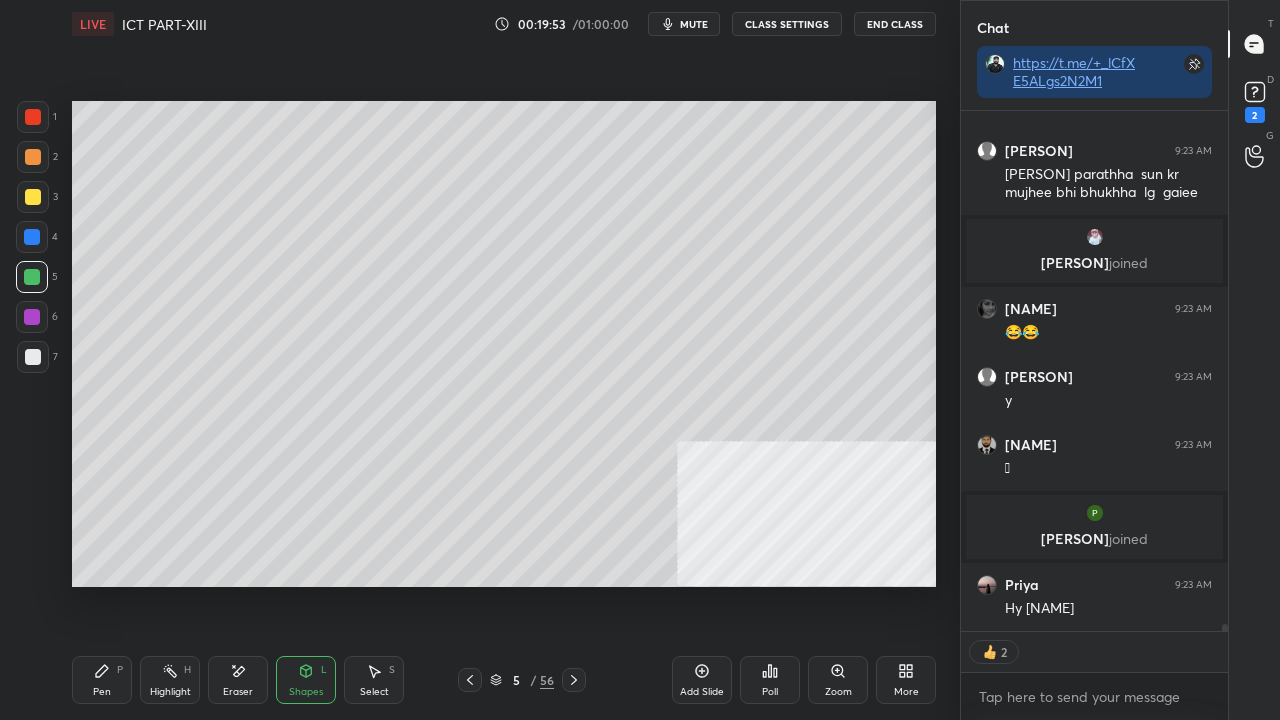 click on "Shapes L" at bounding box center [306, 680] 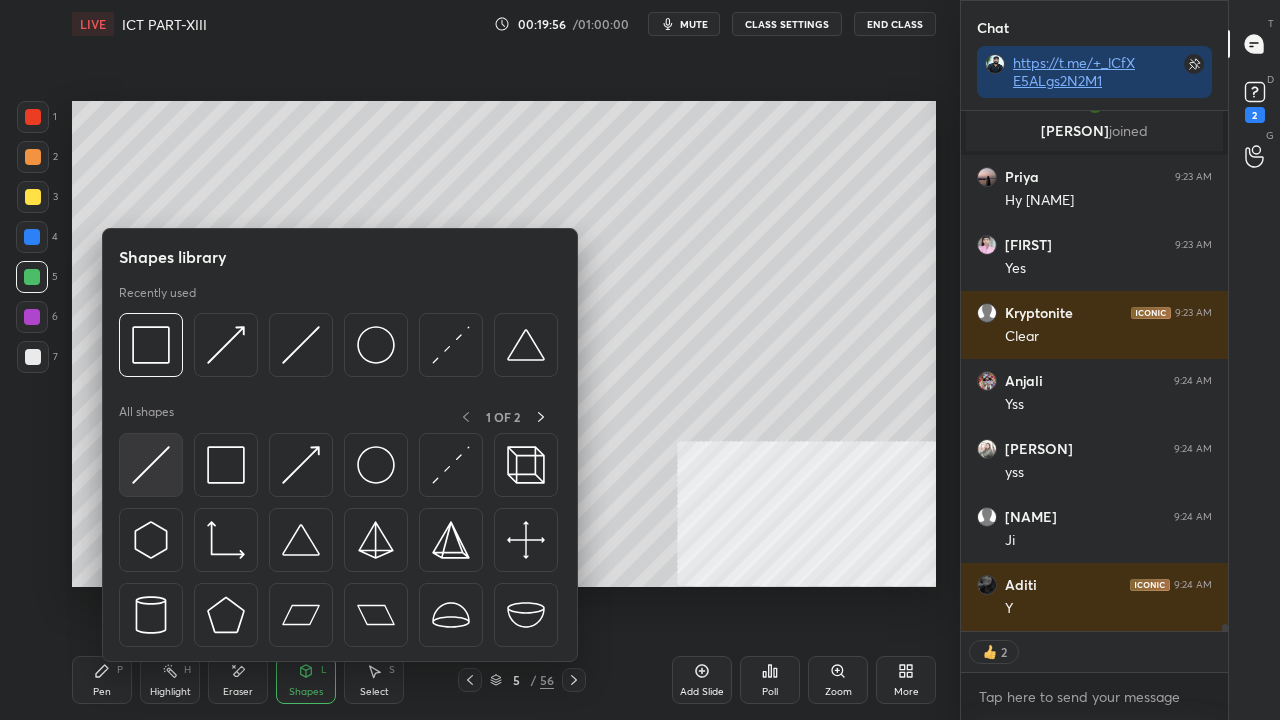 click at bounding box center (151, 465) 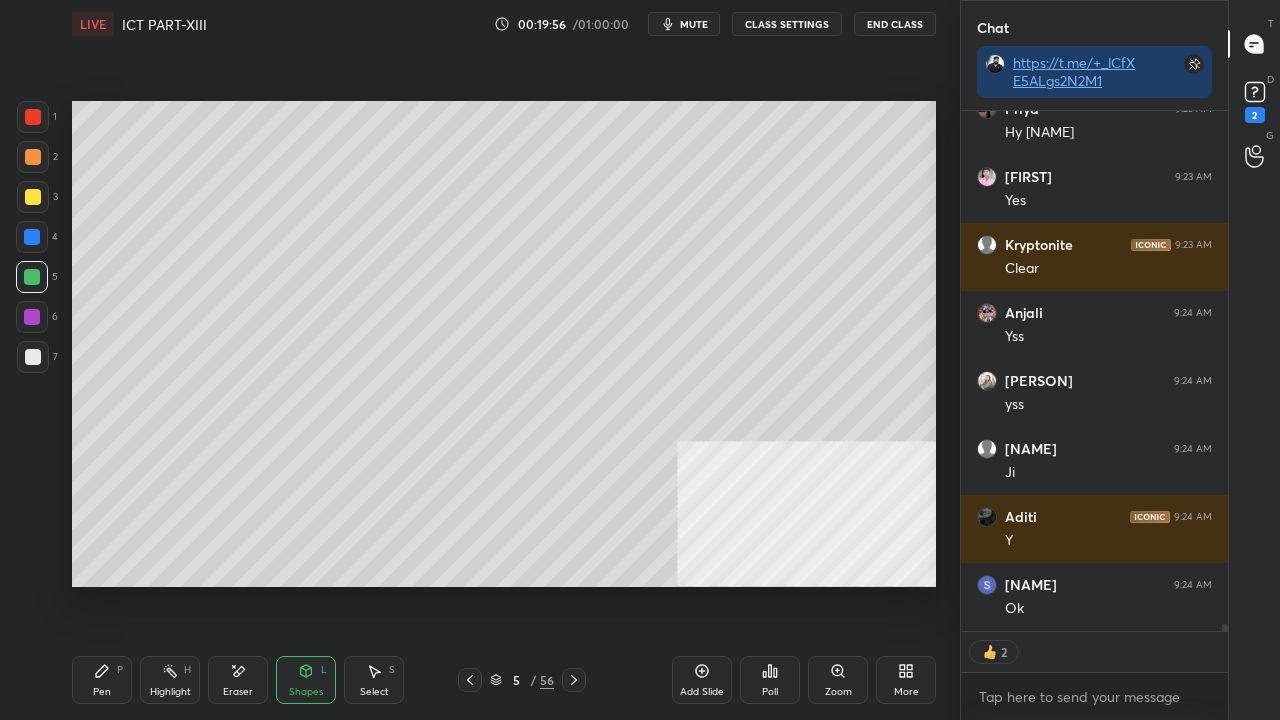 click at bounding box center (33, 357) 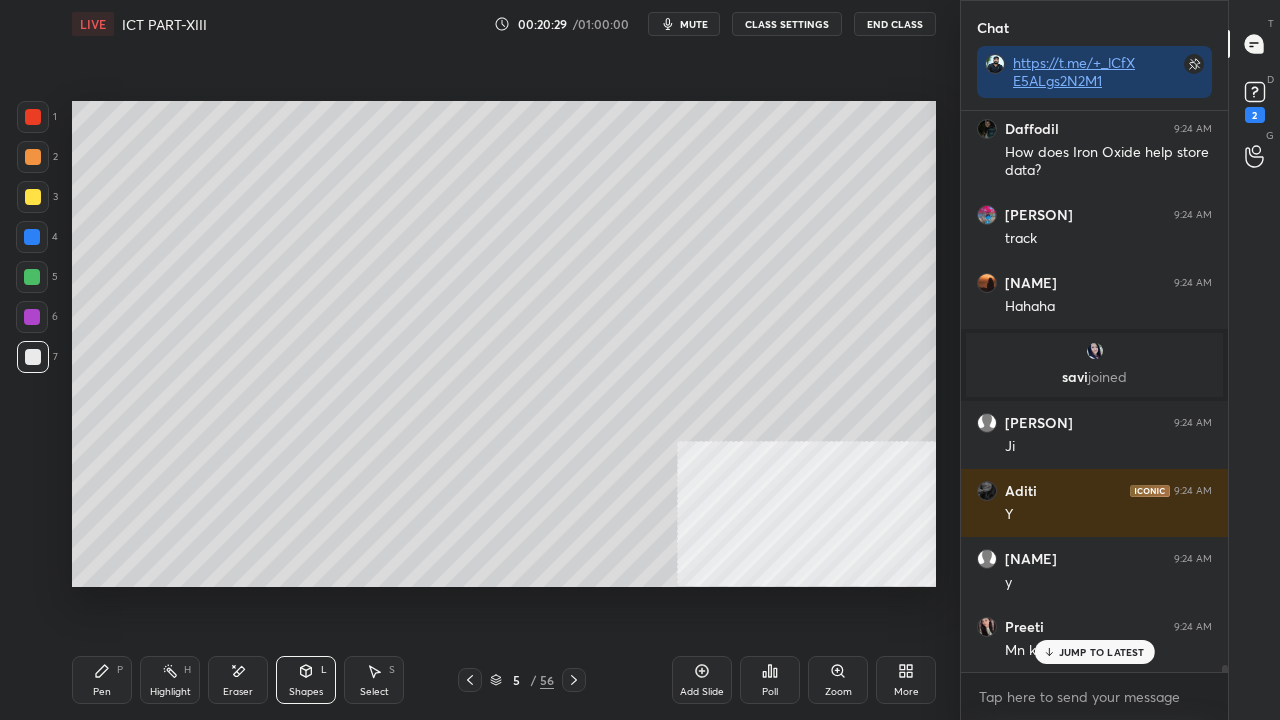 scroll, scrollTop: 41762, scrollLeft: 0, axis: vertical 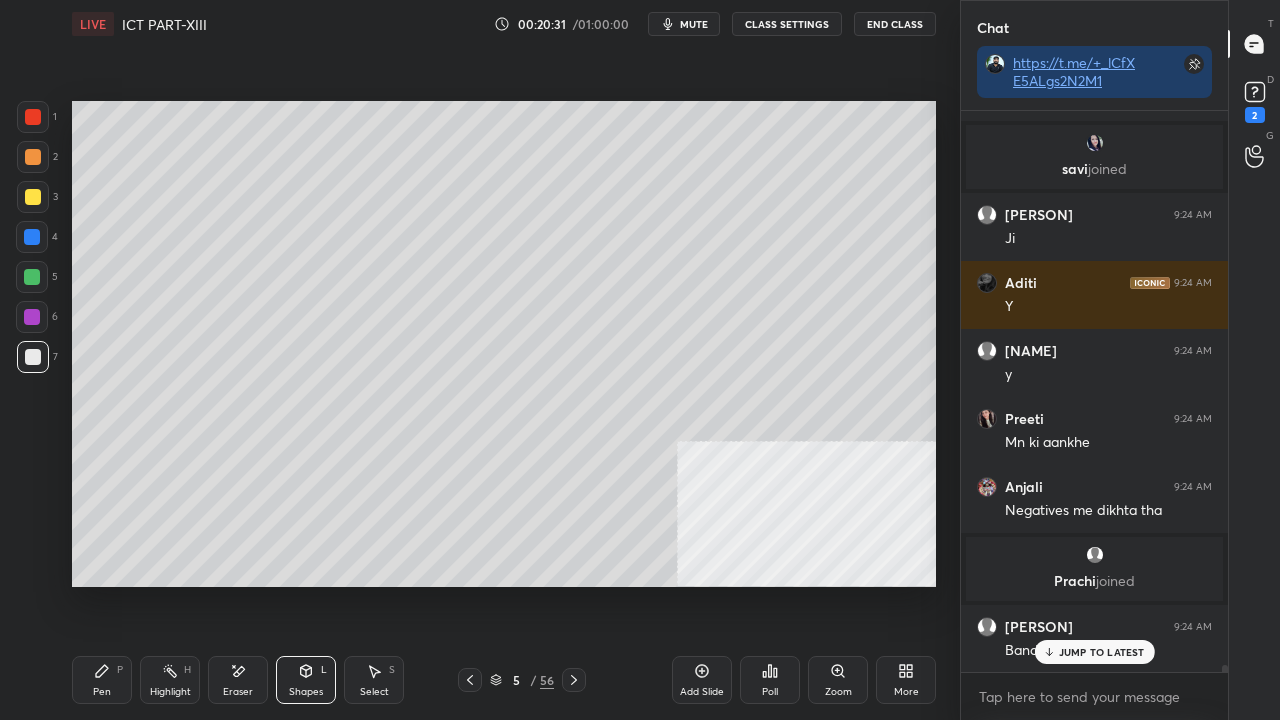 drag, startPoint x: 103, startPoint y: 683, endPoint x: 120, endPoint y: 659, distance: 29.410883 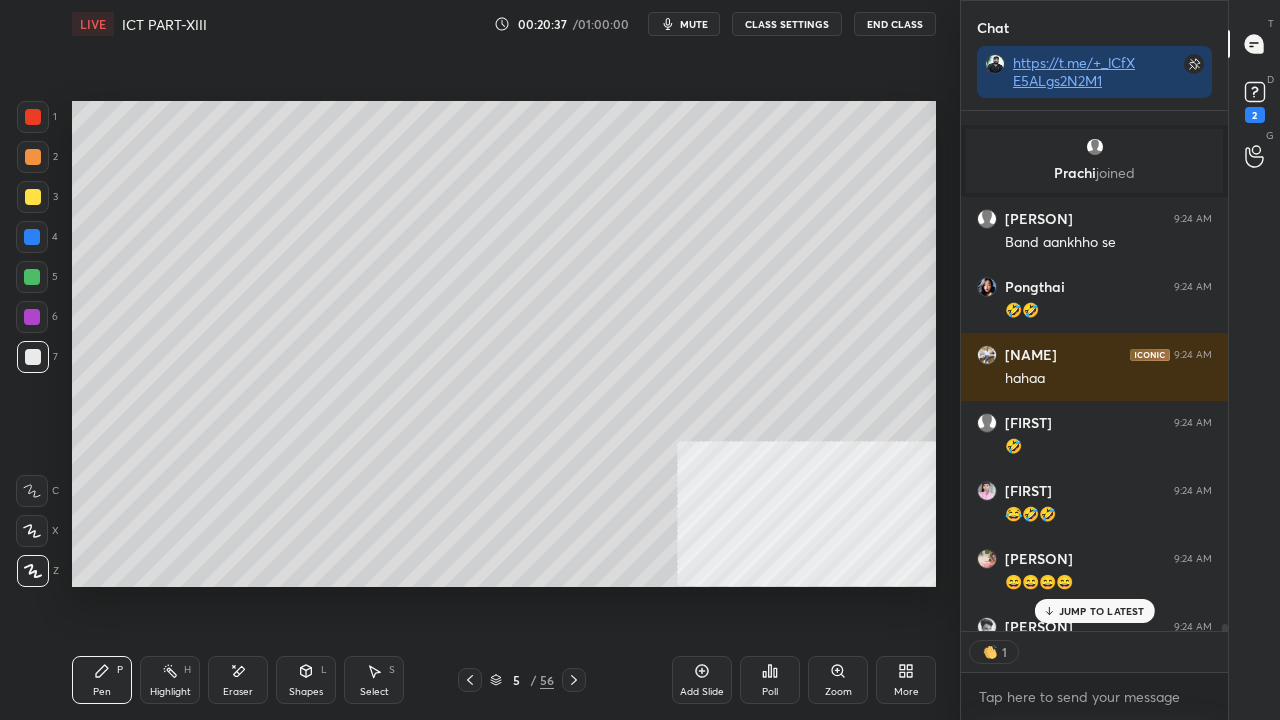 click at bounding box center [33, 197] 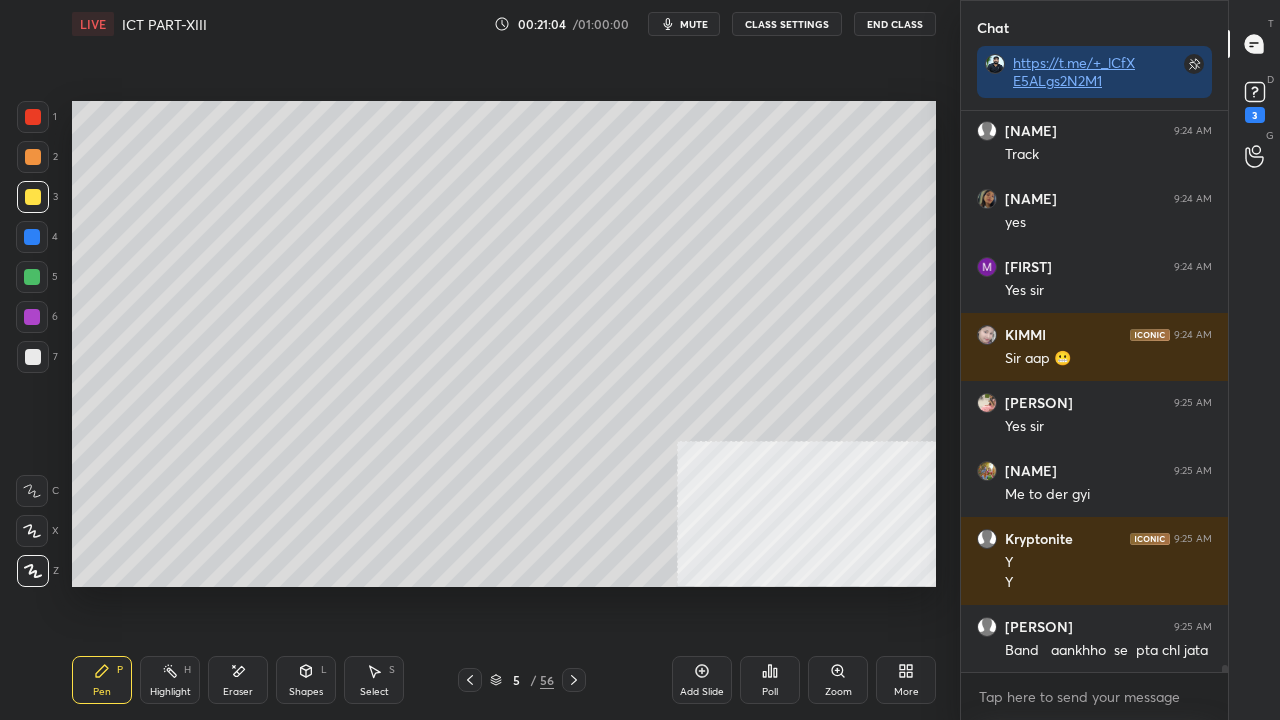 scroll, scrollTop: 41750, scrollLeft: 0, axis: vertical 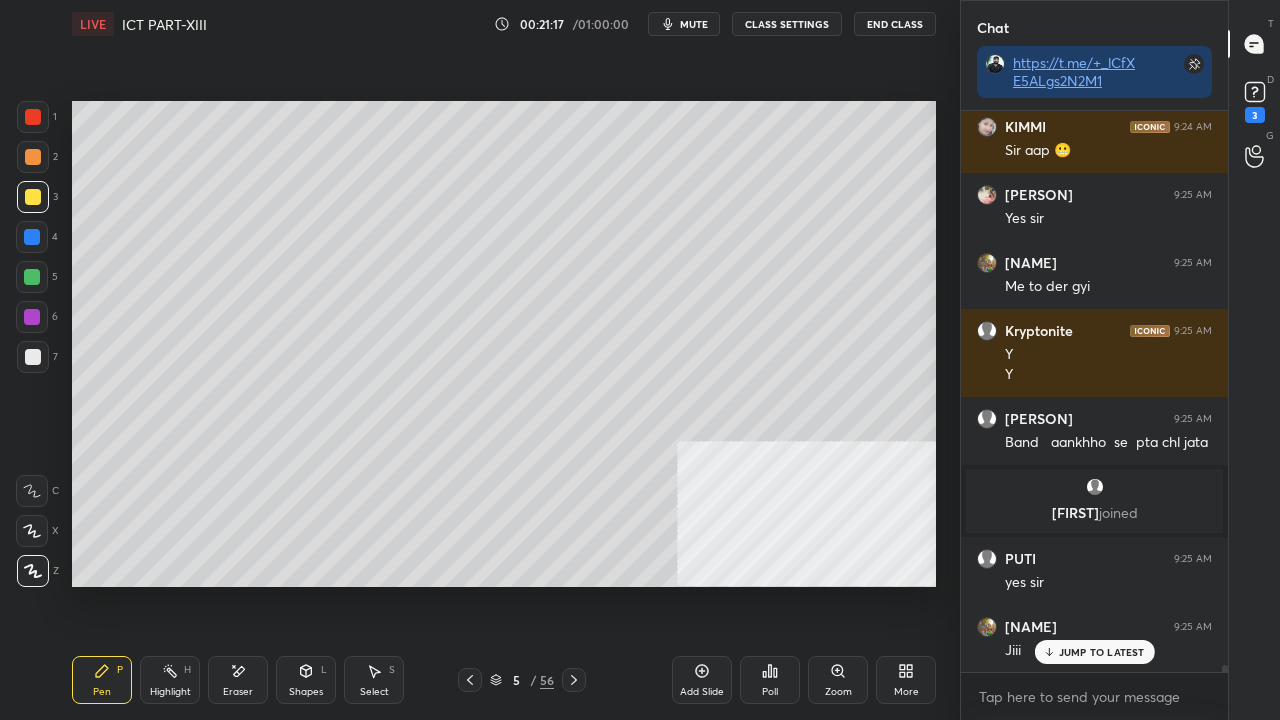 click at bounding box center (33, 357) 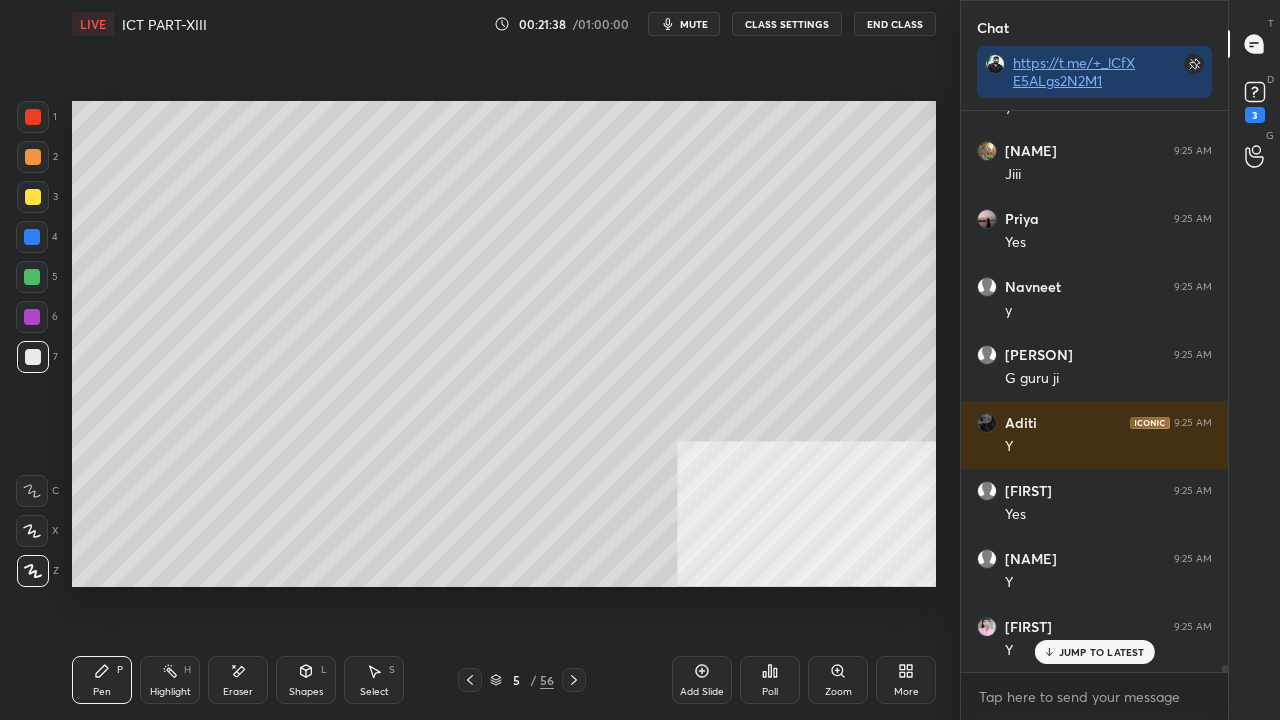 scroll, scrollTop: 42196, scrollLeft: 0, axis: vertical 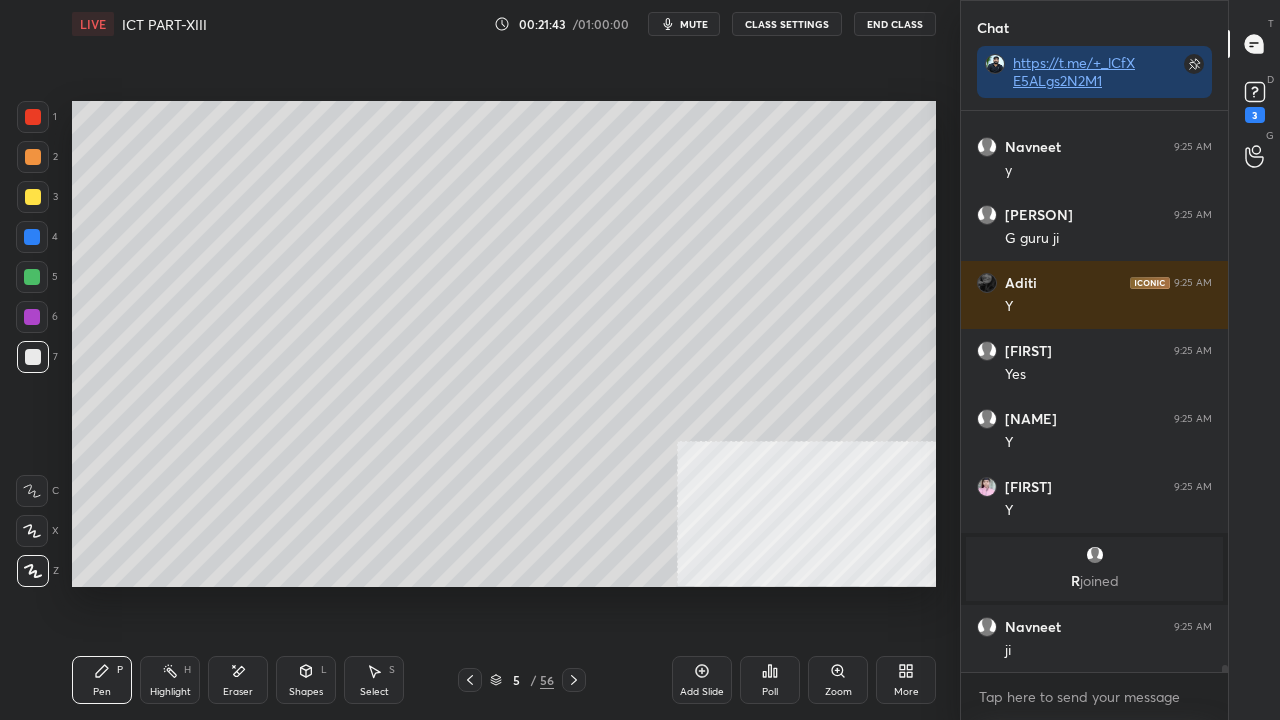 drag, startPoint x: 32, startPoint y: 117, endPoint x: 65, endPoint y: 125, distance: 33.955853 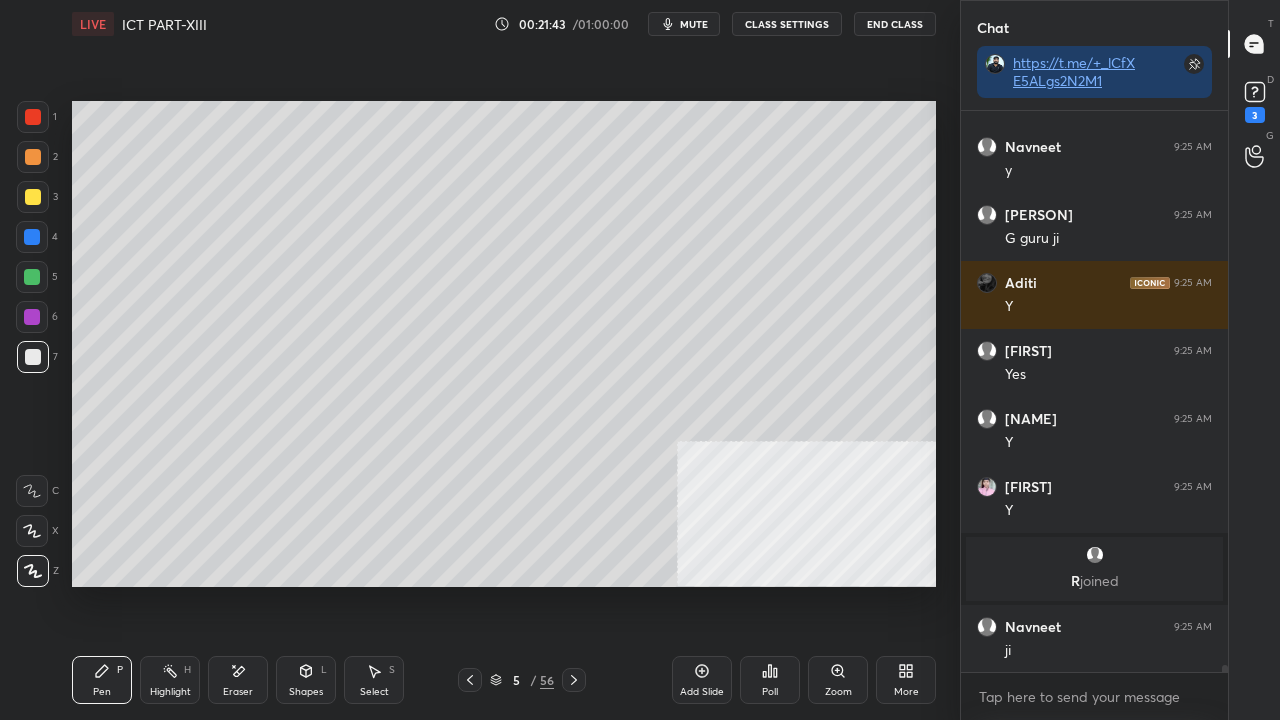click at bounding box center (33, 117) 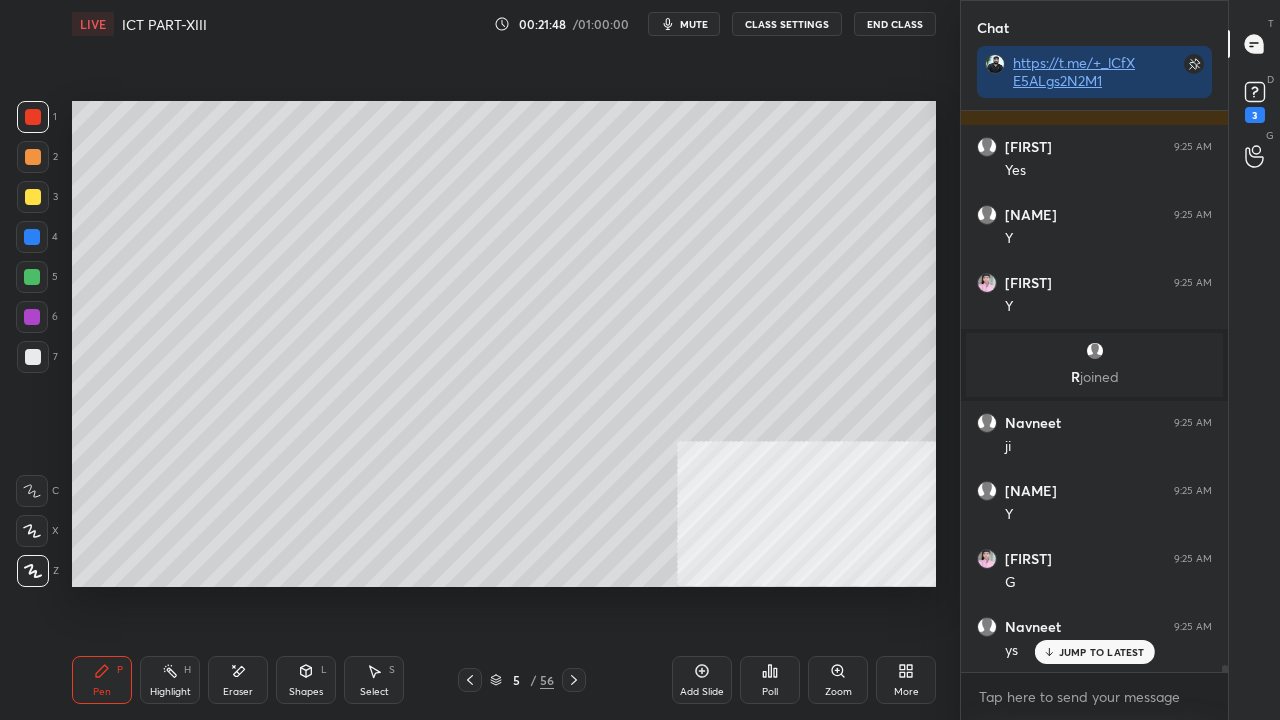 scroll, scrollTop: 42536, scrollLeft: 0, axis: vertical 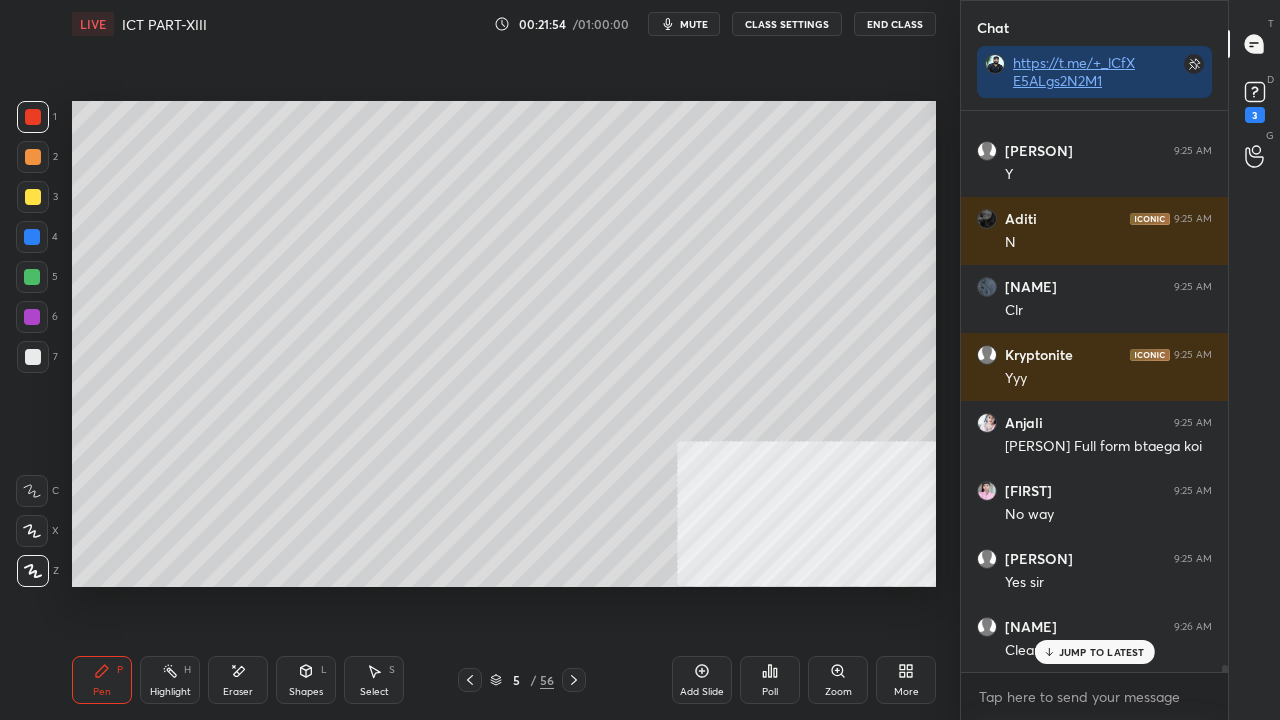 click at bounding box center (32, 237) 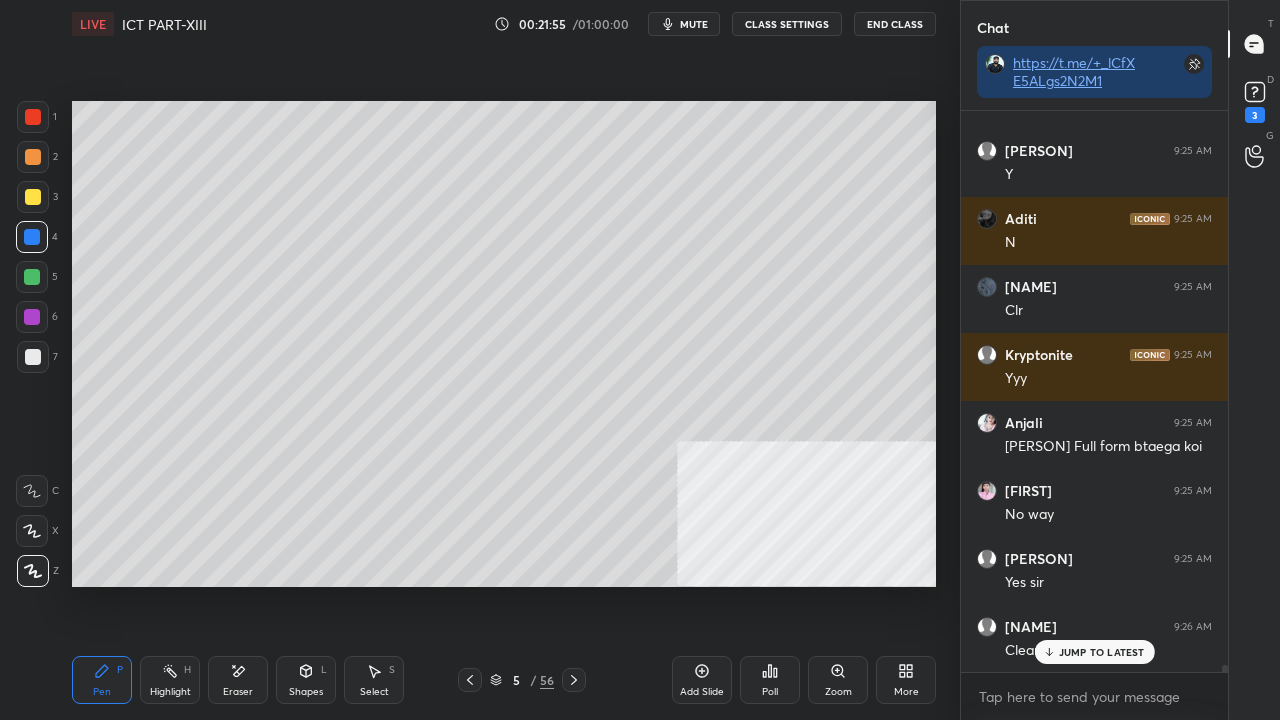 click 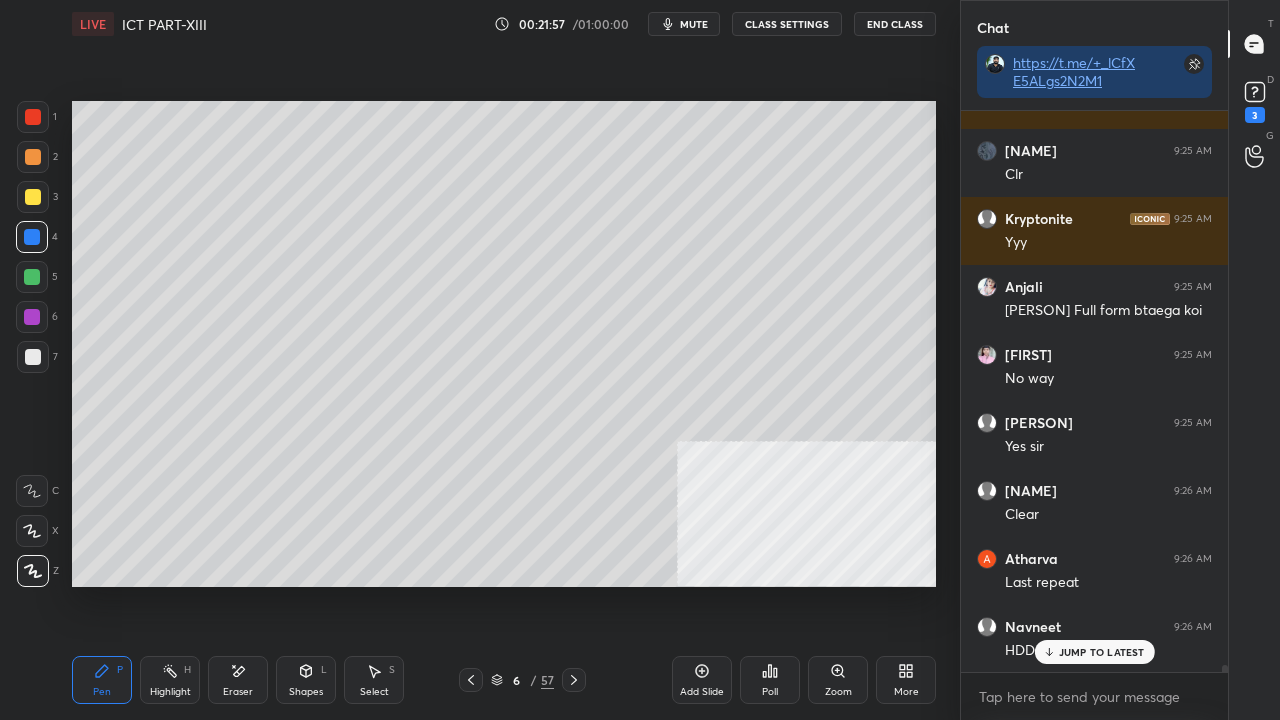 scroll, scrollTop: 43828, scrollLeft: 0, axis: vertical 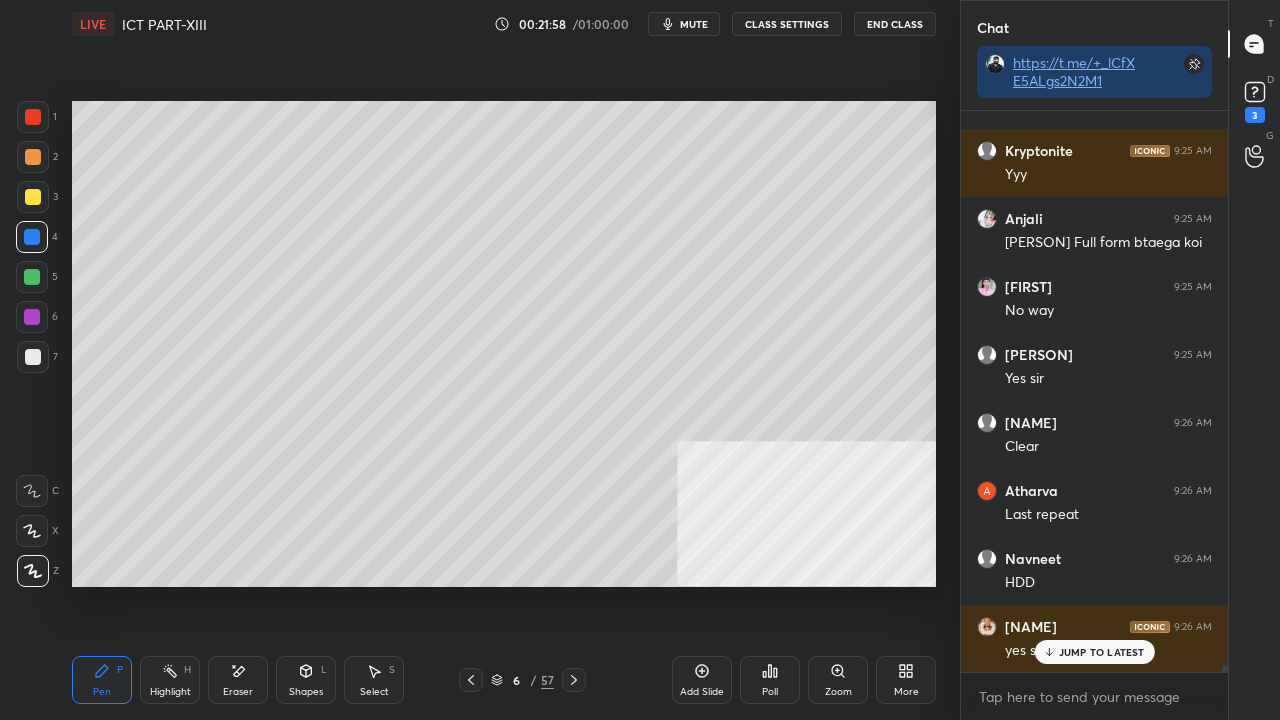 click 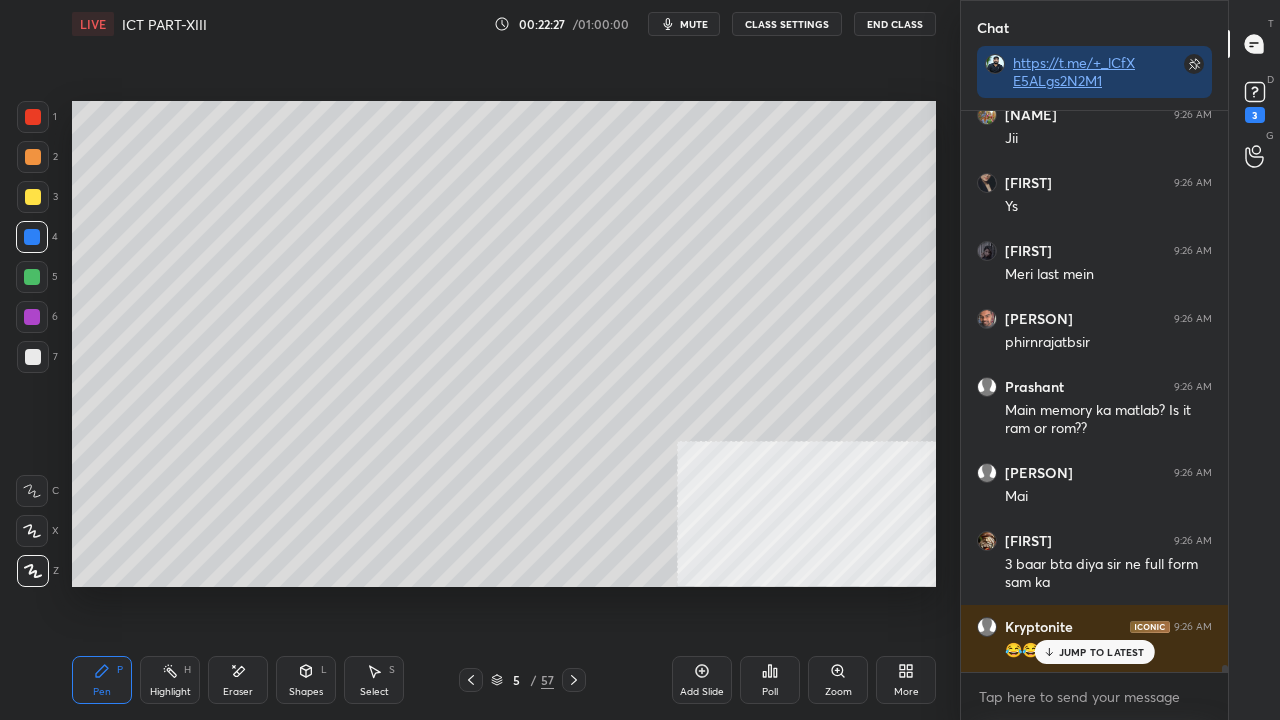 scroll, scrollTop: 45300, scrollLeft: 0, axis: vertical 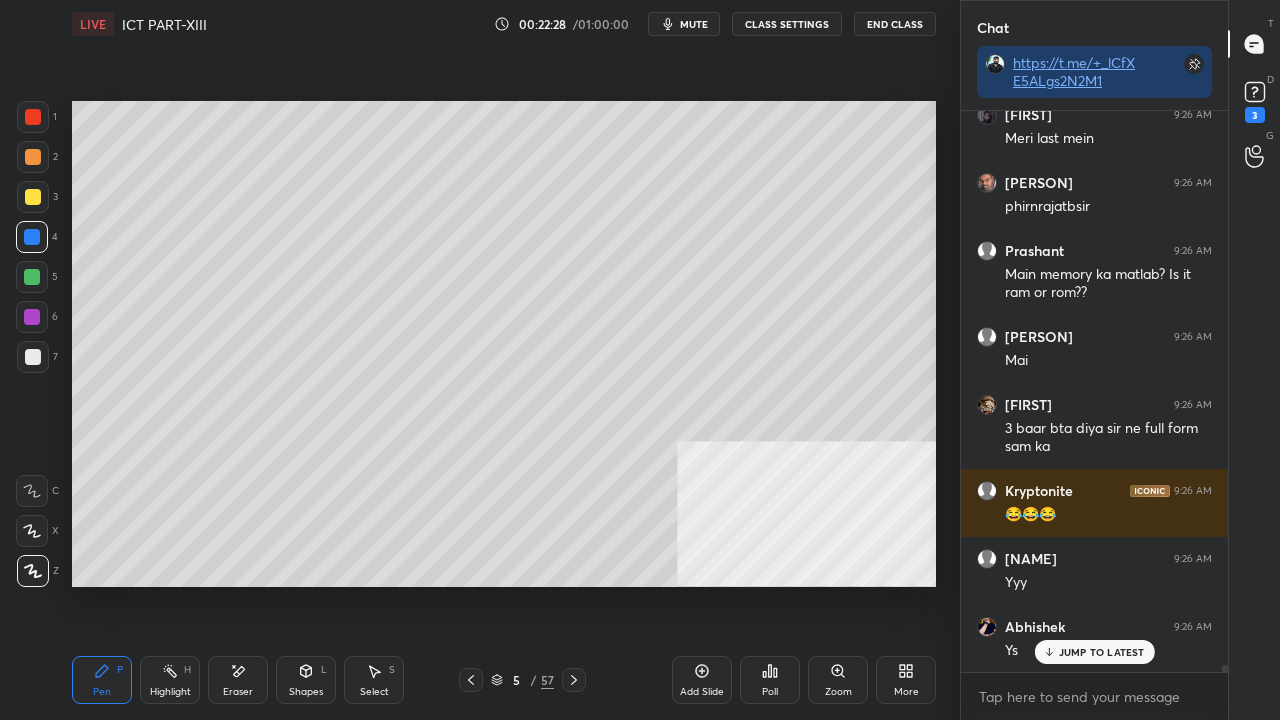 click 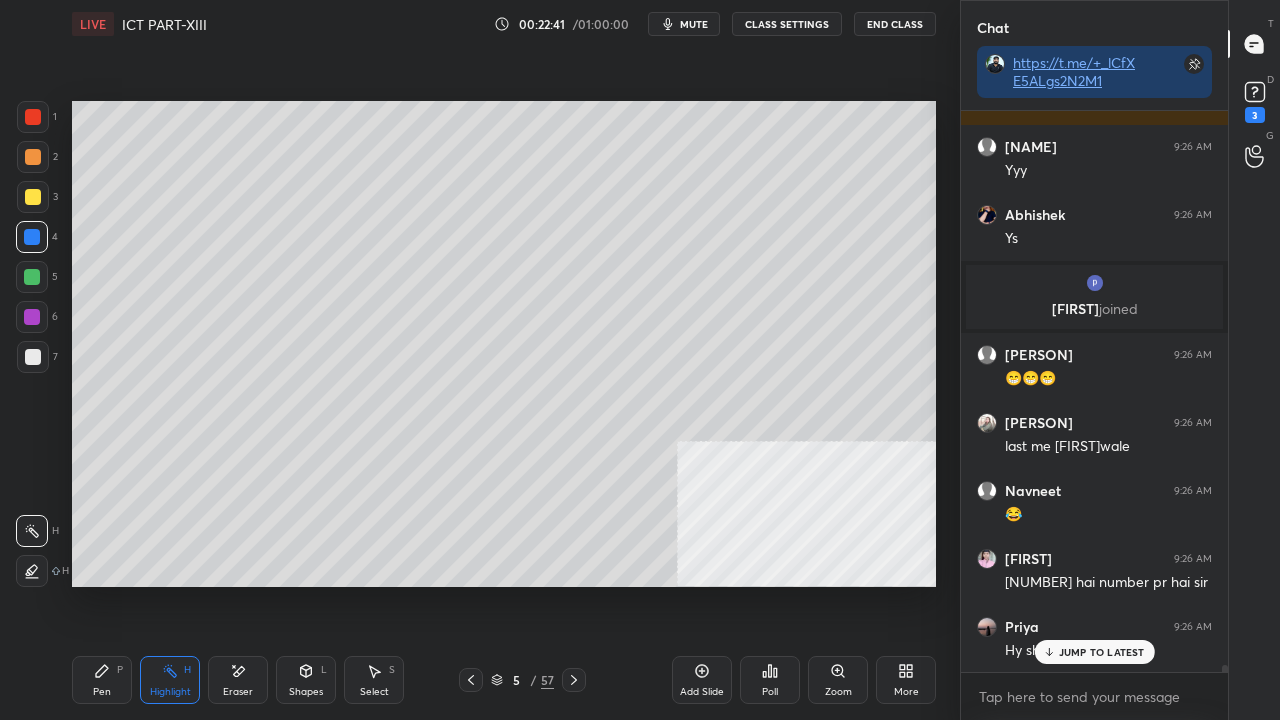 scroll, scrollTop: 45920, scrollLeft: 0, axis: vertical 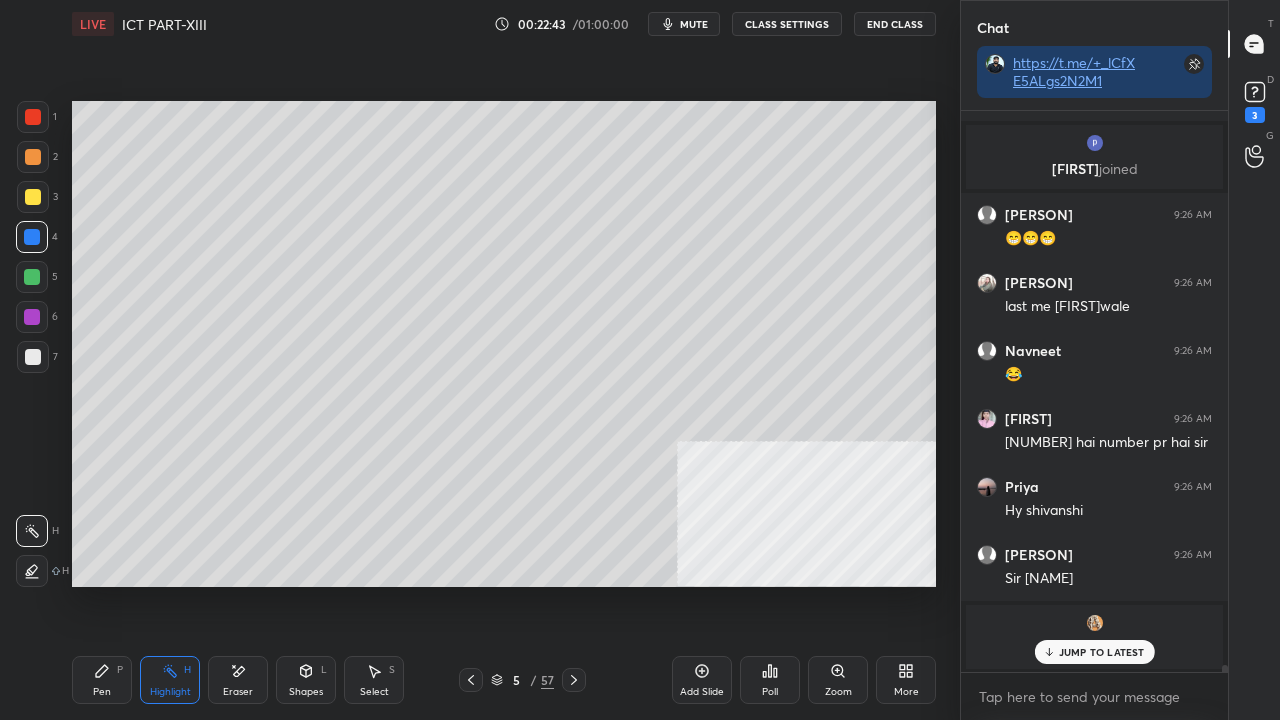 click on "1 2 3 4 5 6 7 C X Z E E Erase all H H LIVE ICT PART-XIII 00:22:43 / 01:00:00 mute CLASS SETTINGS End Class Setting up your live class Poll for secs No correct answer Start poll Back ICT PART-XIII • L13 of Complete Course on Paper 1 (ICT) - UGC NET DEC 2025 [FIRST] [LAST] Pen P Highlight H Eraser Shapes L Select S 5 / 57 Add Slide Poll Zoom More" at bounding box center [472, 360] 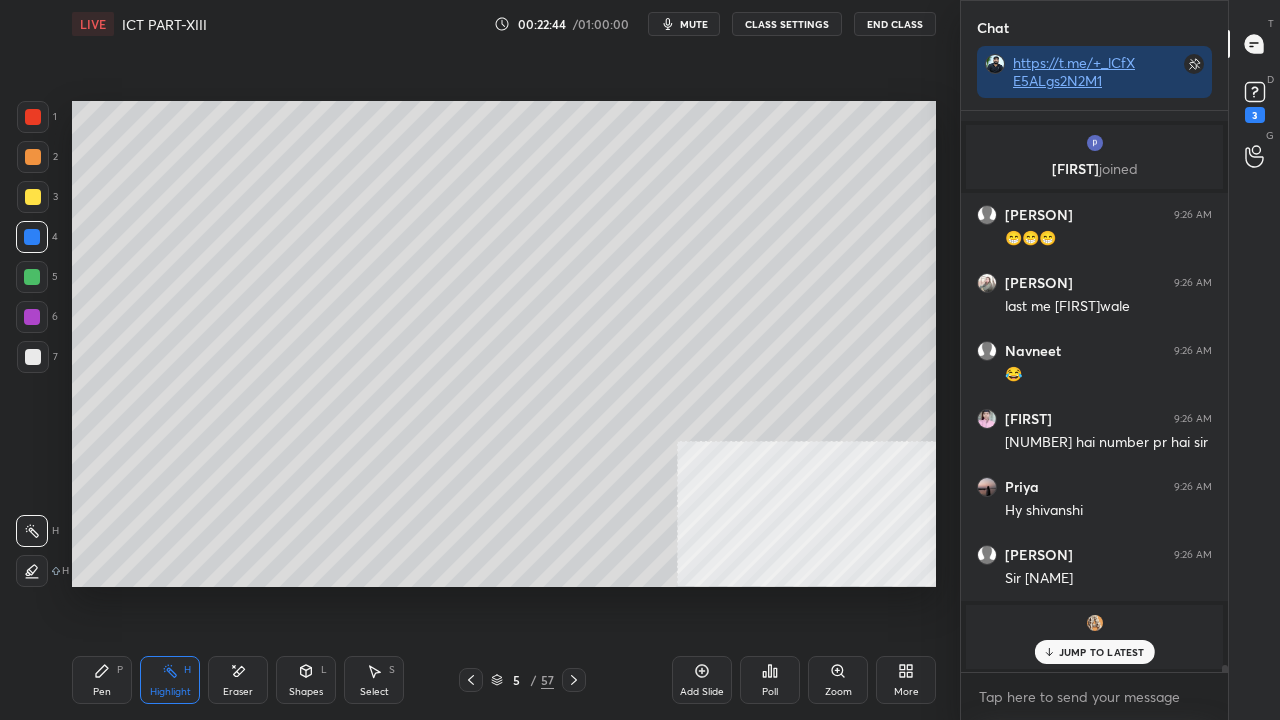 click on "1 2 3 4 5 6 7 C X Z E E Erase all H H LIVE ICT PART-XIII 00:22:44 / 01:00:00 mute CLASS SETTINGS End Class Setting up your live class Poll for secs No correct answer Start poll Back ICT PART-XIII • L13 of Complete Course on Paper 1 (ICT) - UGC NET DEC 2025 [NAME] Pen P Highlight H Eraser Shapes L Select S 5 / 57 Add Slide Poll Zoom More" at bounding box center (472, 360) 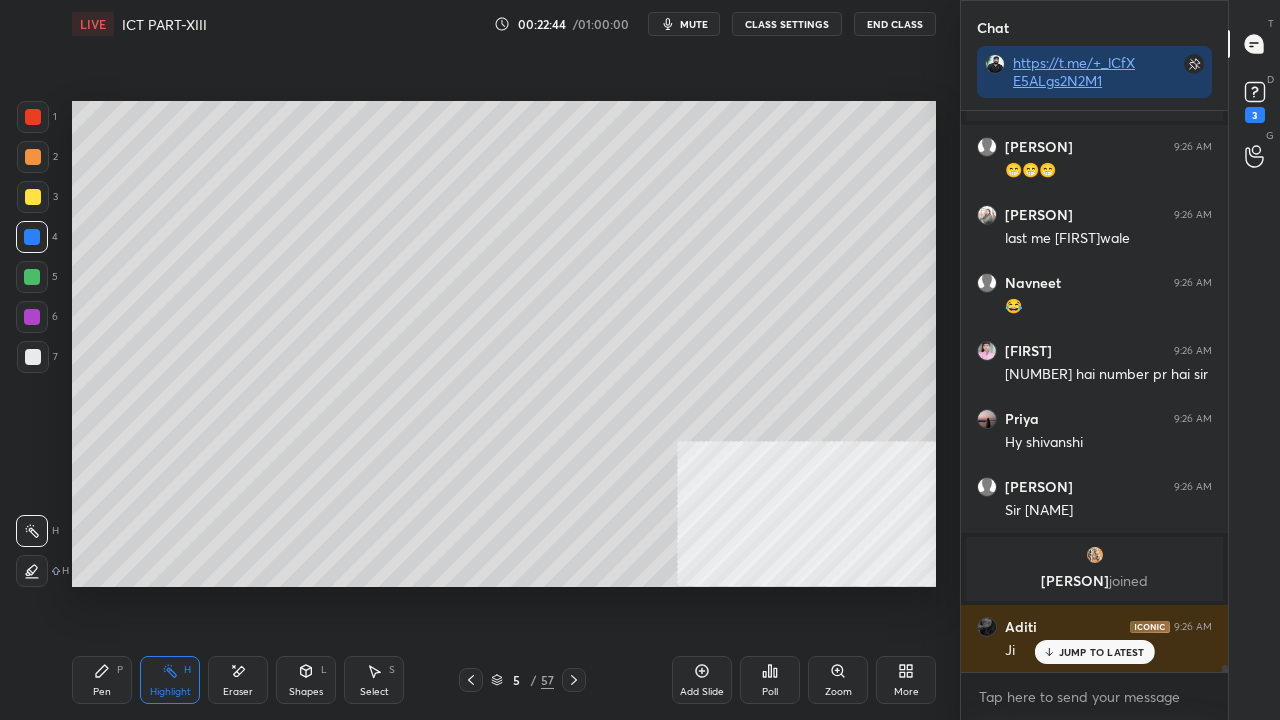 drag, startPoint x: 33, startPoint y: 114, endPoint x: 44, endPoint y: 112, distance: 11.18034 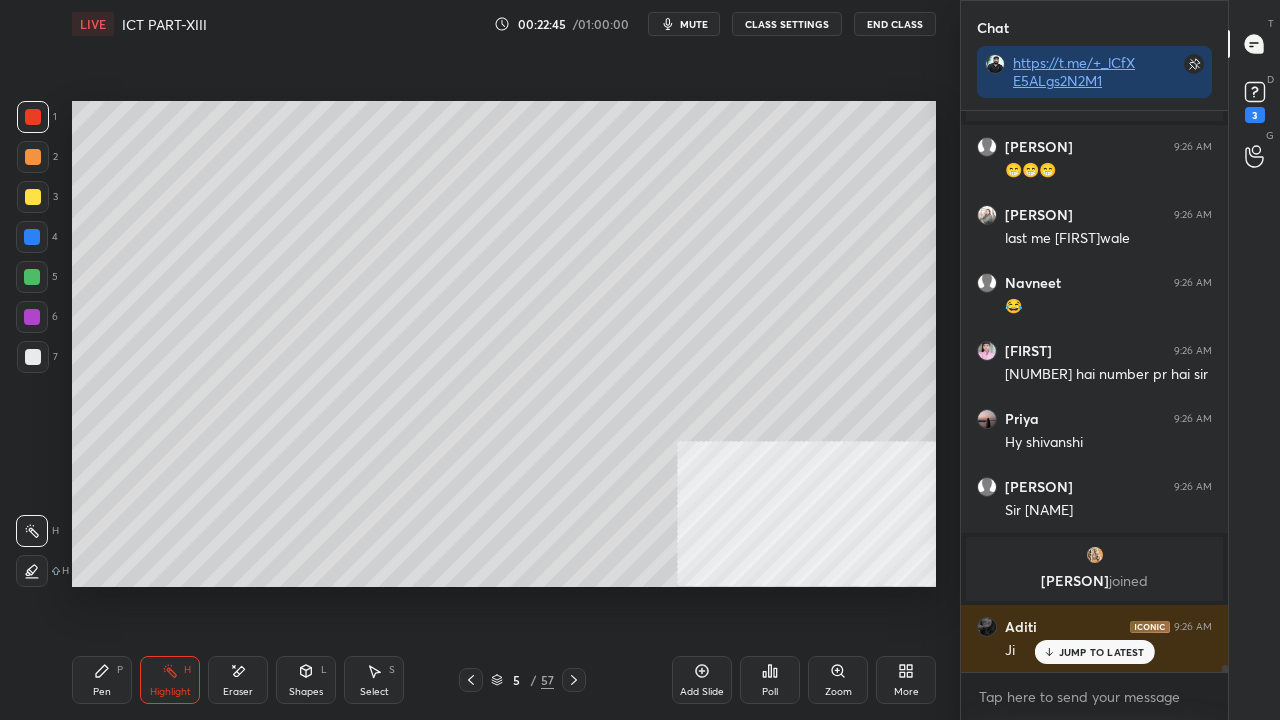 scroll, scrollTop: 46124, scrollLeft: 0, axis: vertical 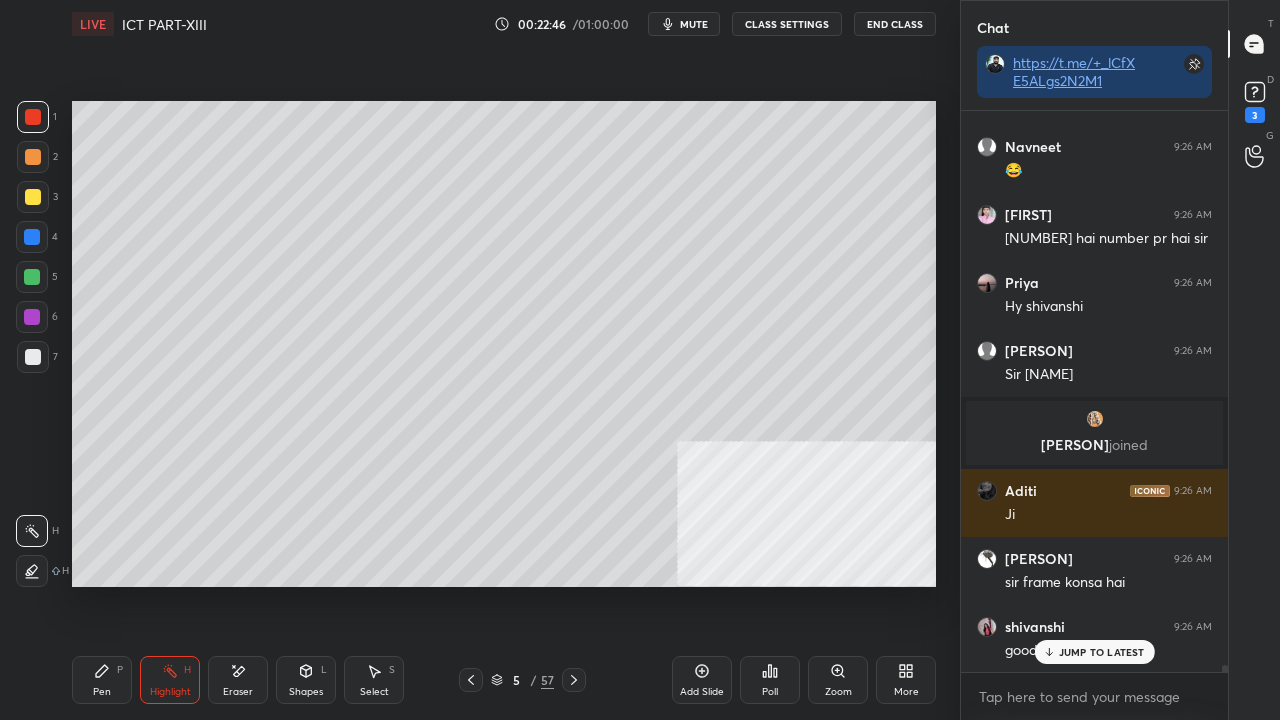 click 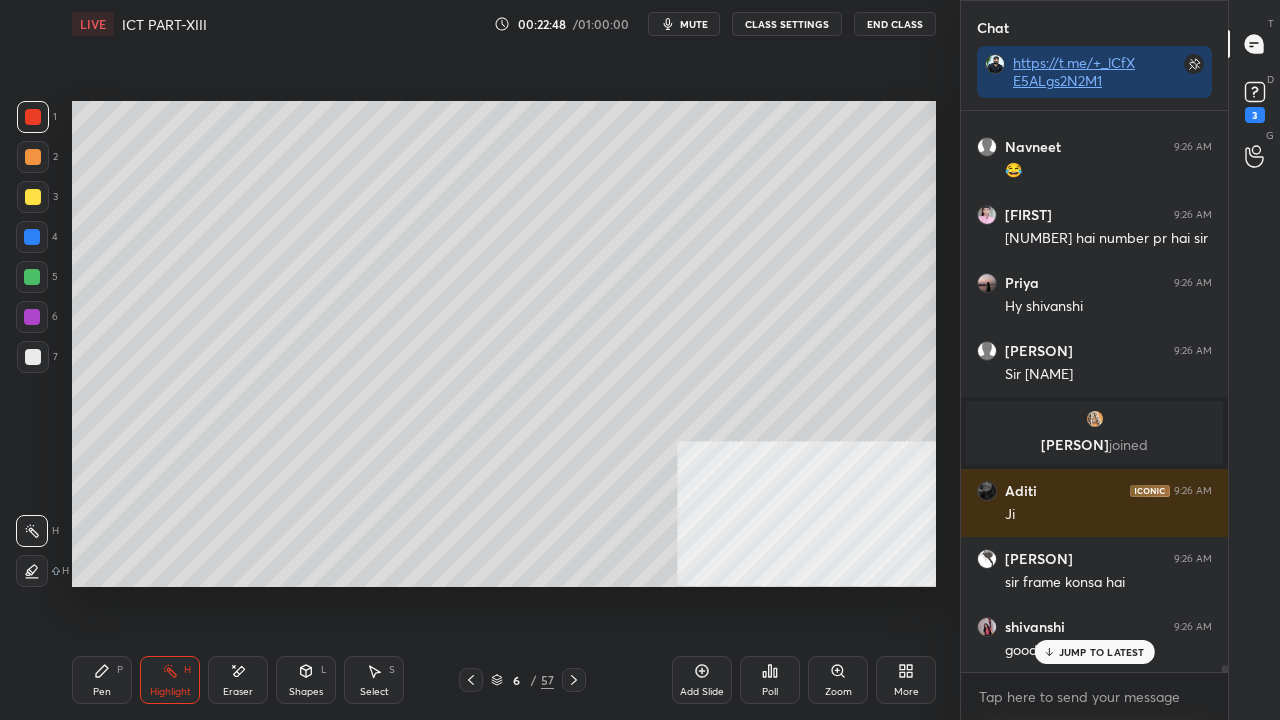 scroll, scrollTop: 46192, scrollLeft: 0, axis: vertical 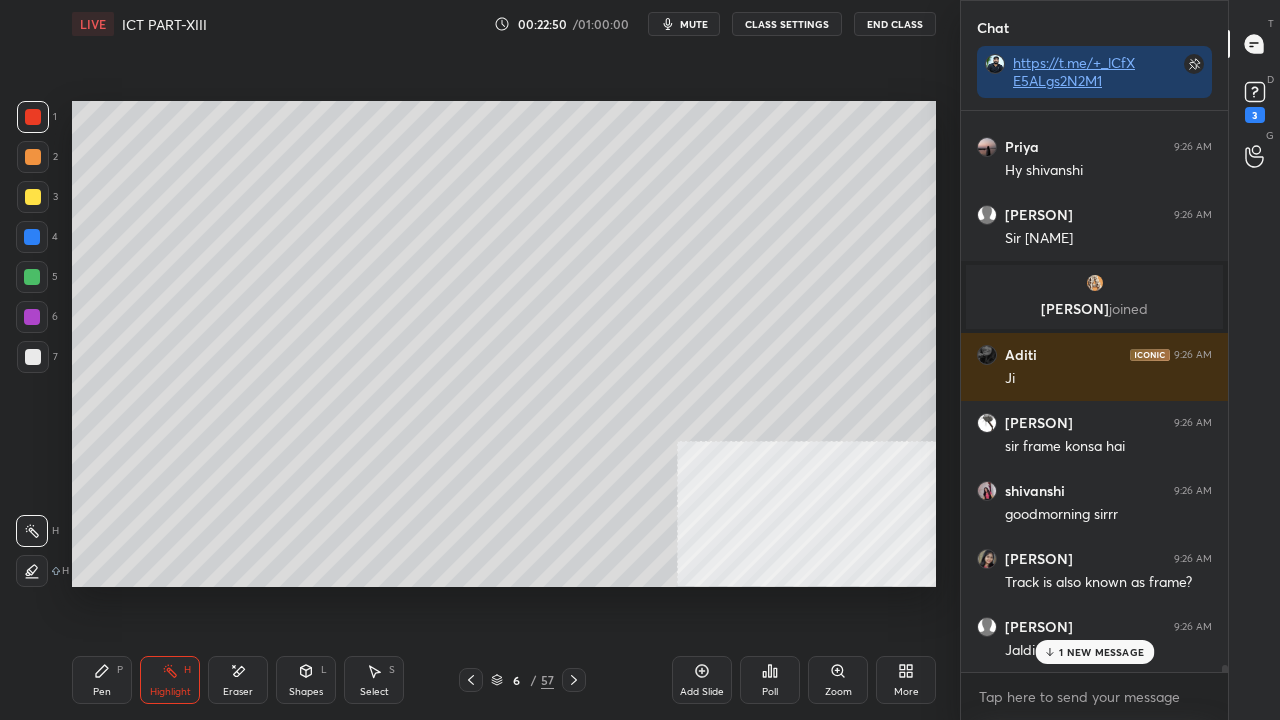 click on "Pen P" at bounding box center (102, 680) 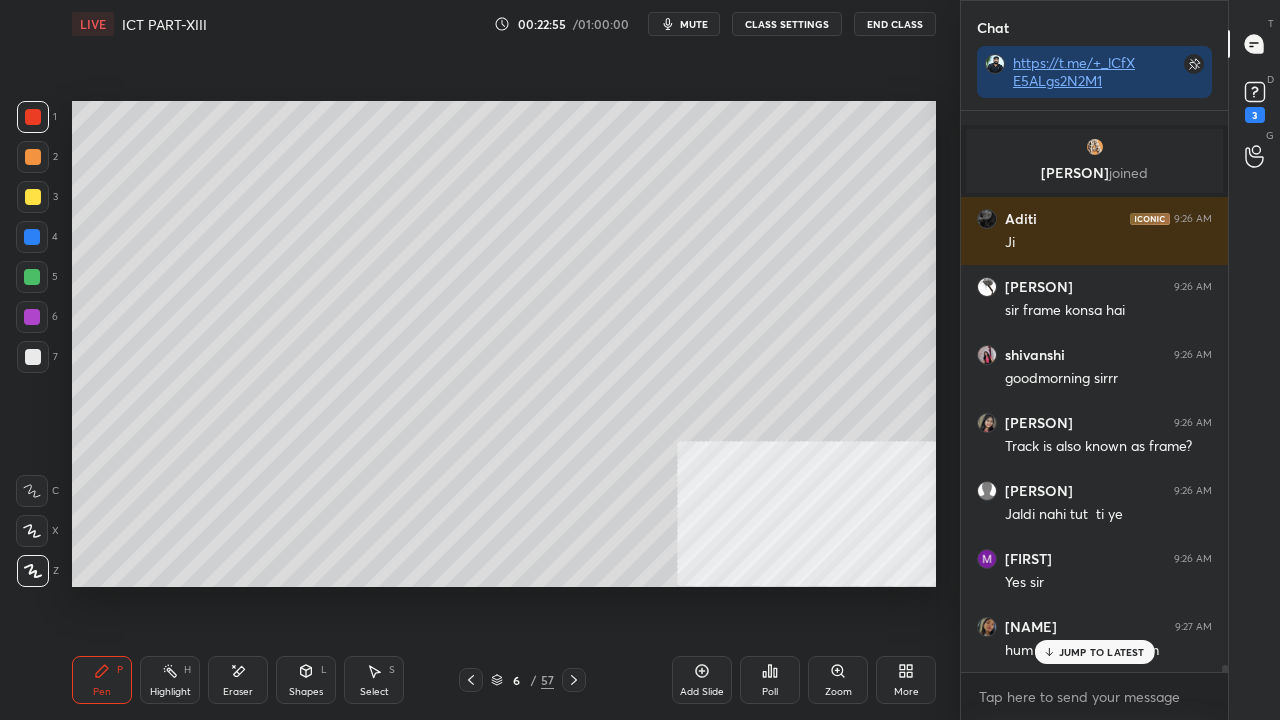 scroll, scrollTop: 46464, scrollLeft: 0, axis: vertical 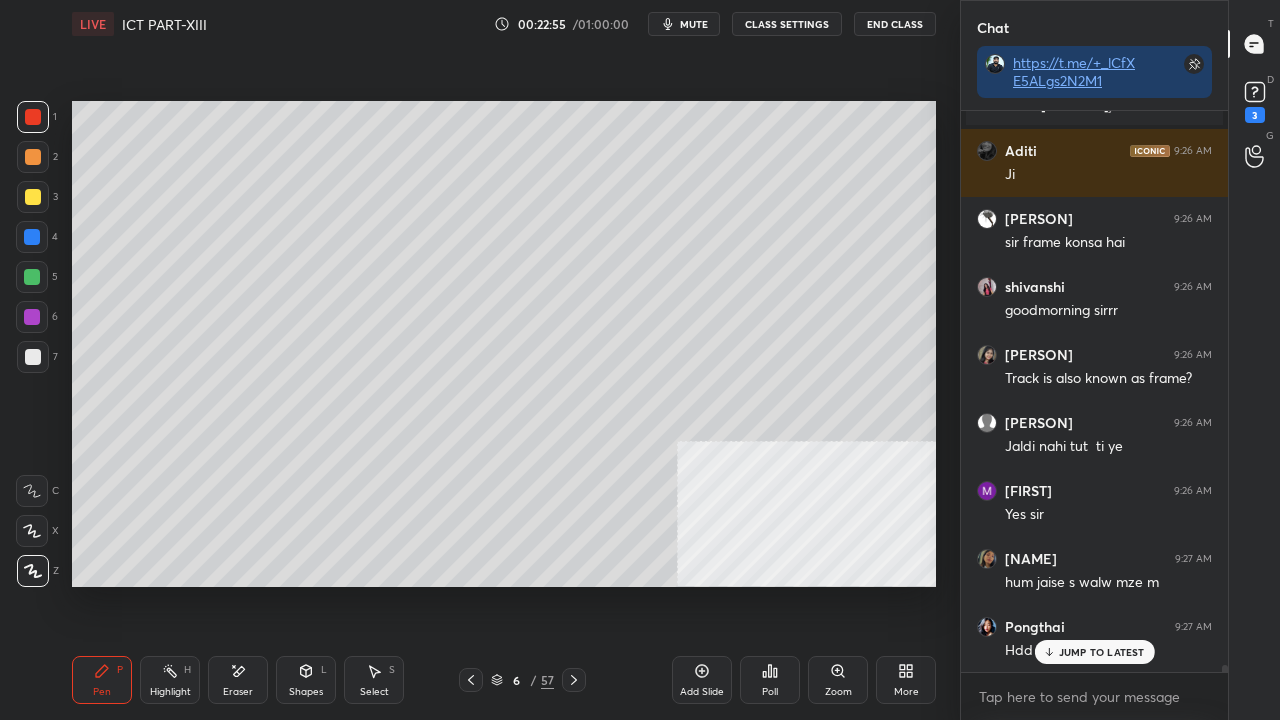click 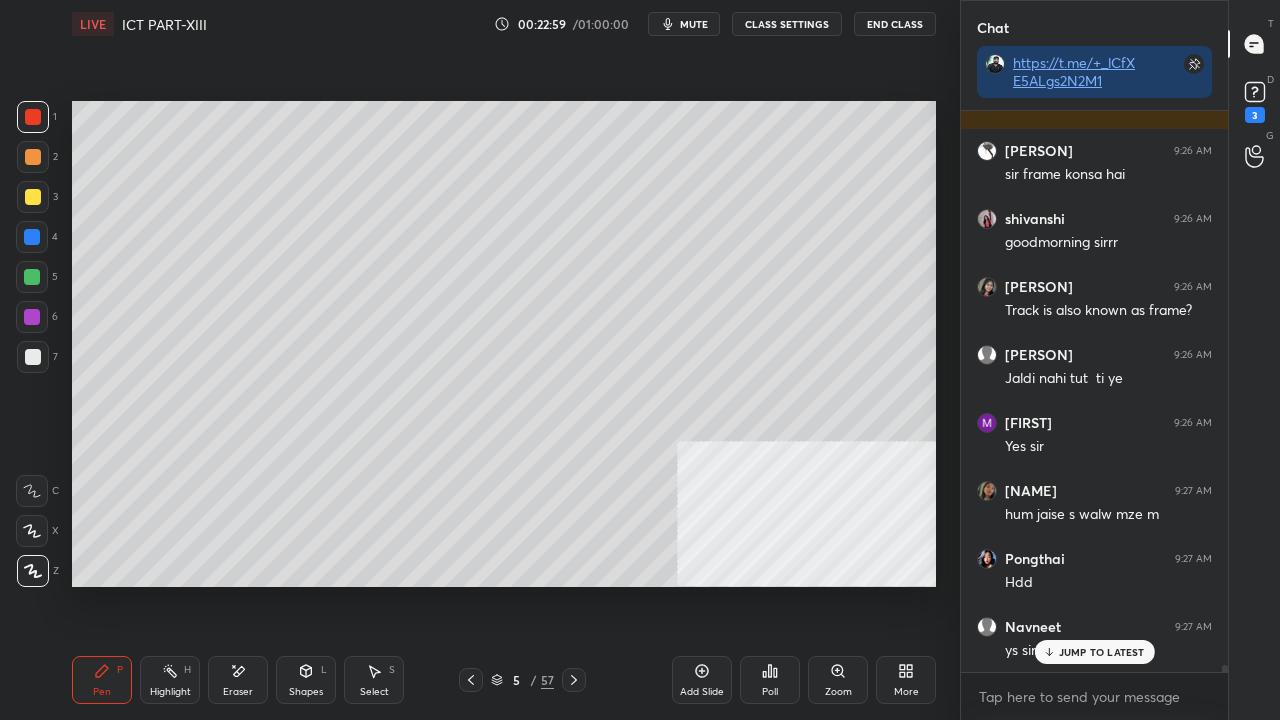 scroll, scrollTop: 46600, scrollLeft: 0, axis: vertical 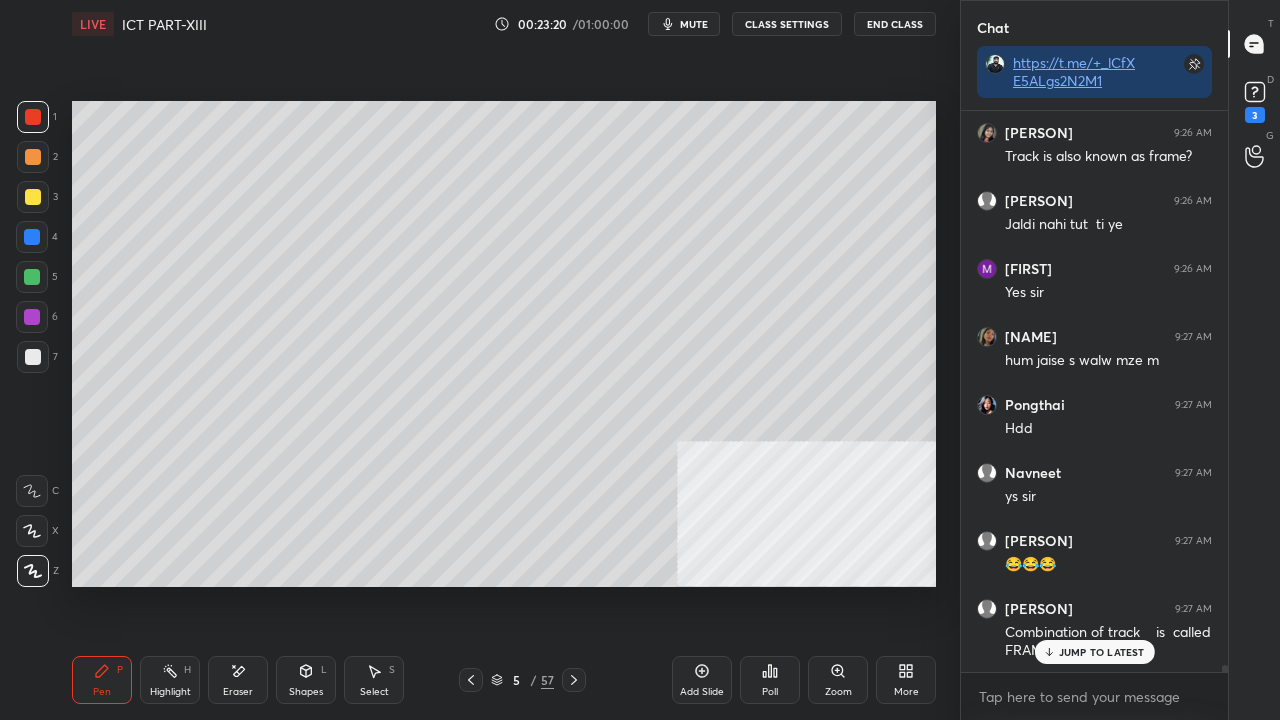 click on "JUMP TO LATEST" at bounding box center [1102, 652] 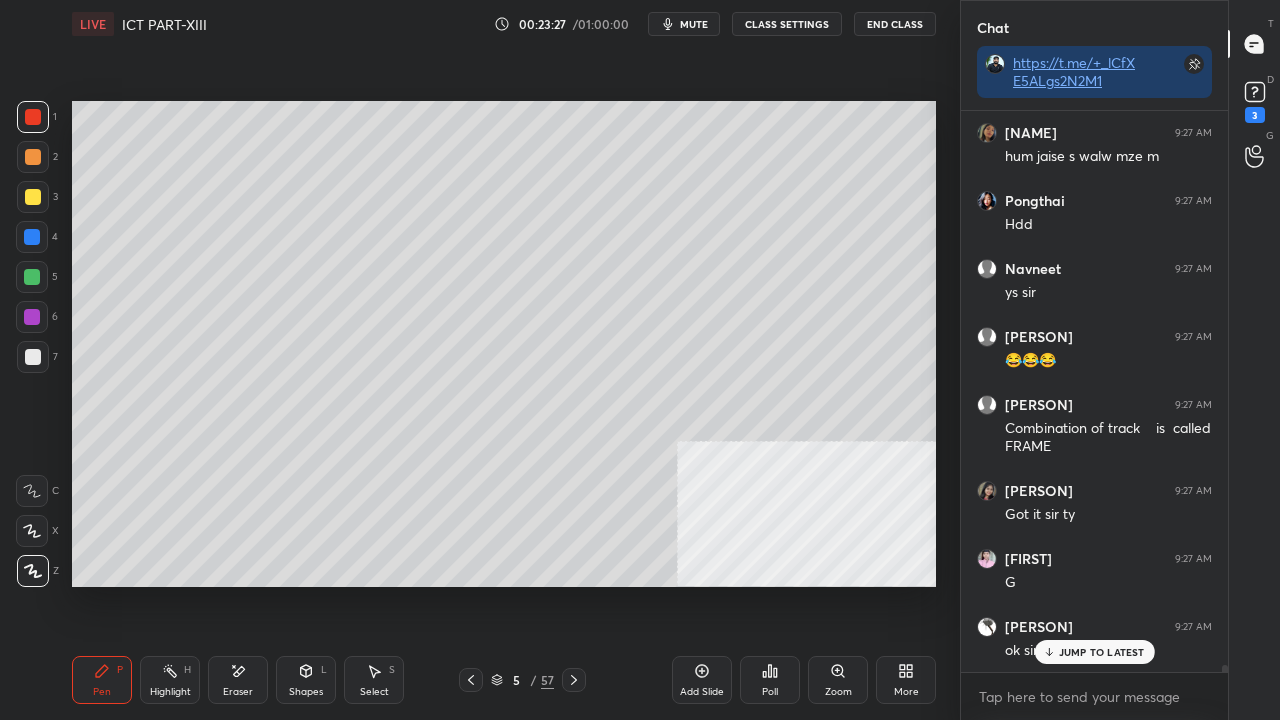 scroll, scrollTop: 46958, scrollLeft: 0, axis: vertical 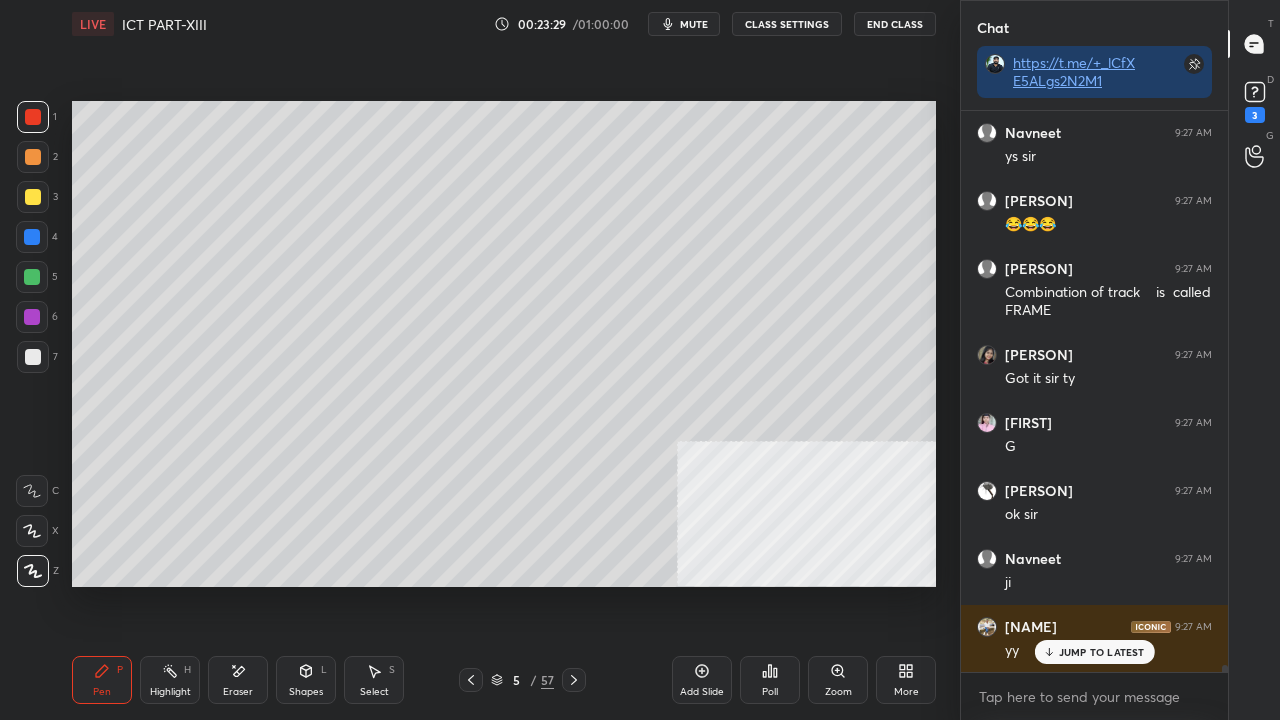 click 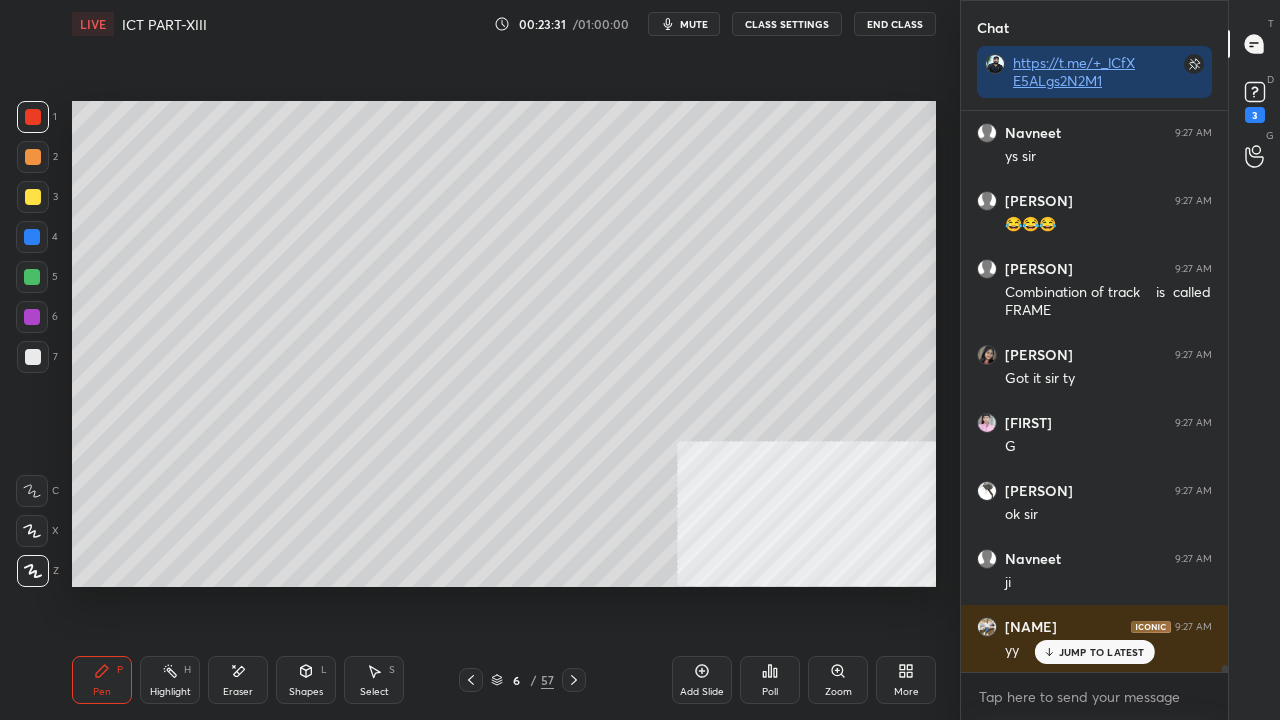 scroll, scrollTop: 47094, scrollLeft: 0, axis: vertical 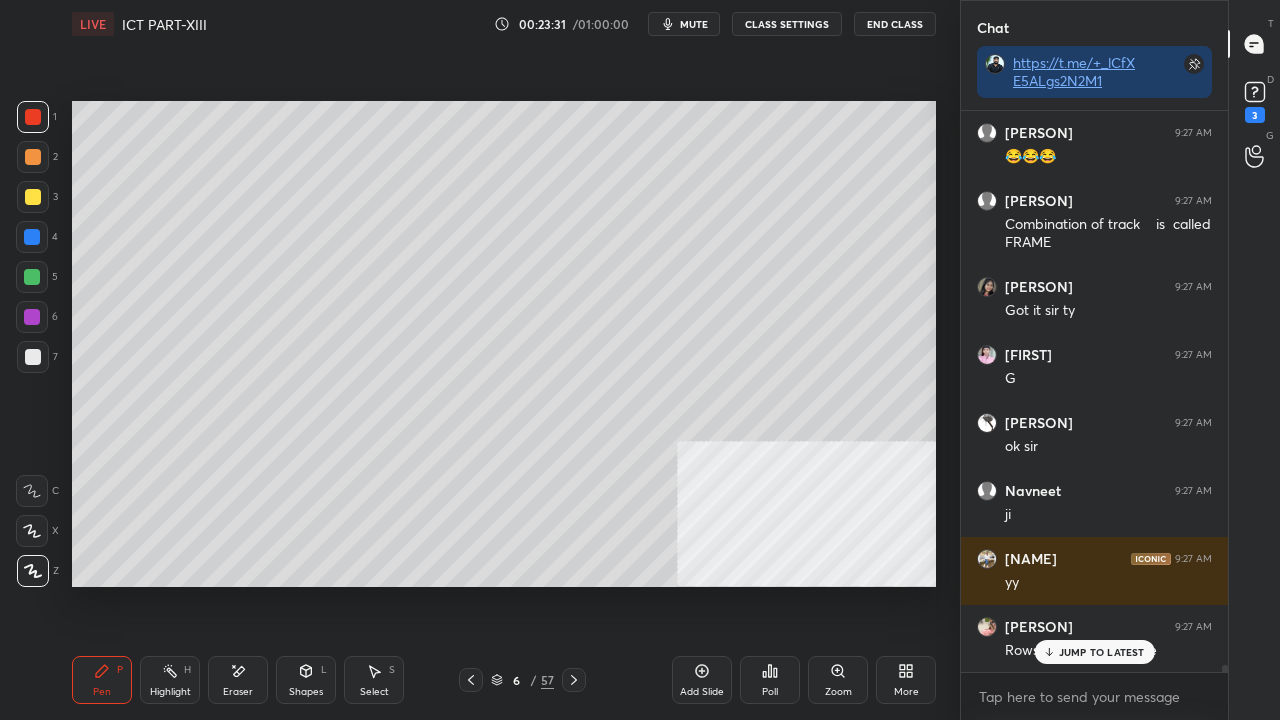 click at bounding box center [33, 197] 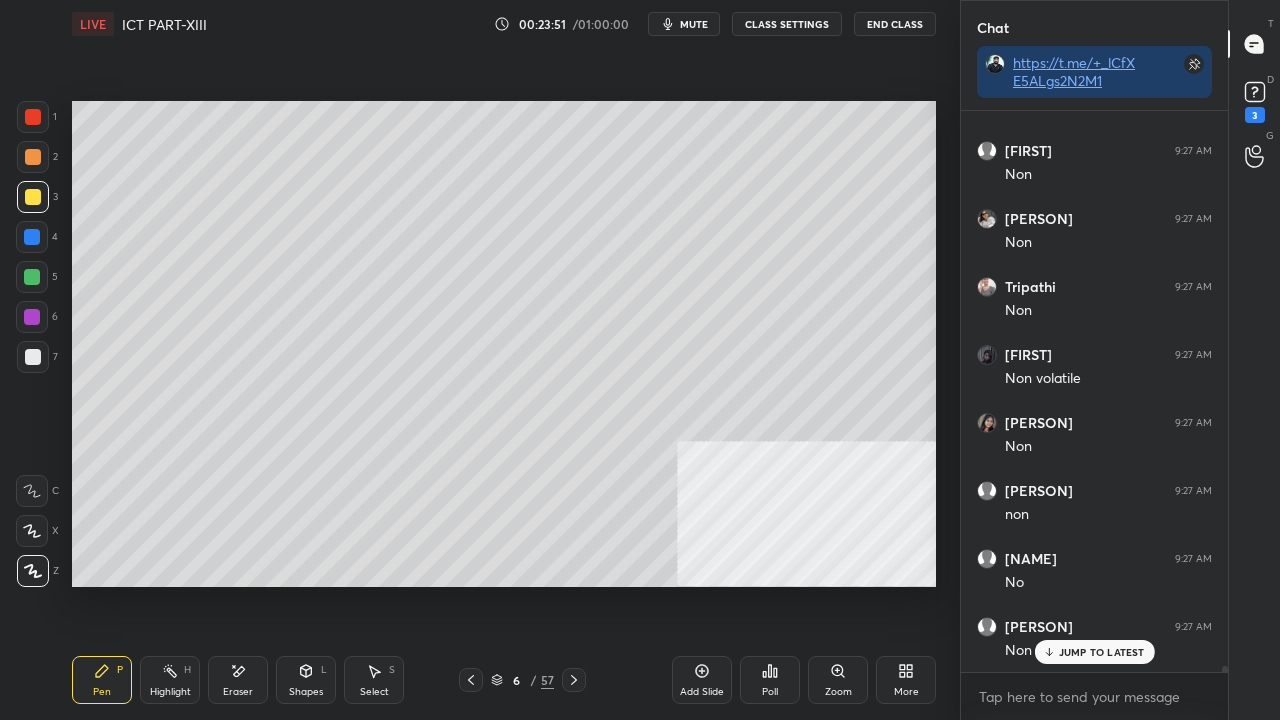 scroll, scrollTop: 49178, scrollLeft: 0, axis: vertical 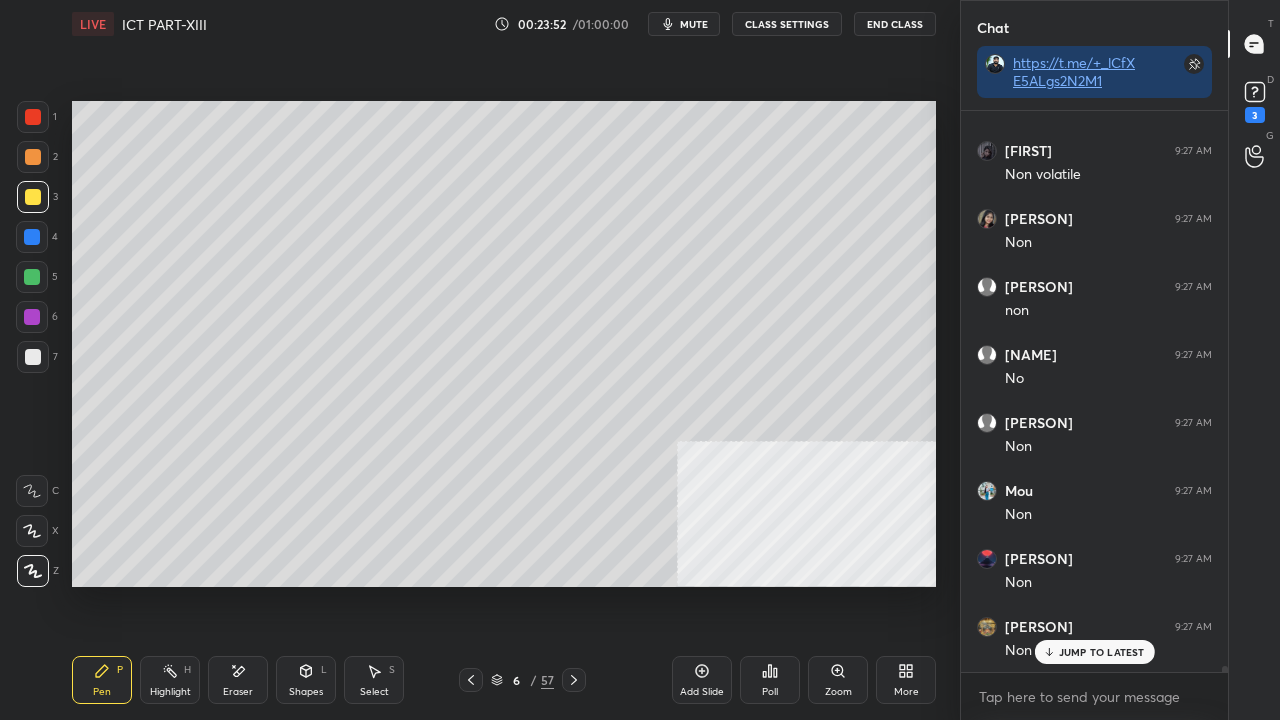 click at bounding box center [33, 117] 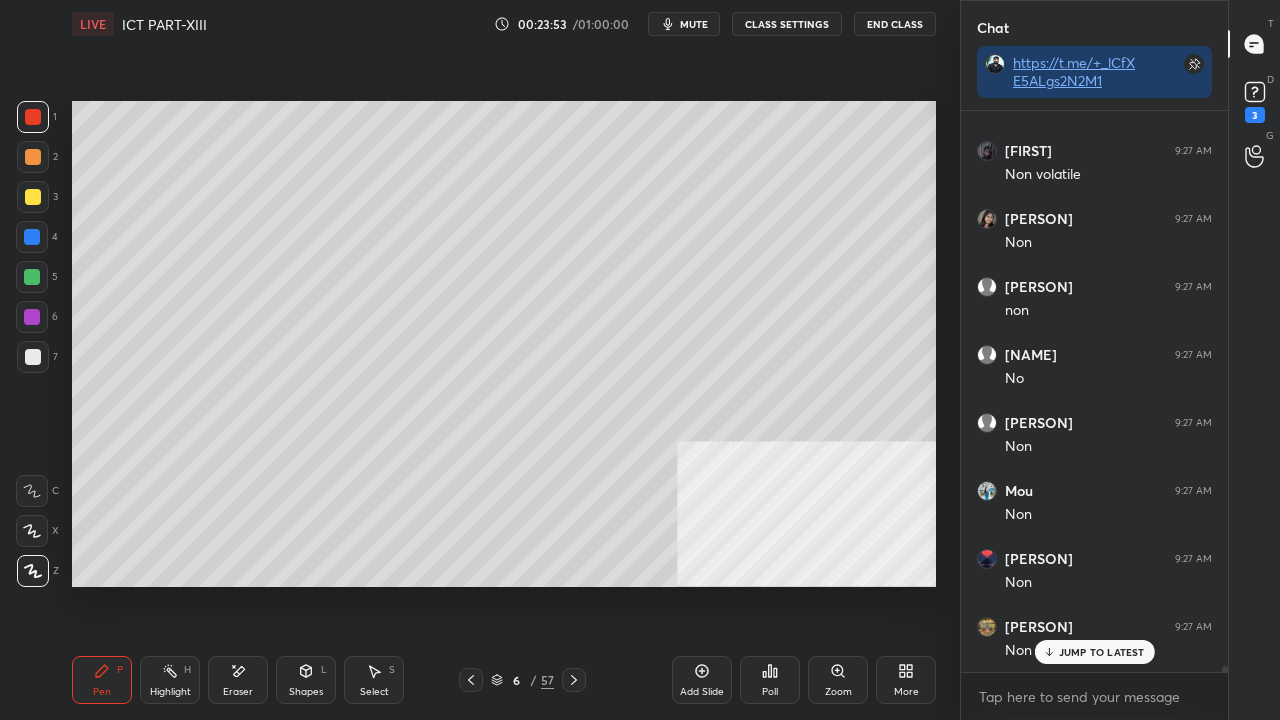 scroll, scrollTop: 49518, scrollLeft: 0, axis: vertical 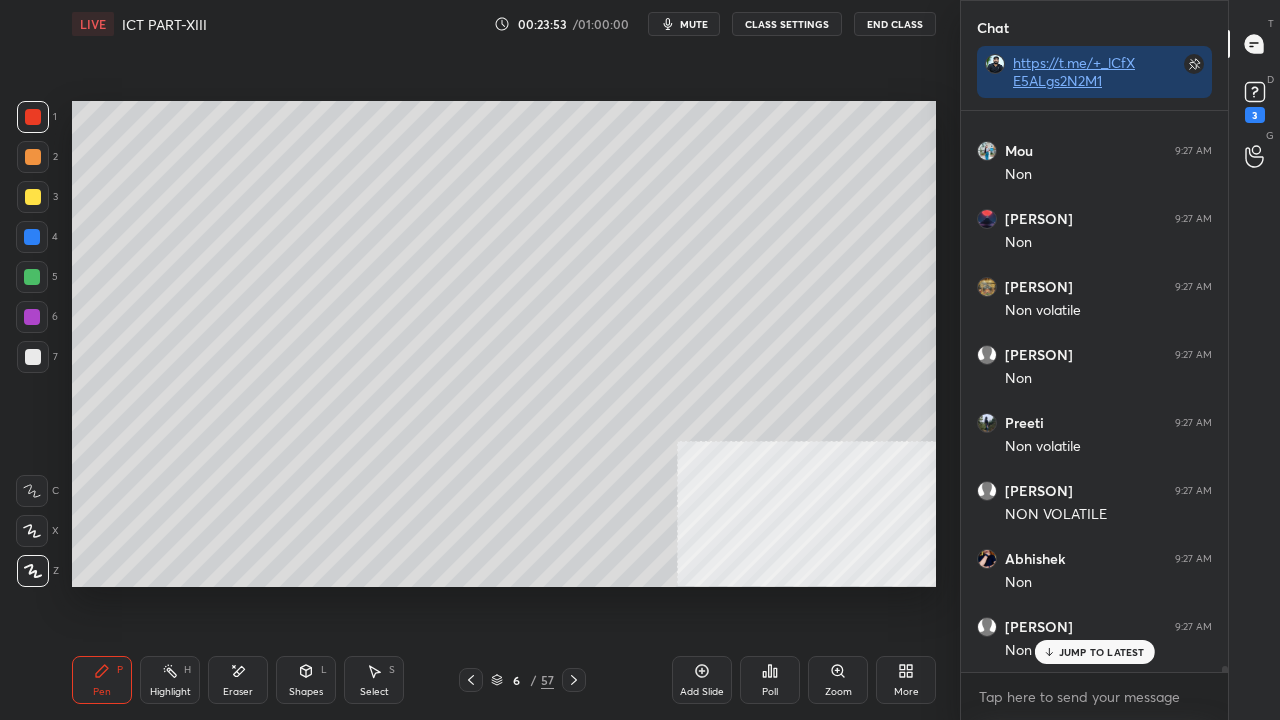 click at bounding box center [33, 157] 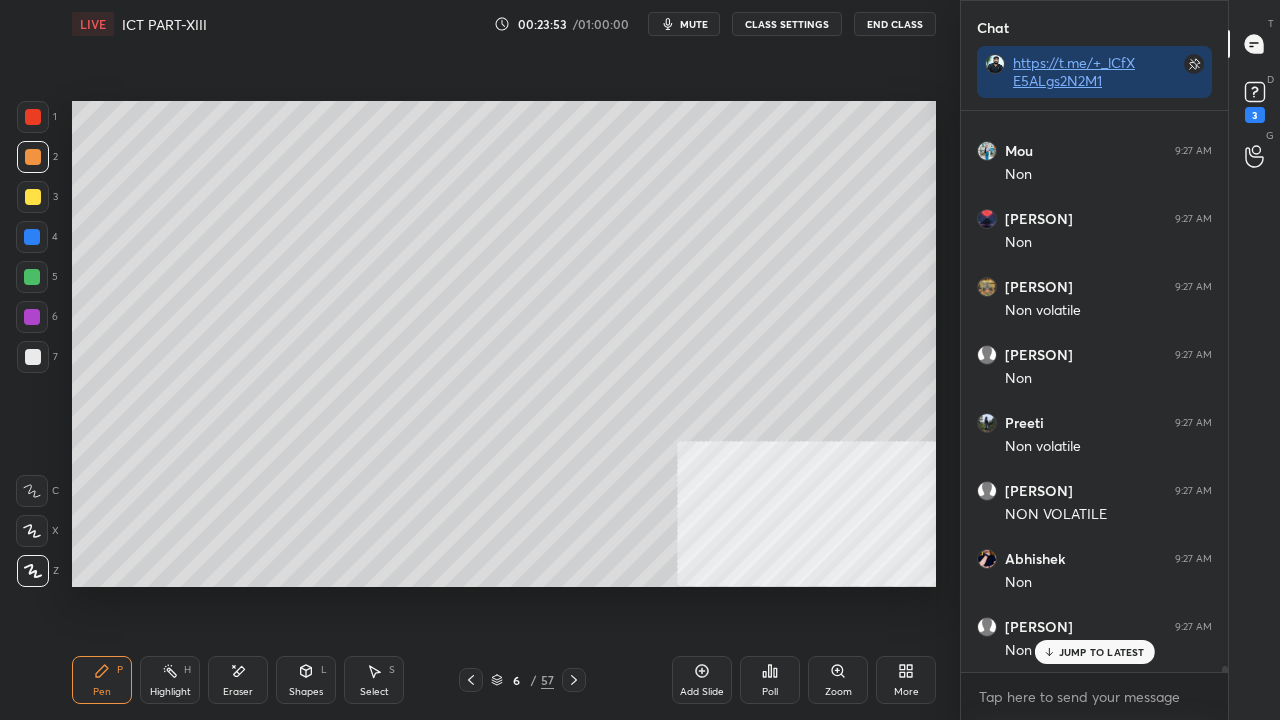 click at bounding box center [33, 117] 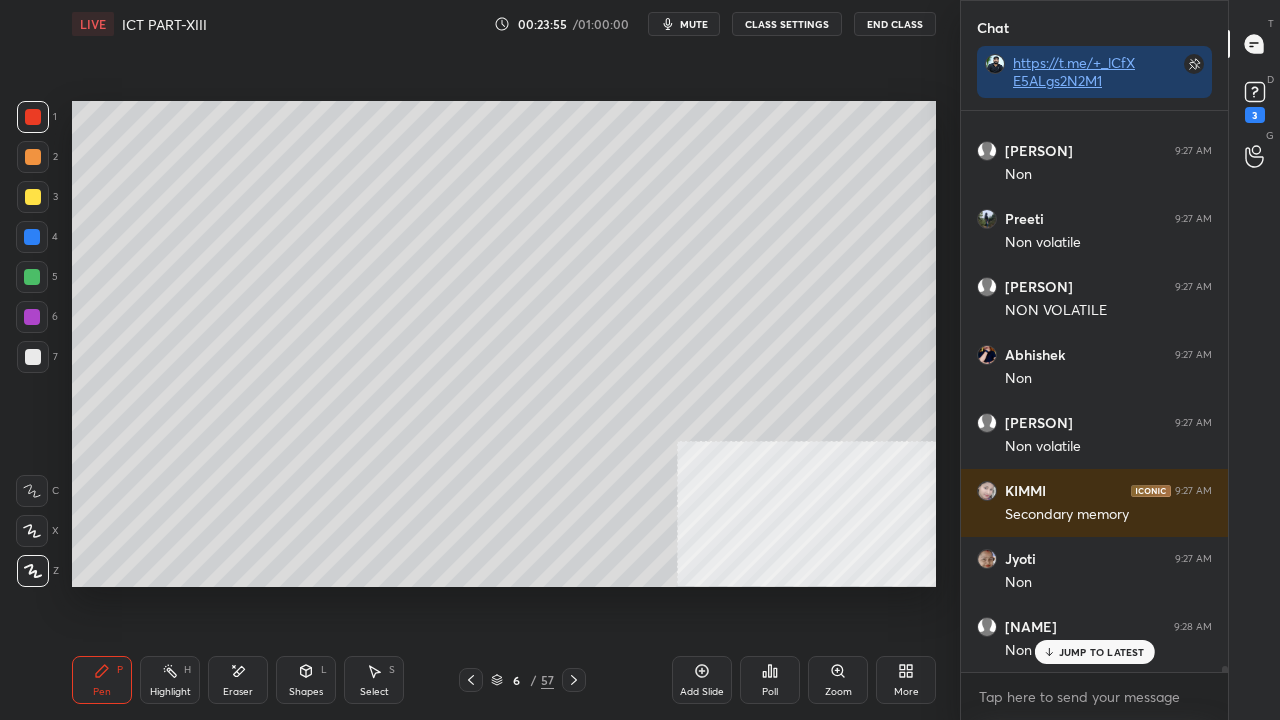 scroll, scrollTop: 49926, scrollLeft: 0, axis: vertical 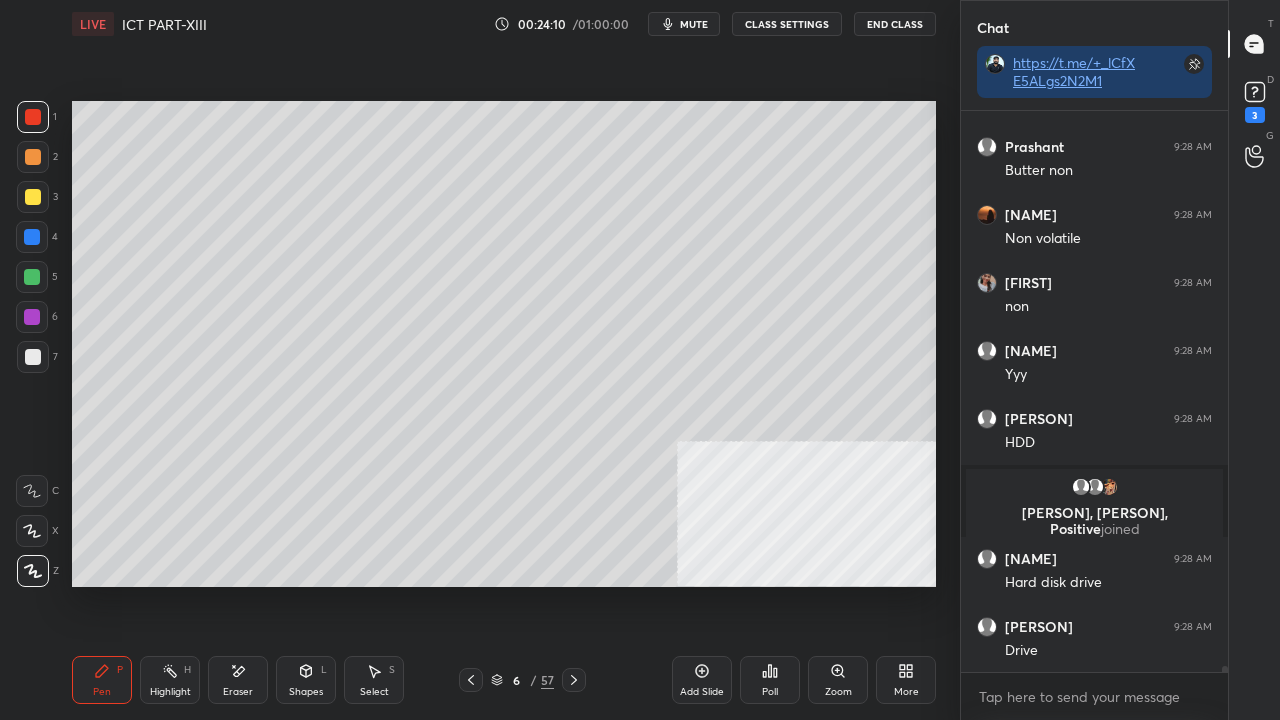 click at bounding box center (33, 357) 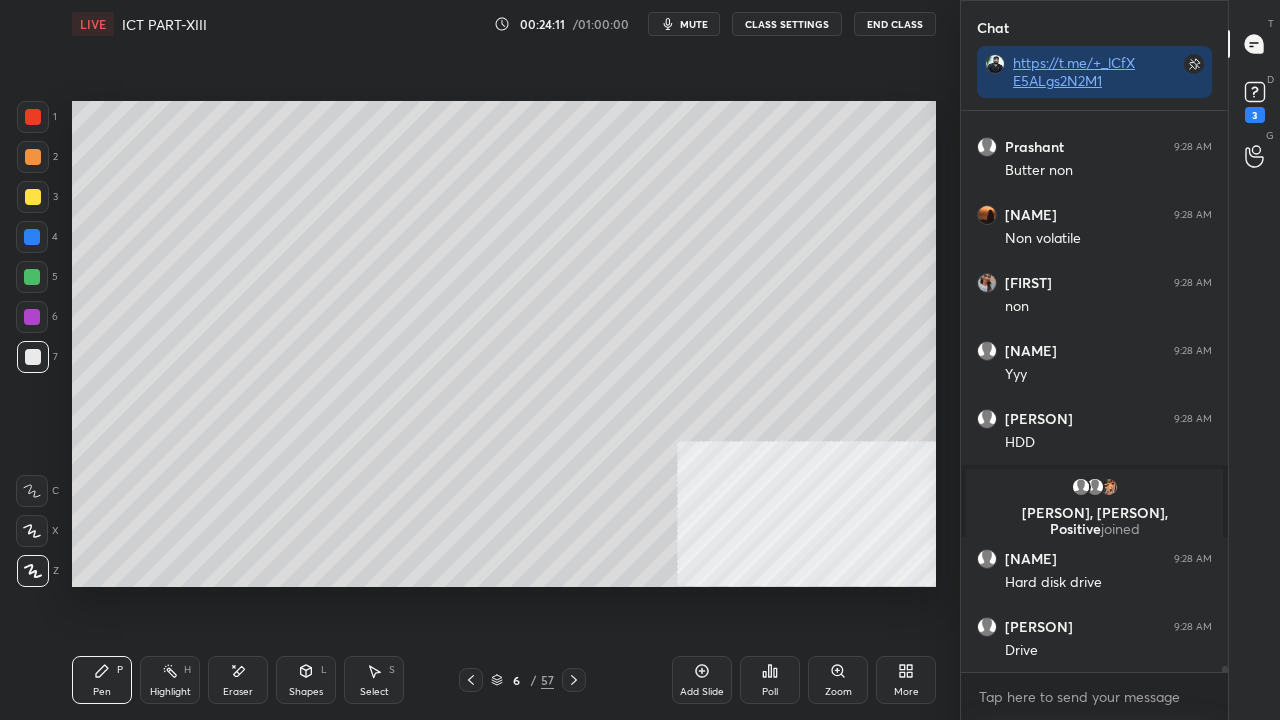 scroll, scrollTop: 48292, scrollLeft: 0, axis: vertical 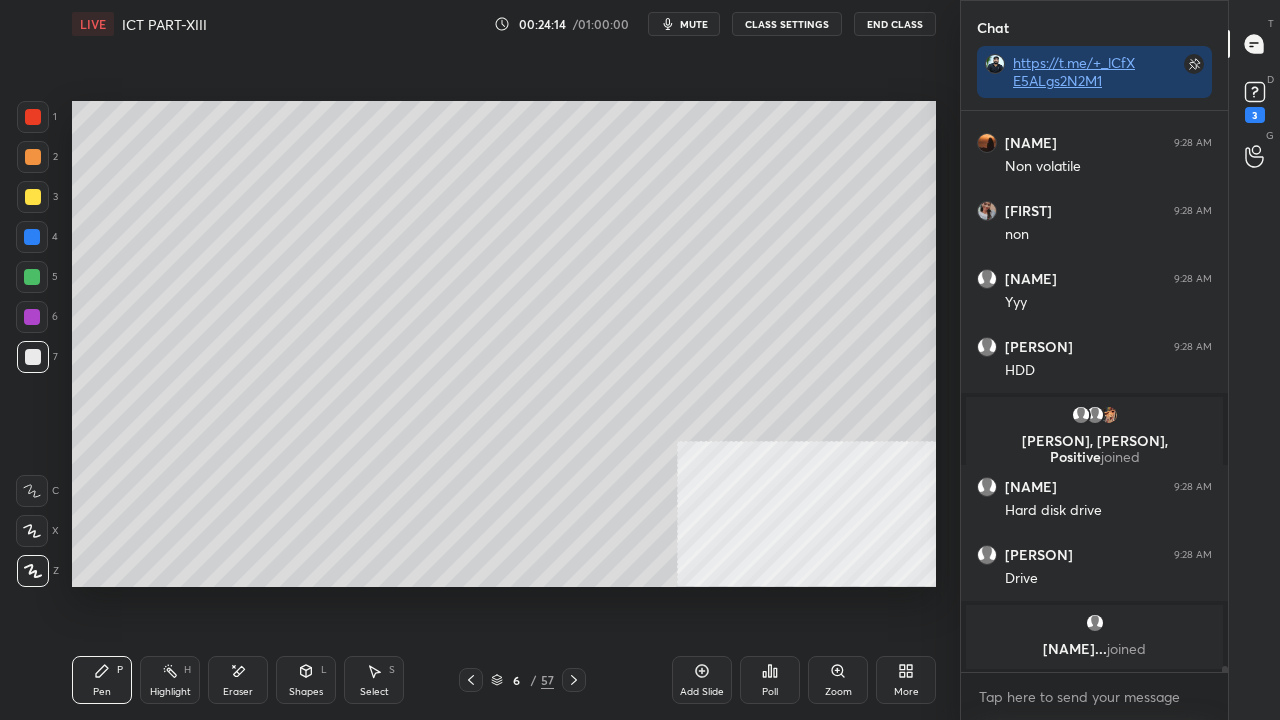 click on "Shapes L" at bounding box center [306, 680] 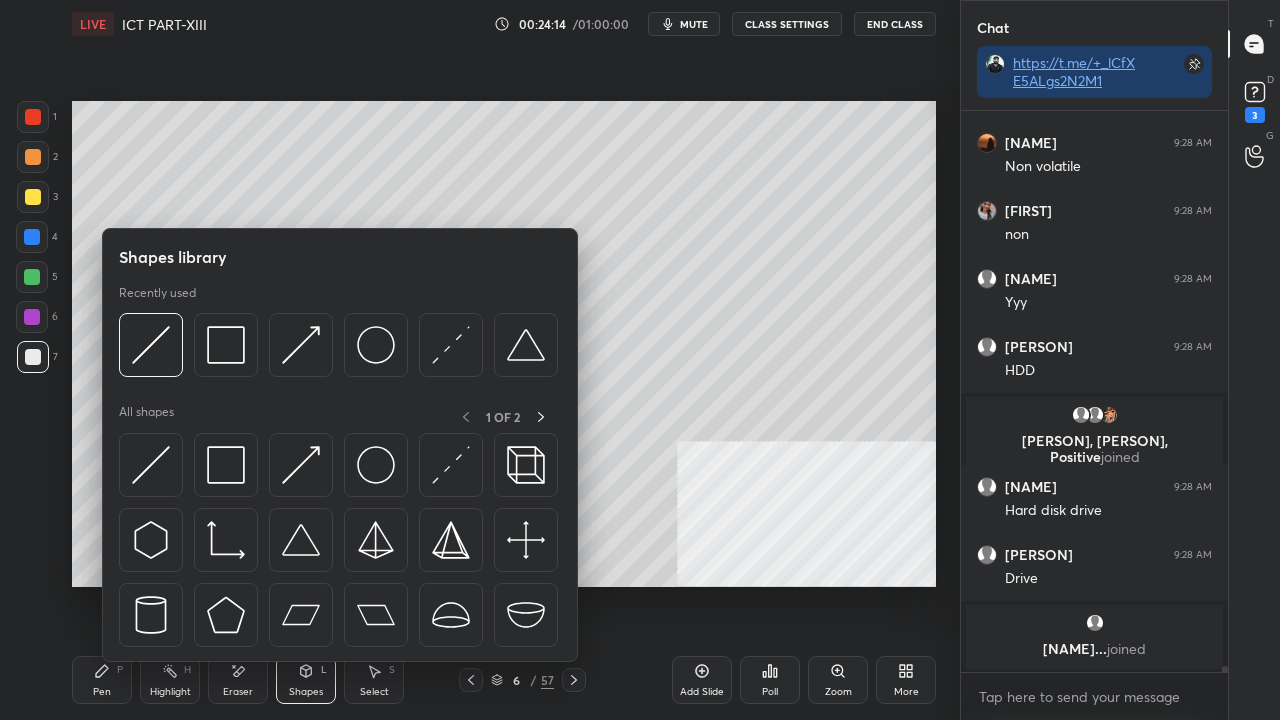 scroll, scrollTop: 48306, scrollLeft: 0, axis: vertical 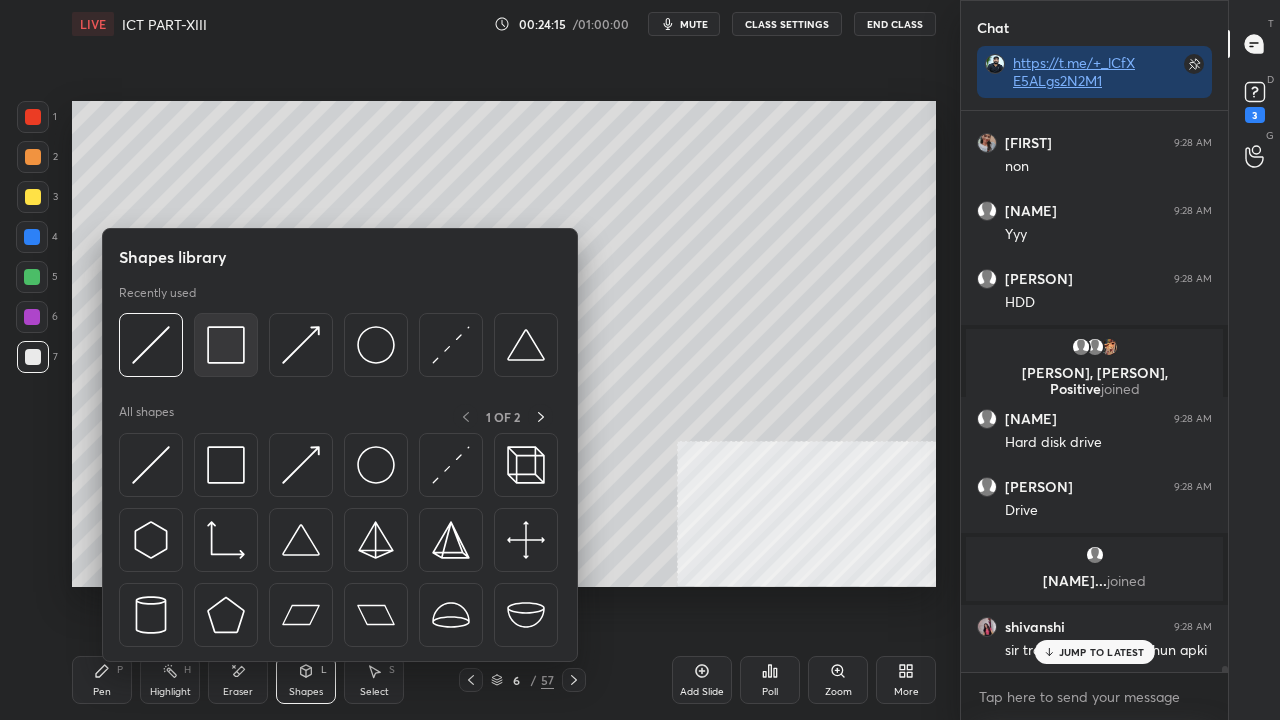 click at bounding box center [226, 345] 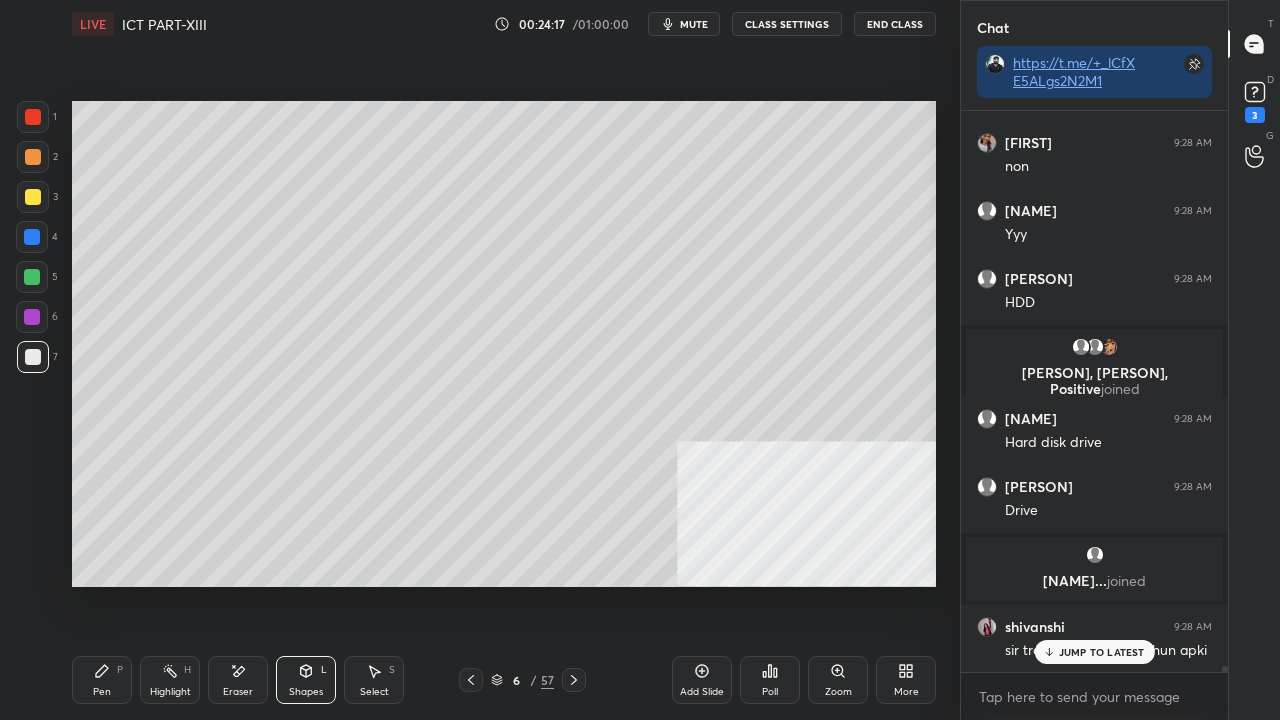 click 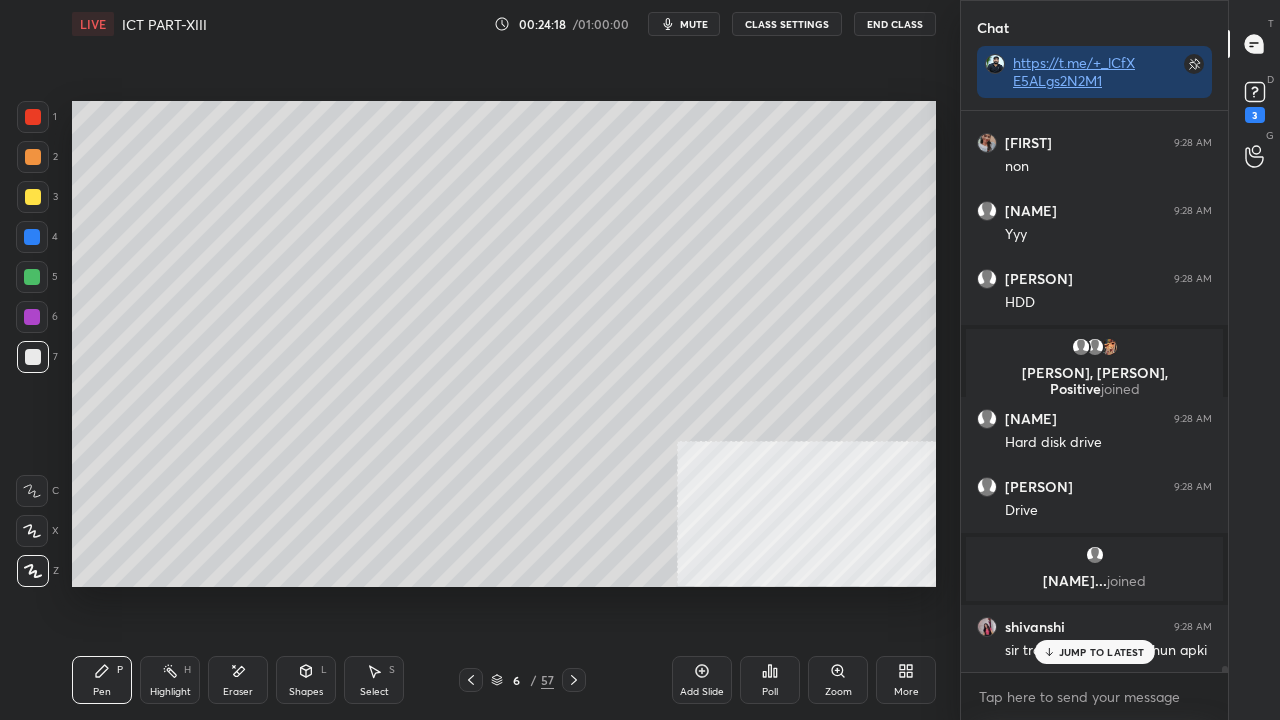 click 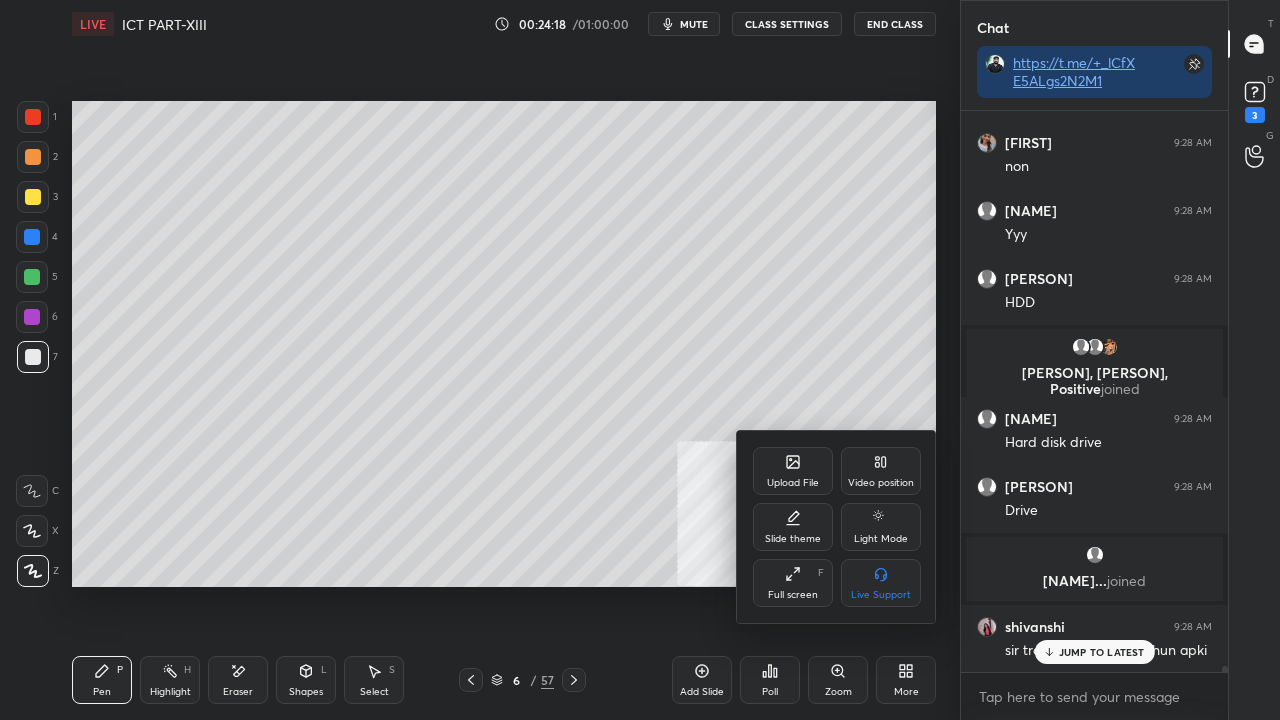 click on "Upload File" at bounding box center [793, 471] 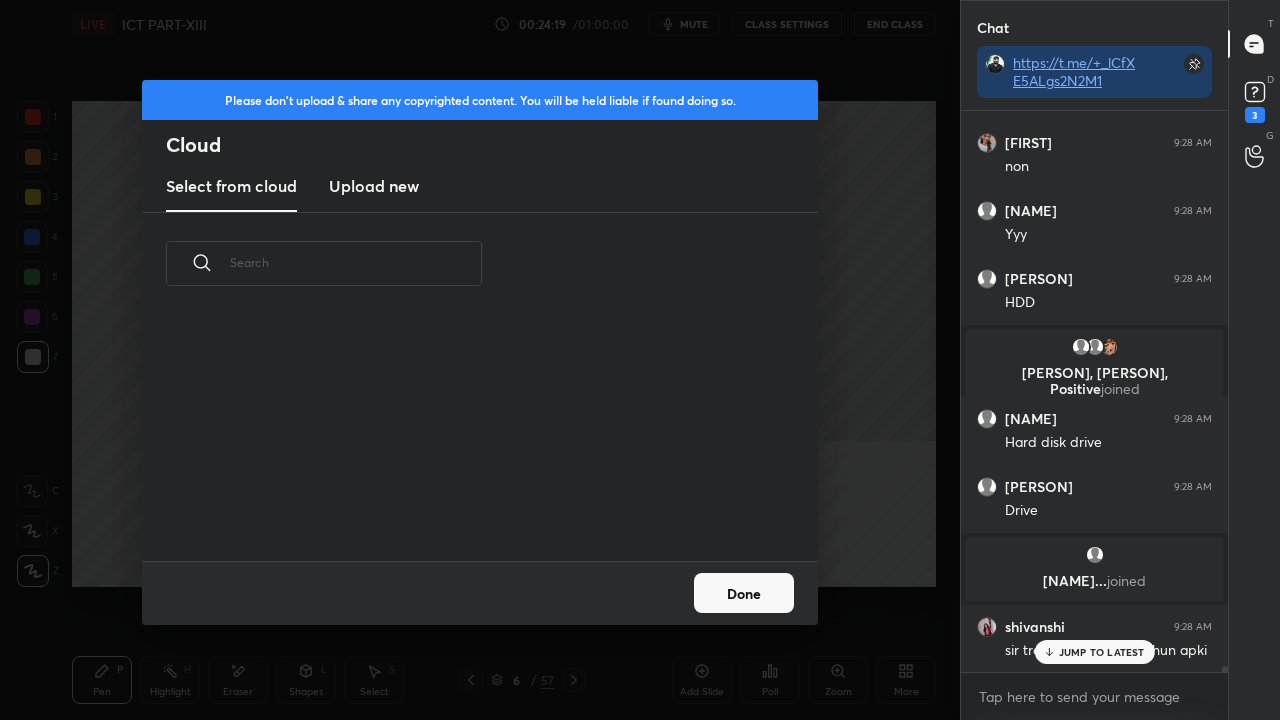 scroll, scrollTop: 7, scrollLeft: 11, axis: both 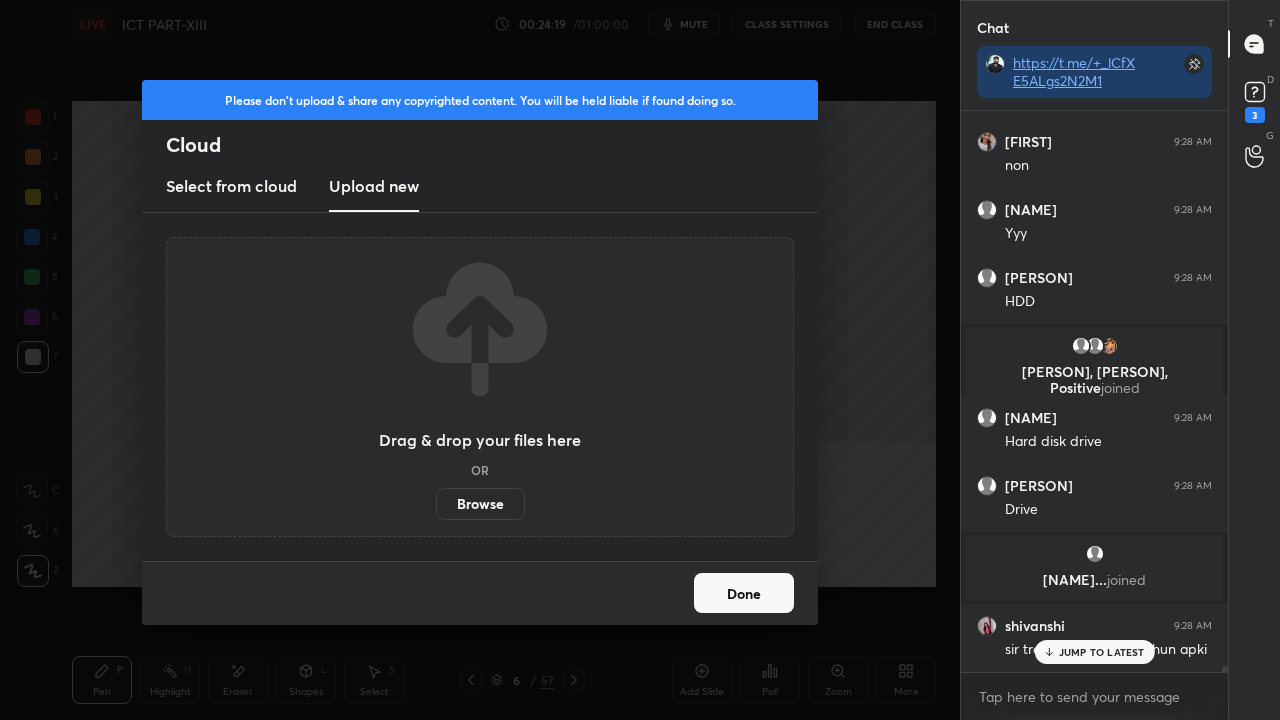 click on "Browse" at bounding box center [480, 504] 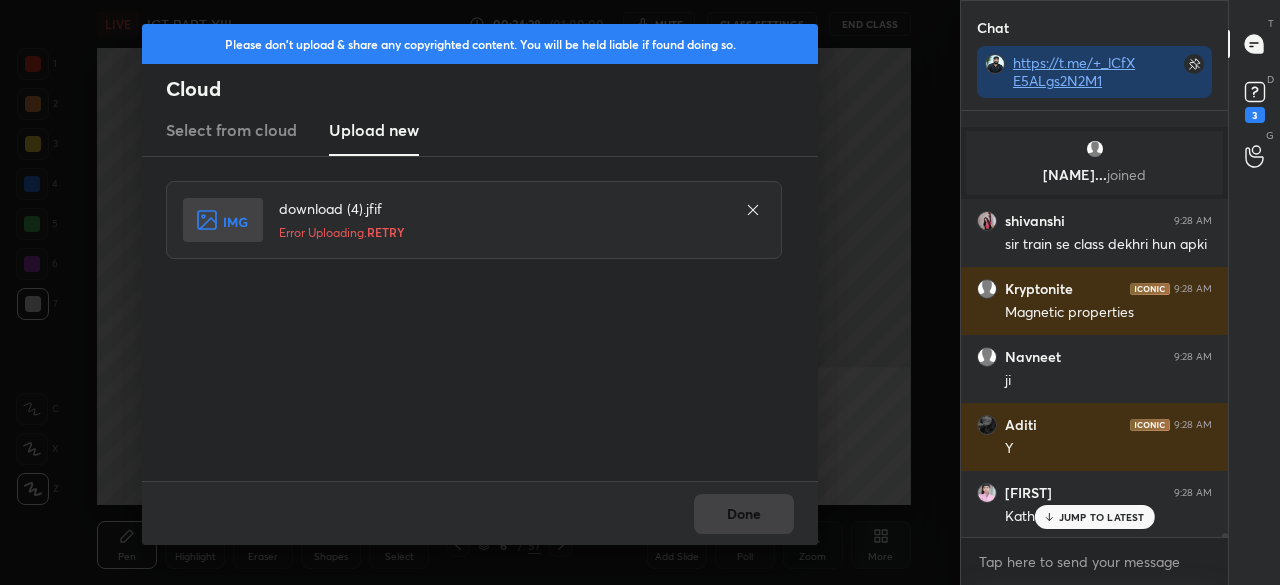 click on "JUMP TO LATEST" at bounding box center [1102, 517] 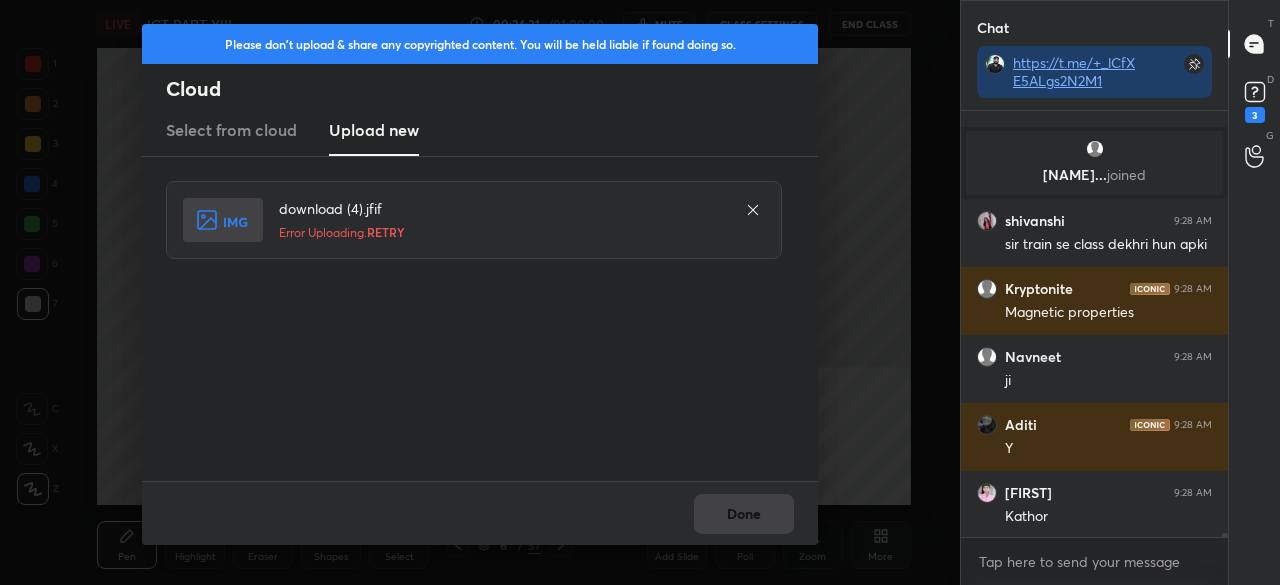 click 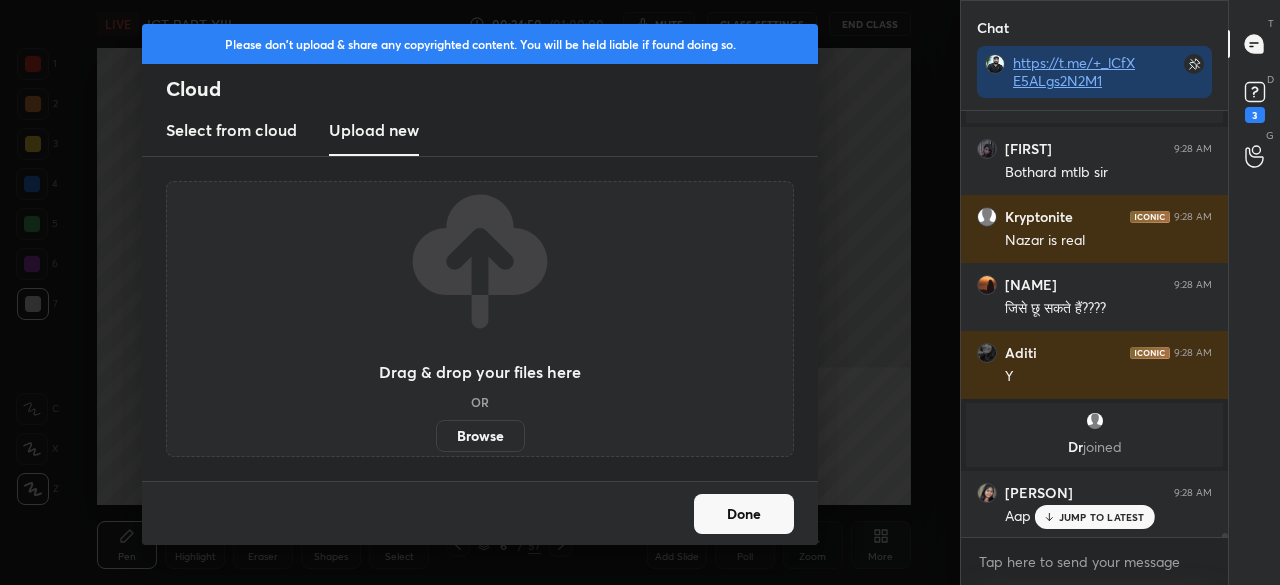 scroll, scrollTop: 49400, scrollLeft: 0, axis: vertical 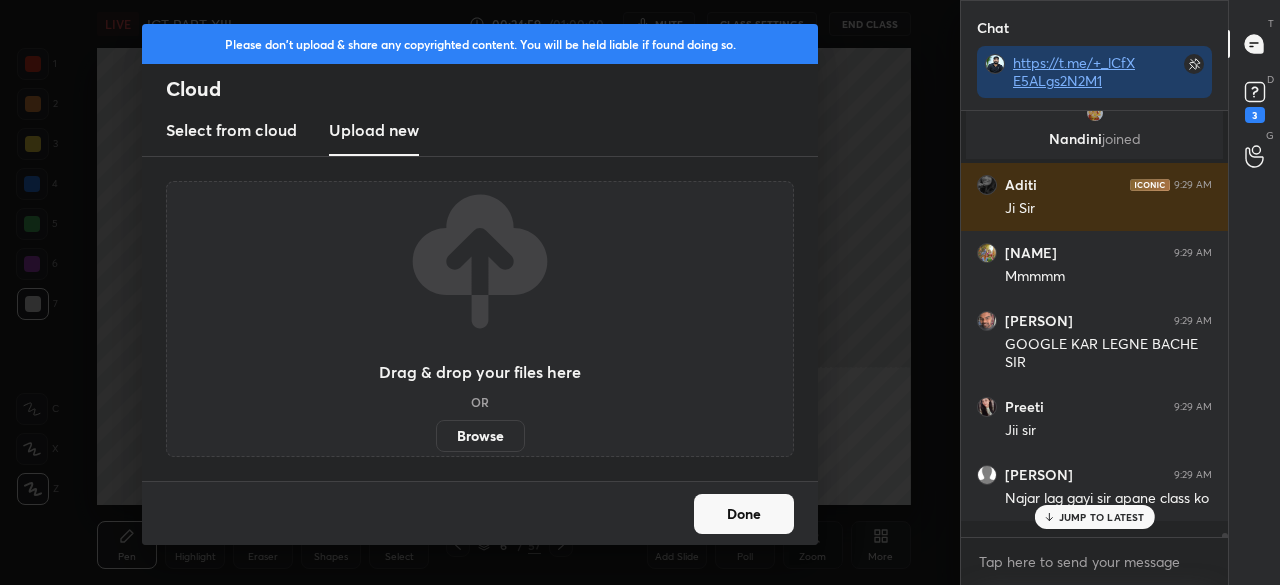 drag, startPoint x: 764, startPoint y: 517, endPoint x: 778, endPoint y: 503, distance: 19.79899 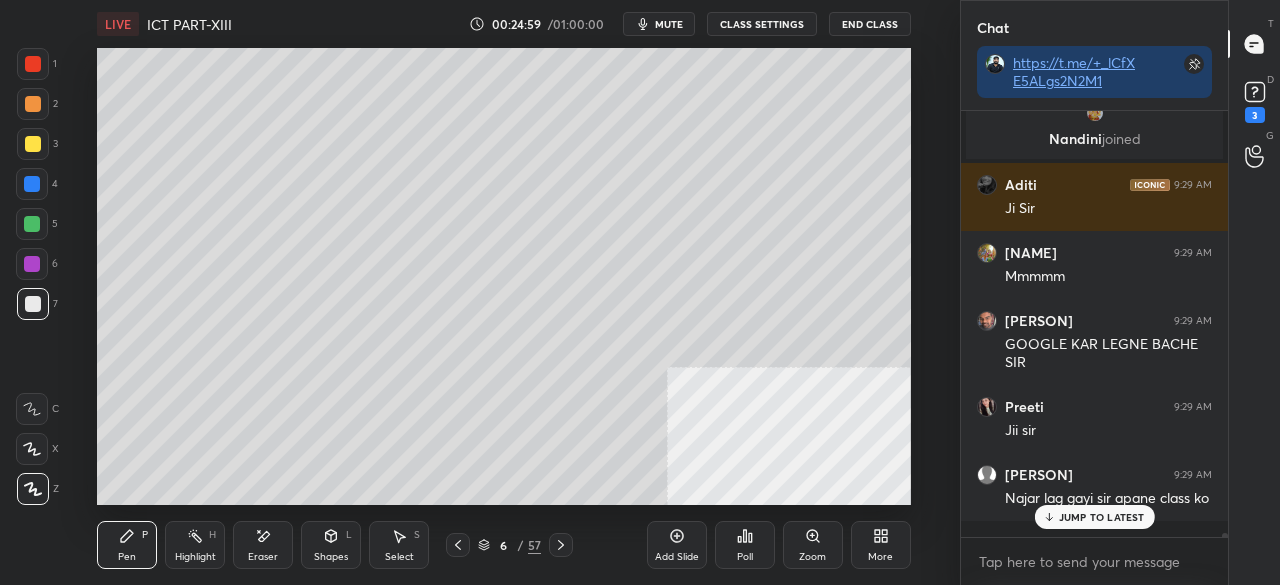 click 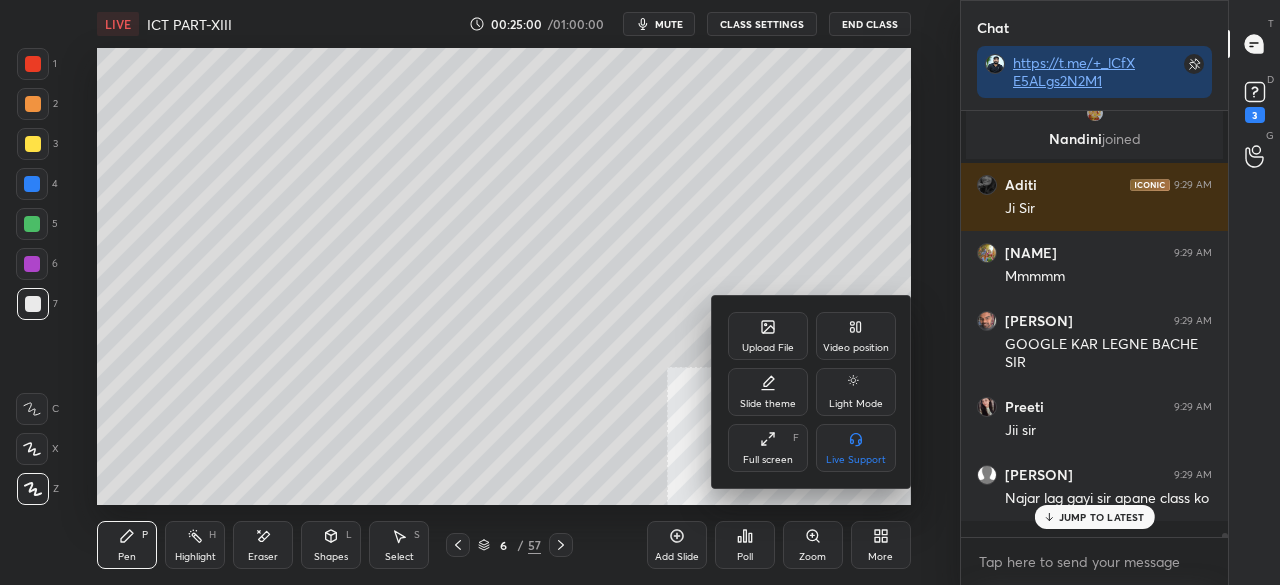 scroll, scrollTop: 50002, scrollLeft: 0, axis: vertical 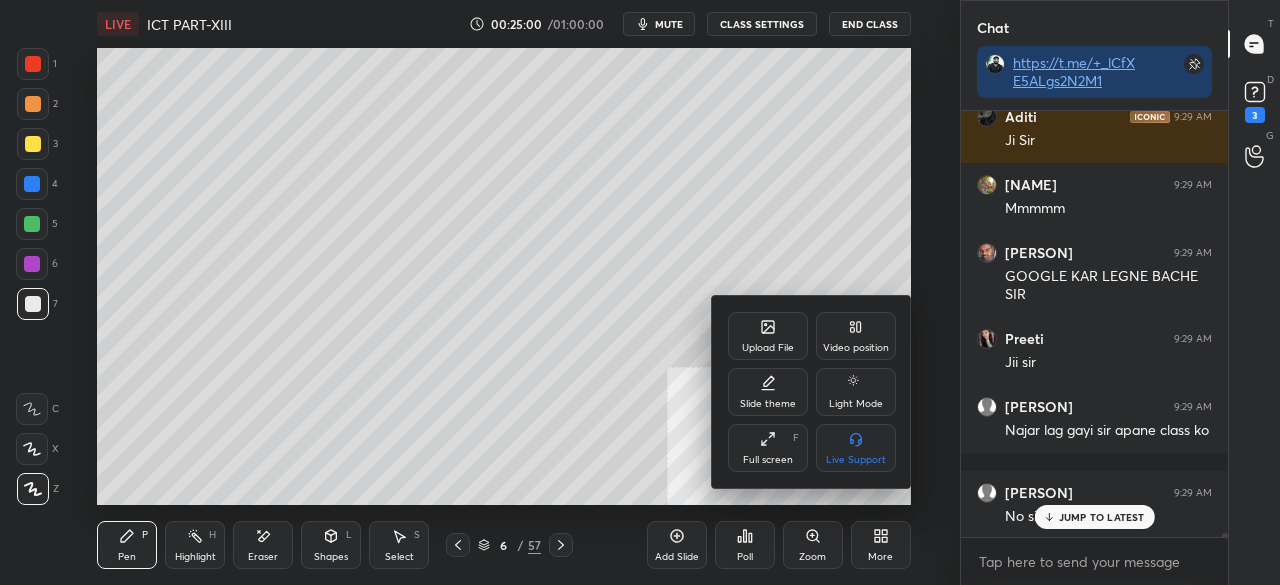 click on "Upload File" at bounding box center [768, 336] 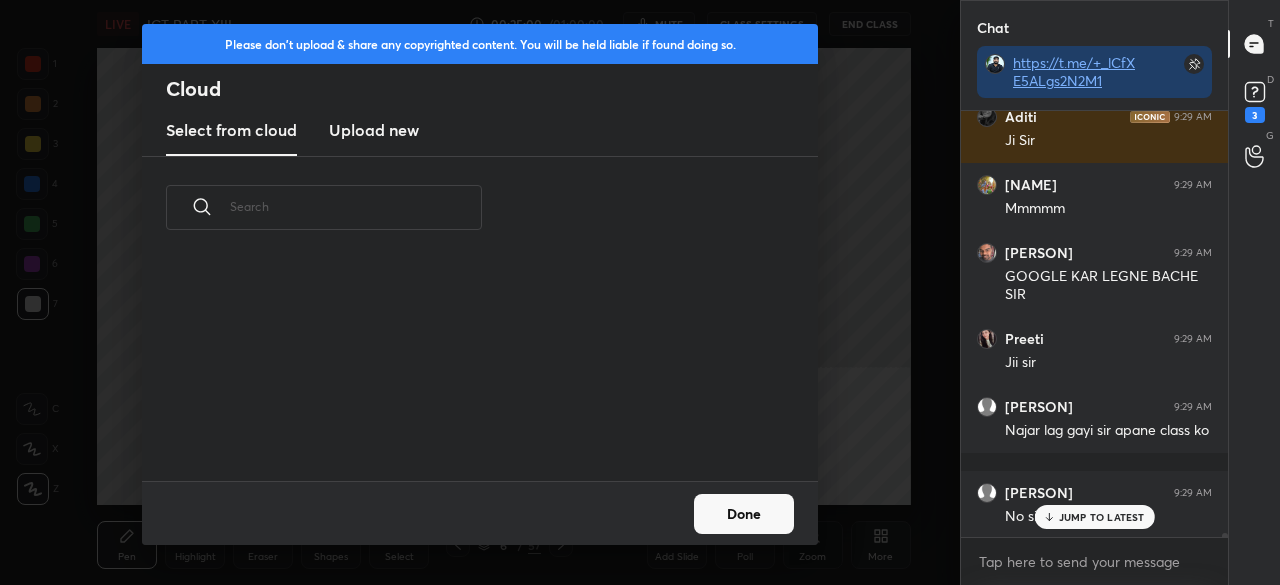 scroll, scrollTop: 6, scrollLeft: 11, axis: both 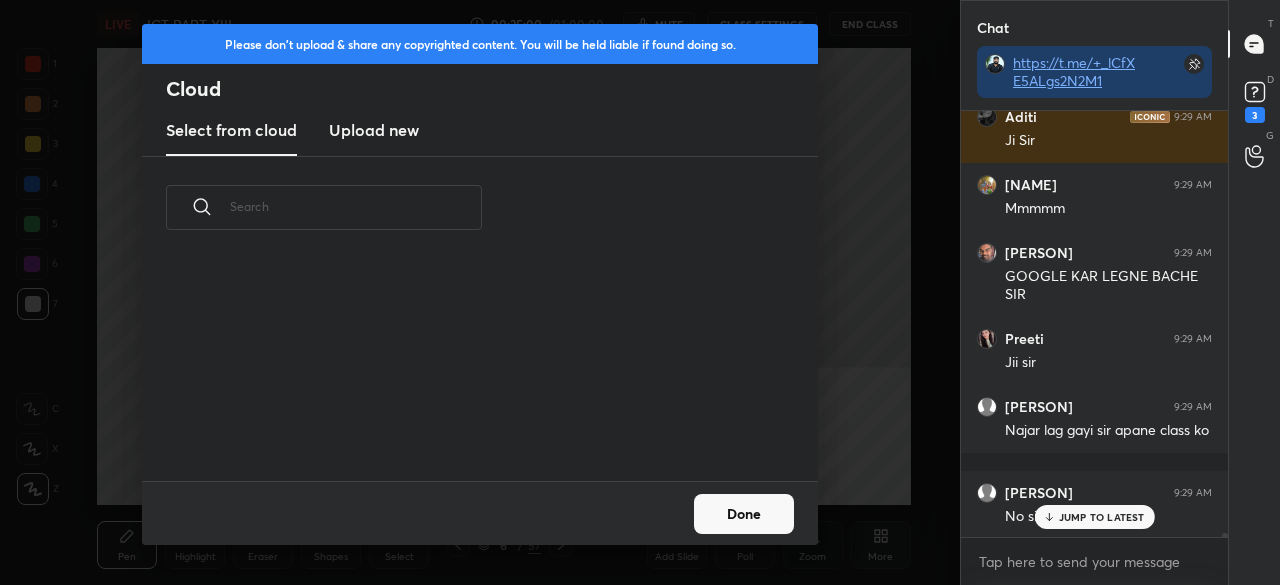 click on "Upload new" at bounding box center (374, 130) 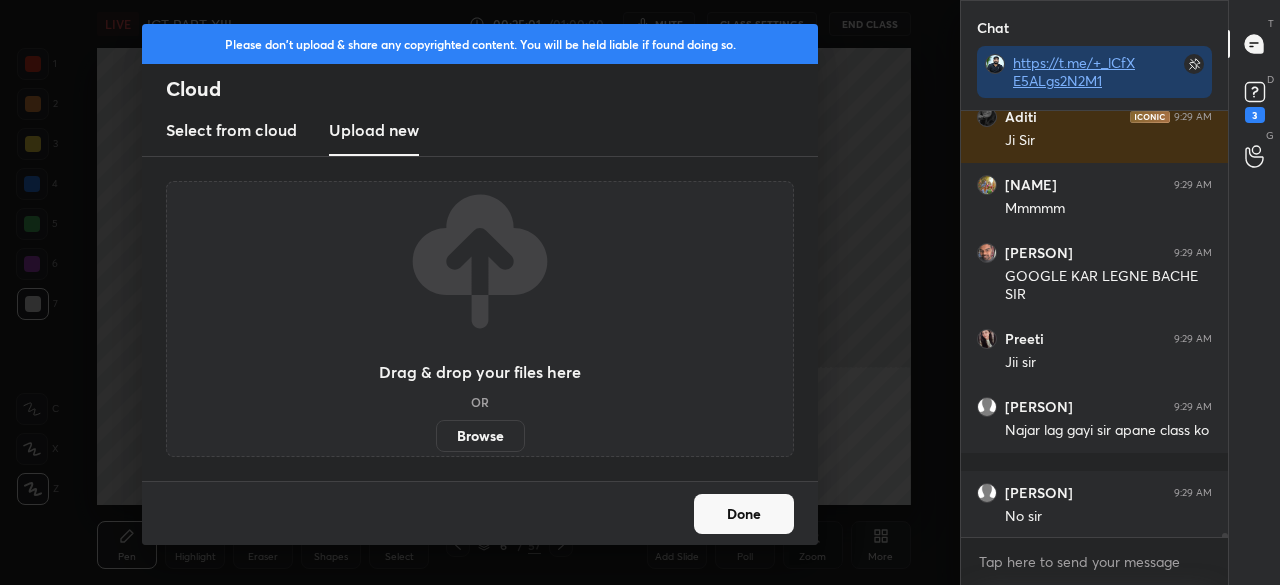 scroll, scrollTop: 50070, scrollLeft: 0, axis: vertical 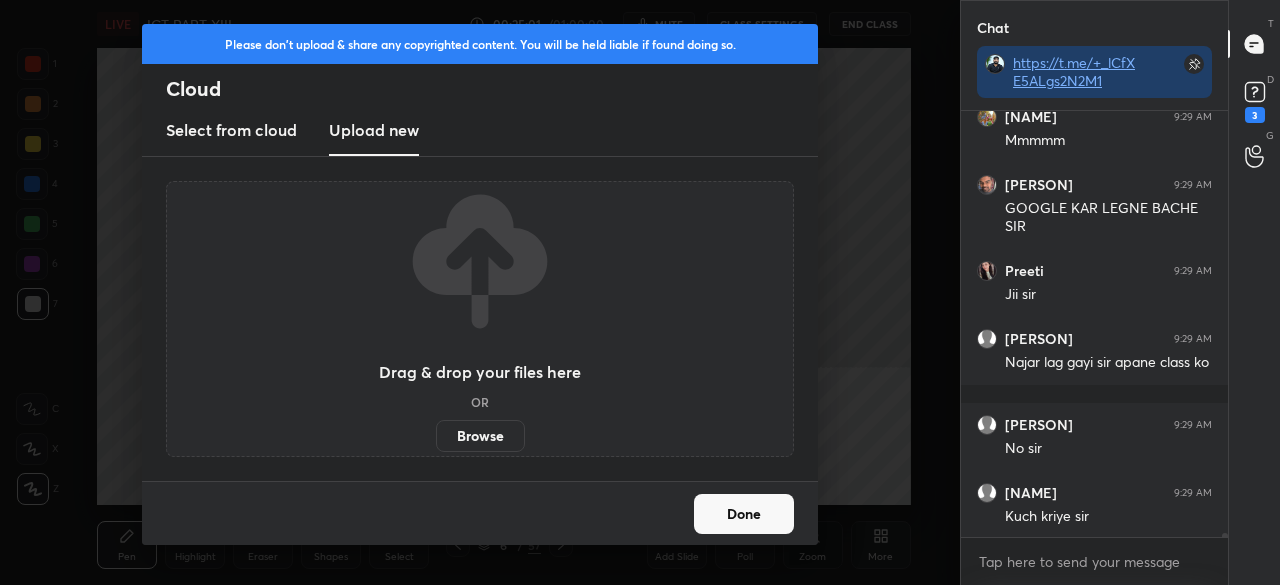 click on "Browse" at bounding box center [480, 436] 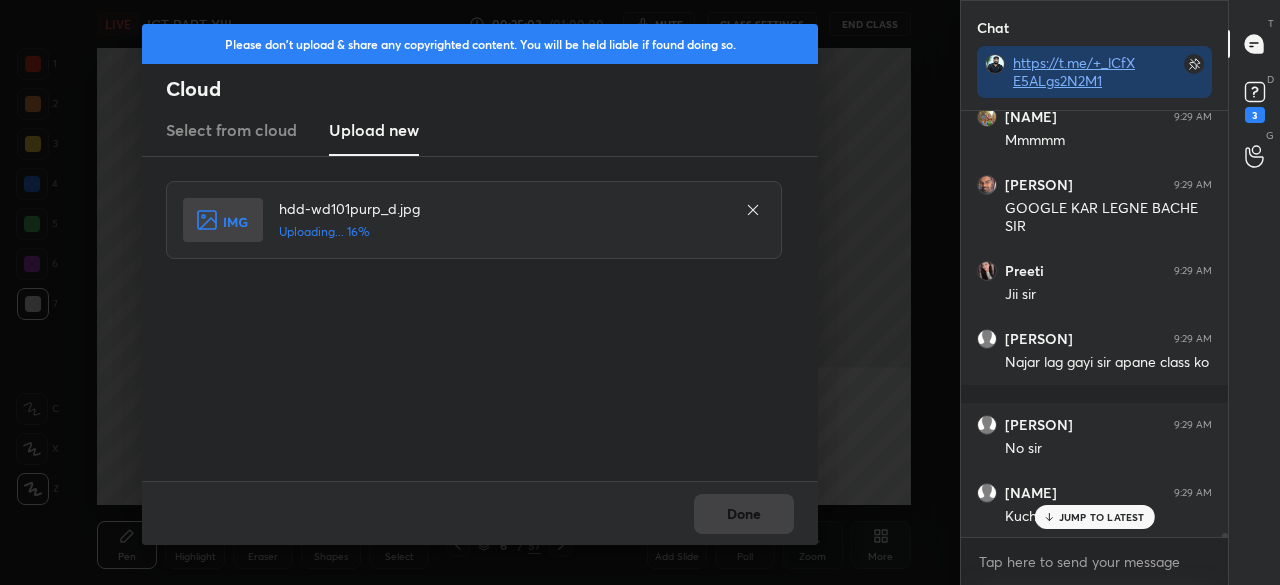scroll, scrollTop: 50138, scrollLeft: 0, axis: vertical 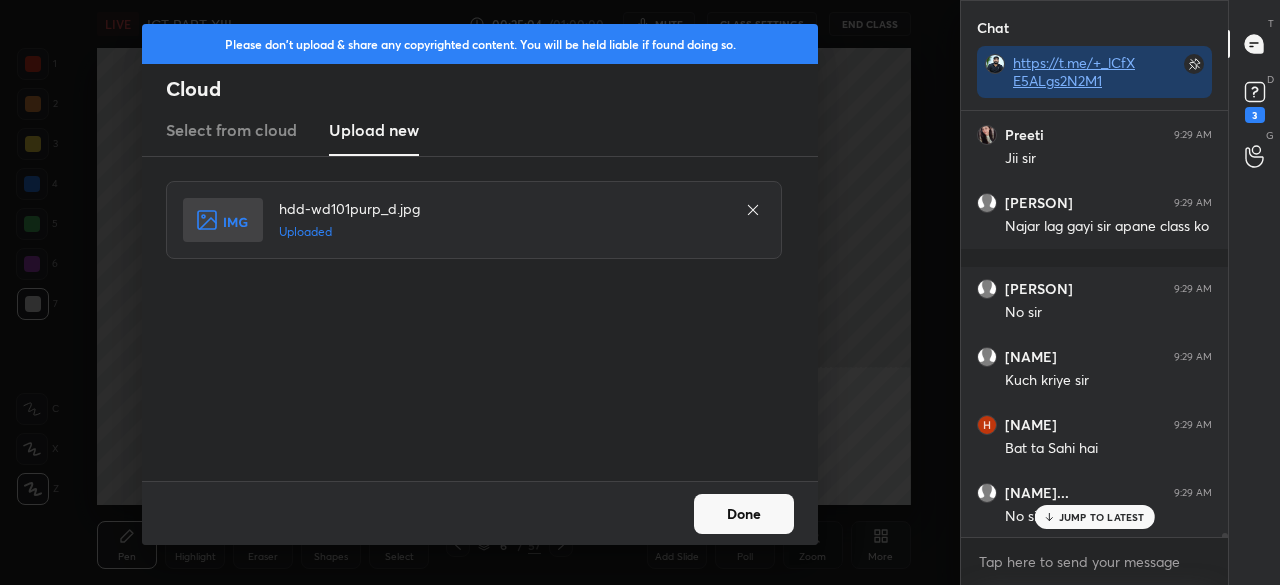click on "Done" at bounding box center (744, 514) 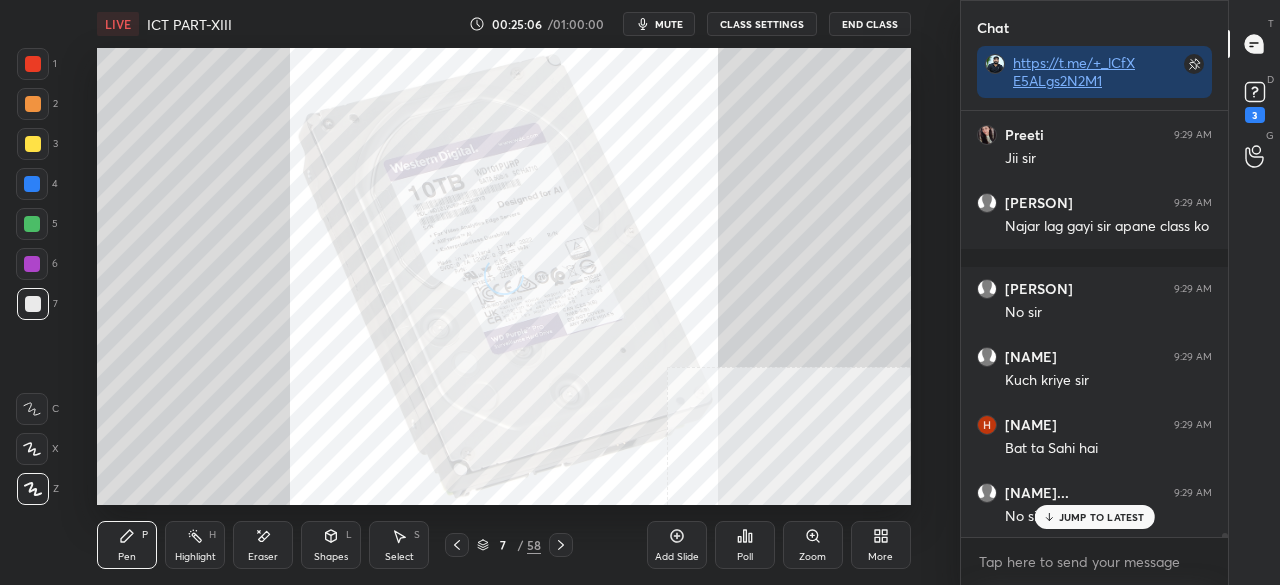 click at bounding box center [33, 64] 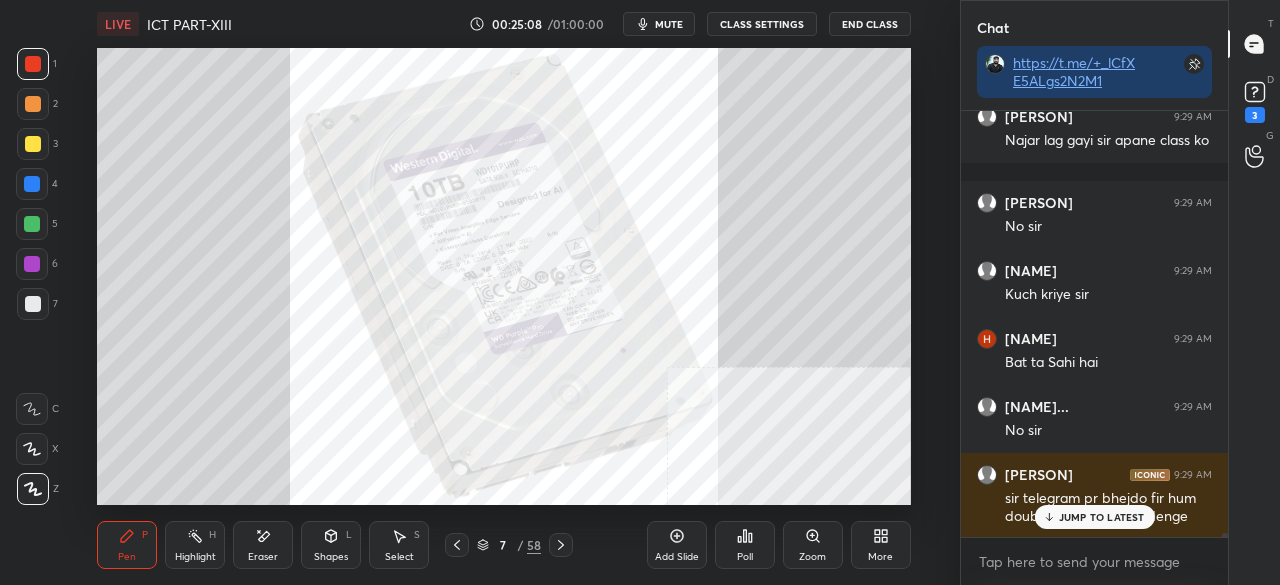scroll, scrollTop: 50364, scrollLeft: 0, axis: vertical 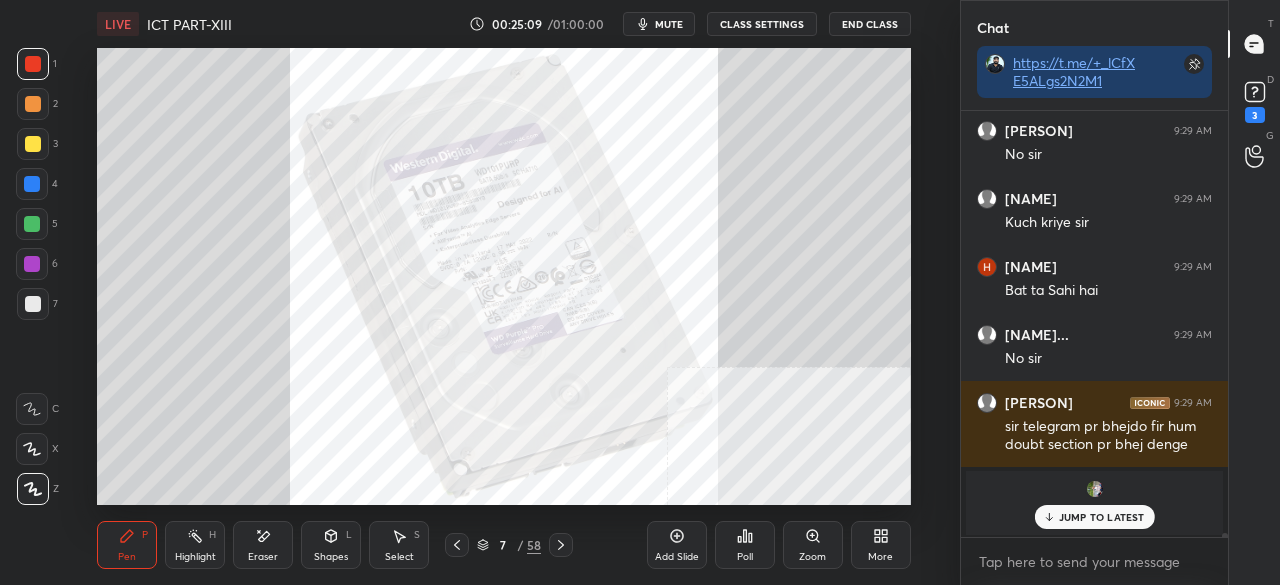 click on "JUMP TO LATEST" at bounding box center [1102, 517] 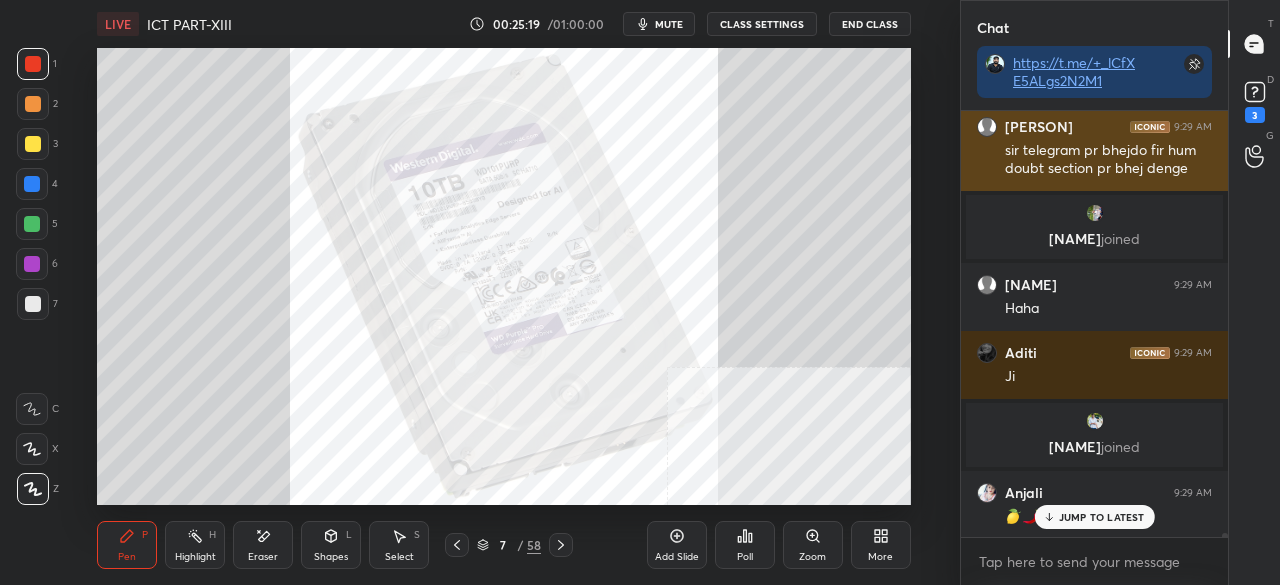 scroll, scrollTop: 50708, scrollLeft: 0, axis: vertical 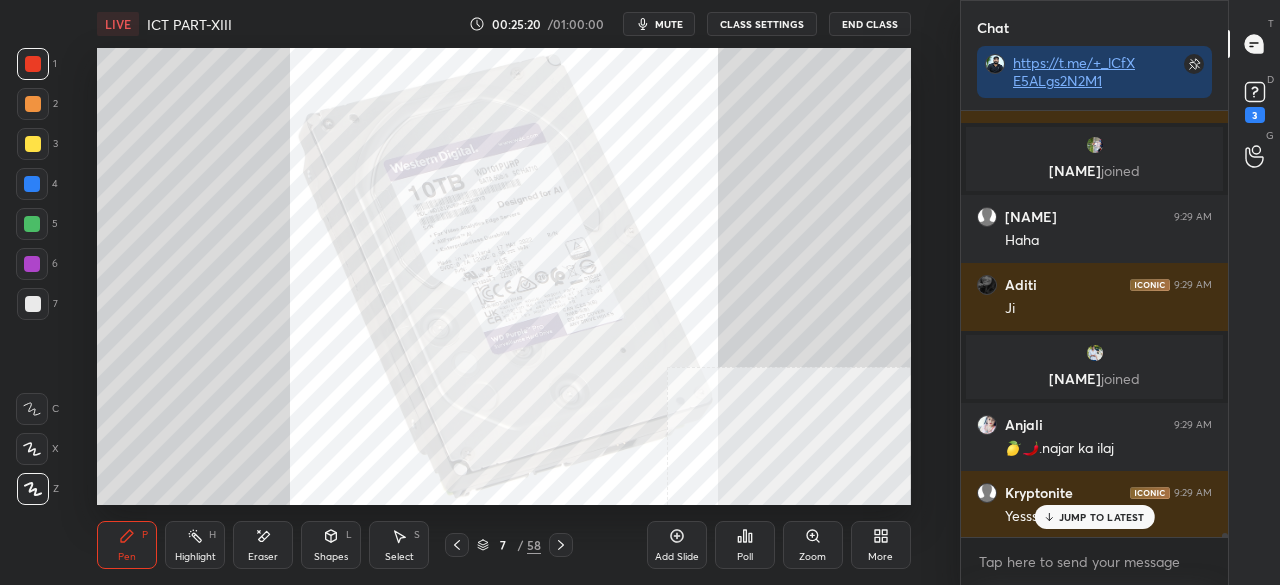 click on "JUMP TO LATEST" at bounding box center [1102, 517] 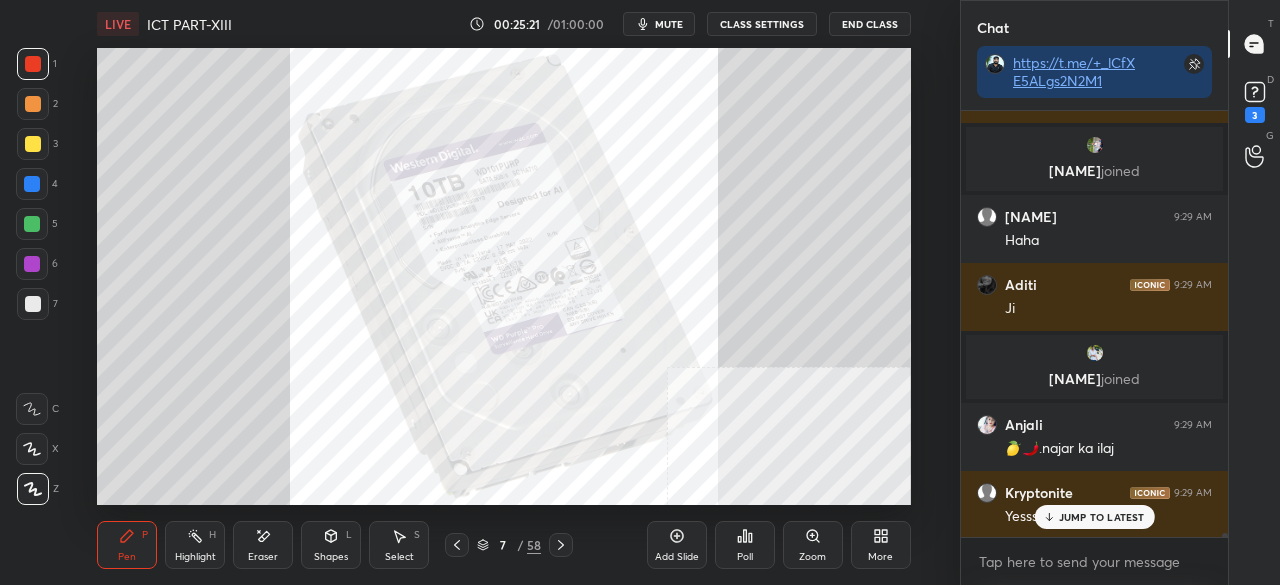 scroll, scrollTop: 50776, scrollLeft: 0, axis: vertical 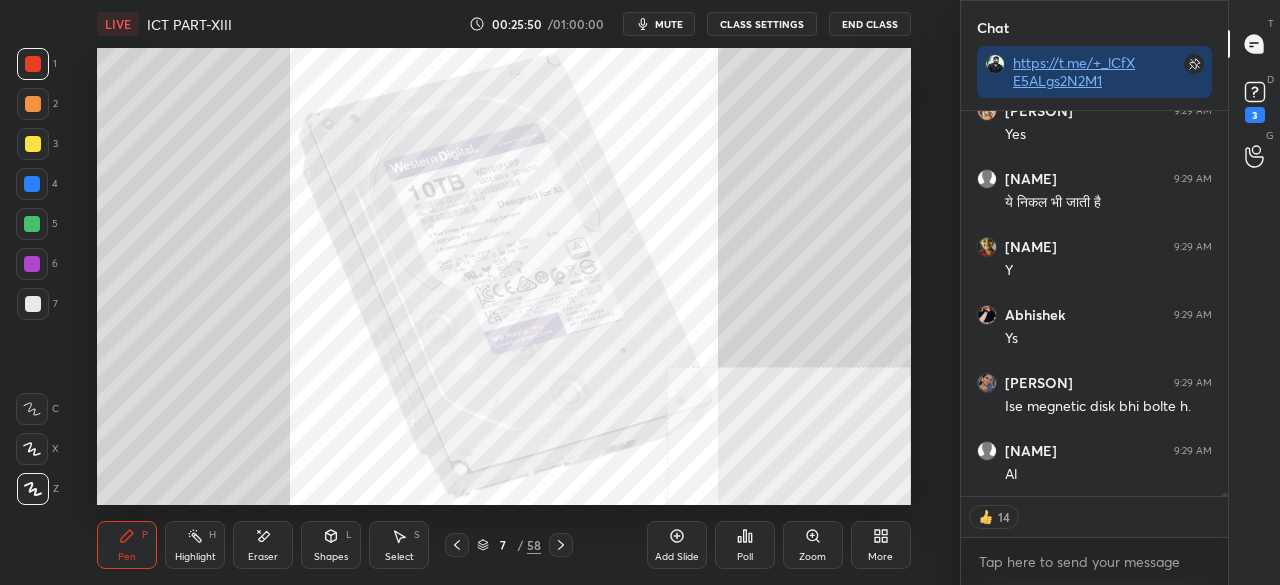 click 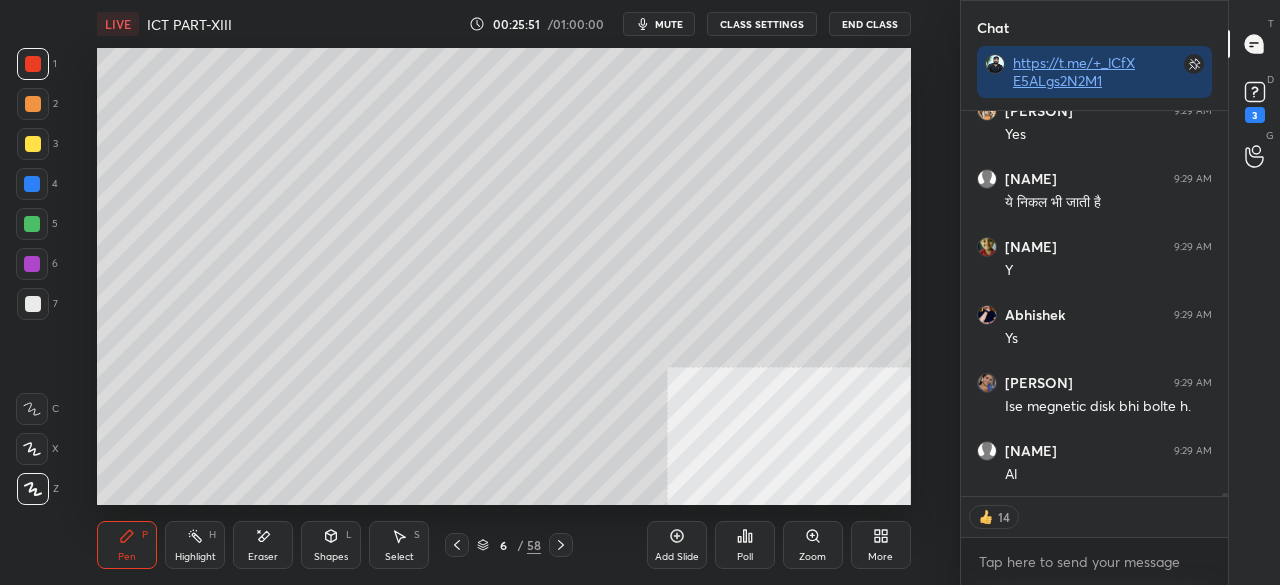 click at bounding box center [33, 144] 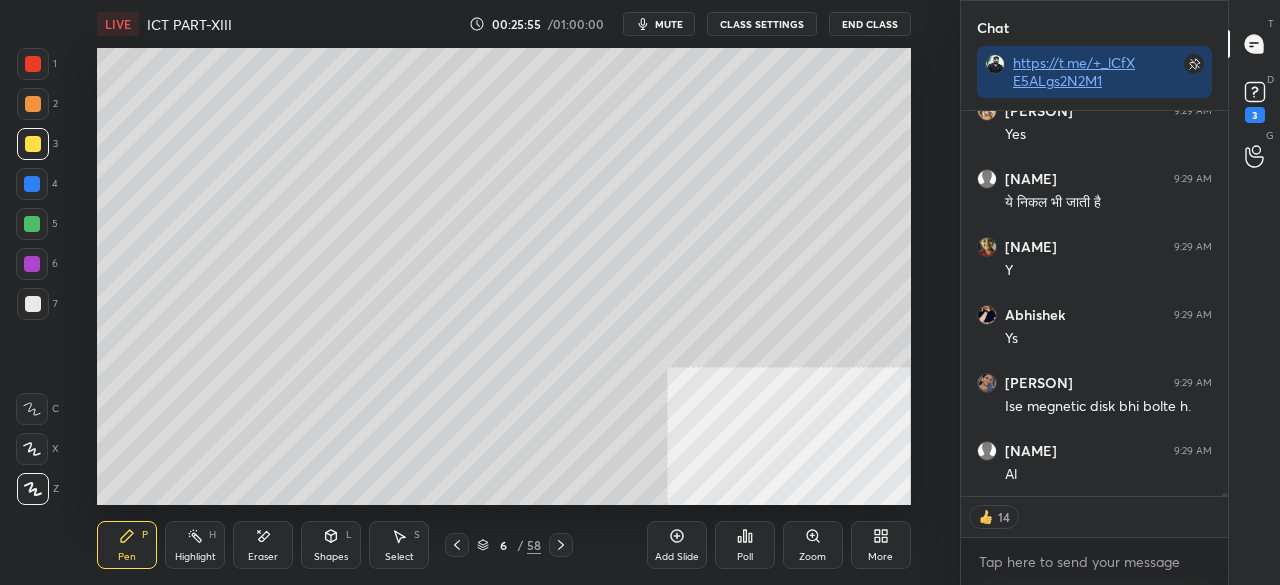 scroll, scrollTop: 53284, scrollLeft: 0, axis: vertical 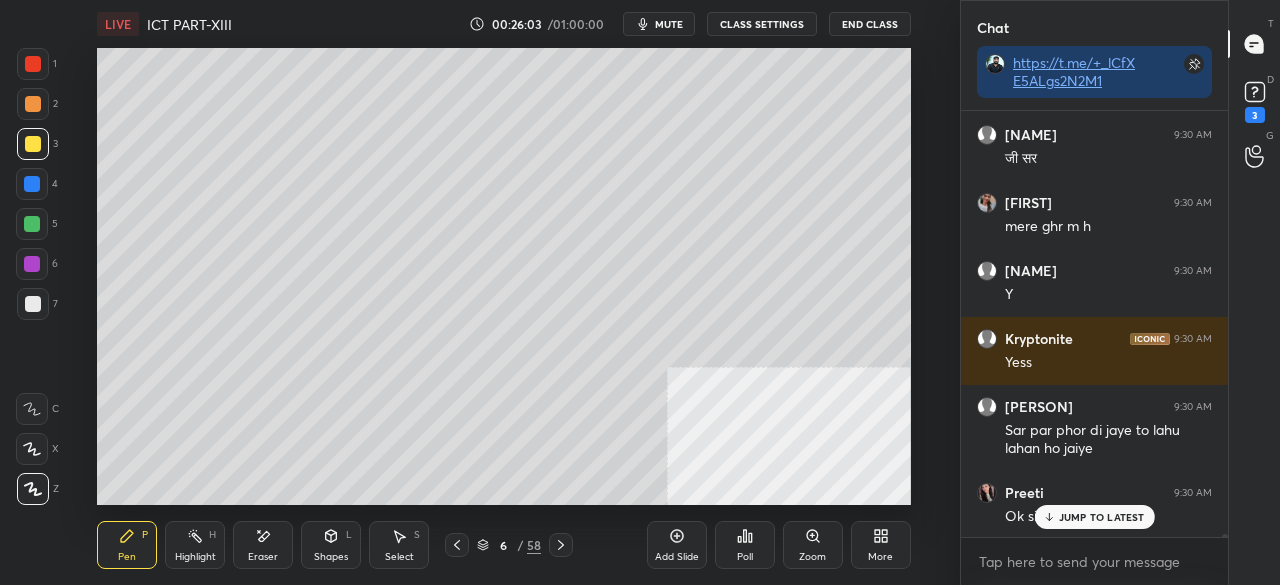 click 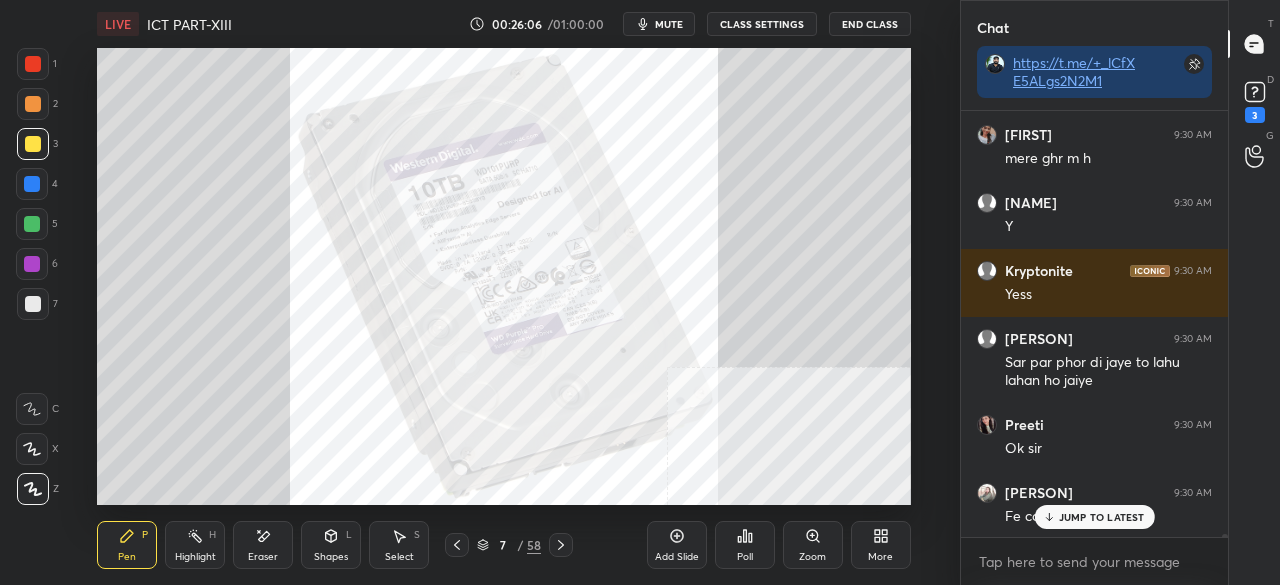 scroll, scrollTop: 54080, scrollLeft: 0, axis: vertical 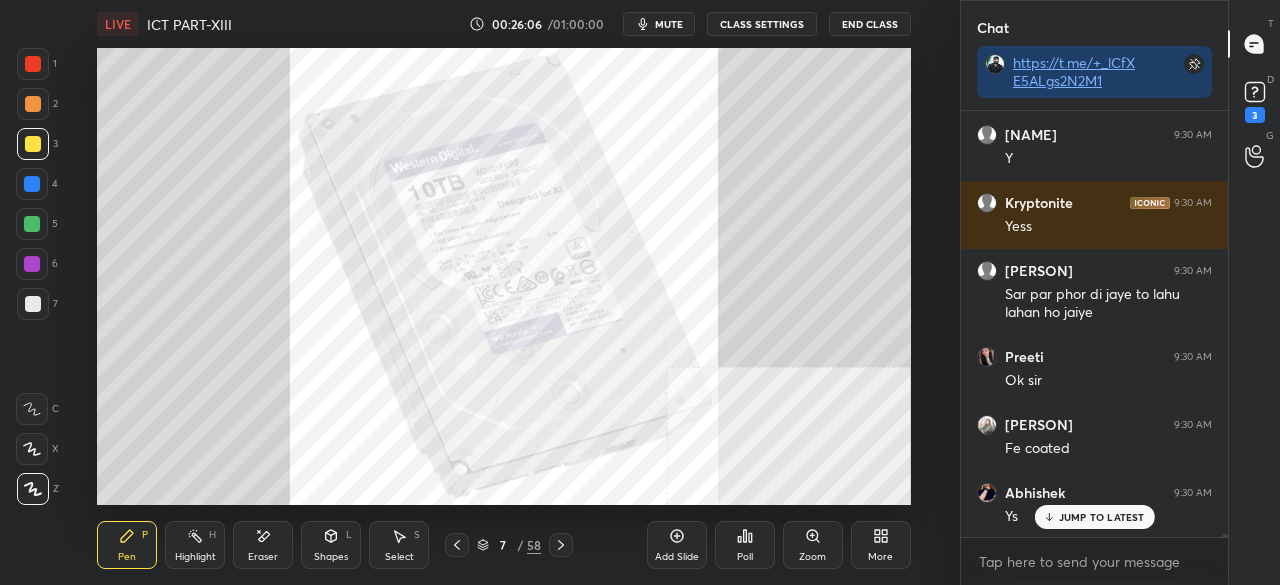 click on "More" at bounding box center [881, 545] 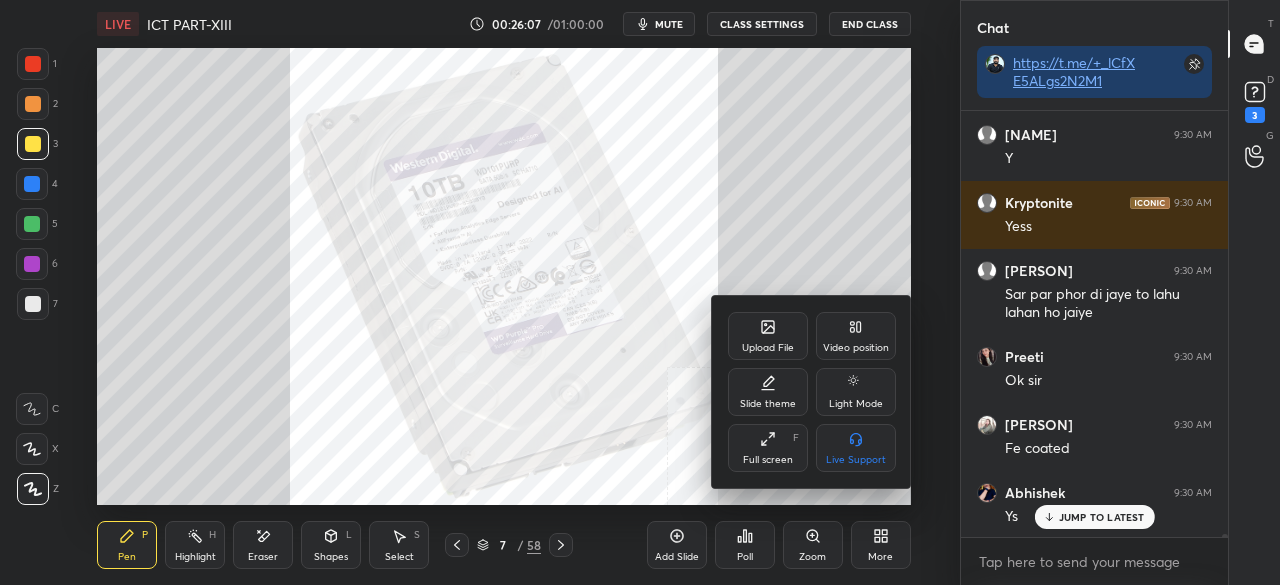scroll, scrollTop: 54152, scrollLeft: 0, axis: vertical 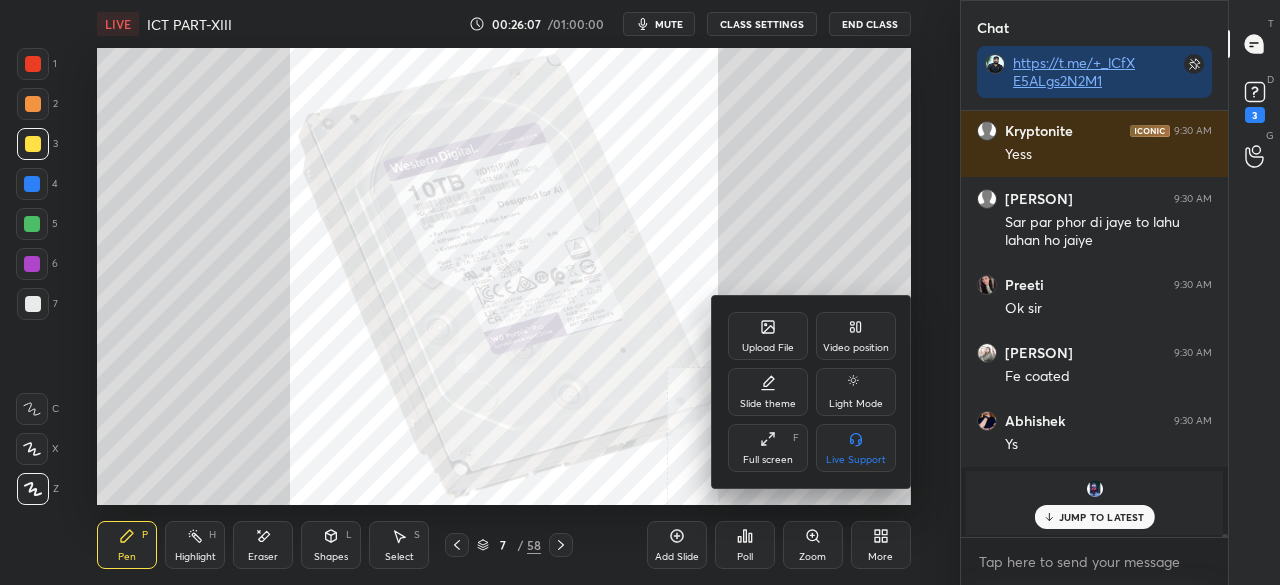 click on "Upload File" at bounding box center [768, 336] 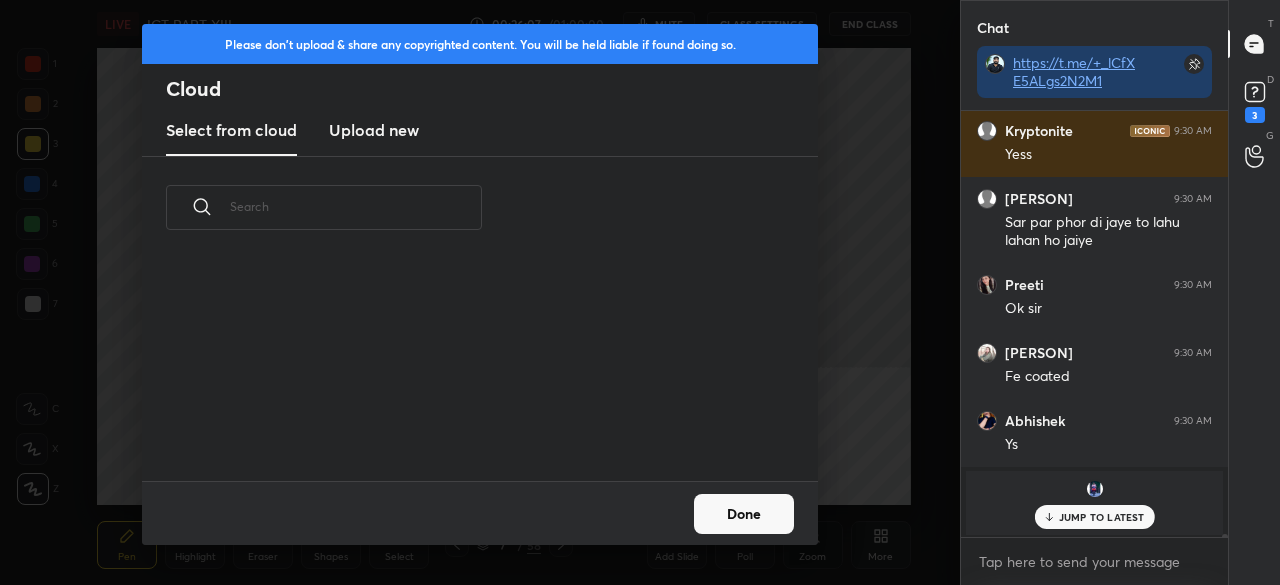 scroll, scrollTop: 6, scrollLeft: 11, axis: both 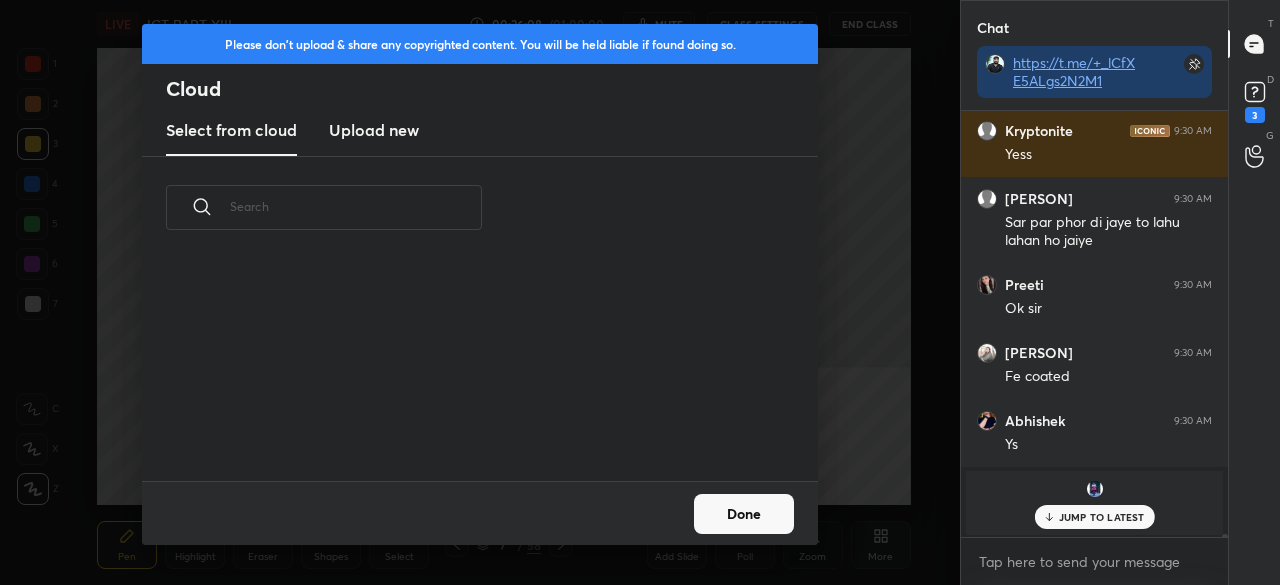click on "Upload new" at bounding box center [374, 130] 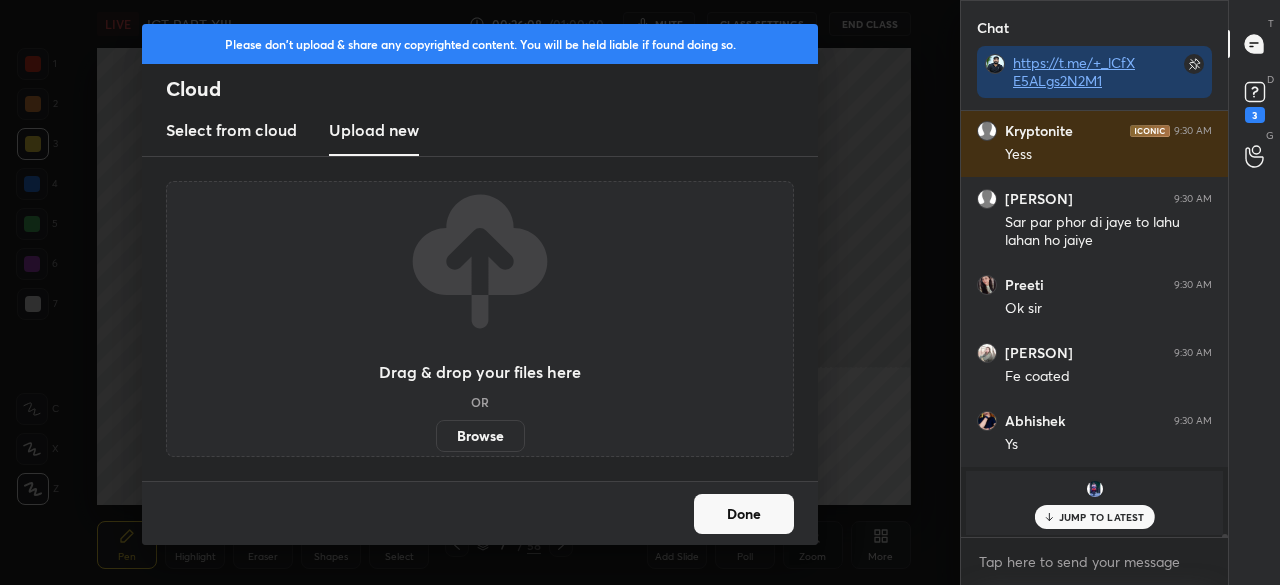 click on "Browse" at bounding box center [480, 436] 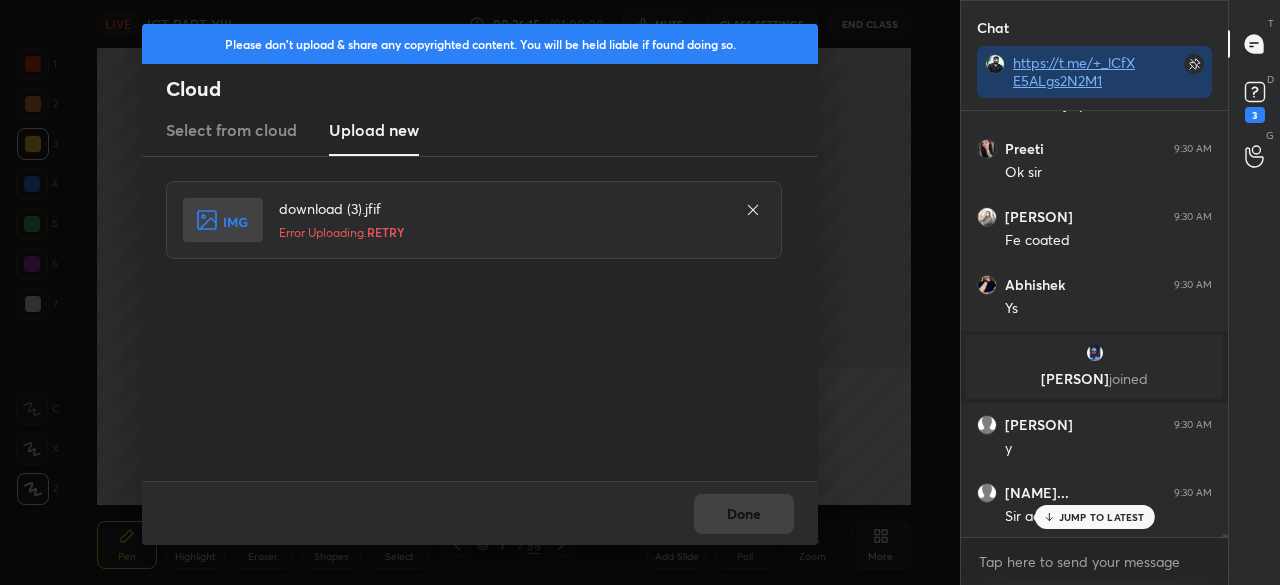 click on "Done" at bounding box center [480, 513] 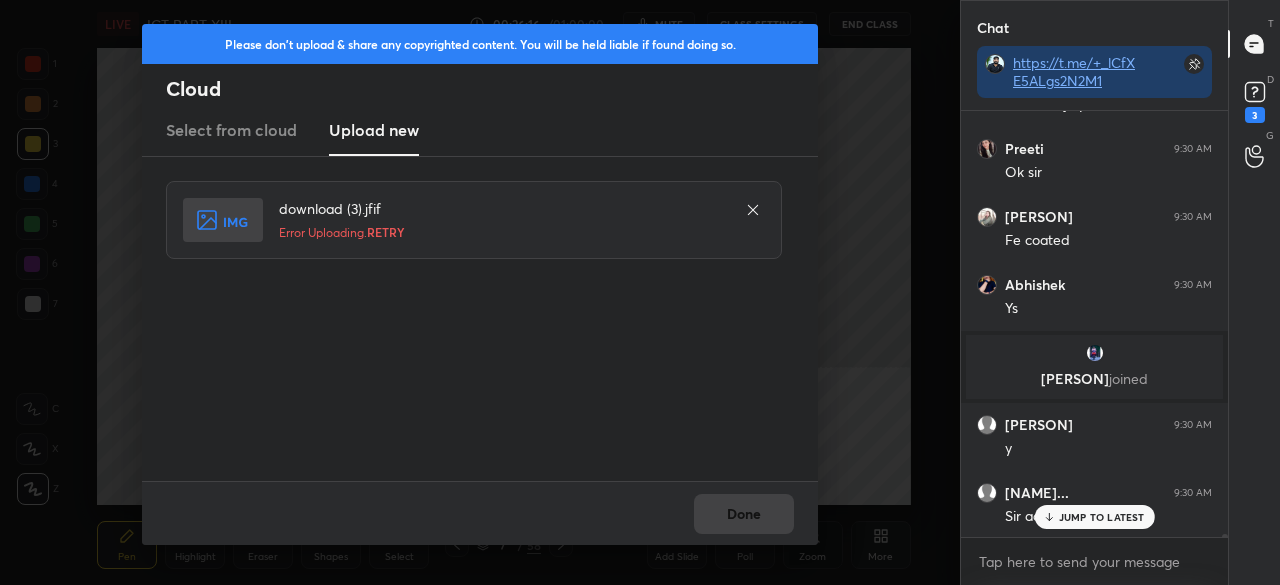 click 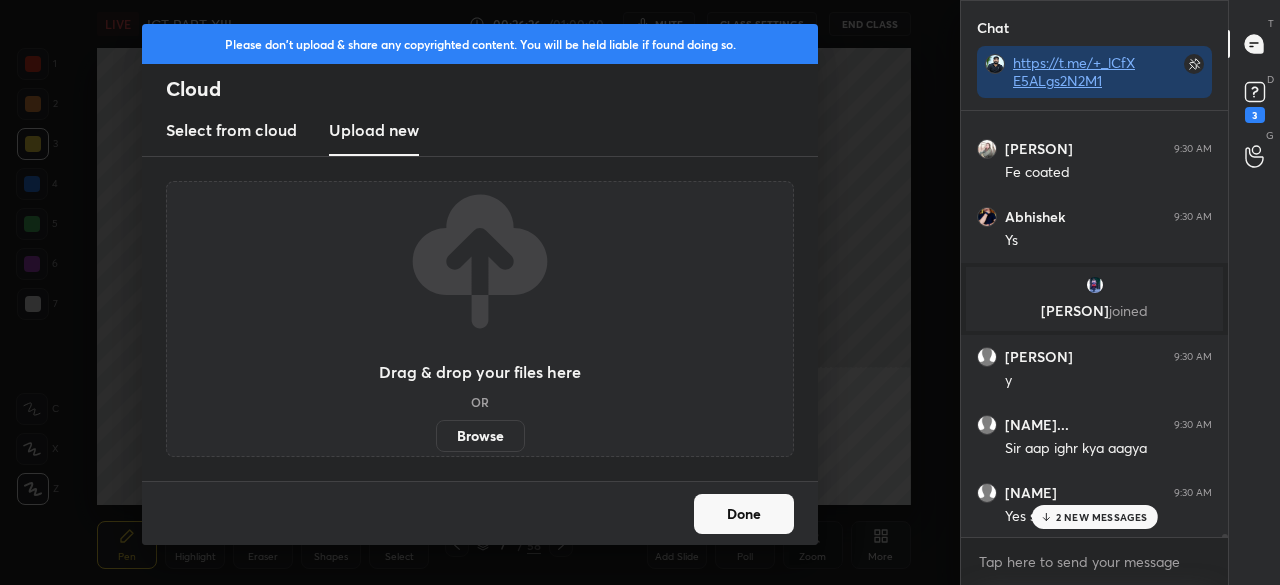 scroll, scrollTop: 54492, scrollLeft: 0, axis: vertical 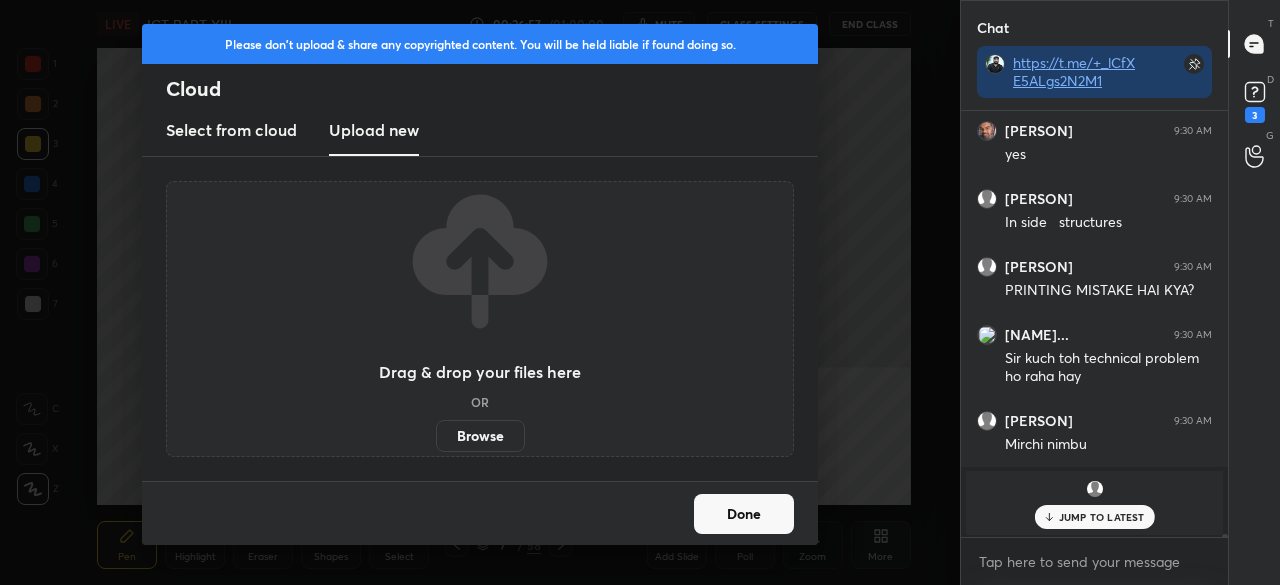 click on "Browse" at bounding box center (480, 436) 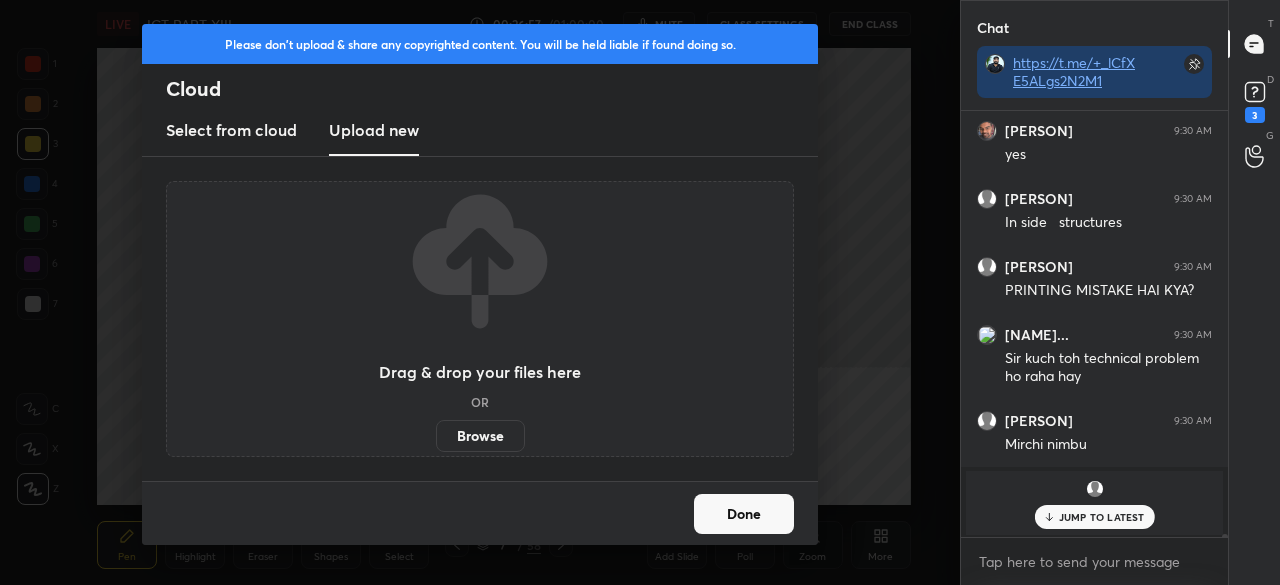 click on "Browse" at bounding box center (436, 436) 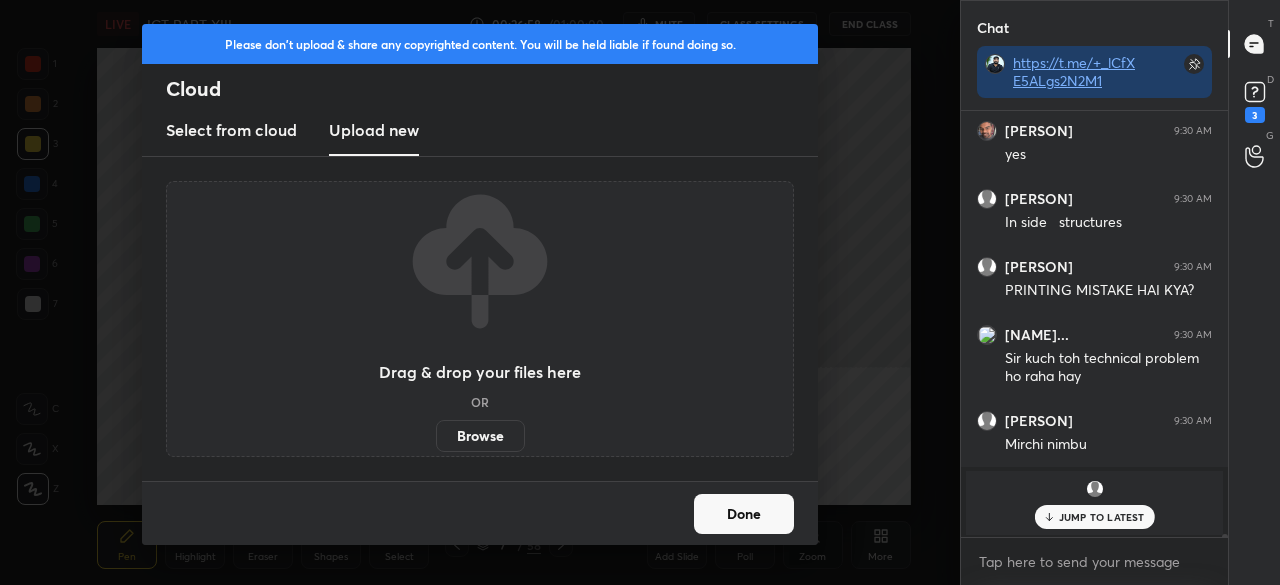 scroll, scrollTop: 54854, scrollLeft: 0, axis: vertical 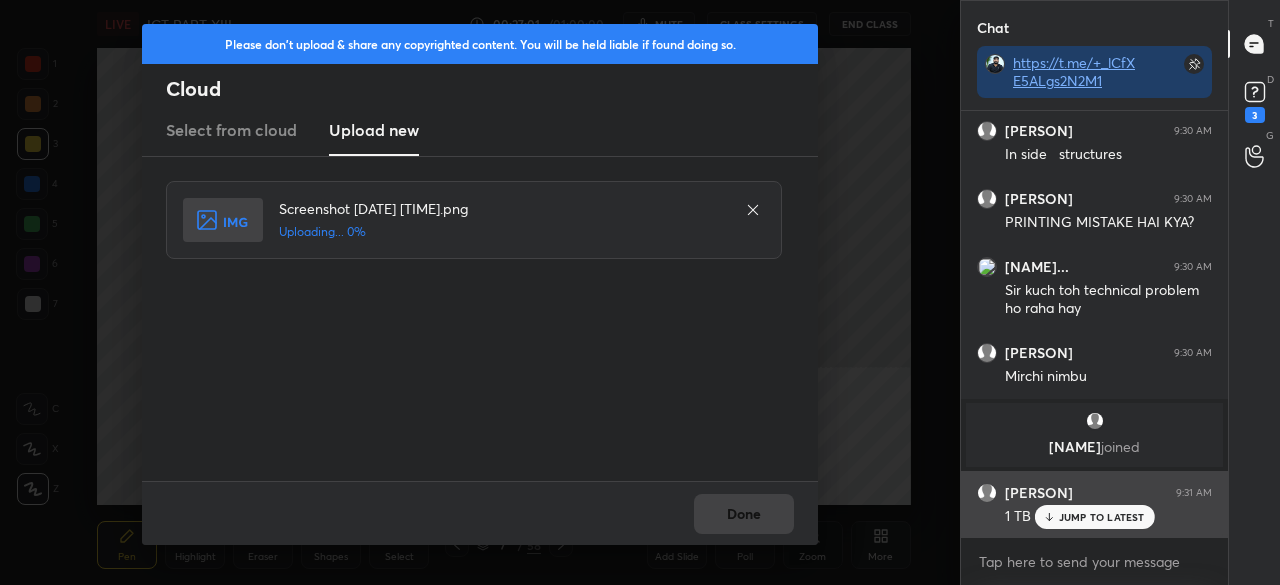 click on "JUMP TO LATEST" at bounding box center (1102, 517) 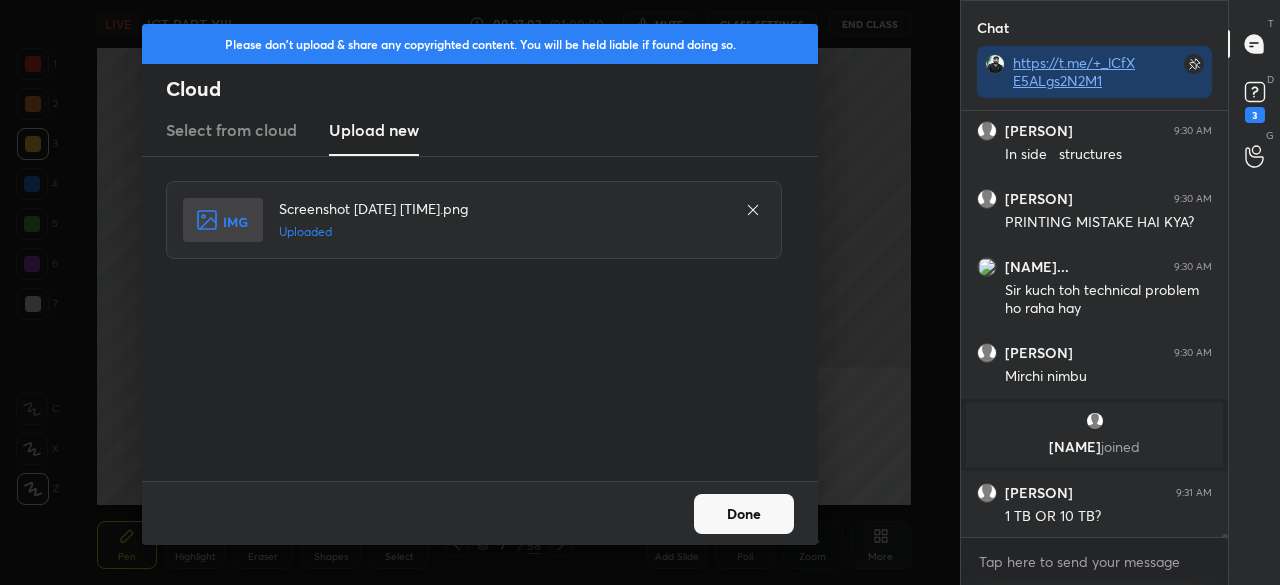 drag, startPoint x: 740, startPoint y: 513, endPoint x: 726, endPoint y: 495, distance: 22.803509 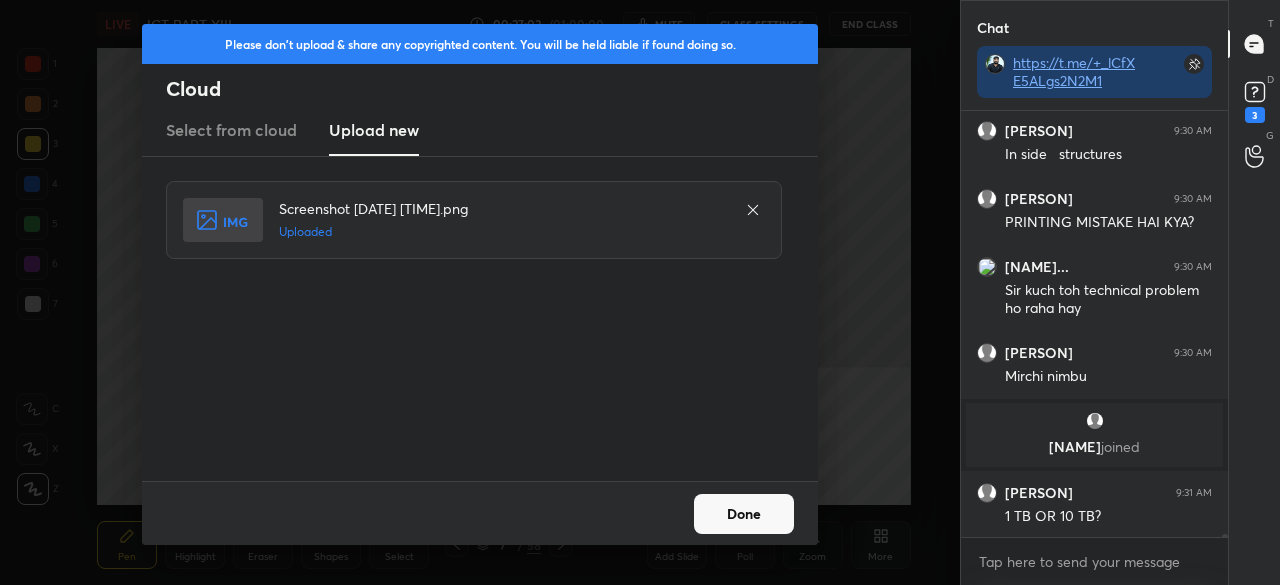 click on "Done" at bounding box center (744, 514) 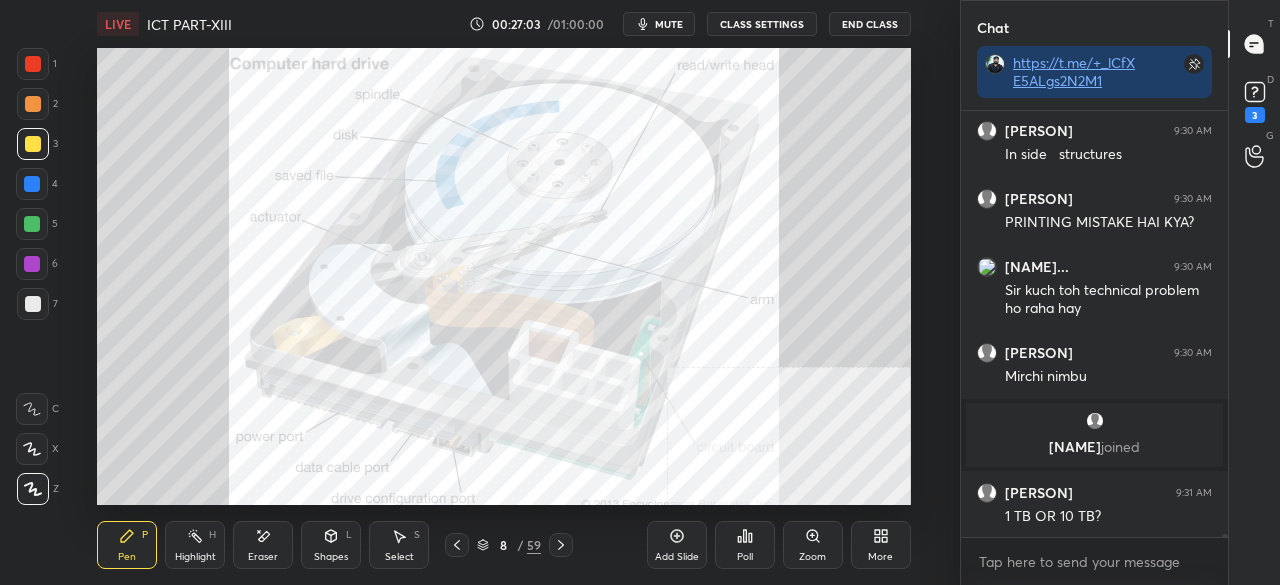 click at bounding box center [33, 64] 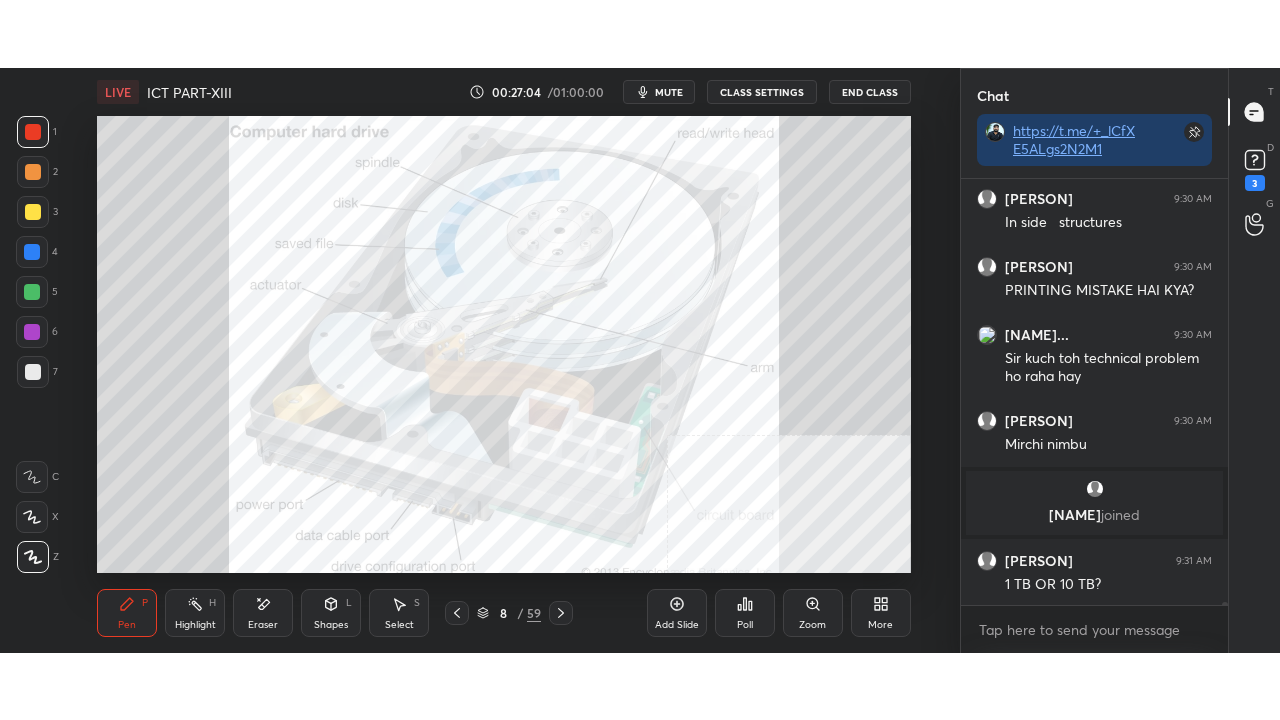scroll, scrollTop: 54922, scrollLeft: 0, axis: vertical 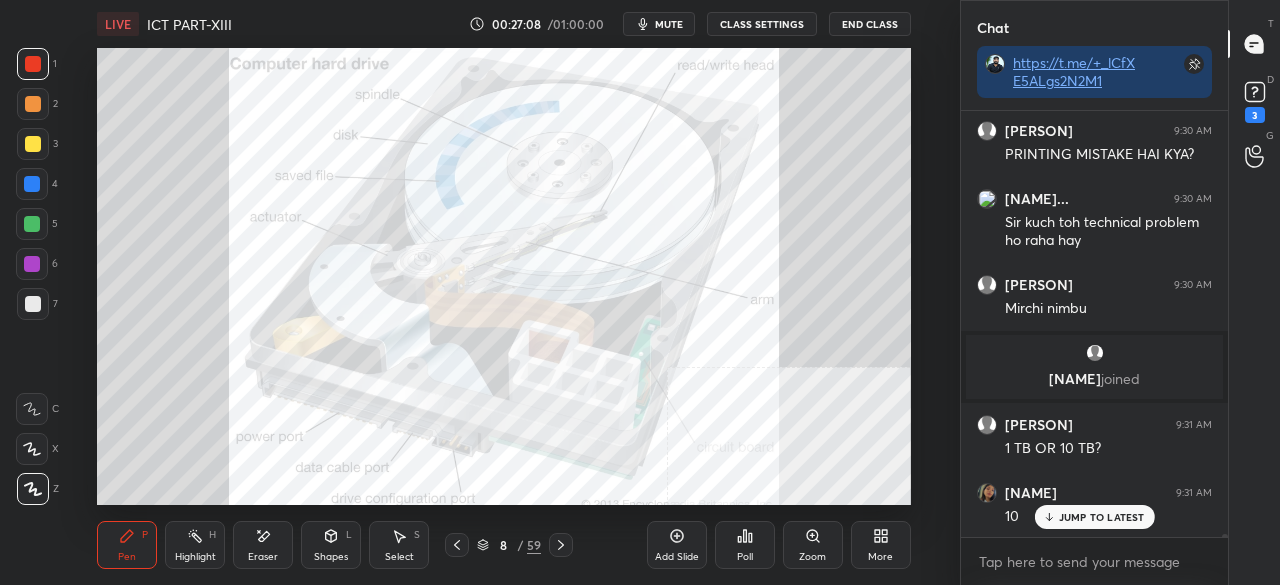 click on "More" at bounding box center (881, 545) 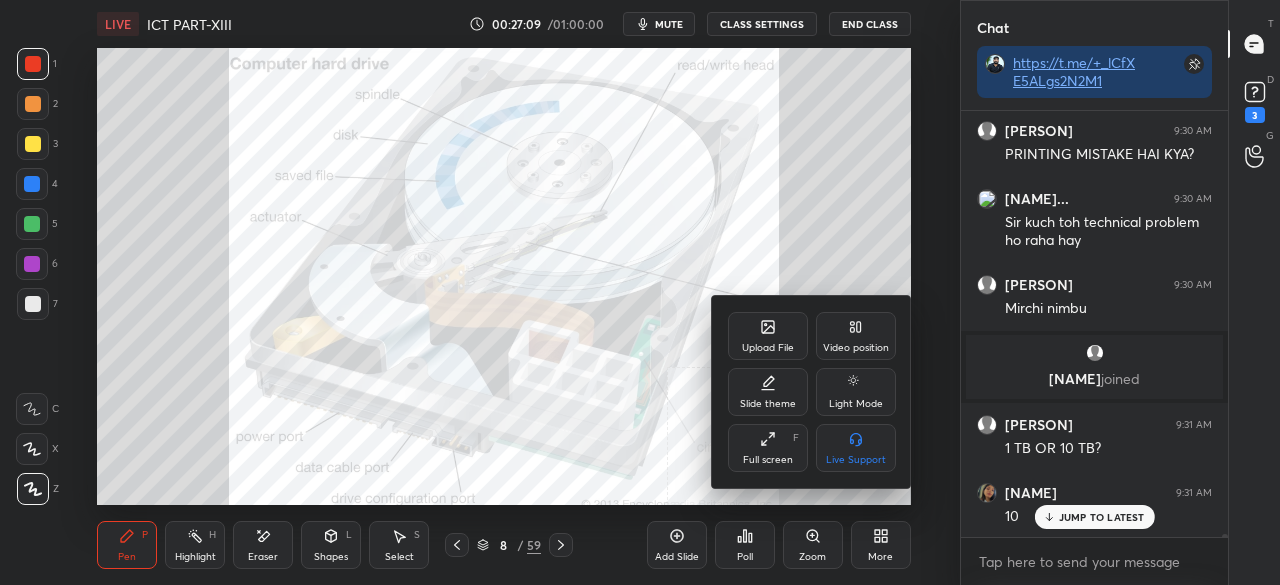 click on "Full screen F" at bounding box center [768, 448] 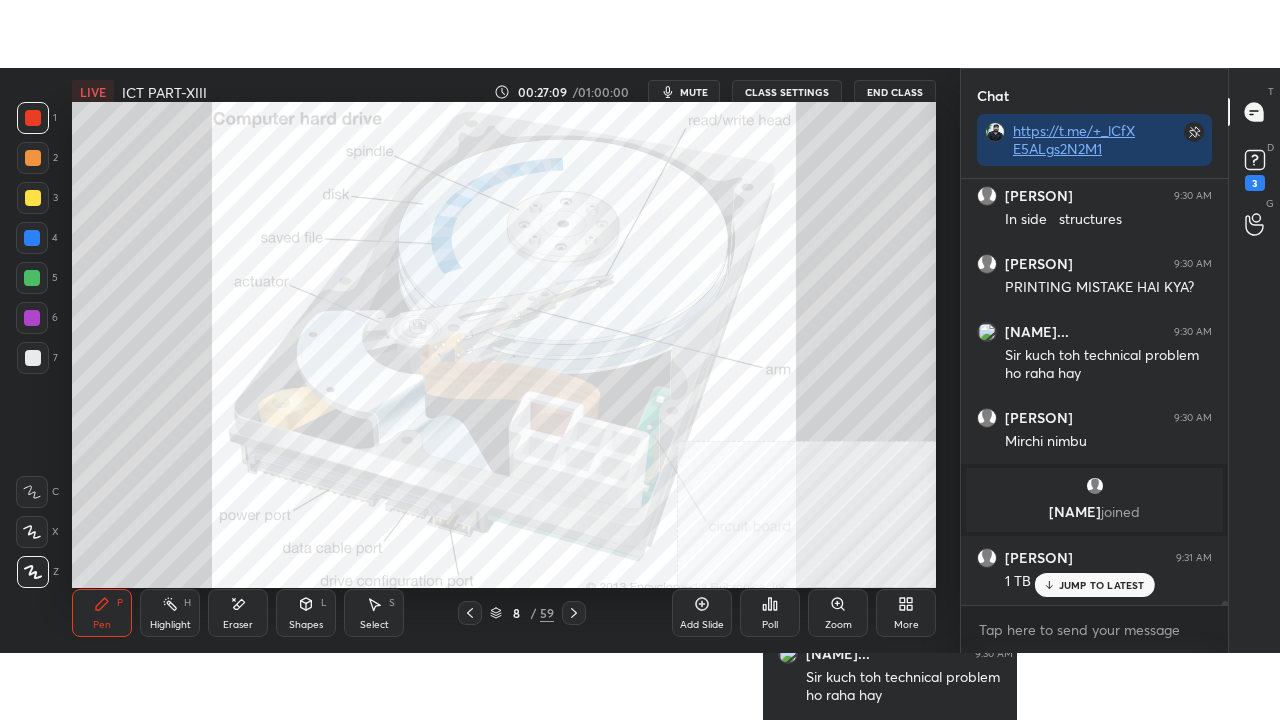 scroll, scrollTop: 99408, scrollLeft: 99120, axis: both 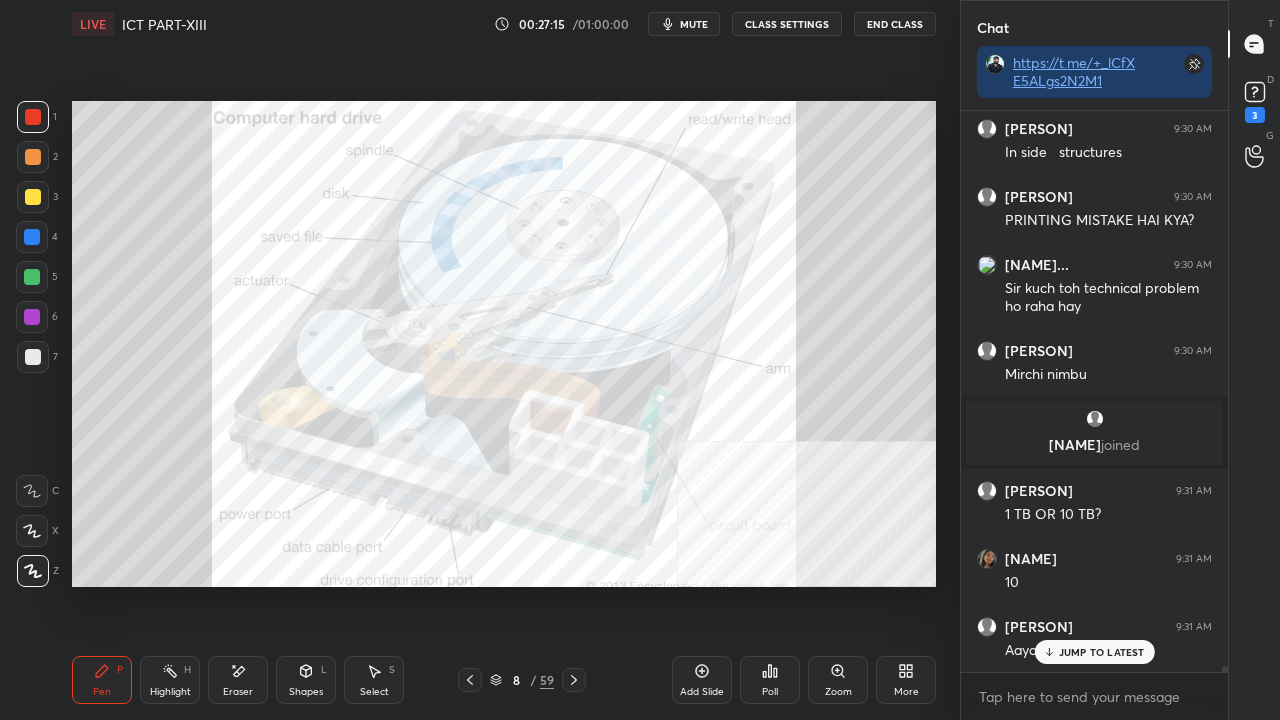 click 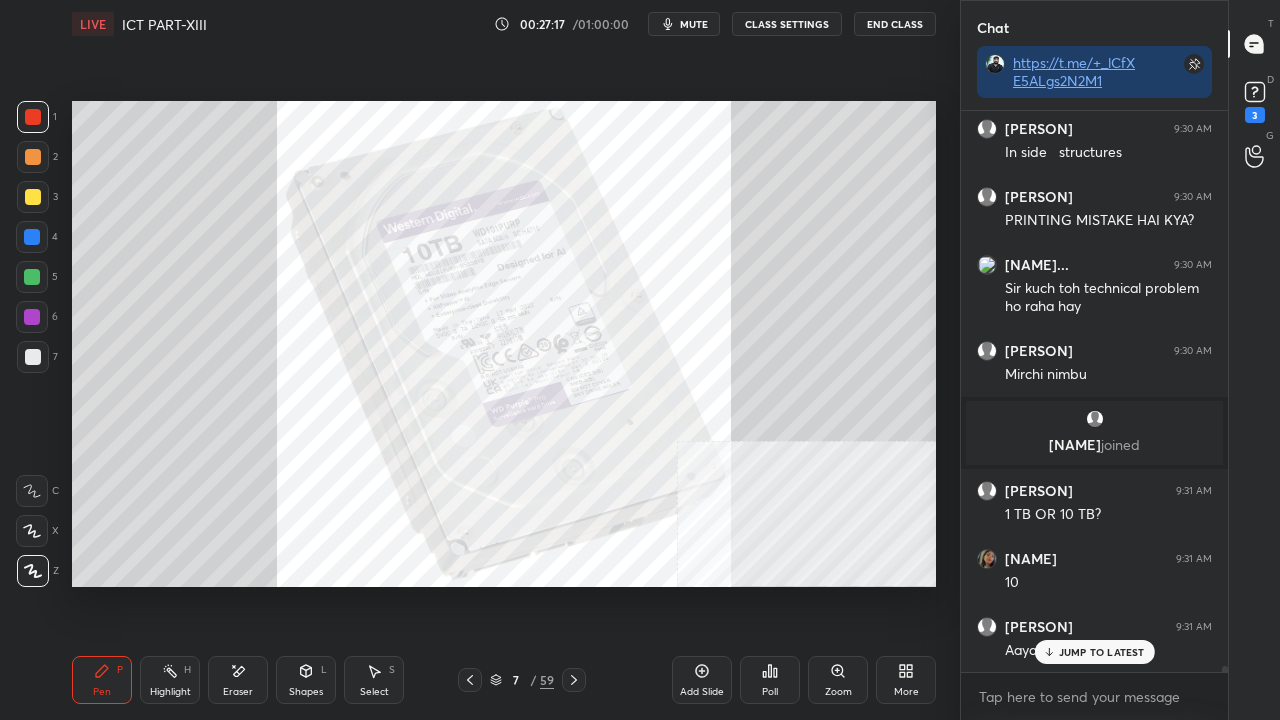 scroll, scrollTop: 54924, scrollLeft: 0, axis: vertical 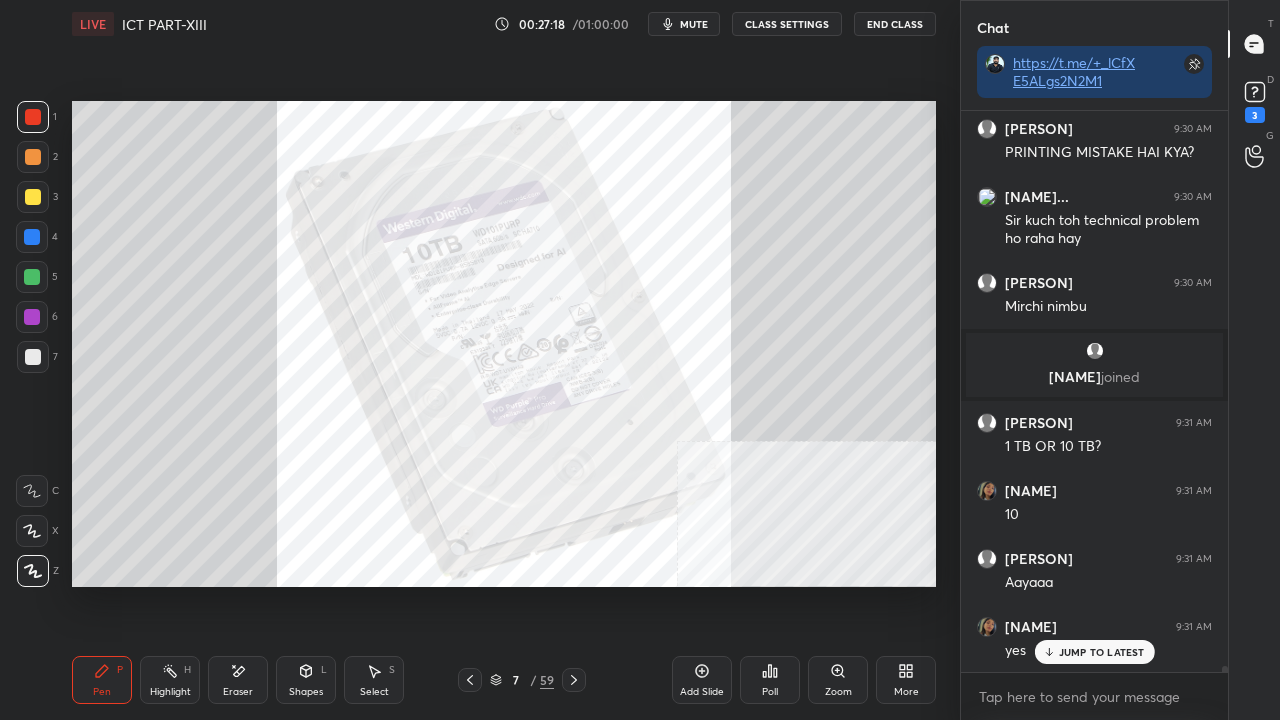 click 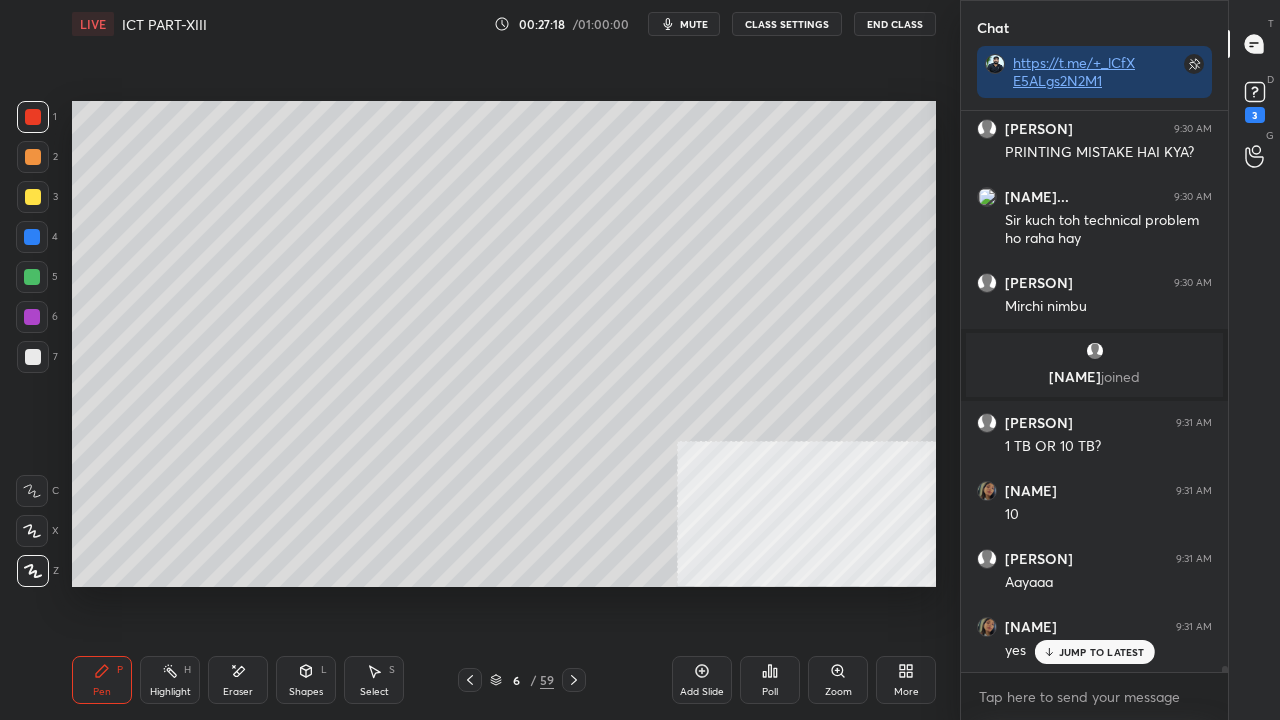 scroll, scrollTop: 54992, scrollLeft: 0, axis: vertical 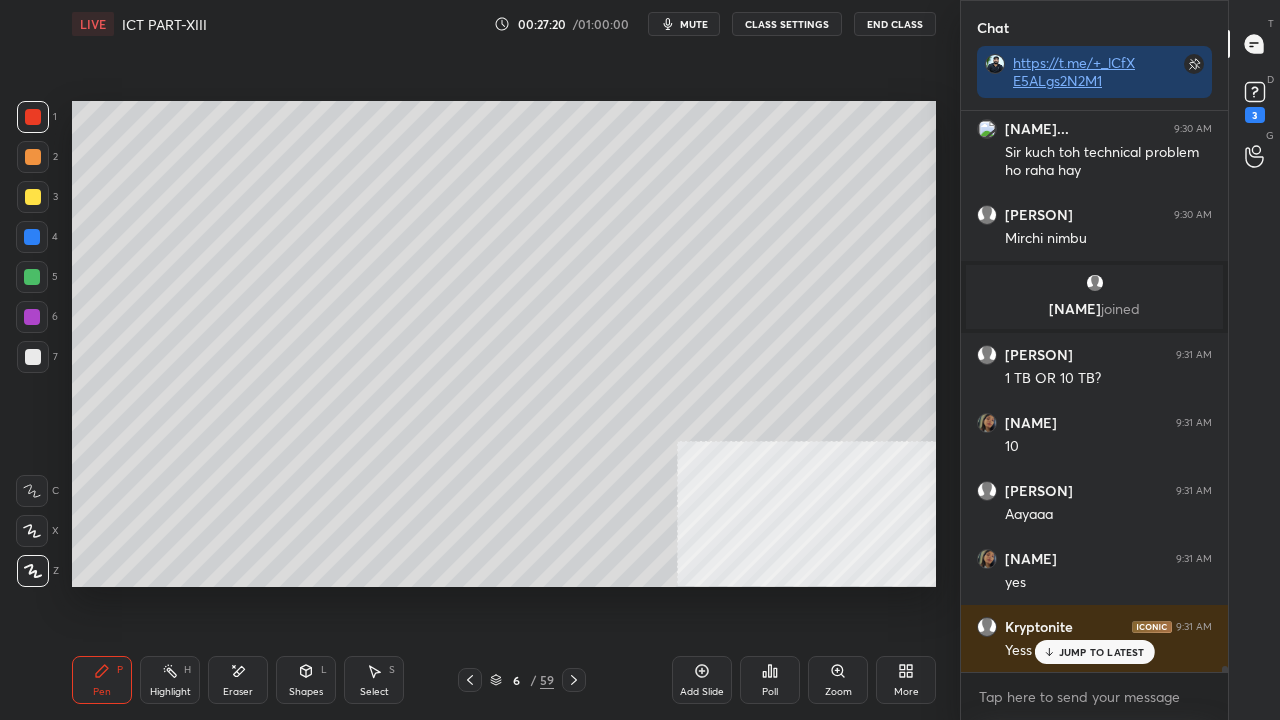 click 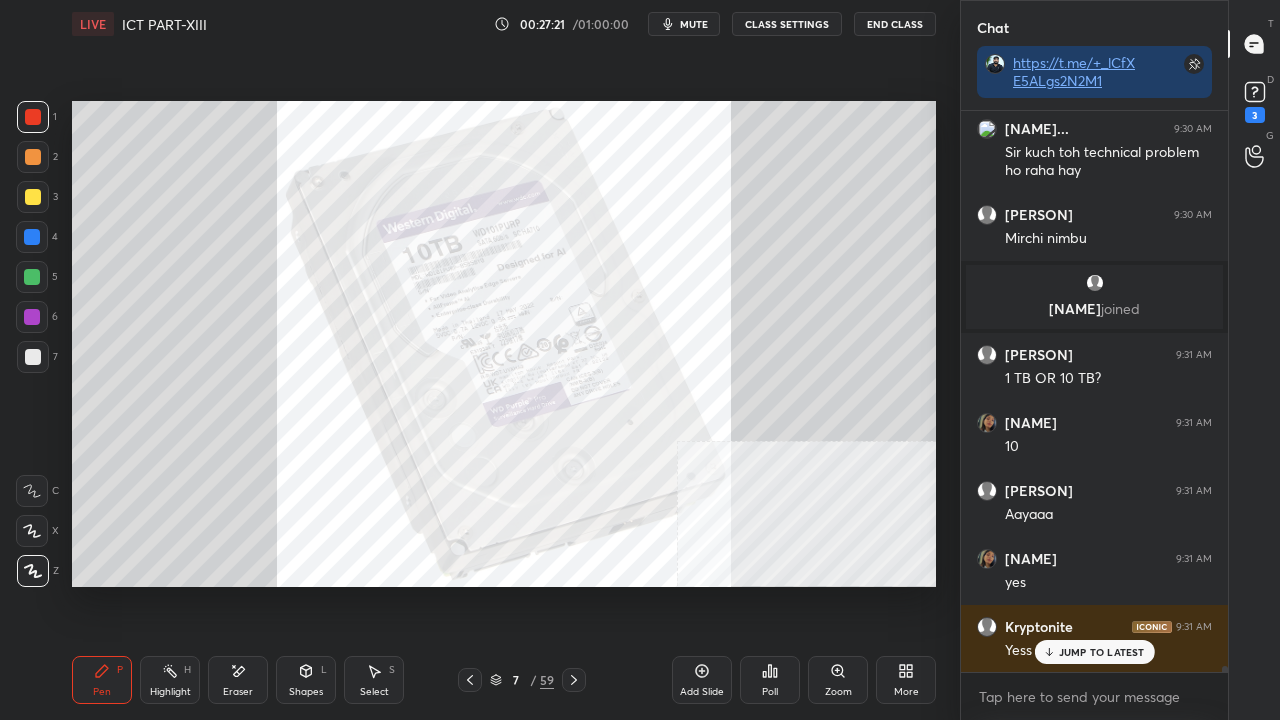click 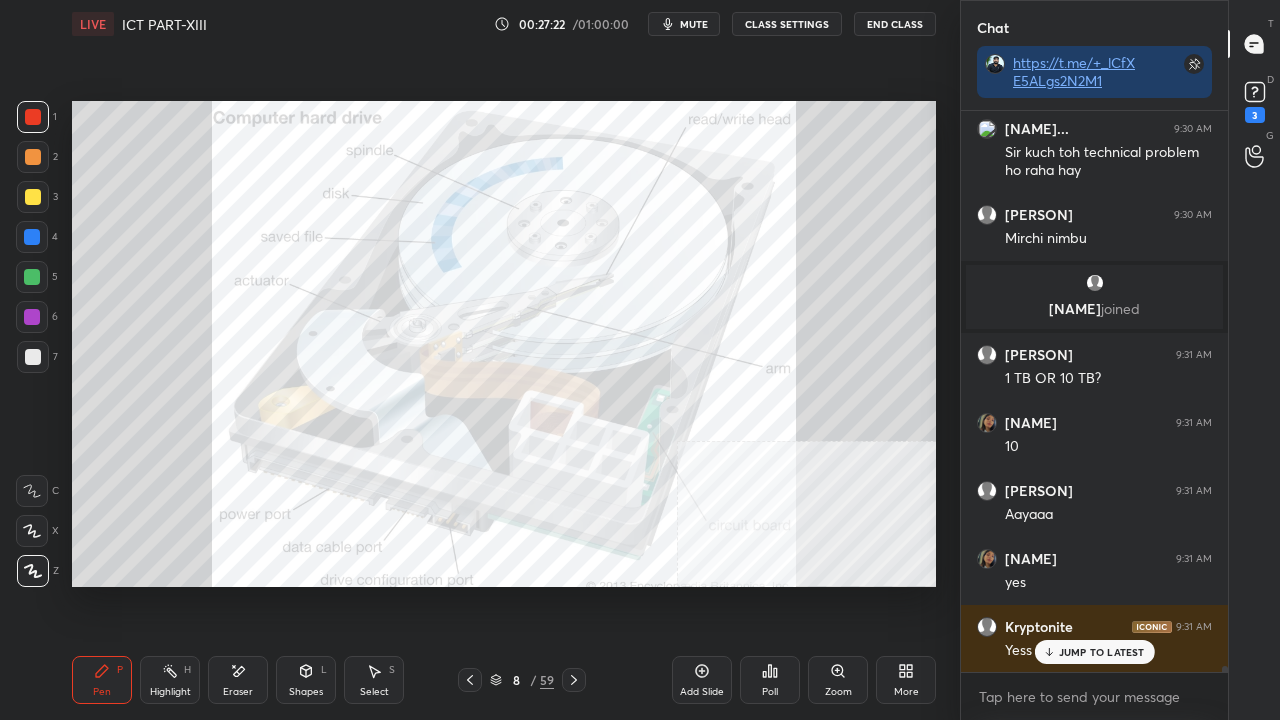 click on "Shapes L" at bounding box center [306, 680] 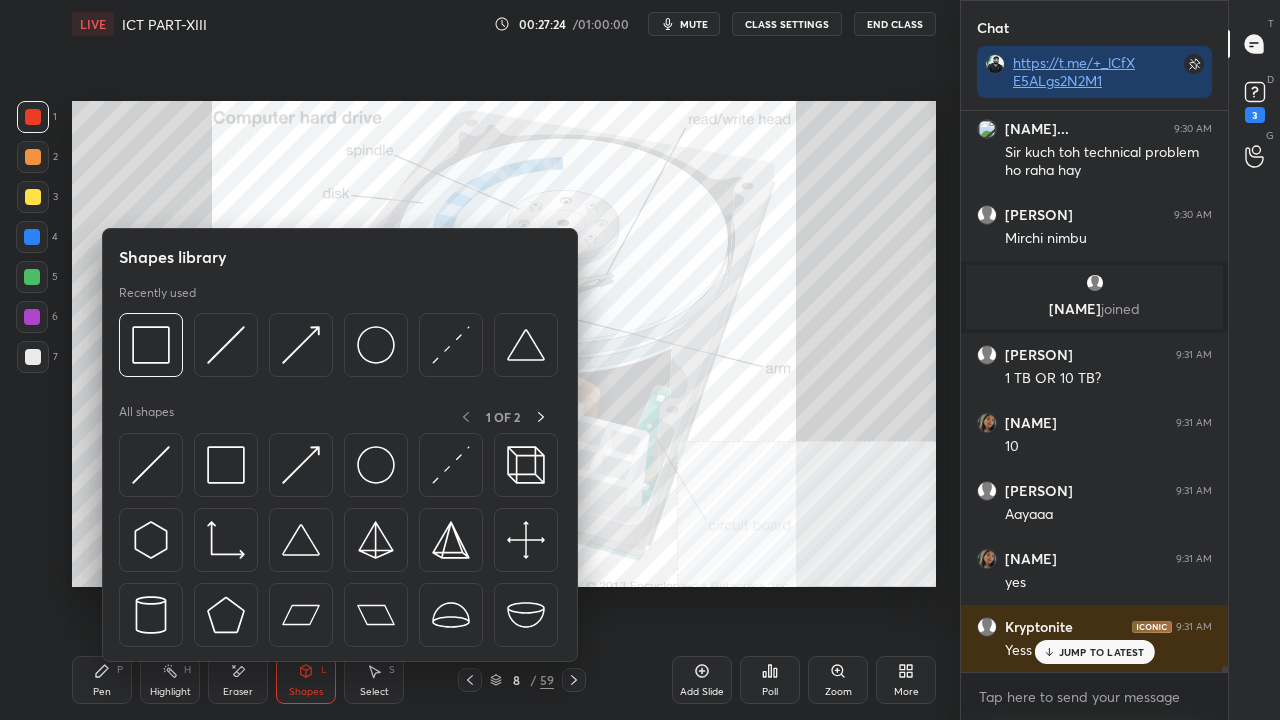 click on "Highlight H" at bounding box center [170, 680] 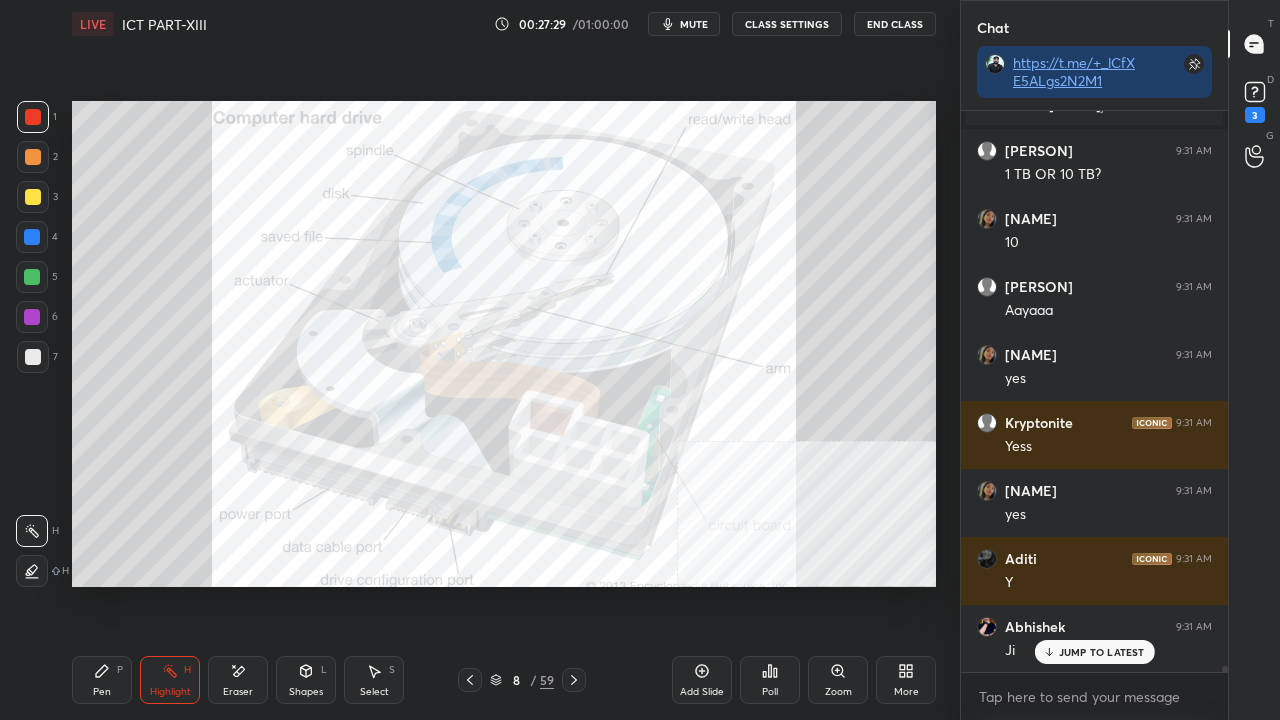 scroll, scrollTop: 55264, scrollLeft: 0, axis: vertical 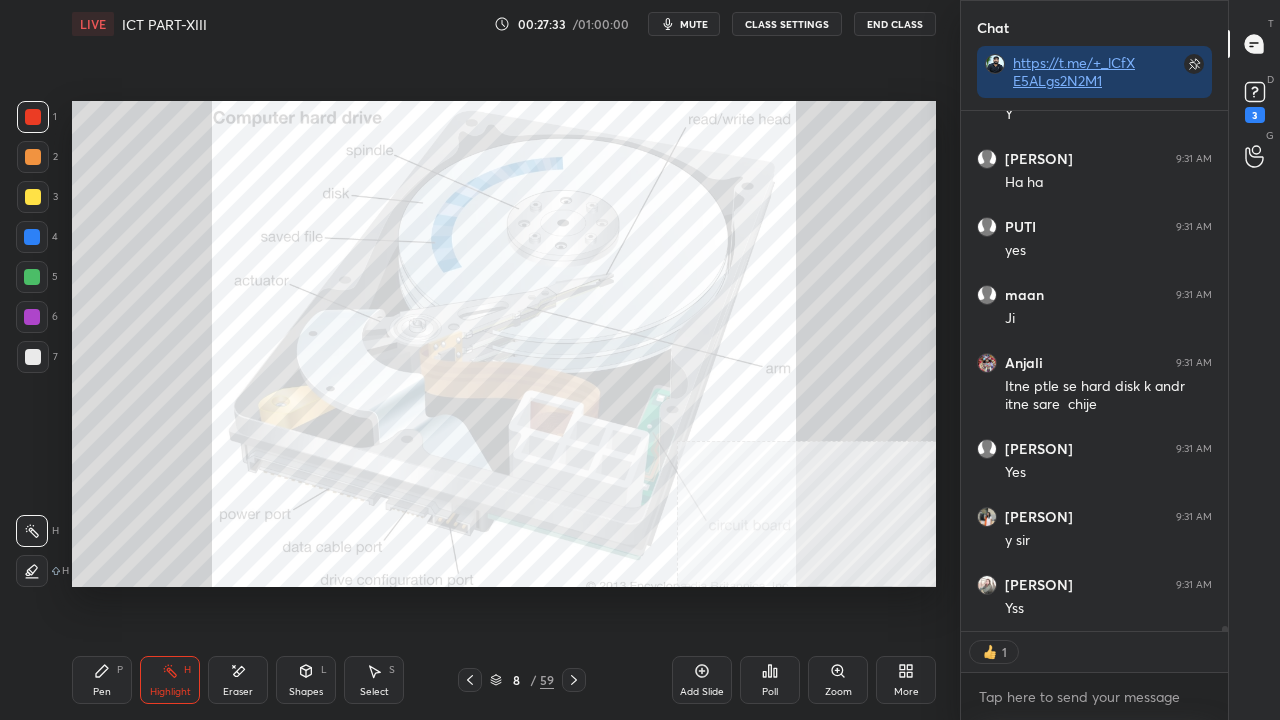 click 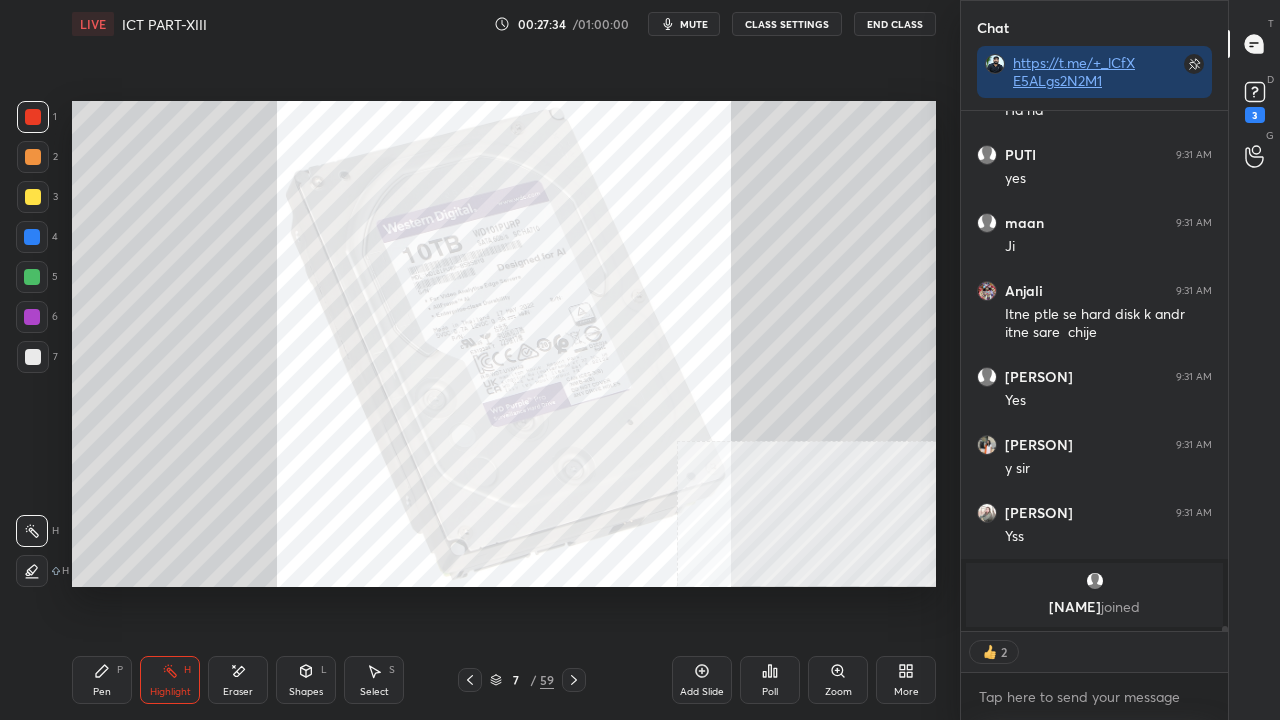 click 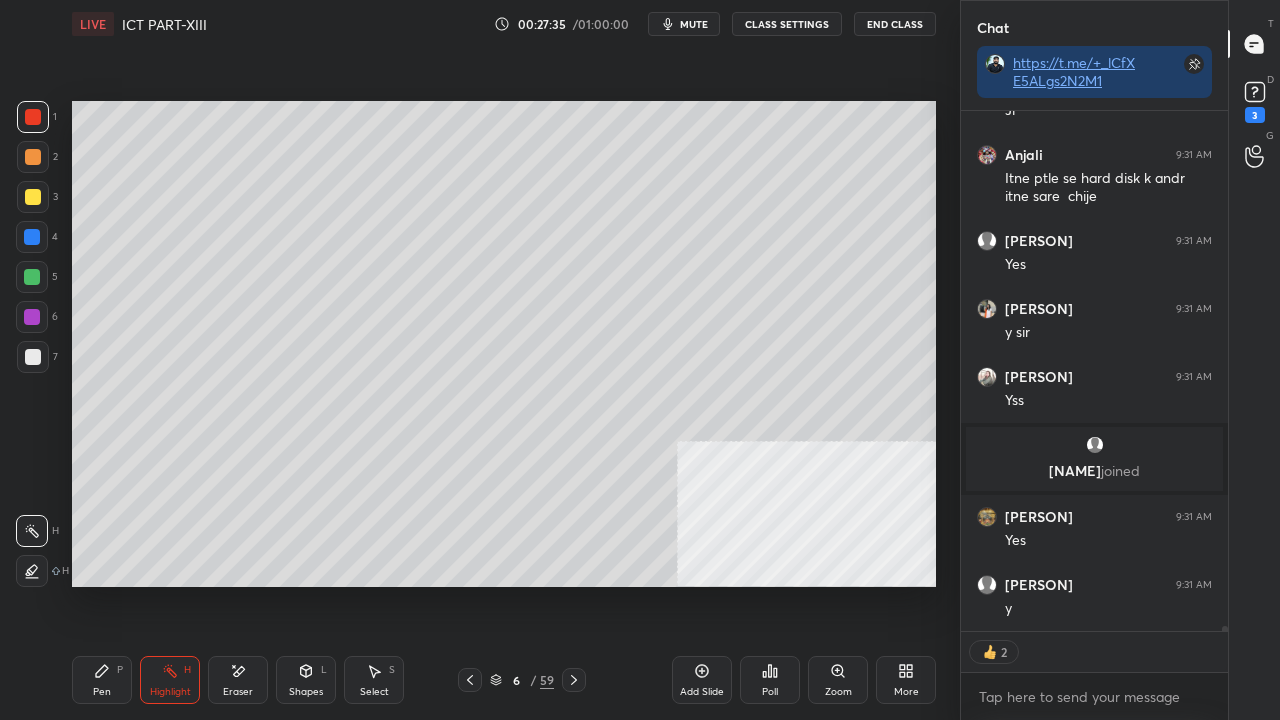 scroll, scrollTop: 54030, scrollLeft: 0, axis: vertical 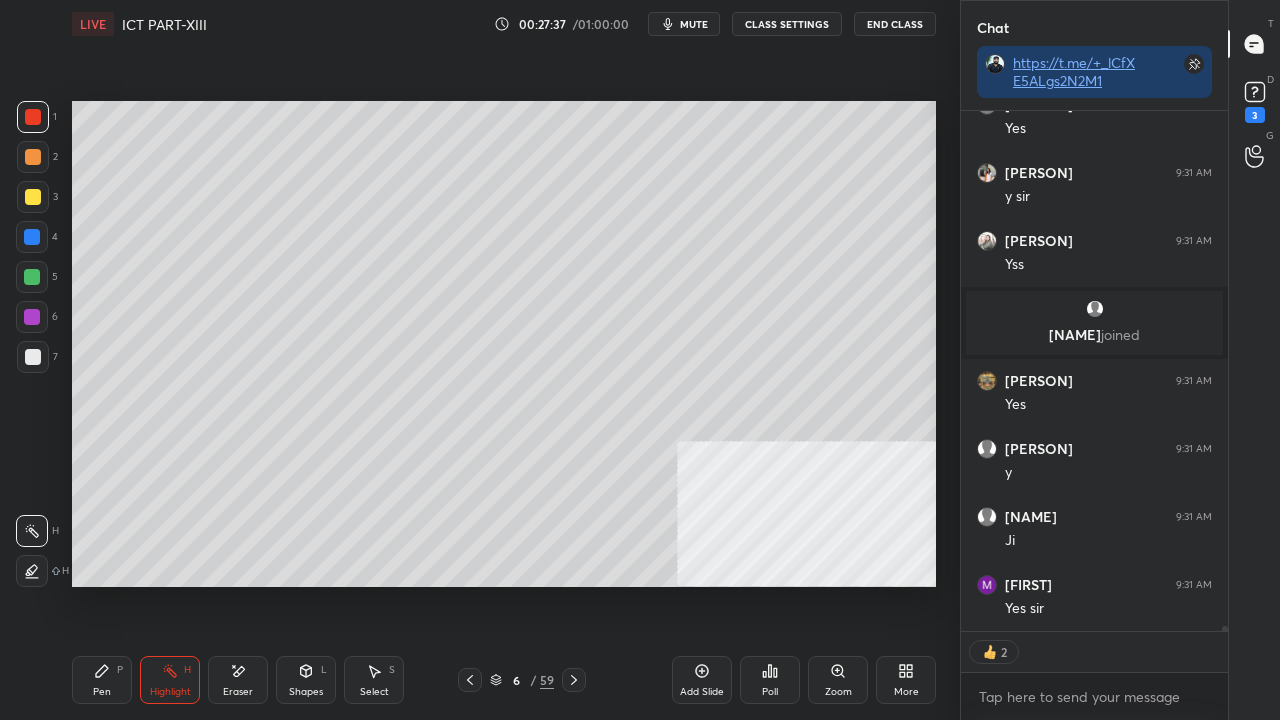 click at bounding box center (574, 680) 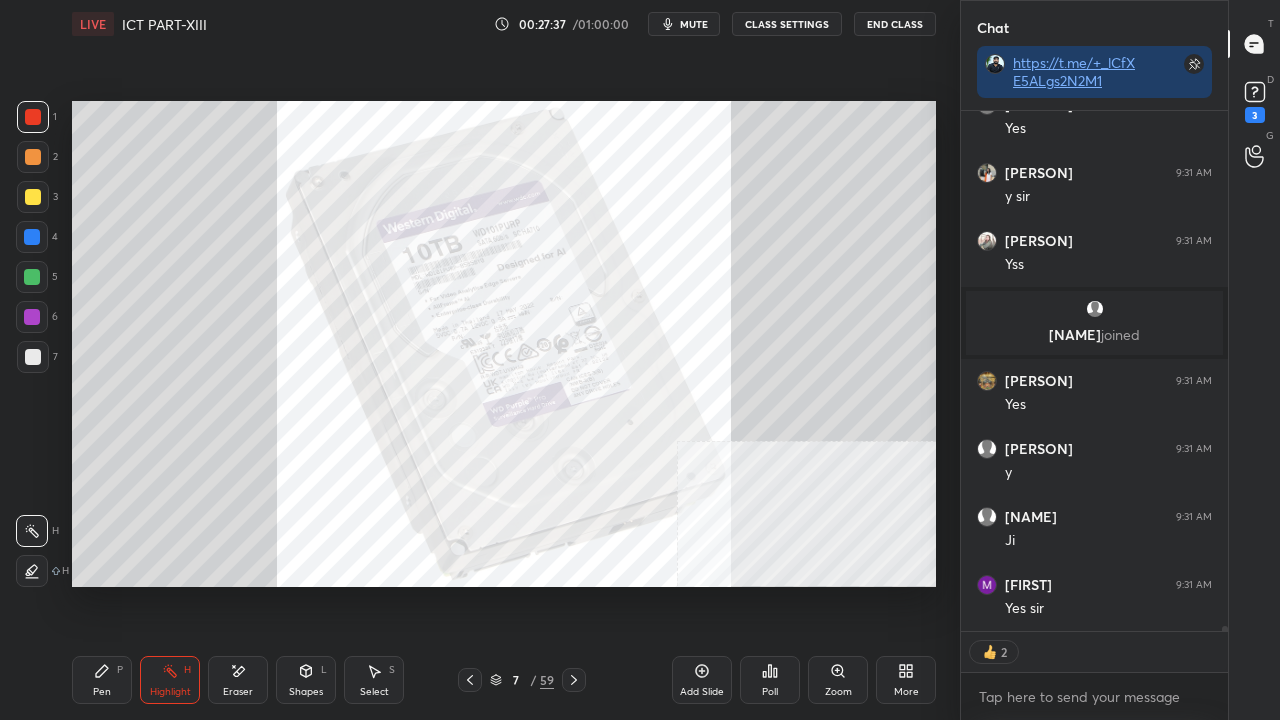 click at bounding box center [574, 680] 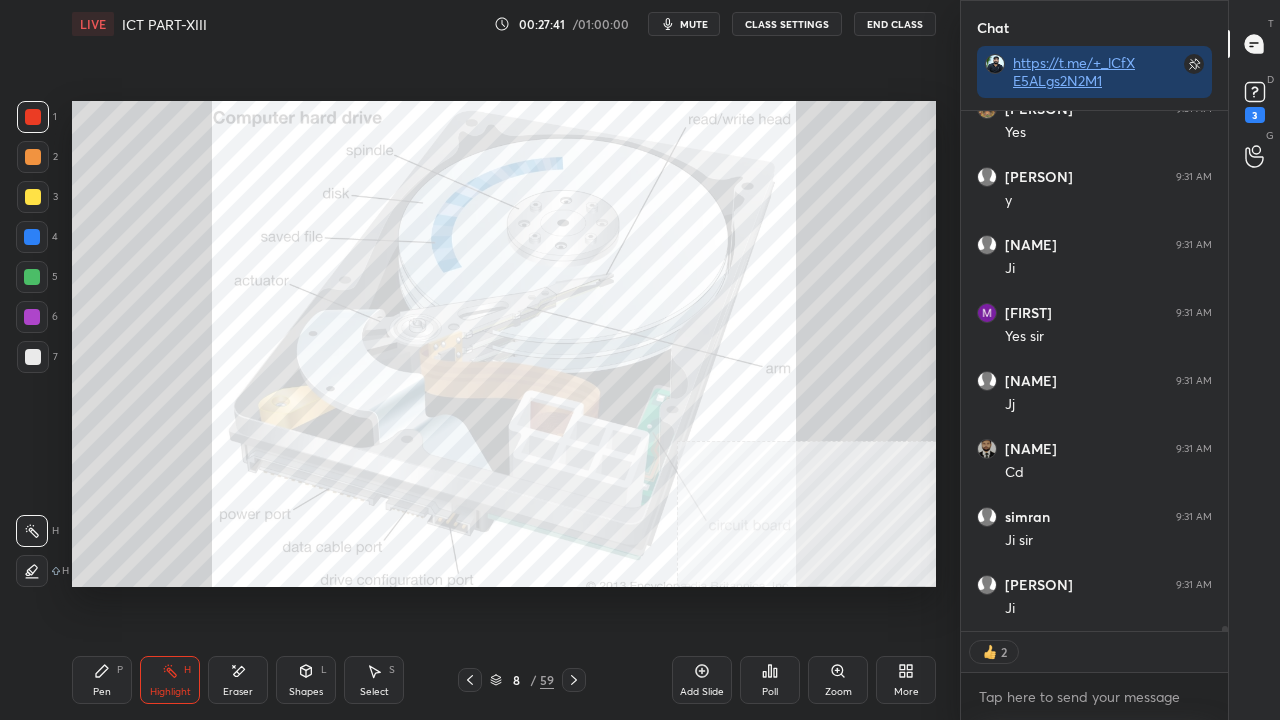 scroll, scrollTop: 54438, scrollLeft: 0, axis: vertical 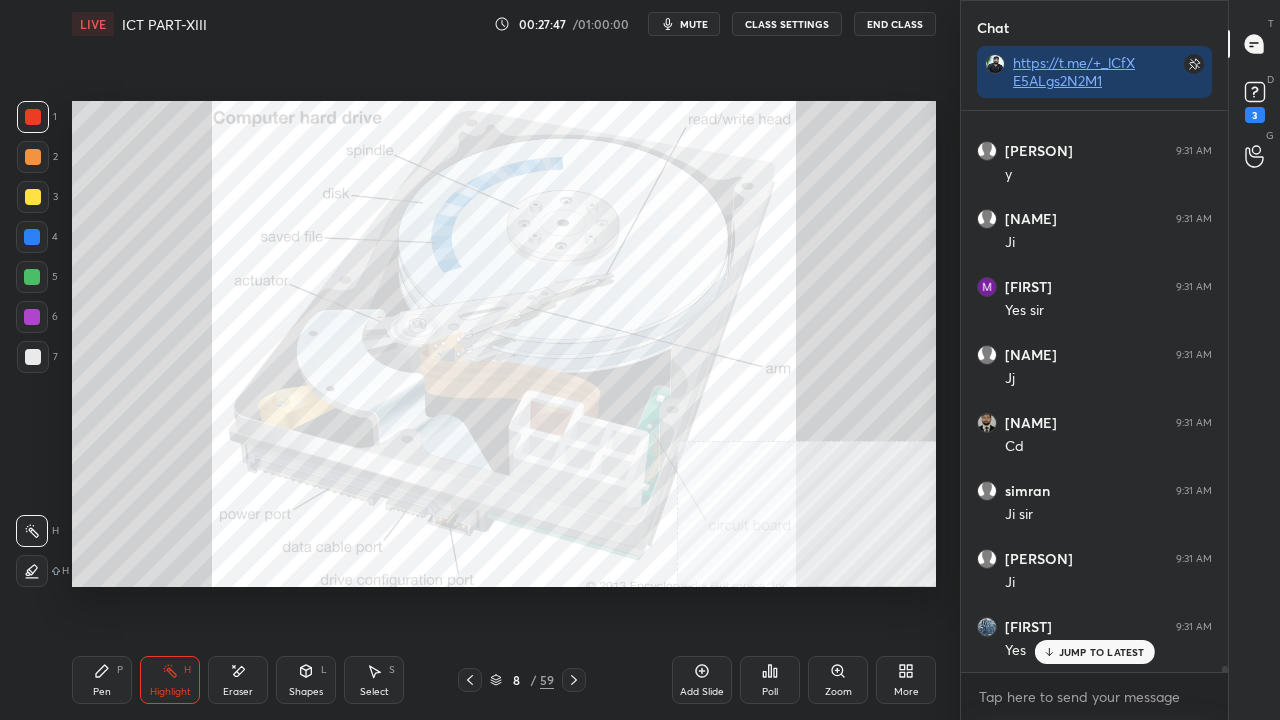 click on "Pen P" at bounding box center [102, 680] 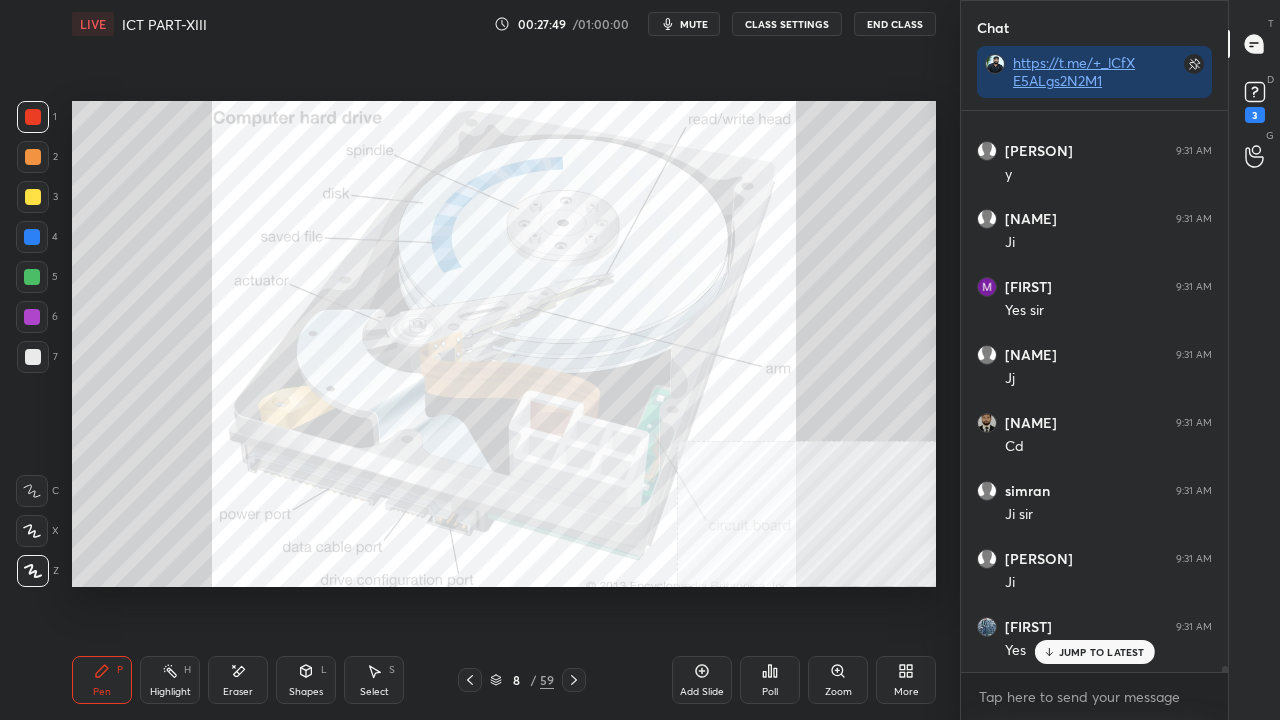 click 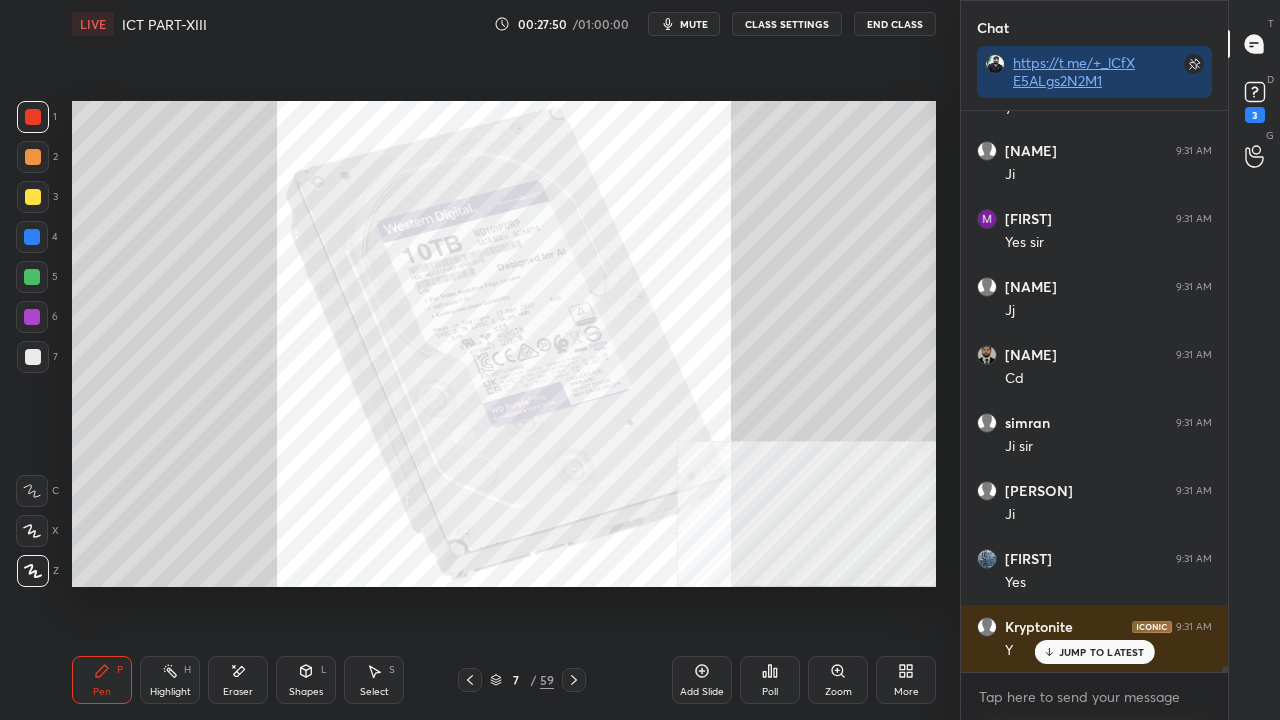 click 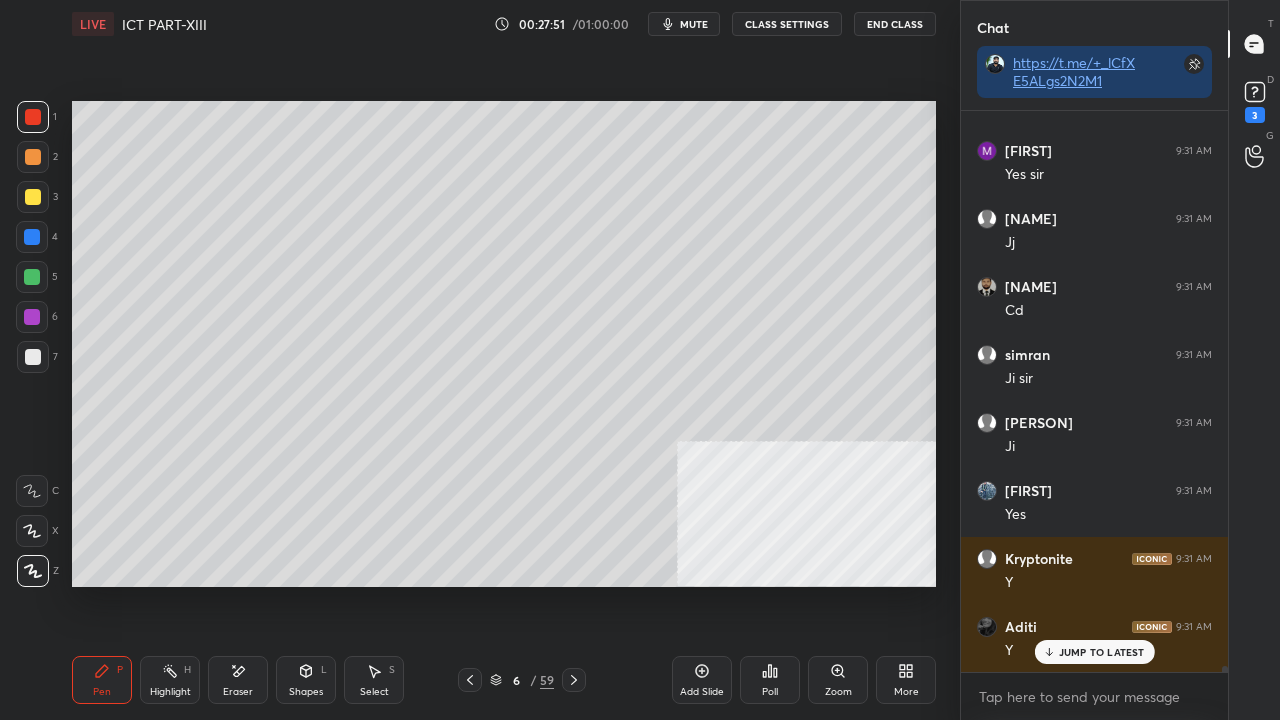 click 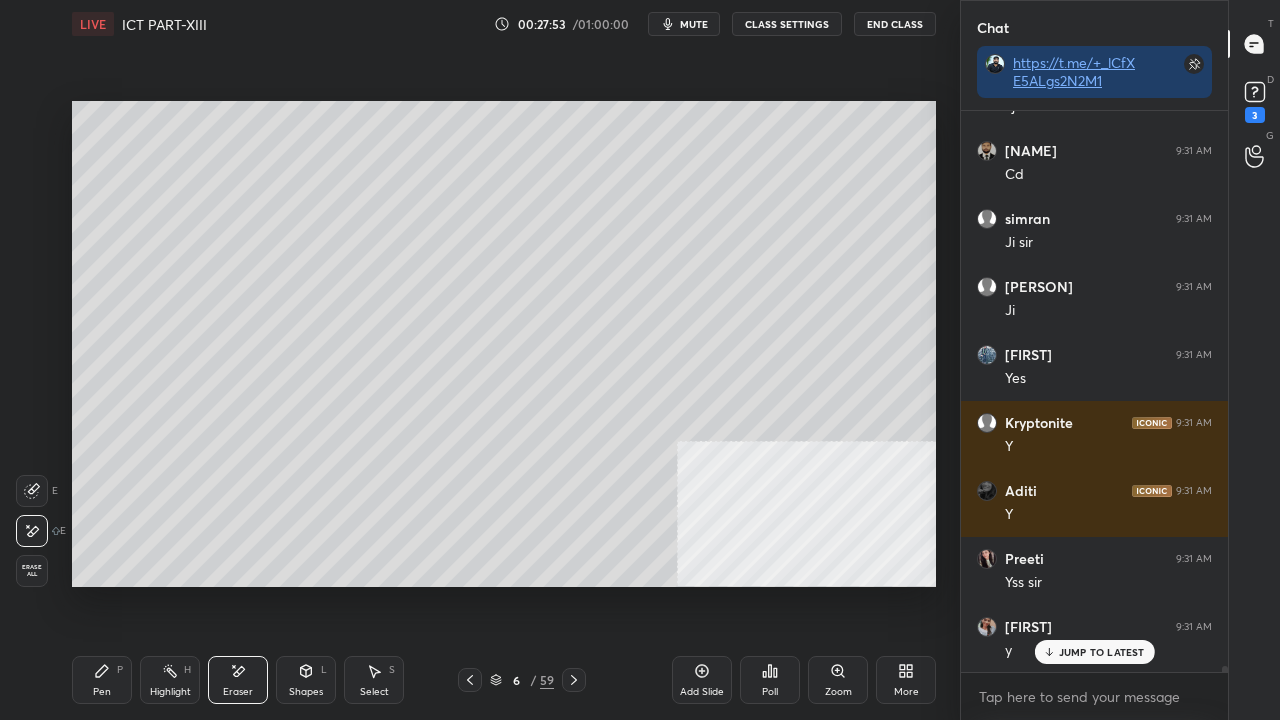 click on "P" at bounding box center (120, 670) 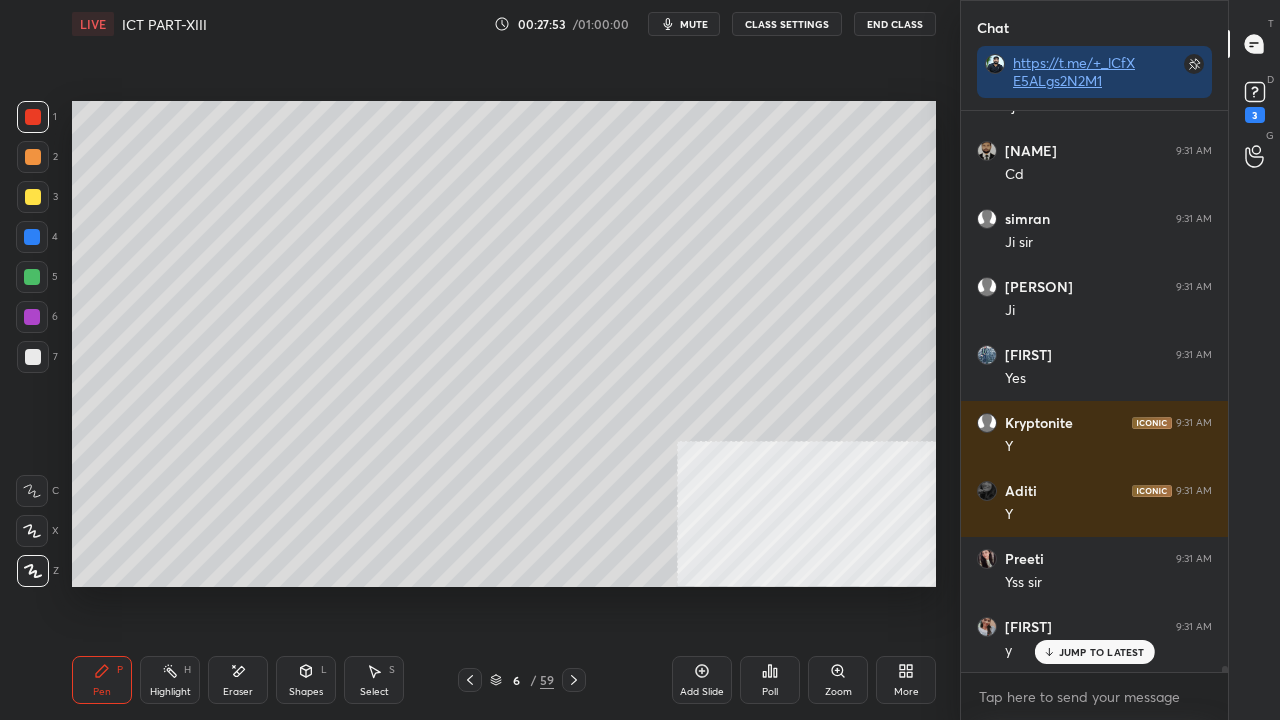 click at bounding box center (574, 680) 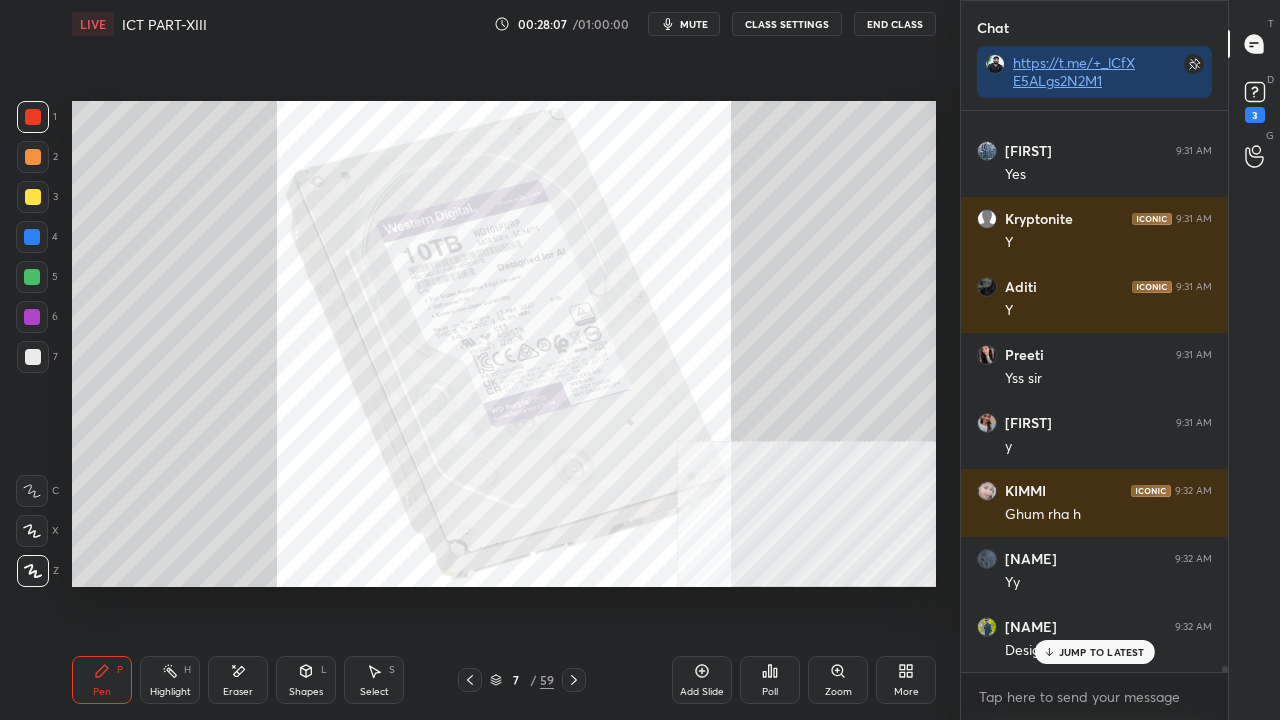 click 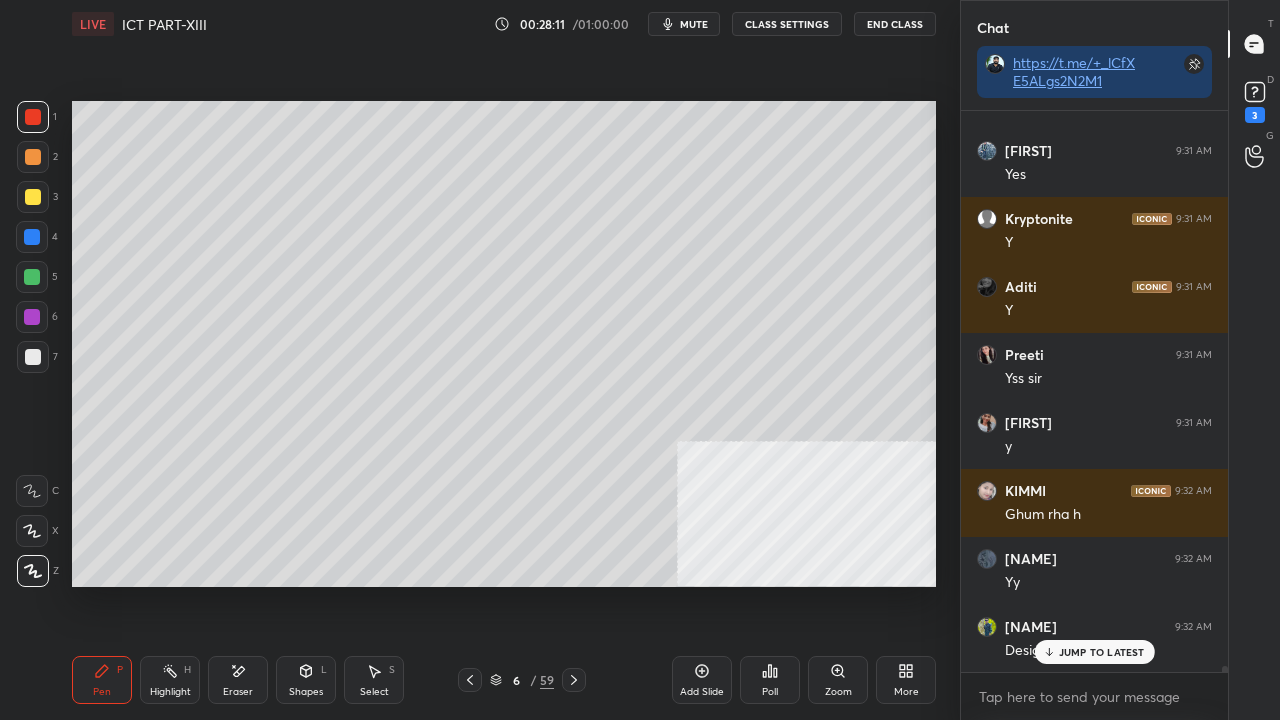 scroll, scrollTop: 54944, scrollLeft: 0, axis: vertical 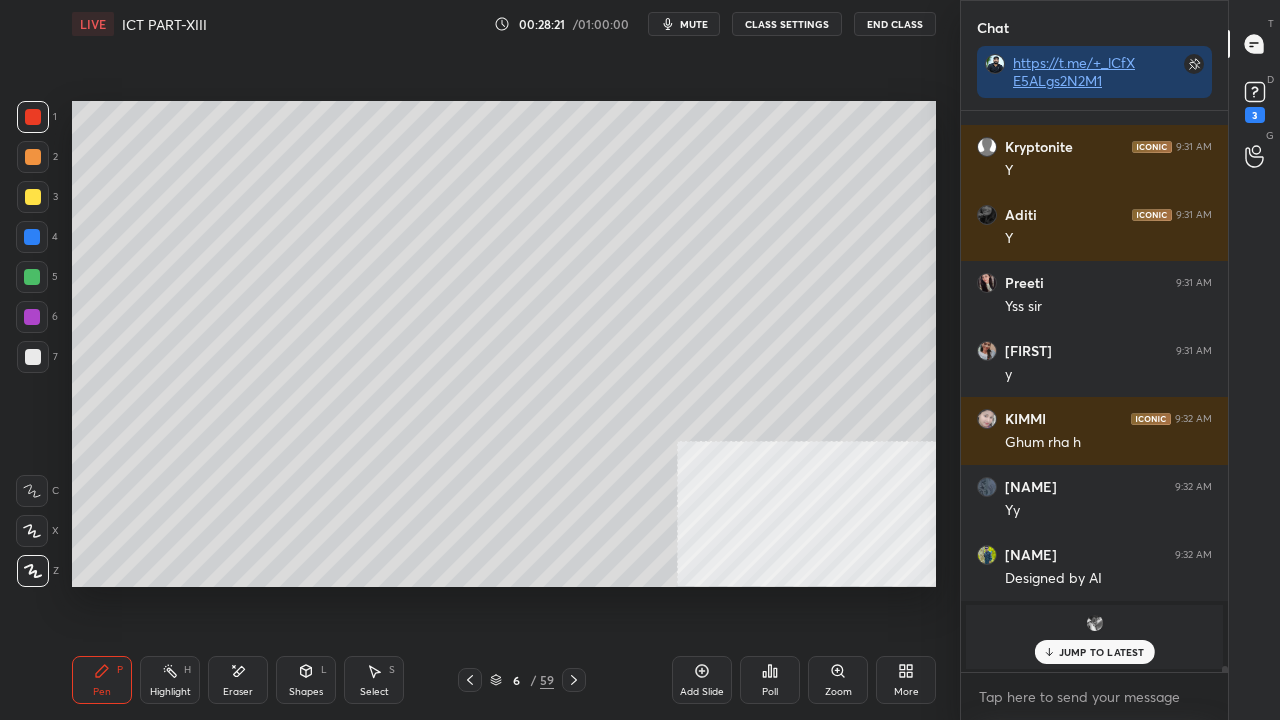 click at bounding box center [33, 197] 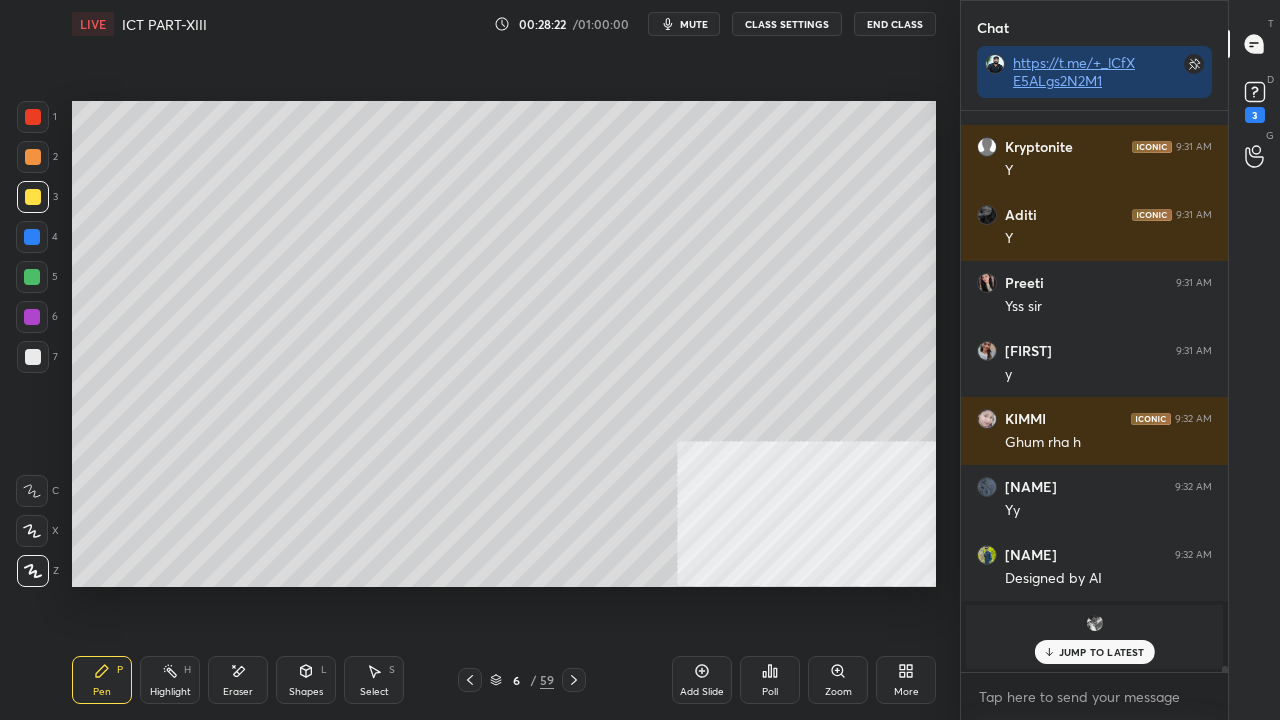 click at bounding box center (33, 197) 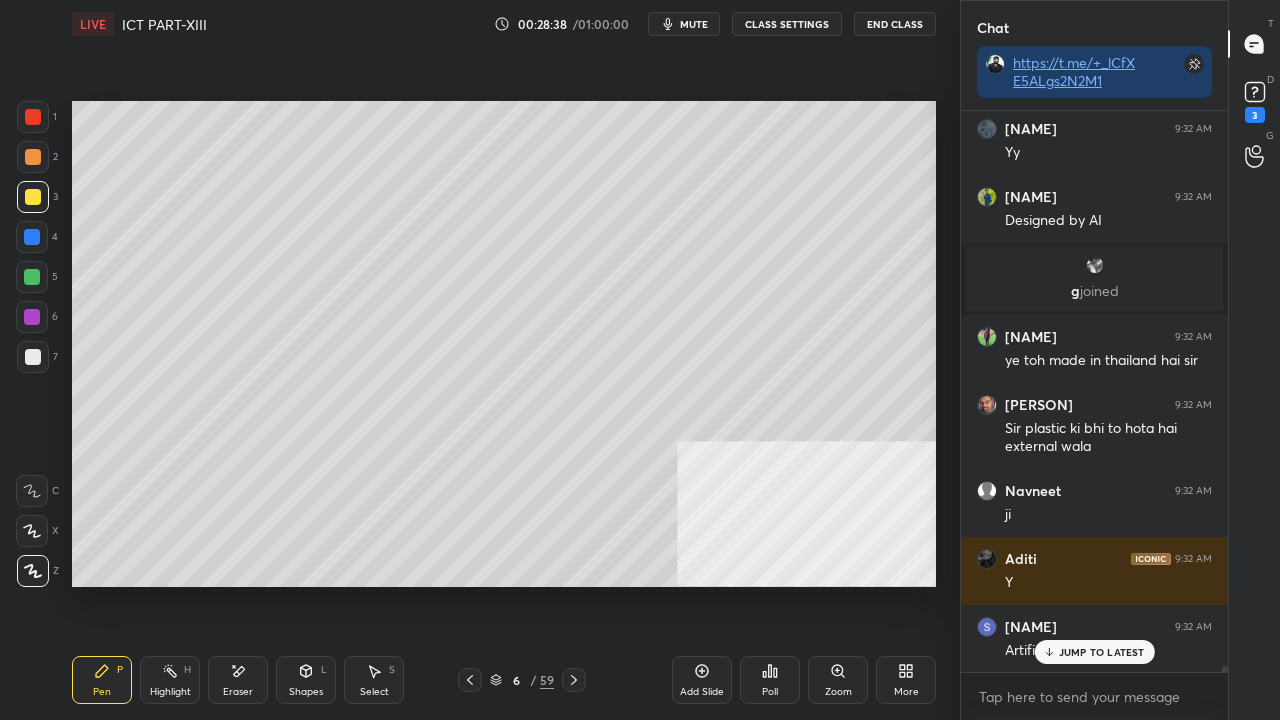 scroll, scrollTop: 55370, scrollLeft: 0, axis: vertical 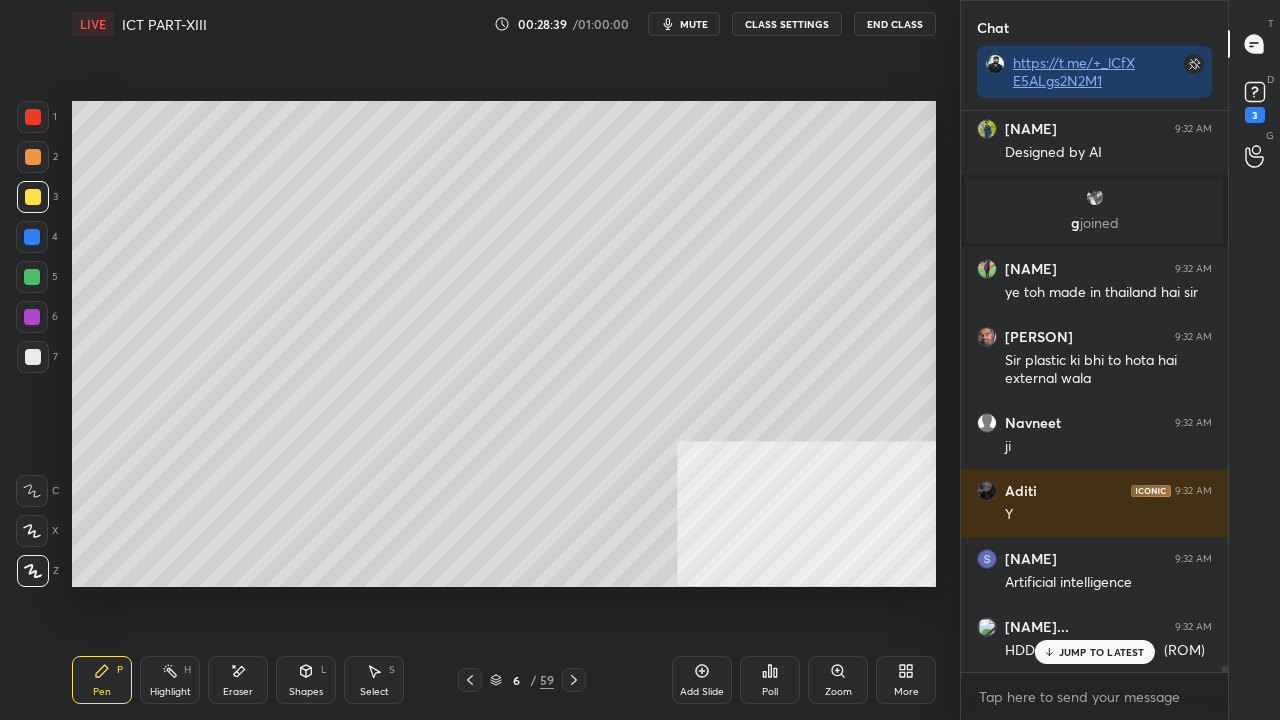click at bounding box center (33, 197) 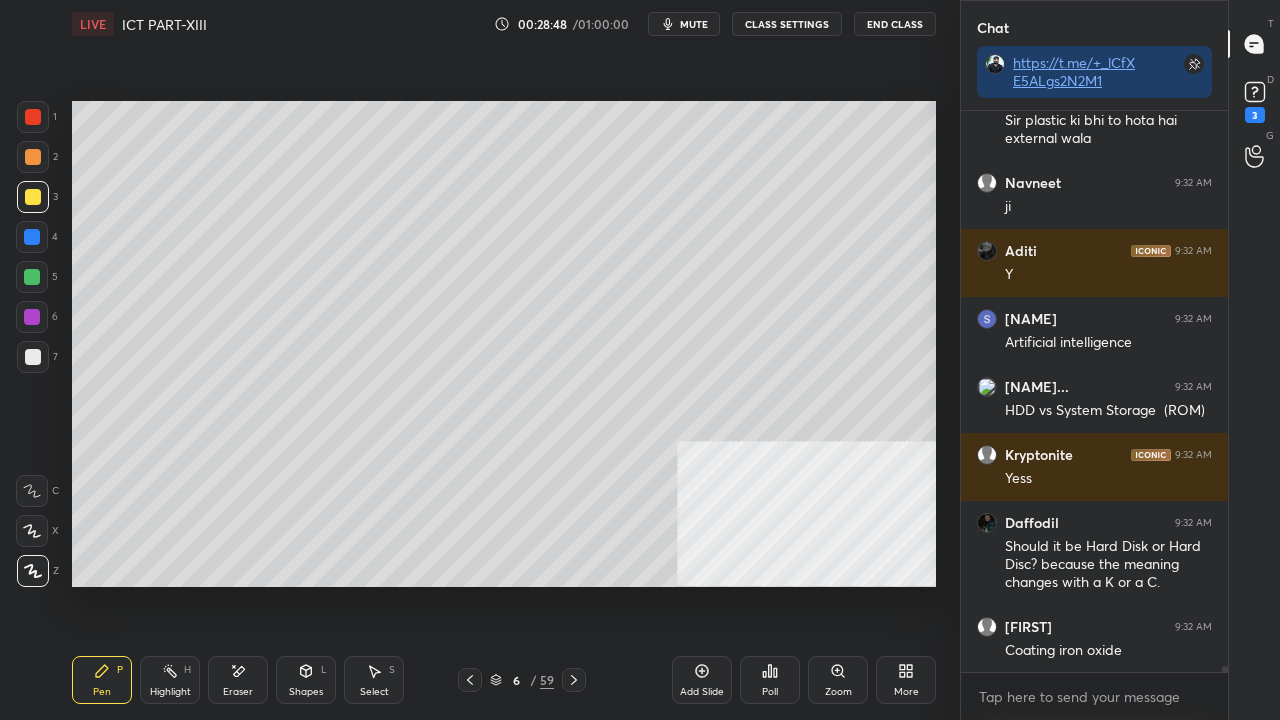 scroll, scrollTop: 55678, scrollLeft: 0, axis: vertical 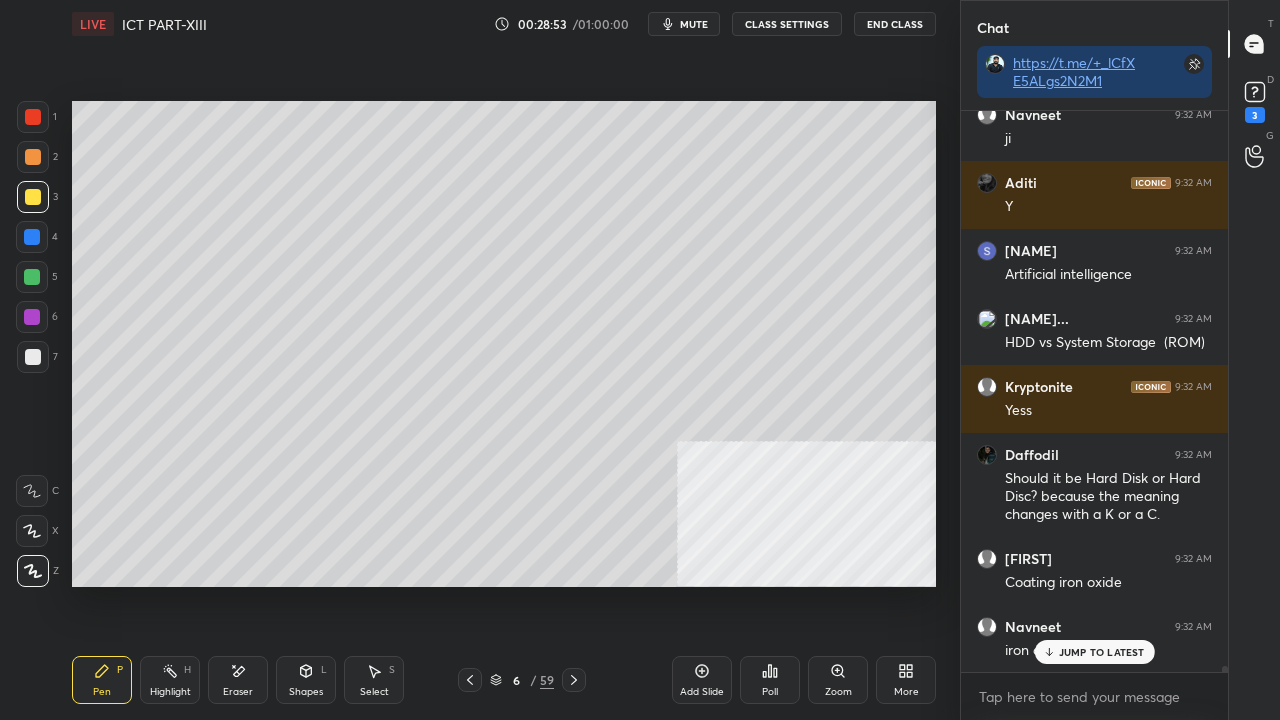 drag, startPoint x: 35, startPoint y: 118, endPoint x: 48, endPoint y: 136, distance: 22.203604 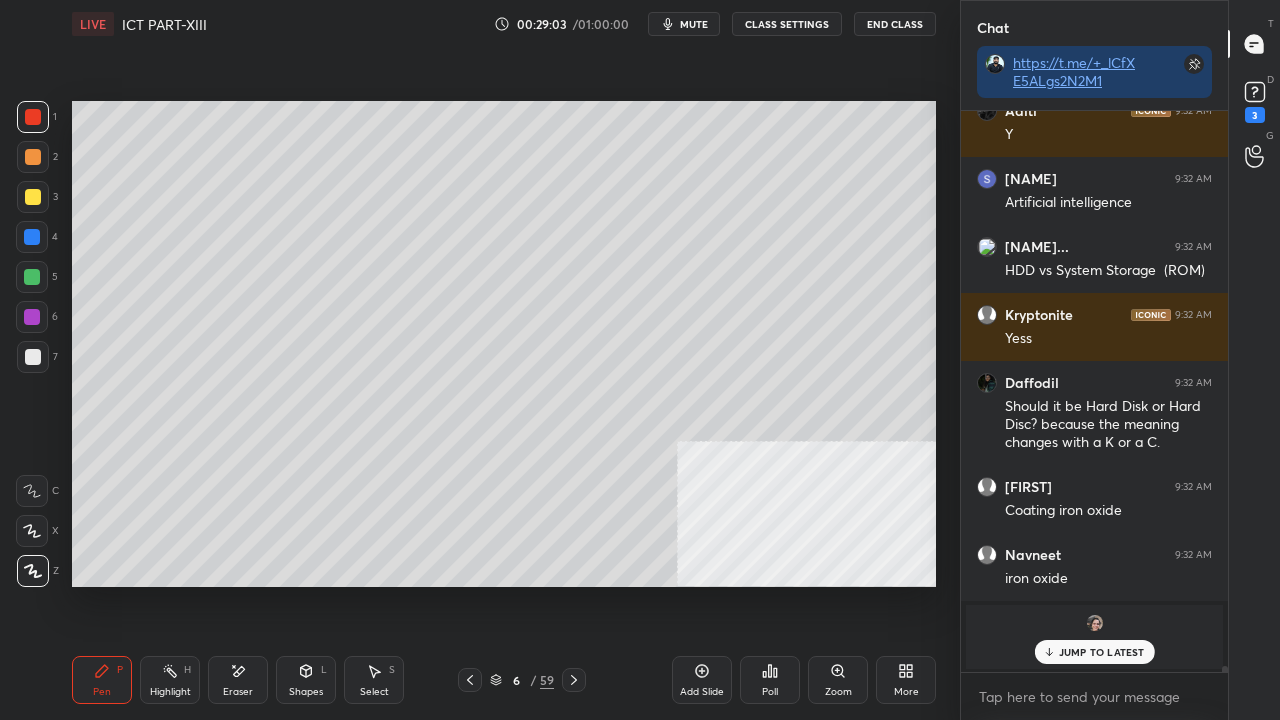 scroll, scrollTop: 55818, scrollLeft: 0, axis: vertical 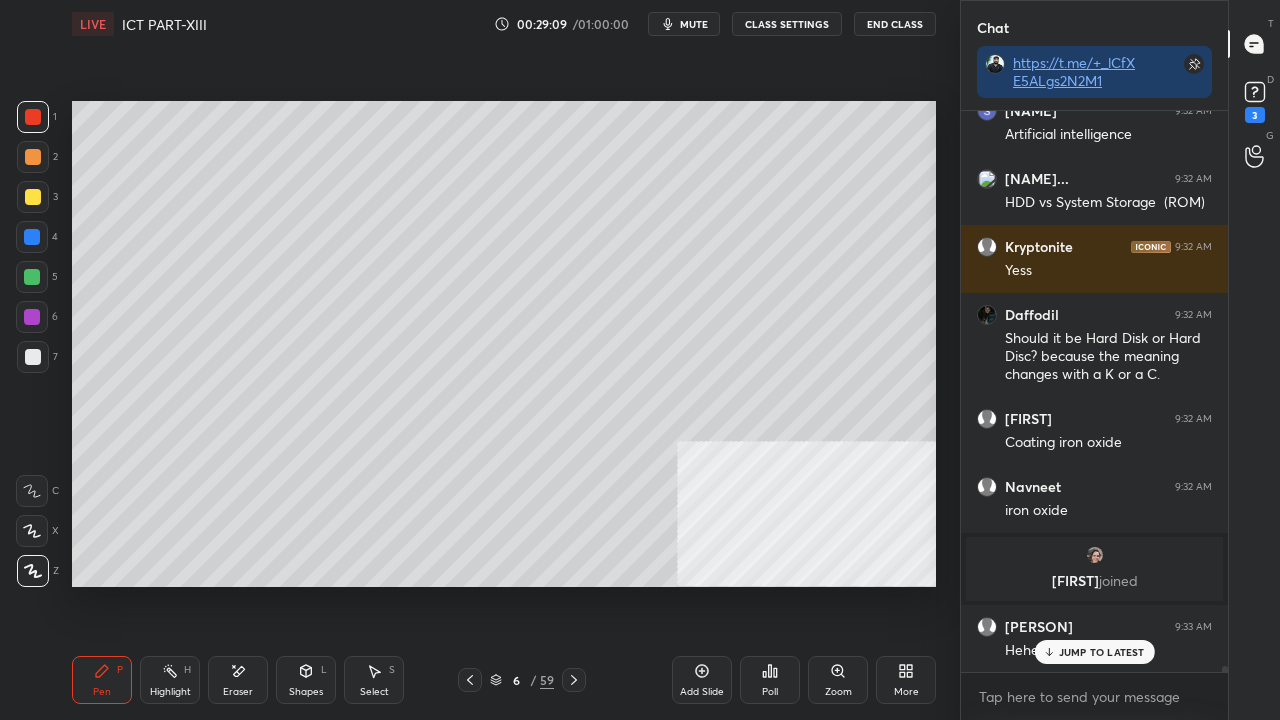 click on "JUMP TO LATEST" at bounding box center (1102, 652) 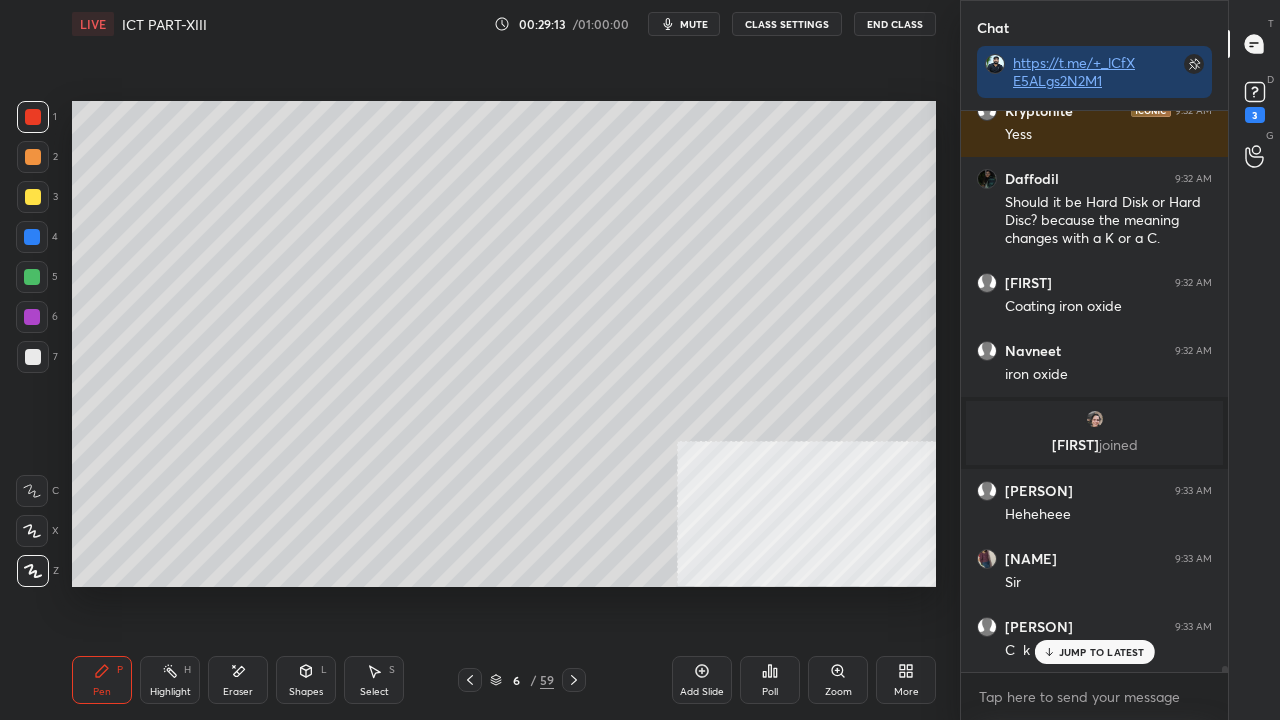 scroll, scrollTop: 56158, scrollLeft: 0, axis: vertical 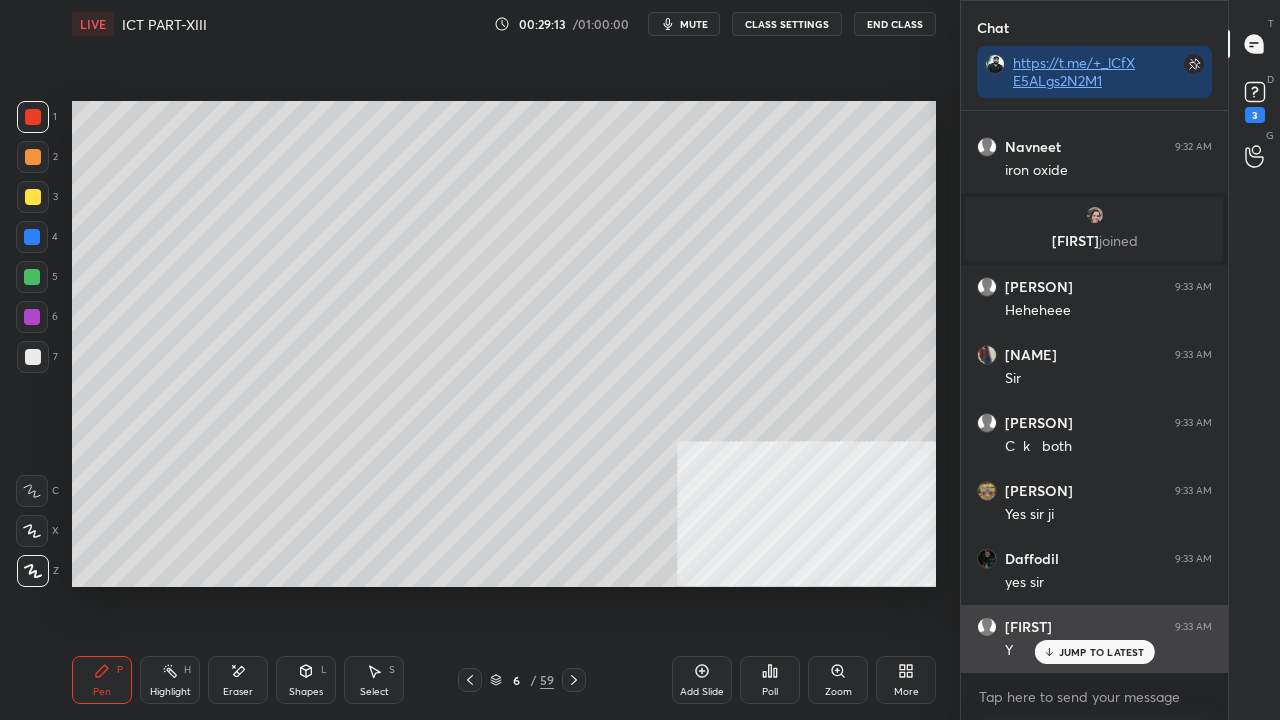 drag, startPoint x: 1073, startPoint y: 654, endPoint x: 1062, endPoint y: 648, distance: 12.529964 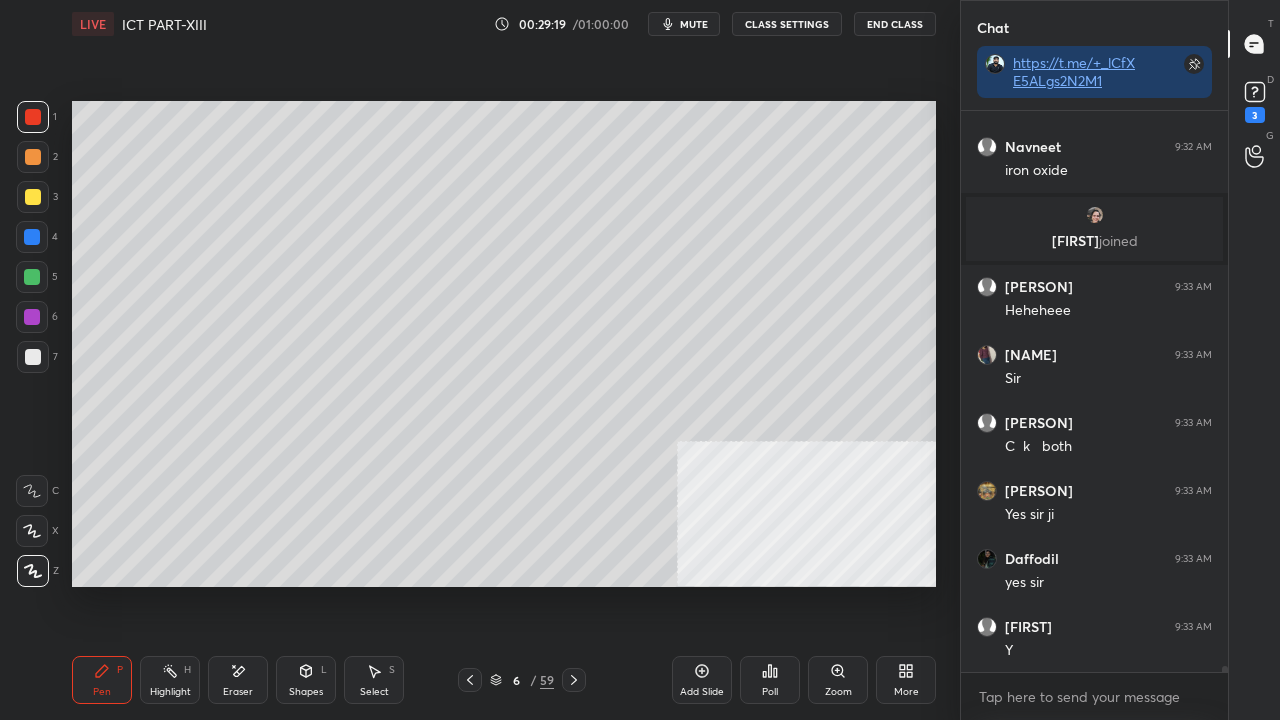 scroll, scrollTop: 56294, scrollLeft: 0, axis: vertical 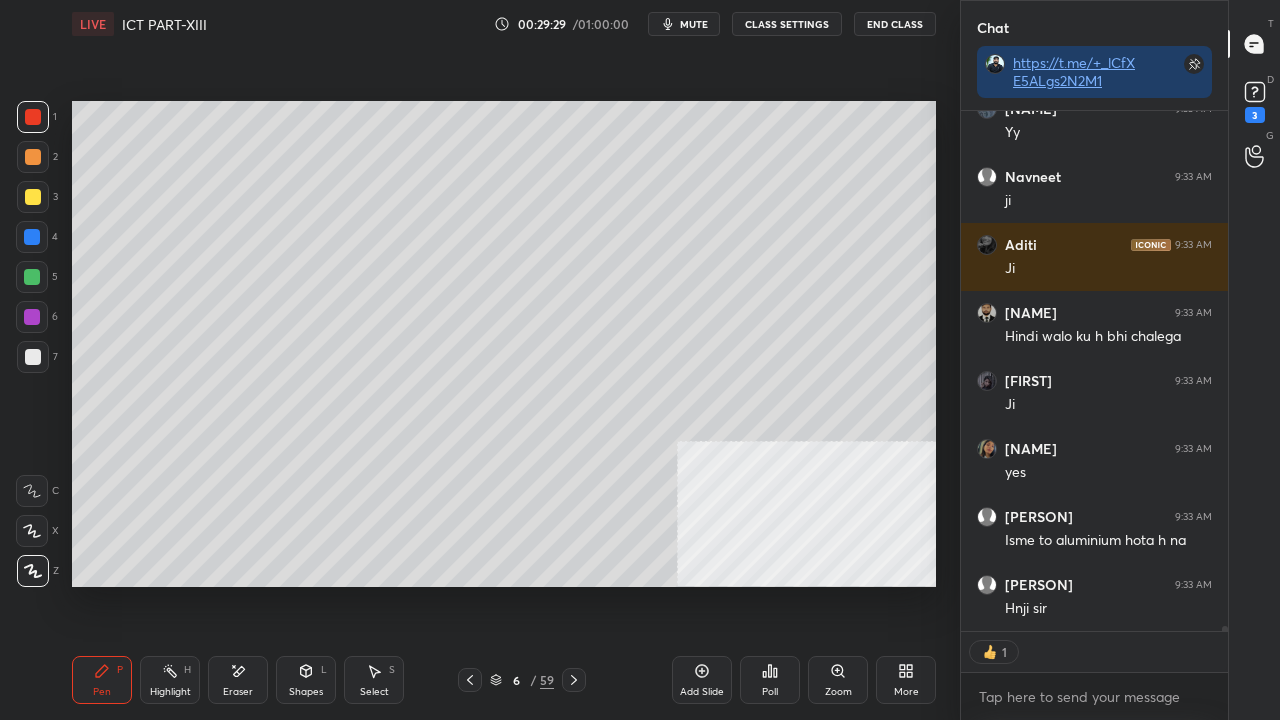 click at bounding box center [32, 237] 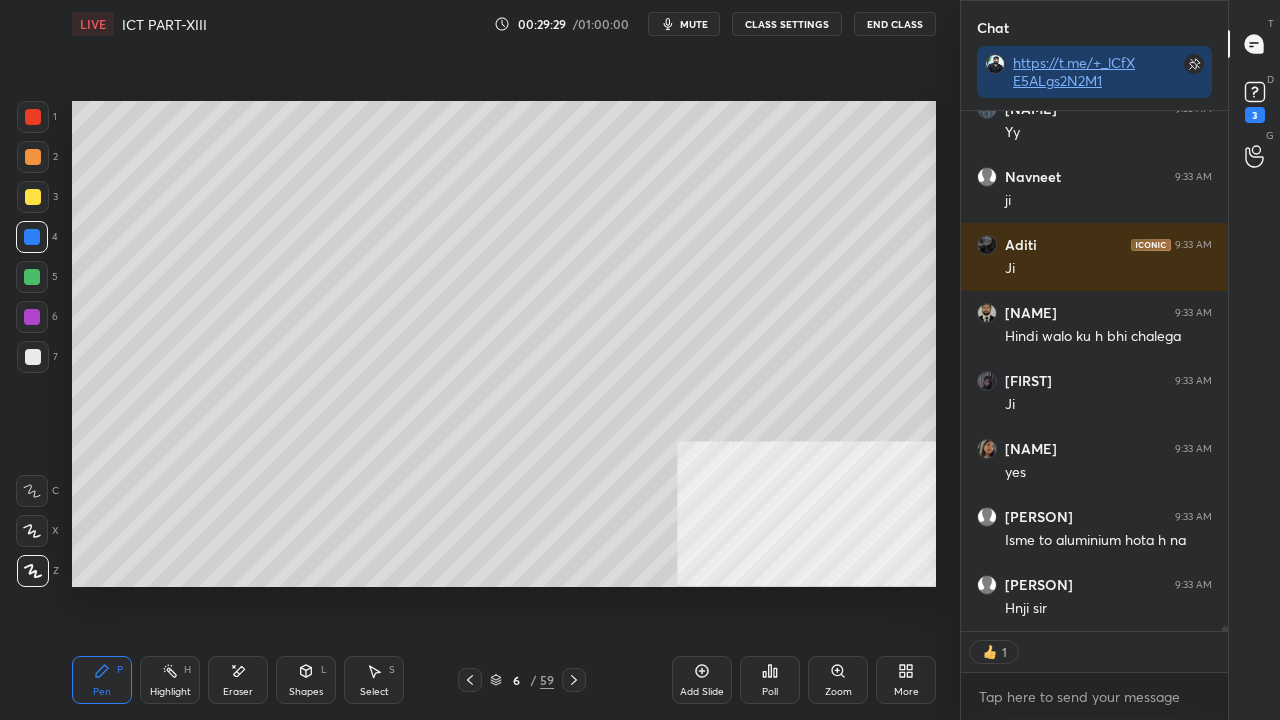 scroll, scrollTop: 56948, scrollLeft: 0, axis: vertical 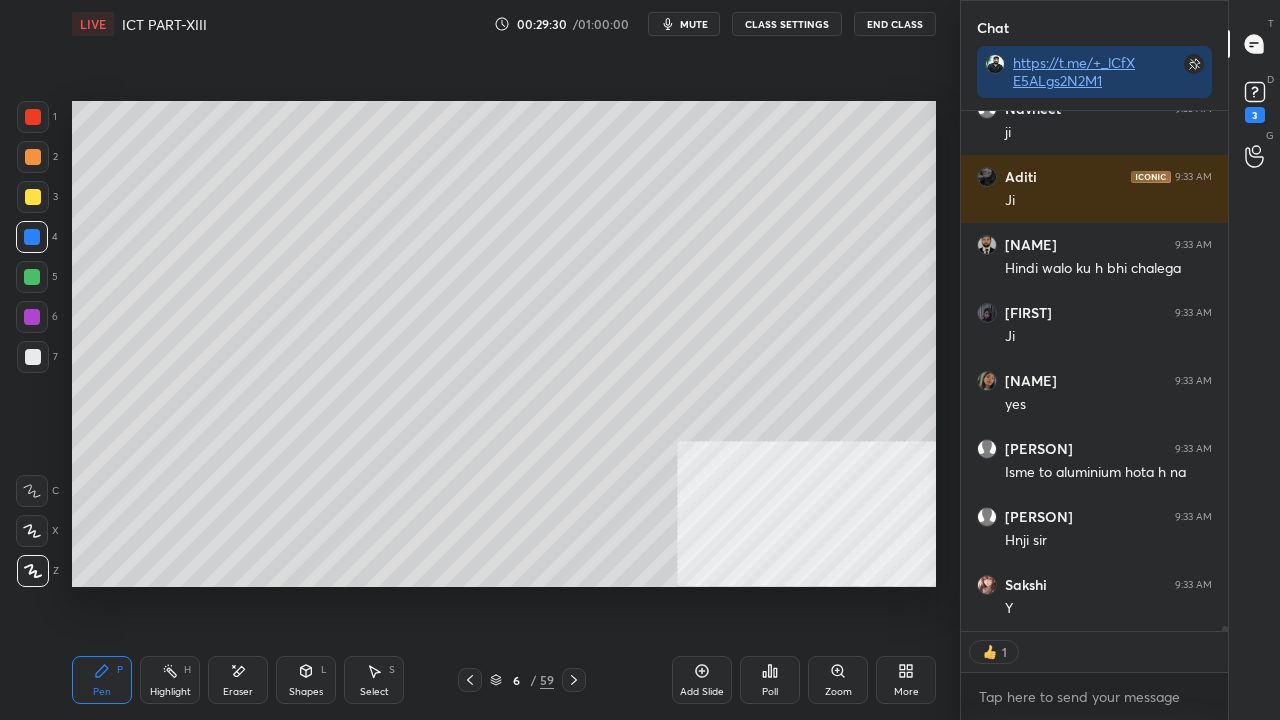 click 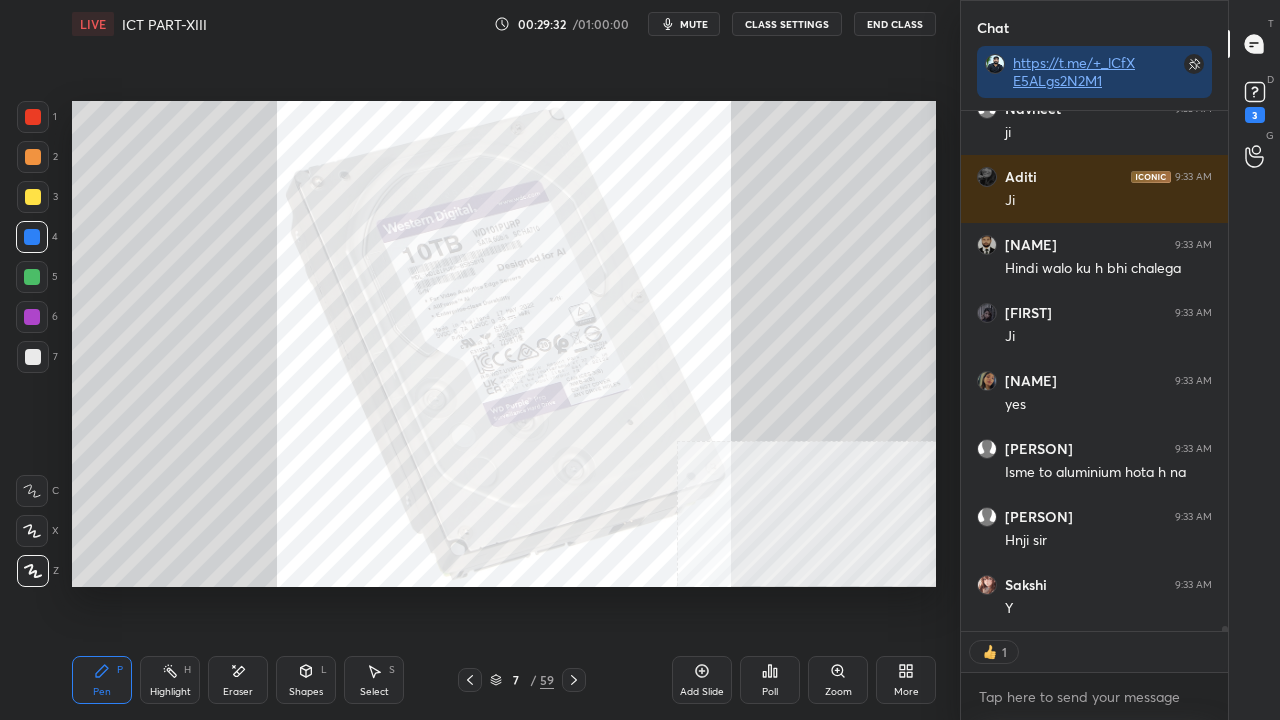type on "x" 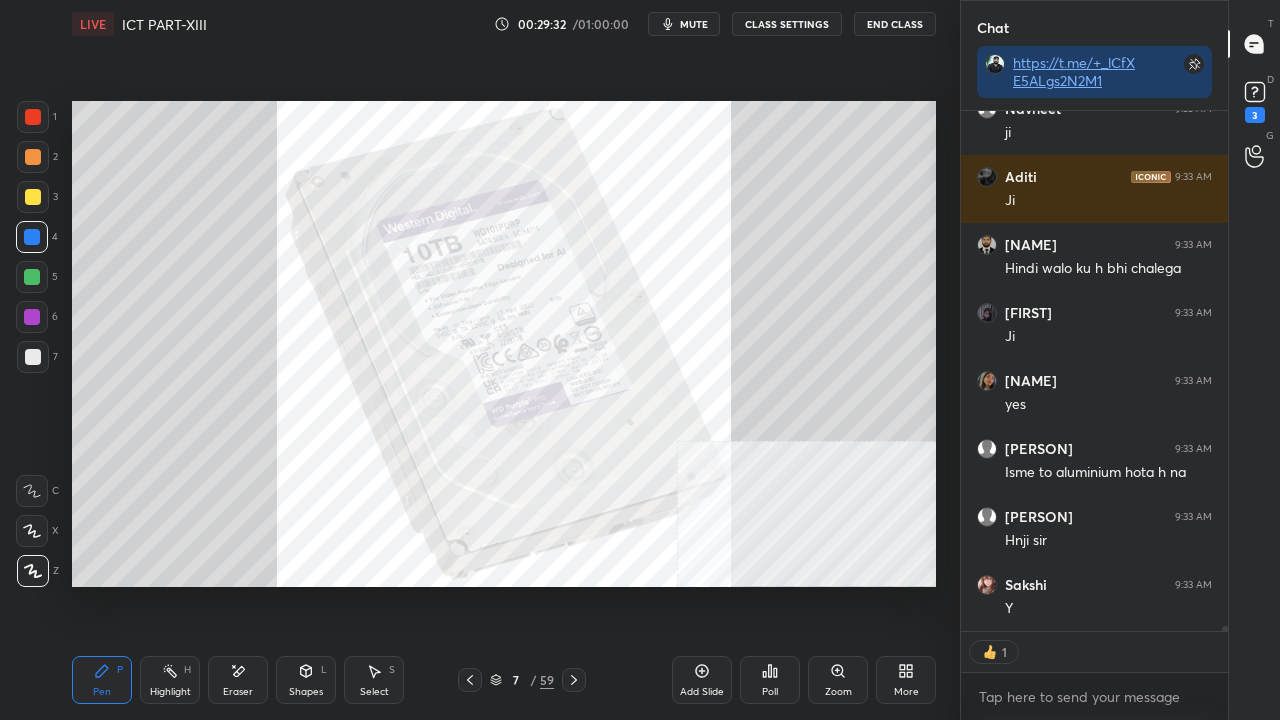 scroll, scrollTop: 6, scrollLeft: 6, axis: both 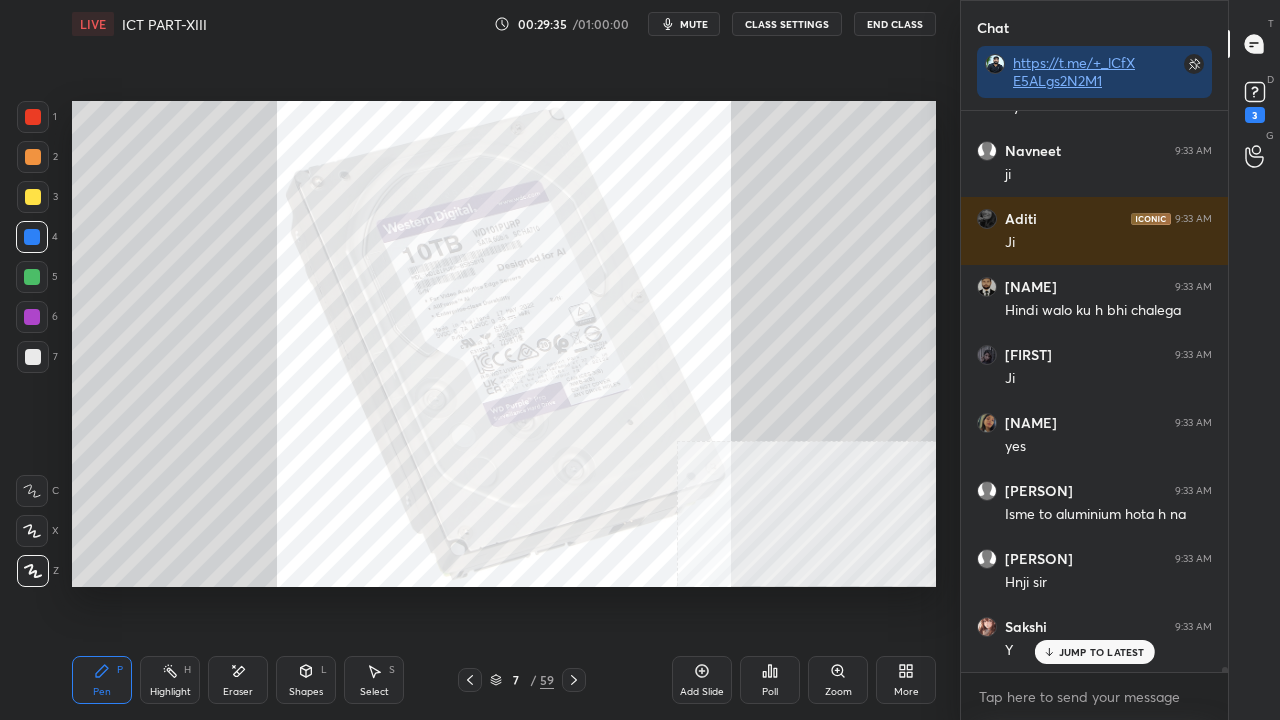 click 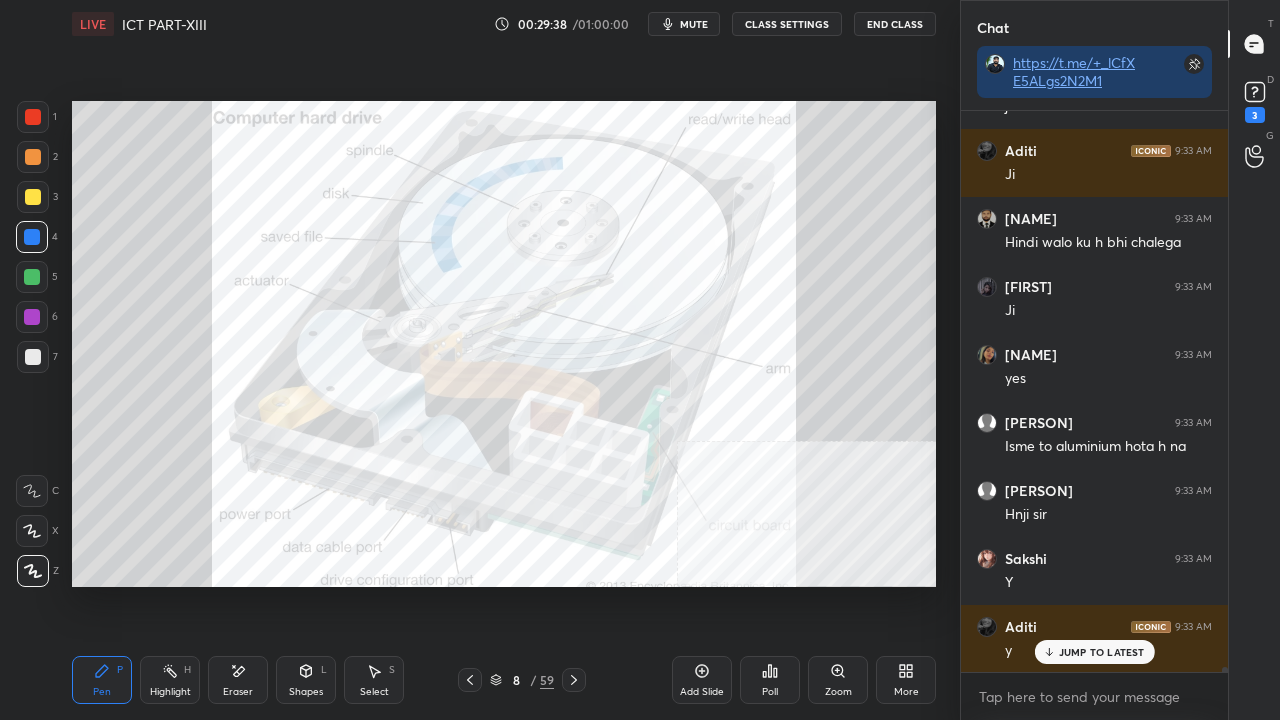 scroll, scrollTop: 57046, scrollLeft: 0, axis: vertical 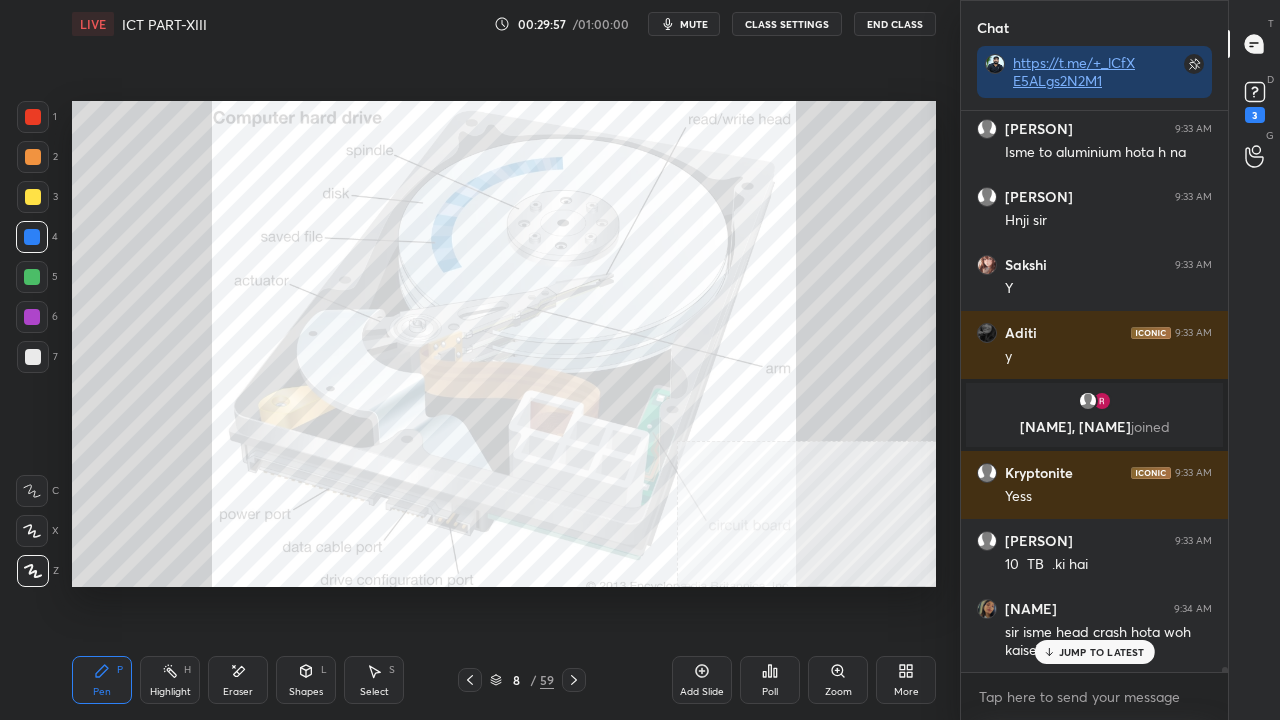 click 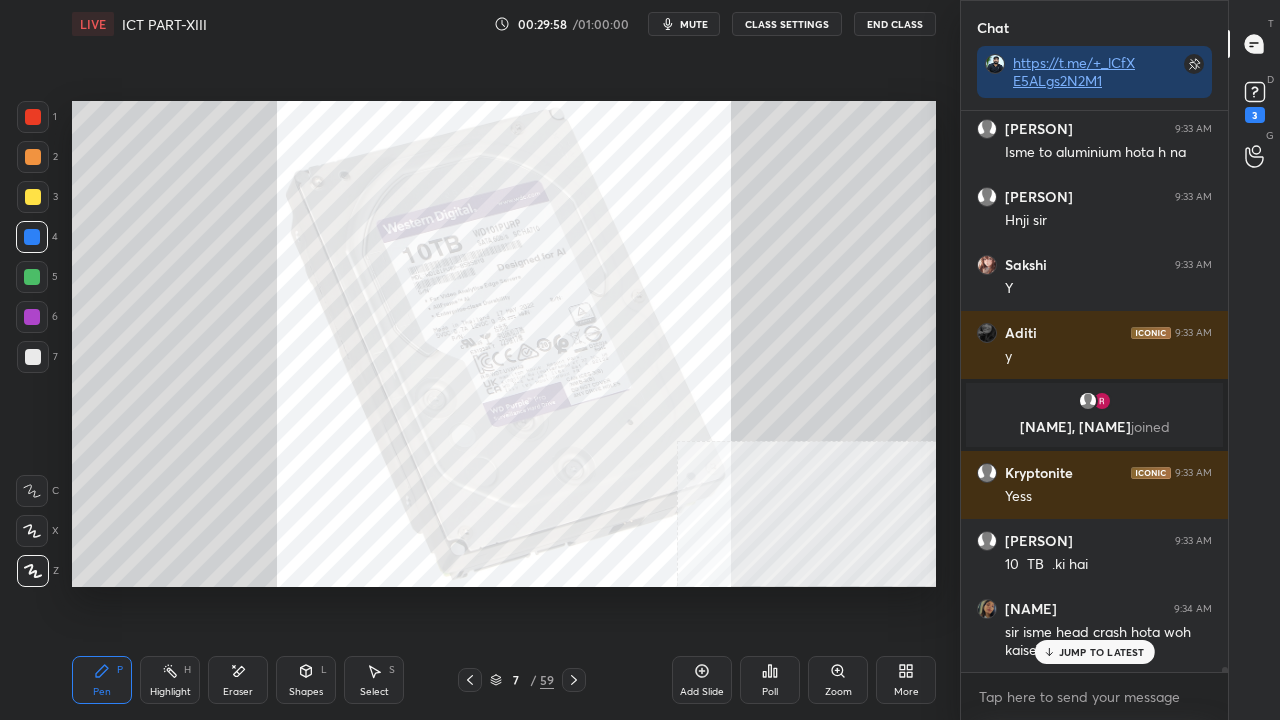 click 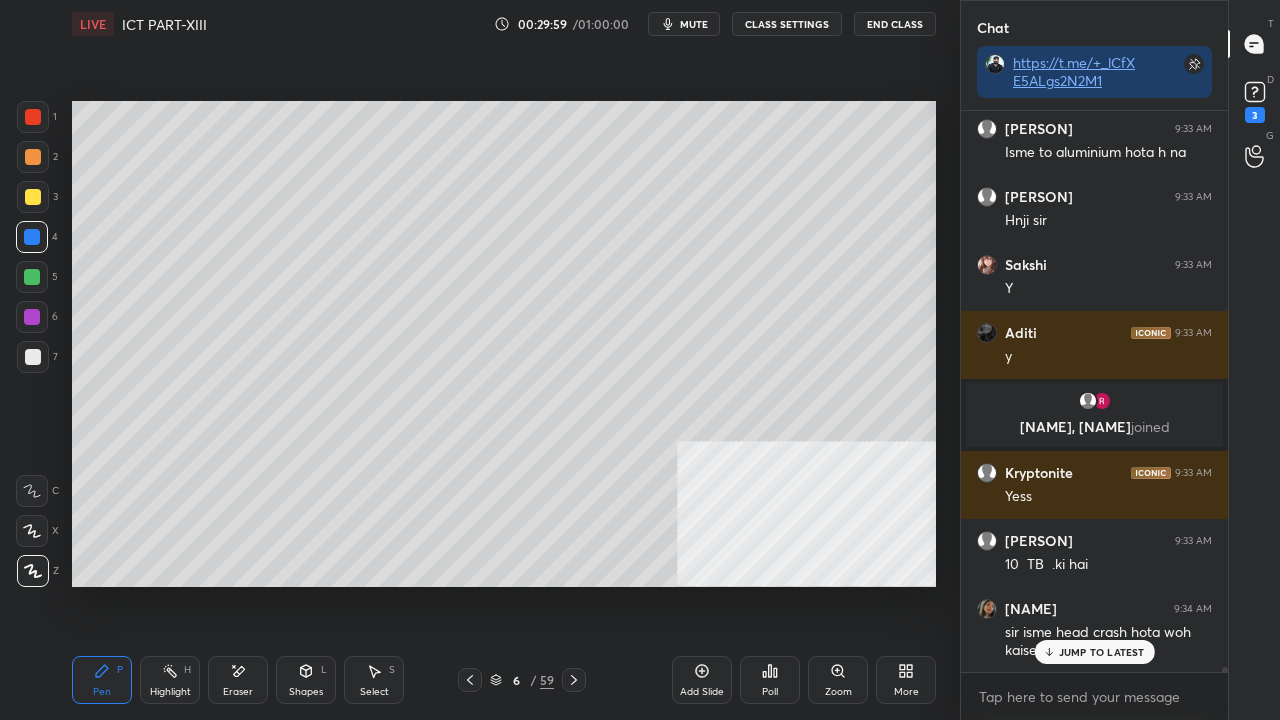 click on "JUMP TO LATEST" at bounding box center (1102, 652) 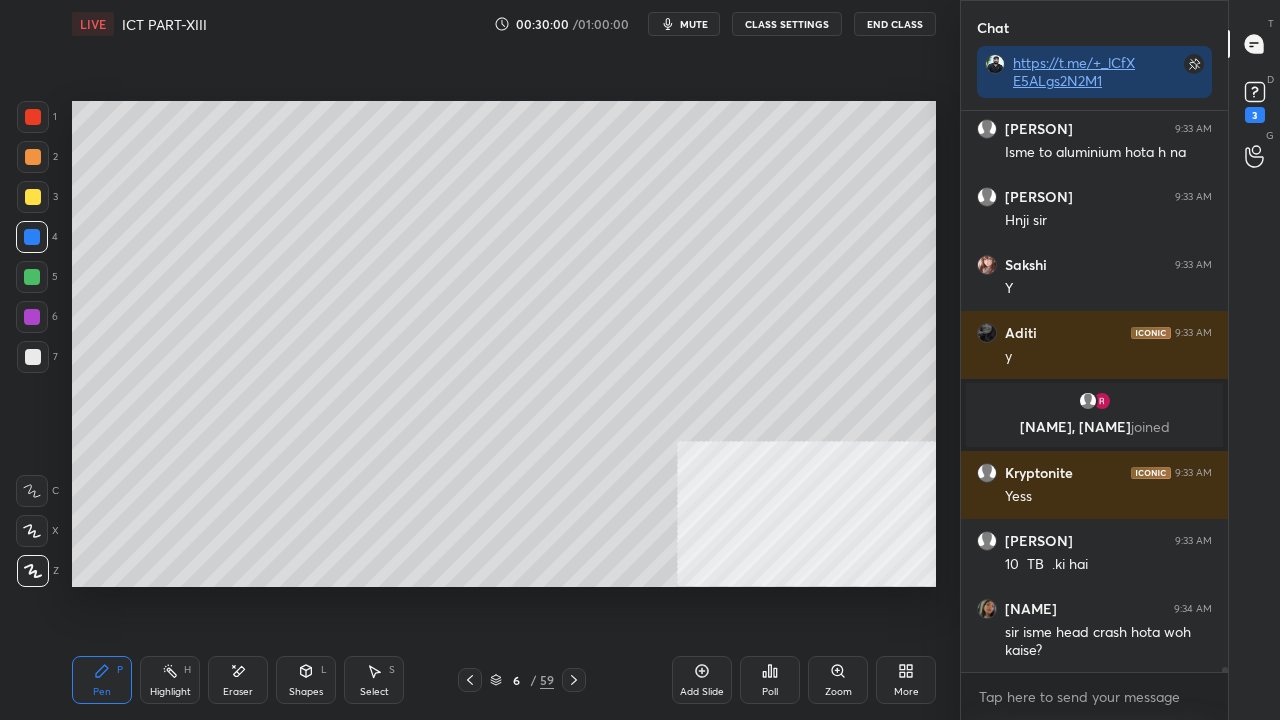 click at bounding box center (33, 357) 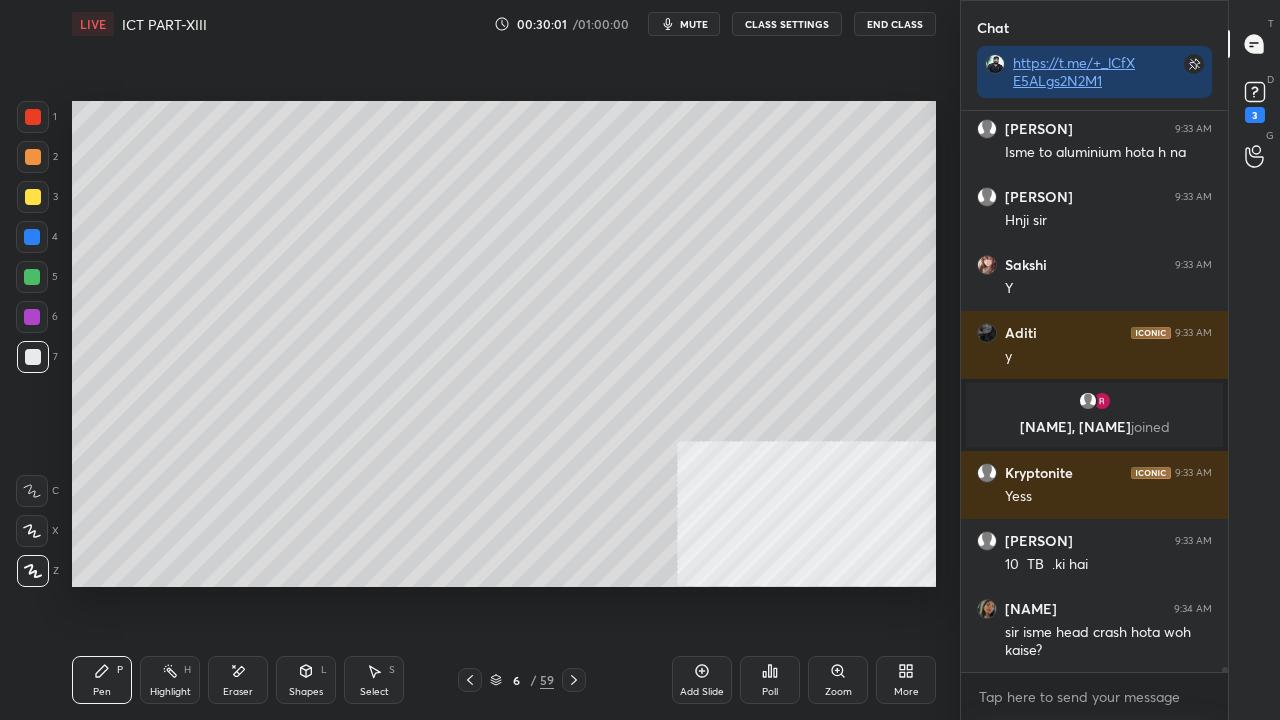 click at bounding box center [33, 357] 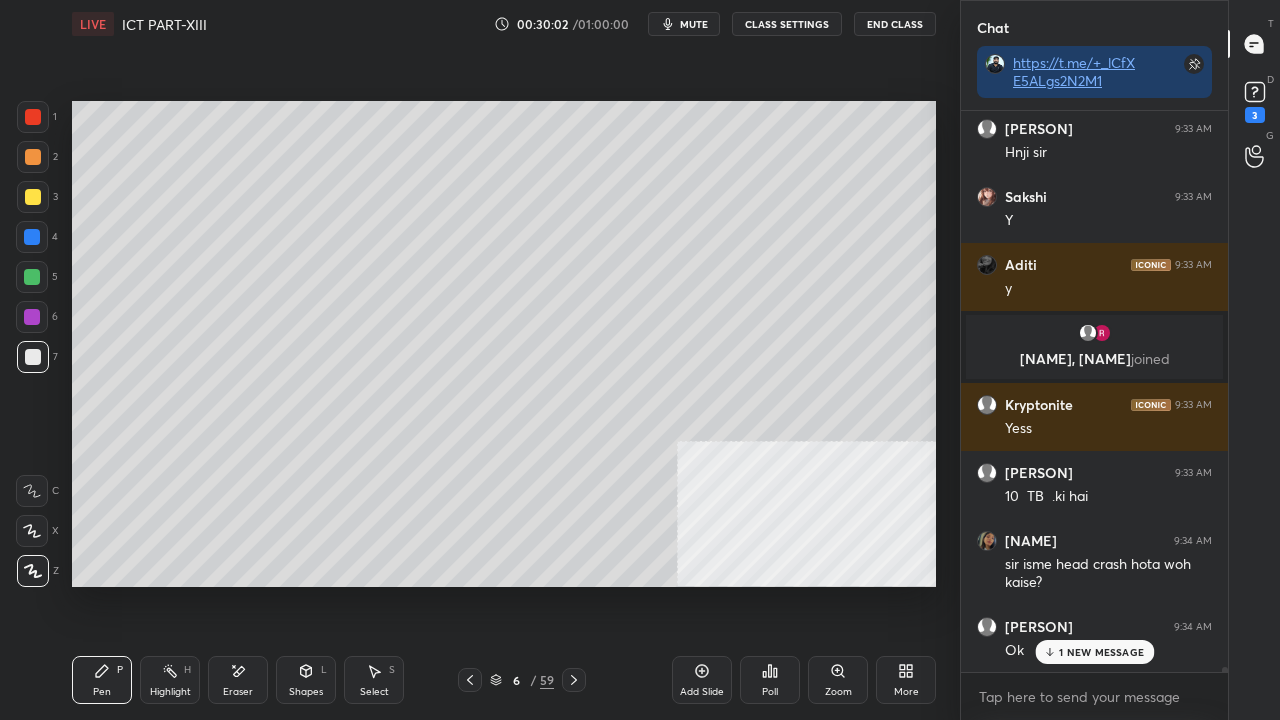 scroll, scrollTop: 57404, scrollLeft: 0, axis: vertical 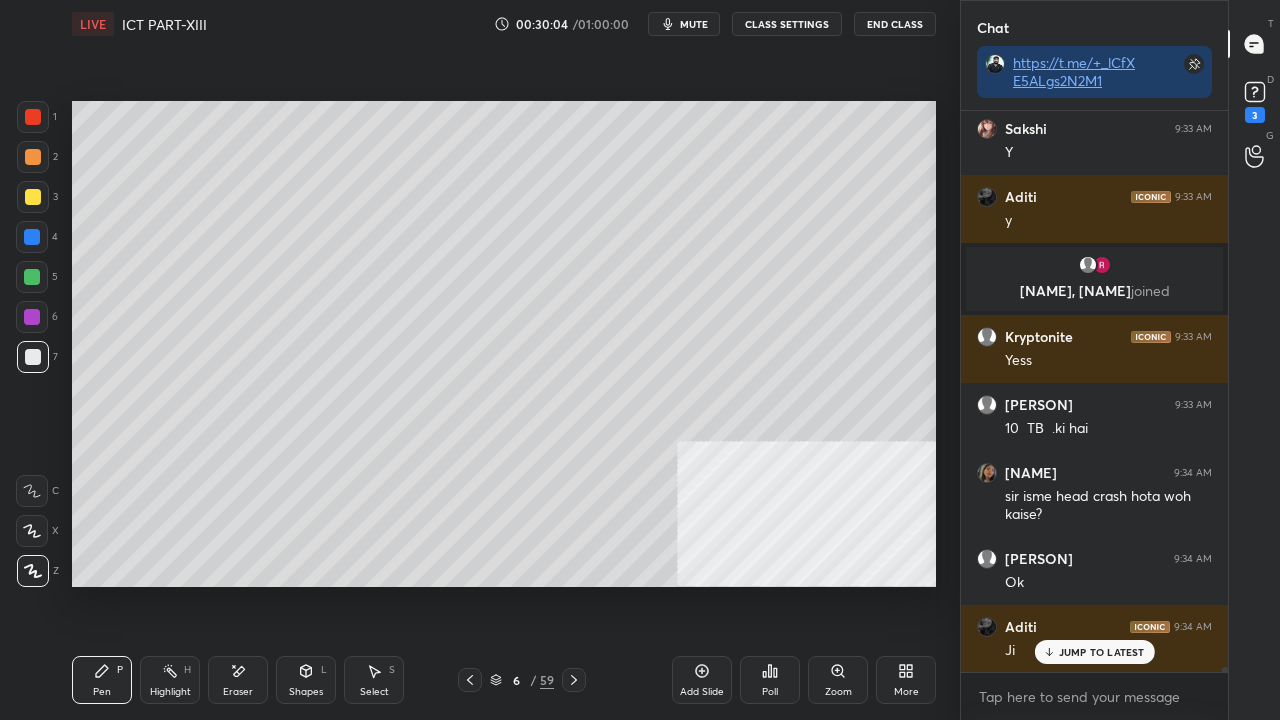 click on "CLASS SETTINGS" at bounding box center [787, 24] 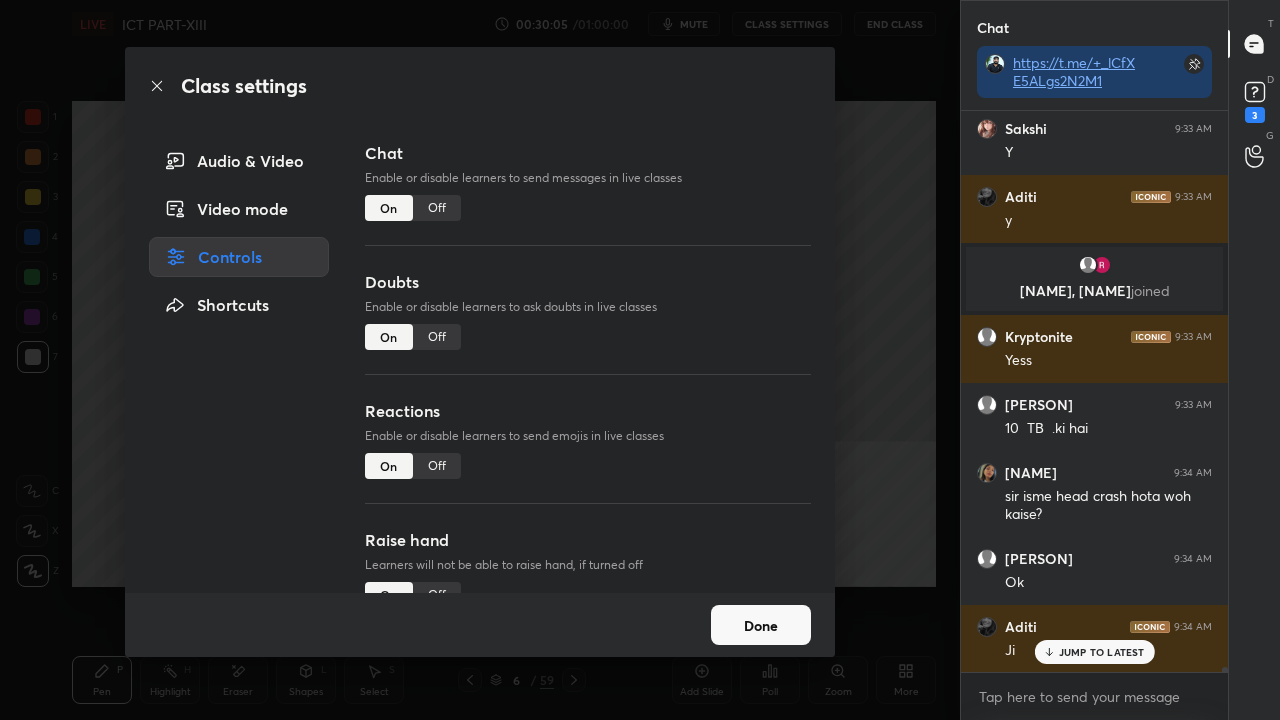 click on "Off" at bounding box center (437, 208) 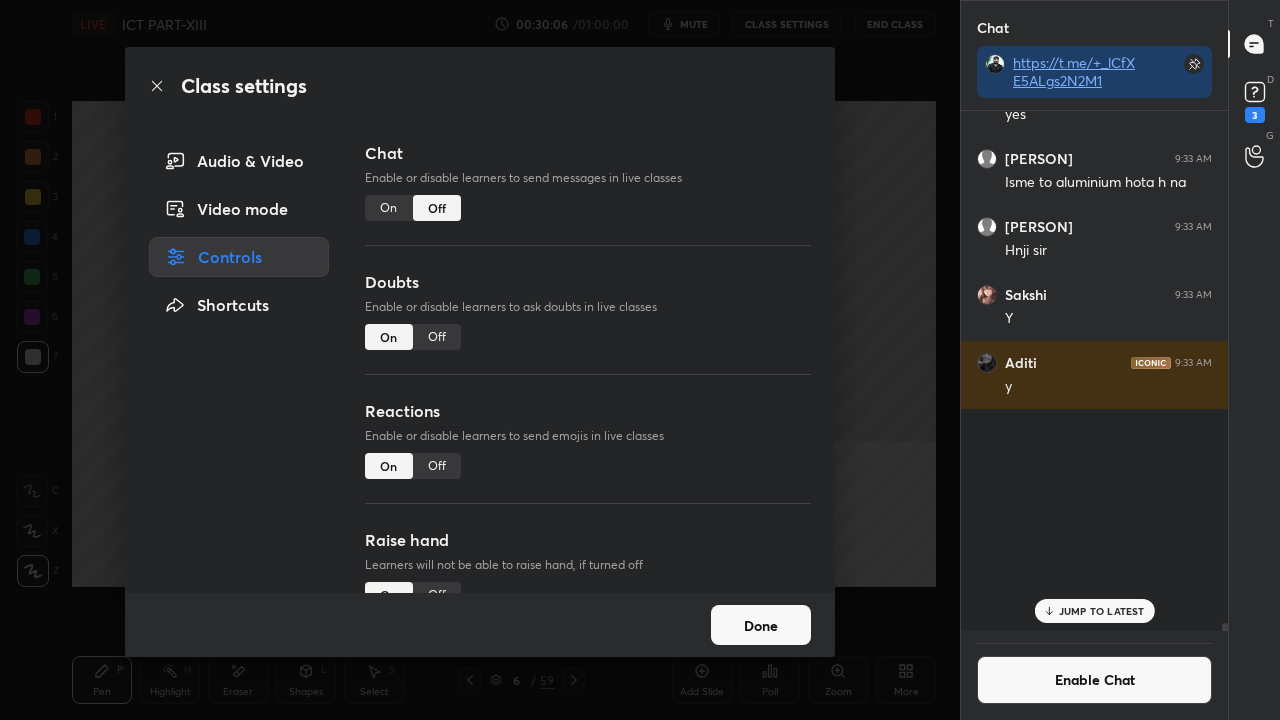 scroll, scrollTop: 56038, scrollLeft: 0, axis: vertical 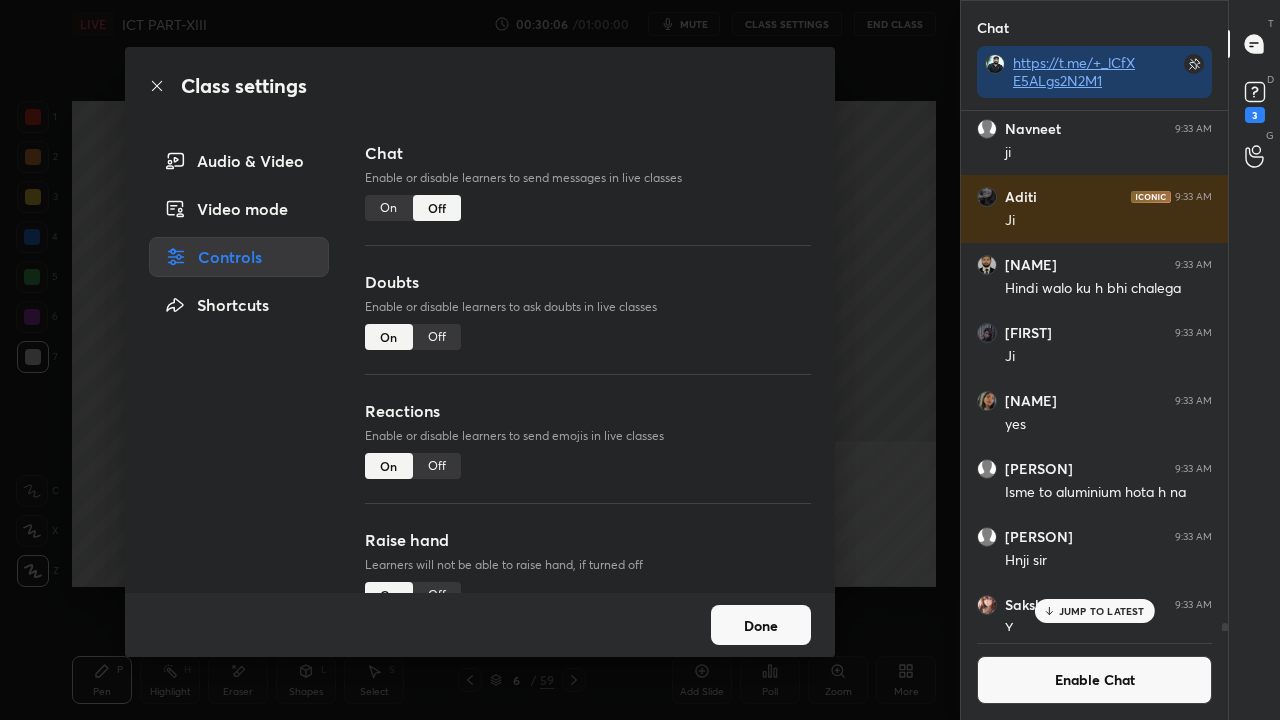drag, startPoint x: 154, startPoint y: 84, endPoint x: 346, endPoint y: 185, distance: 216.94469 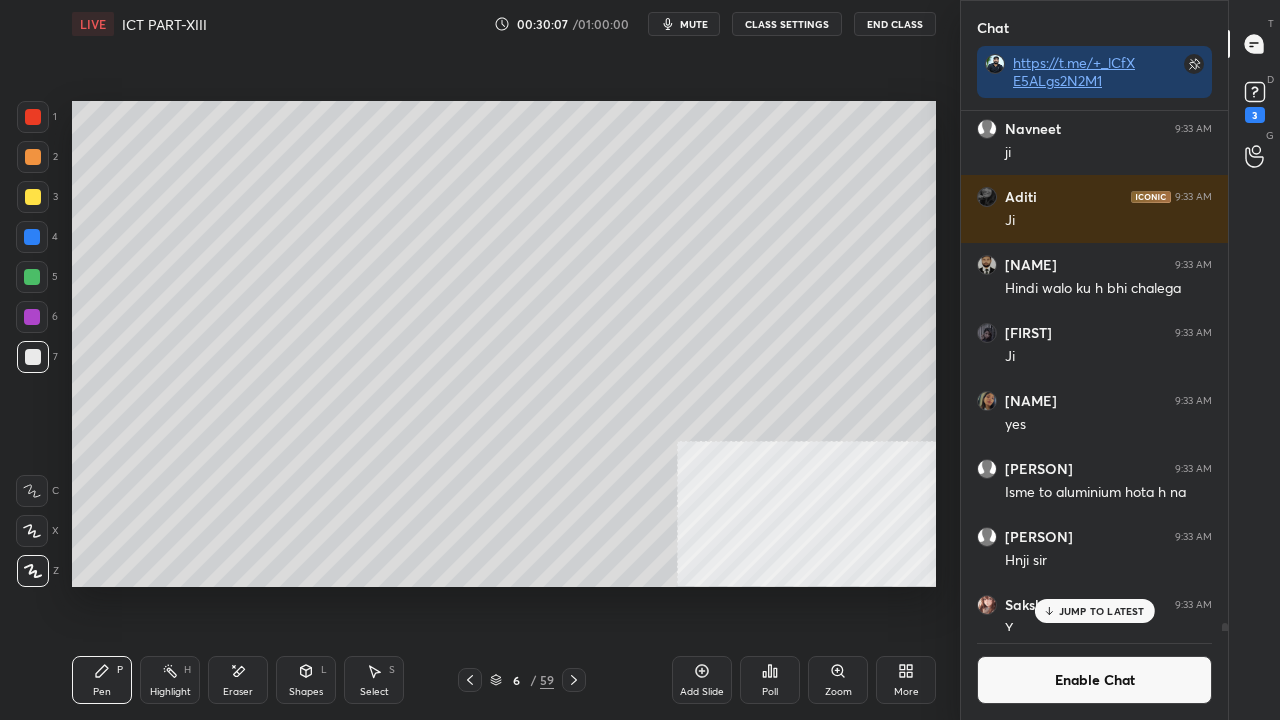 click on "JUMP TO LATEST" at bounding box center [1102, 611] 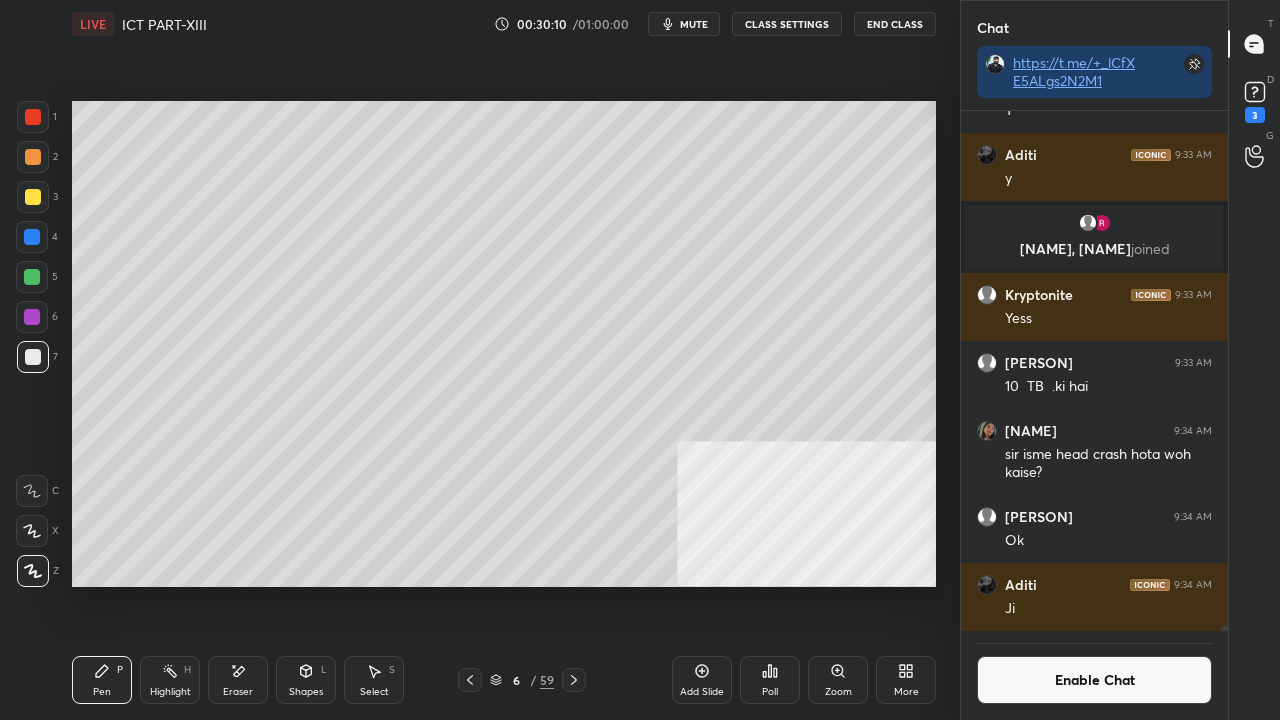 scroll, scrollTop: 473, scrollLeft: 261, axis: both 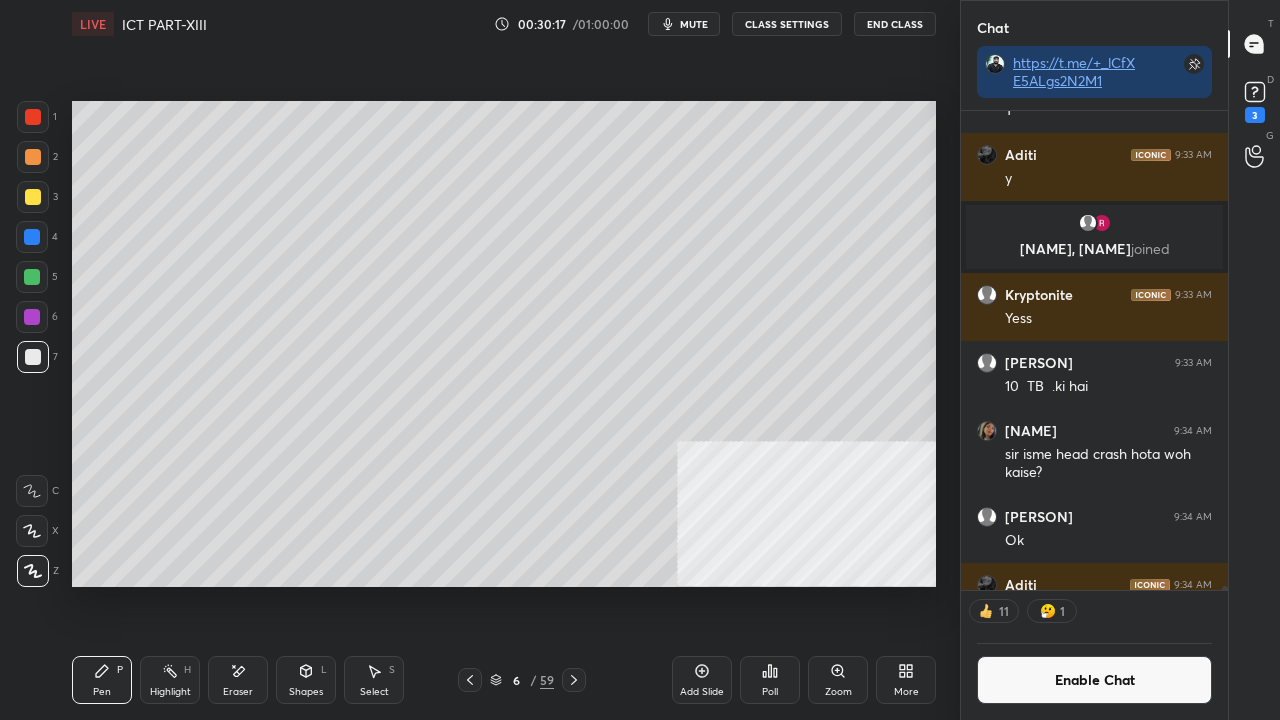 click at bounding box center [32, 237] 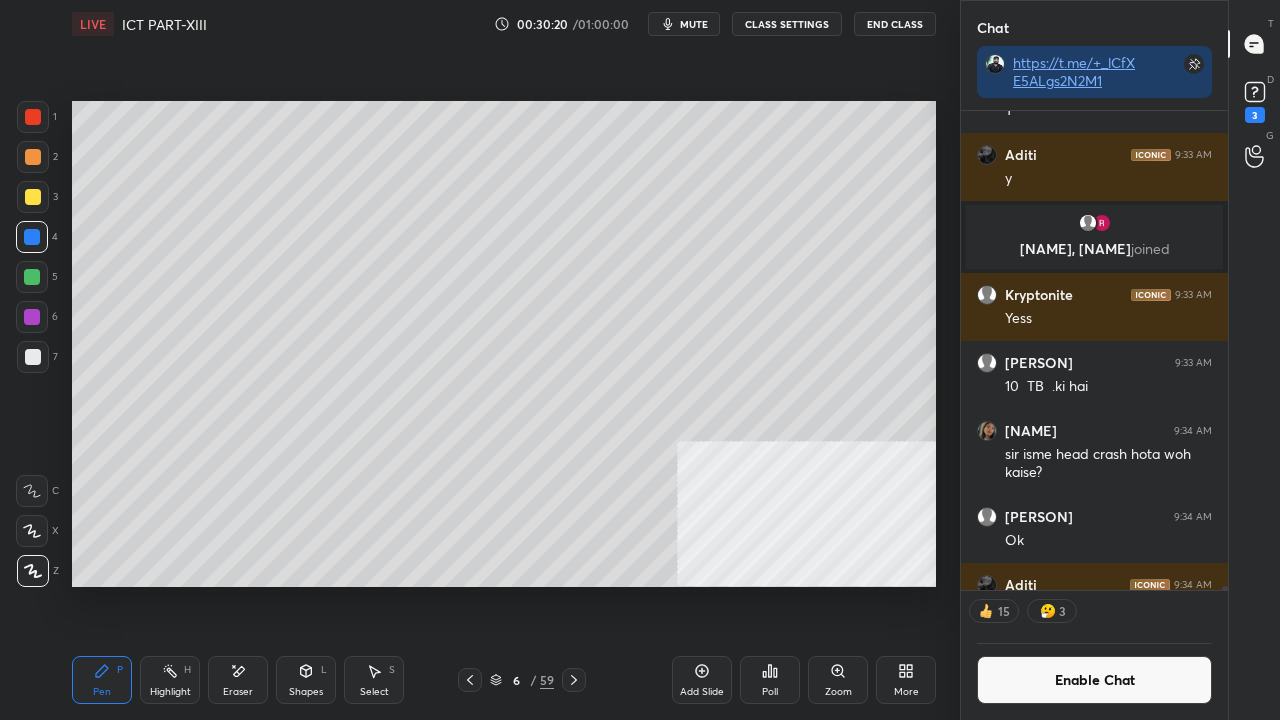 scroll, scrollTop: 56596, scrollLeft: 0, axis: vertical 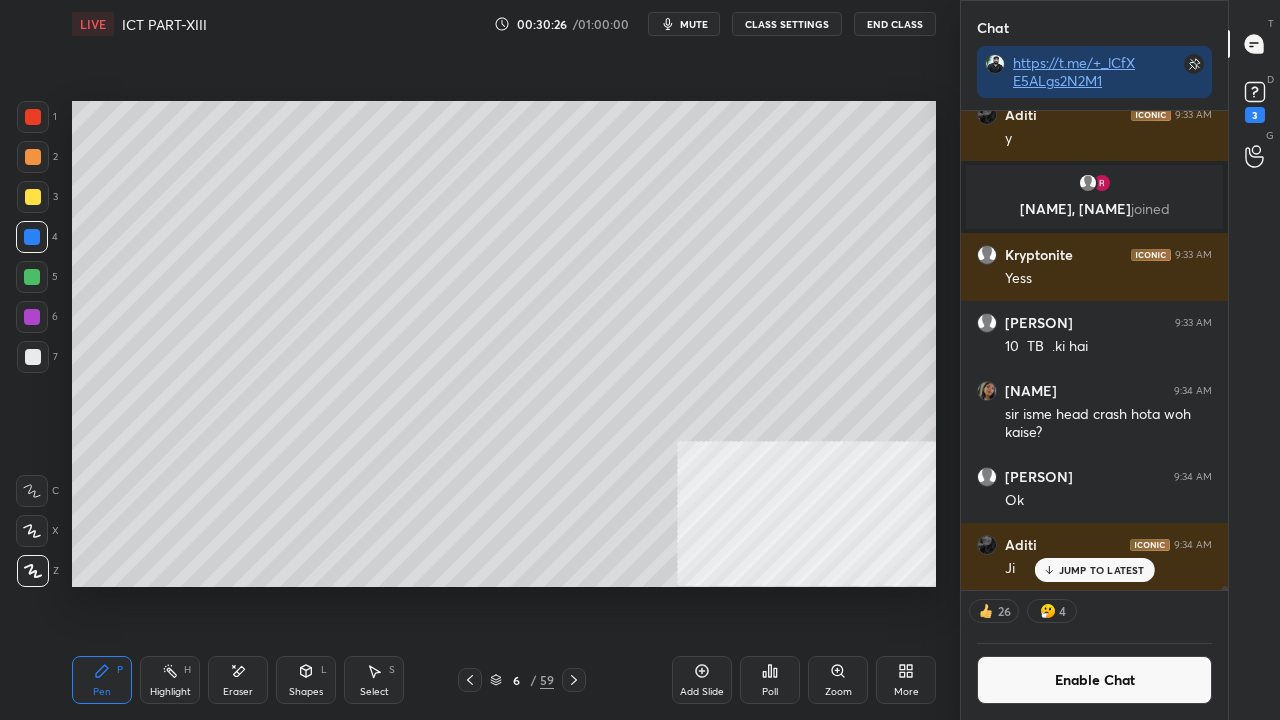 click at bounding box center [574, 680] 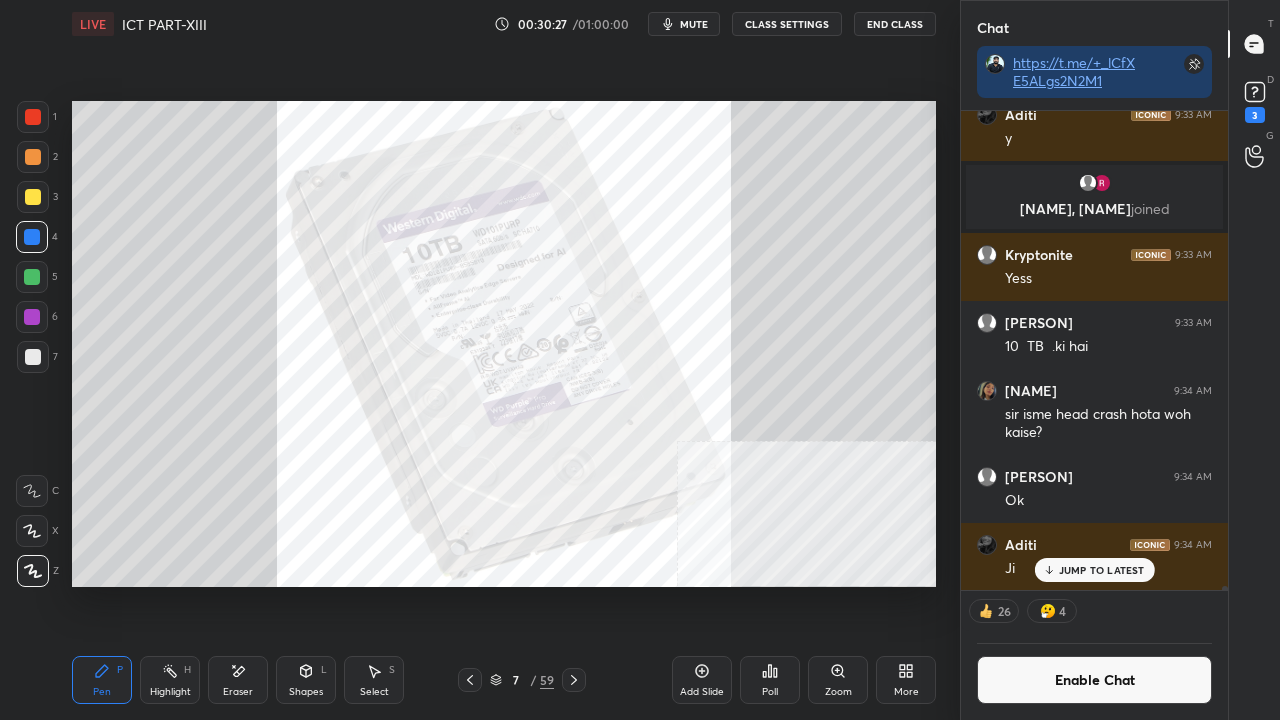 click at bounding box center (574, 680) 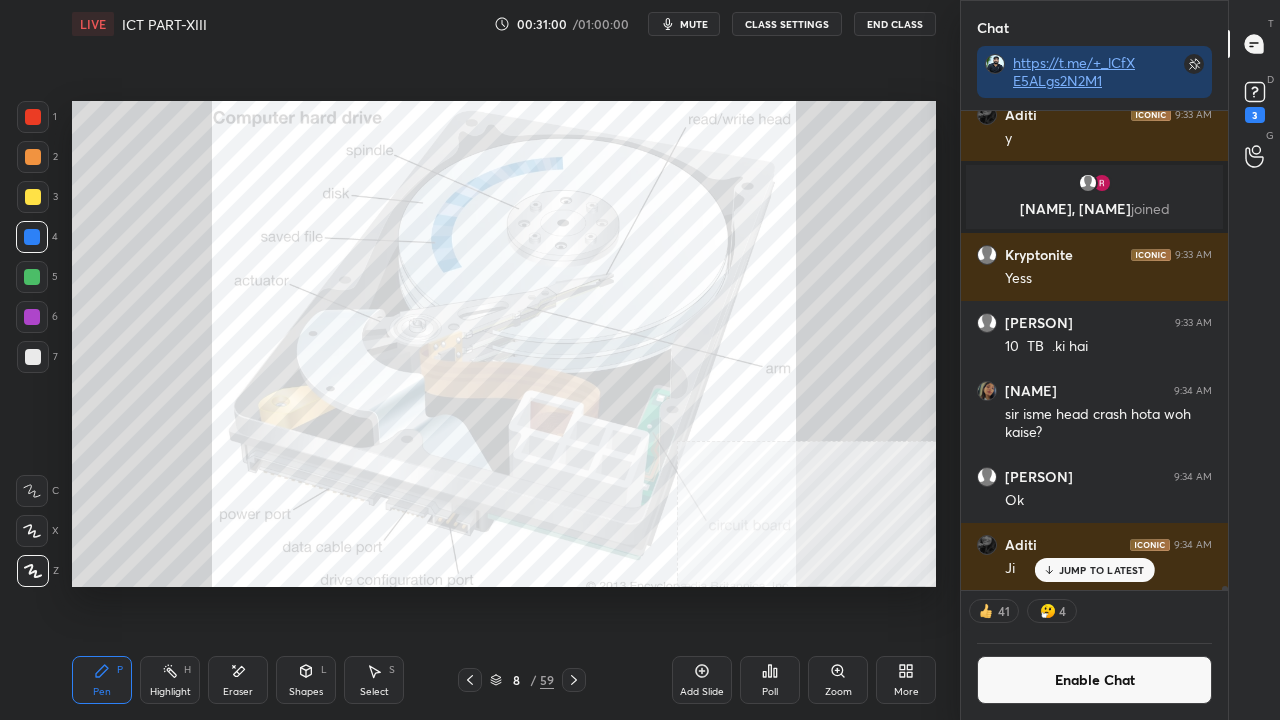 click on "JUMP TO LATEST" at bounding box center (1102, 570) 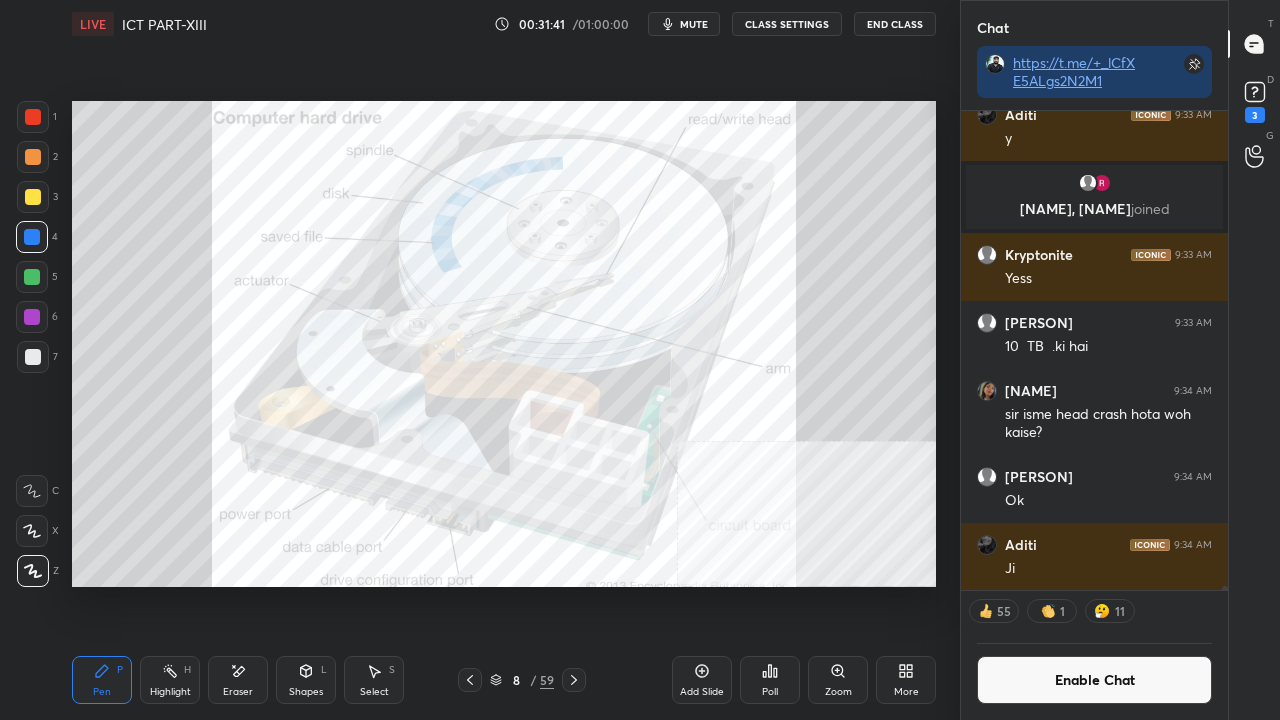 scroll, scrollTop: 6, scrollLeft: 6, axis: both 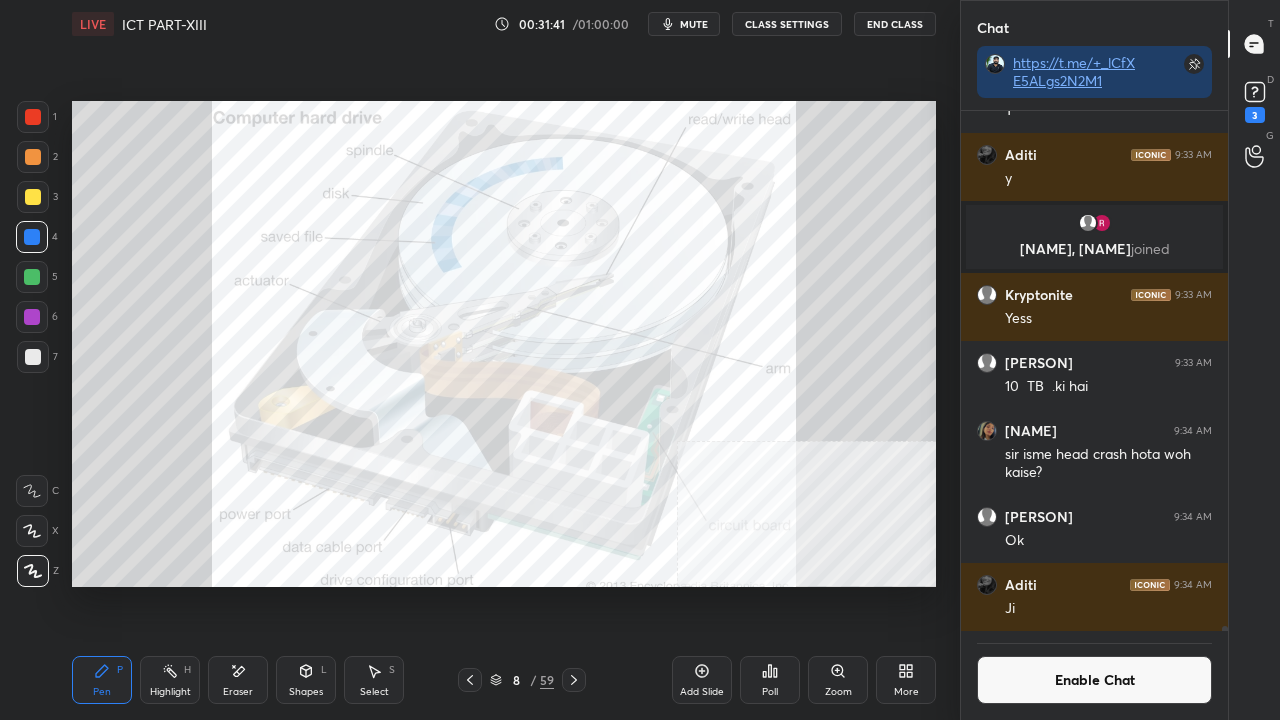 drag, startPoint x: 32, startPoint y: 106, endPoint x: 44, endPoint y: 109, distance: 12.369317 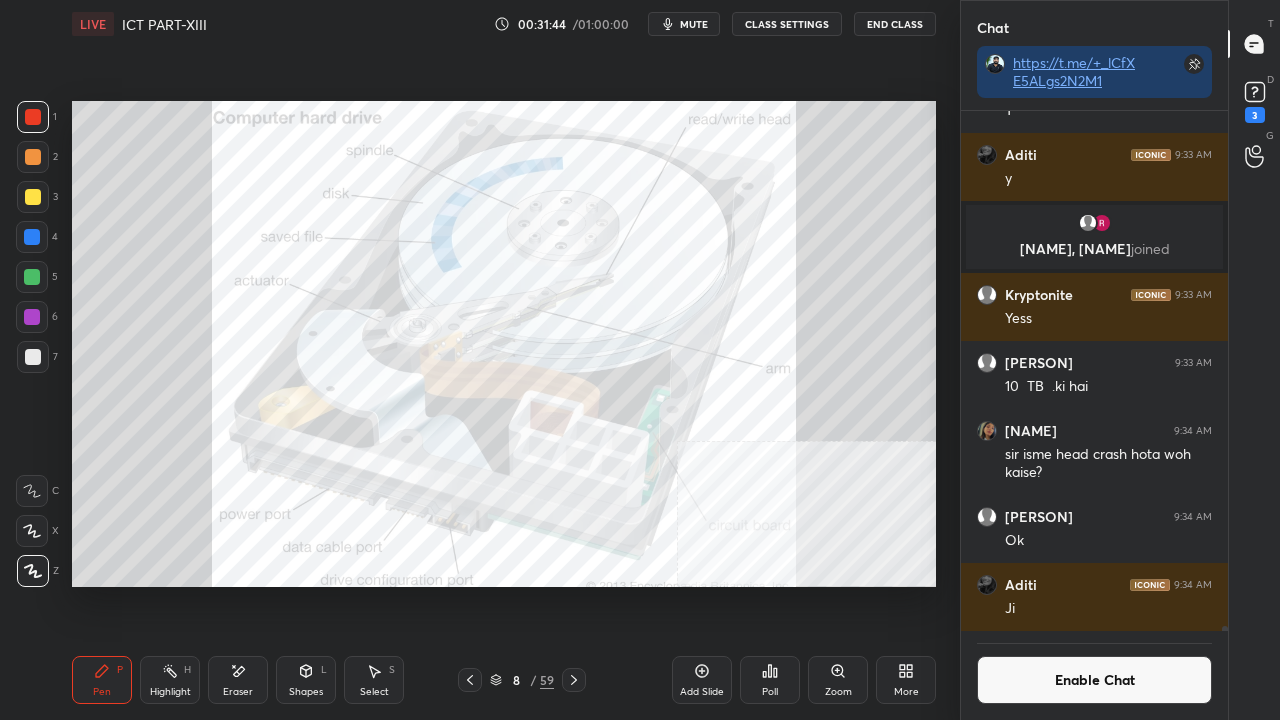 scroll, scrollTop: 473, scrollLeft: 261, axis: both 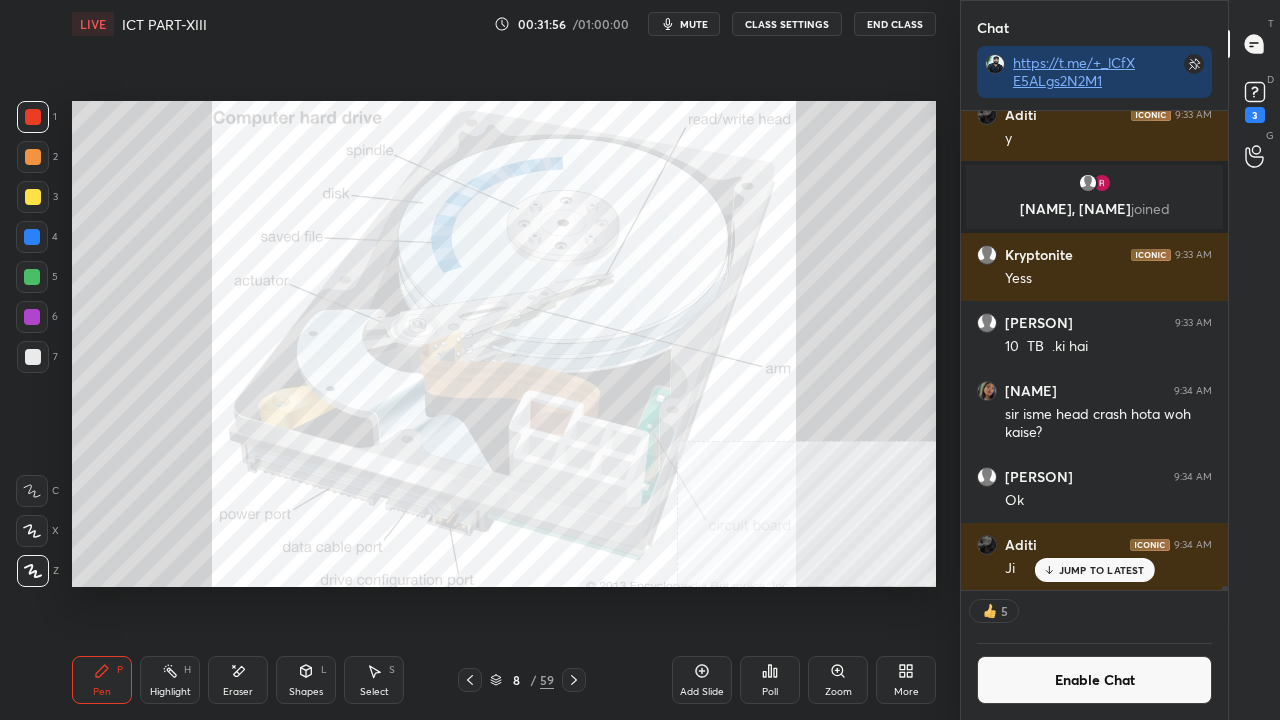 drag, startPoint x: 1102, startPoint y: 572, endPoint x: 1090, endPoint y: 570, distance: 12.165525 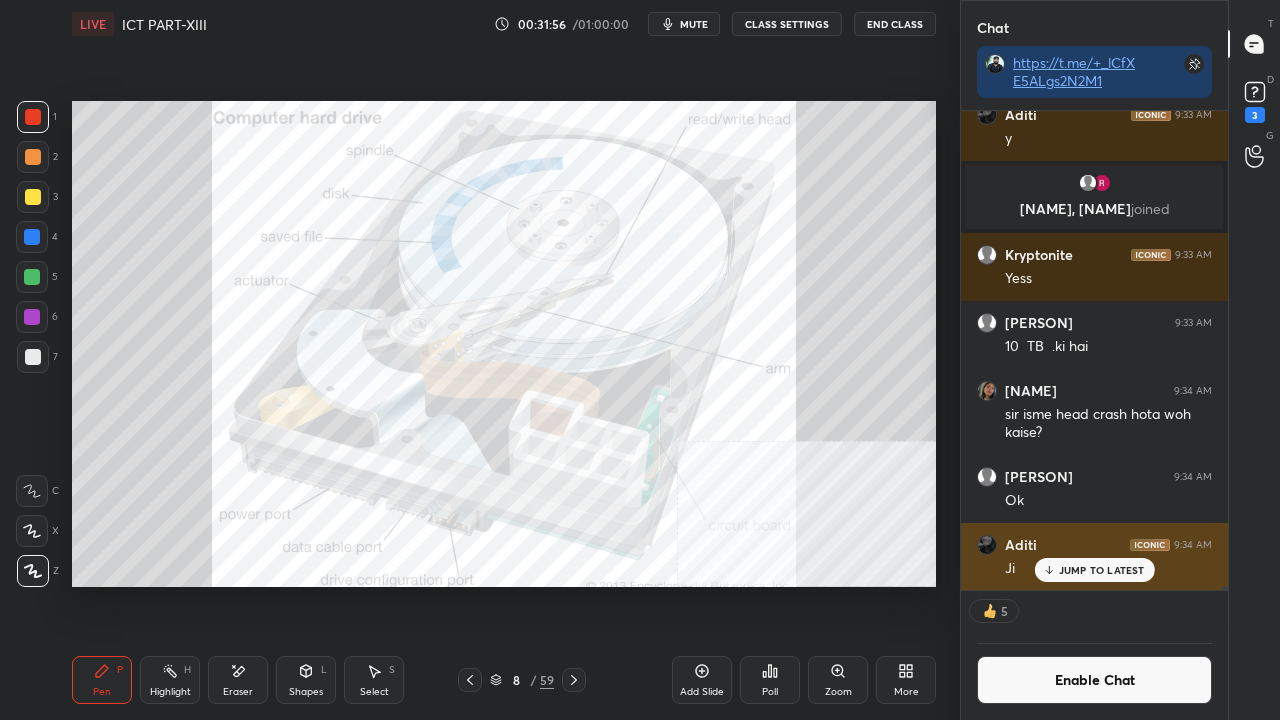 click on "JUMP TO LATEST" at bounding box center [1102, 570] 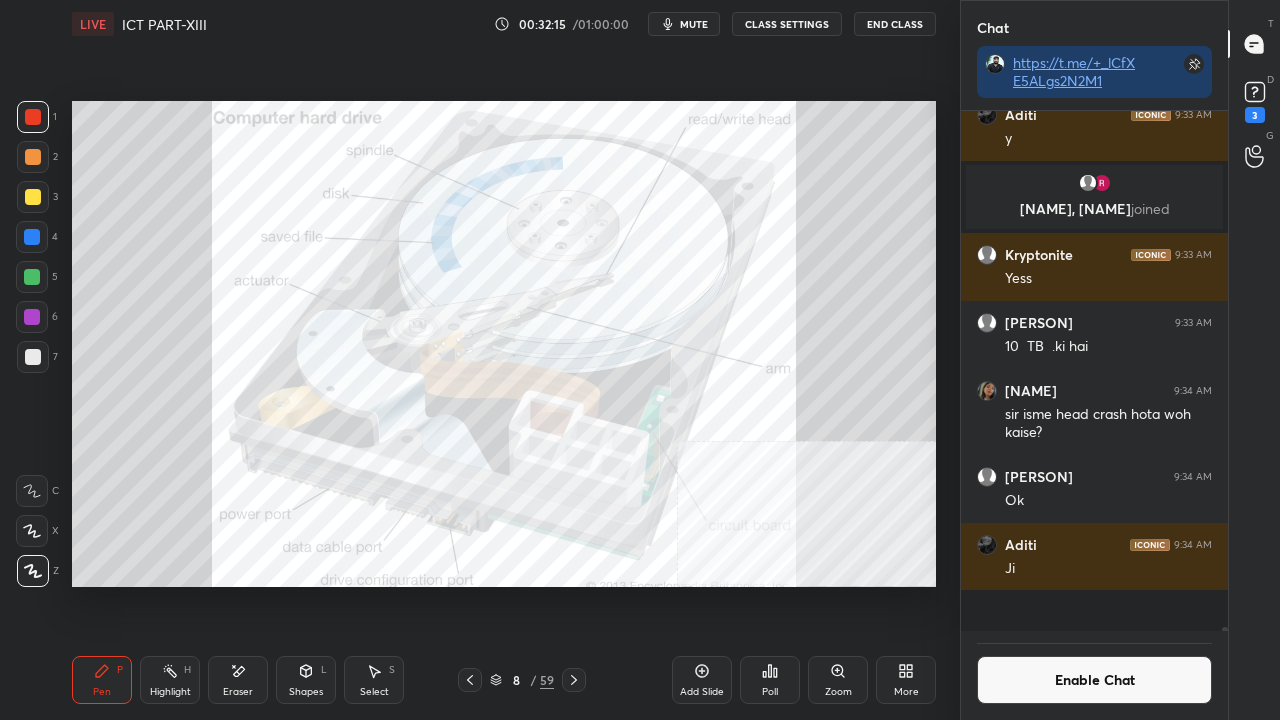 scroll, scrollTop: 6, scrollLeft: 6, axis: both 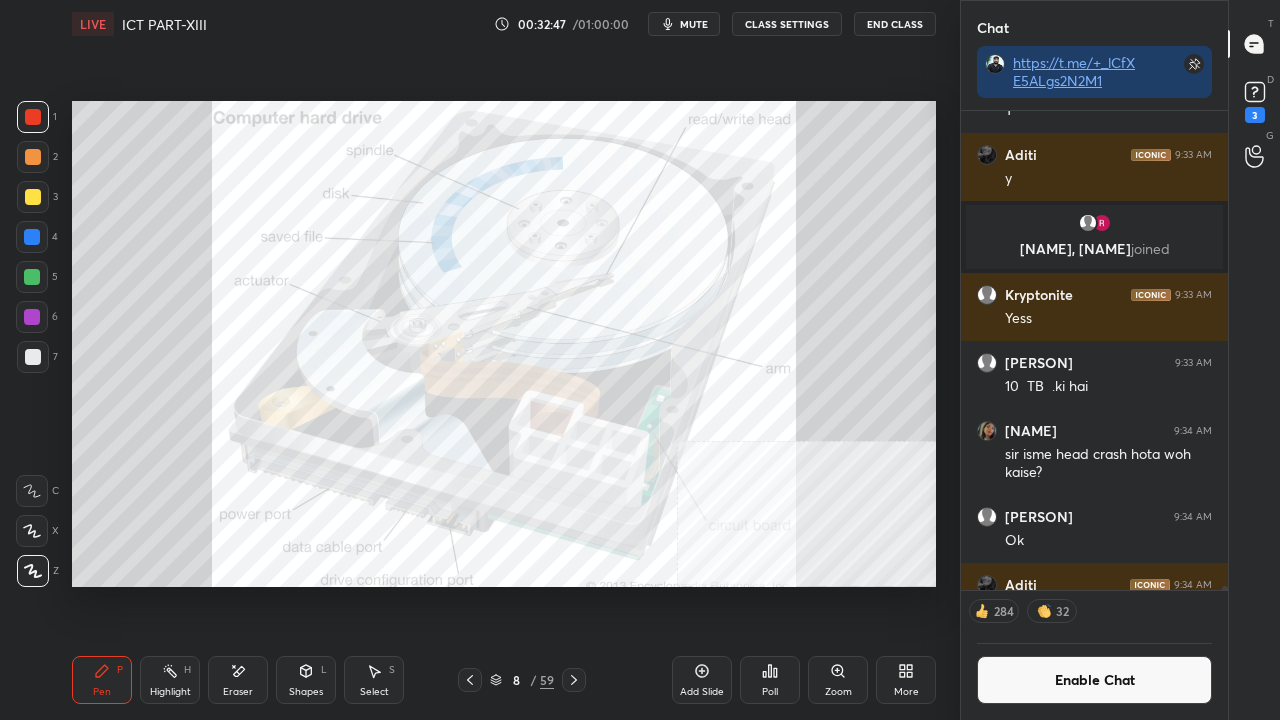 drag, startPoint x: 694, startPoint y: 666, endPoint x: 661, endPoint y: 661, distance: 33.37664 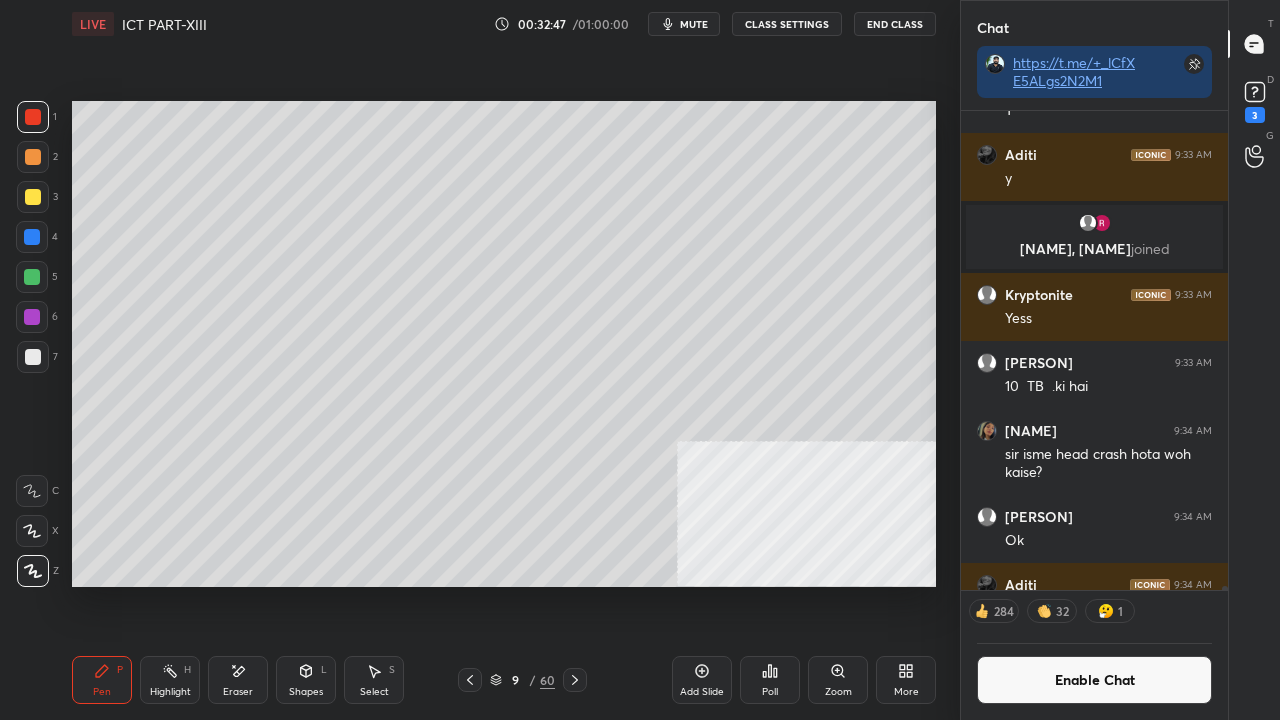 click on "Shapes L" at bounding box center [306, 680] 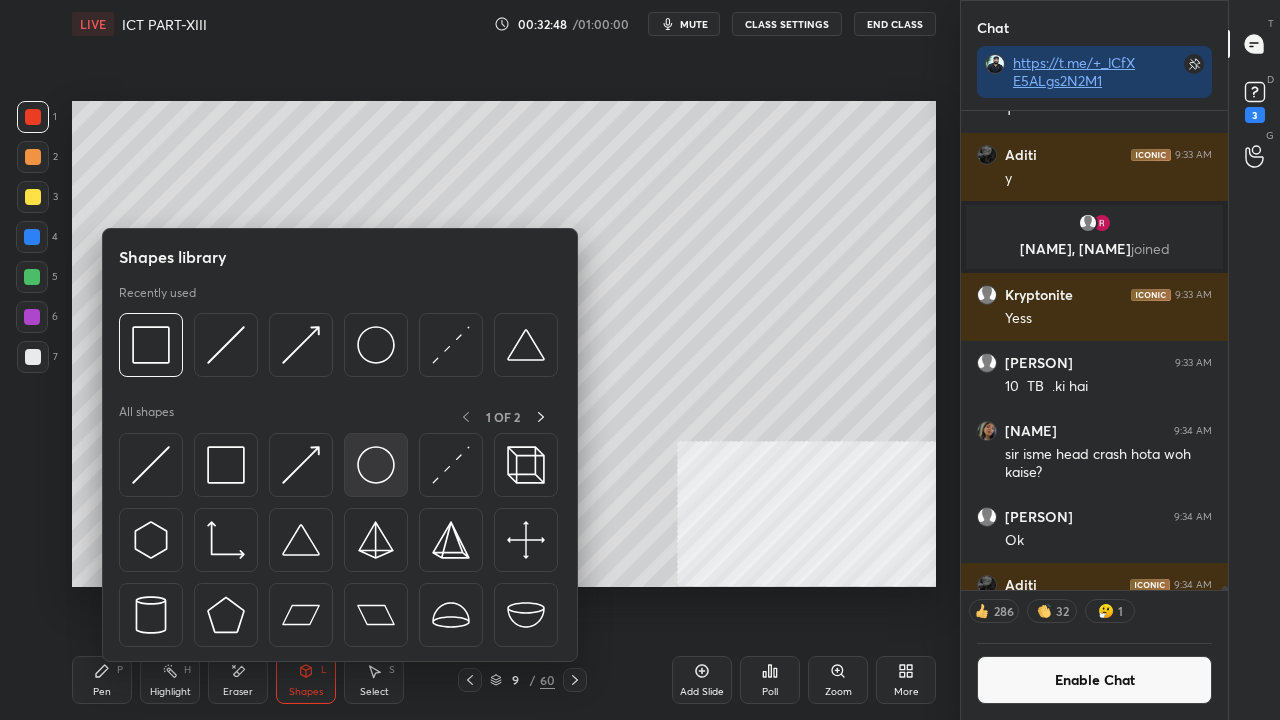 click at bounding box center [376, 465] 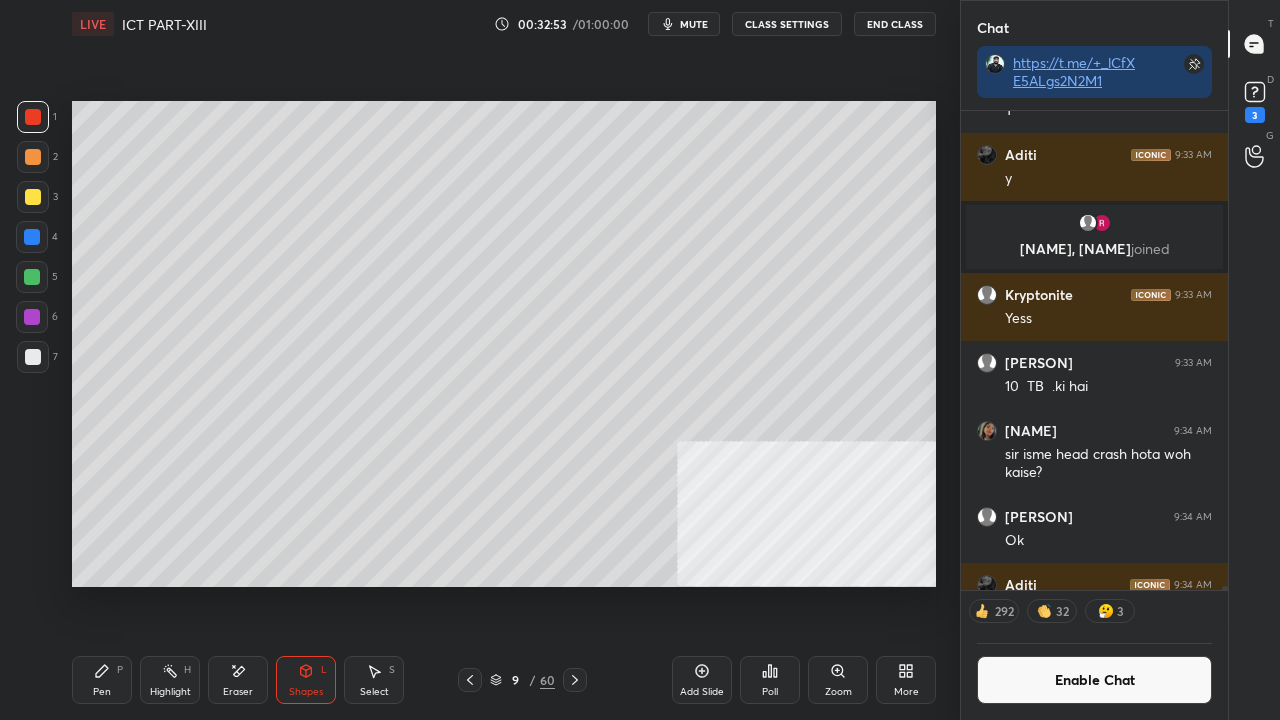click on "P" at bounding box center (120, 670) 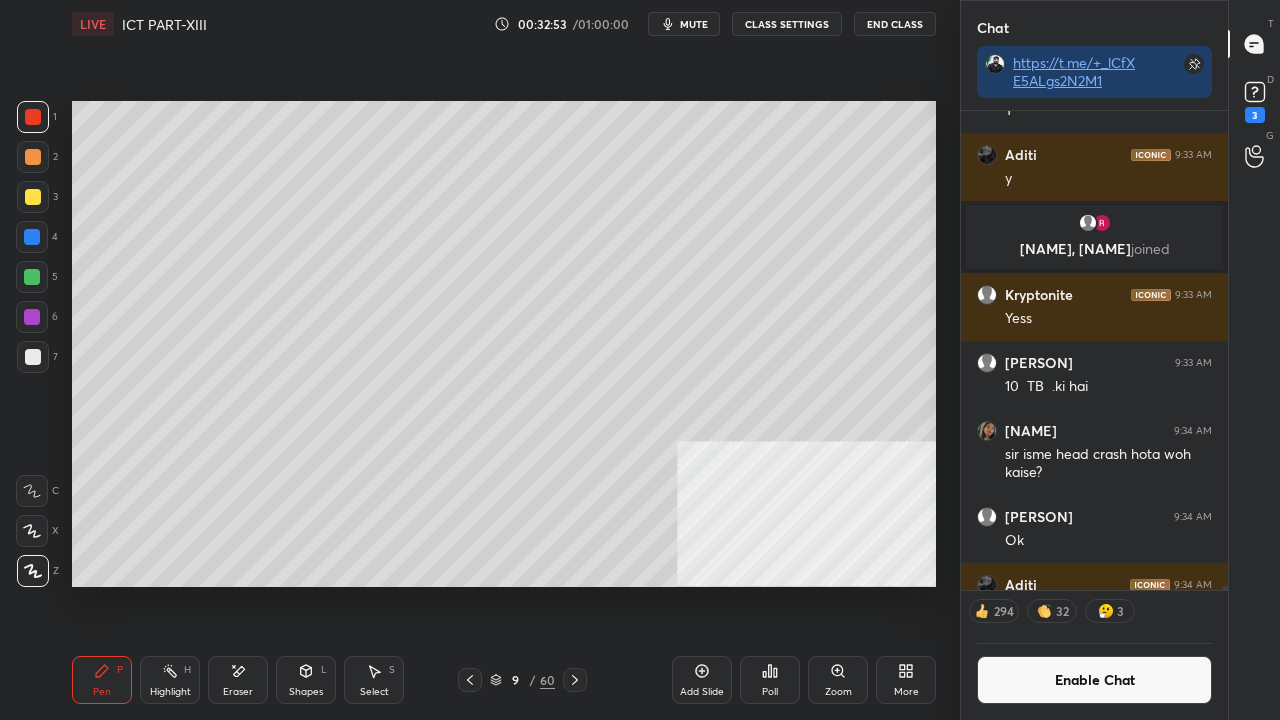 click at bounding box center (33, 357) 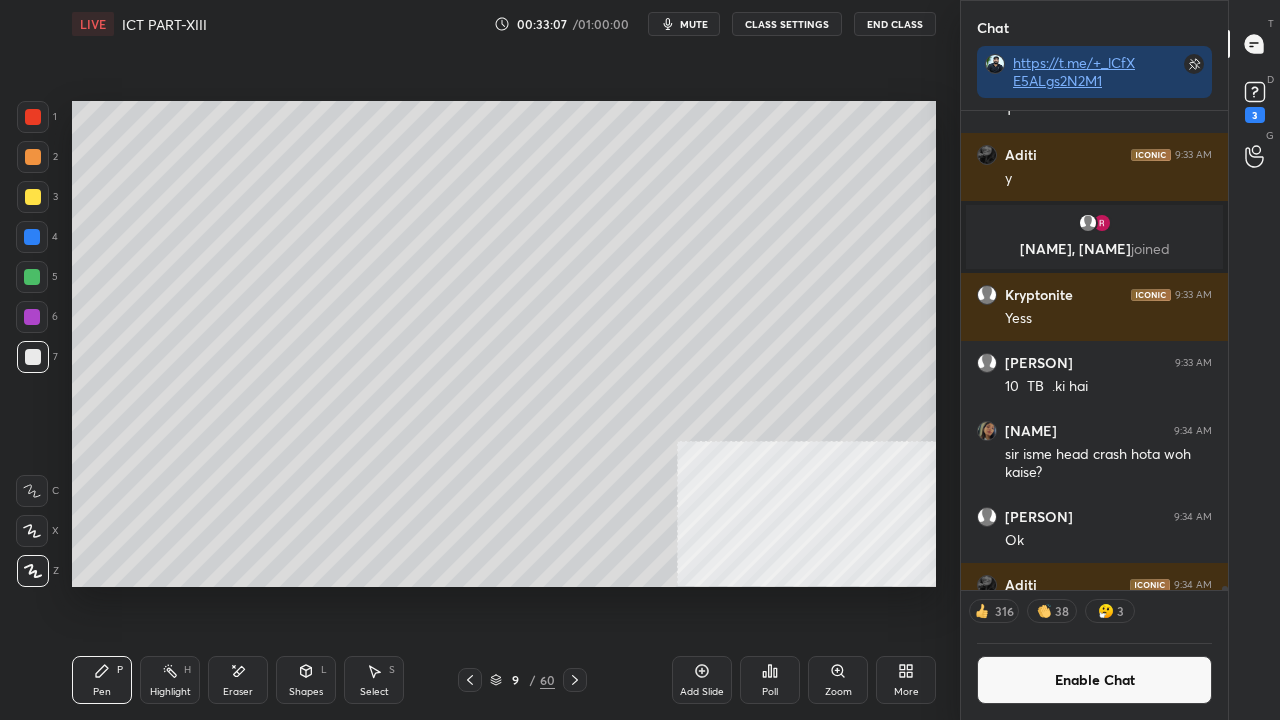 click 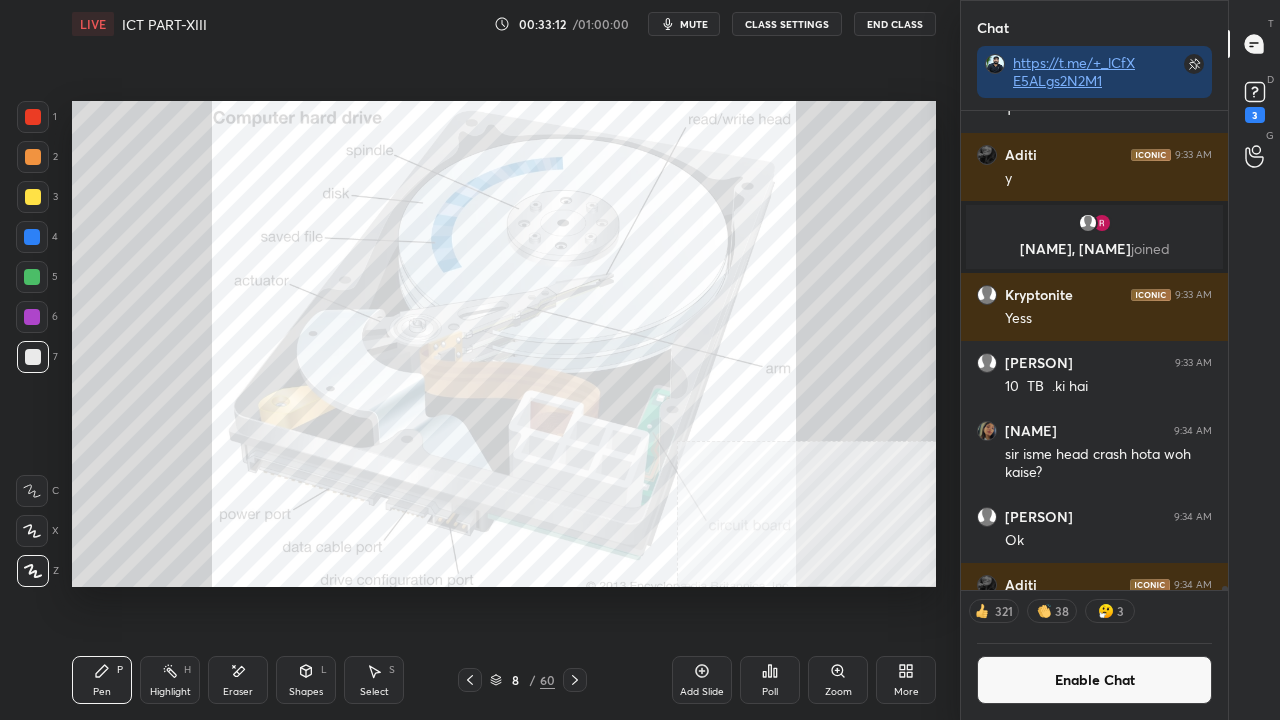 drag, startPoint x: 574, startPoint y: 680, endPoint x: 575, endPoint y: 670, distance: 10.049875 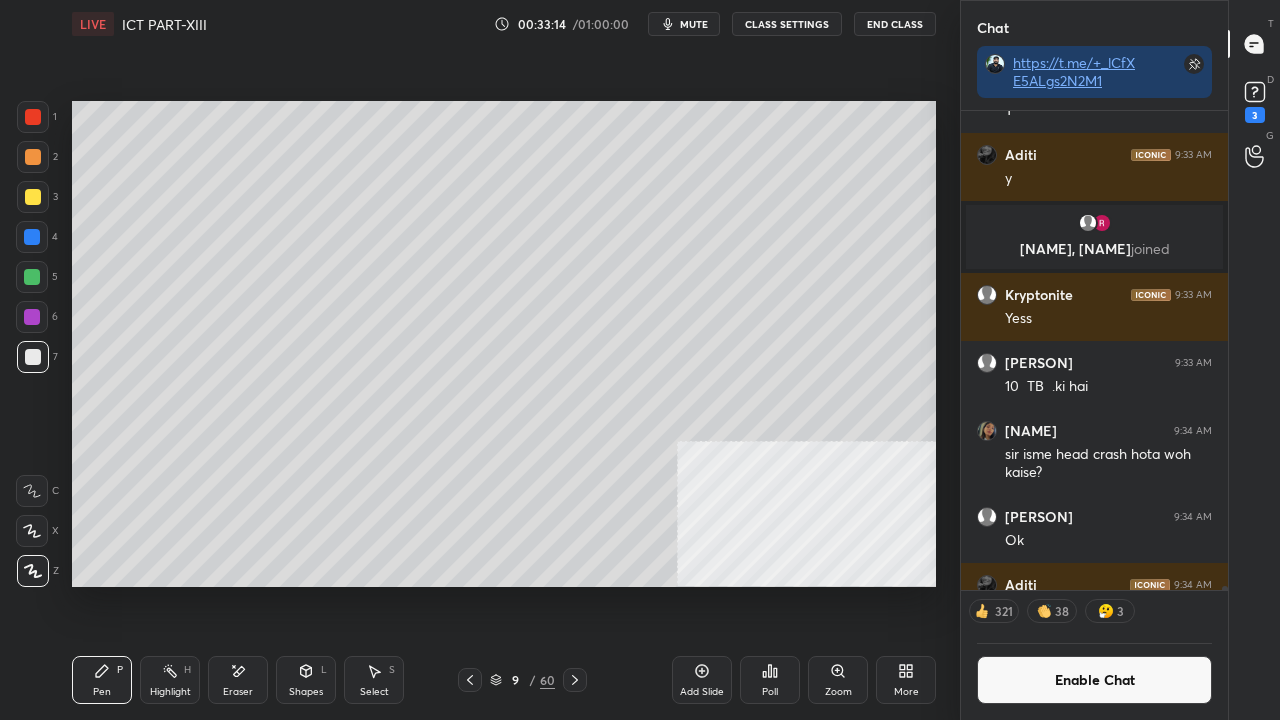 click at bounding box center [33, 117] 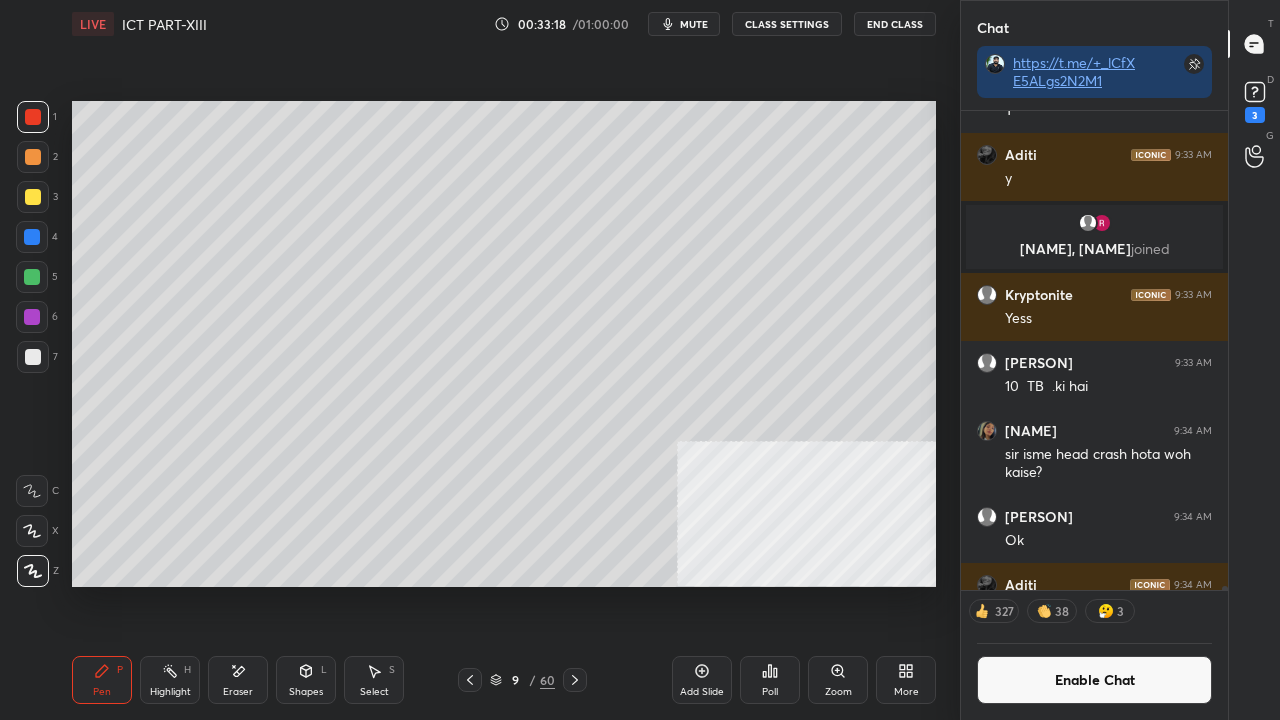 click at bounding box center (33, 197) 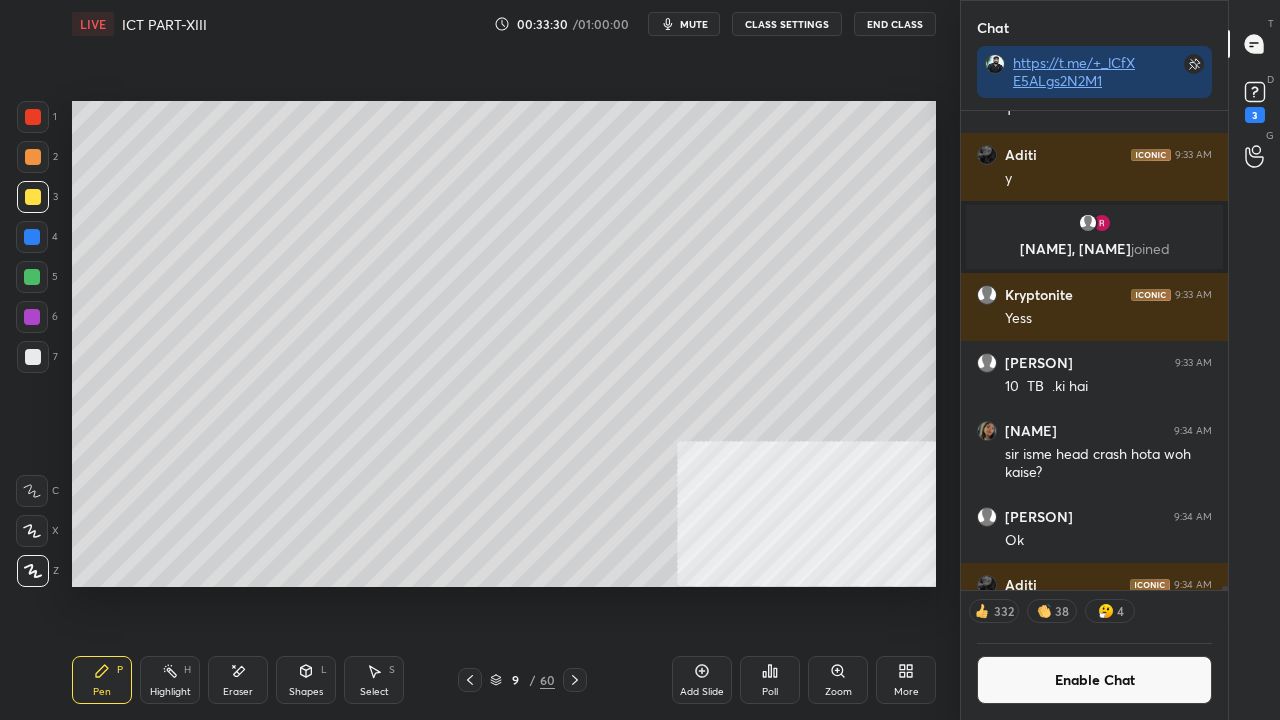 drag, startPoint x: 1094, startPoint y: 689, endPoint x: 1090, endPoint y: 645, distance: 44.181442 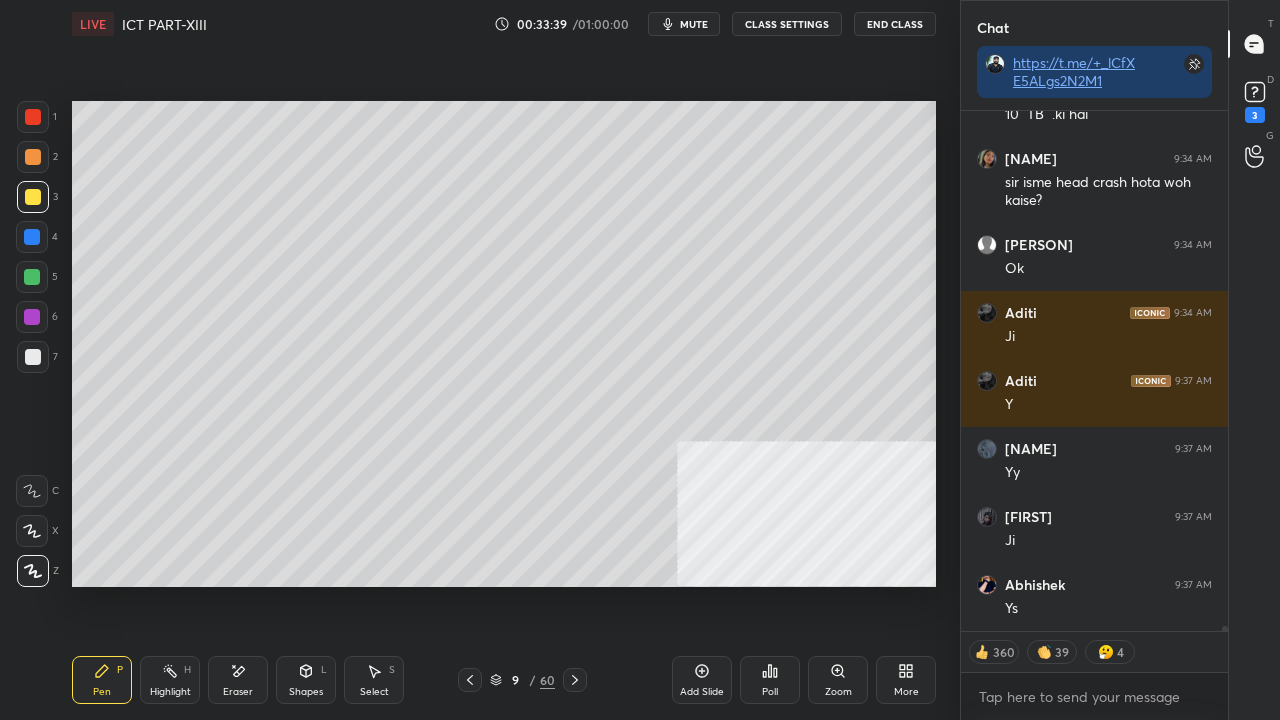 scroll, scrollTop: 57146, scrollLeft: 0, axis: vertical 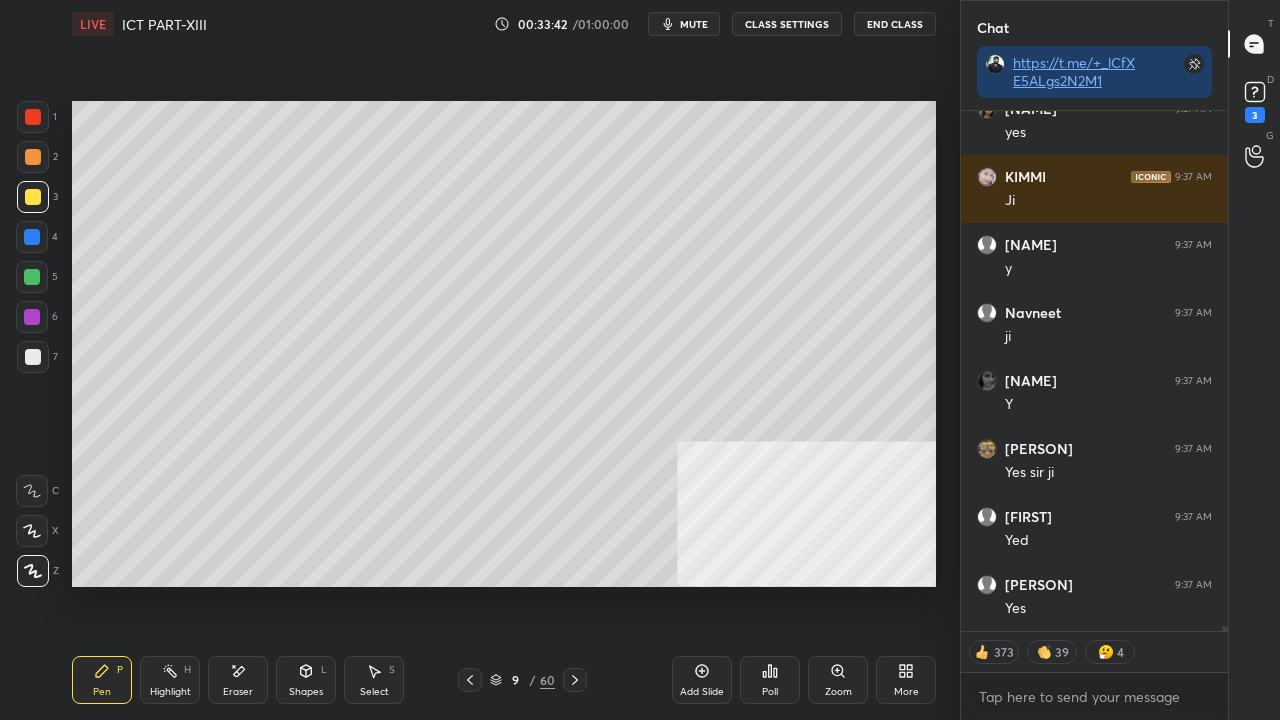 click 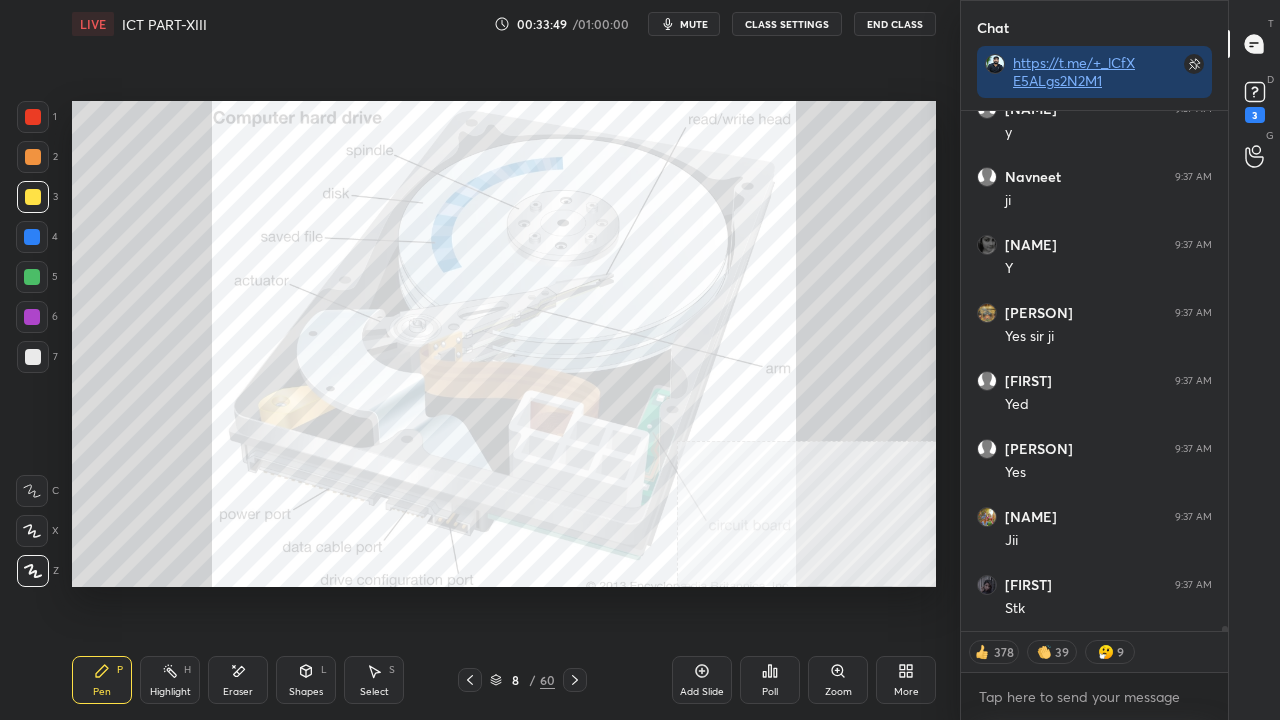 scroll, scrollTop: 57554, scrollLeft: 0, axis: vertical 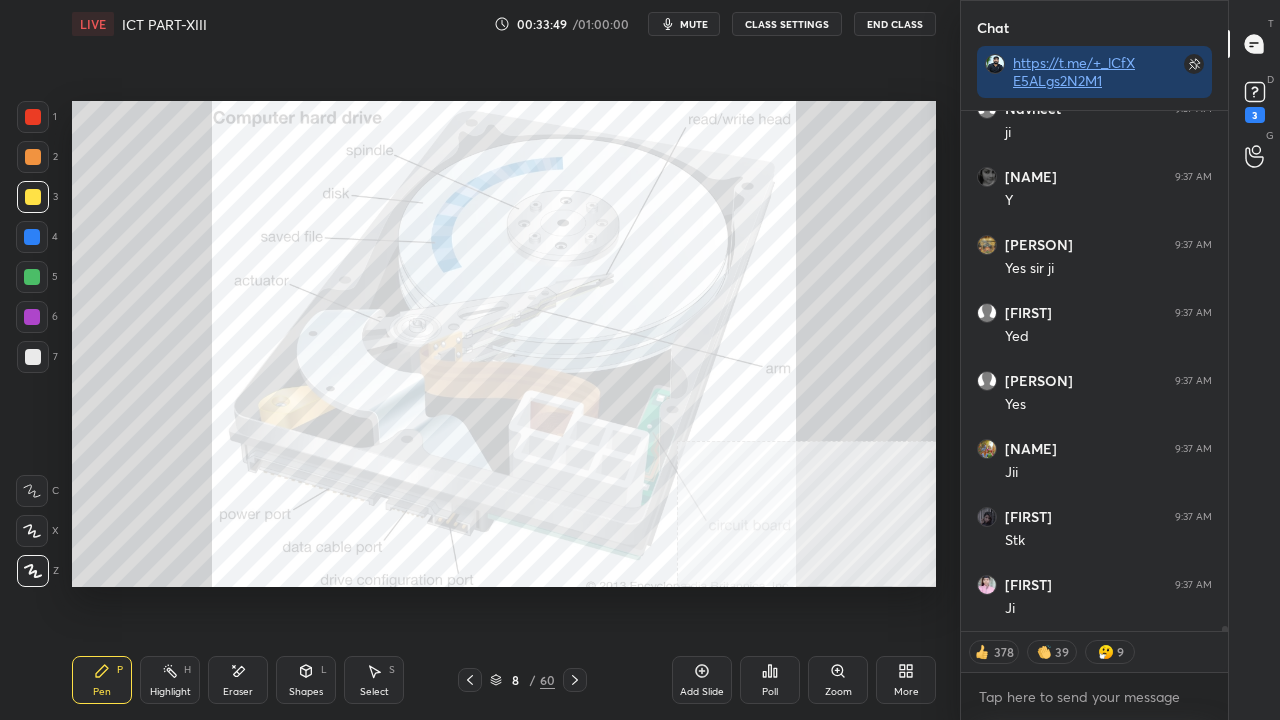 click 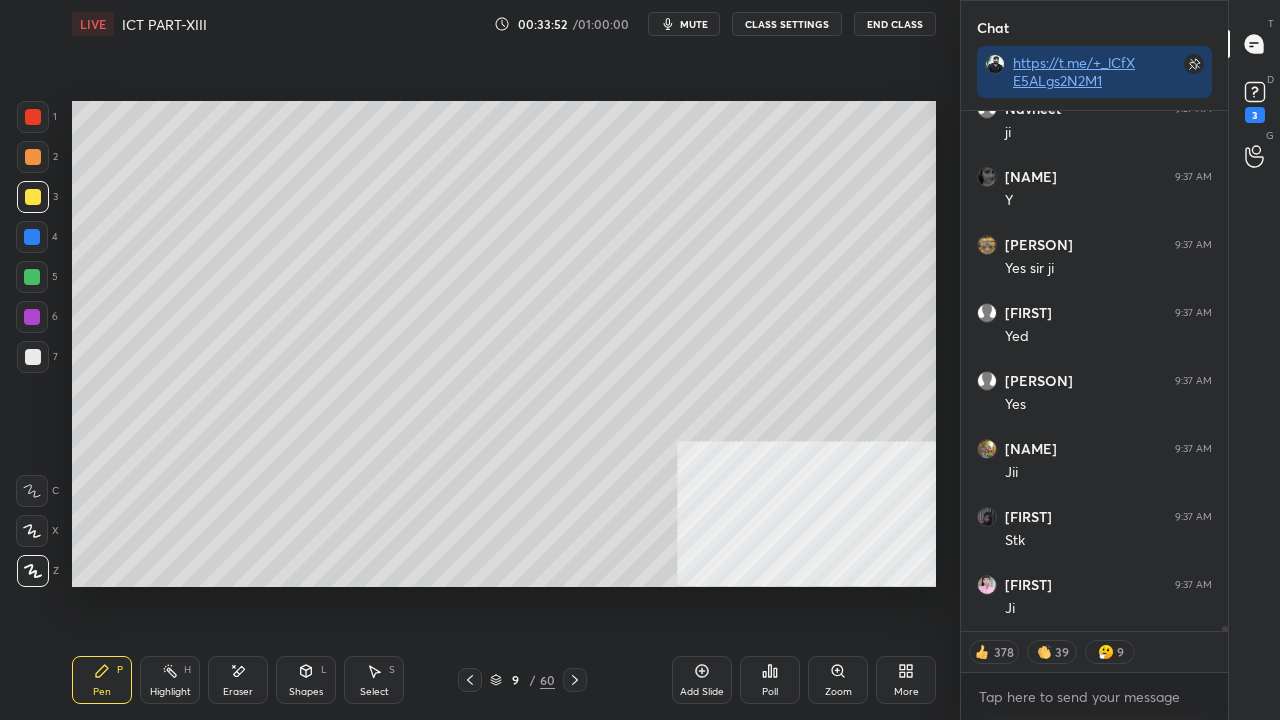 scroll, scrollTop: 57622, scrollLeft: 0, axis: vertical 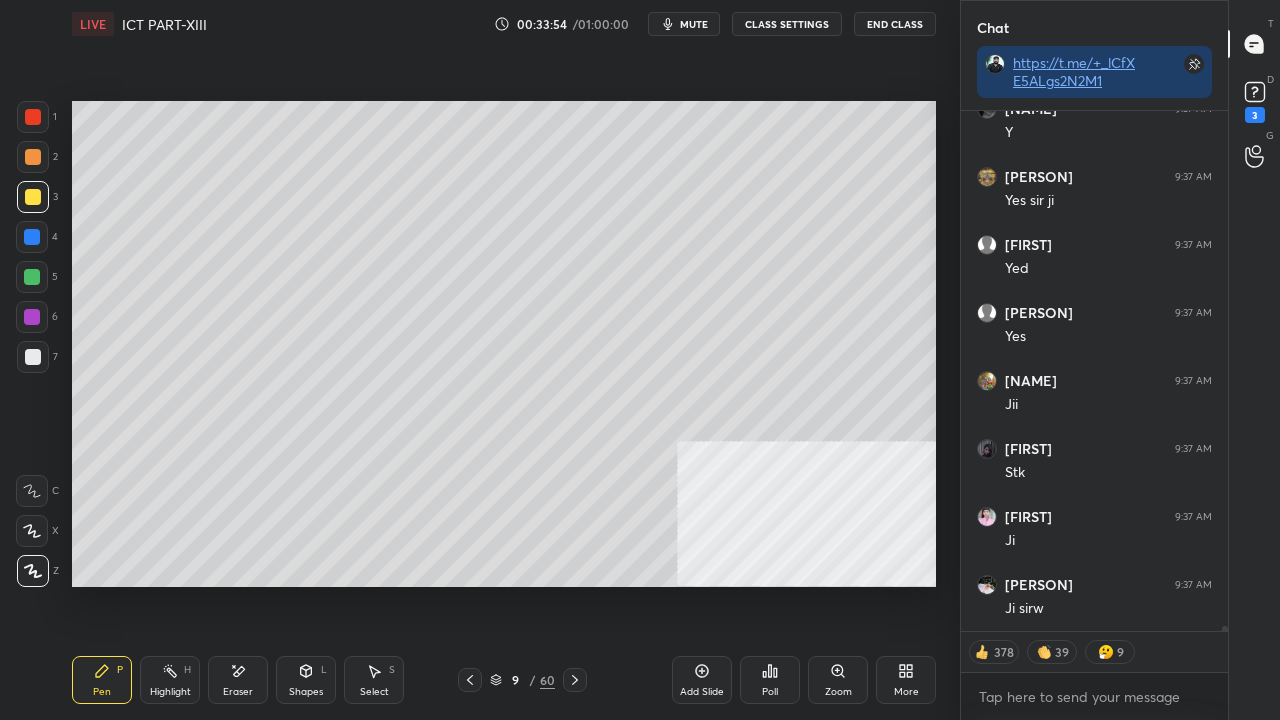 click at bounding box center (33, 357) 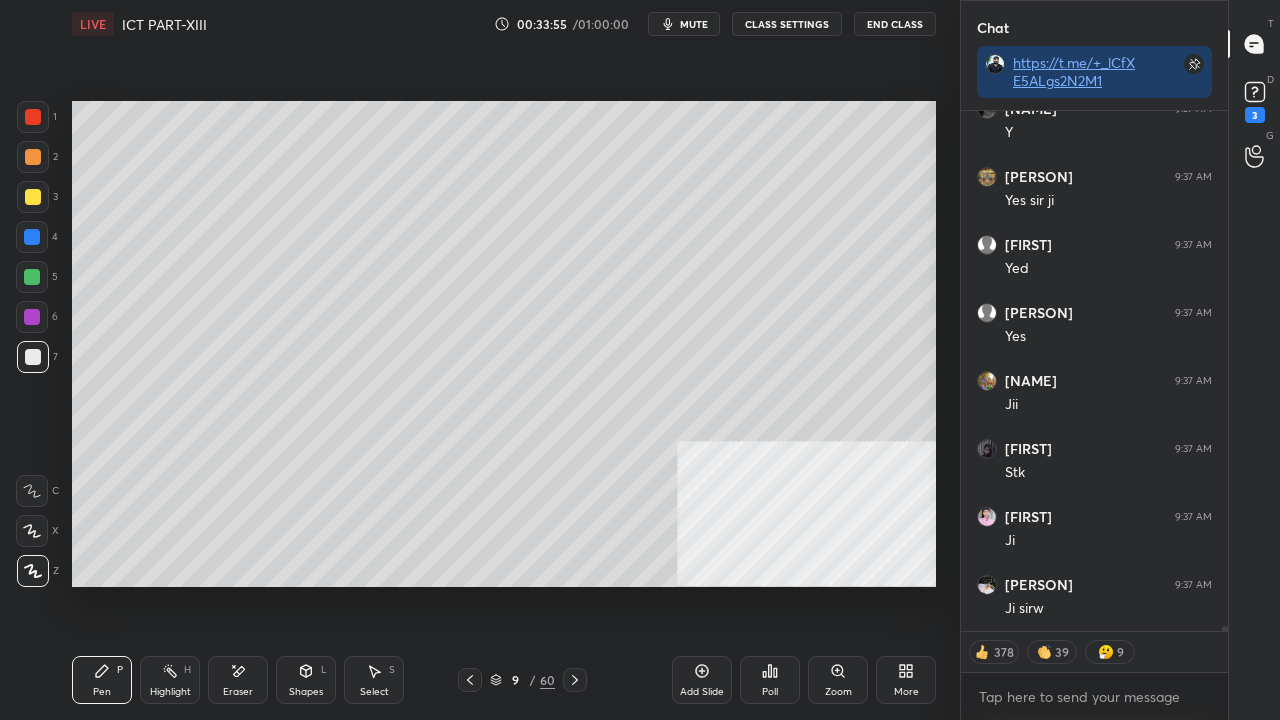 scroll, scrollTop: 6, scrollLeft: 6, axis: both 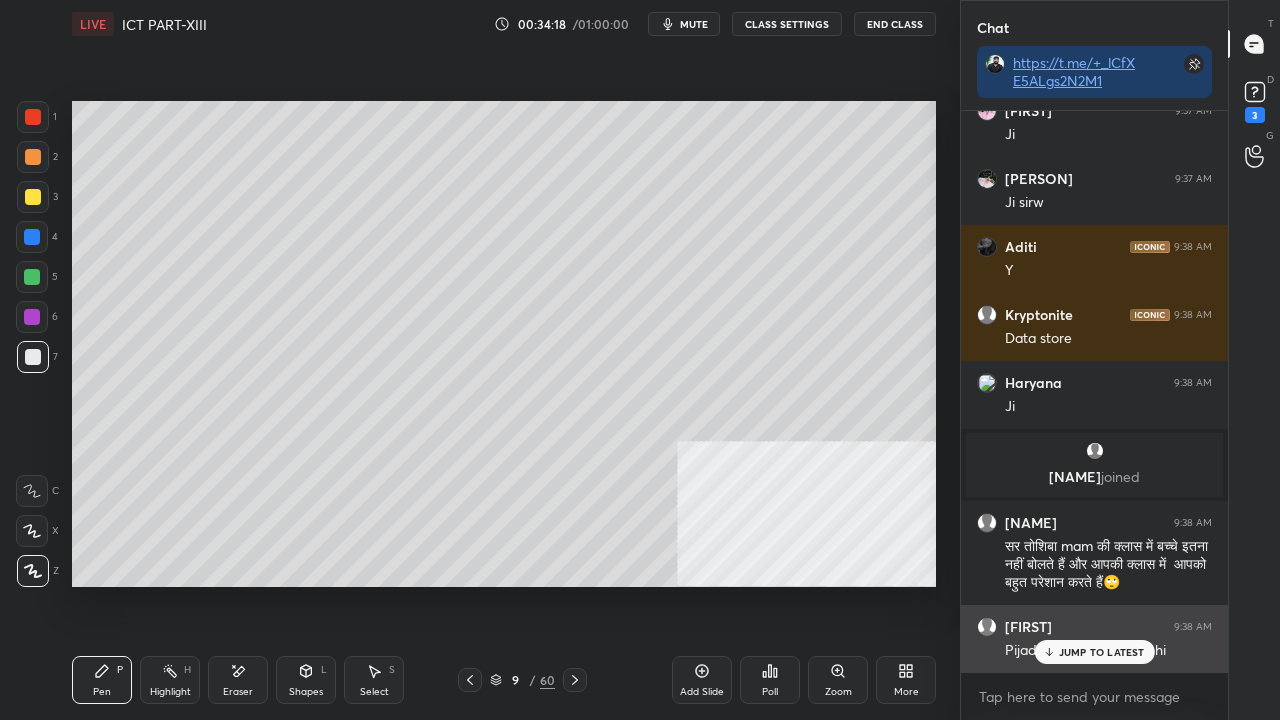 drag, startPoint x: 1077, startPoint y: 648, endPoint x: 1052, endPoint y: 625, distance: 33.970577 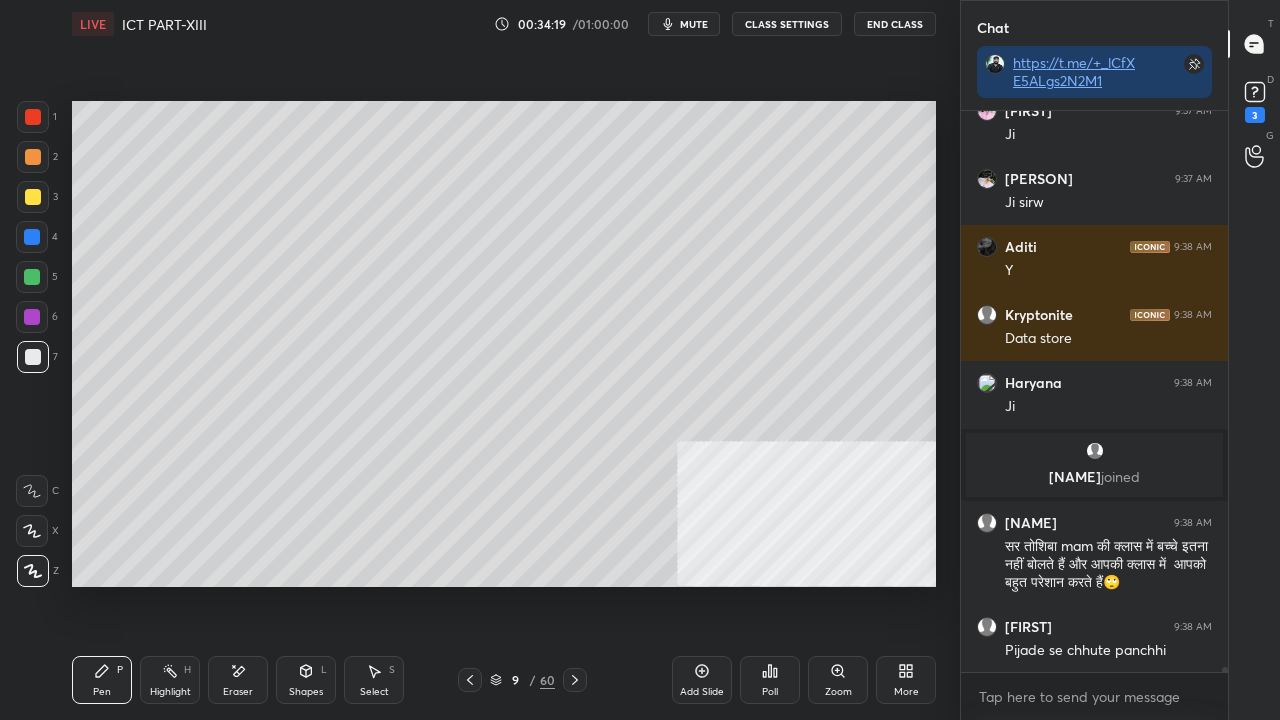 scroll, scrollTop: 58096, scrollLeft: 0, axis: vertical 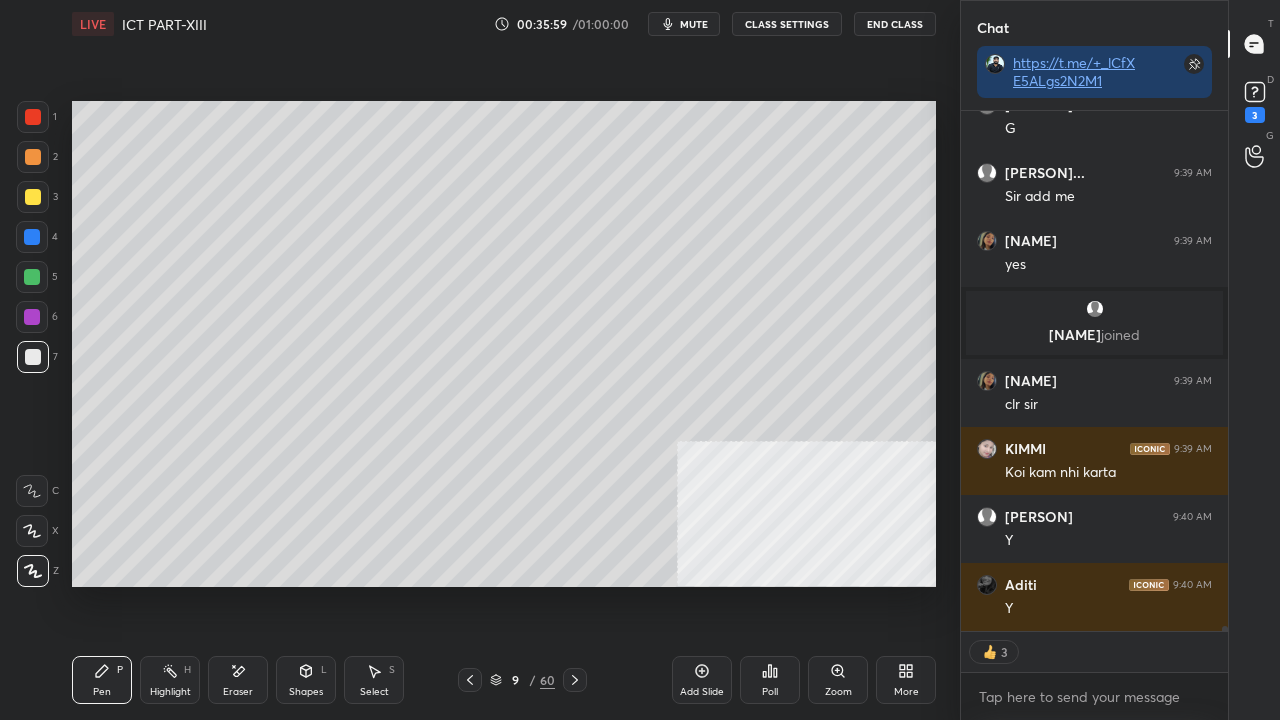 click 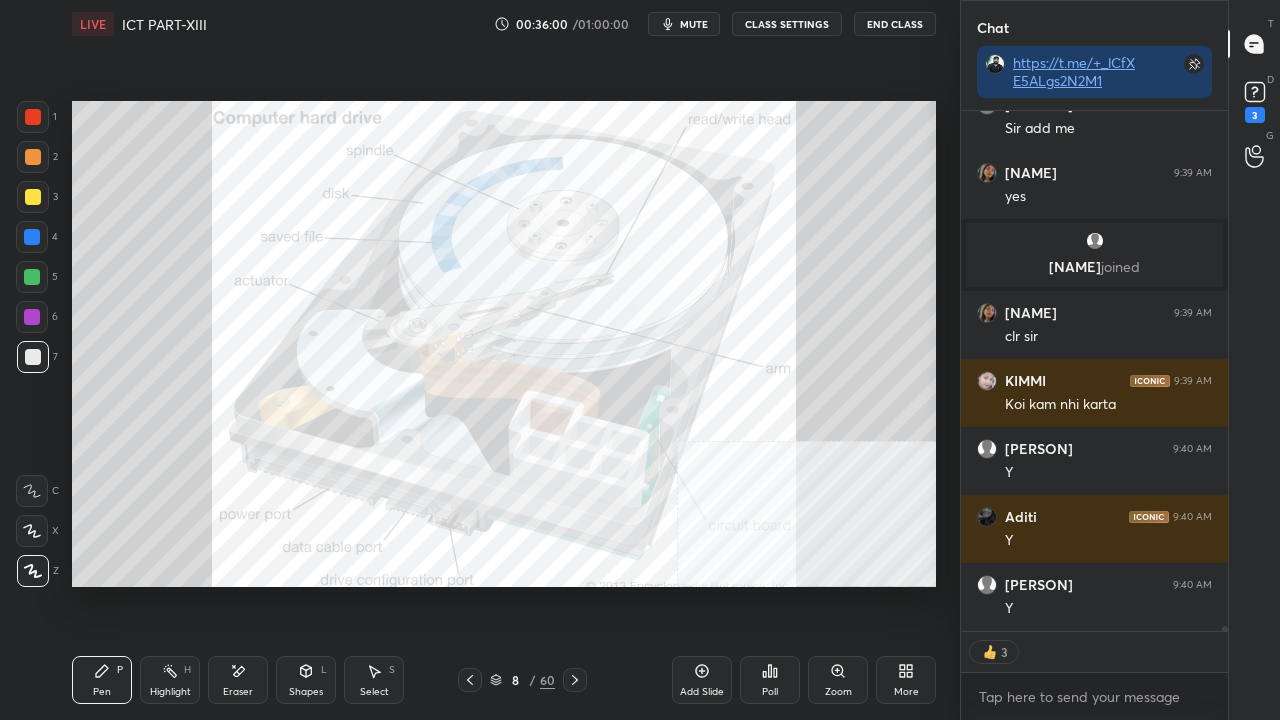 scroll, scrollTop: 59906, scrollLeft: 0, axis: vertical 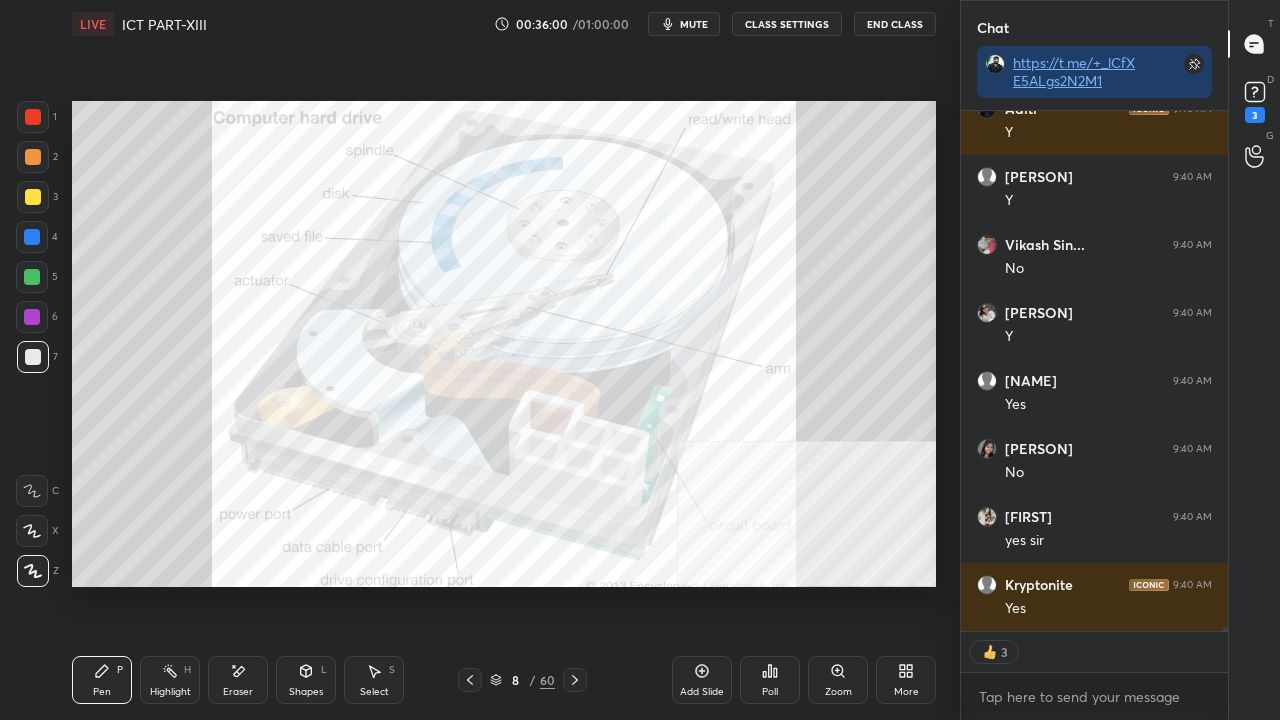 click at bounding box center [33, 117] 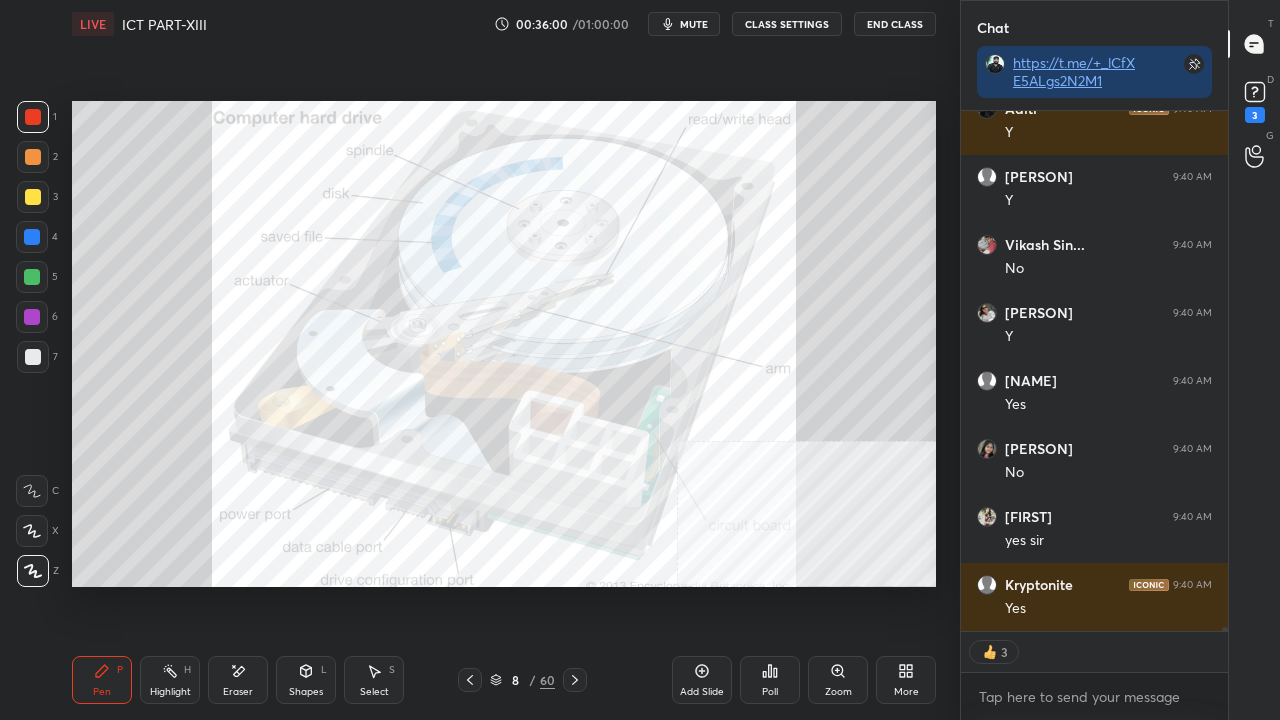 drag, startPoint x: 32, startPoint y: 108, endPoint x: 69, endPoint y: 142, distance: 50.24938 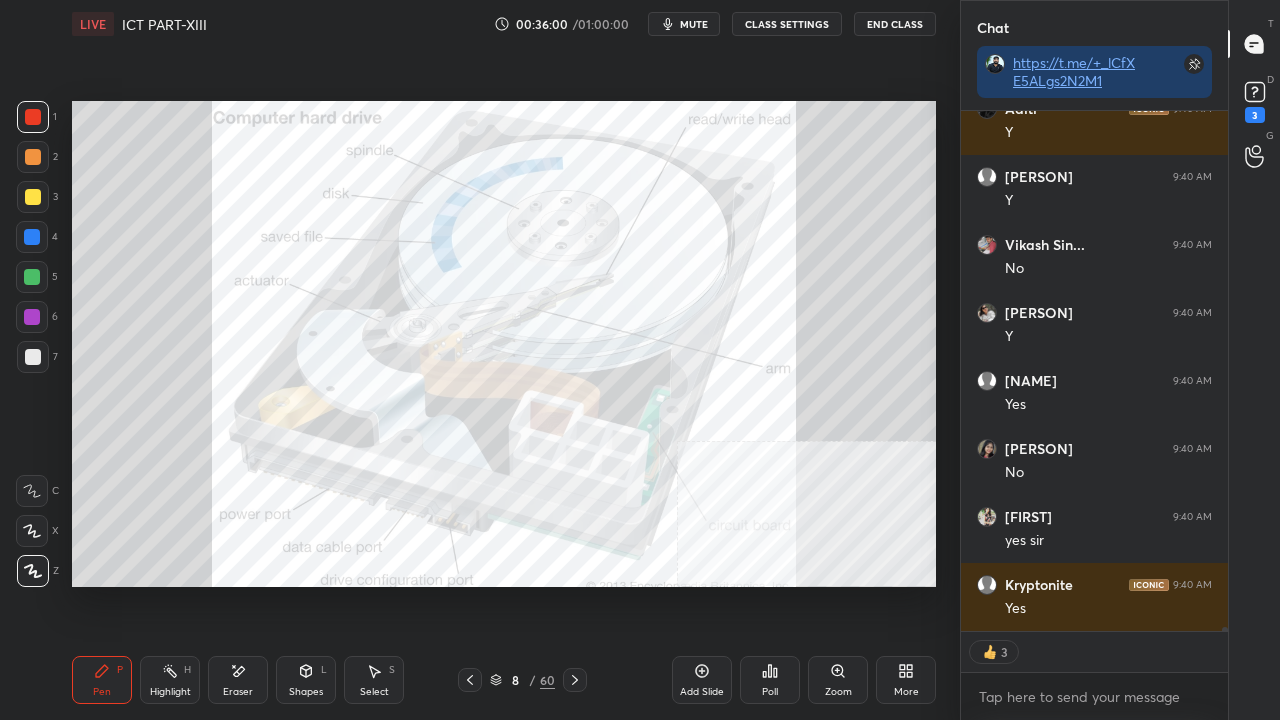 click at bounding box center [33, 117] 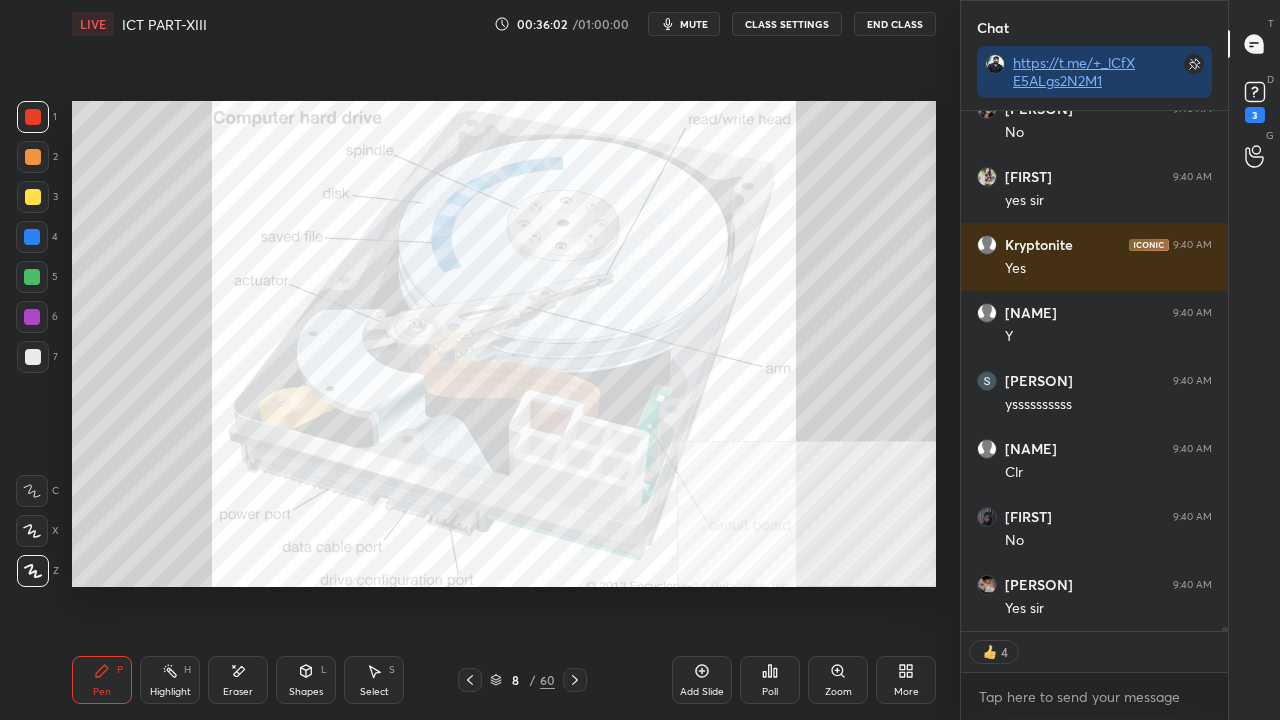 scroll, scrollTop: 60314, scrollLeft: 0, axis: vertical 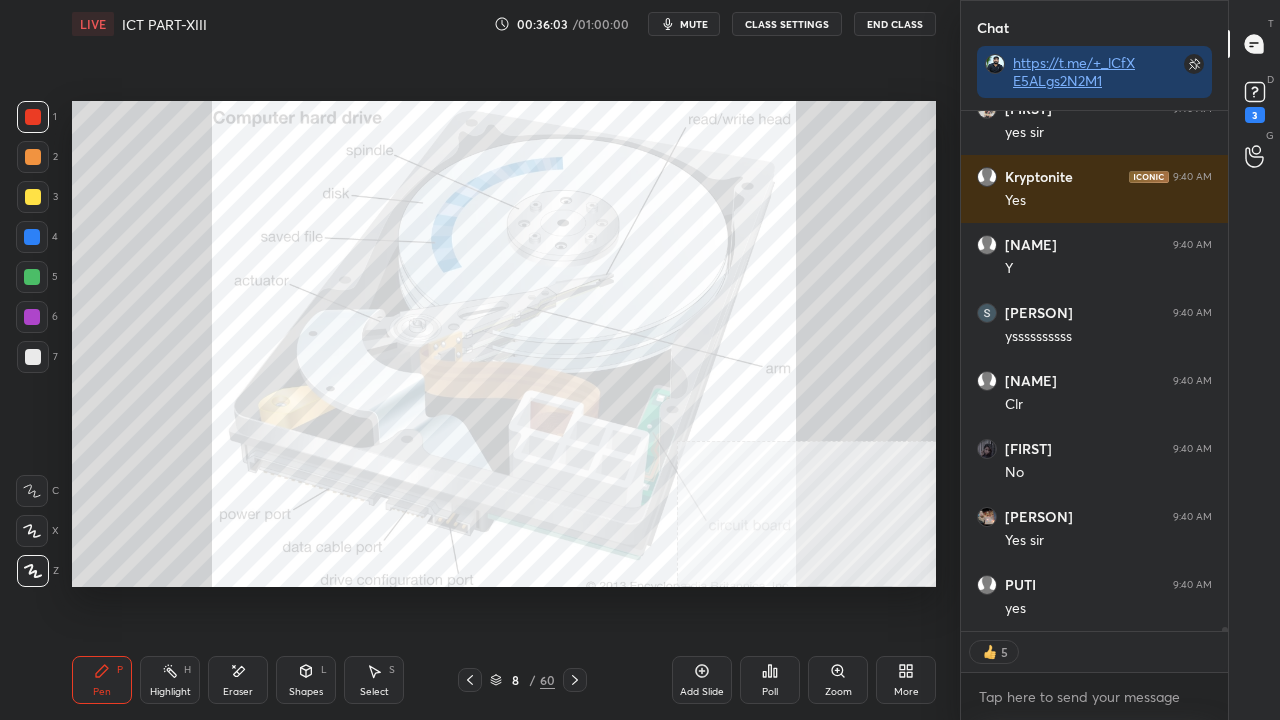 click on "Eraser" at bounding box center [238, 680] 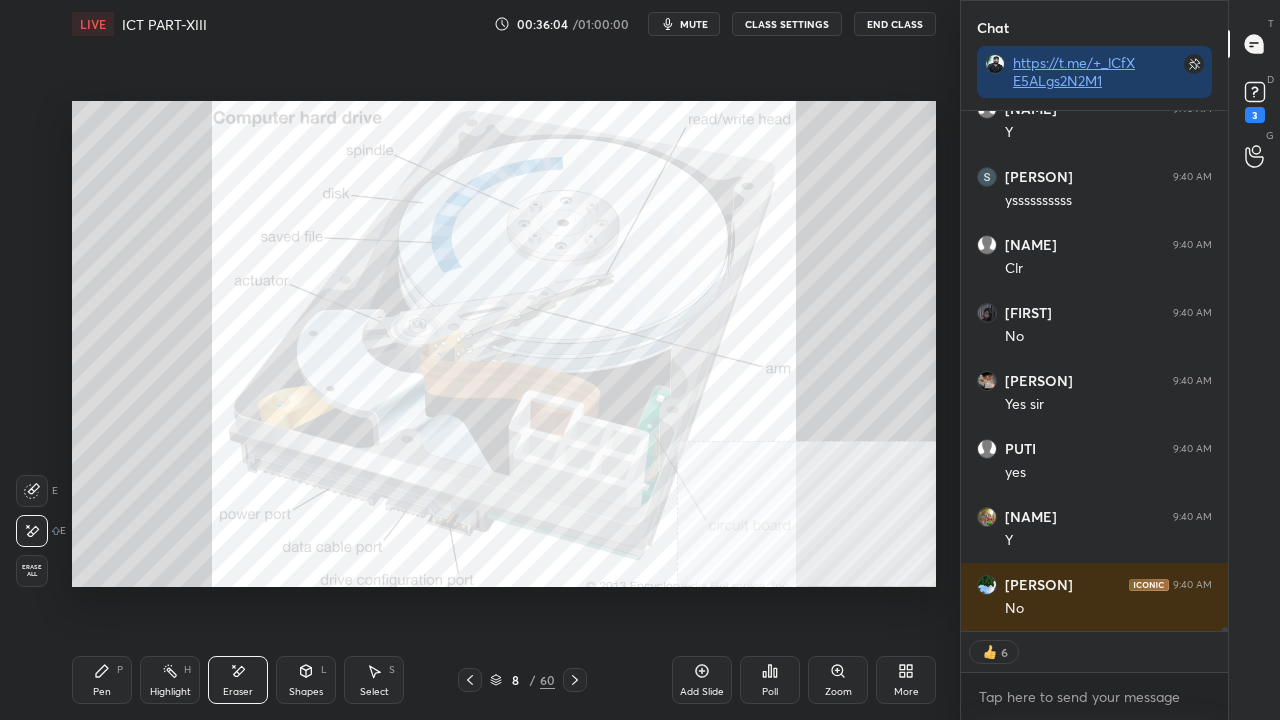 scroll, scrollTop: 60586, scrollLeft: 0, axis: vertical 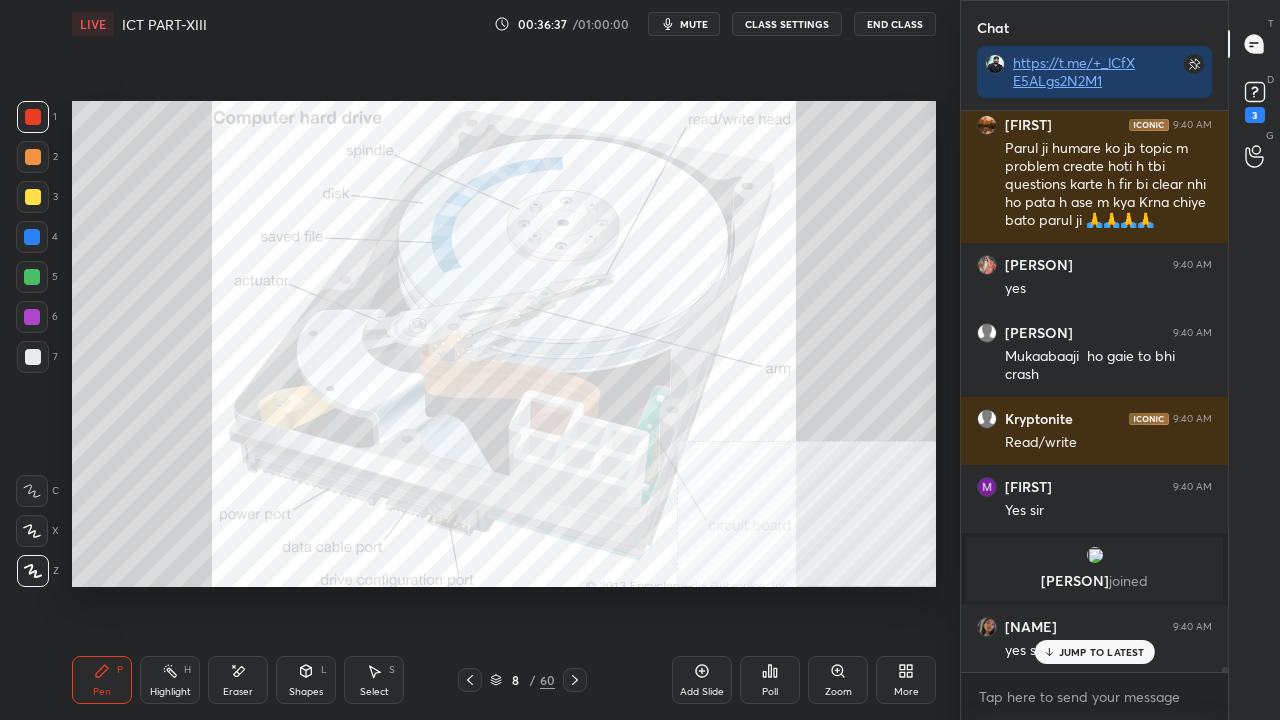 click 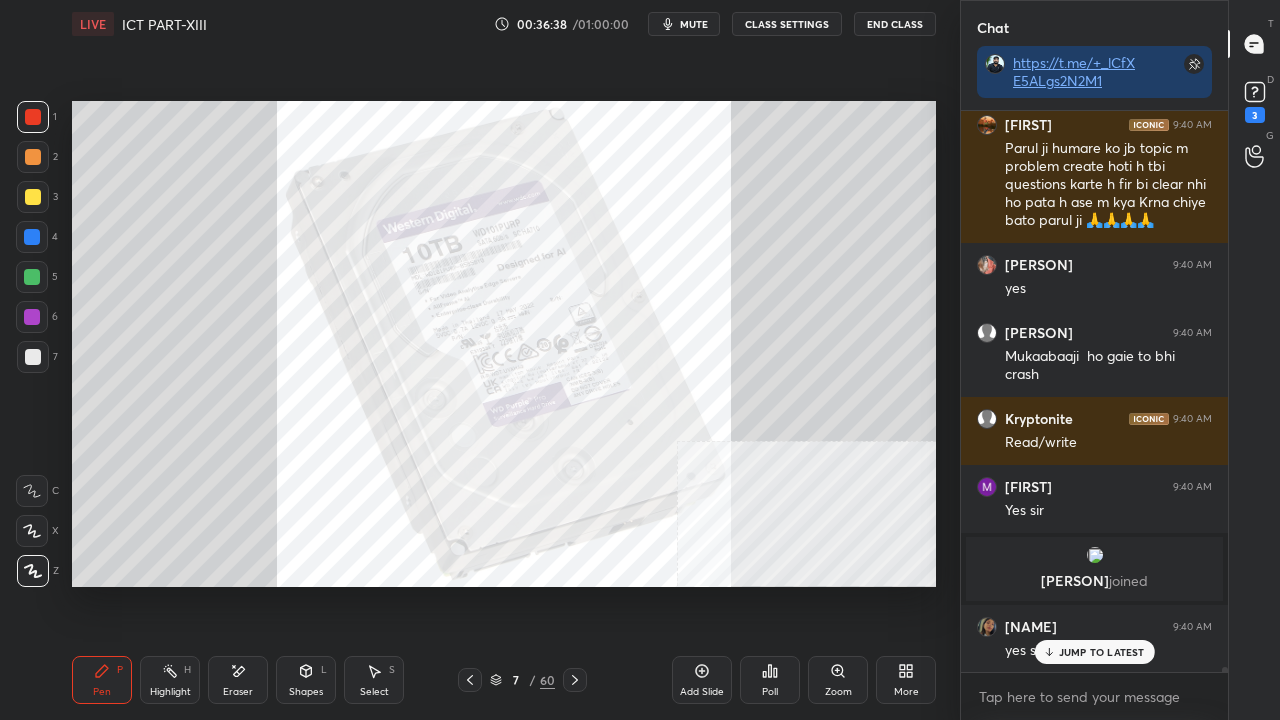 click 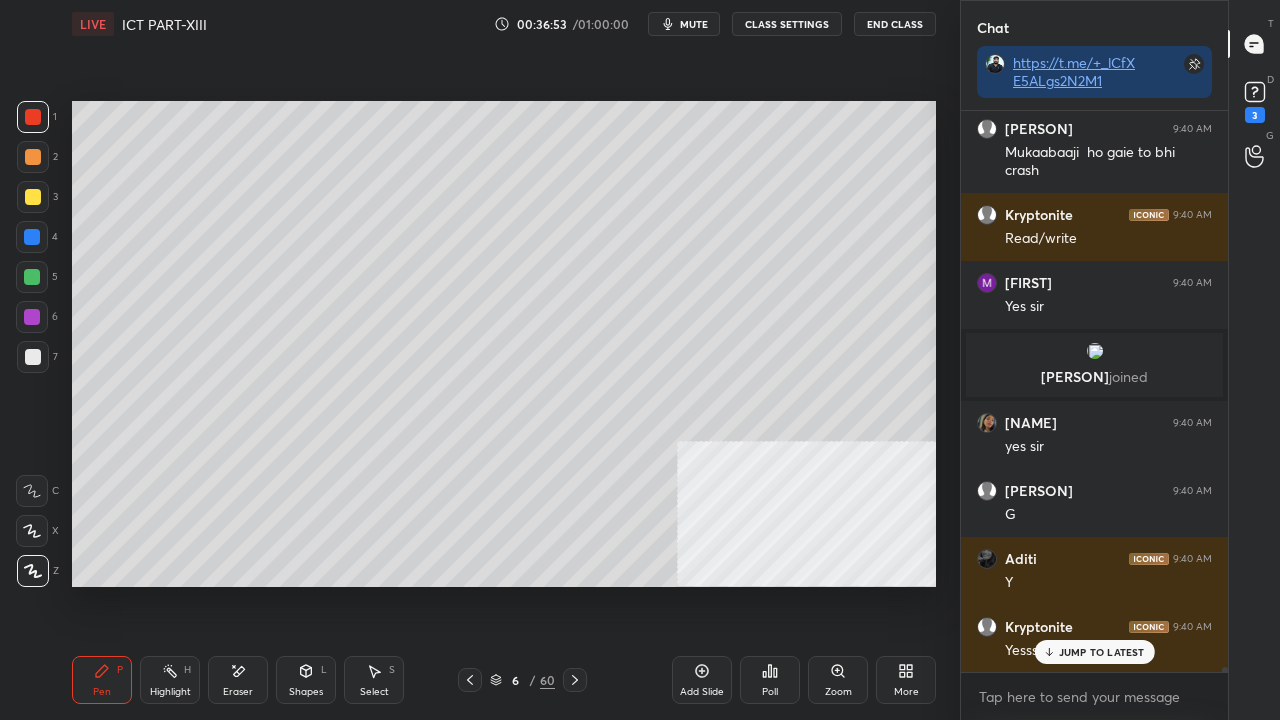 scroll, scrollTop: 61454, scrollLeft: 0, axis: vertical 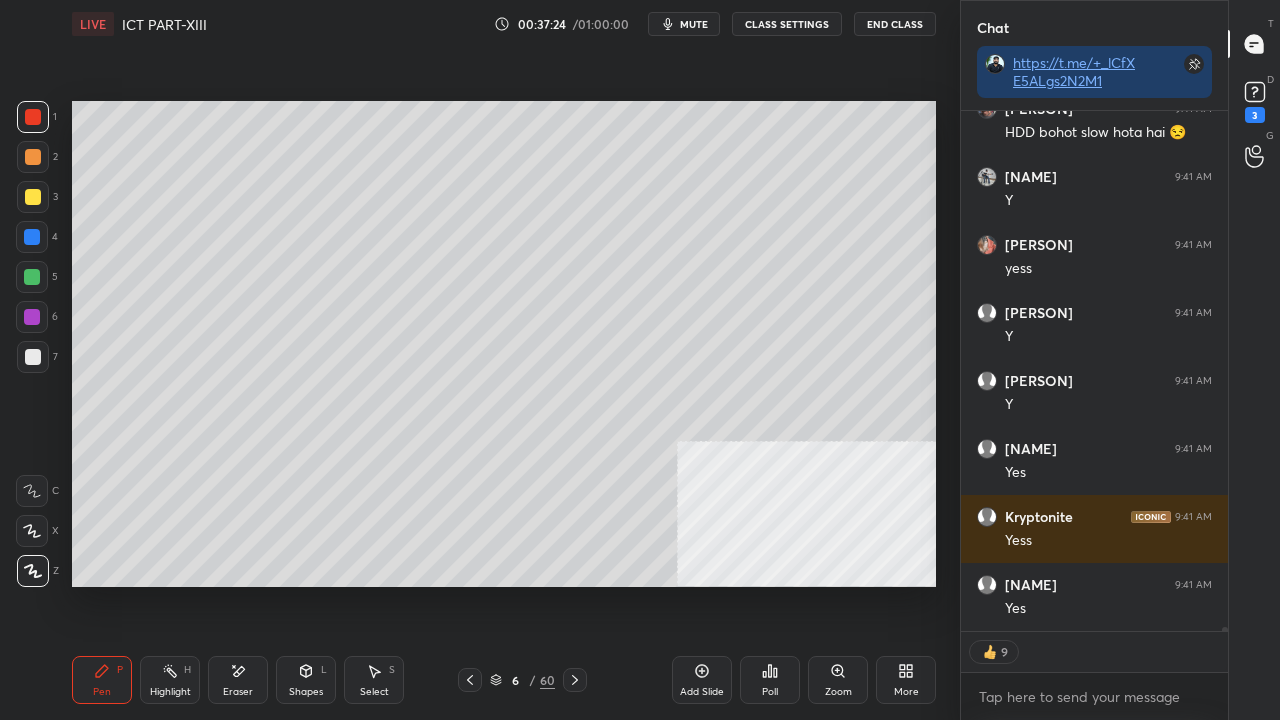 click at bounding box center [32, 277] 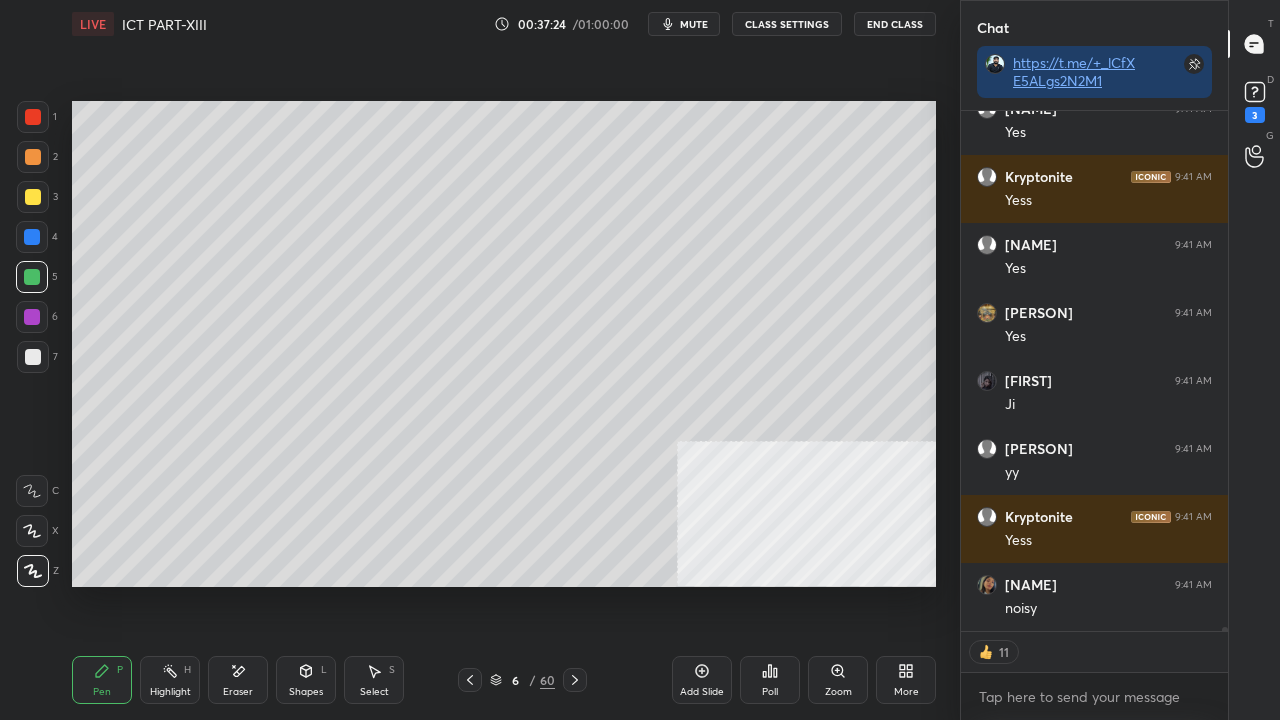 drag, startPoint x: 36, startPoint y: 274, endPoint x: 53, endPoint y: 274, distance: 17 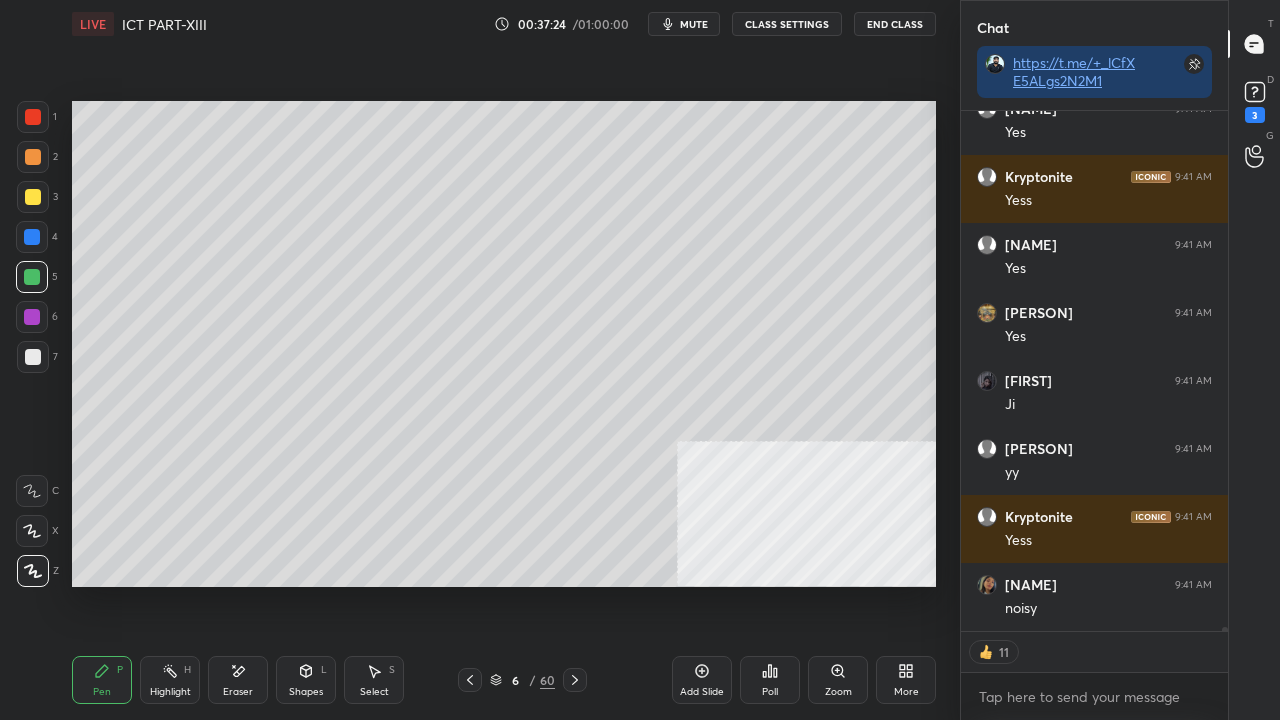 click at bounding box center (32, 277) 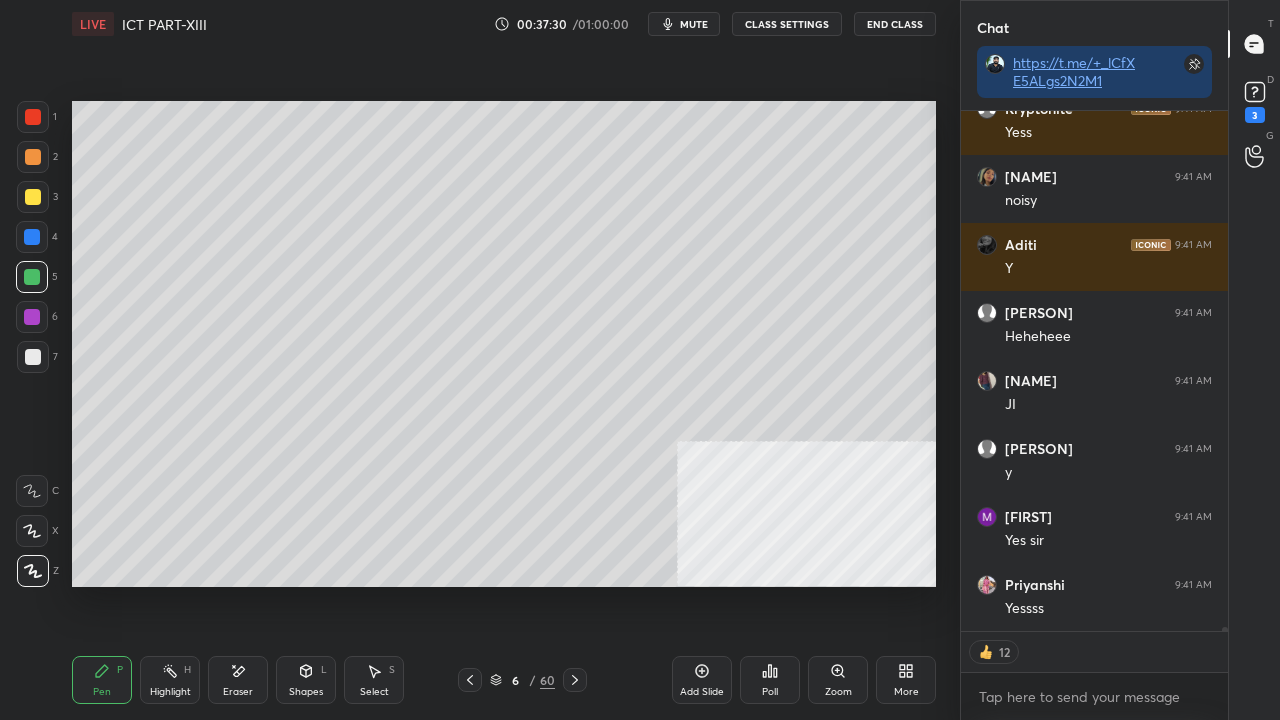 click 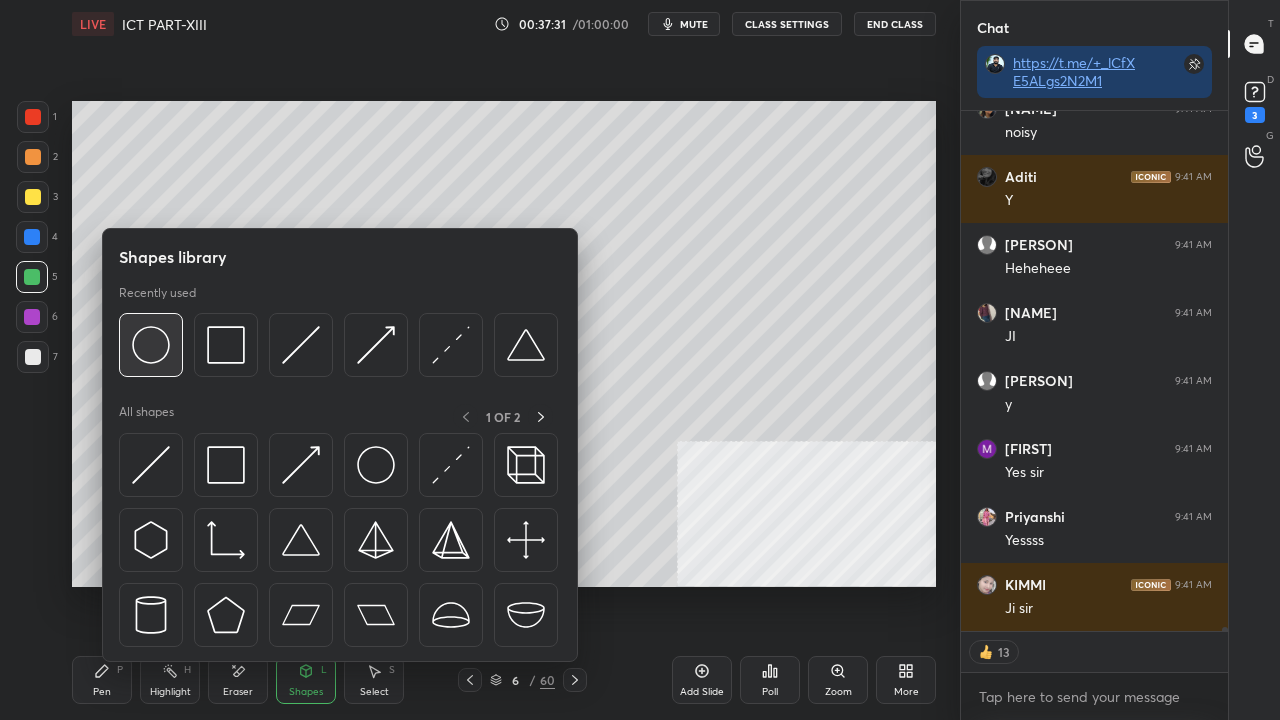 click at bounding box center [151, 345] 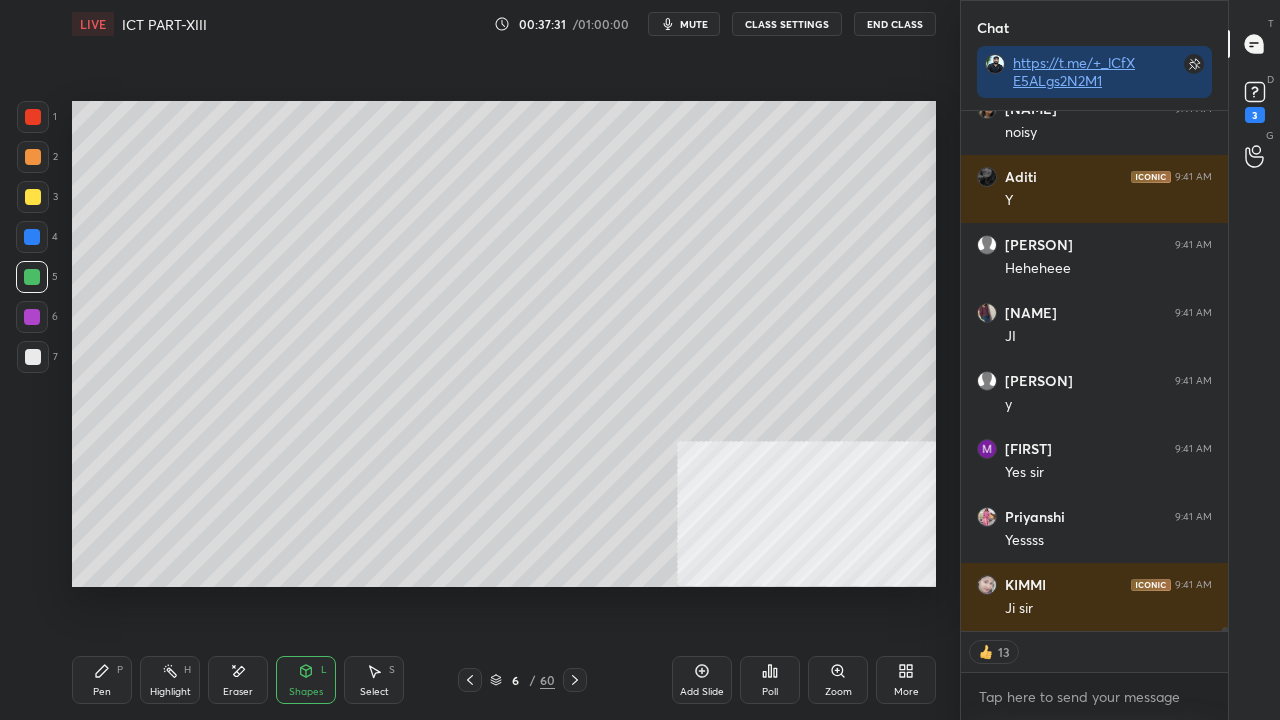 click 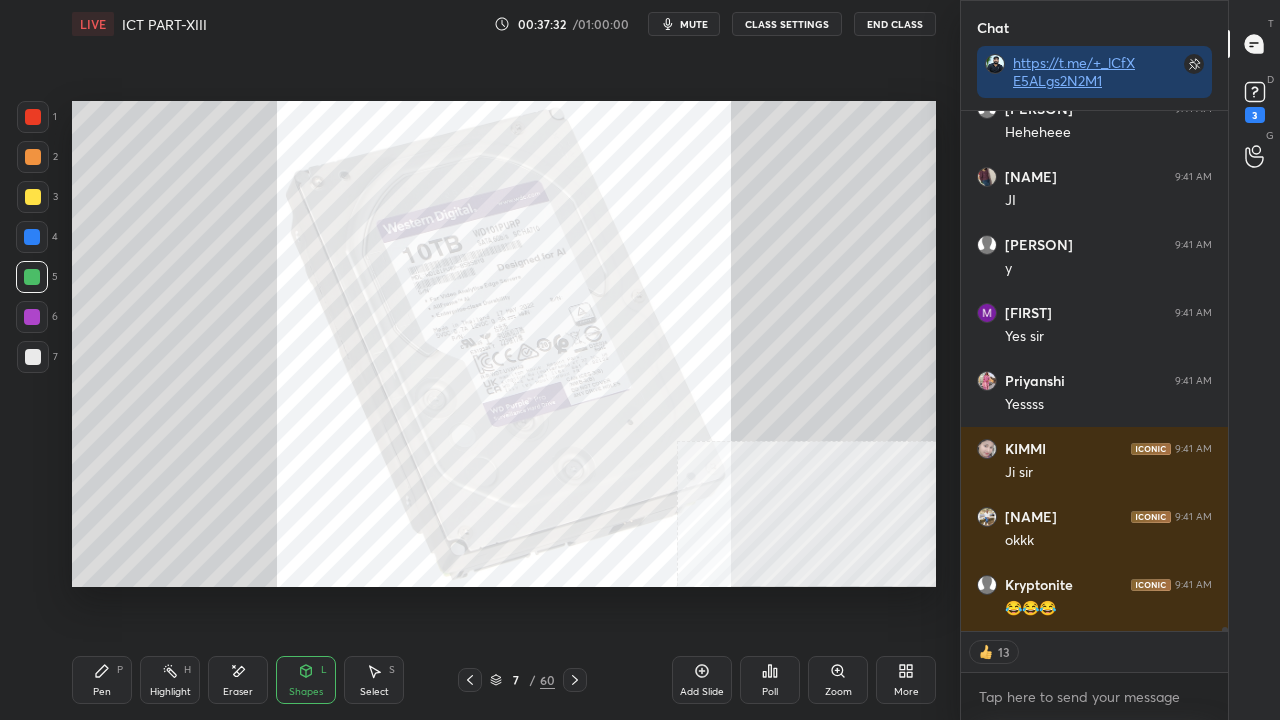 click 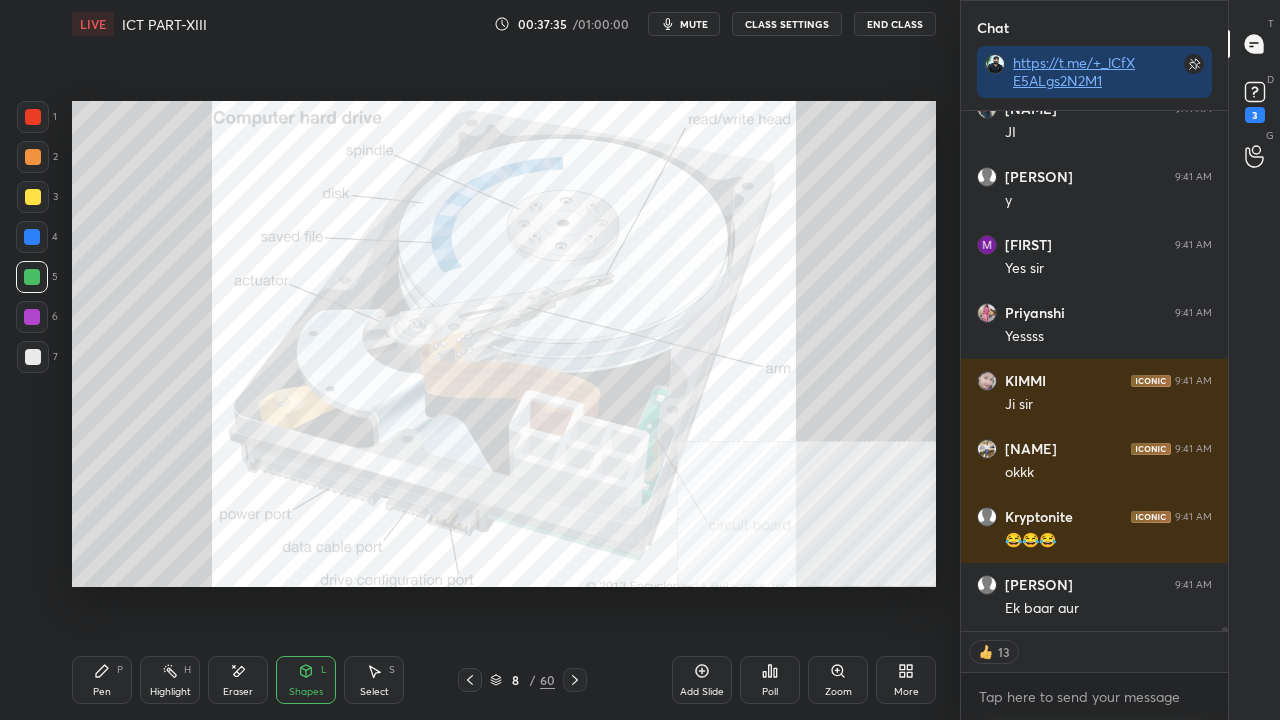 click 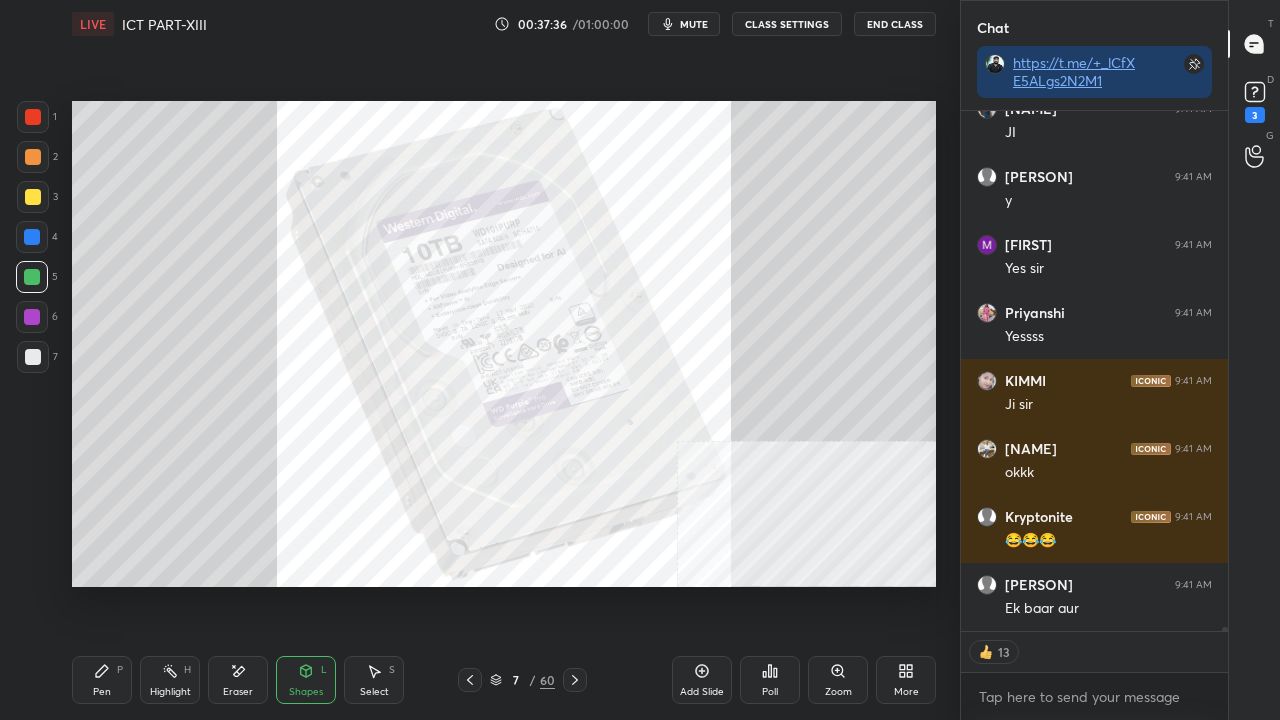 click 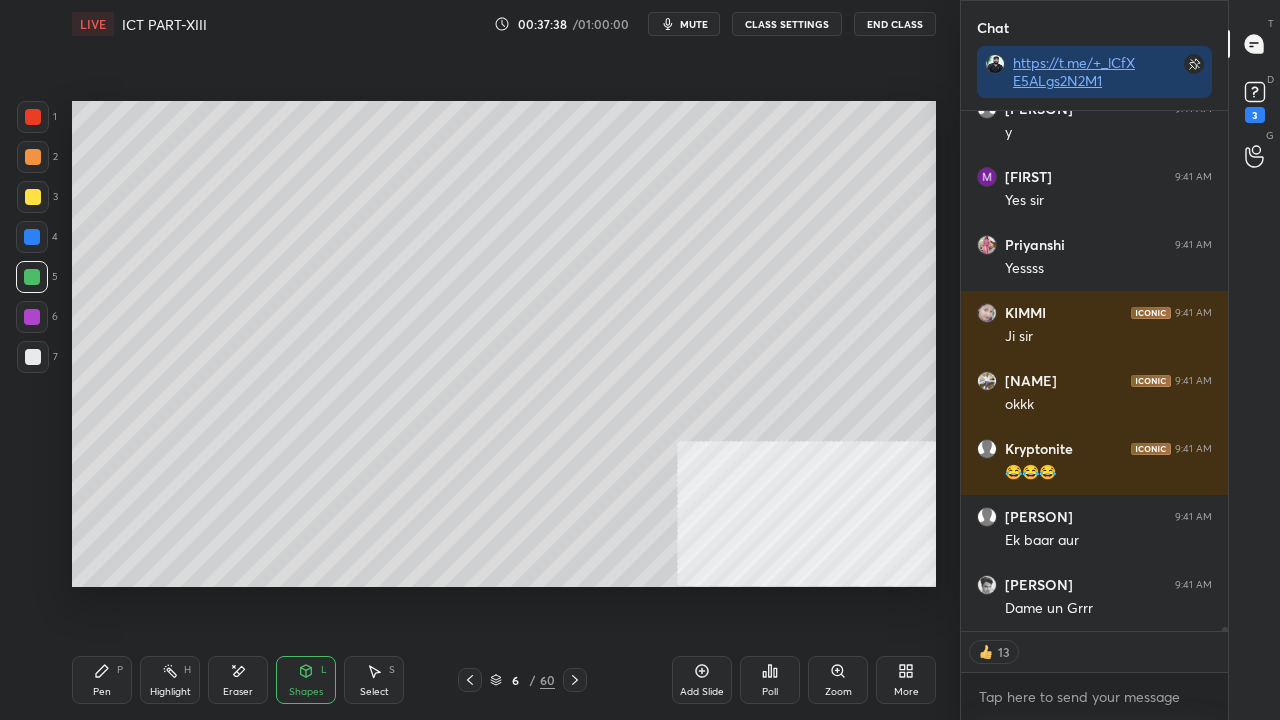 click on "Pen P" at bounding box center [102, 680] 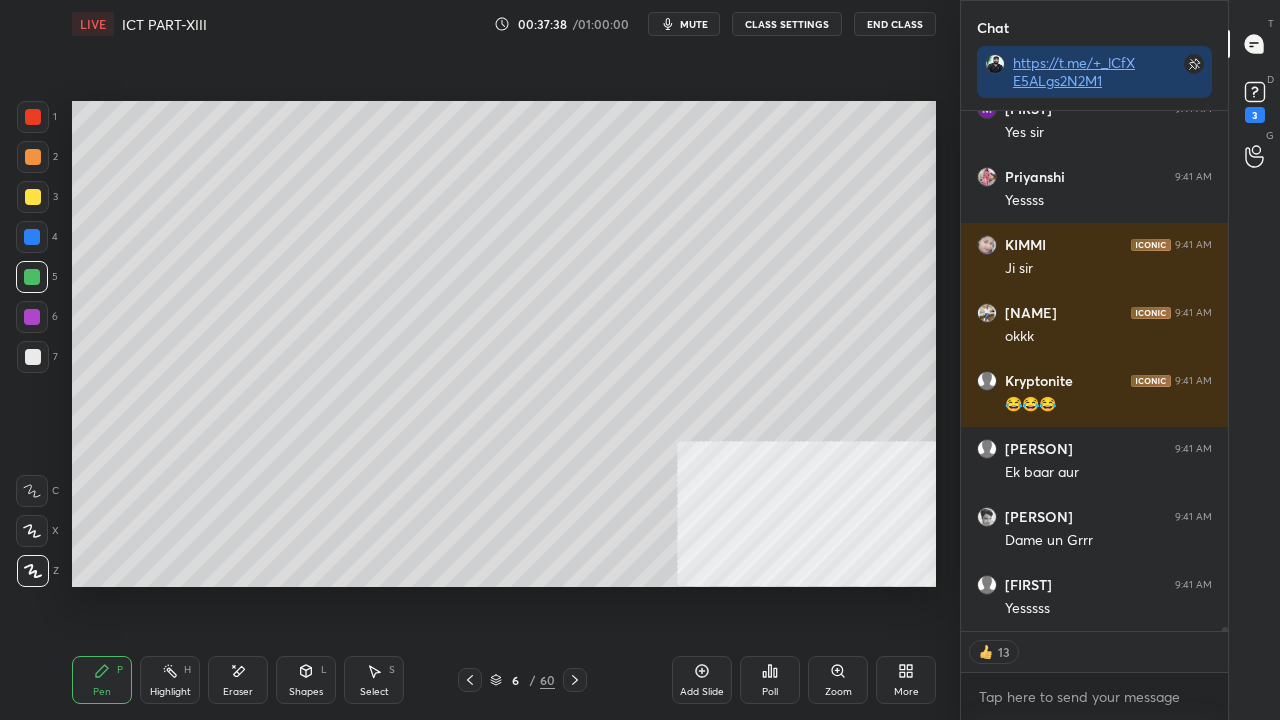 click at bounding box center (33, 357) 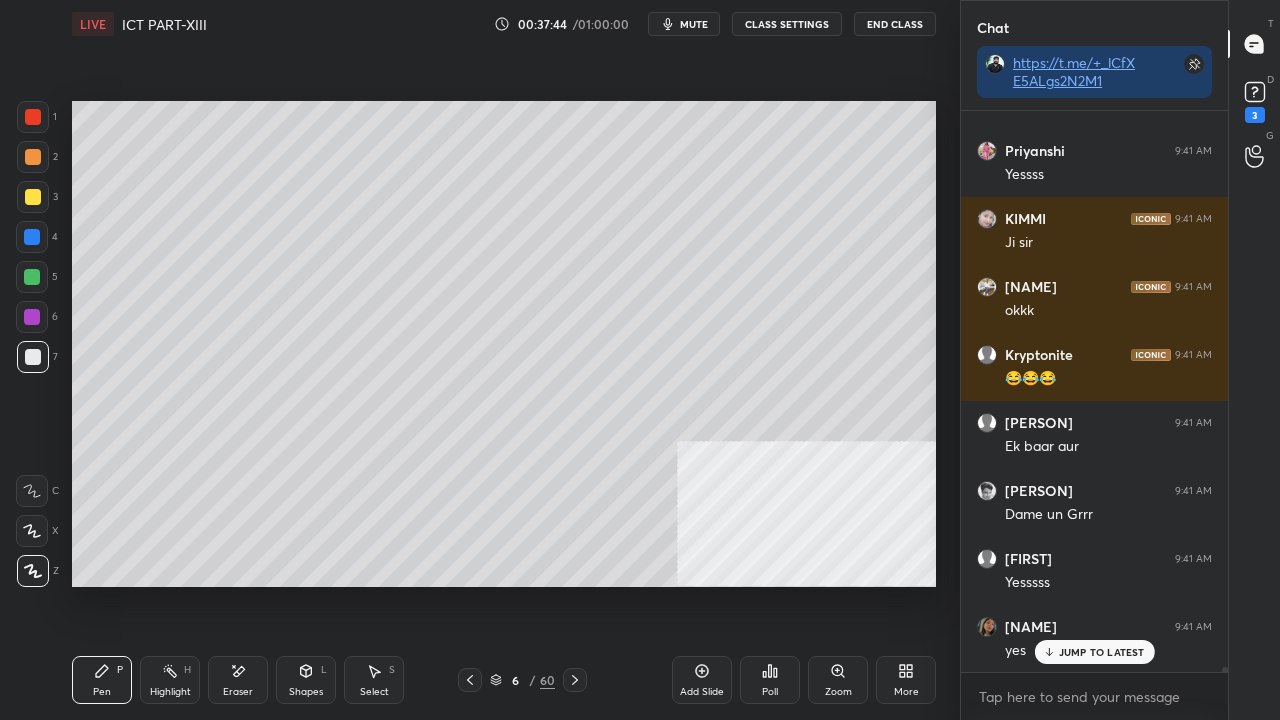 click at bounding box center [33, 197] 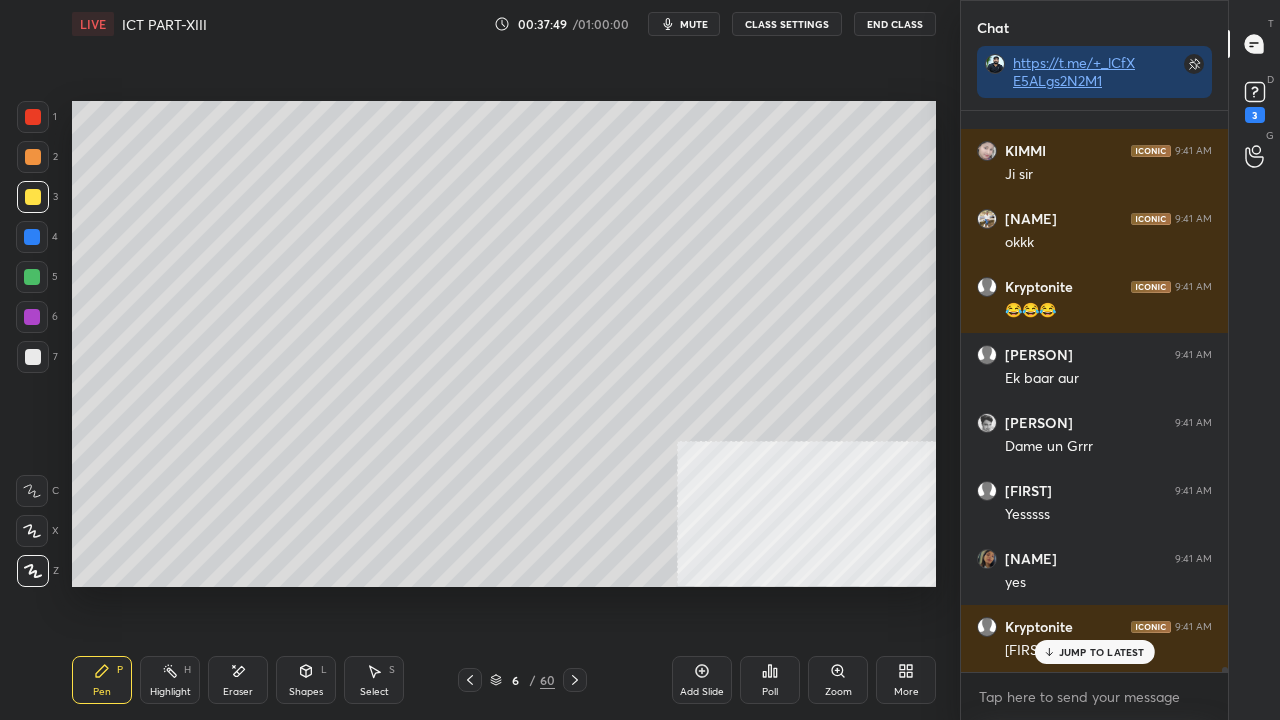click on "Shapes" at bounding box center (306, 692) 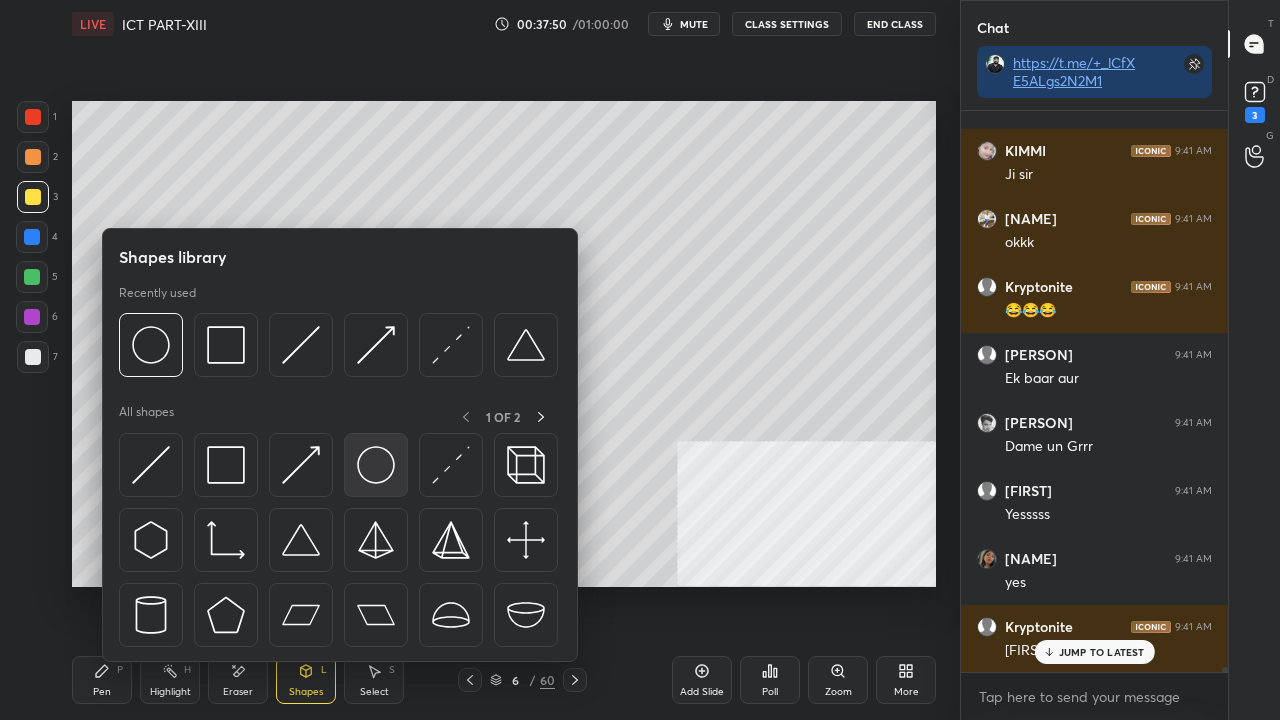 click at bounding box center (376, 465) 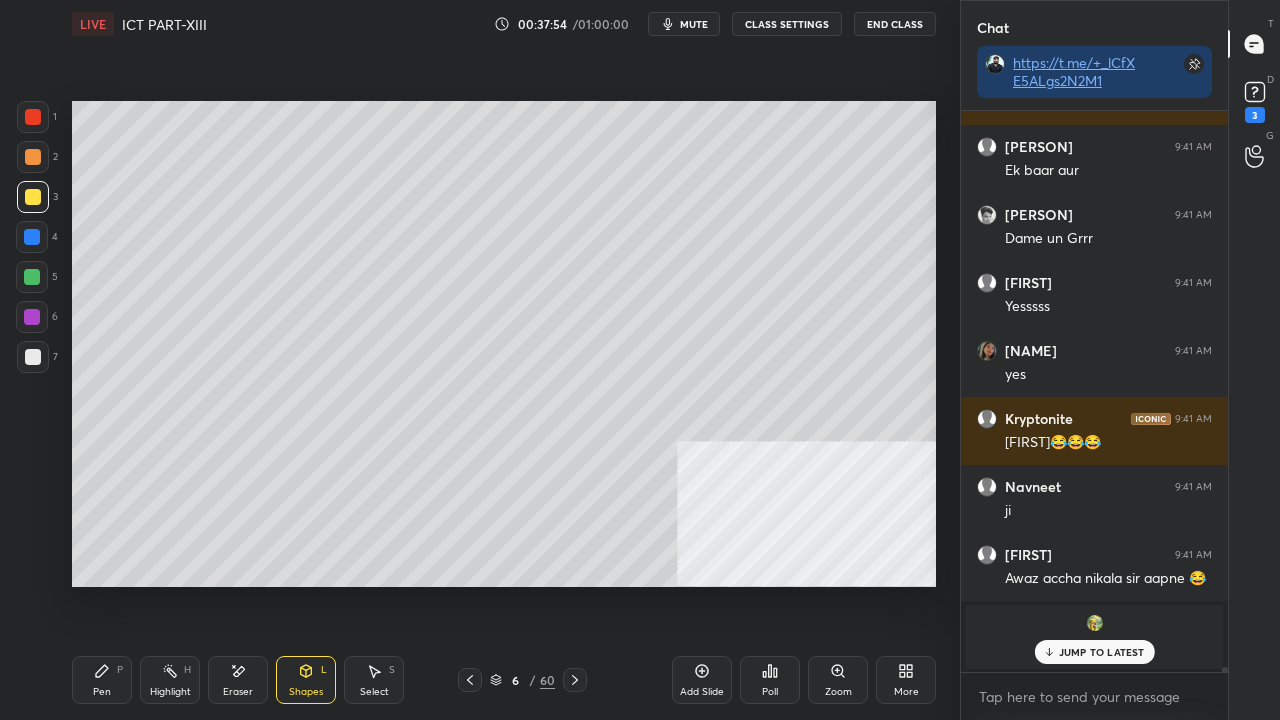 click 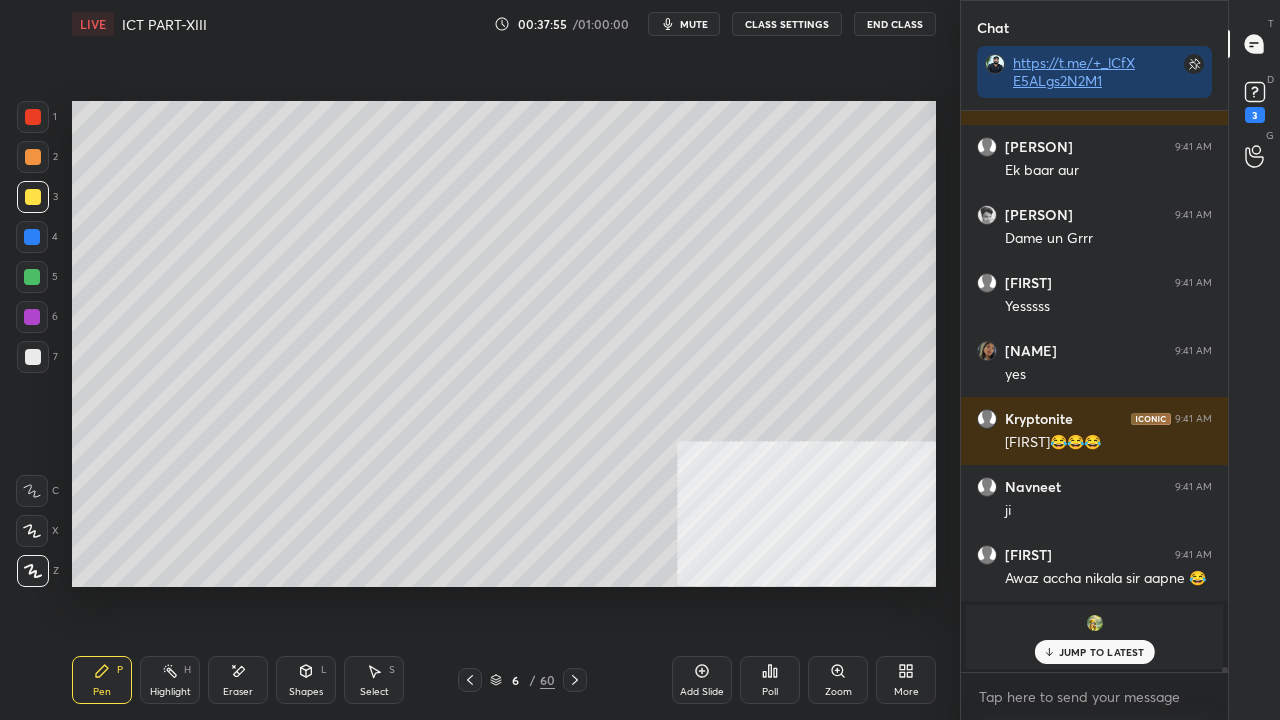 click at bounding box center [33, 357] 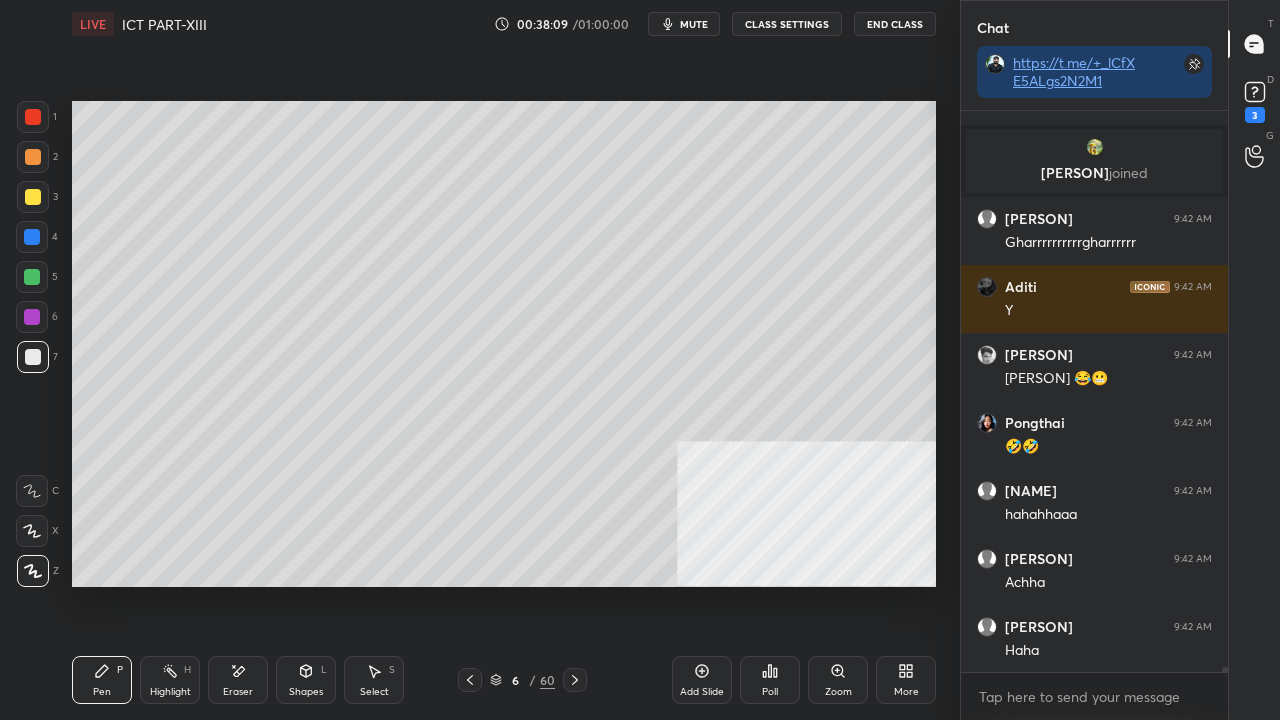 scroll, scrollTop: 65538, scrollLeft: 0, axis: vertical 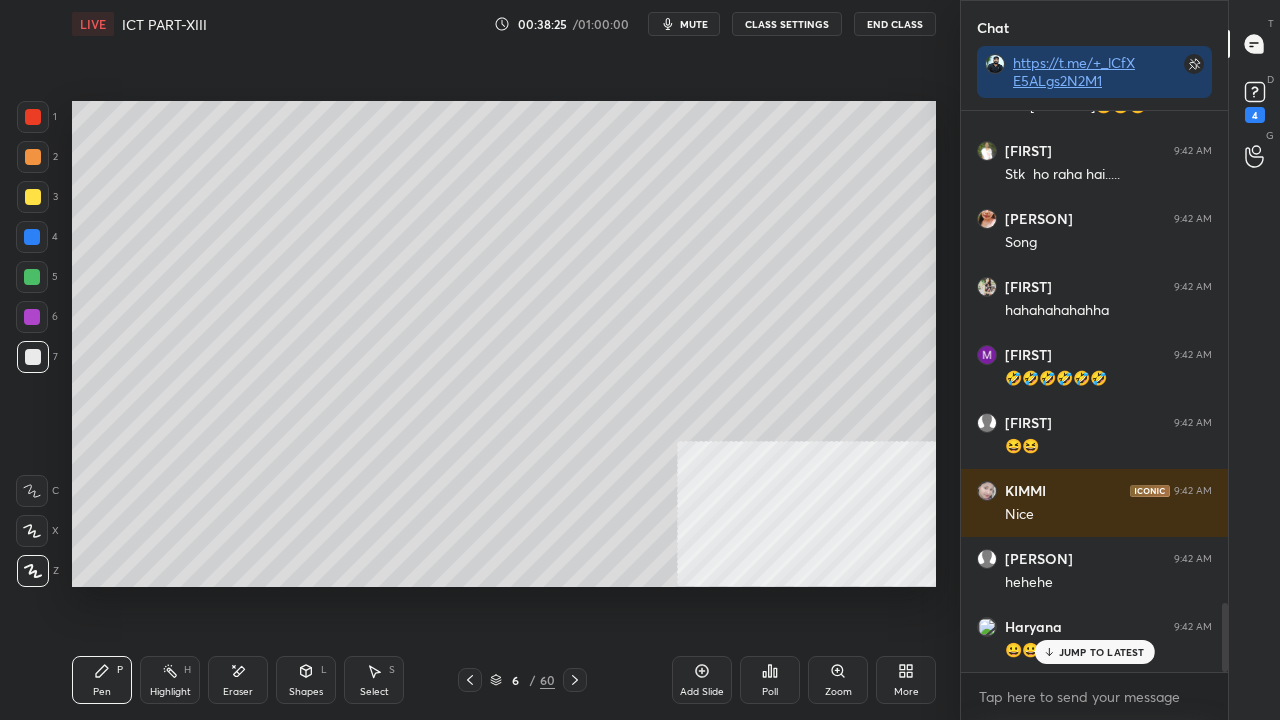 click at bounding box center (33, 357) 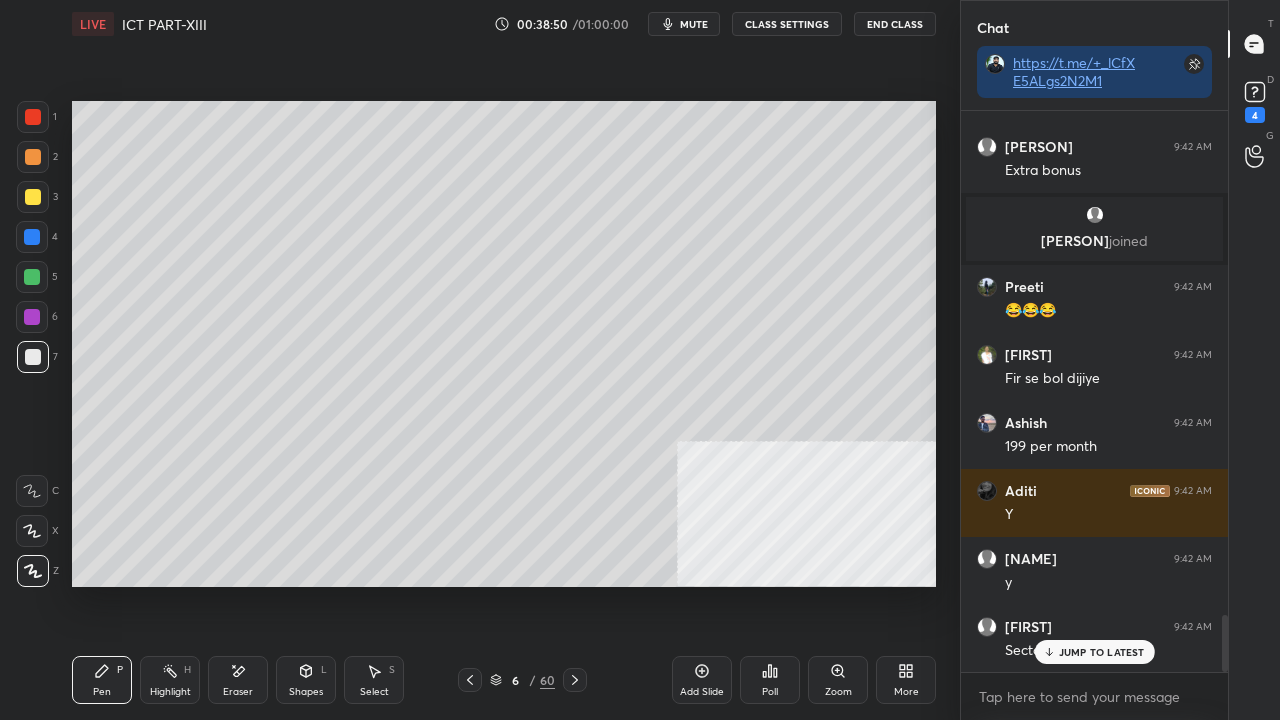 click on "L" at bounding box center [324, 670] 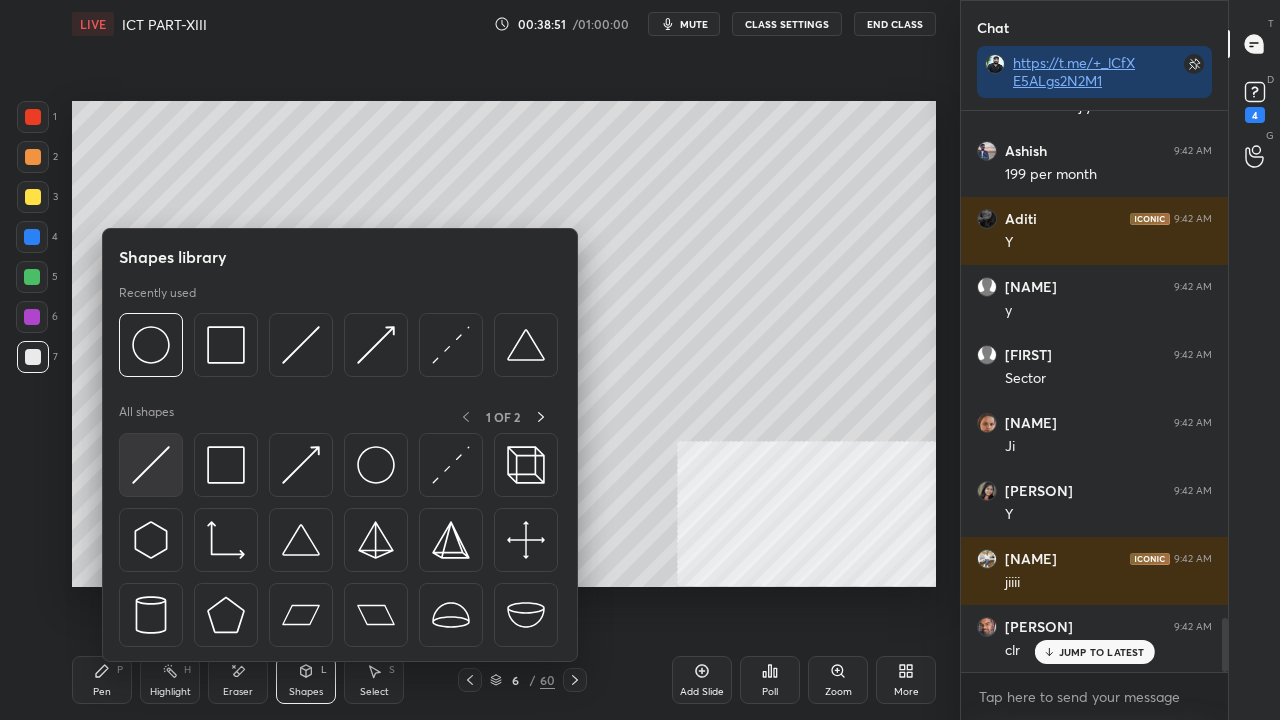 click at bounding box center (151, 465) 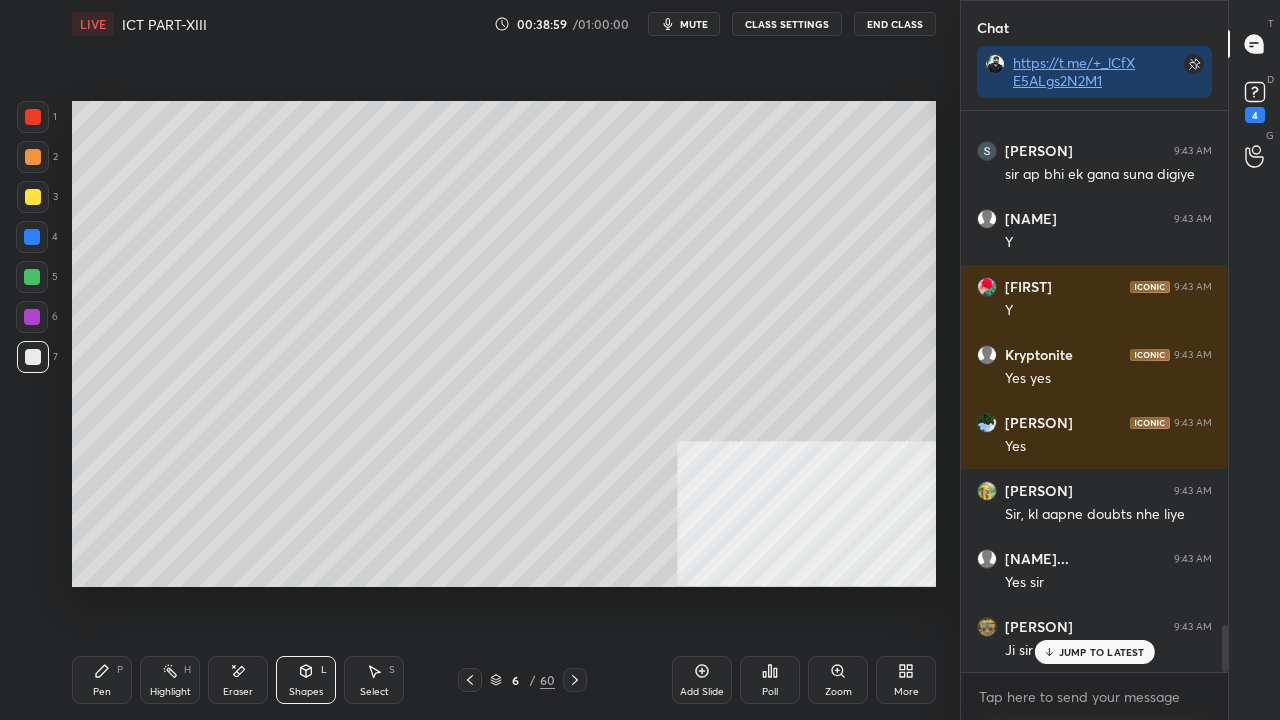 click on "Pen P" at bounding box center (102, 680) 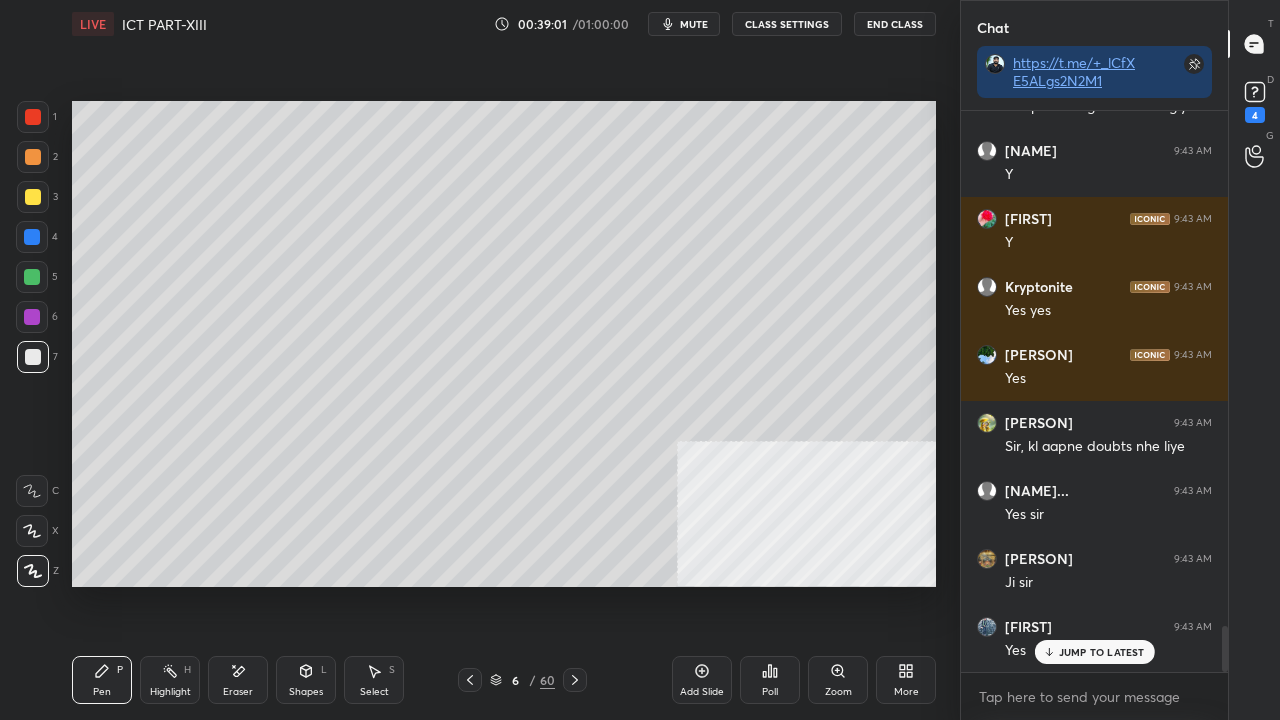 click at bounding box center (33, 117) 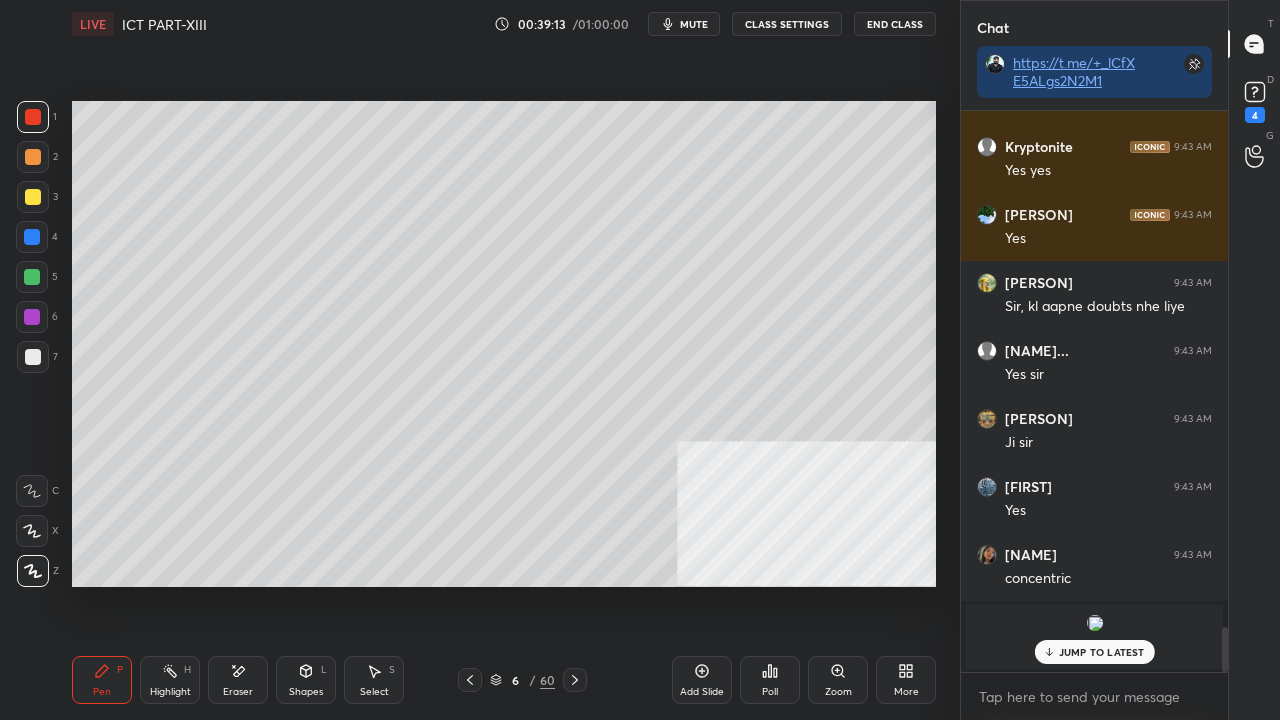 drag, startPoint x: 37, startPoint y: 276, endPoint x: 61, endPoint y: 287, distance: 26.400757 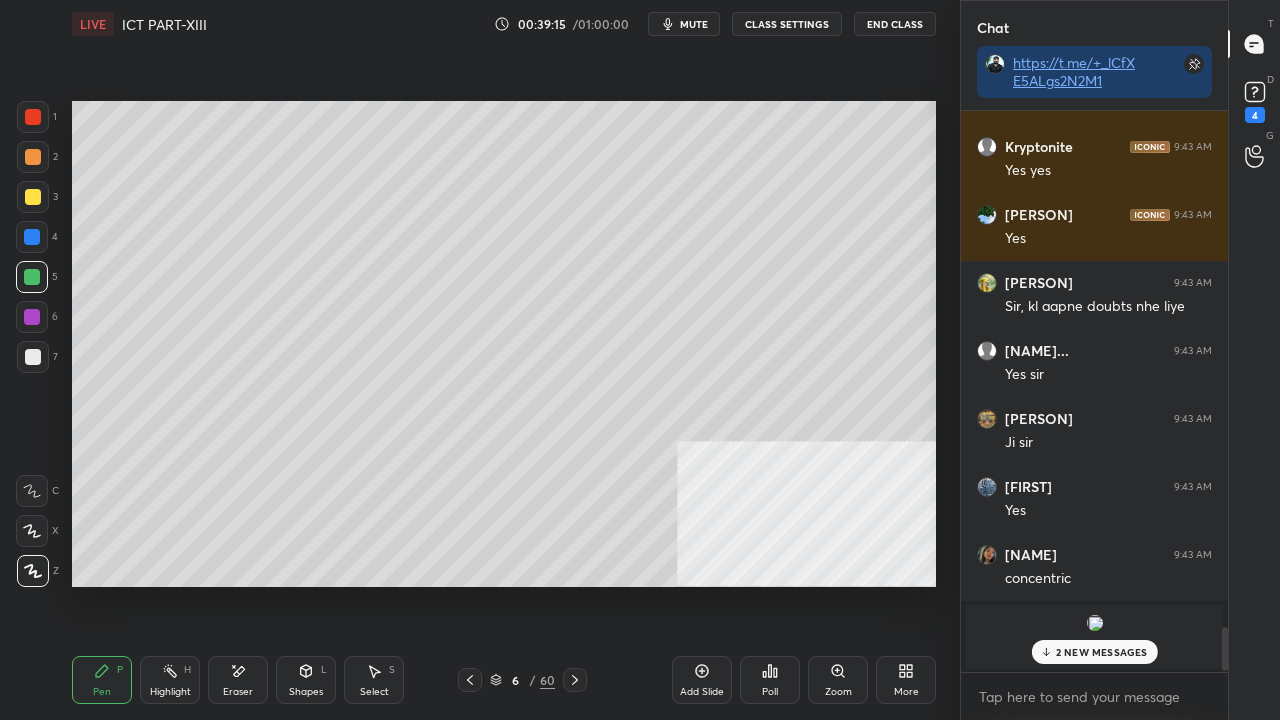 scroll, scrollTop: 6546, scrollLeft: 0, axis: vertical 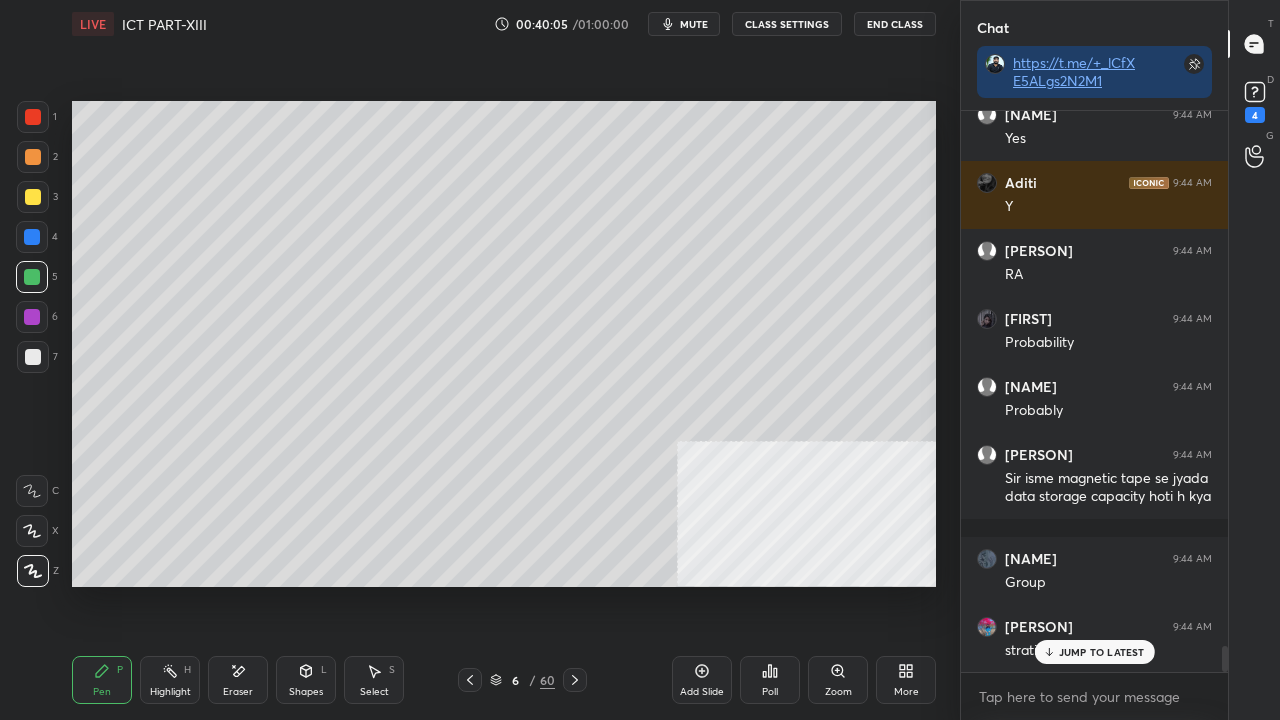 click at bounding box center (32, 237) 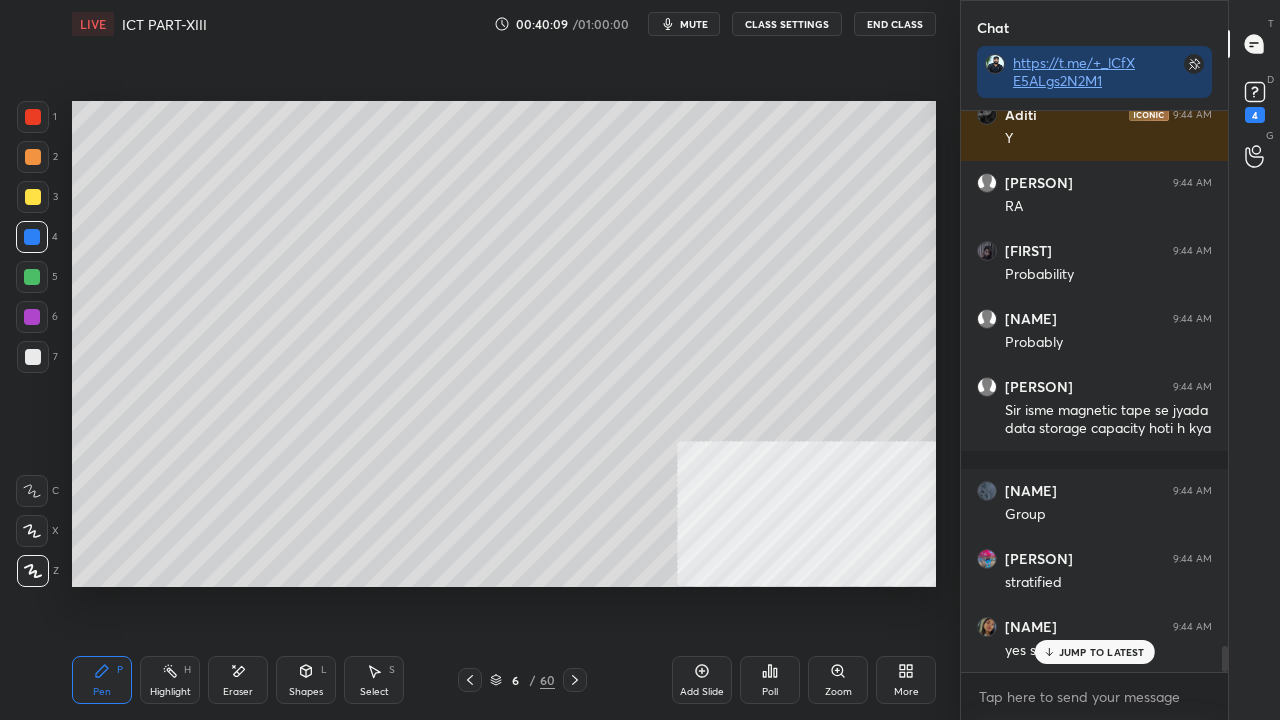 scroll, scrollTop: 11496, scrollLeft: 0, axis: vertical 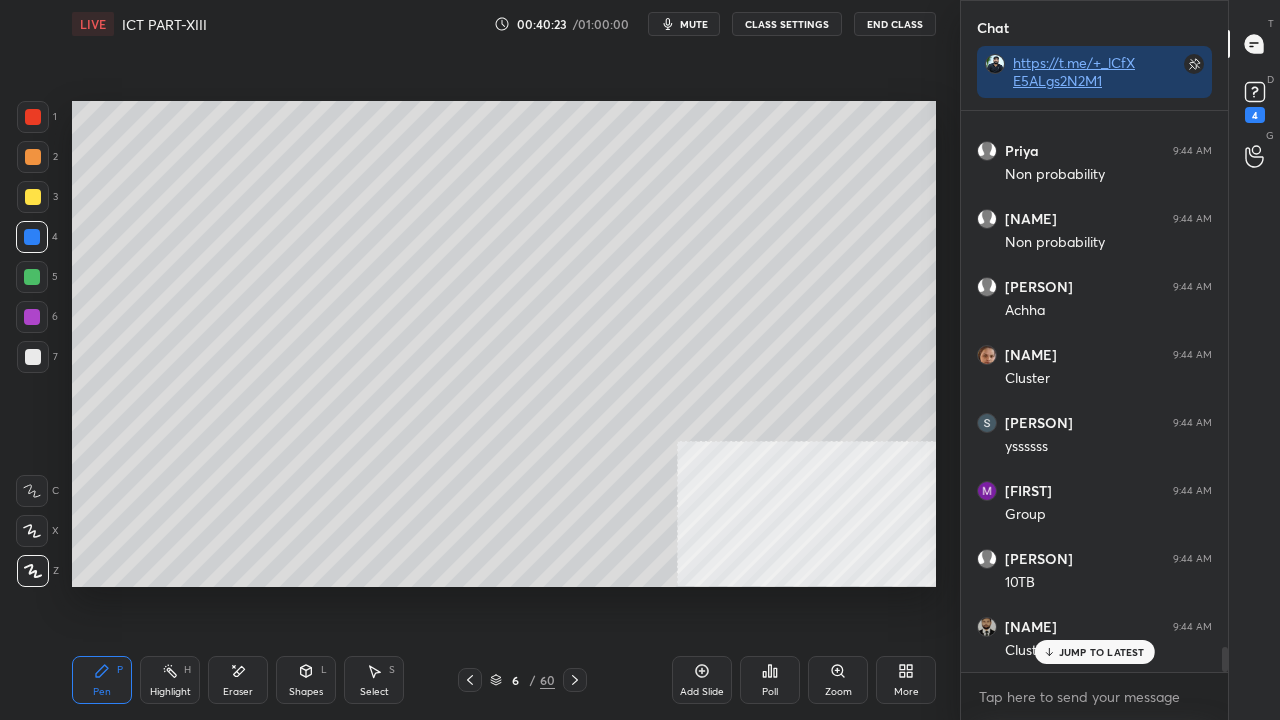 click on "JUMP TO LATEST" at bounding box center (1102, 652) 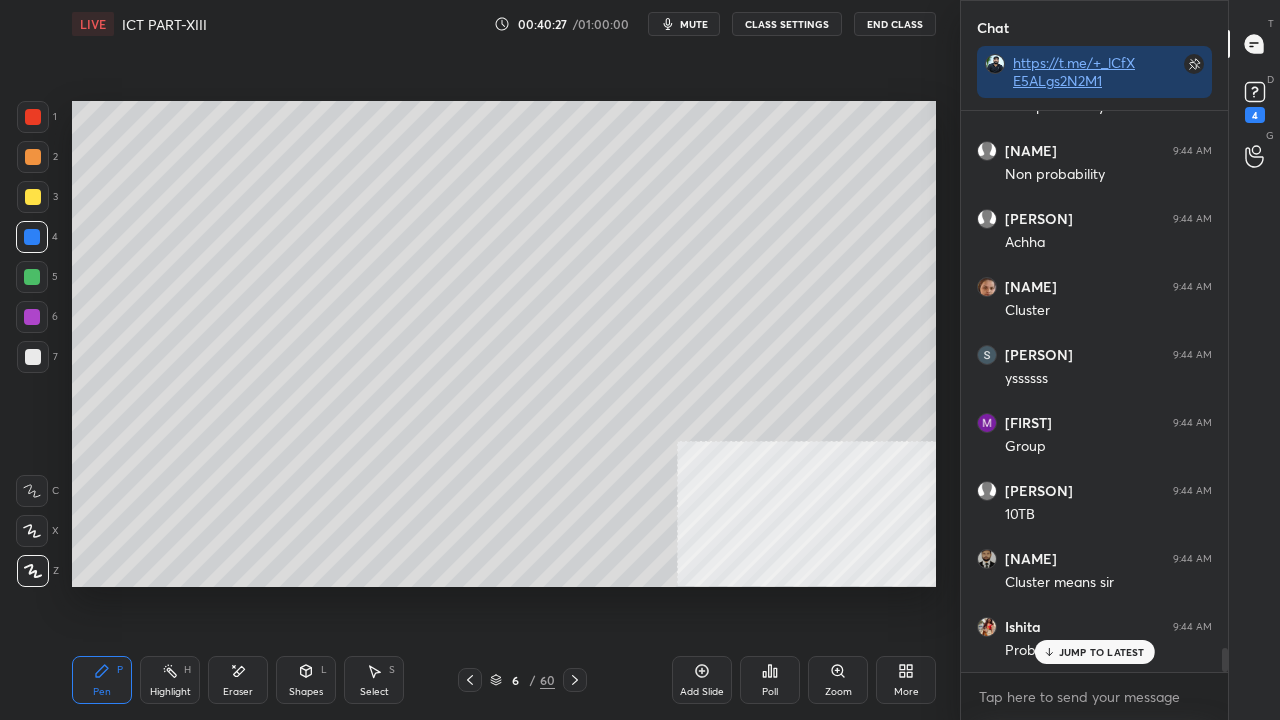 scroll, scrollTop: 12380, scrollLeft: 0, axis: vertical 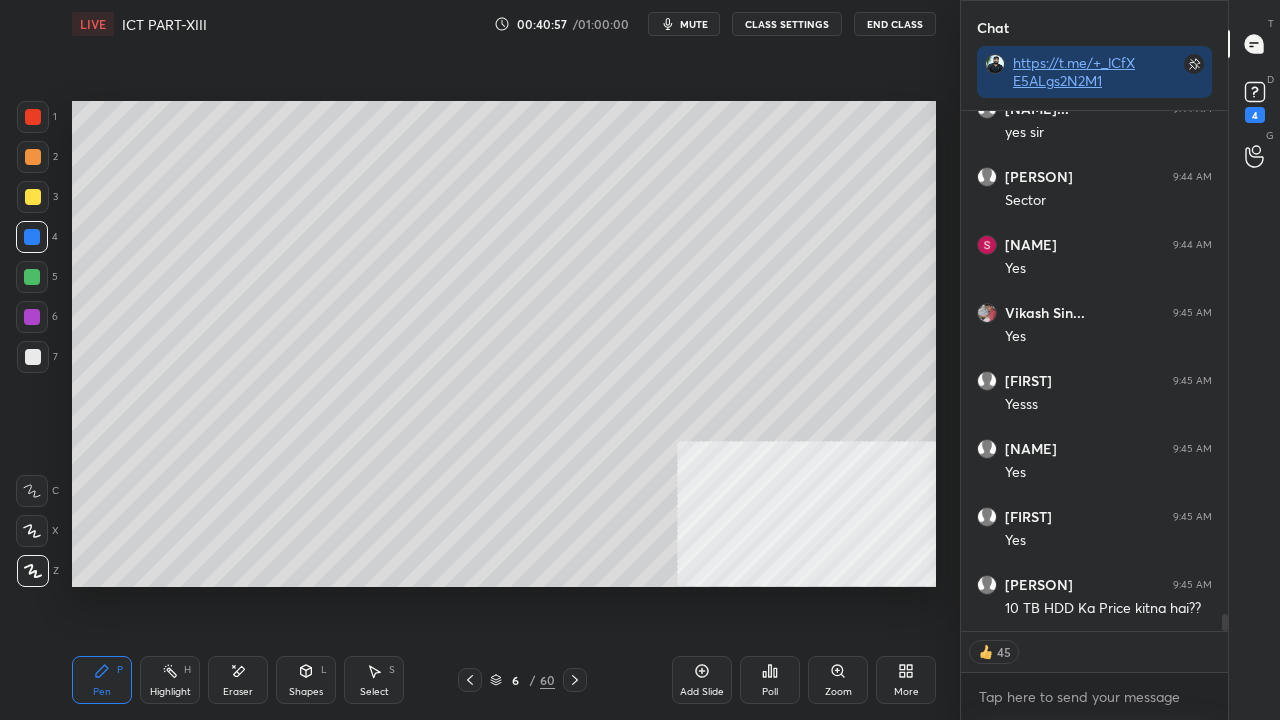 click 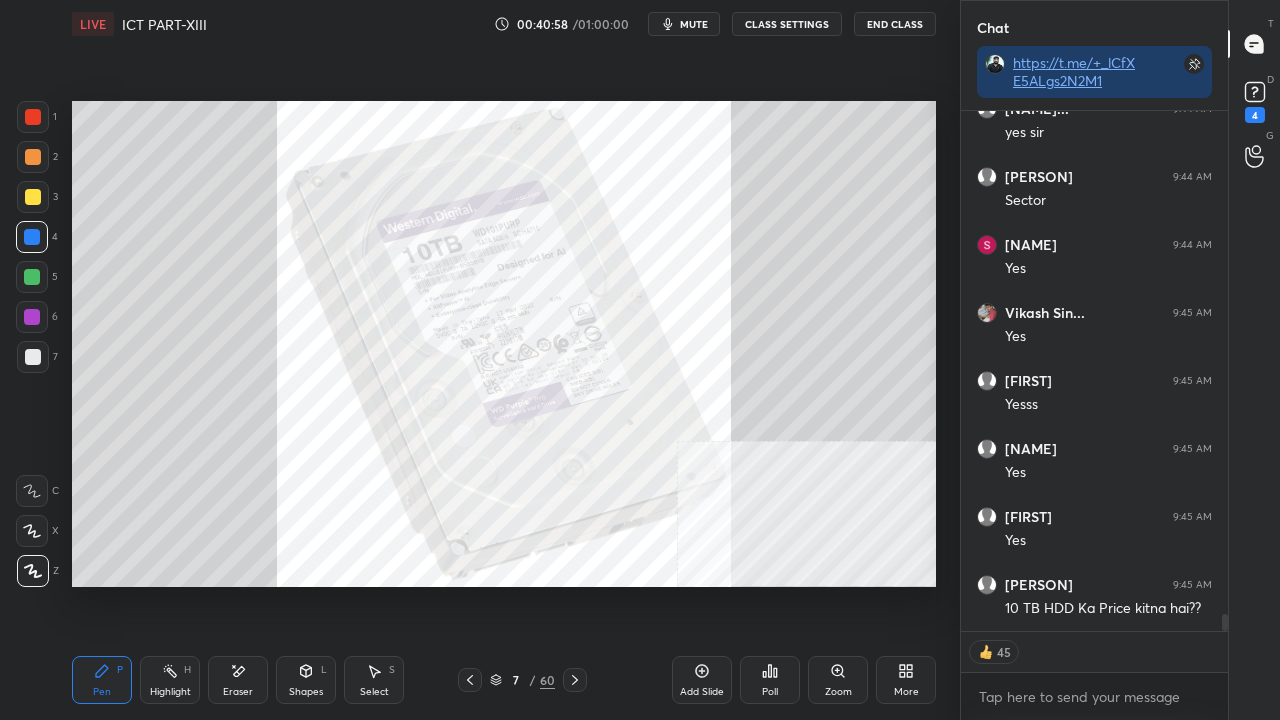 scroll, scrollTop: 15160, scrollLeft: 0, axis: vertical 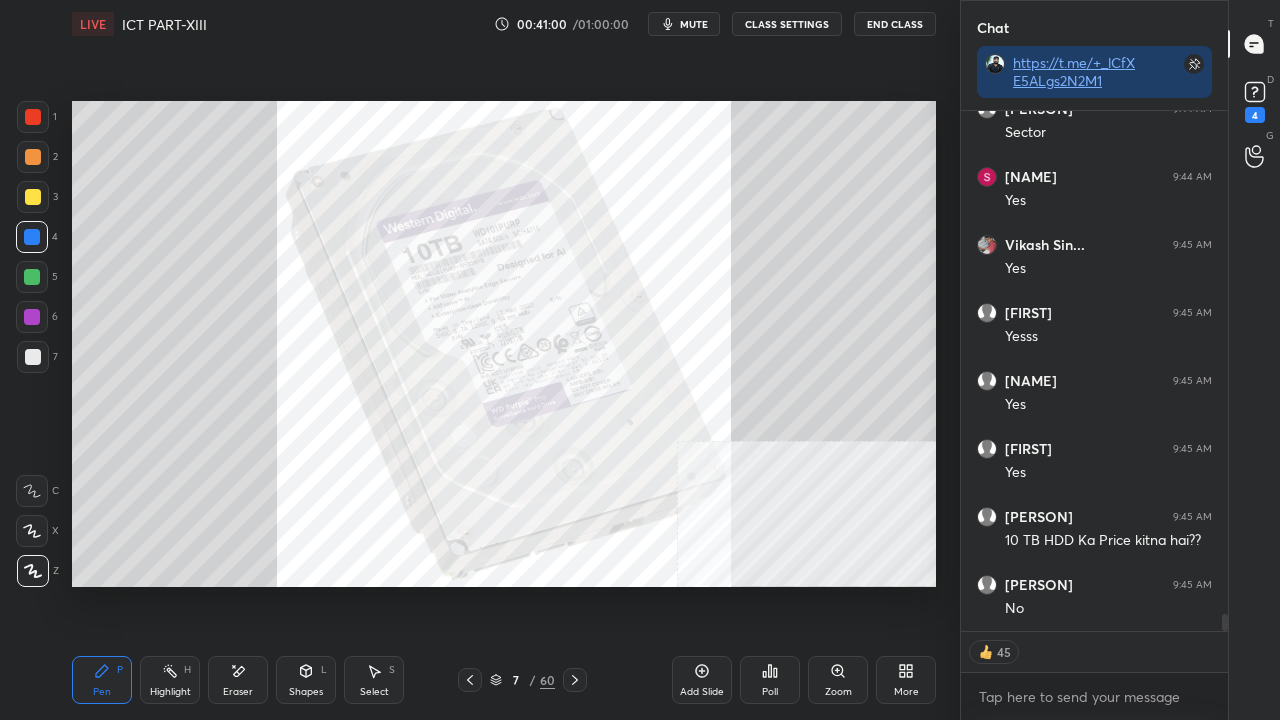 click at bounding box center (33, 117) 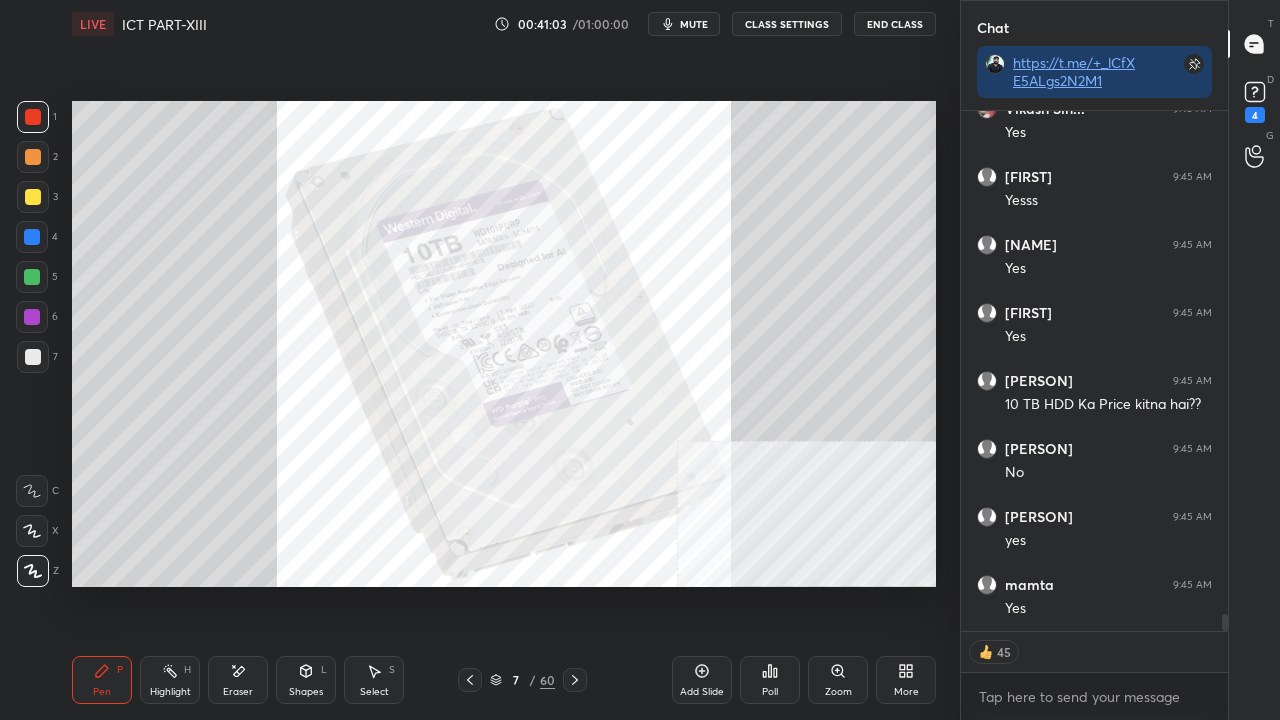 scroll, scrollTop: 15382, scrollLeft: 0, axis: vertical 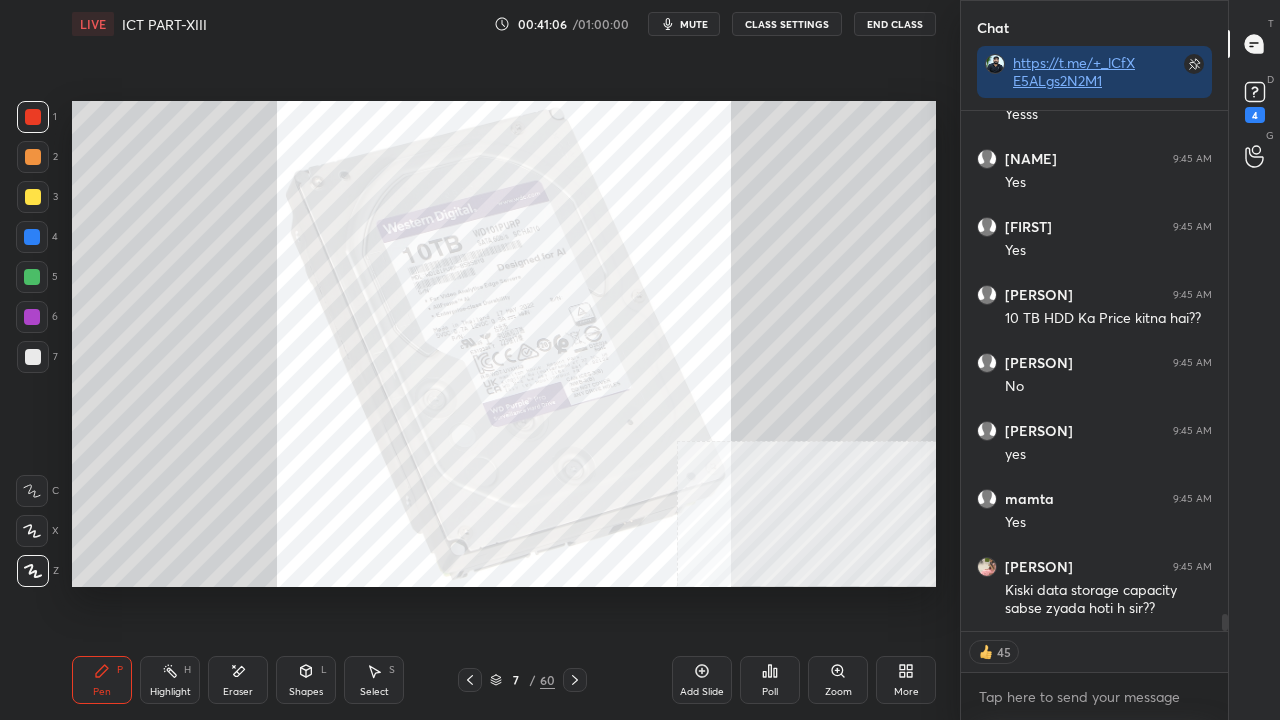 type on "x" 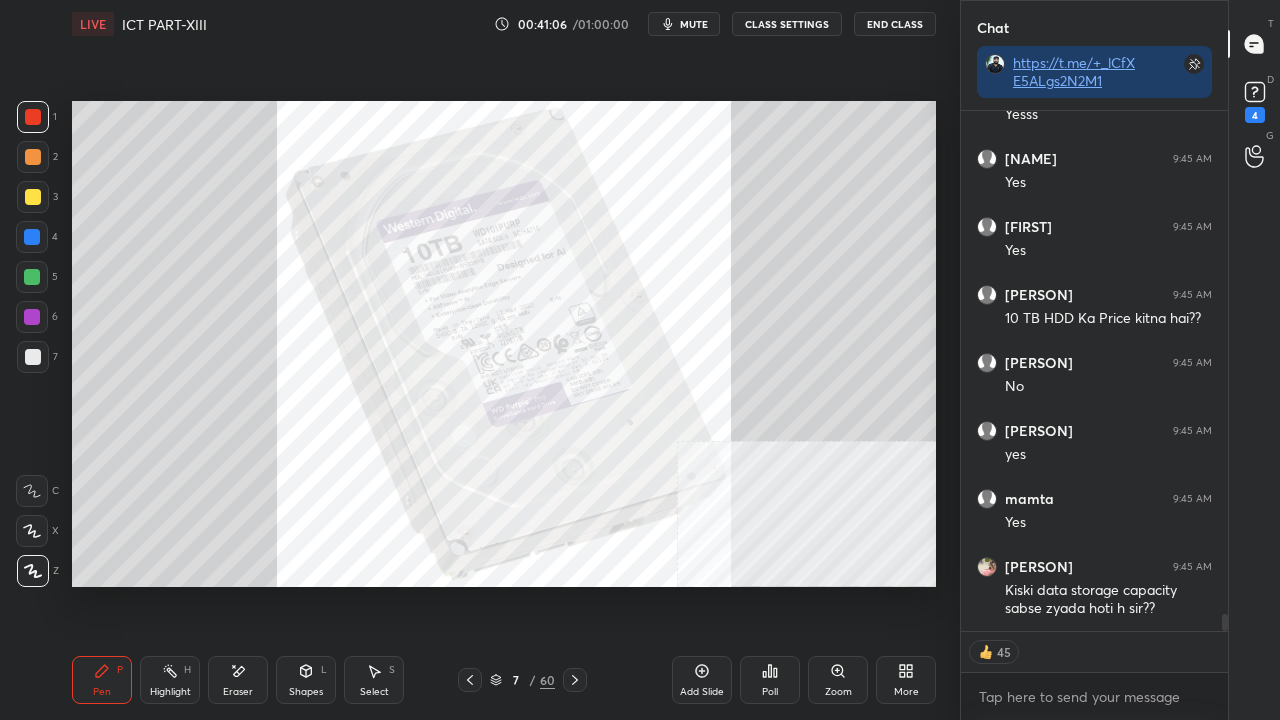 scroll, scrollTop: 6, scrollLeft: 6, axis: both 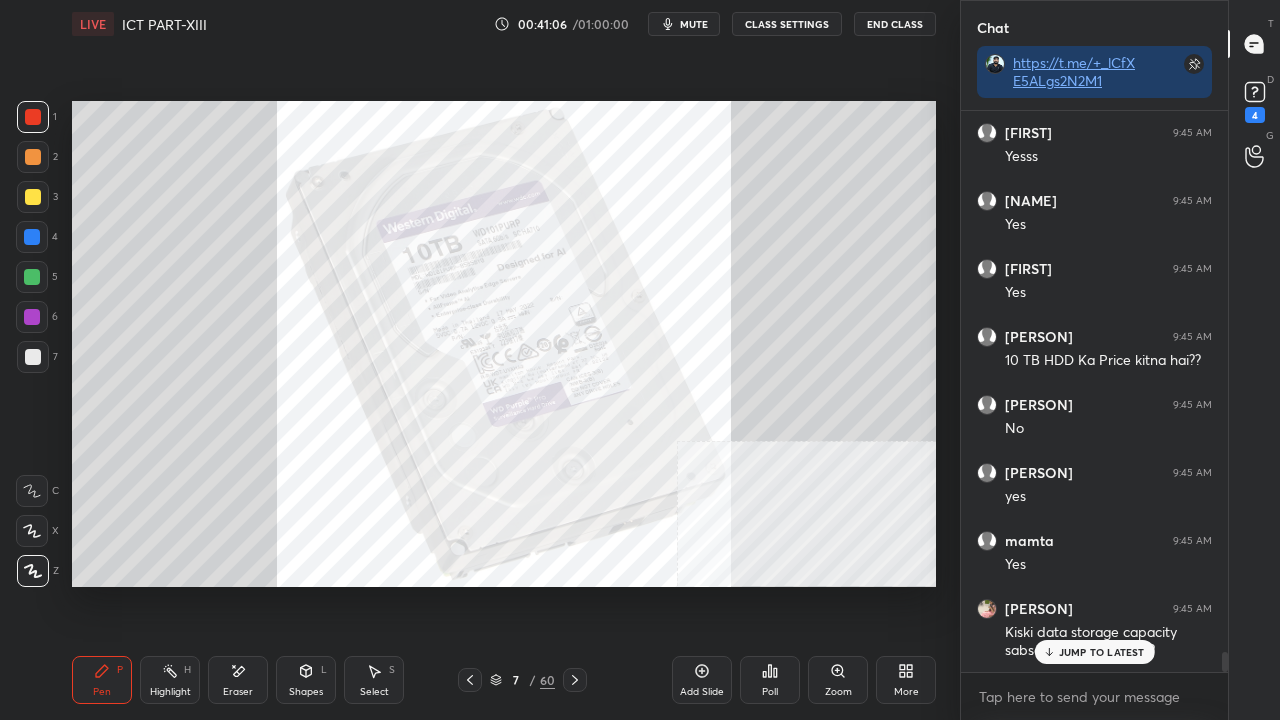 click 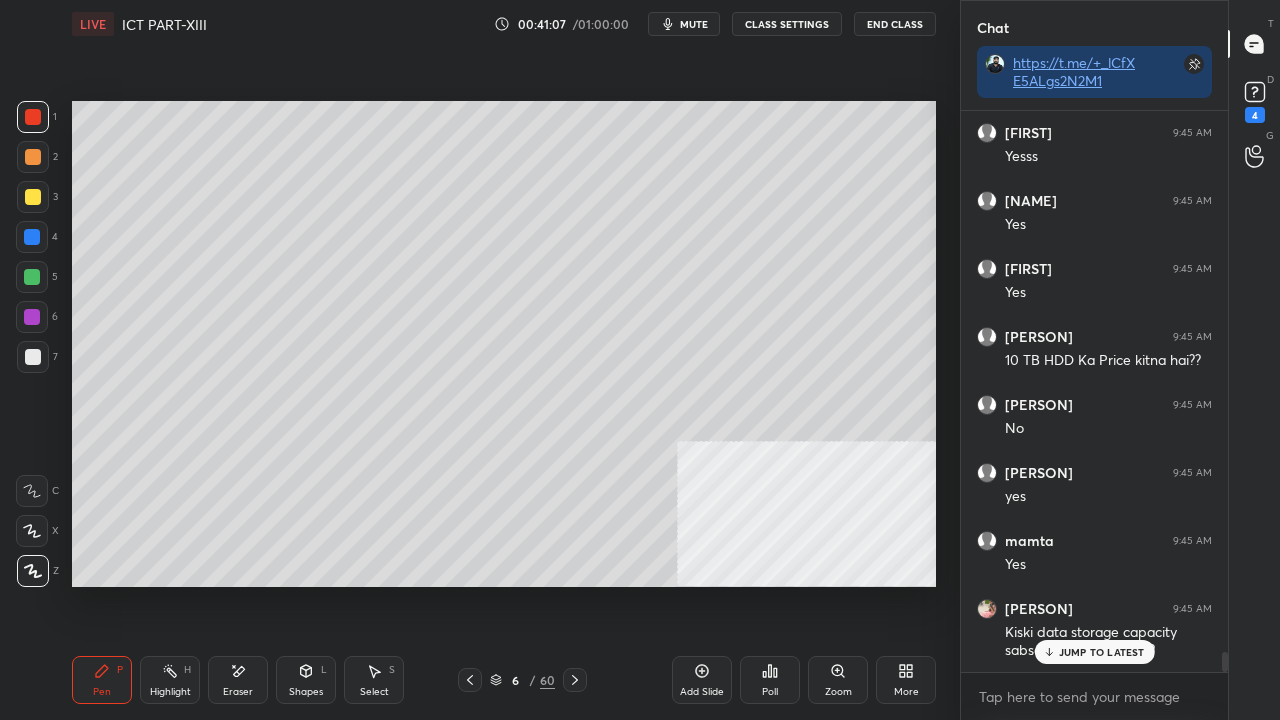 click on "JUMP TO LATEST" at bounding box center (1102, 652) 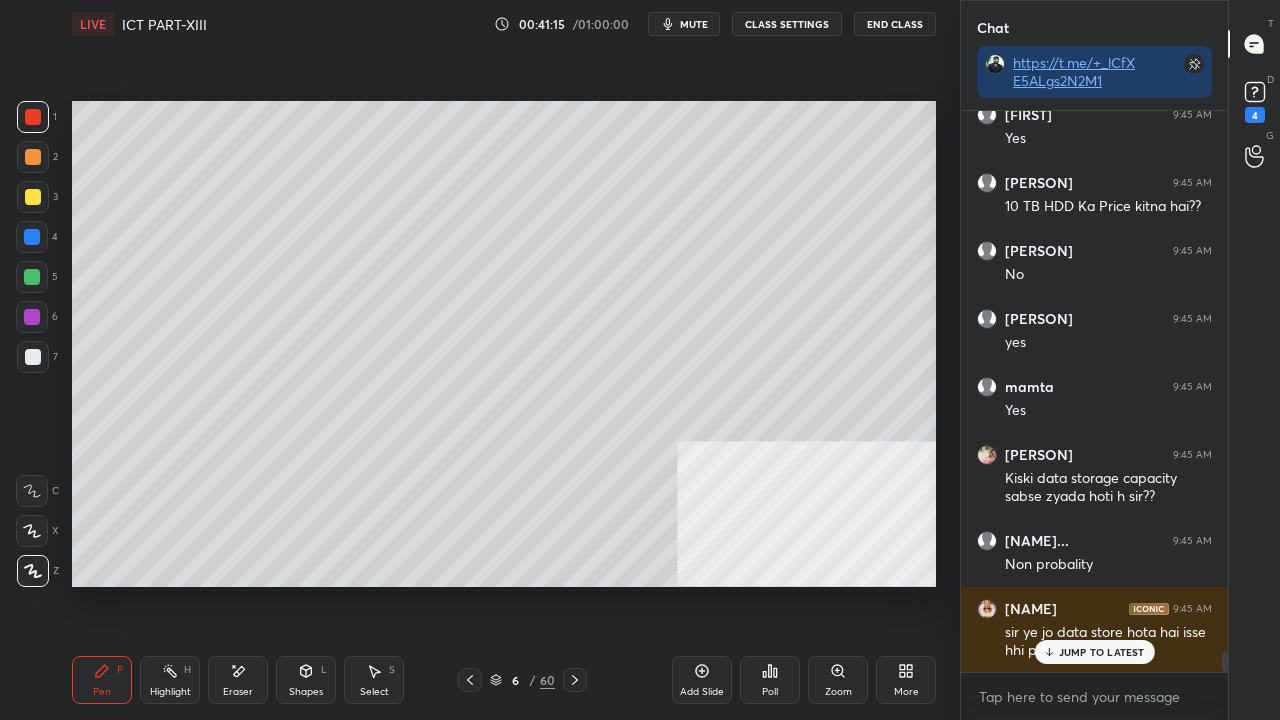 scroll, scrollTop: 15562, scrollLeft: 0, axis: vertical 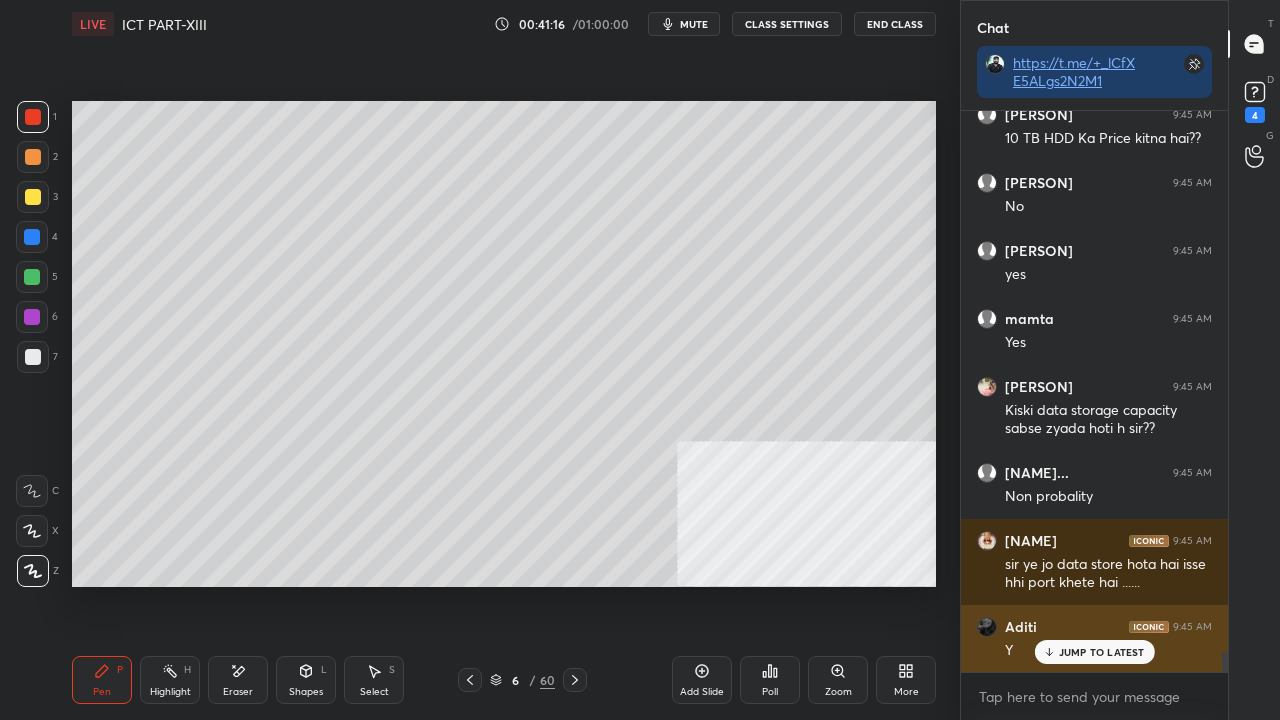 drag, startPoint x: 1088, startPoint y: 658, endPoint x: 1010, endPoint y: 660, distance: 78.025635 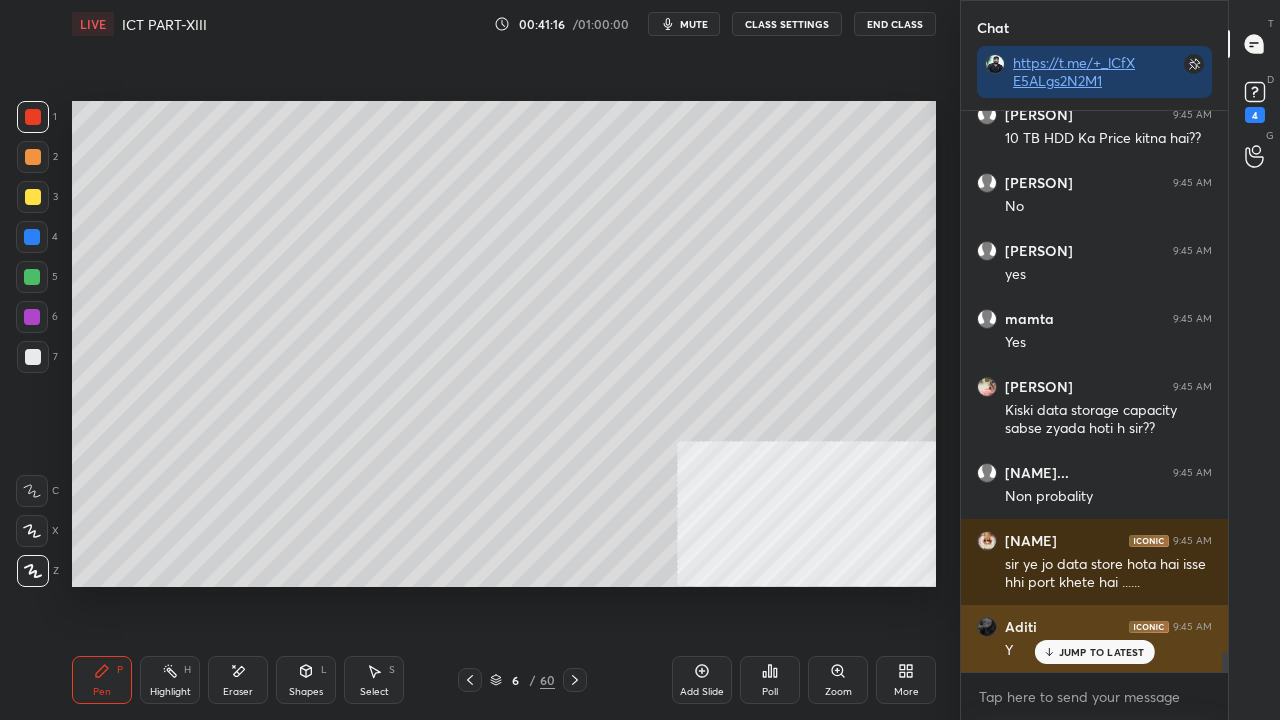 click on "JUMP TO LATEST" at bounding box center [1094, 652] 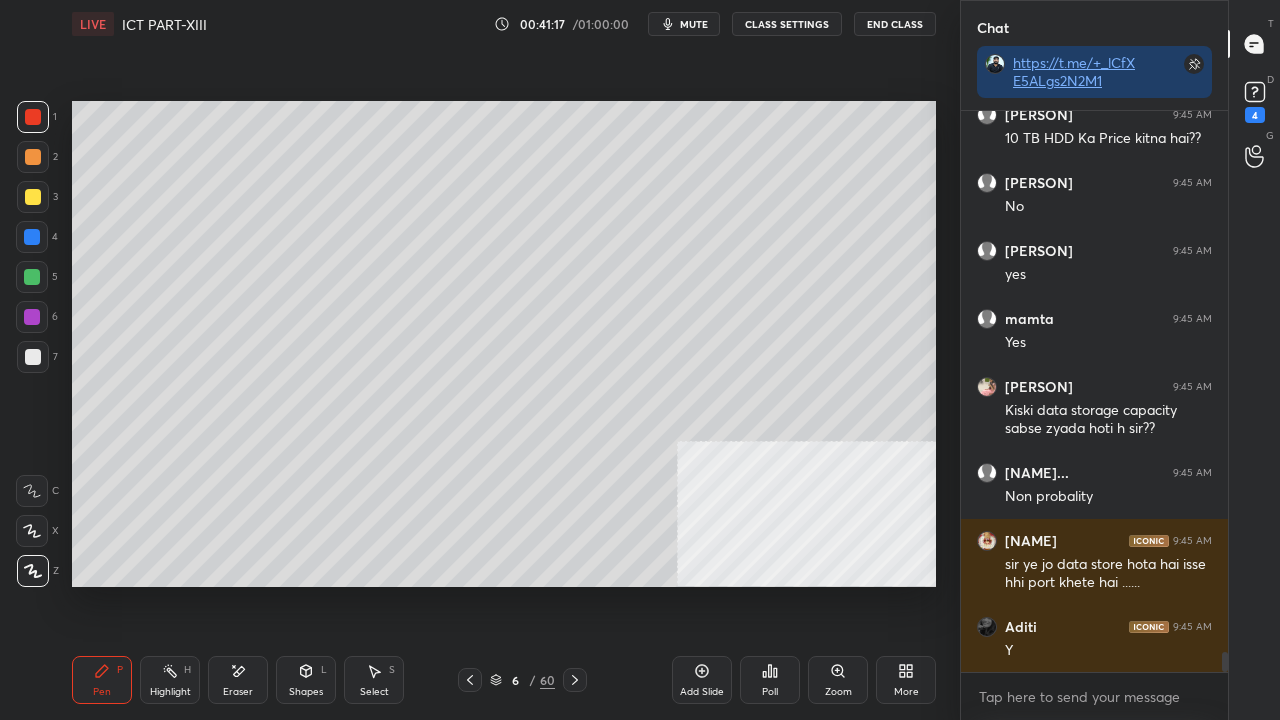 type 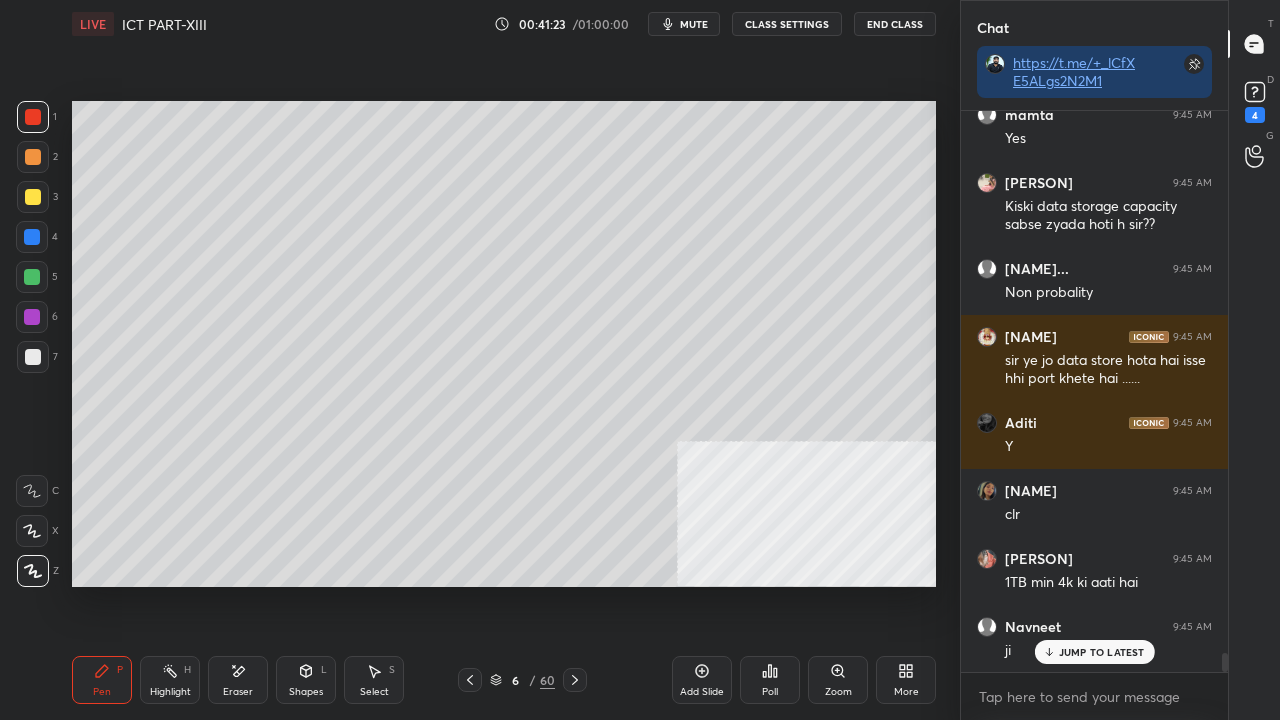 scroll, scrollTop: 15834, scrollLeft: 0, axis: vertical 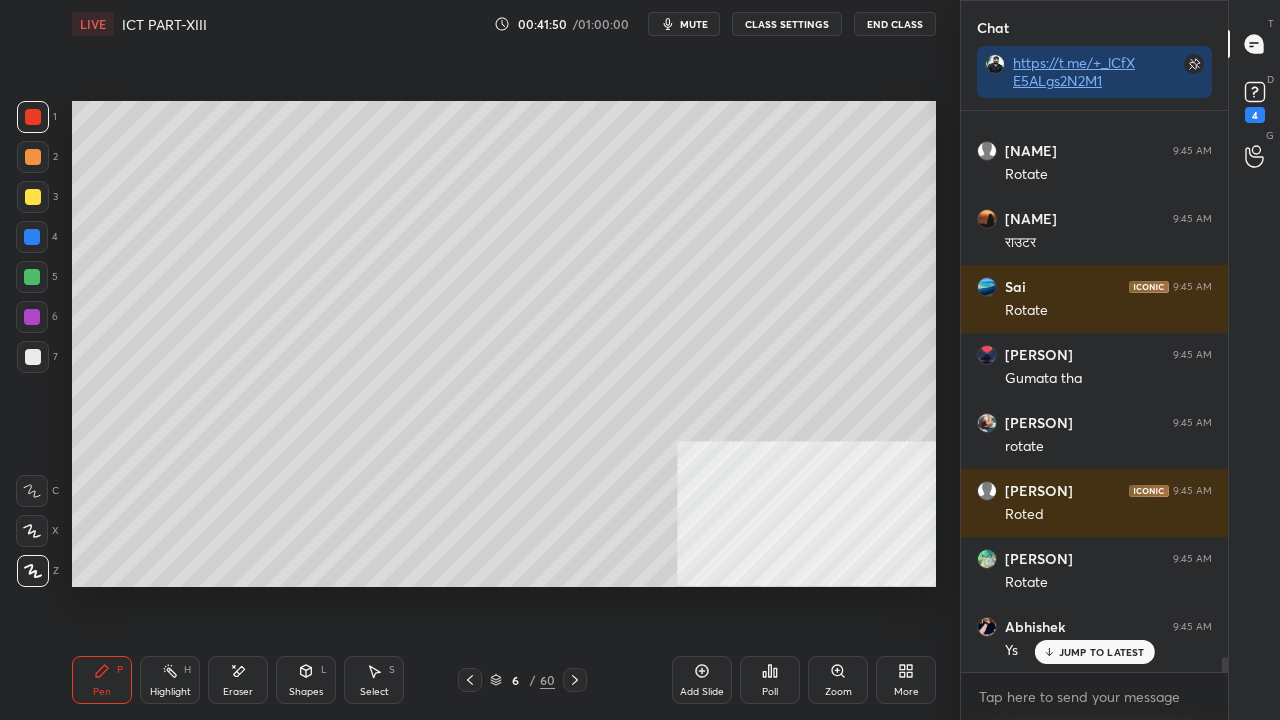 click 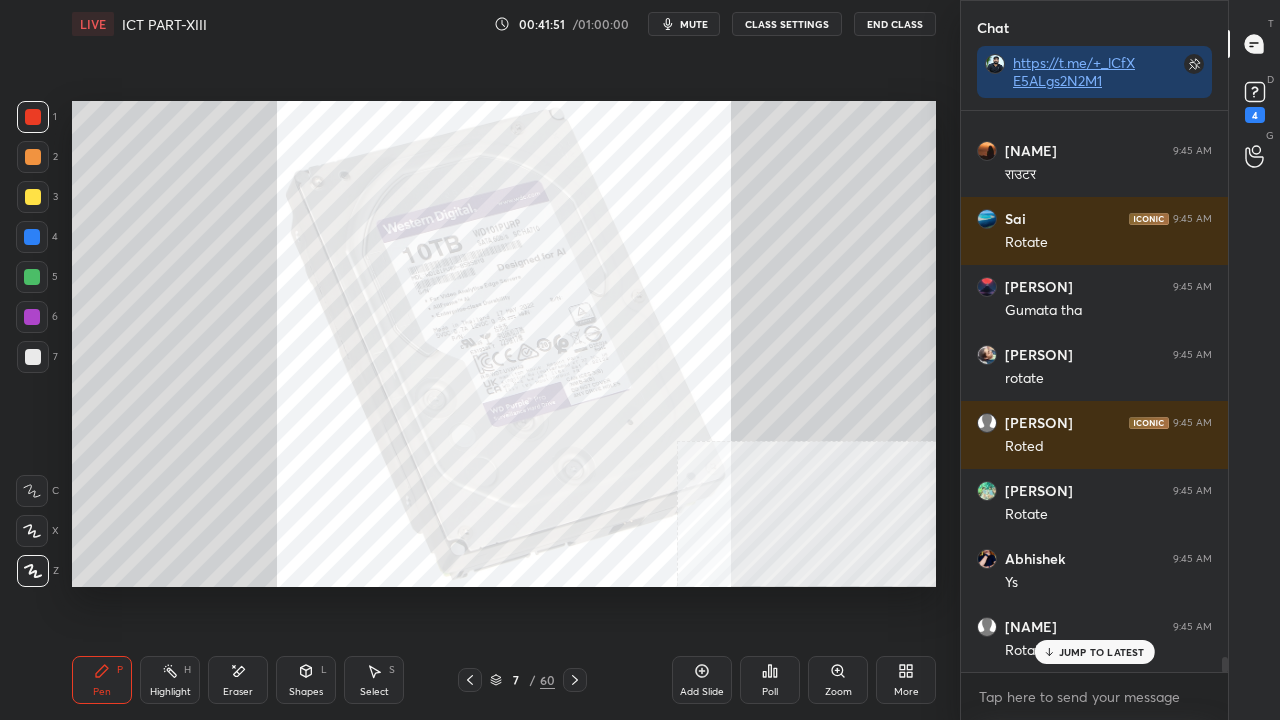 click 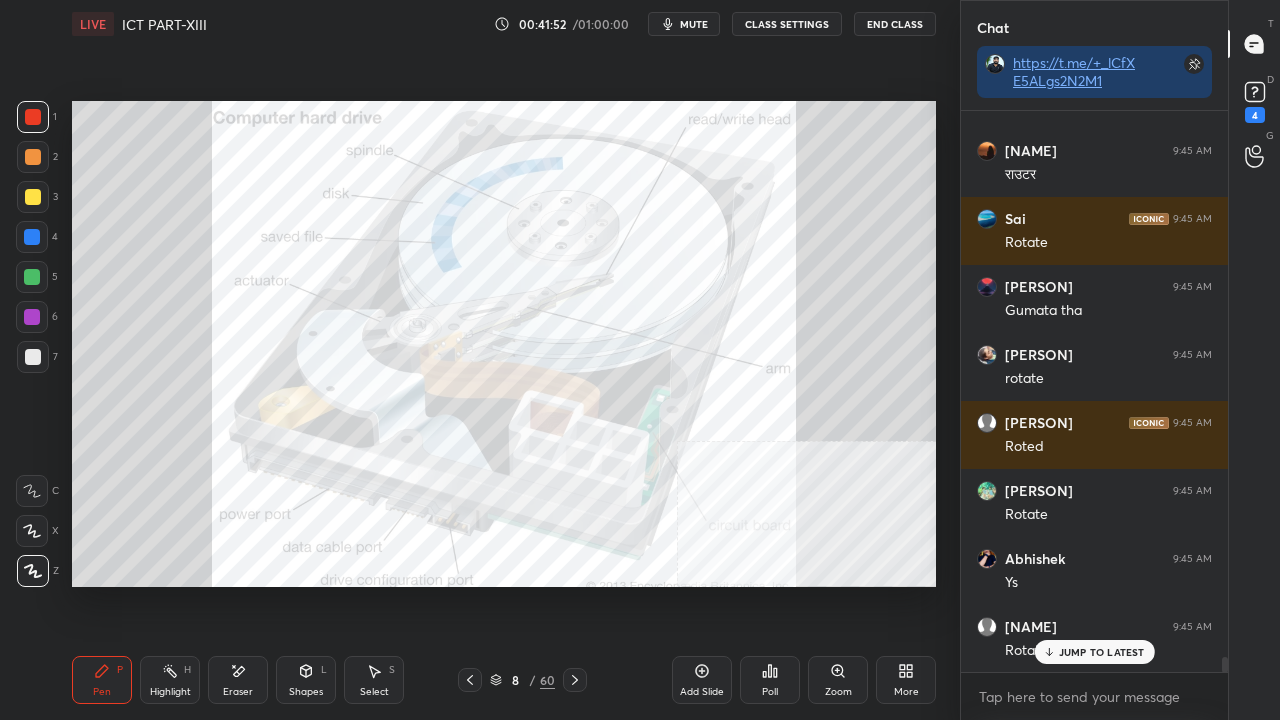 click 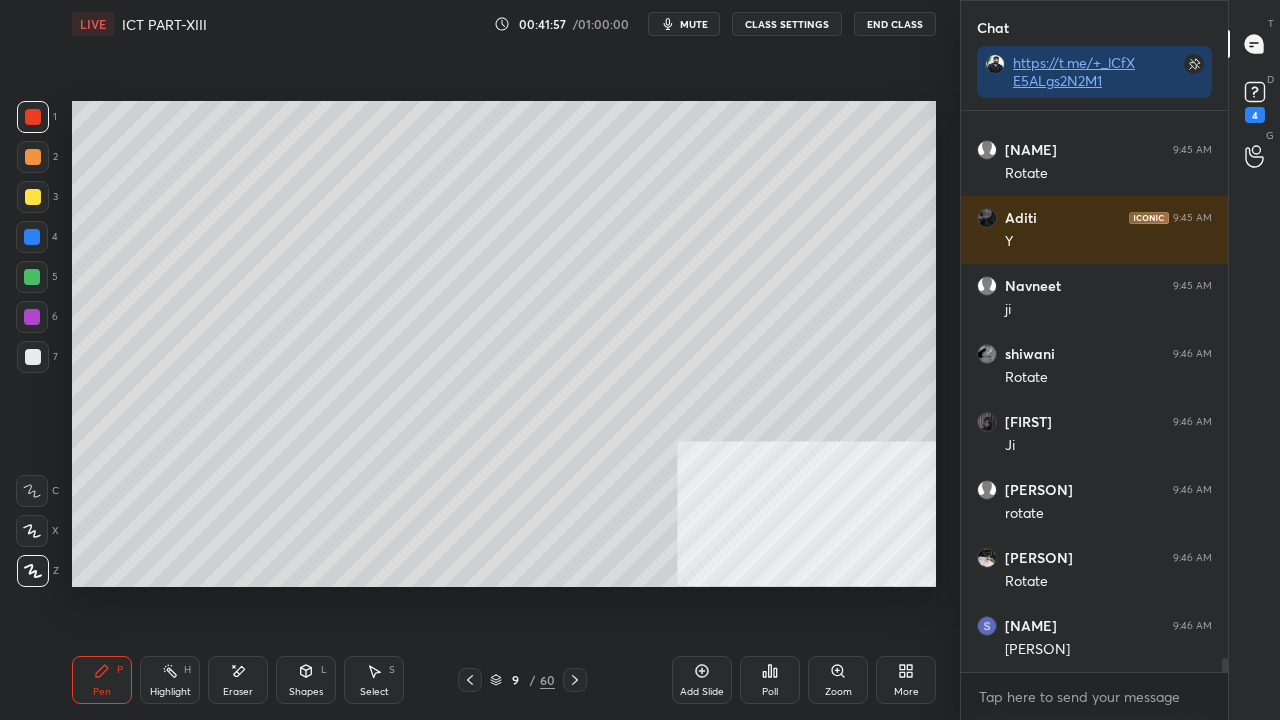 drag, startPoint x: 34, startPoint y: 362, endPoint x: 63, endPoint y: 356, distance: 29.614185 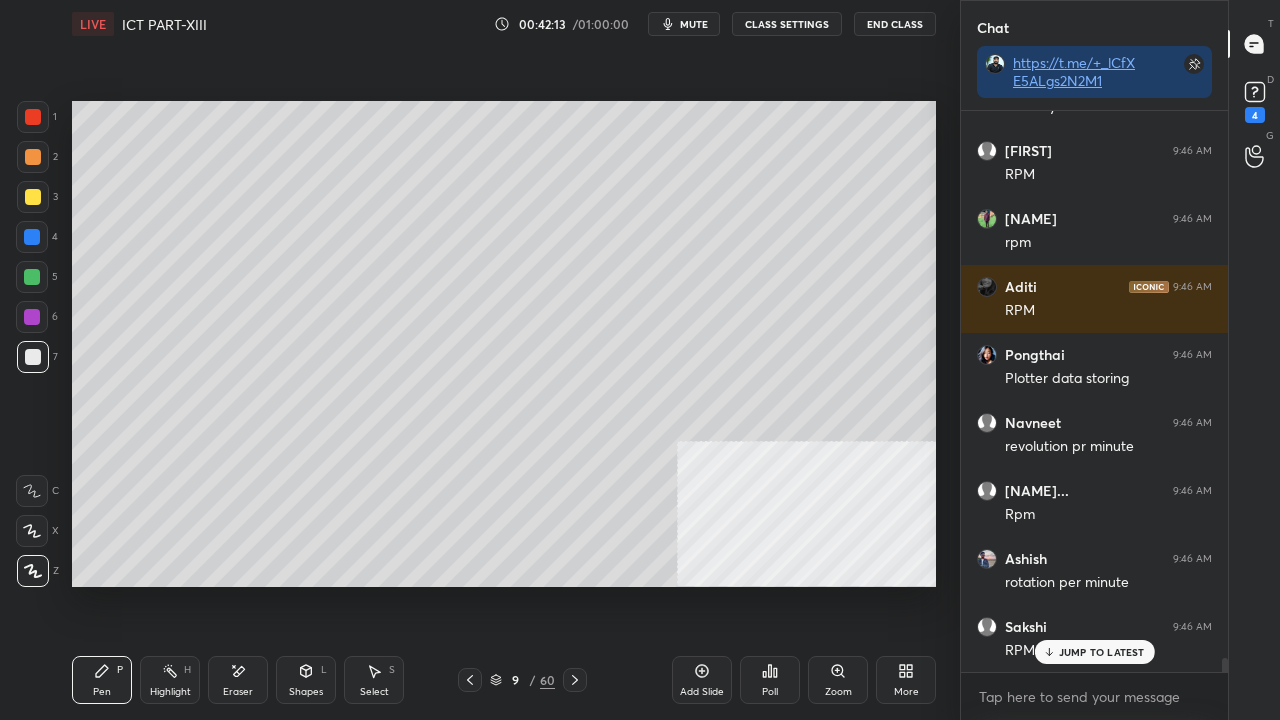scroll, scrollTop: 22588, scrollLeft: 0, axis: vertical 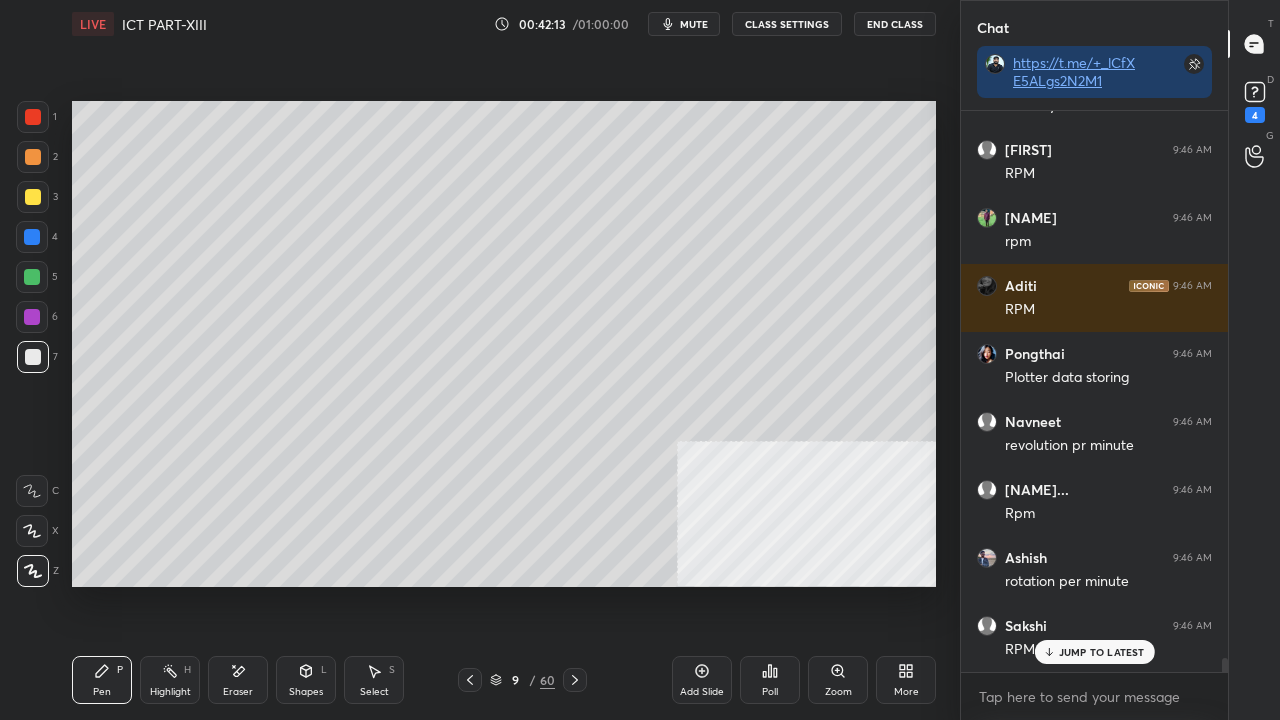 click at bounding box center [33, 197] 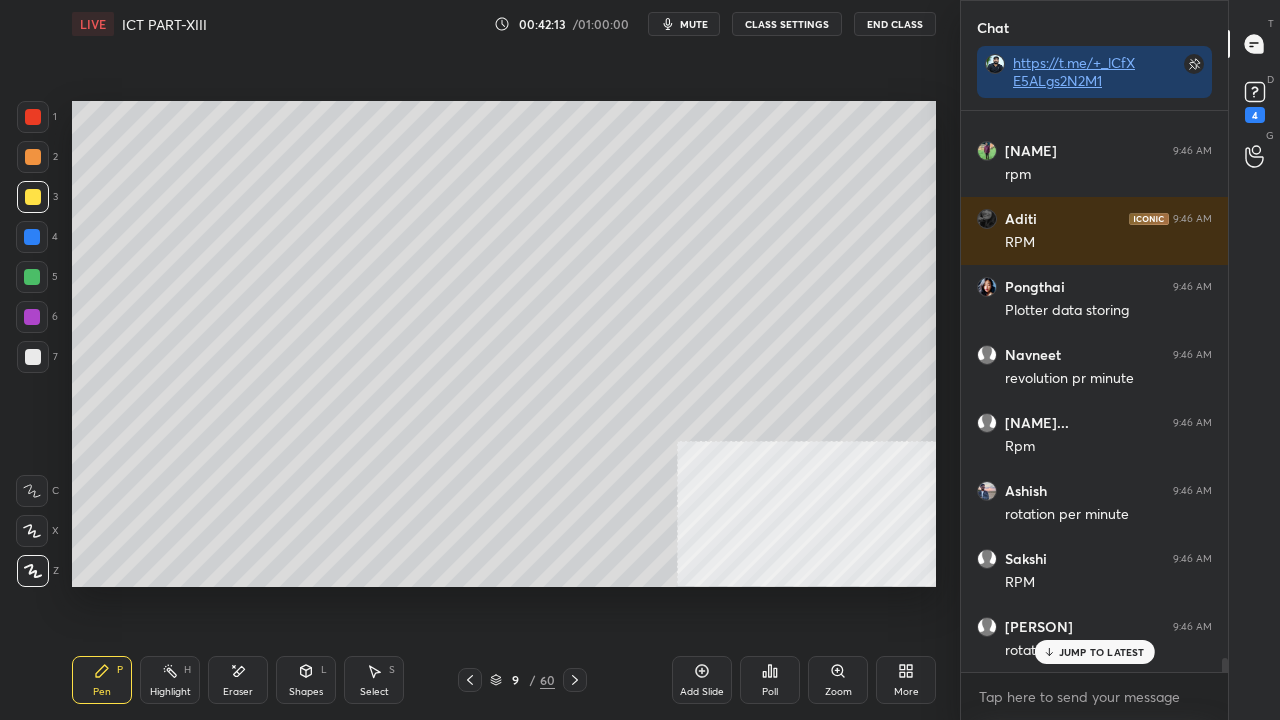 click at bounding box center (33, 197) 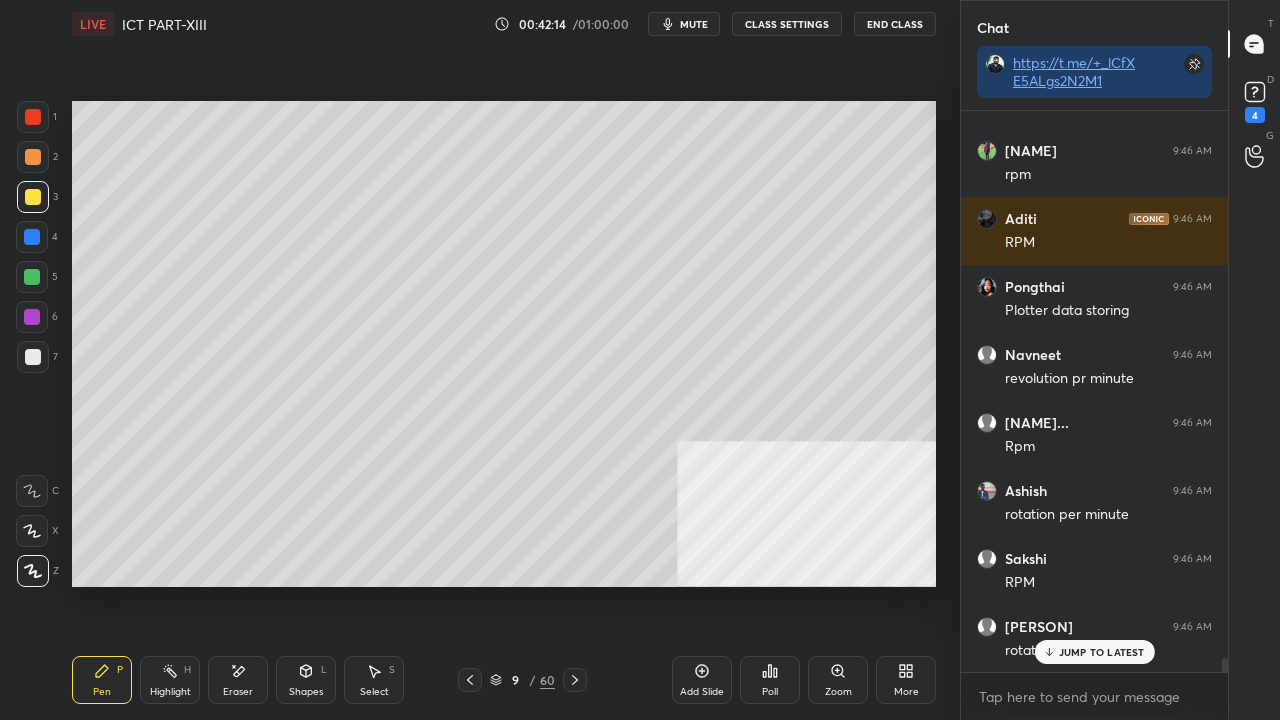 scroll, scrollTop: 22656, scrollLeft: 0, axis: vertical 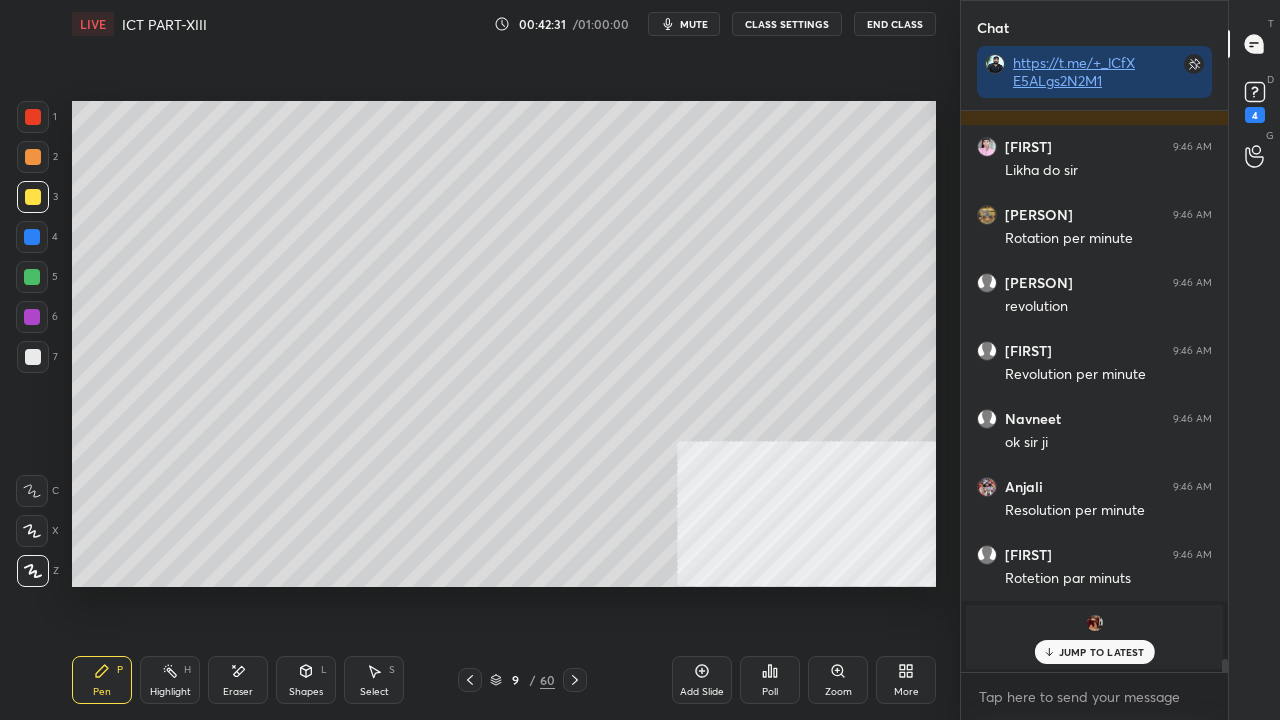 click 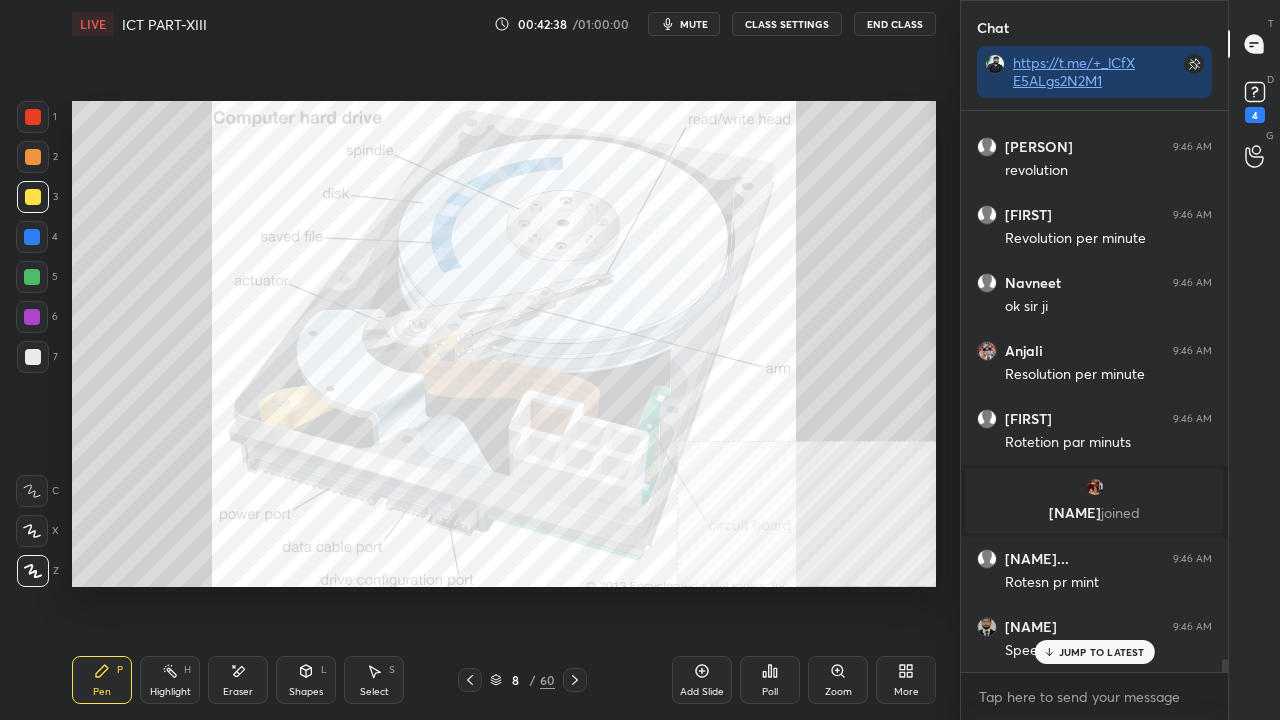 scroll, scrollTop: 23884, scrollLeft: 0, axis: vertical 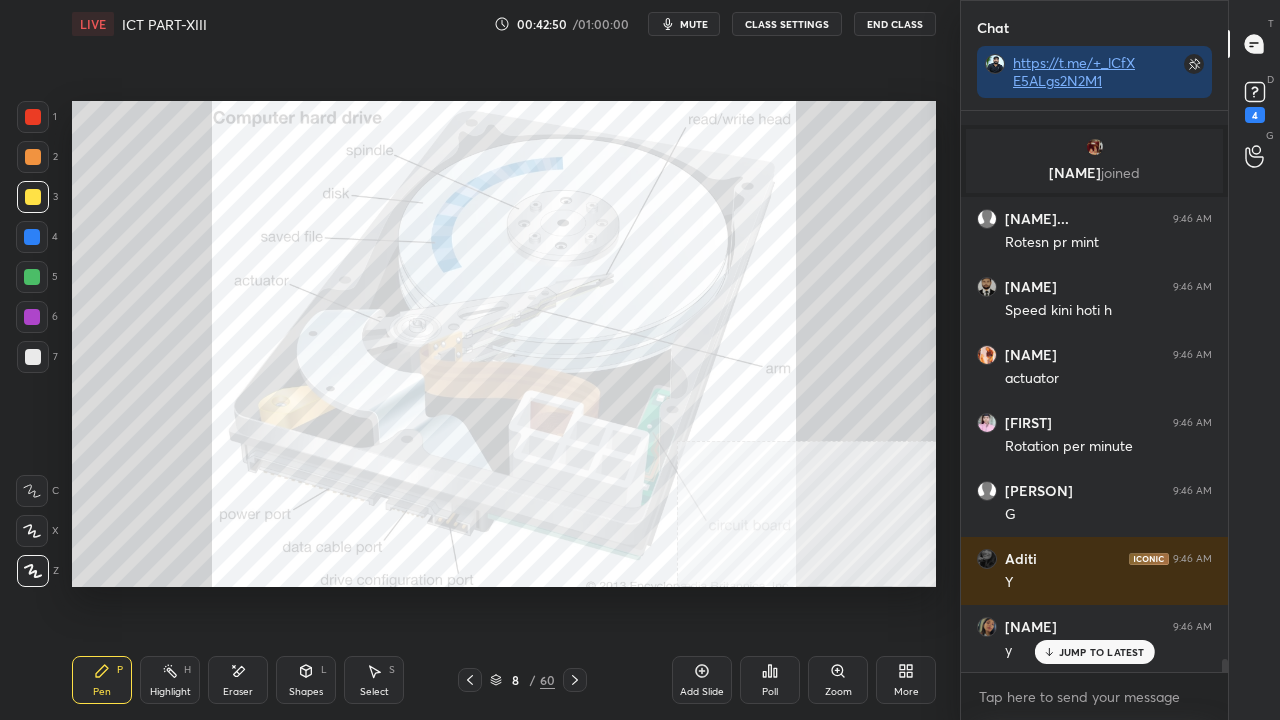 click at bounding box center [33, 117] 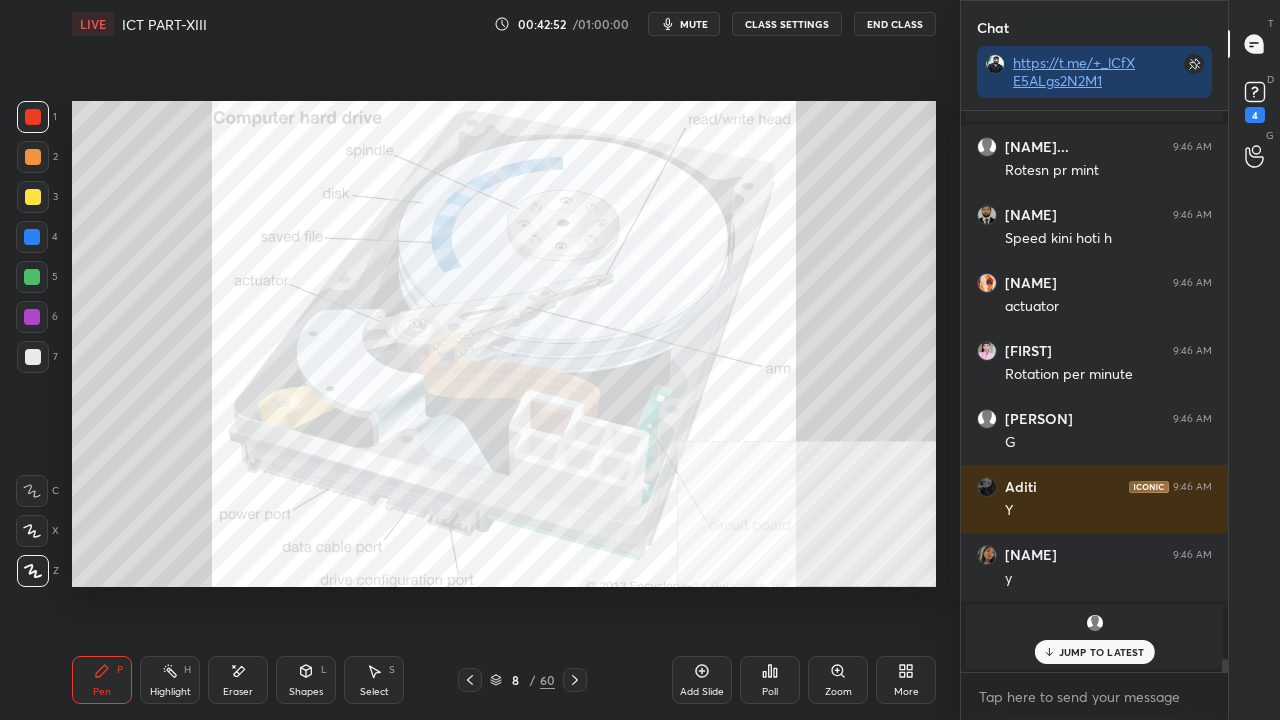 click 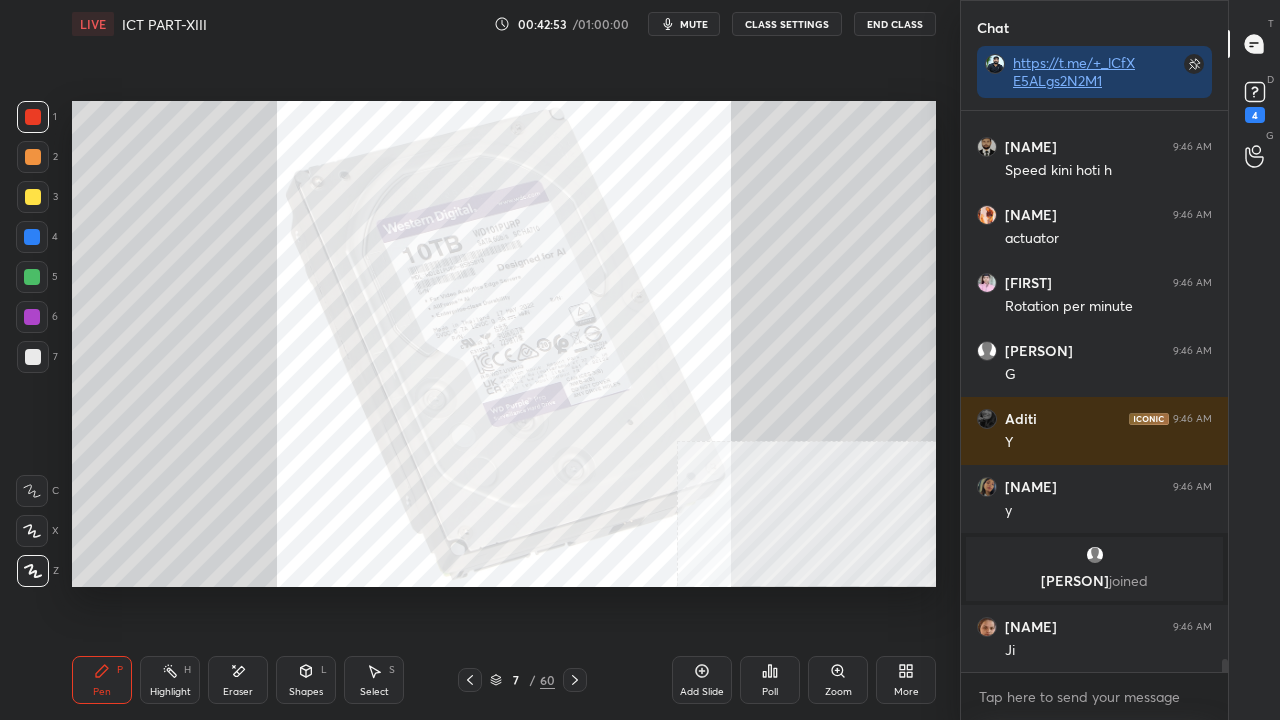 scroll, scrollTop: 24364, scrollLeft: 0, axis: vertical 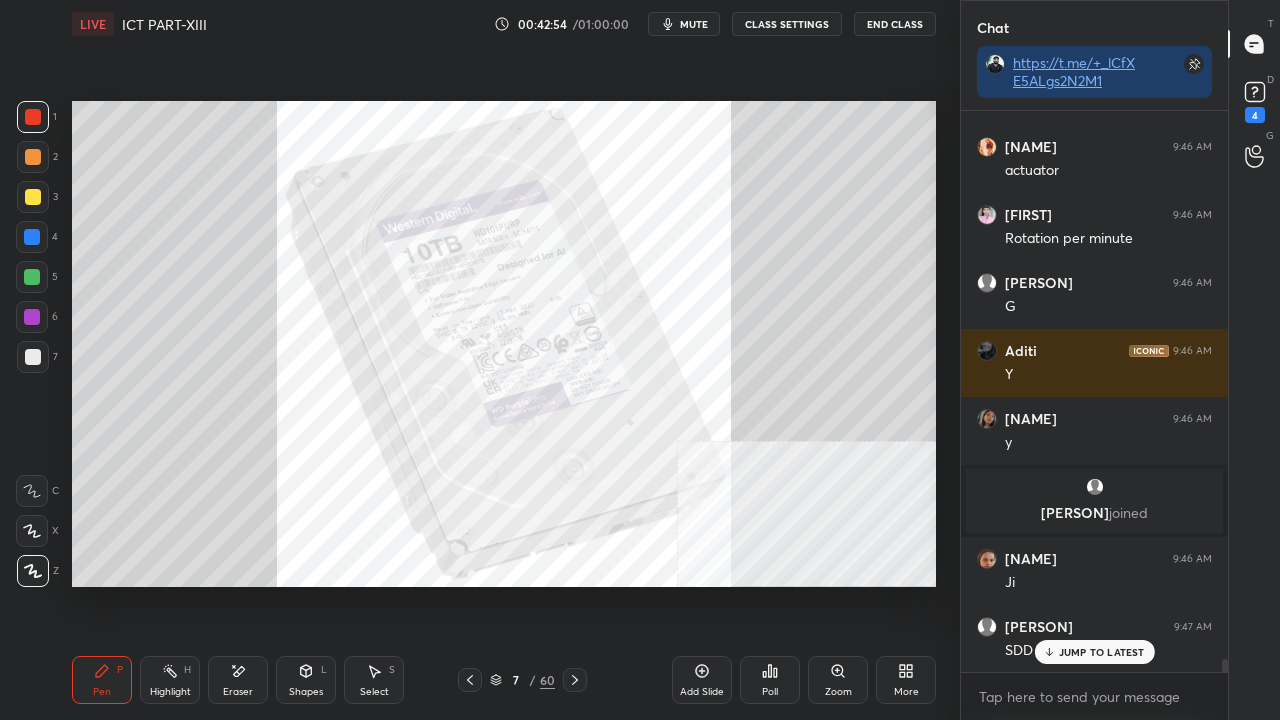 click 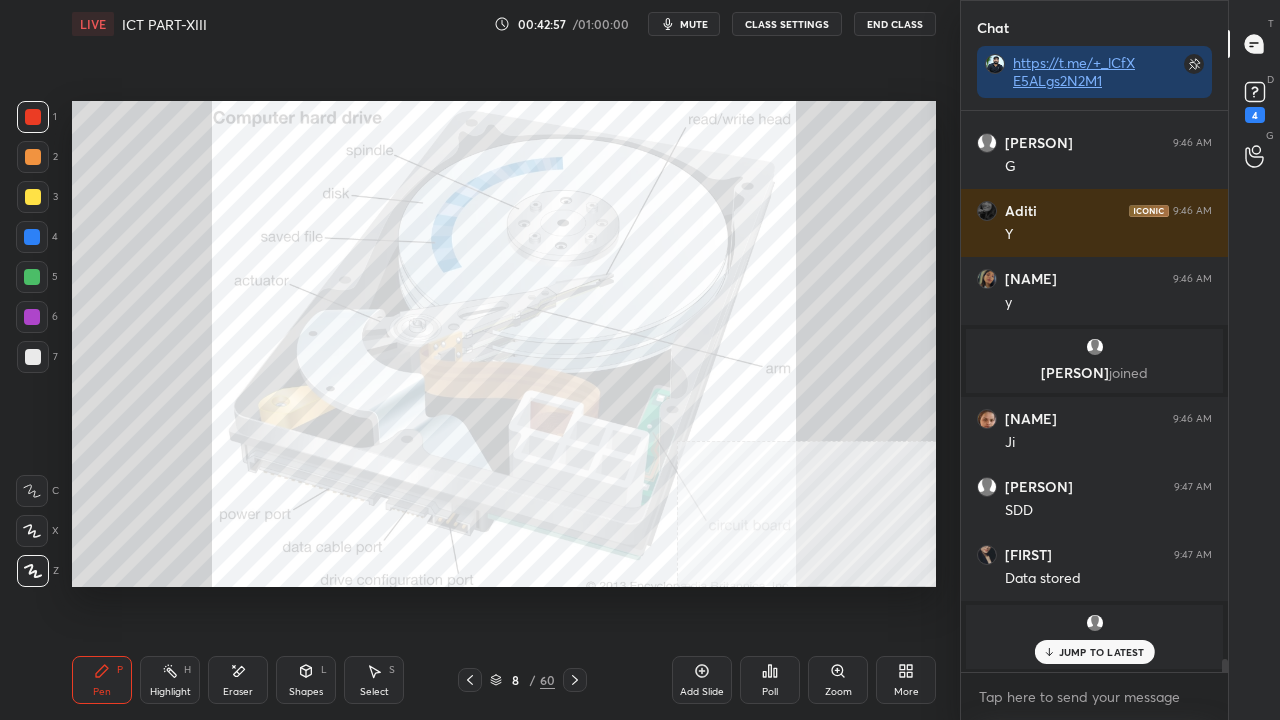 scroll, scrollTop: 24572, scrollLeft: 0, axis: vertical 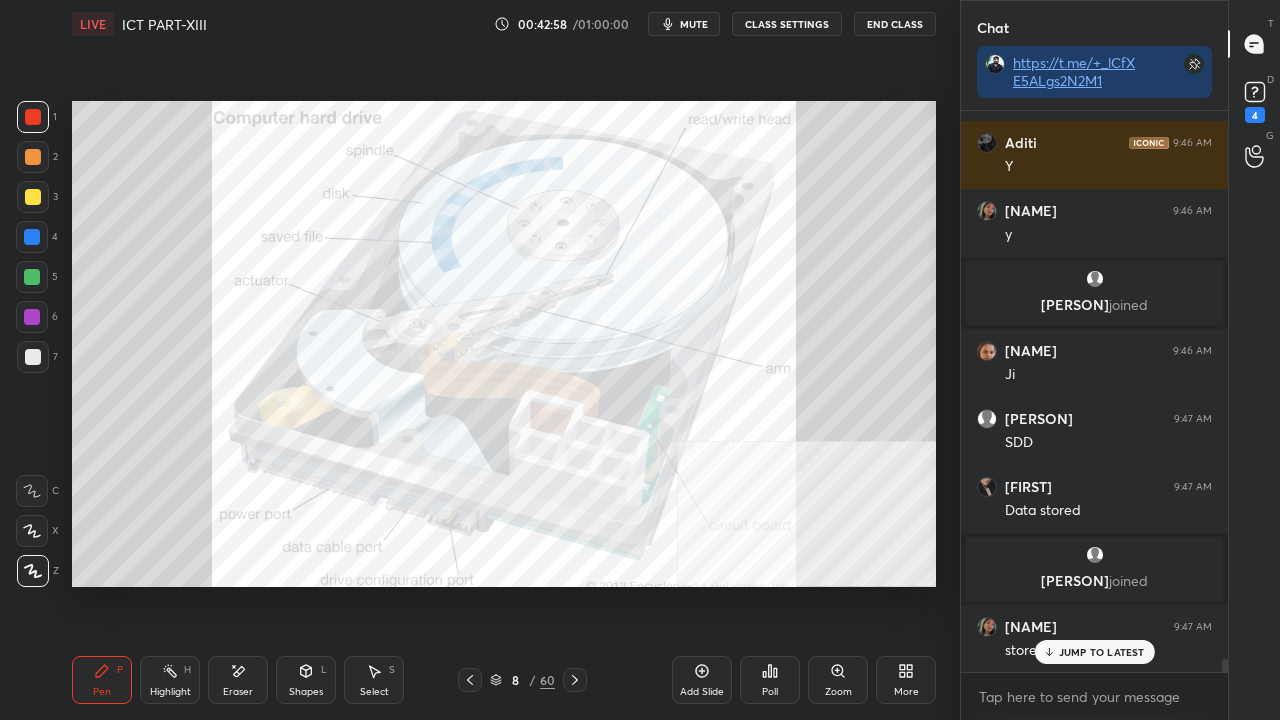 click 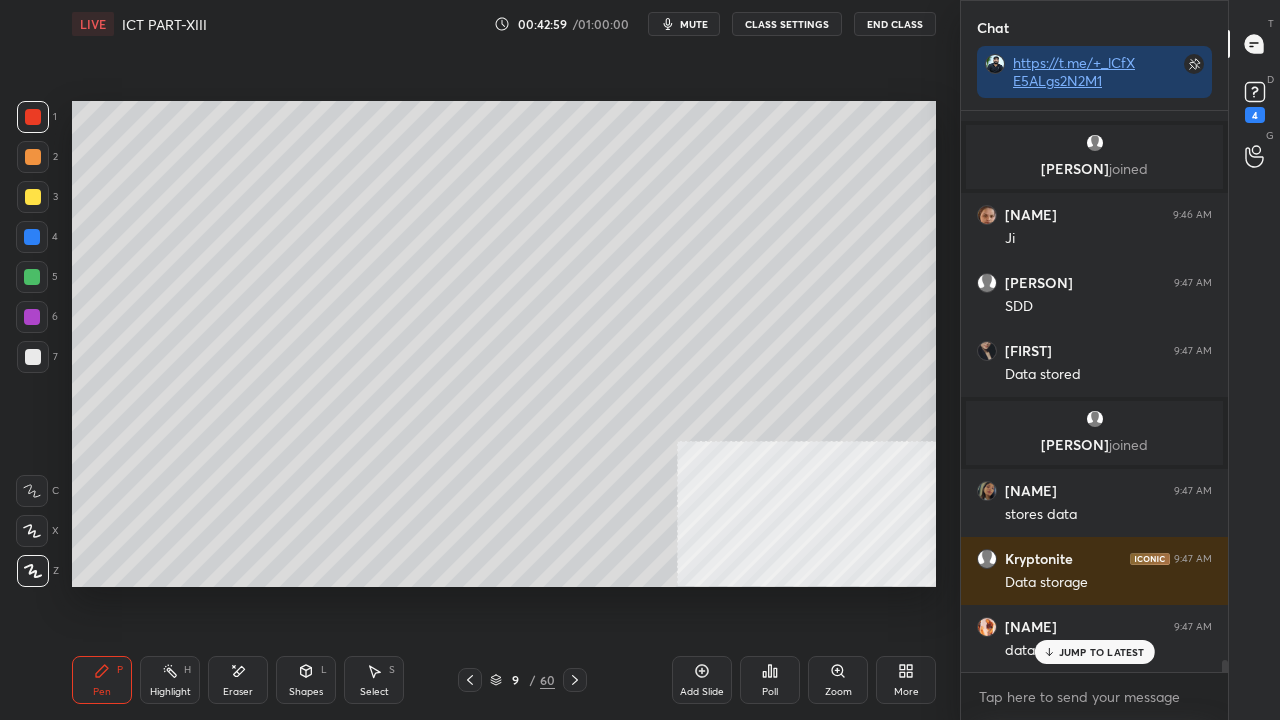 scroll, scrollTop: 24776, scrollLeft: 0, axis: vertical 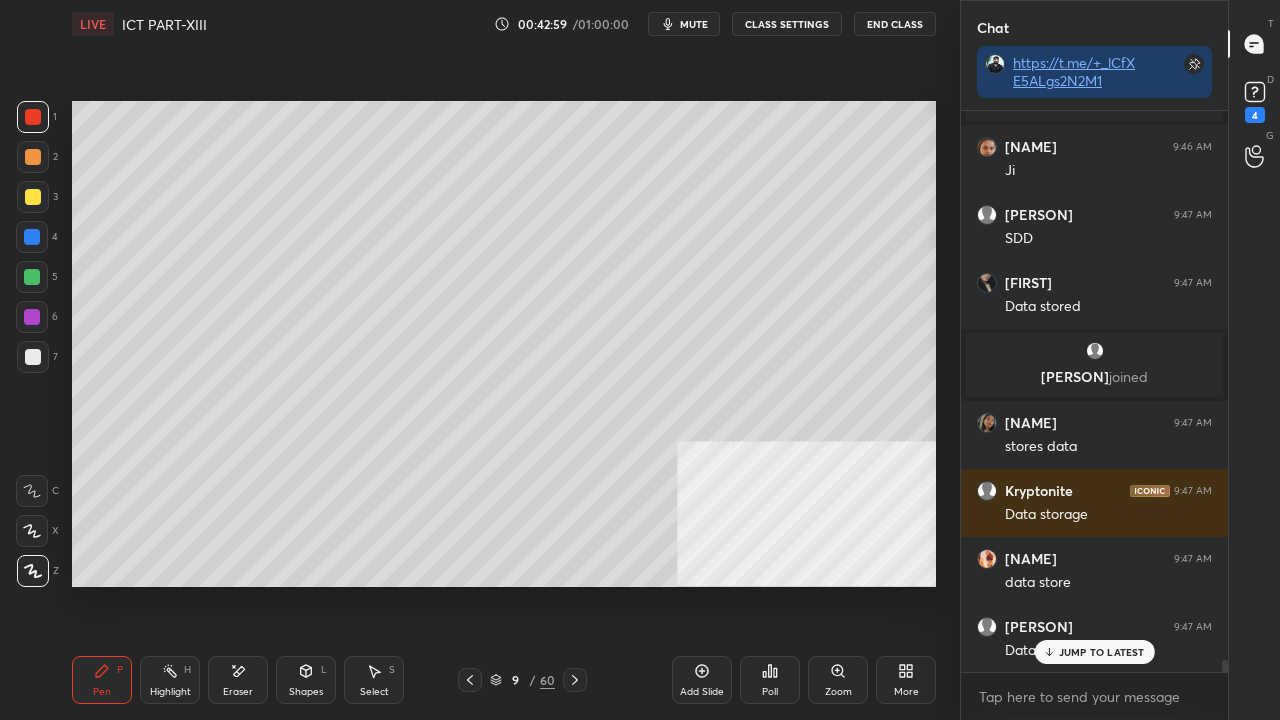 drag, startPoint x: 466, startPoint y: 682, endPoint x: 480, endPoint y: 613, distance: 70.40597 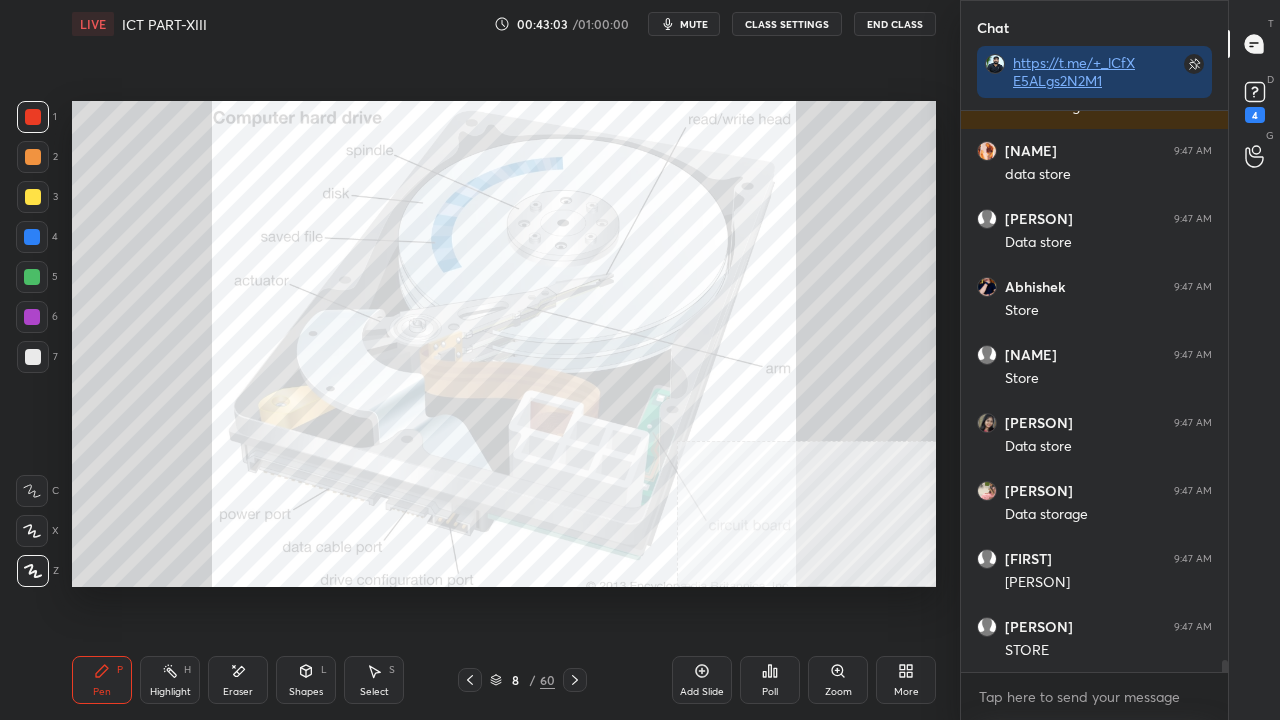 scroll, scrollTop: 25256, scrollLeft: 0, axis: vertical 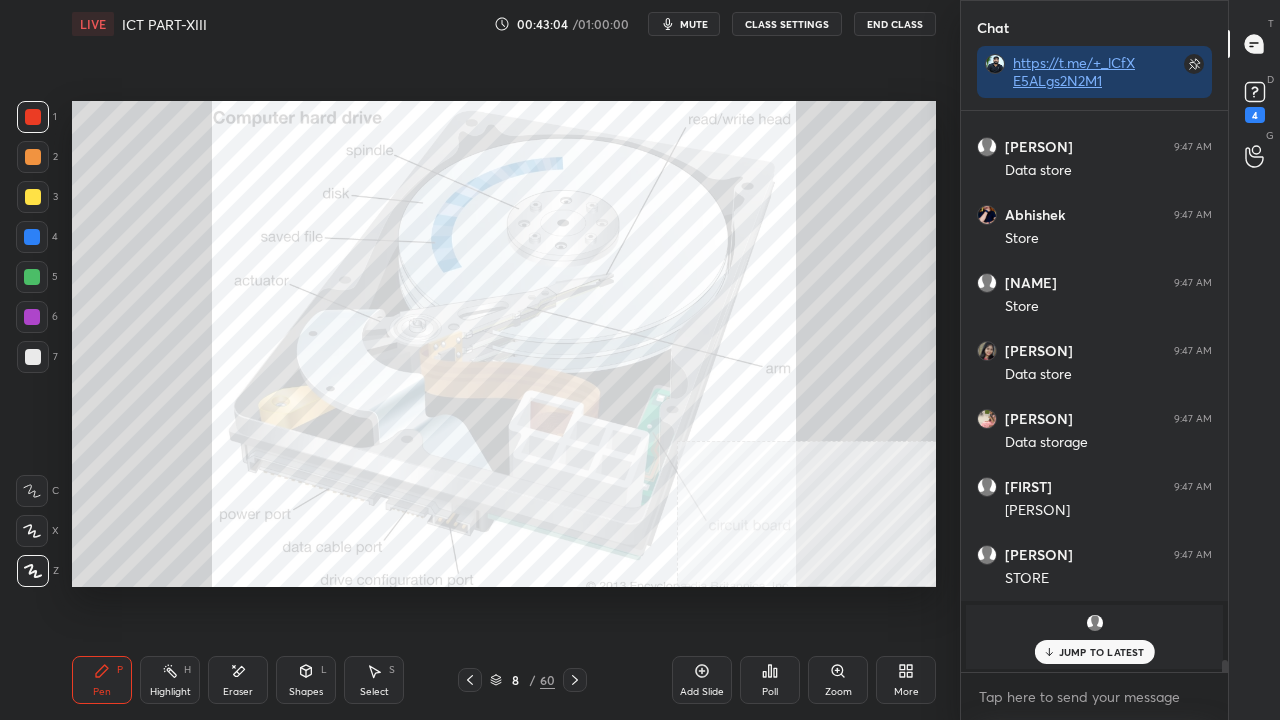 click 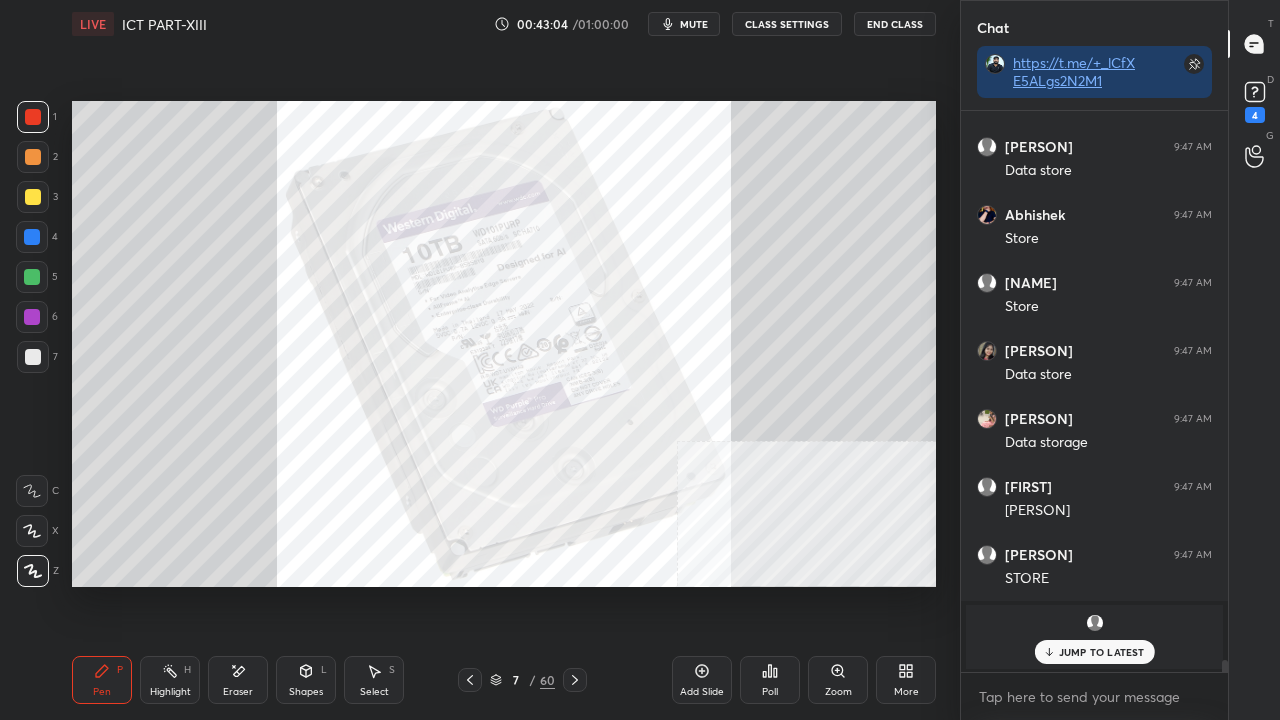 click 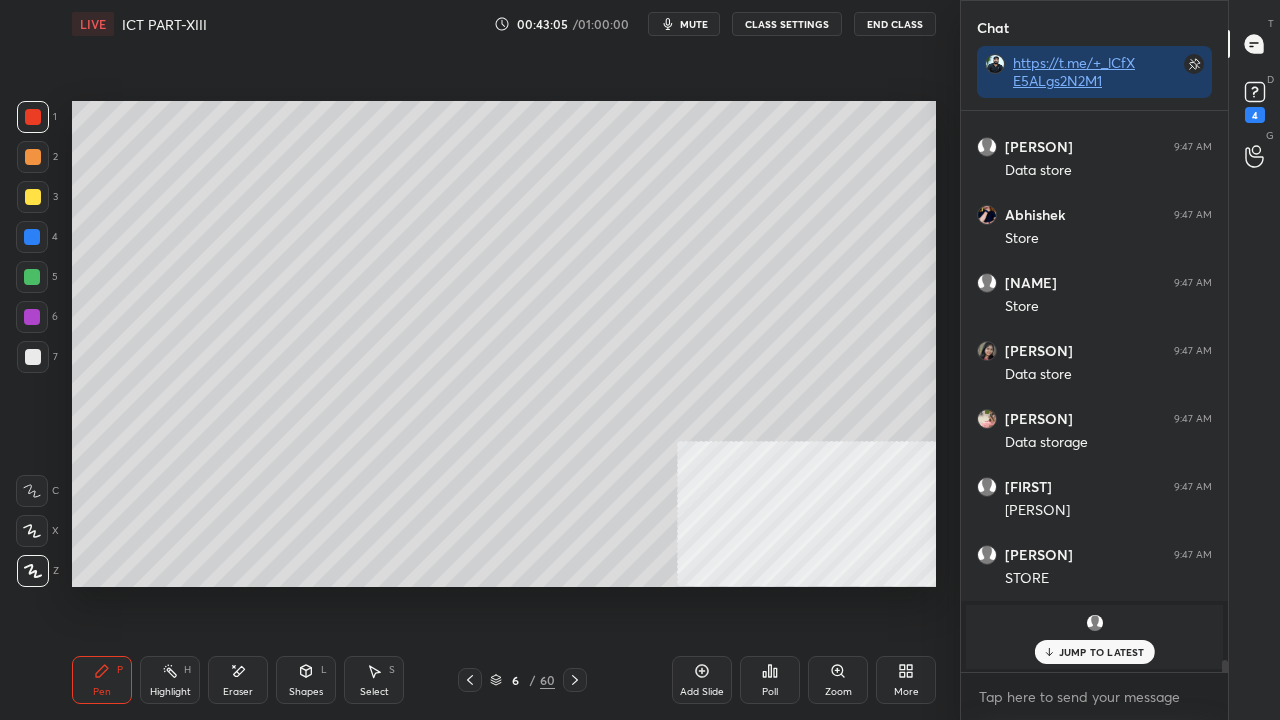 click 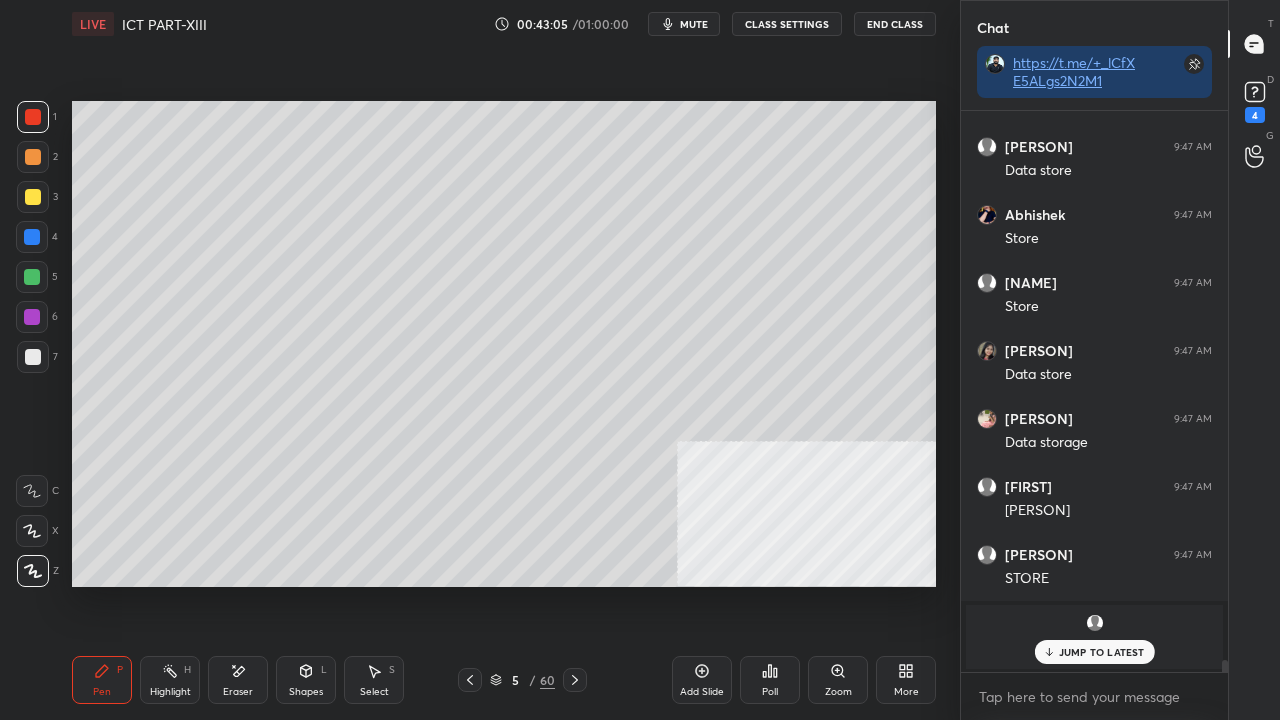 scroll, scrollTop: 25324, scrollLeft: 0, axis: vertical 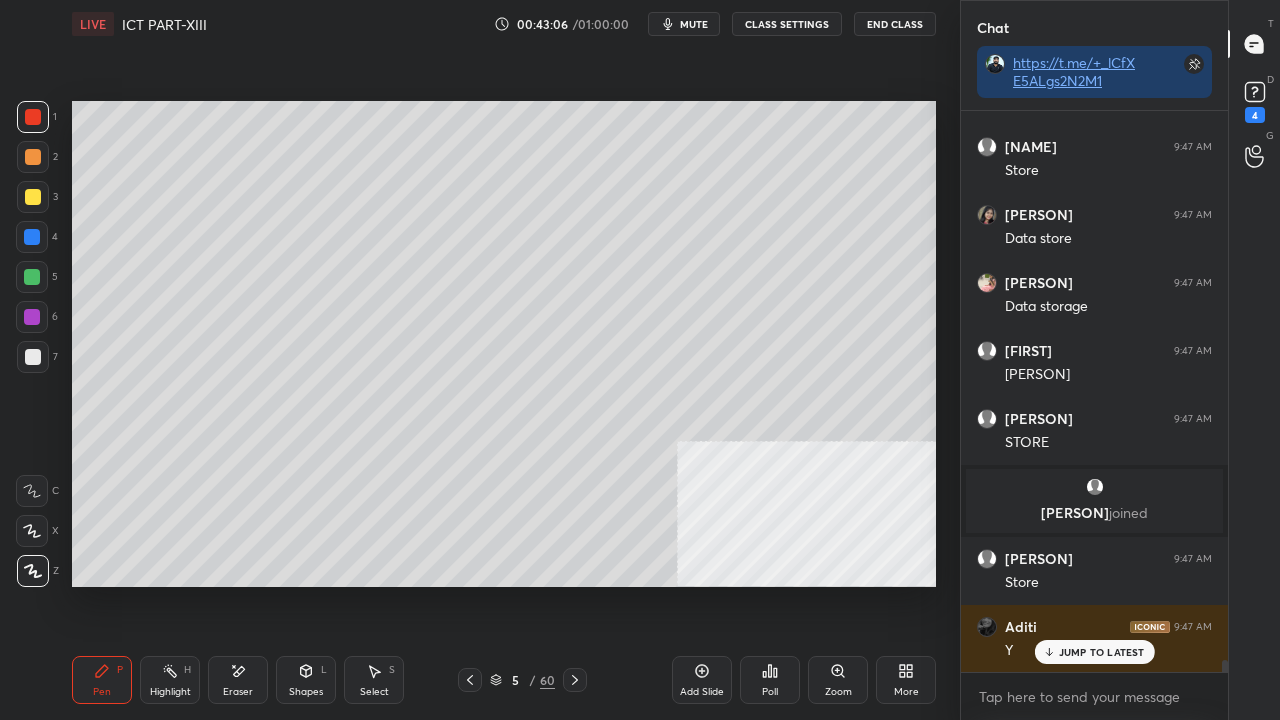 drag, startPoint x: 576, startPoint y: 686, endPoint x: 576, endPoint y: 674, distance: 12 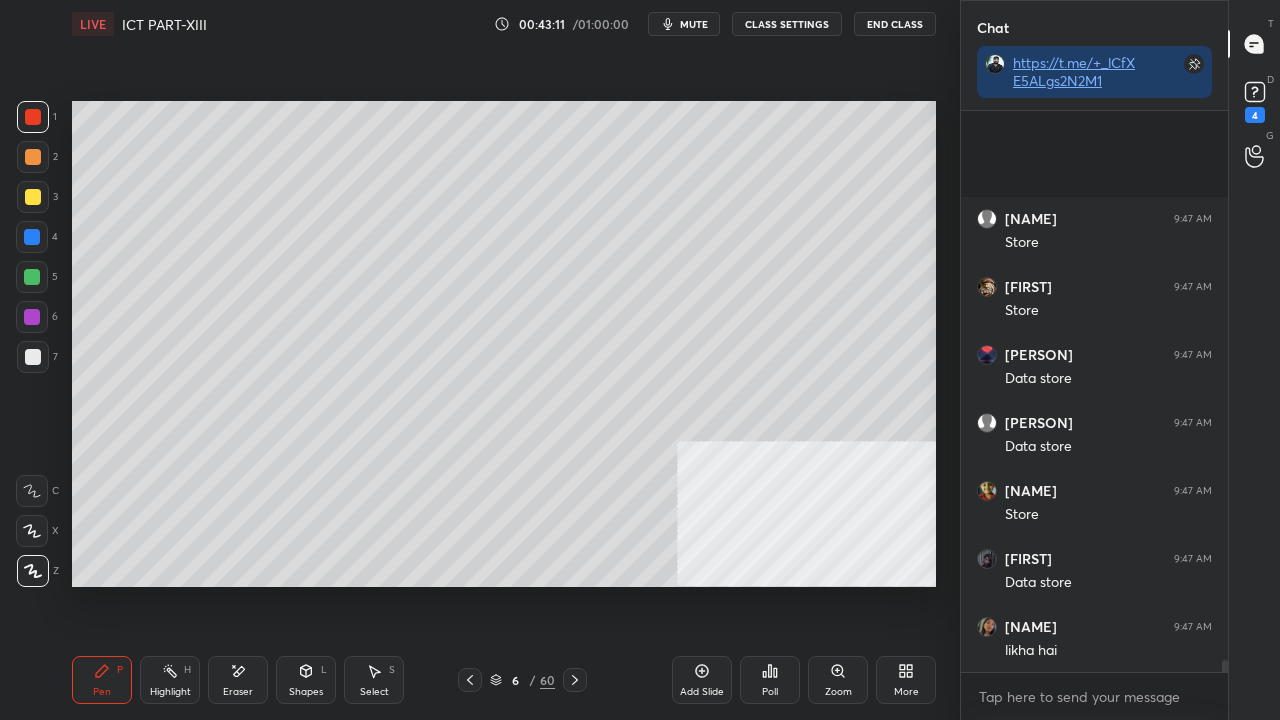 scroll, scrollTop: 26072, scrollLeft: 0, axis: vertical 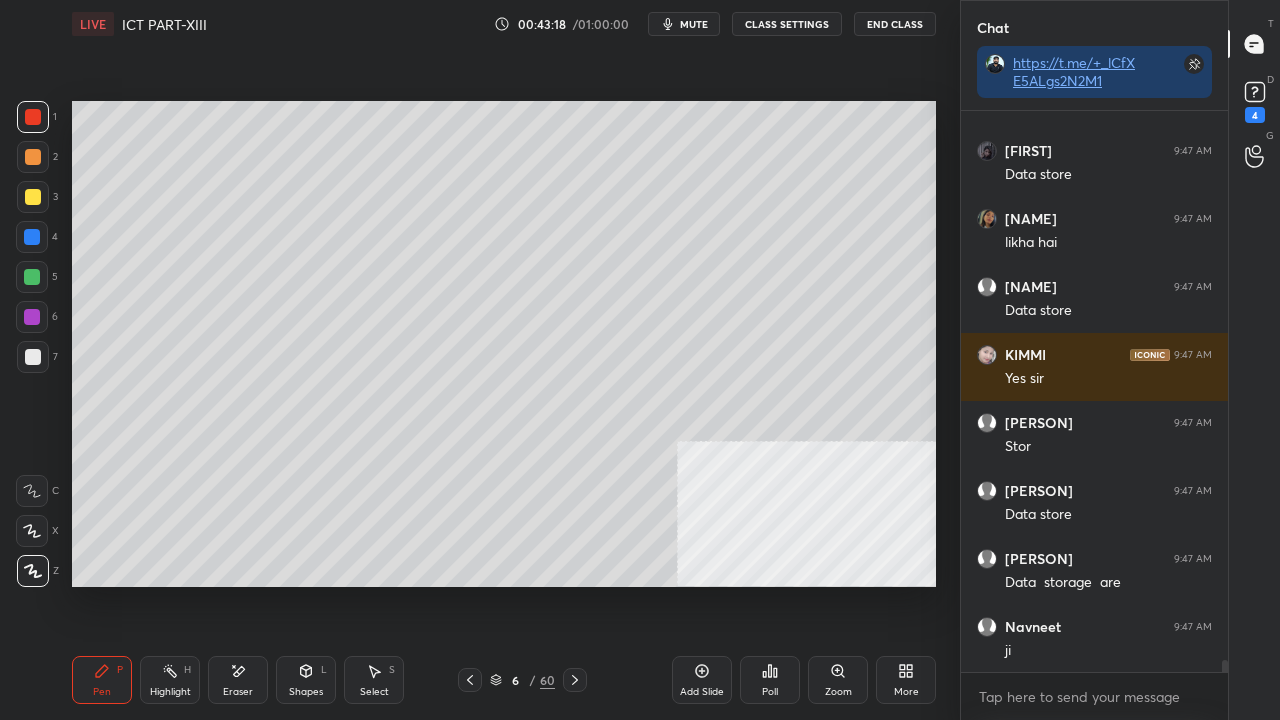 click on "Add Slide" at bounding box center [702, 680] 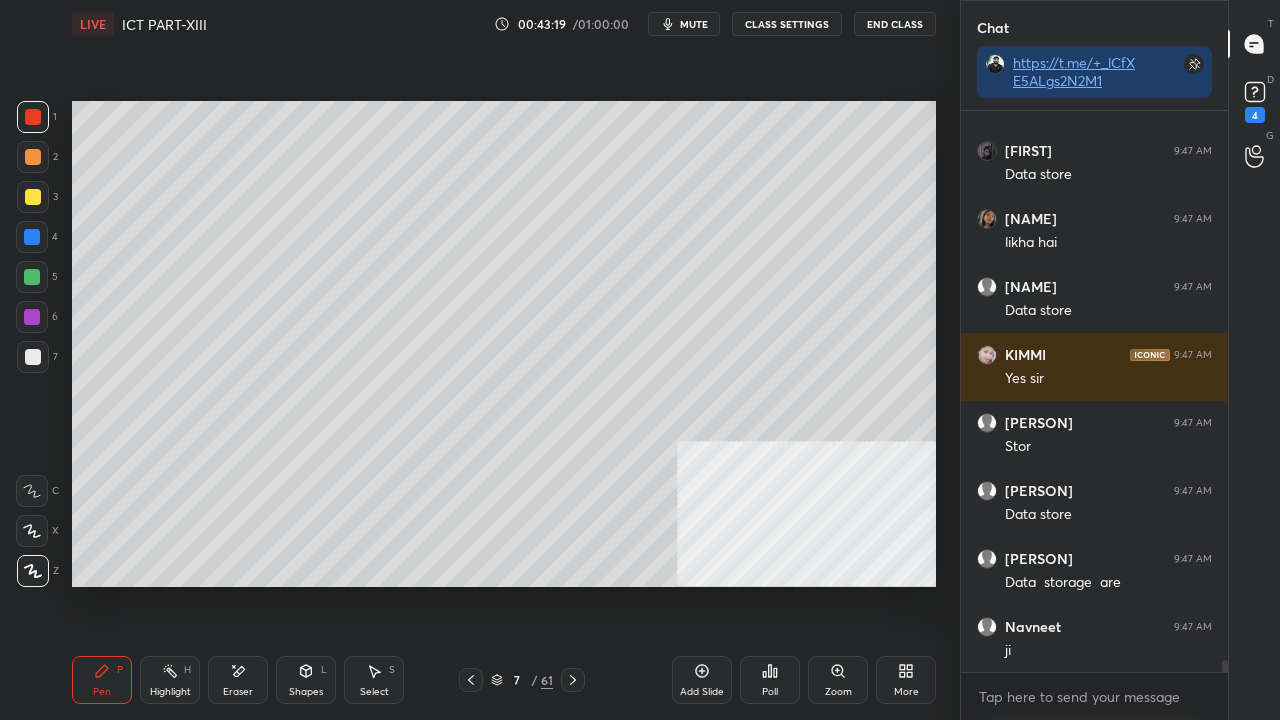 drag, startPoint x: 32, startPoint y: 197, endPoint x: 50, endPoint y: 190, distance: 19.313208 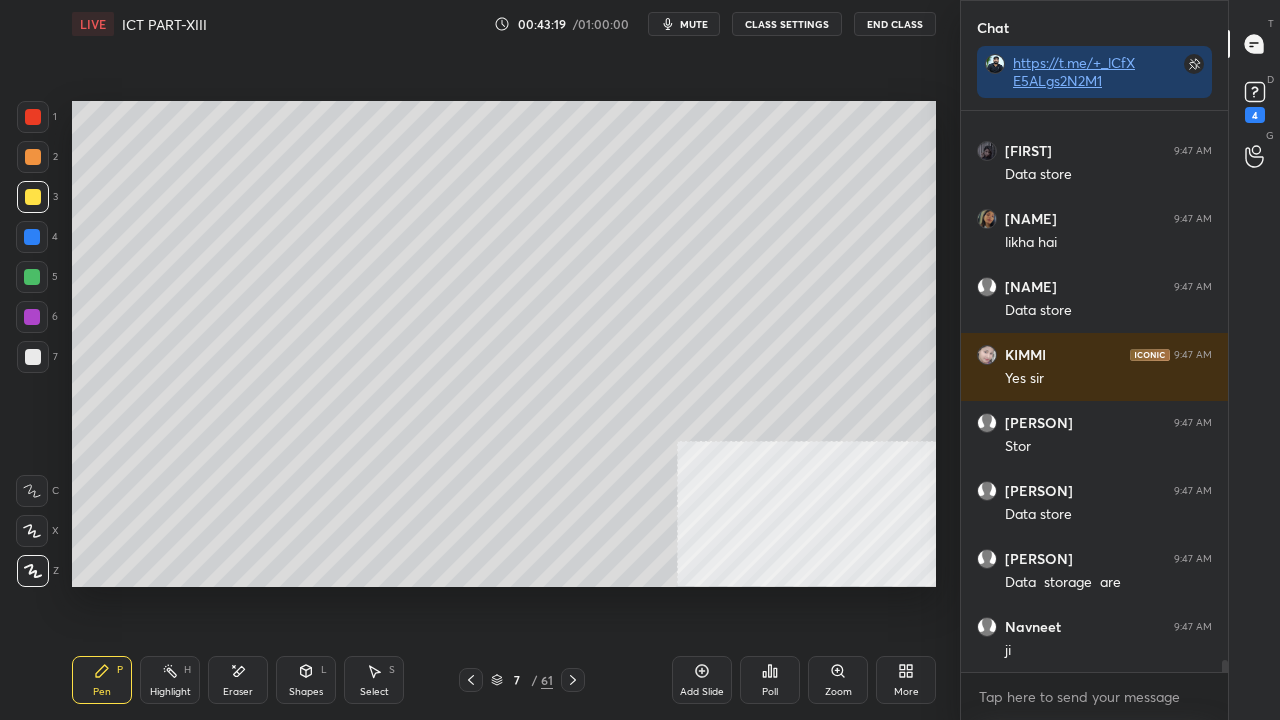 scroll, scrollTop: 26344, scrollLeft: 0, axis: vertical 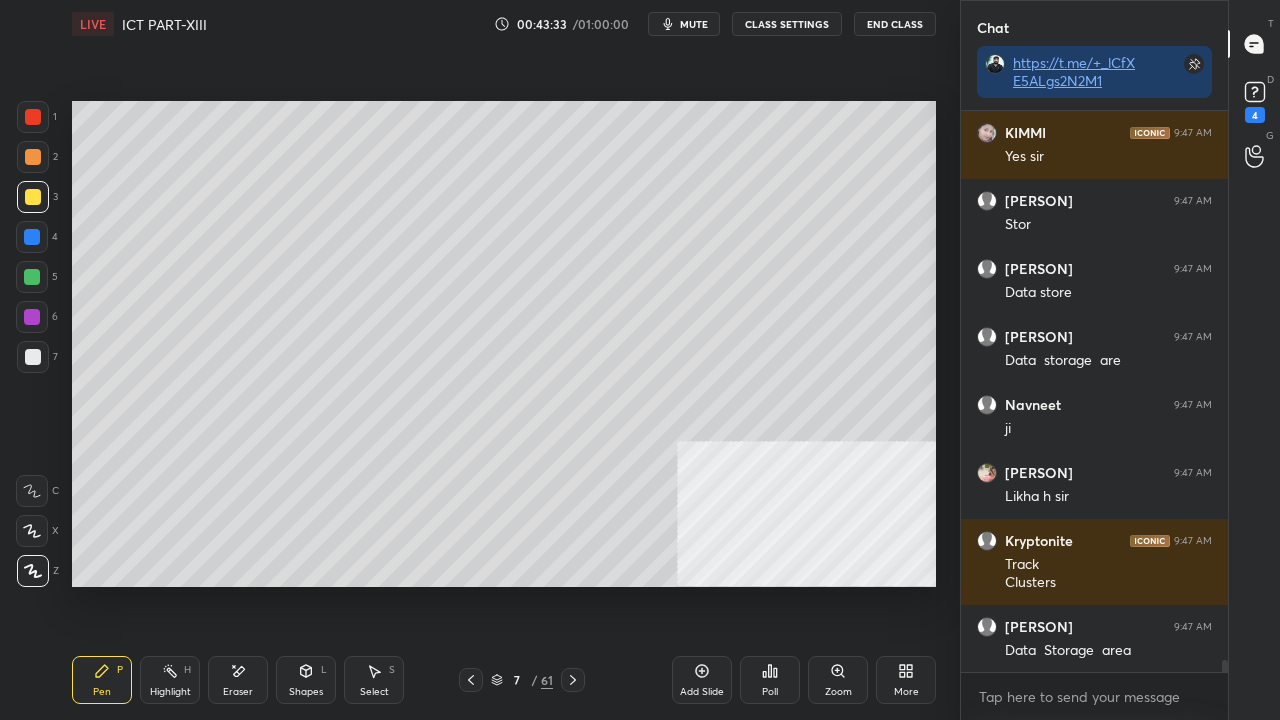 drag, startPoint x: 36, startPoint y: 232, endPoint x: 68, endPoint y: 240, distance: 32.984844 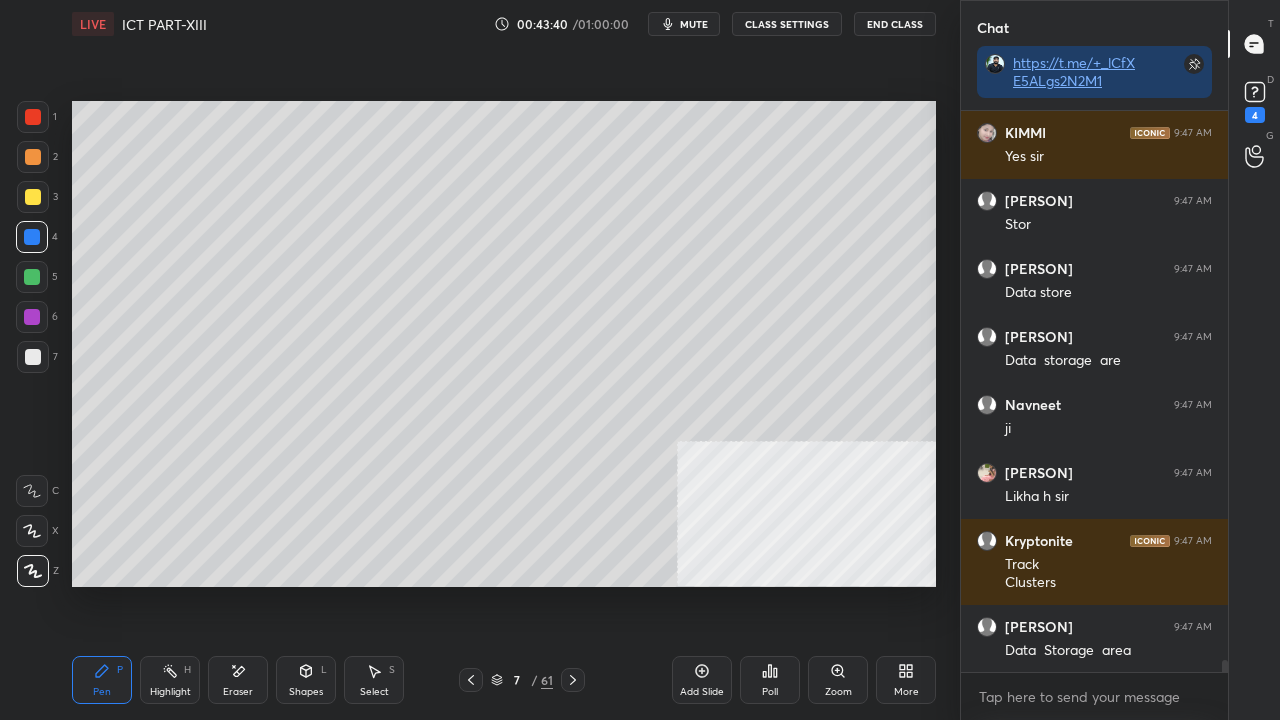 scroll, scrollTop: 26584, scrollLeft: 0, axis: vertical 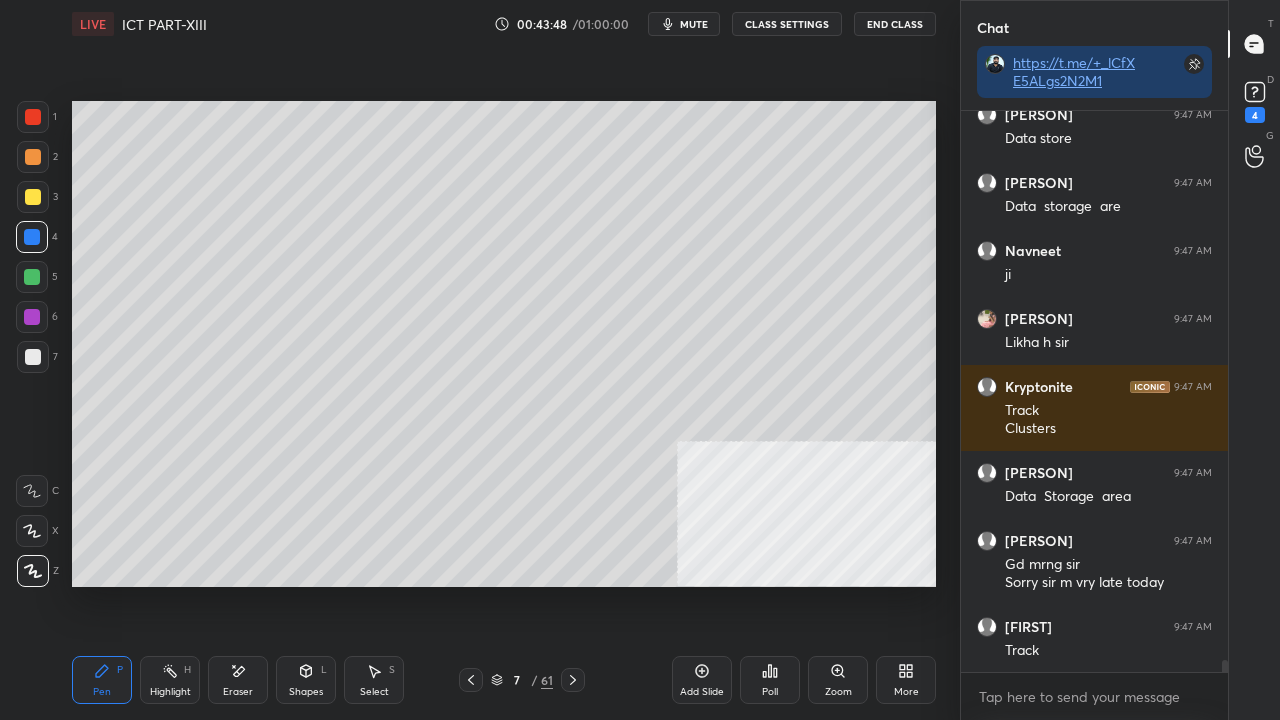 drag, startPoint x: 36, startPoint y: 354, endPoint x: 68, endPoint y: 356, distance: 32.06244 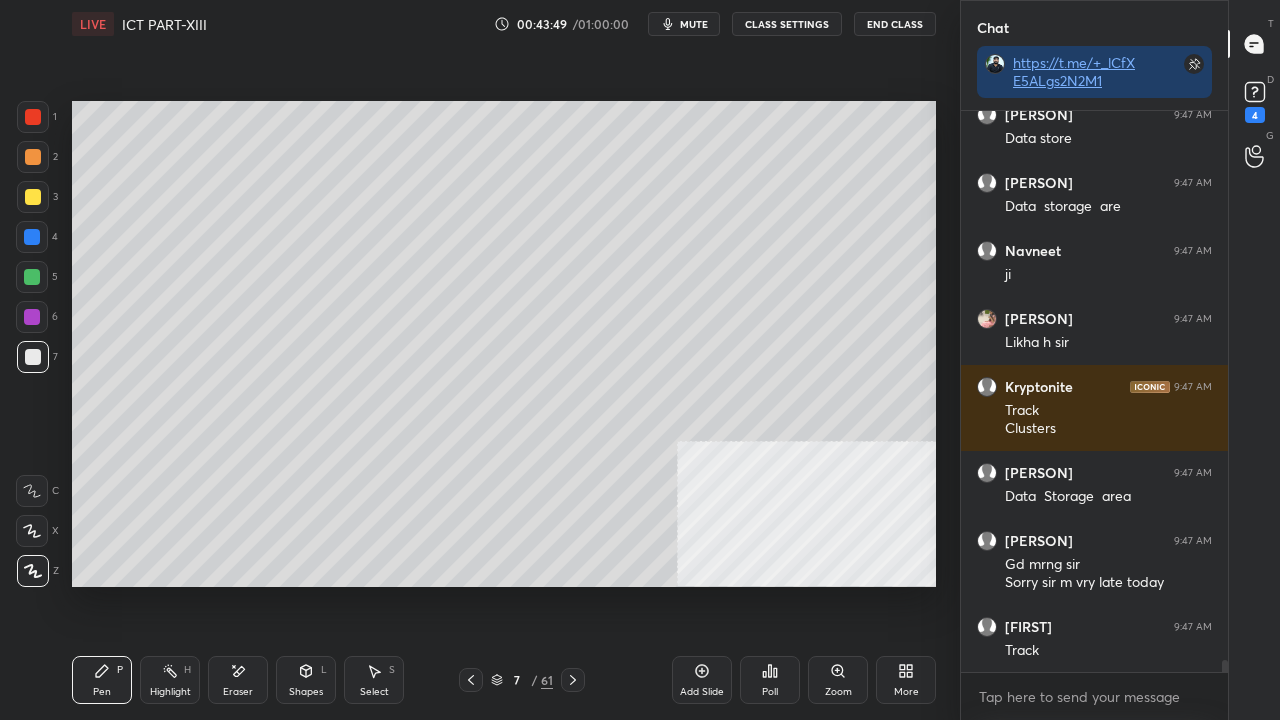 scroll, scrollTop: 26720, scrollLeft: 0, axis: vertical 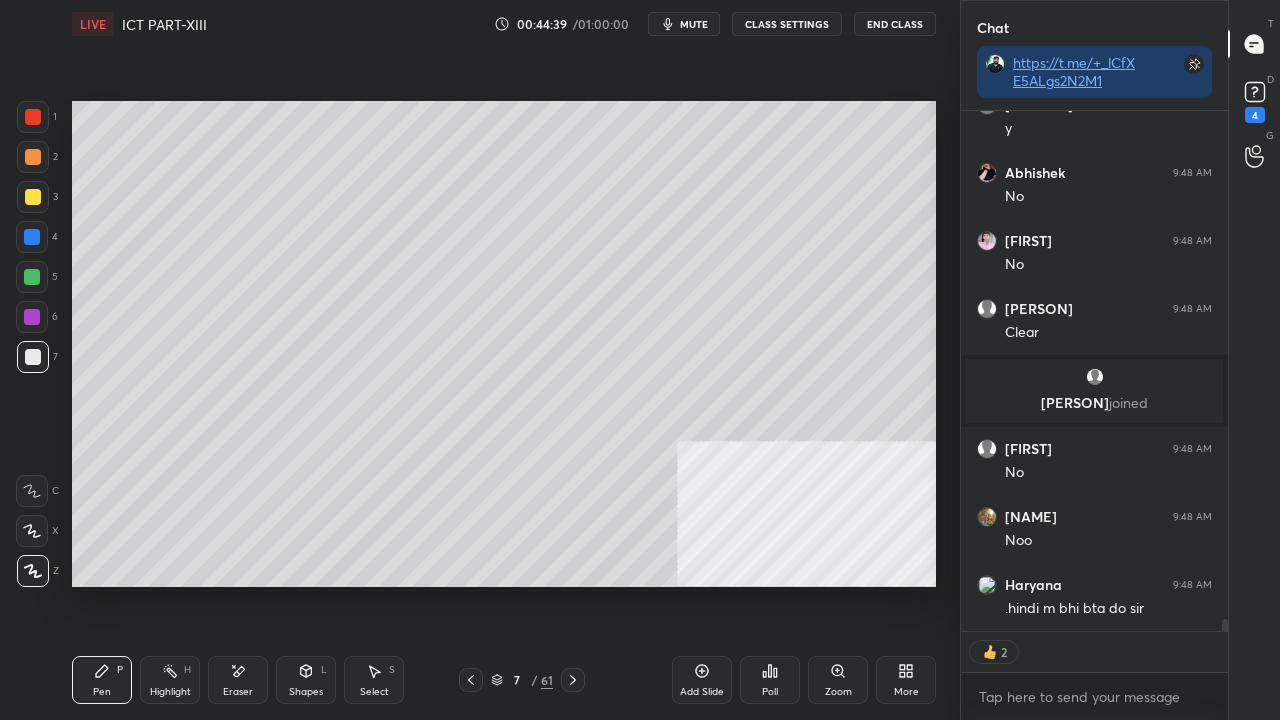 click at bounding box center (33, 117) 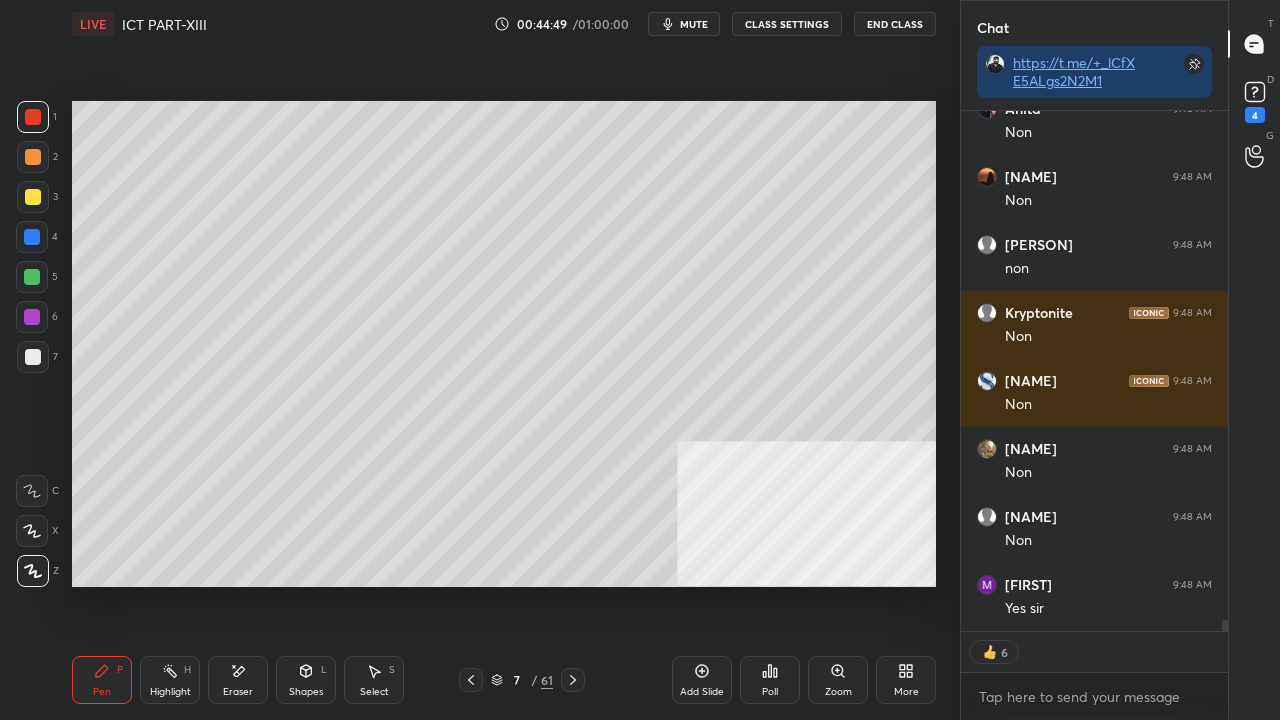 scroll, scrollTop: 25294, scrollLeft: 0, axis: vertical 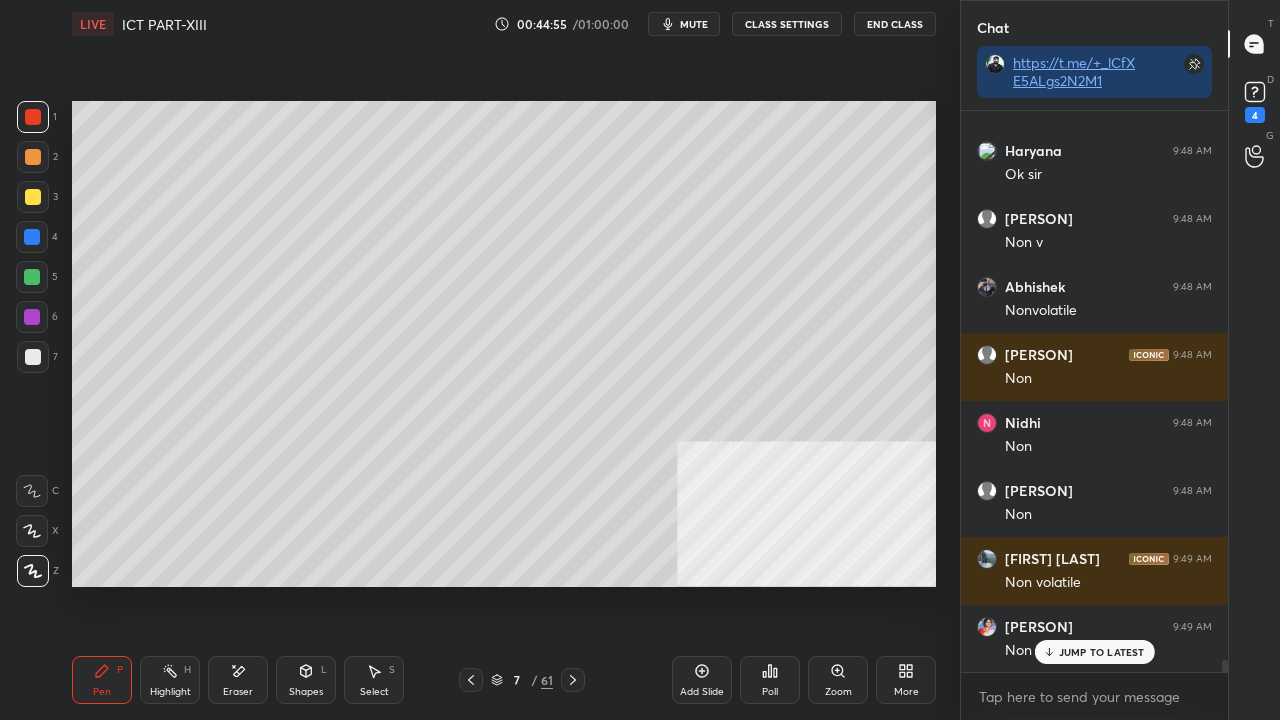 drag, startPoint x: 506, startPoint y: 681, endPoint x: 511, endPoint y: 667, distance: 14.866069 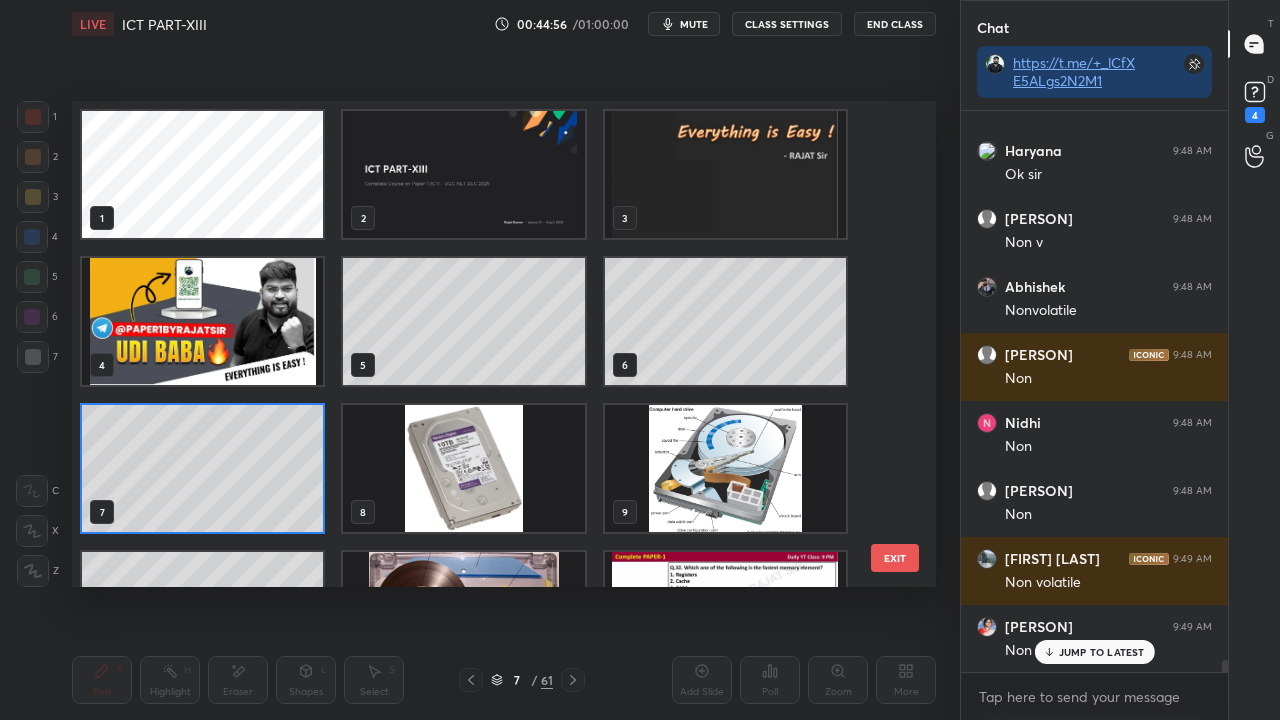 scroll, scrollTop: 7, scrollLeft: 11, axis: both 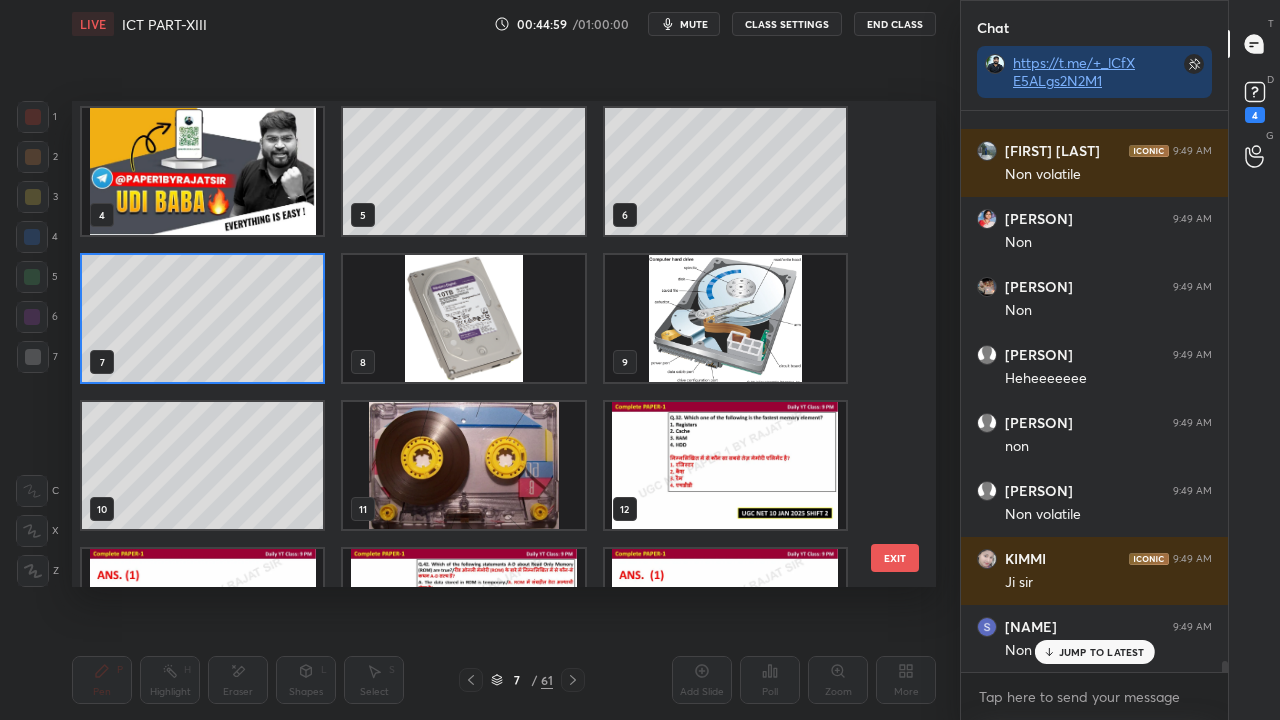 click on "EXIT" at bounding box center (895, 558) 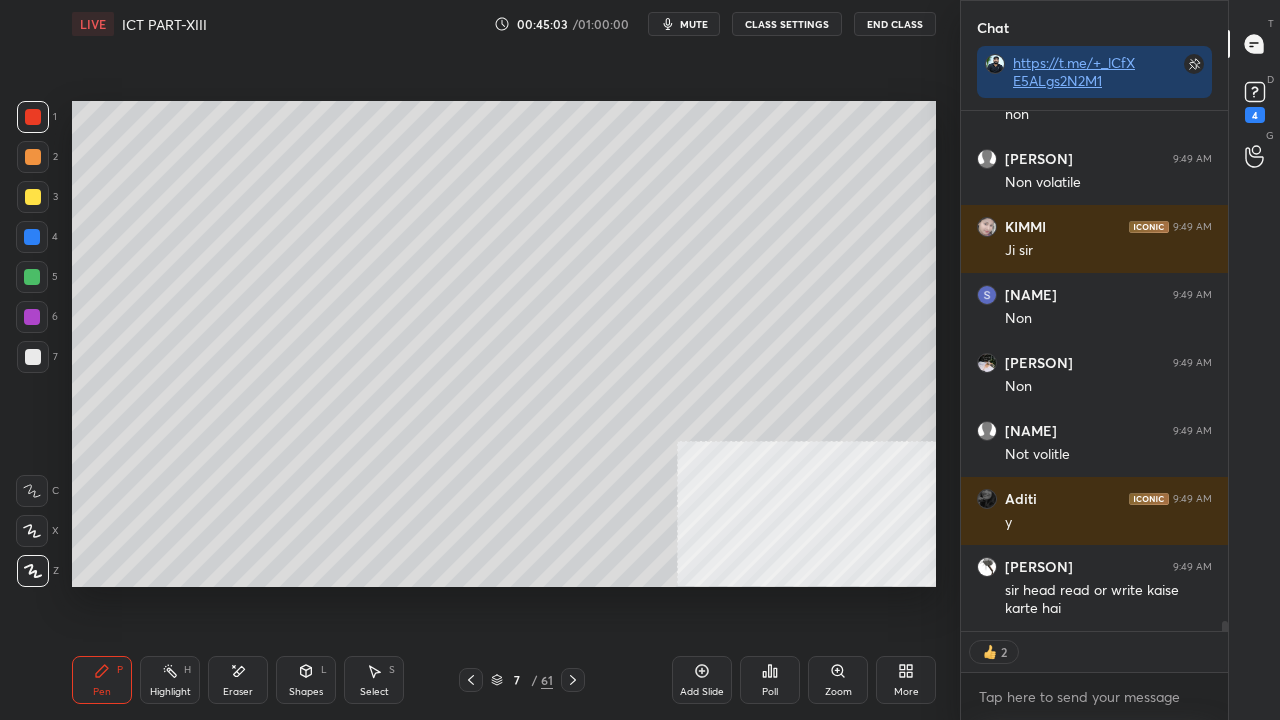 click 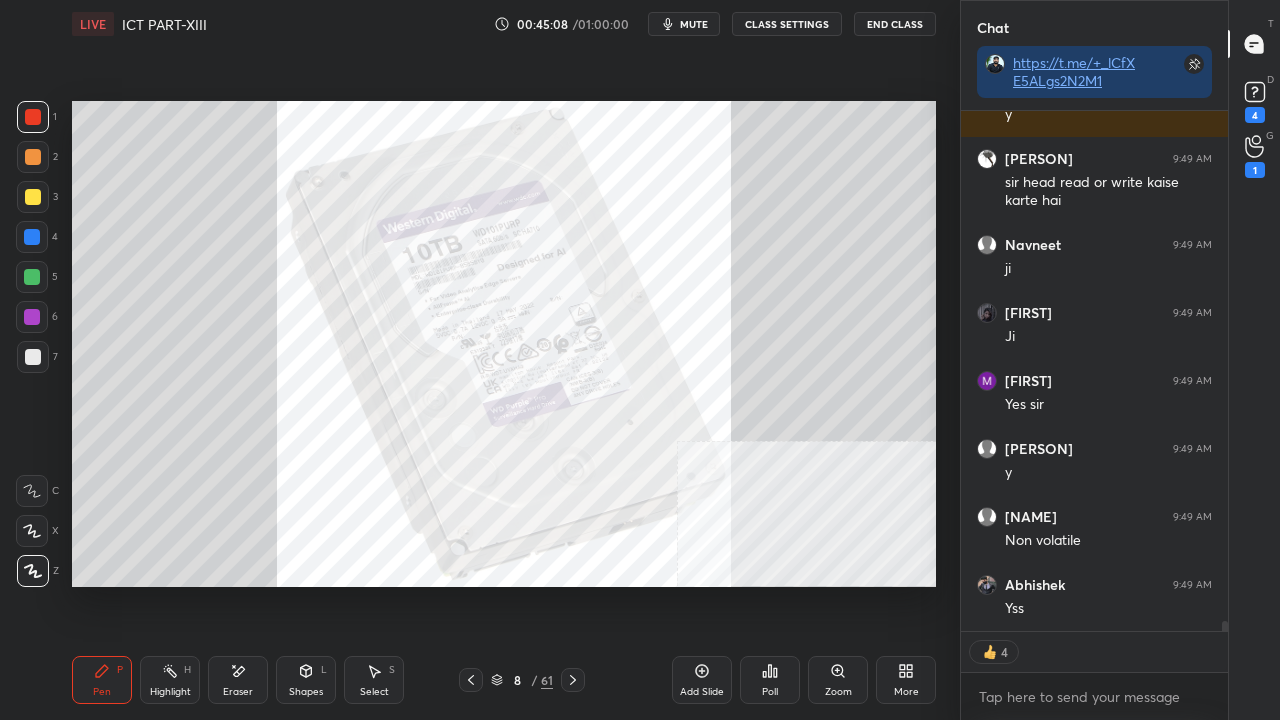 click 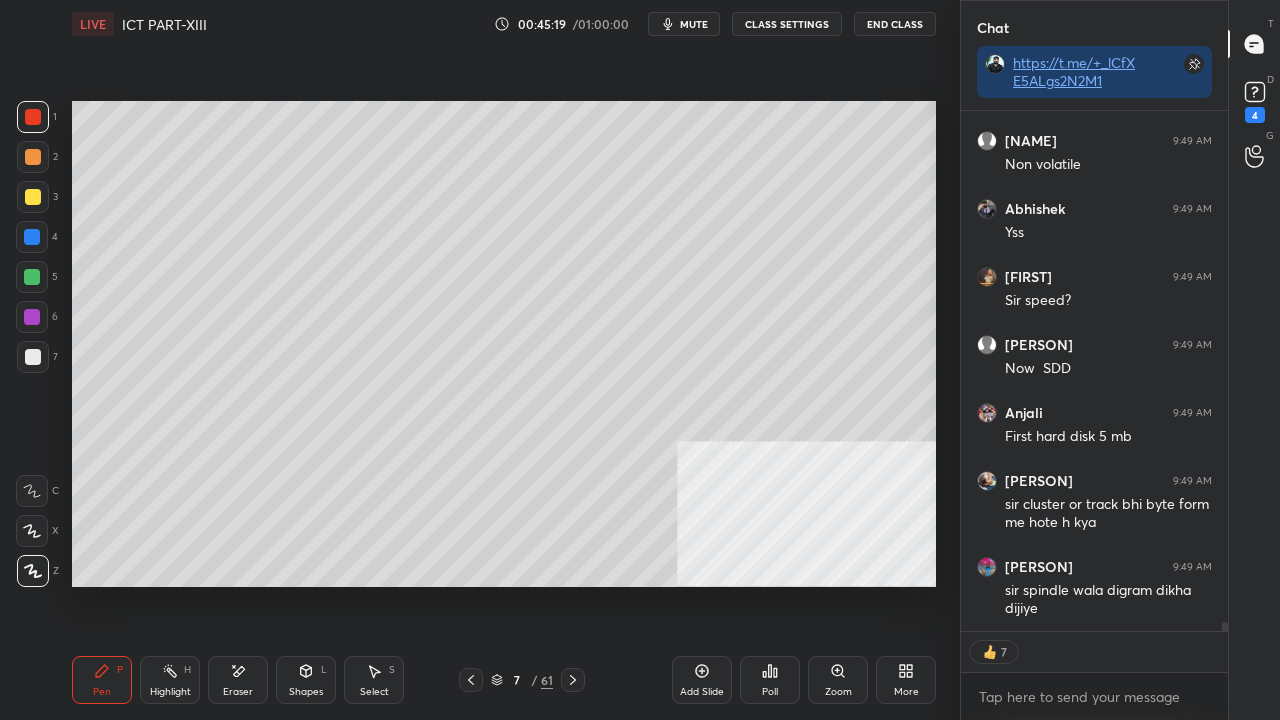 click 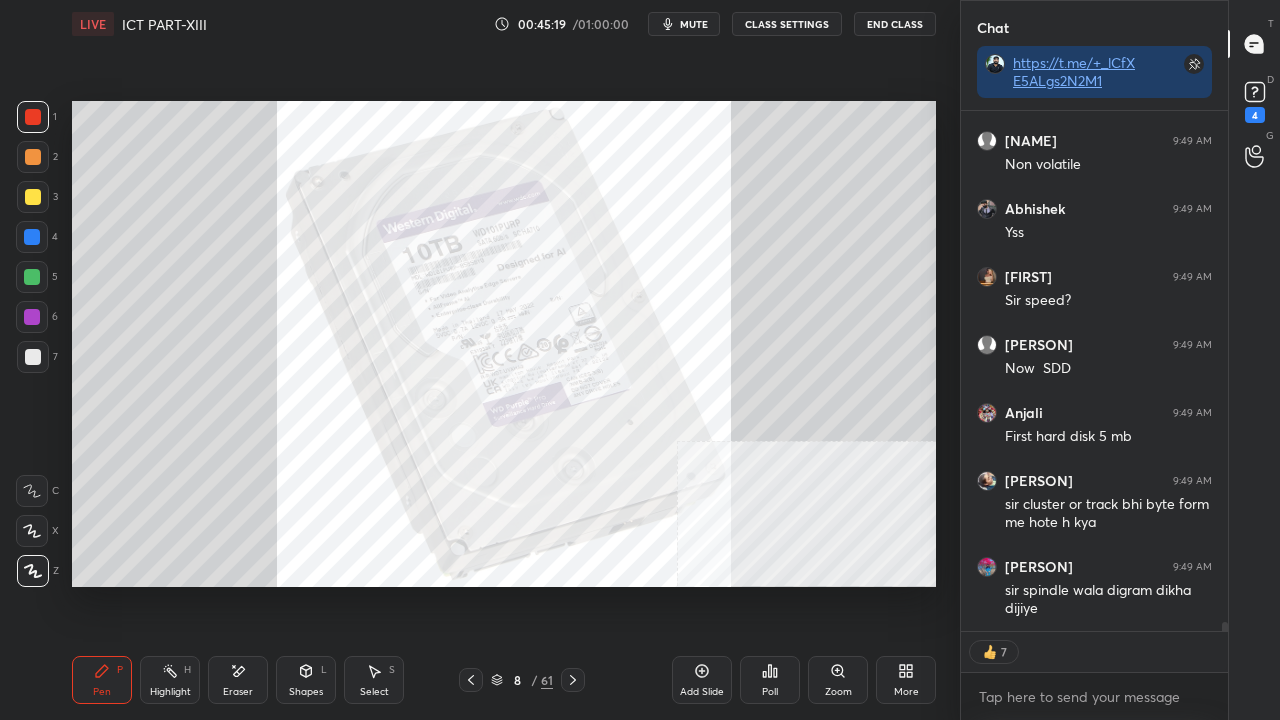 click 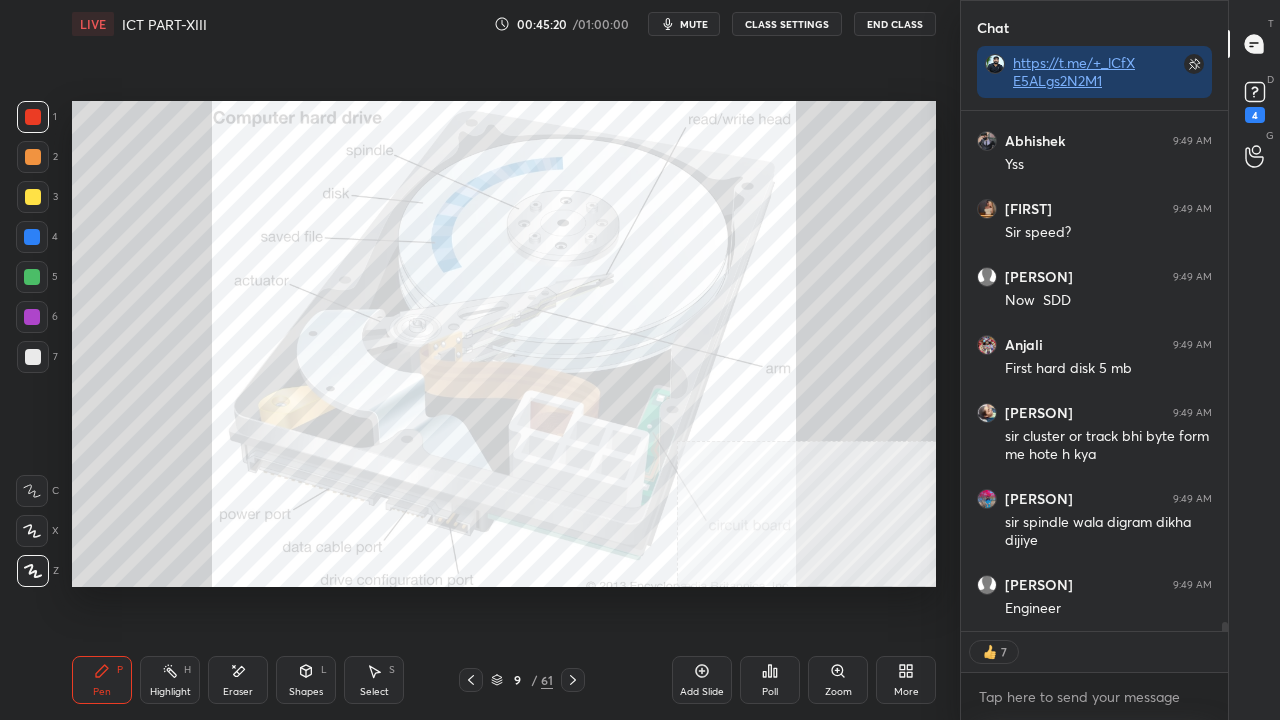 click at bounding box center [573, 680] 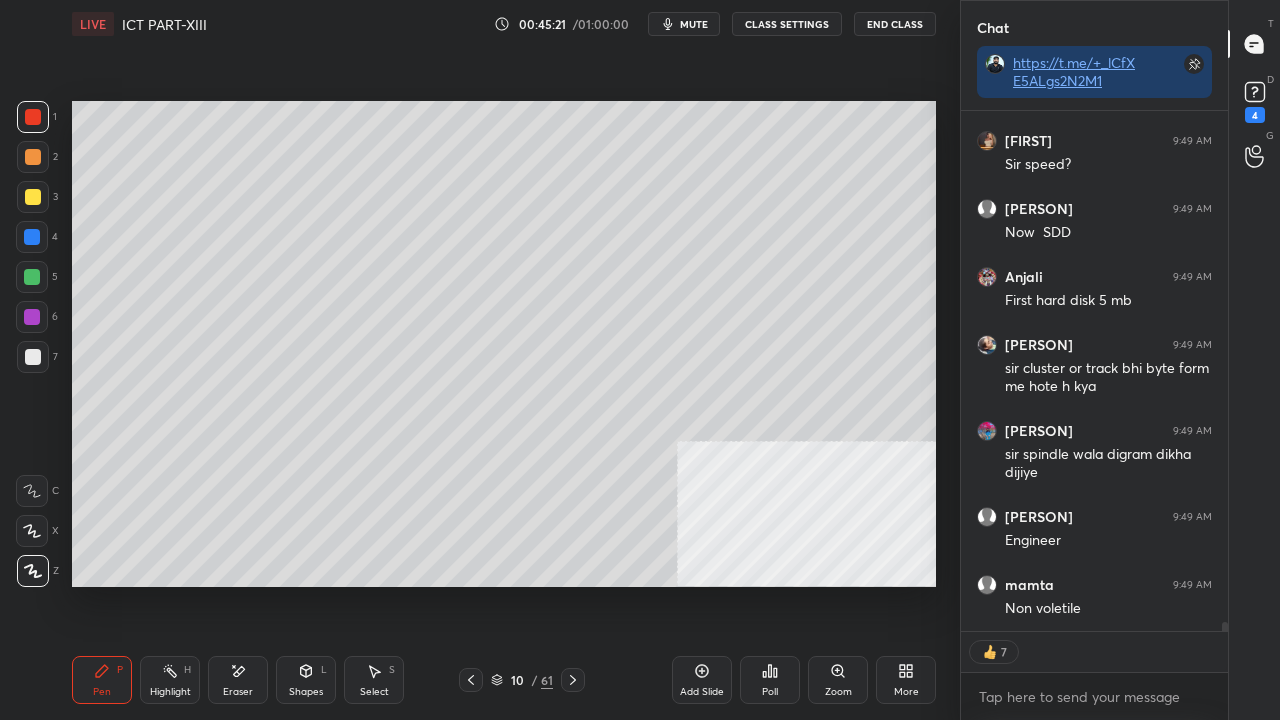 click on "Pen P Highlight H Eraser Shapes L Select S 10 / 61 Add Slide Poll Zoom More" at bounding box center [504, 680] 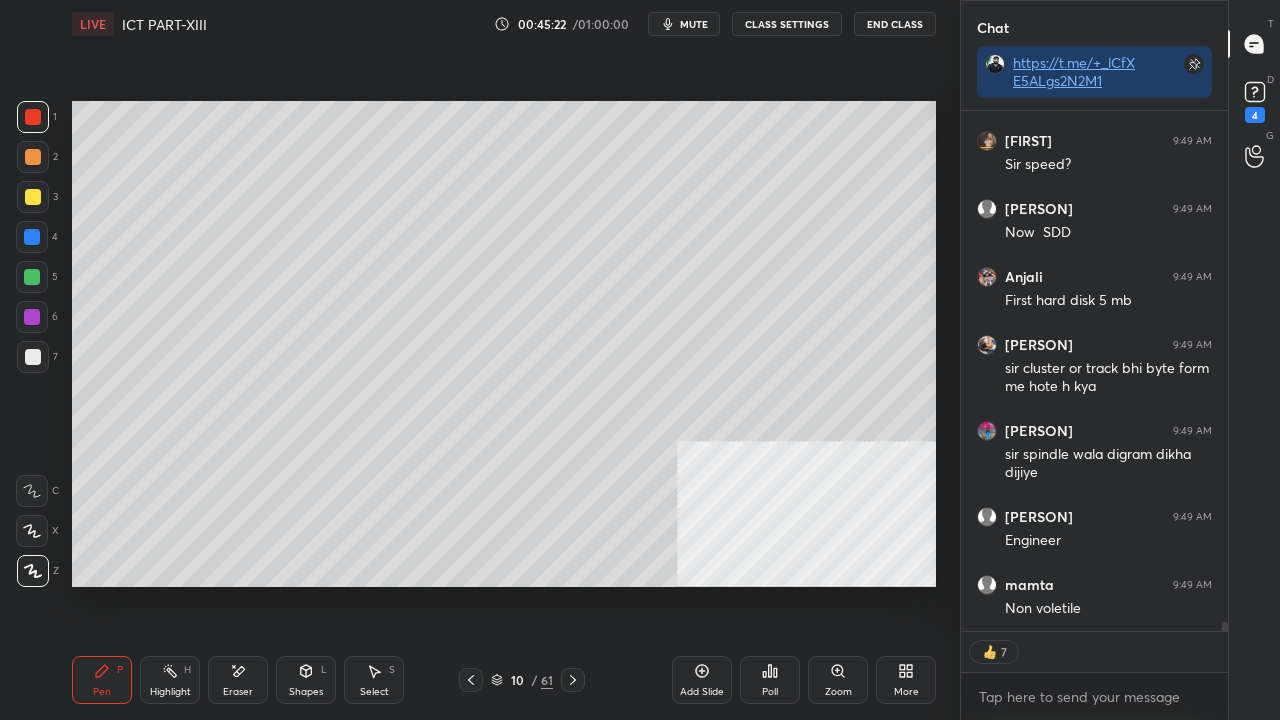 click 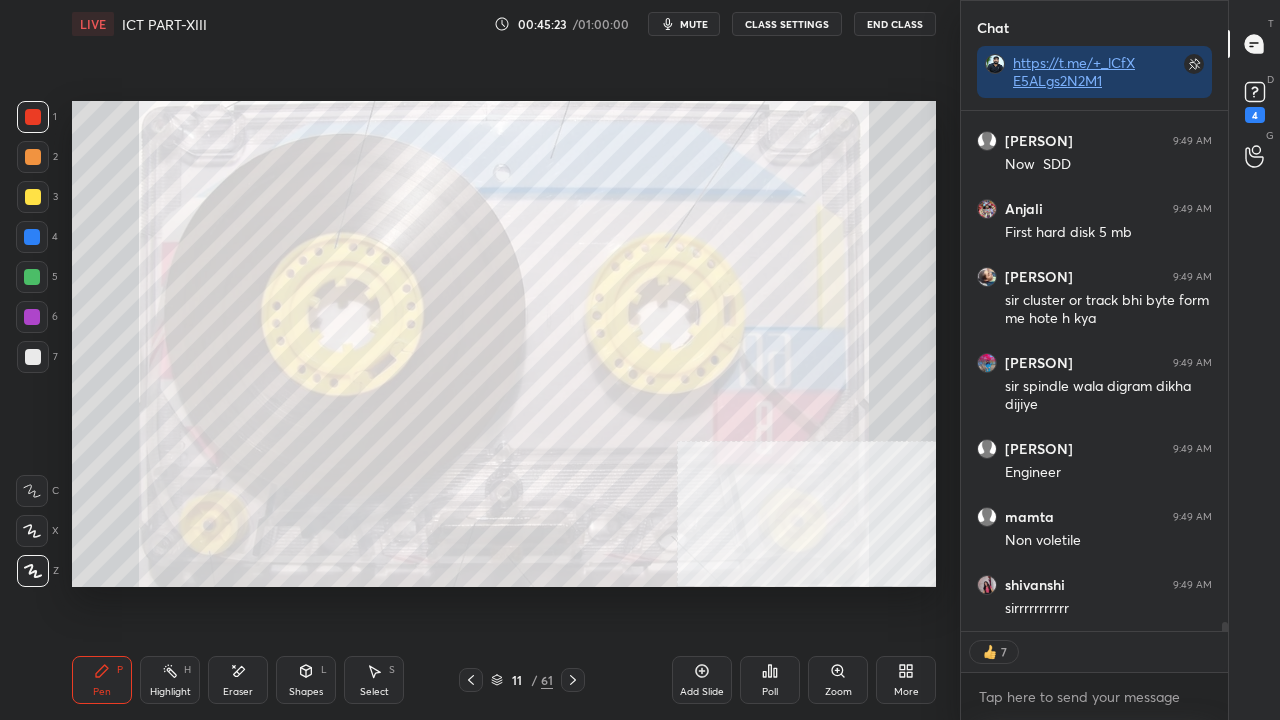 click 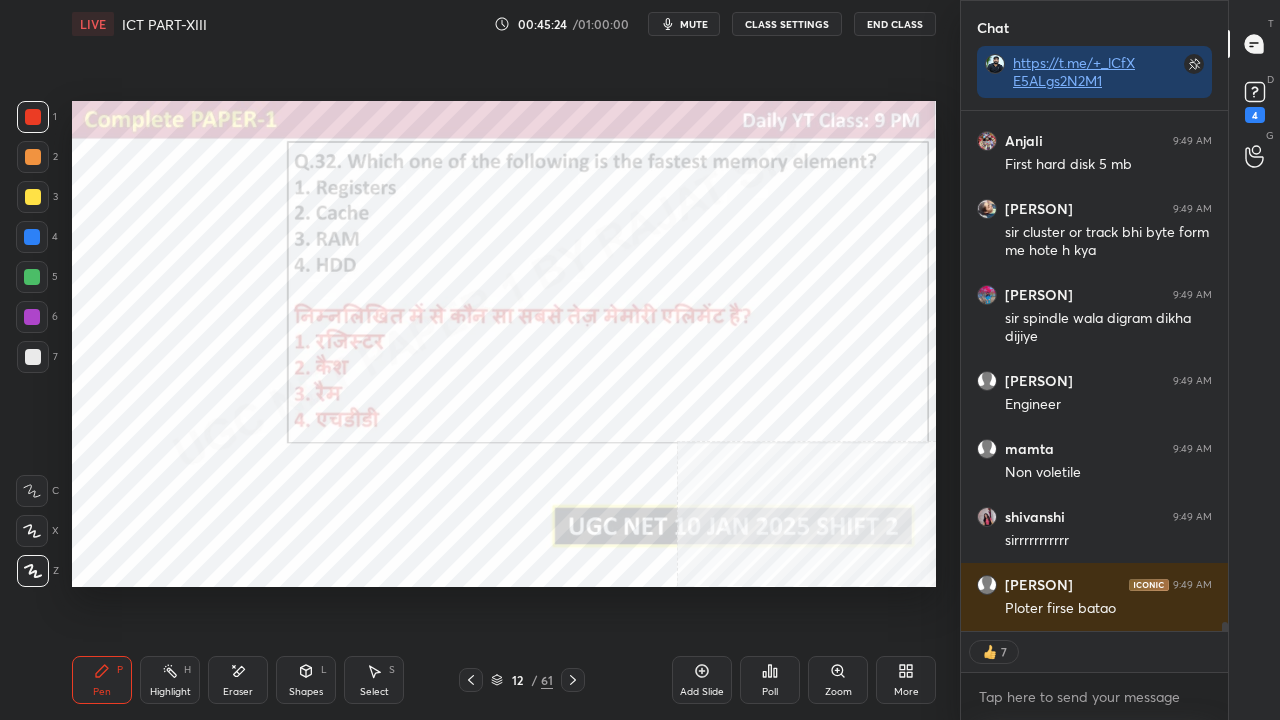 click 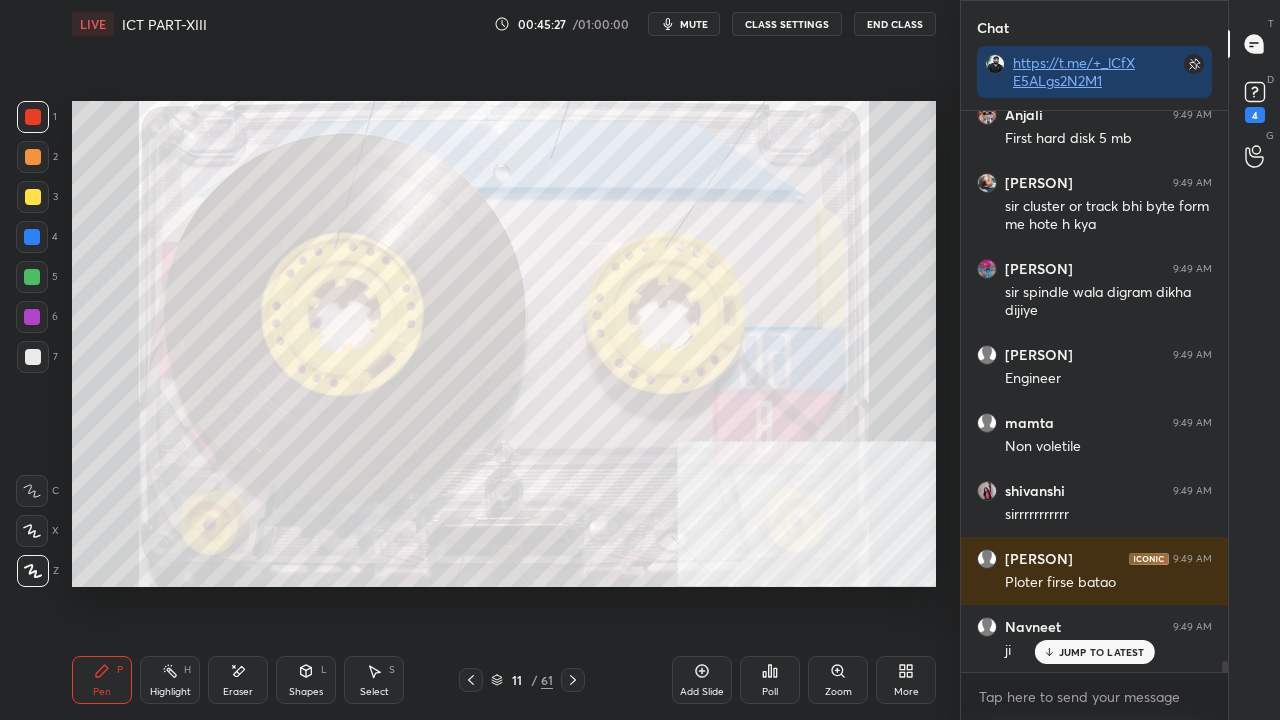 click 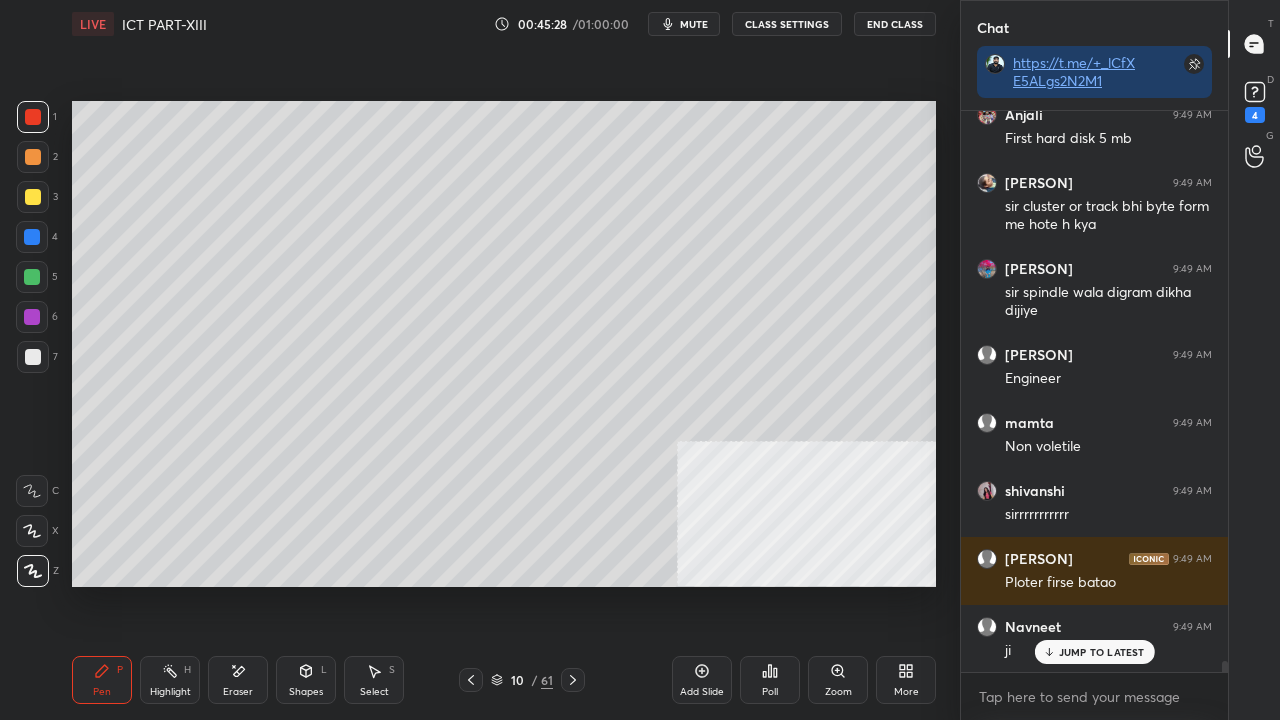 click on "Add Slide" at bounding box center (702, 680) 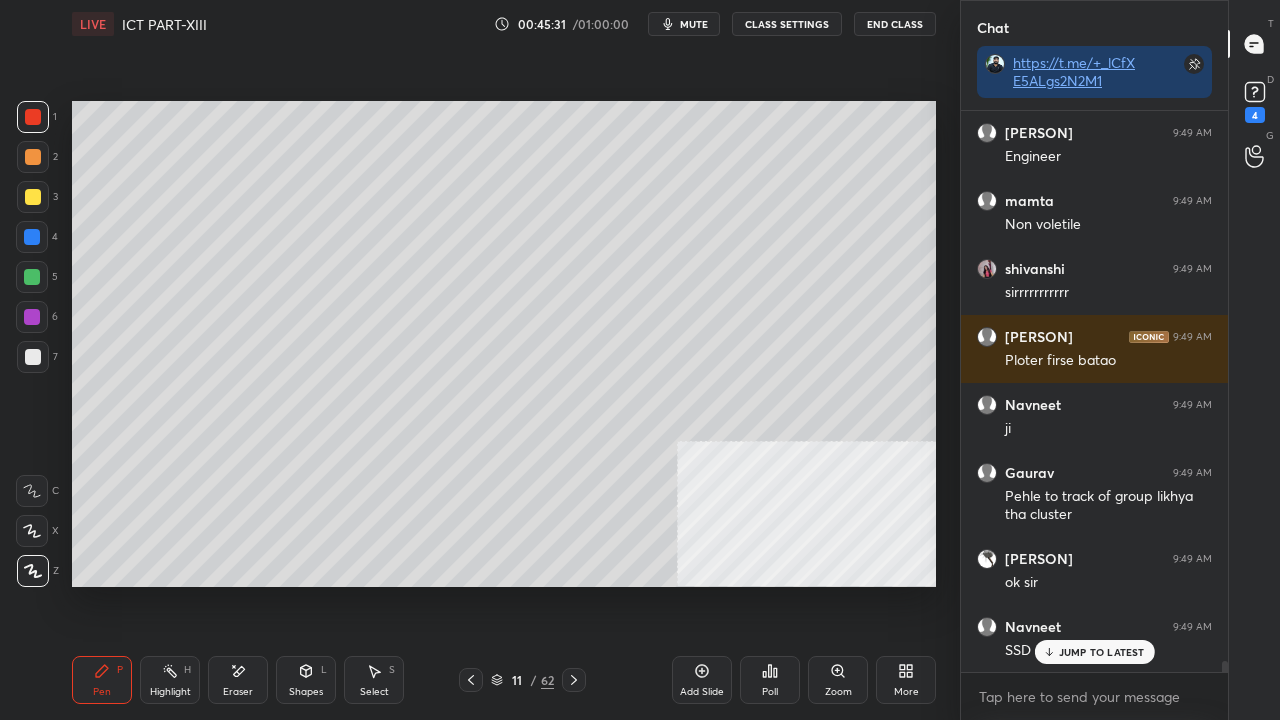 click 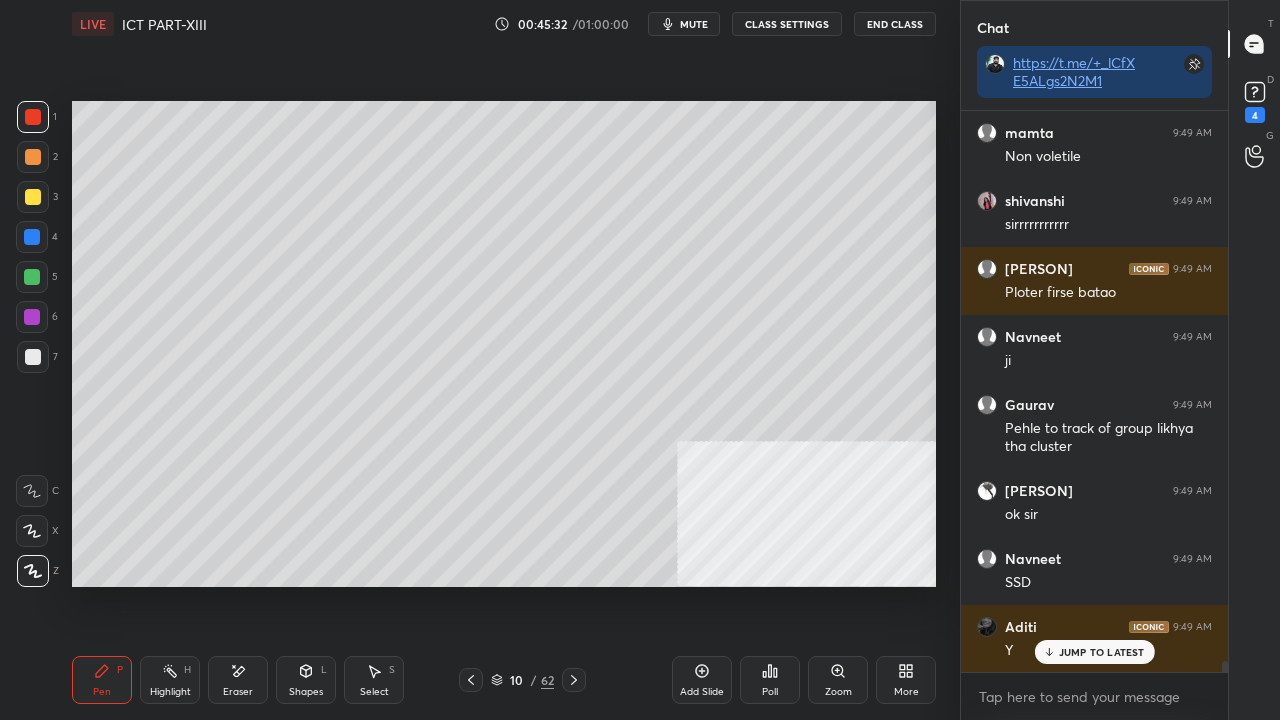 click 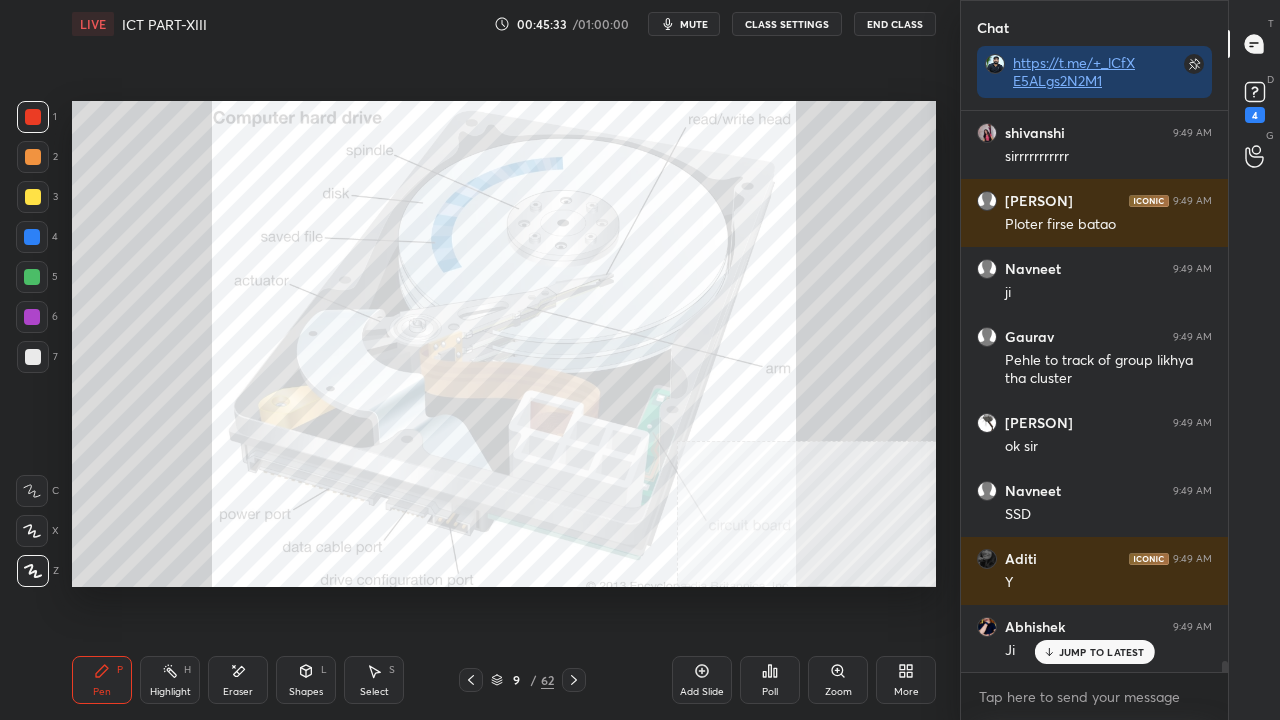 click 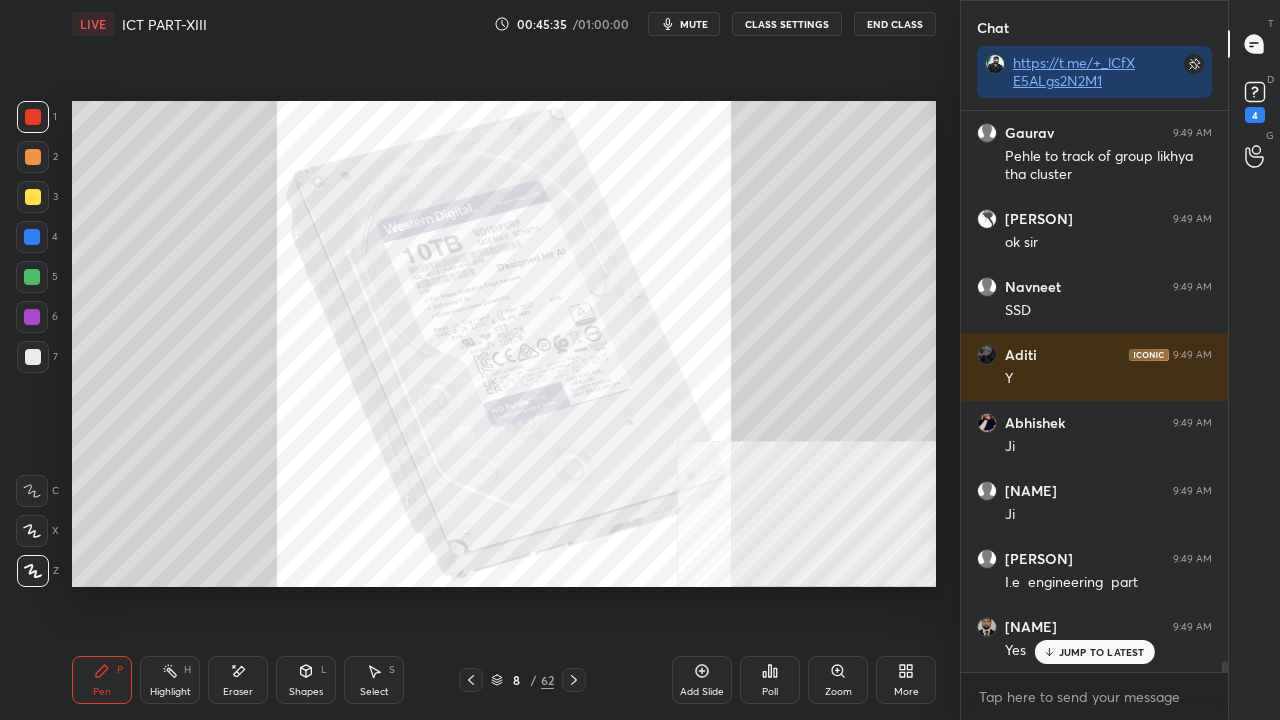 click 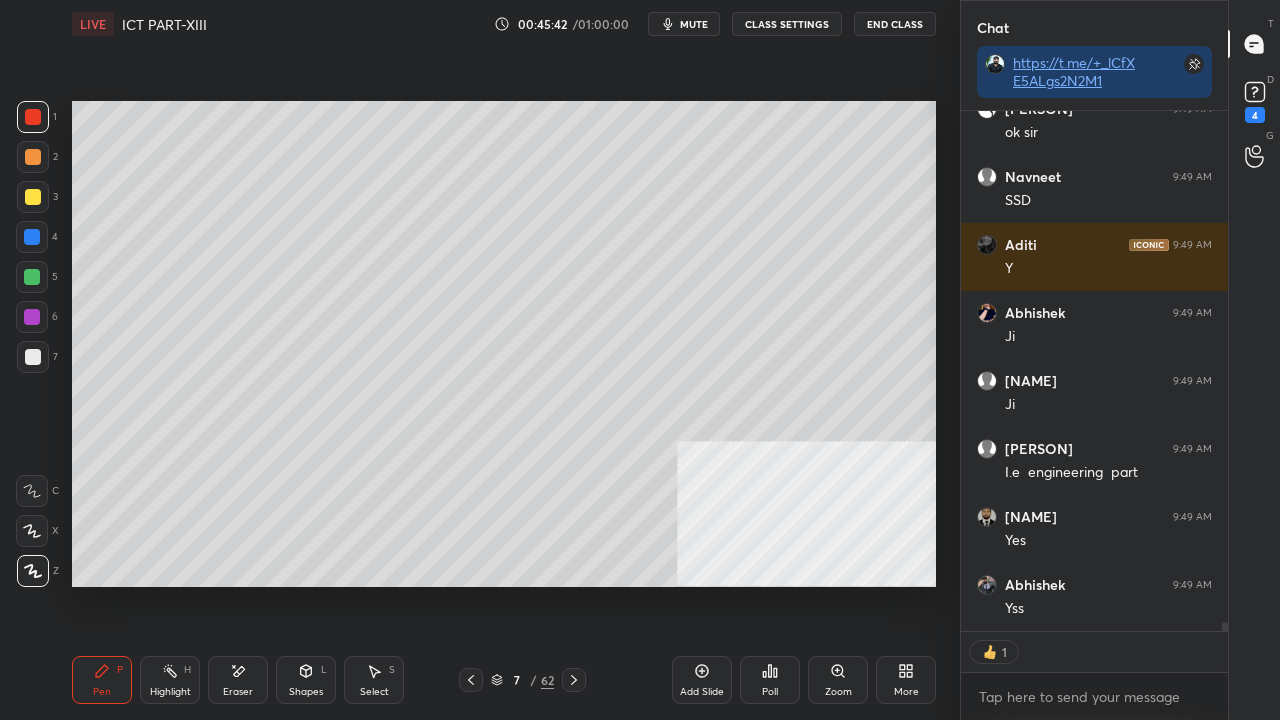 click at bounding box center (471, 680) 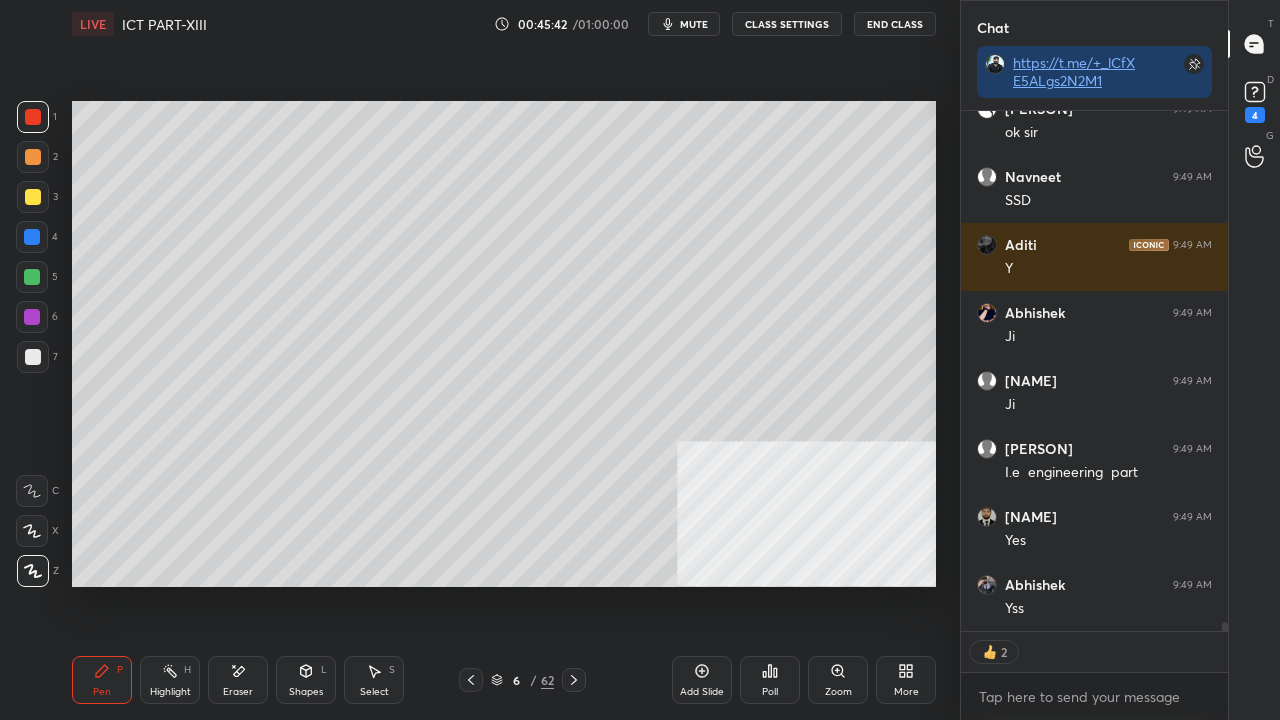 click 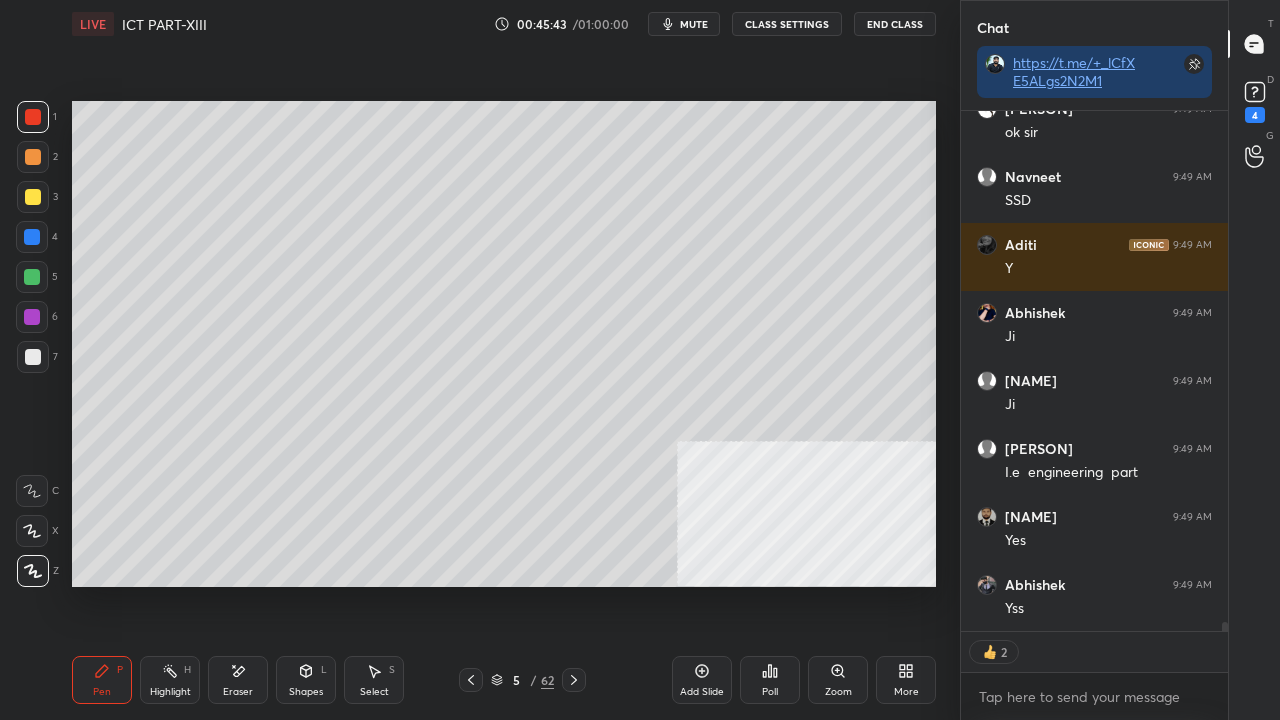 type on "x" 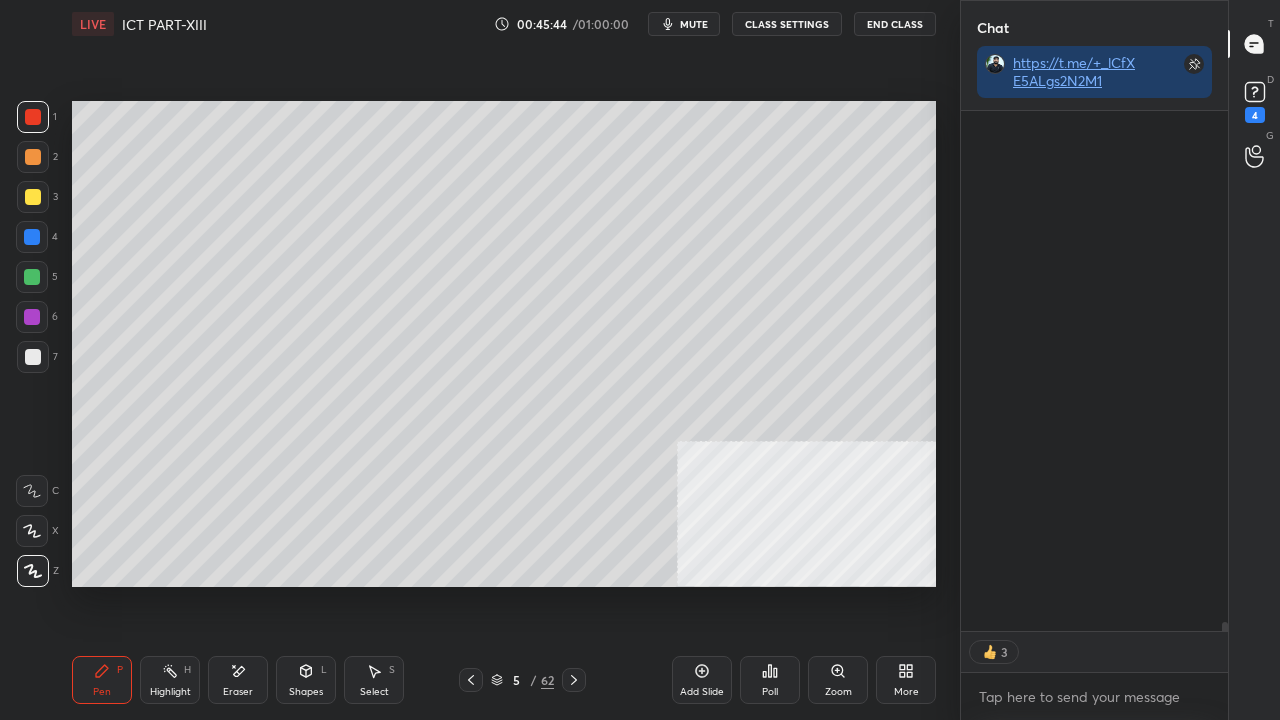 scroll, scrollTop: 0, scrollLeft: 0, axis: both 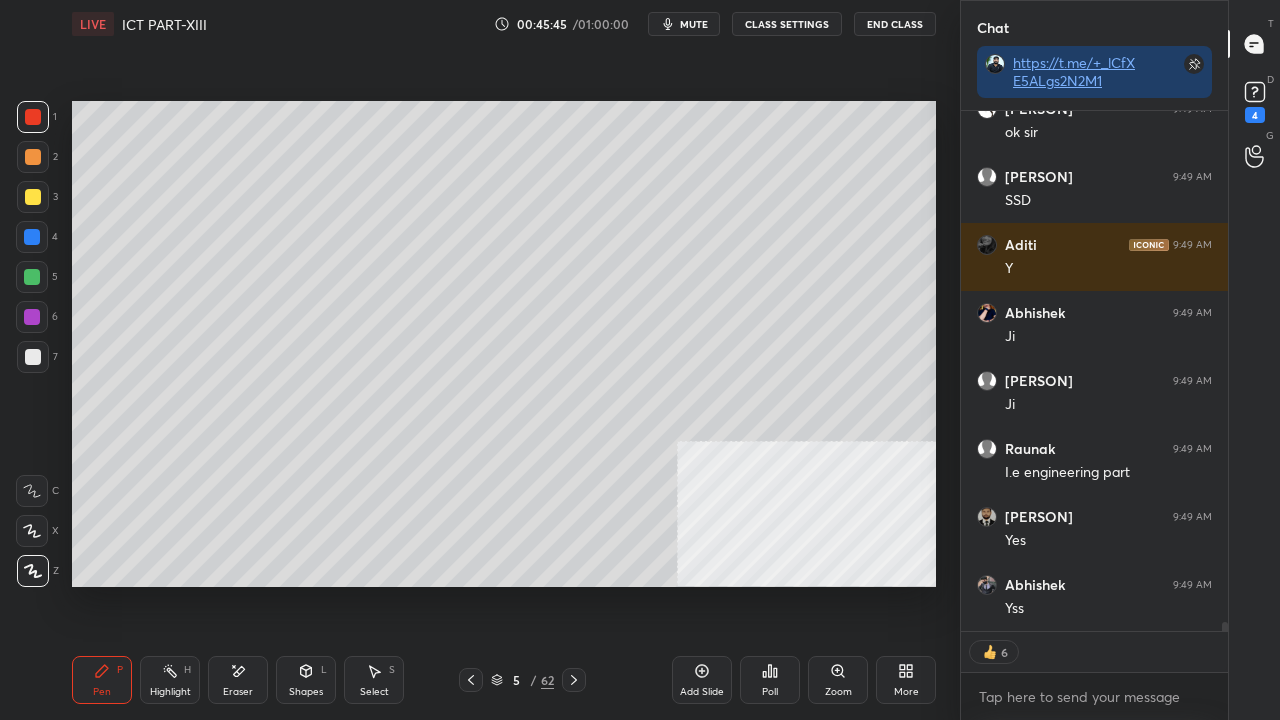click 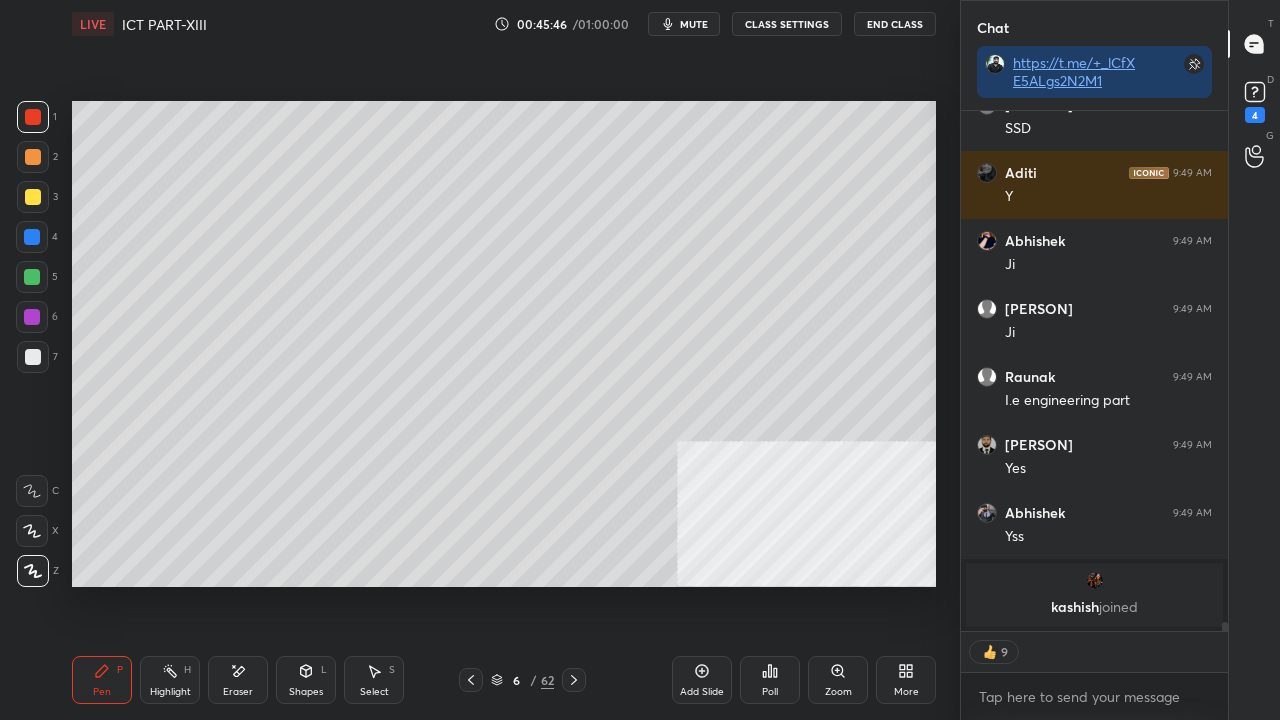 click 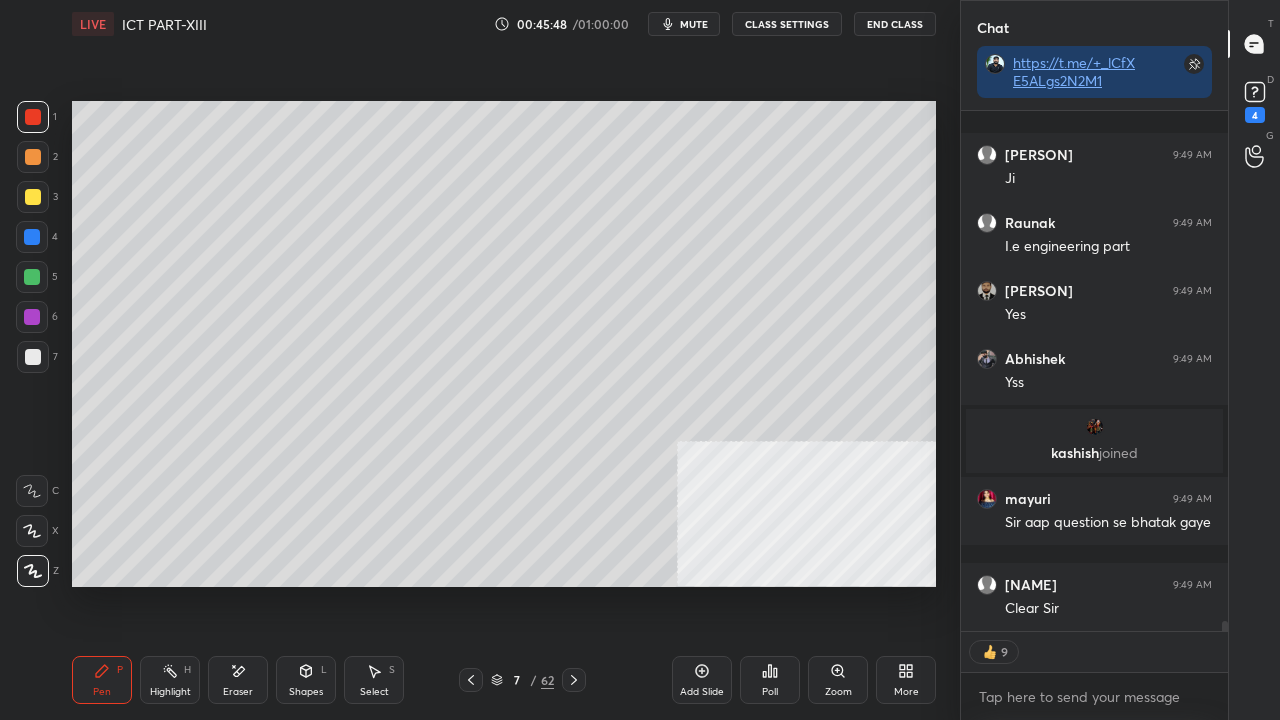 scroll, scrollTop: 27488, scrollLeft: 0, axis: vertical 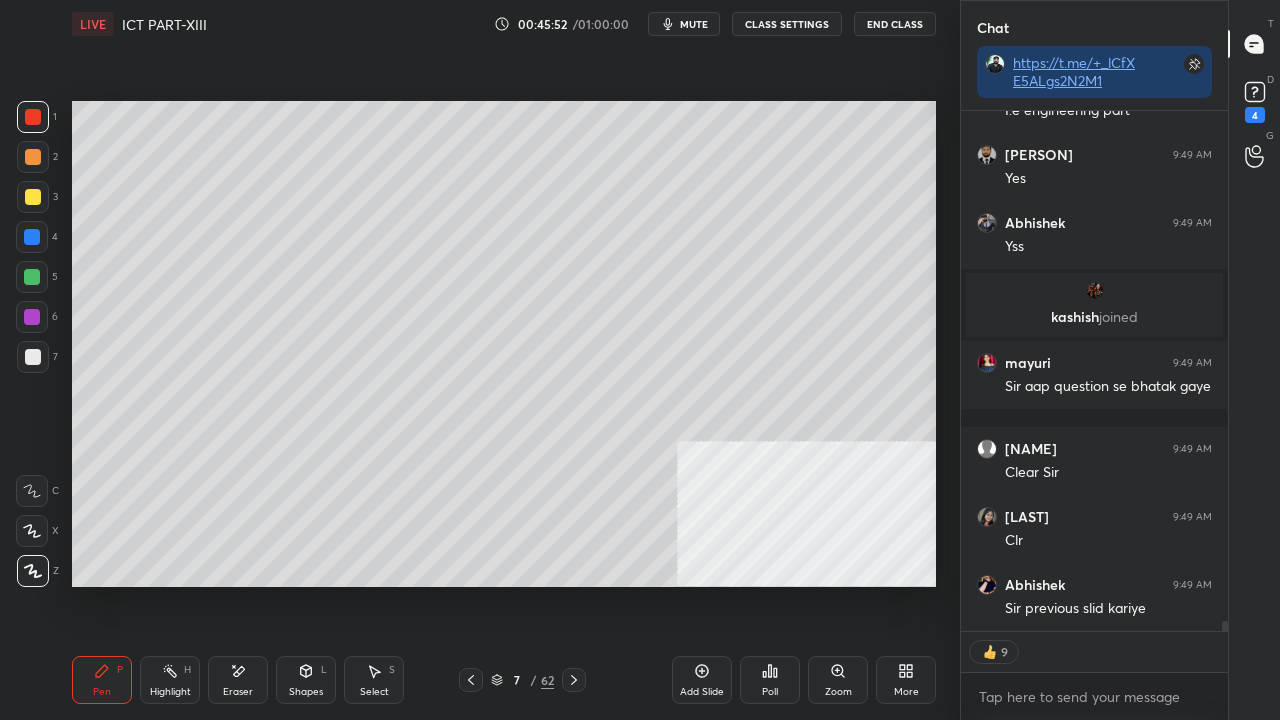 click 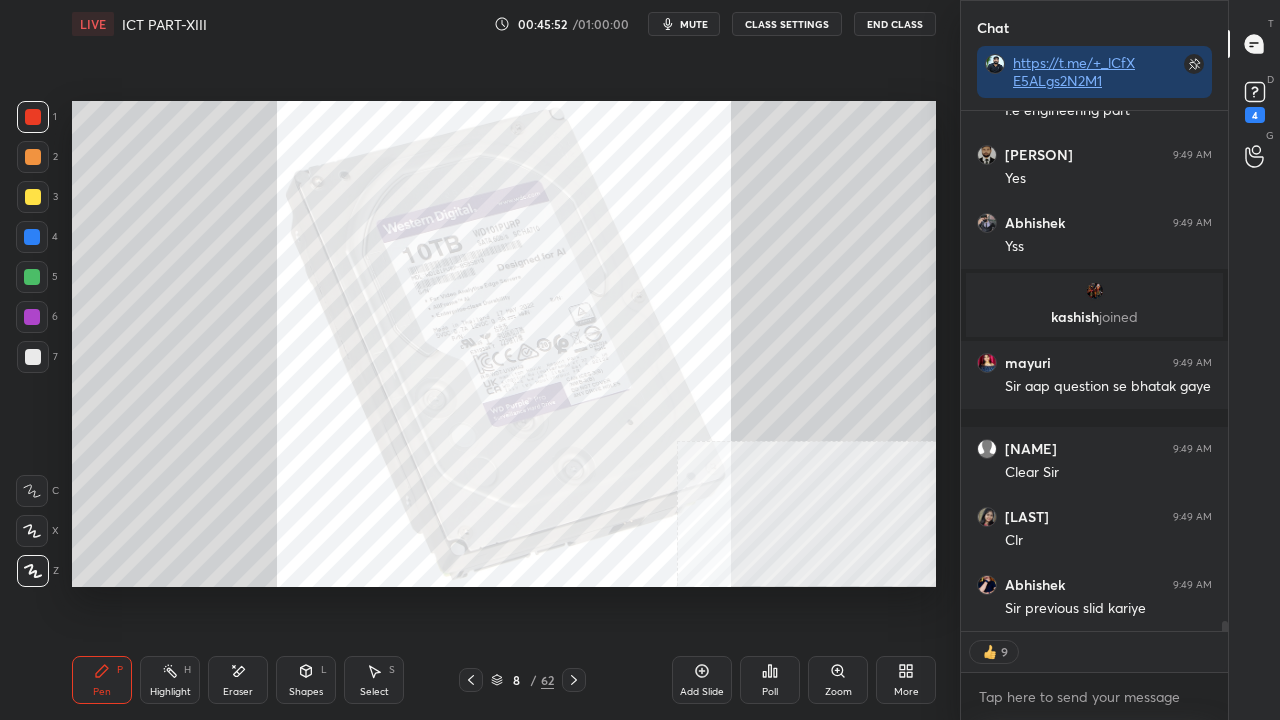 scroll, scrollTop: 27556, scrollLeft: 0, axis: vertical 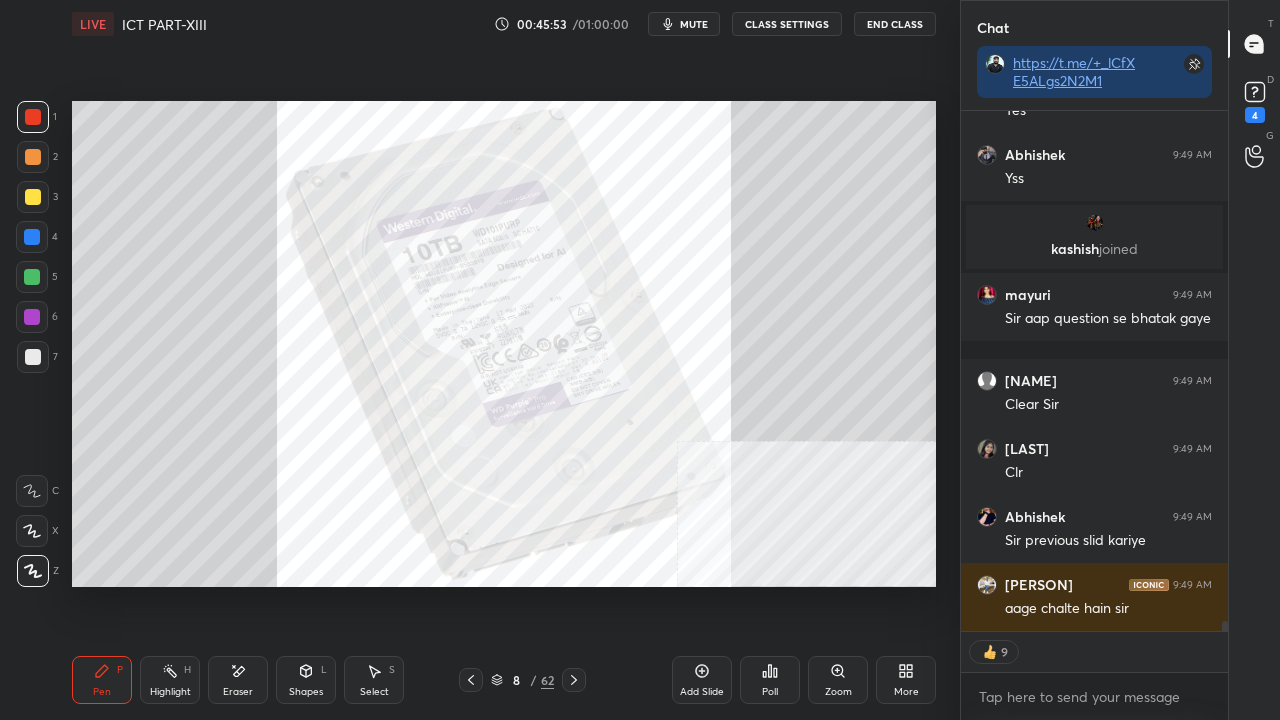 click 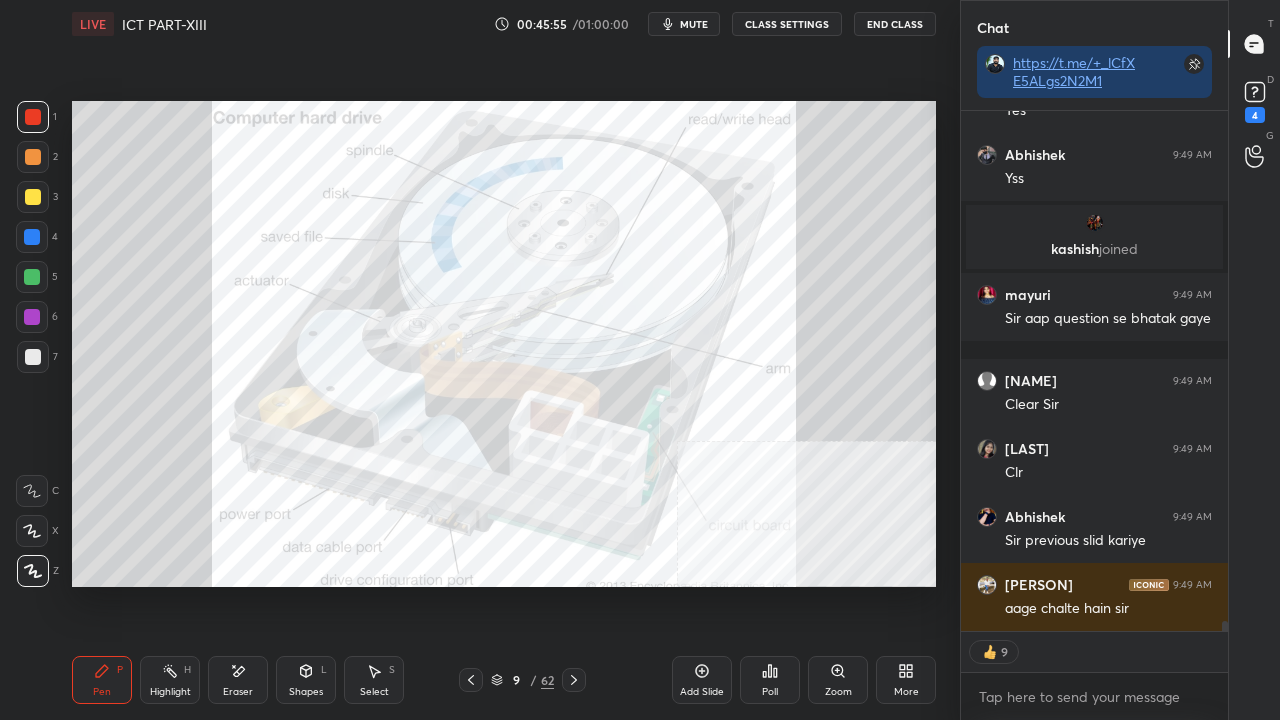click 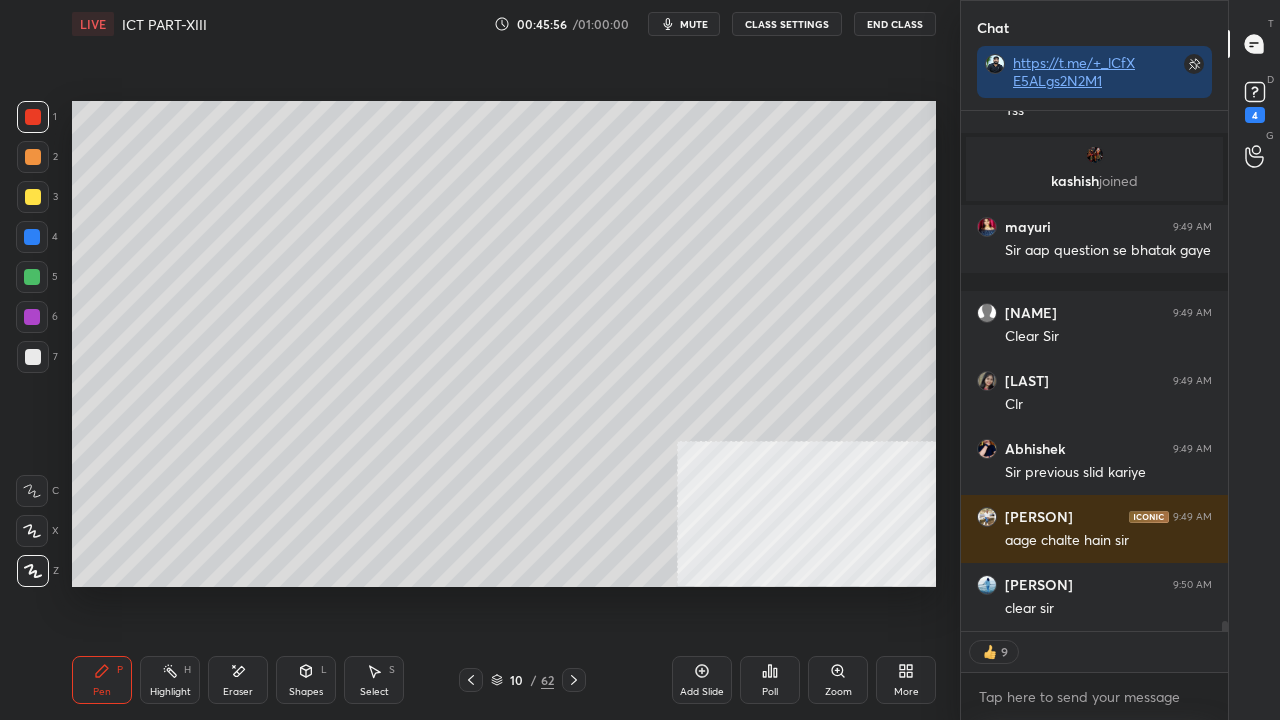 scroll, scrollTop: 27692, scrollLeft: 0, axis: vertical 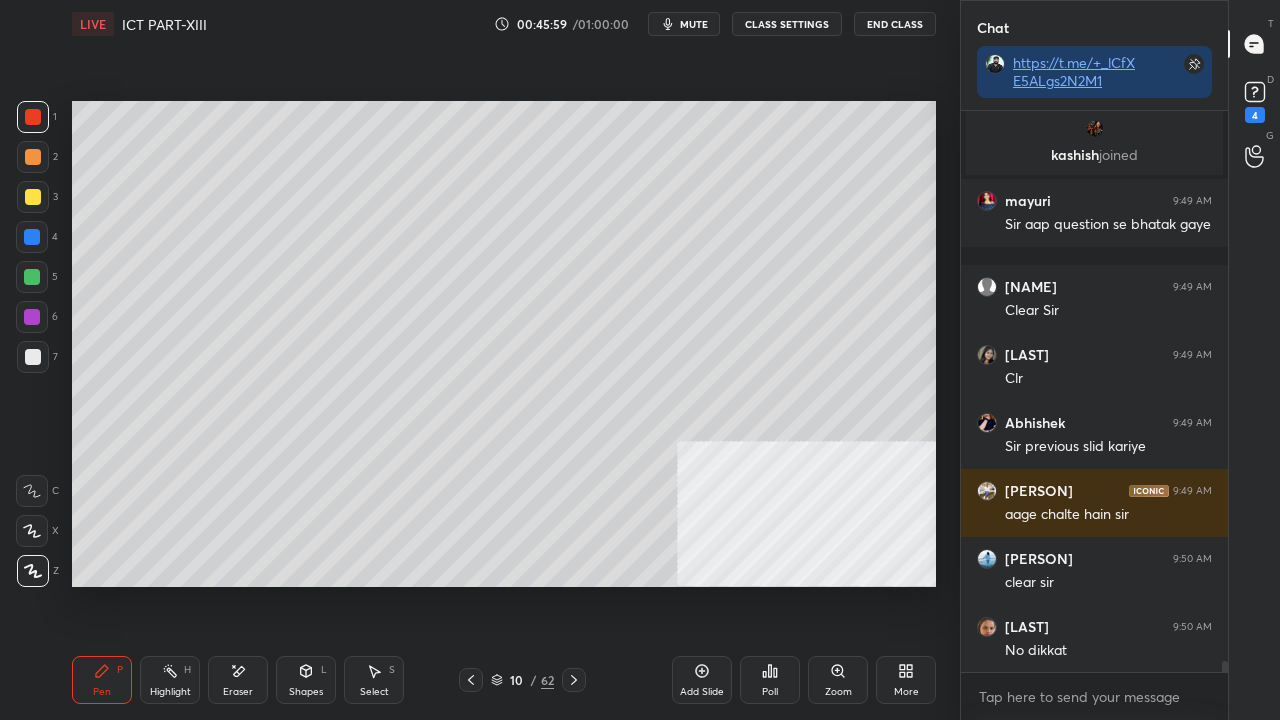 click 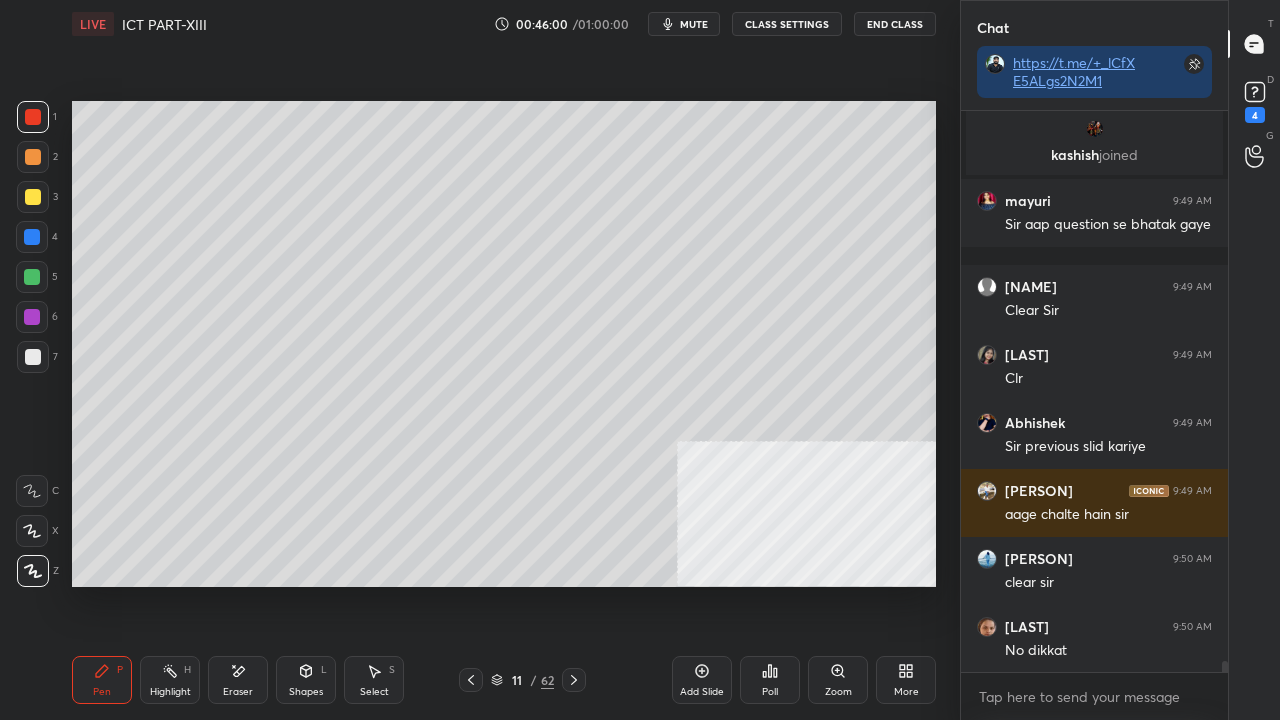 click on "11 / 62" at bounding box center (522, 680) 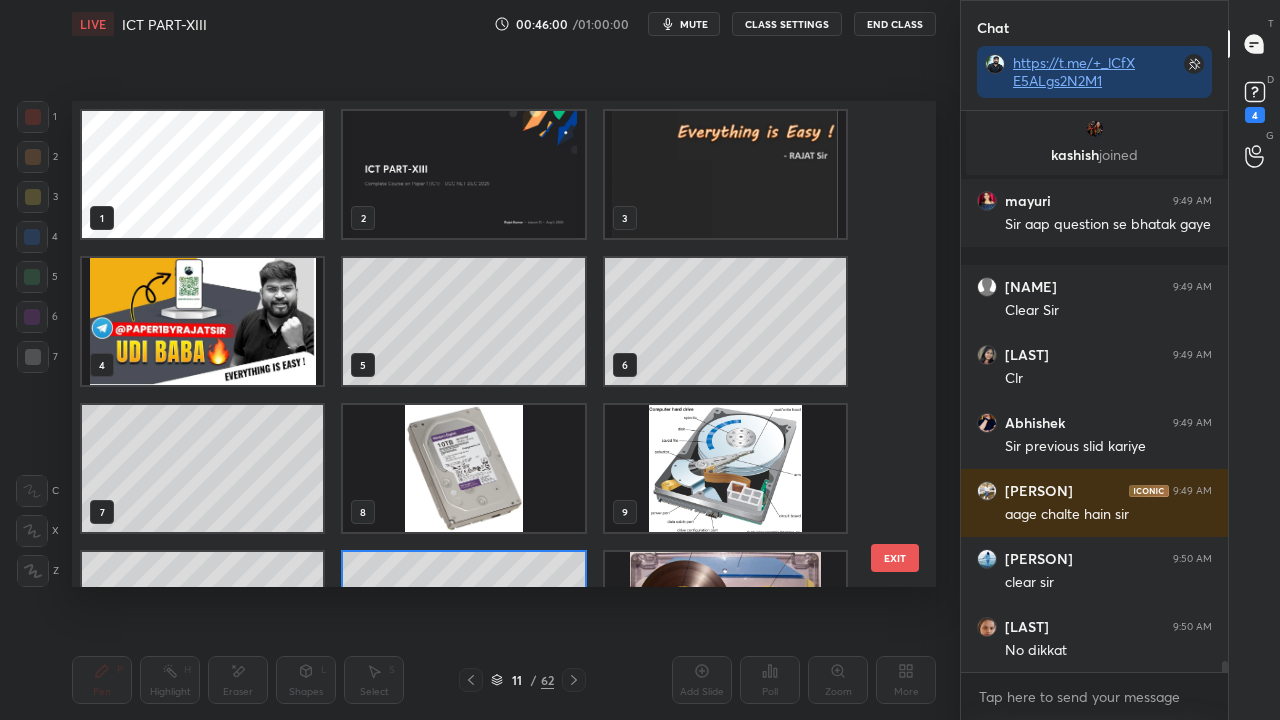 scroll, scrollTop: 102, scrollLeft: 0, axis: vertical 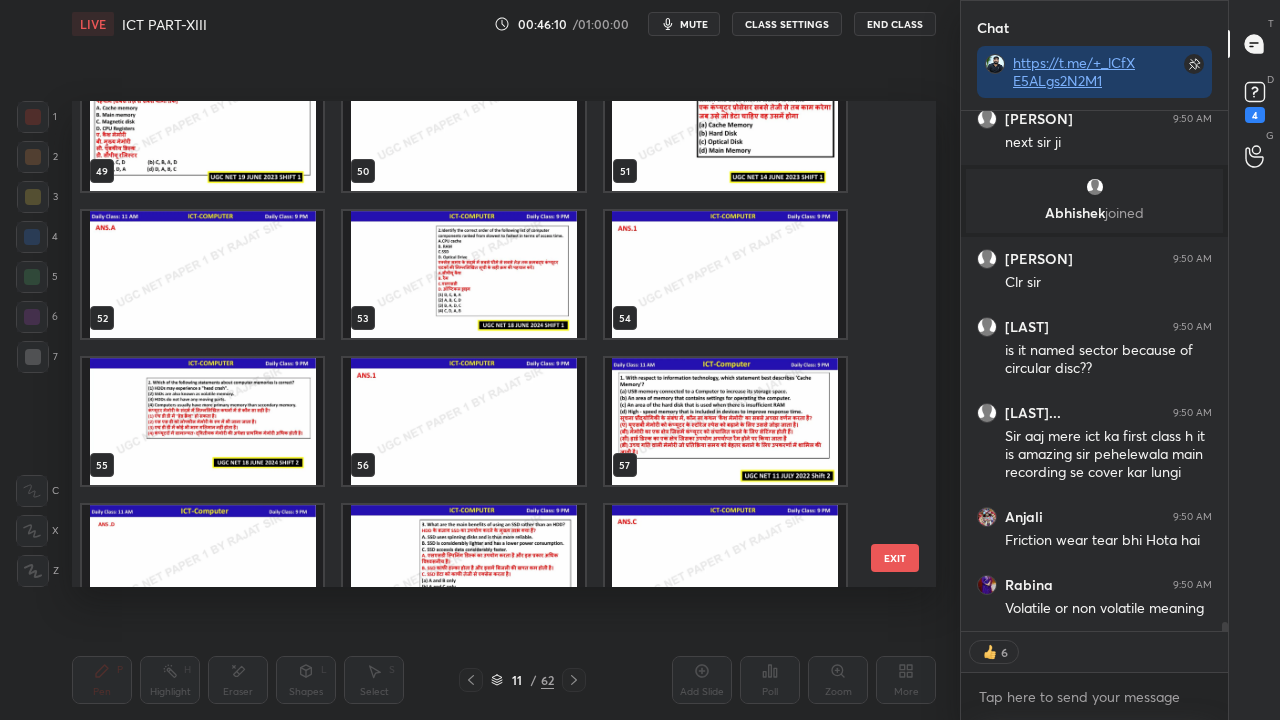 drag, startPoint x: 887, startPoint y: 559, endPoint x: 869, endPoint y: 544, distance: 23.43075 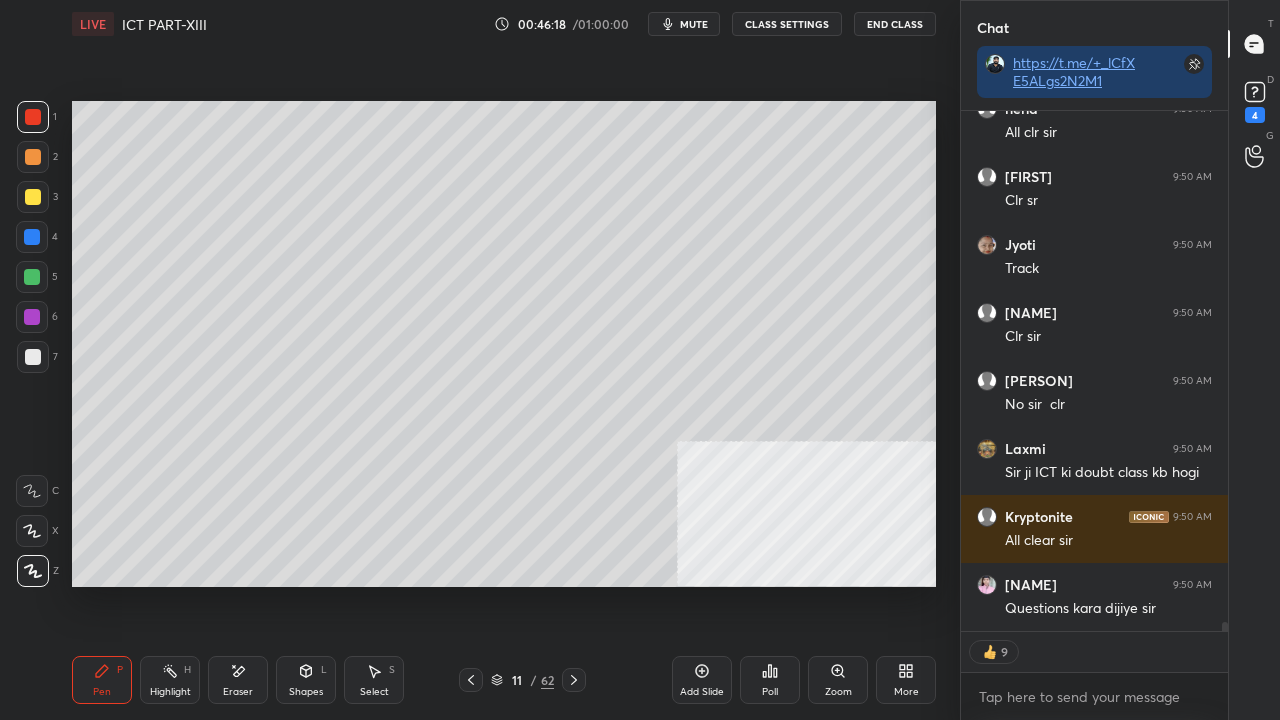 click 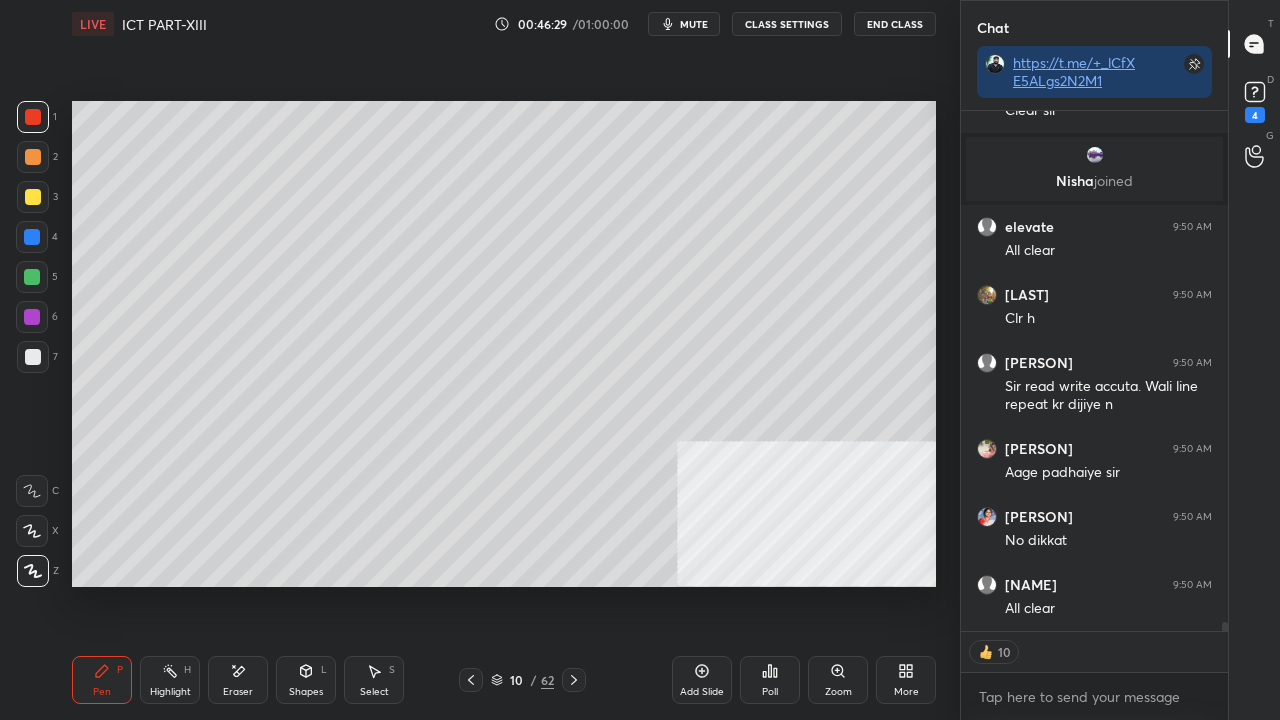 click at bounding box center (32, 237) 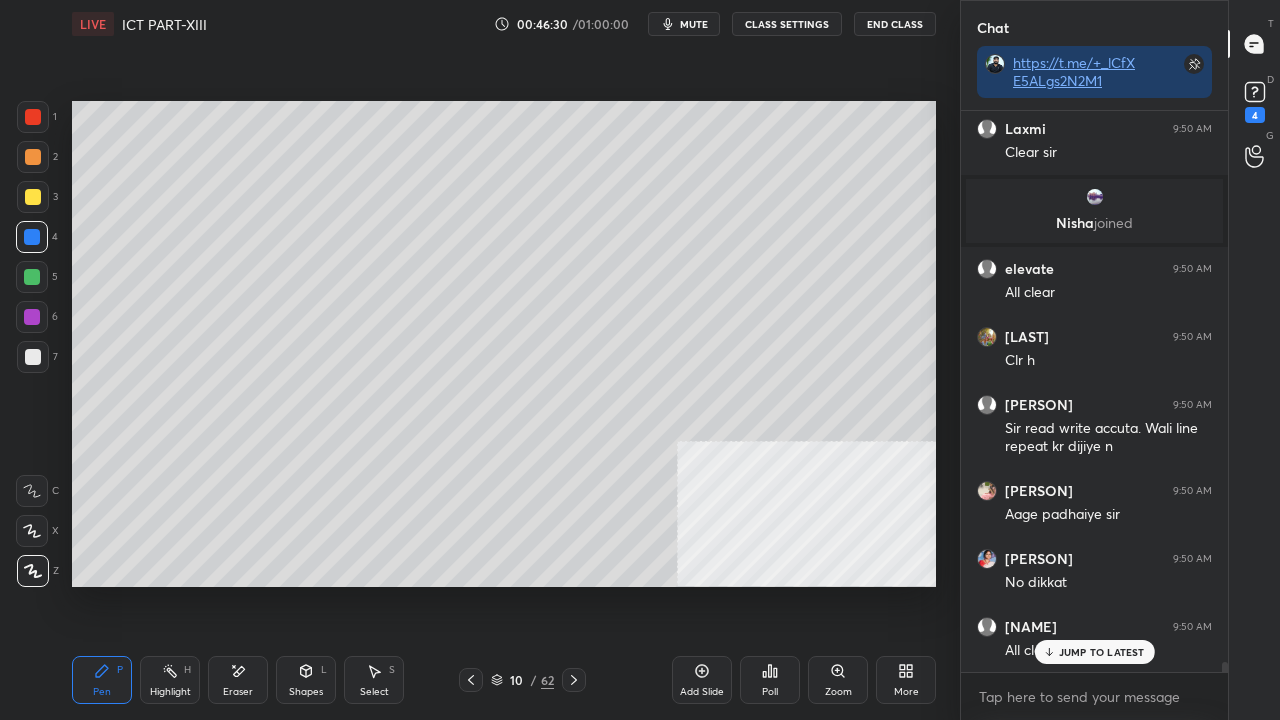 click at bounding box center (32, 237) 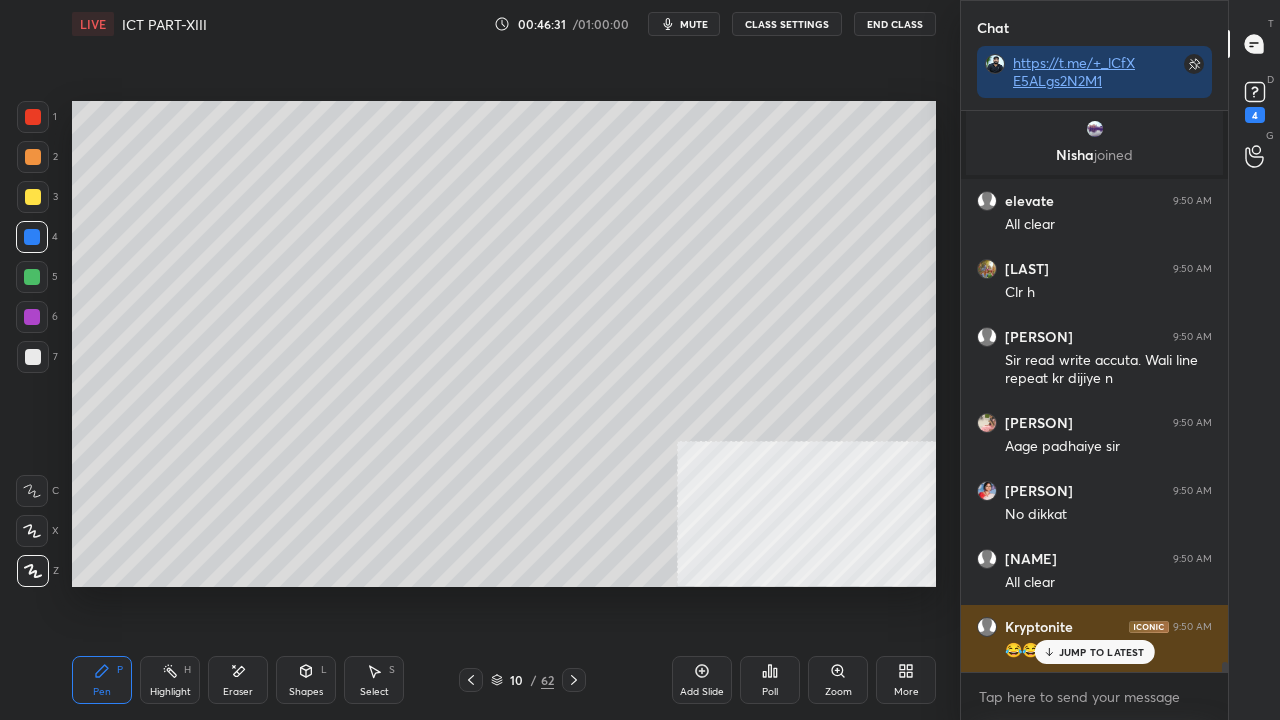 click on "JUMP TO LATEST" at bounding box center (1102, 652) 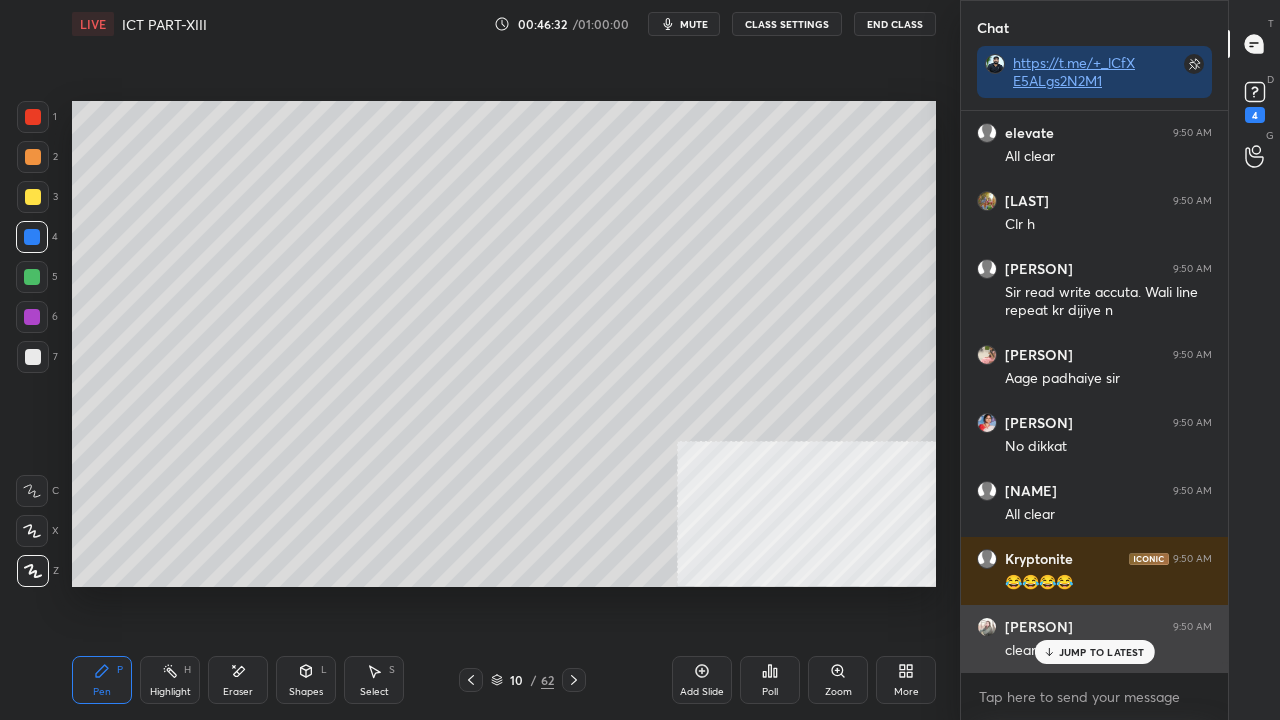 drag, startPoint x: 1070, startPoint y: 654, endPoint x: 1046, endPoint y: 639, distance: 28.301943 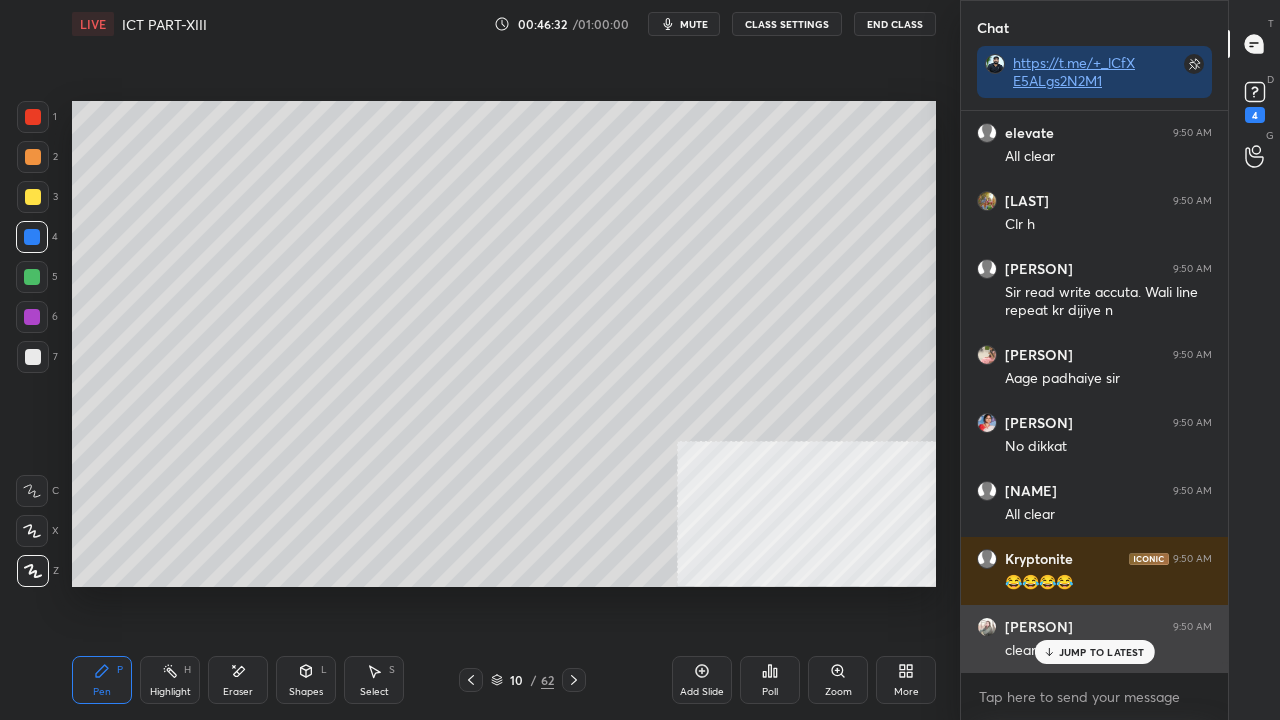 click on "JUMP TO LATEST" at bounding box center [1102, 652] 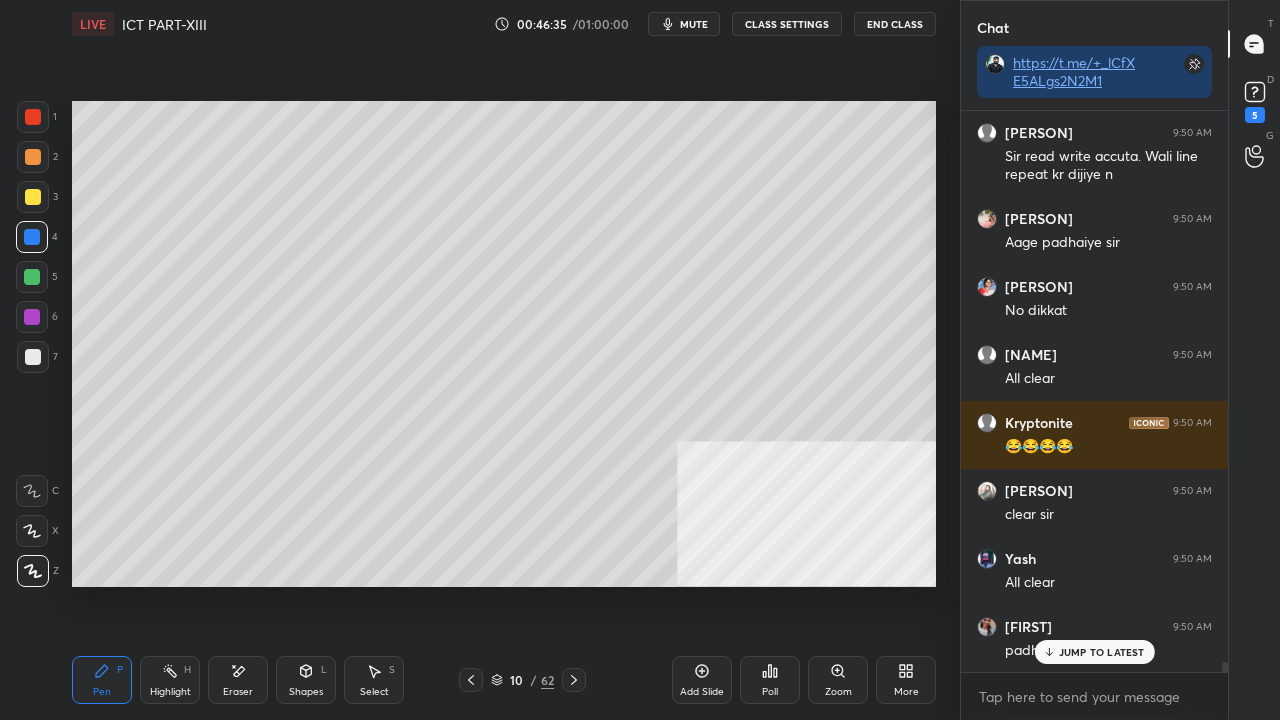 click 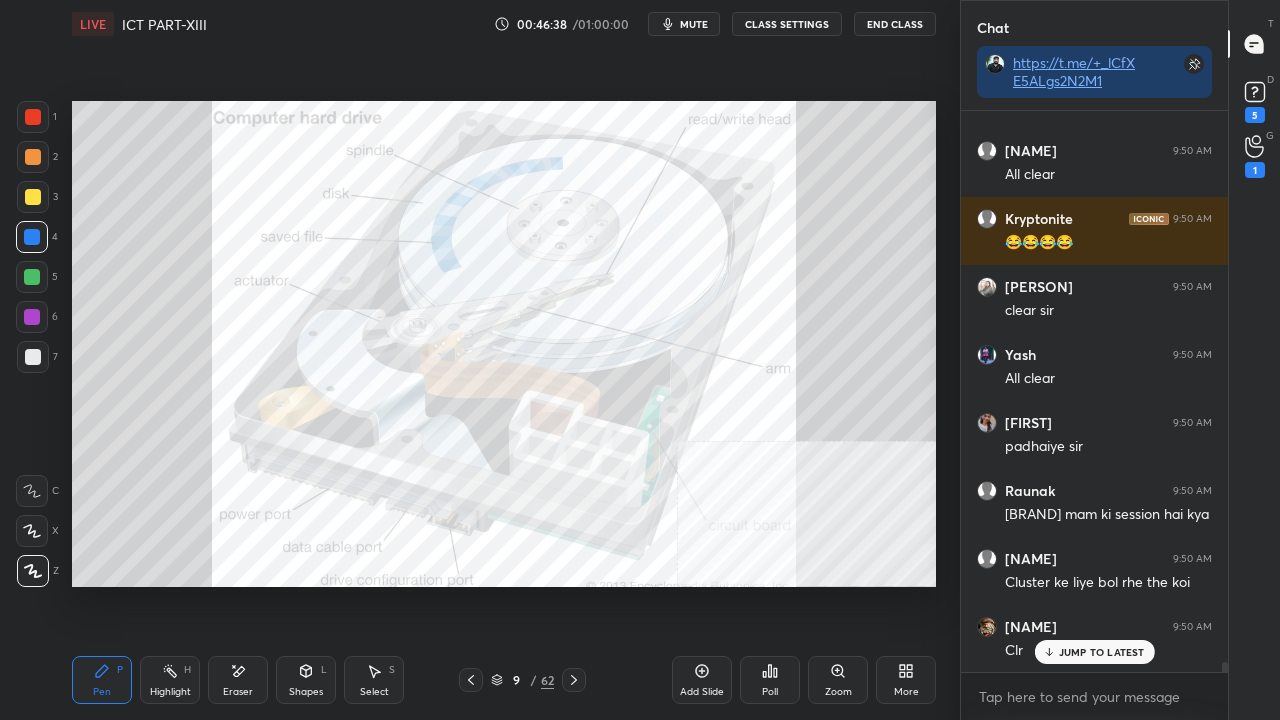 click at bounding box center [471, 680] 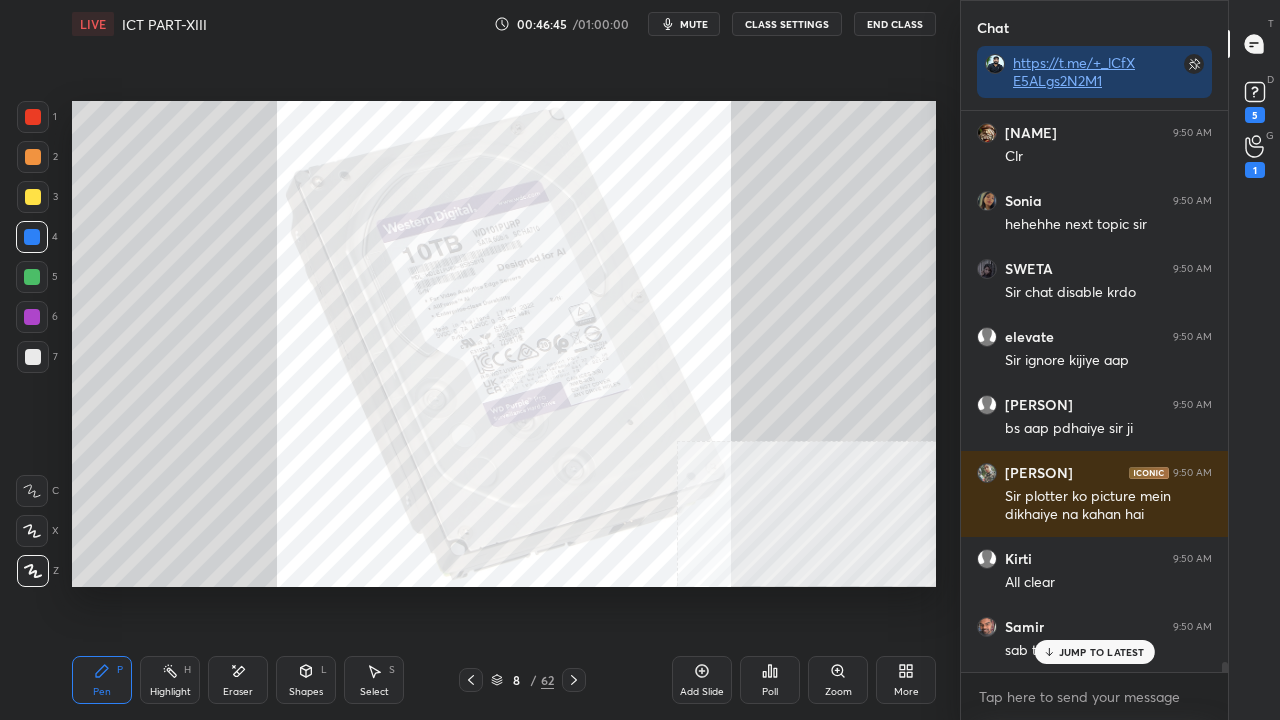 click 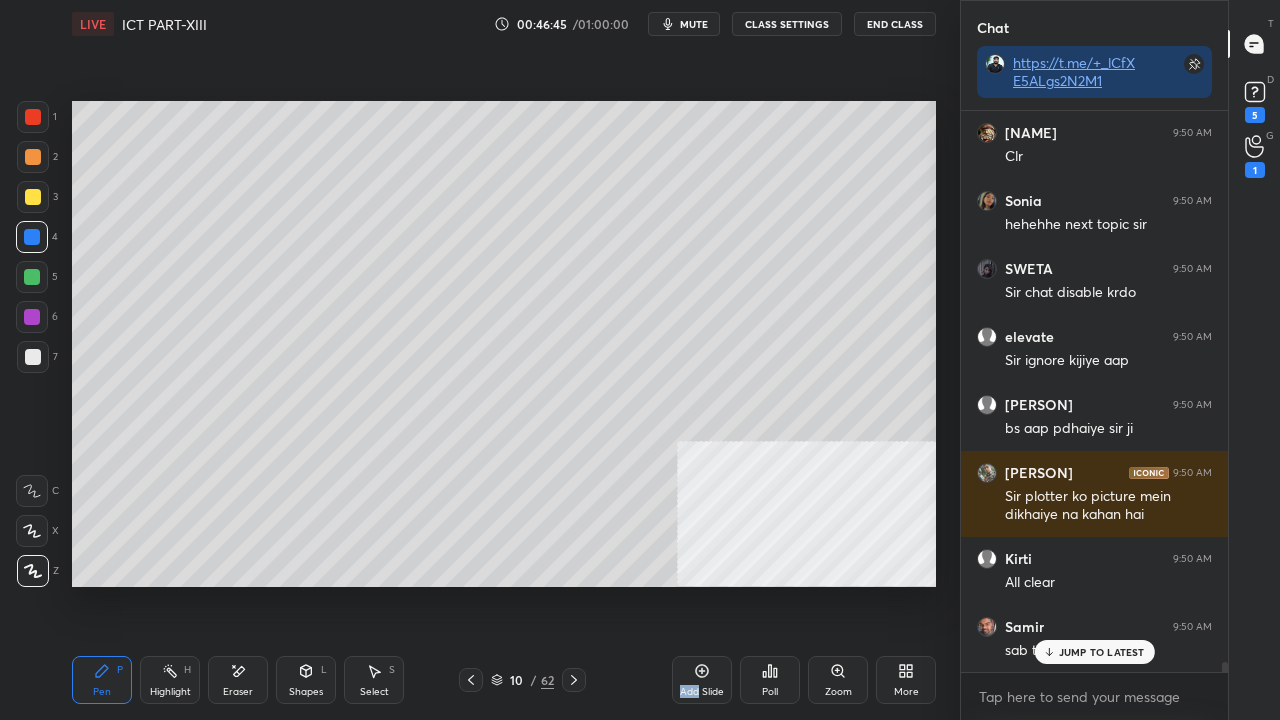 click 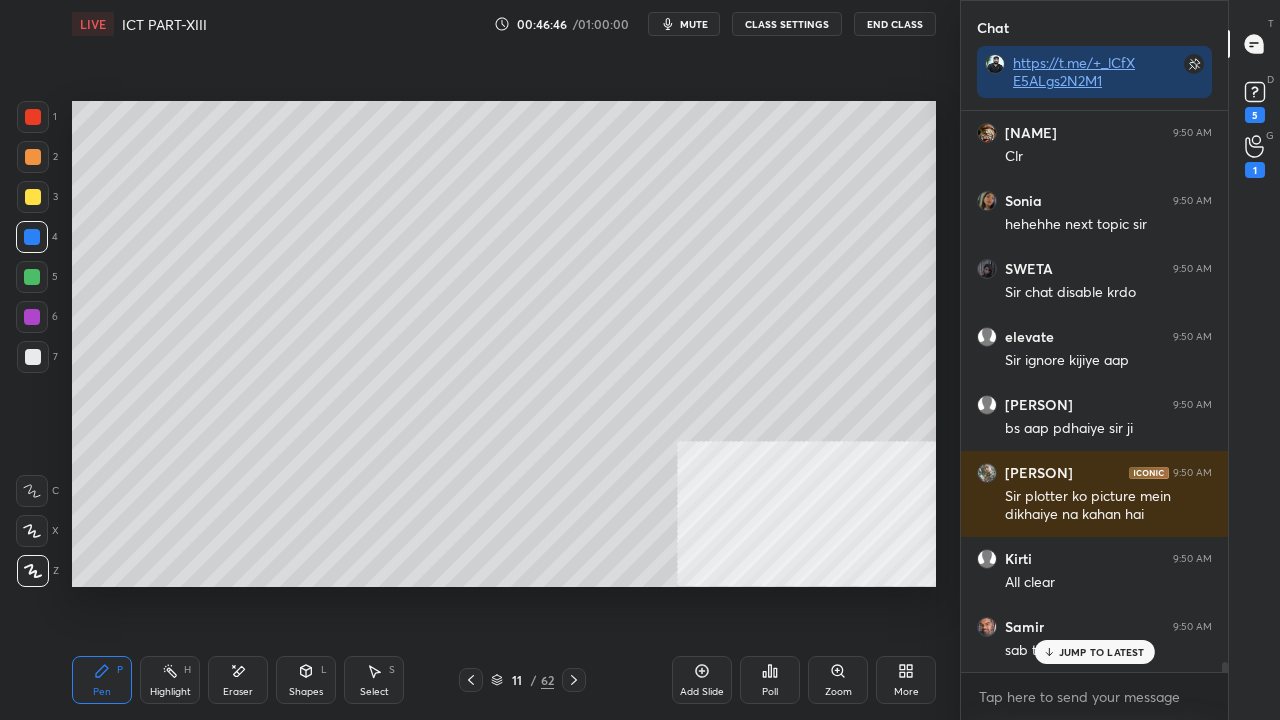 click 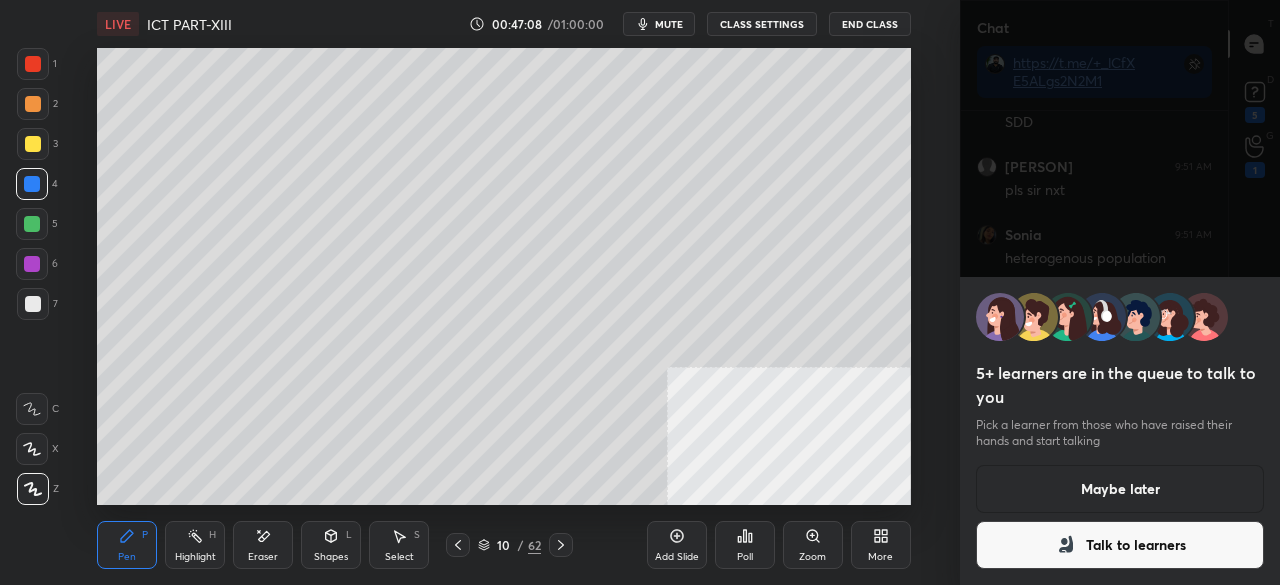 drag, startPoint x: 1041, startPoint y: 553, endPoint x: 1068, endPoint y: 458, distance: 98.762344 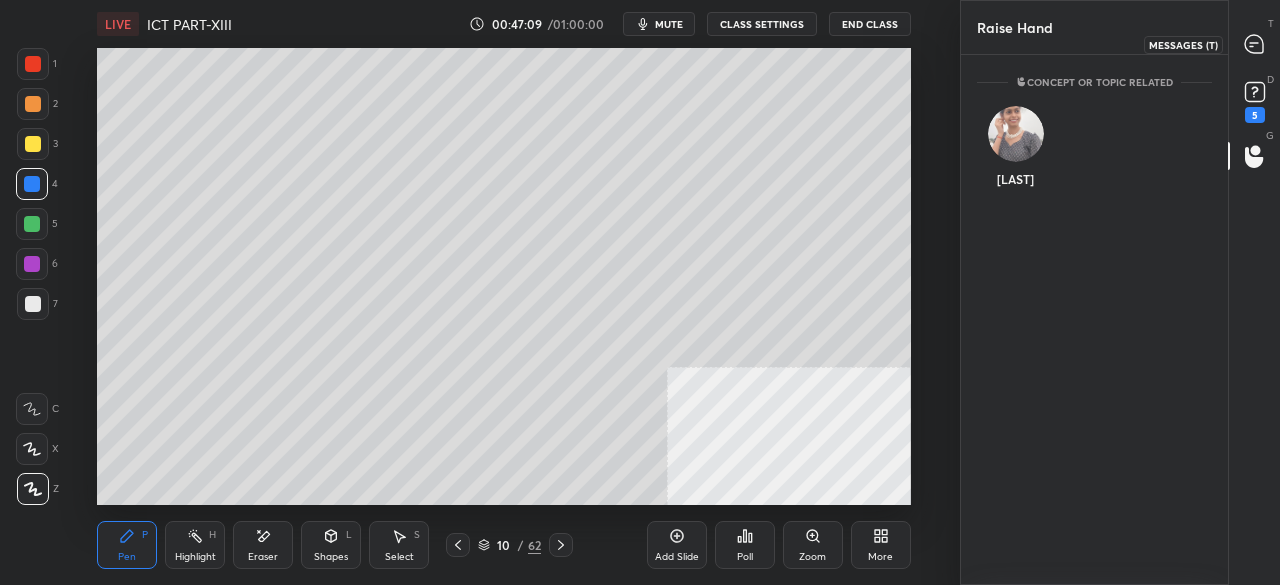 click 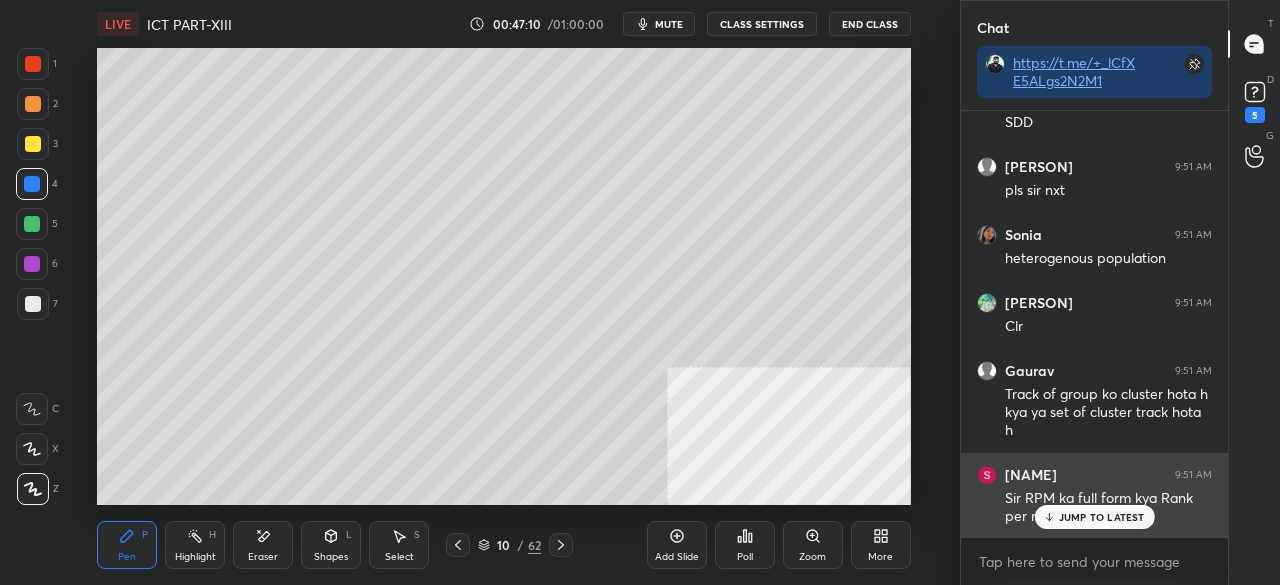click on "JUMP TO LATEST" at bounding box center [1102, 517] 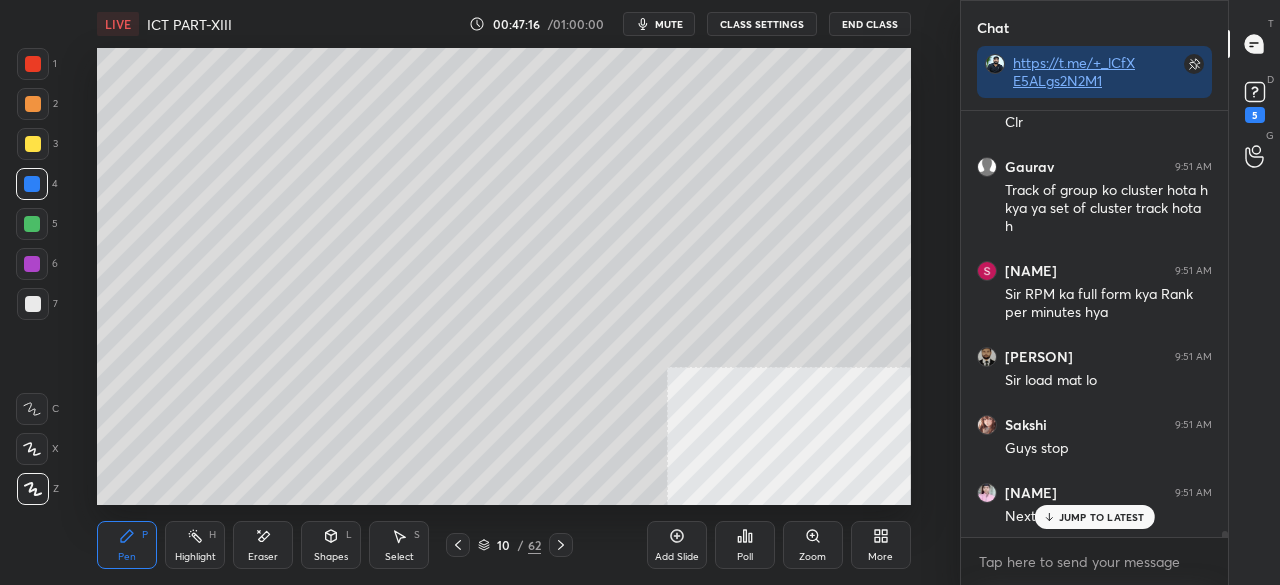click on "JUMP TO LATEST" at bounding box center [1102, 517] 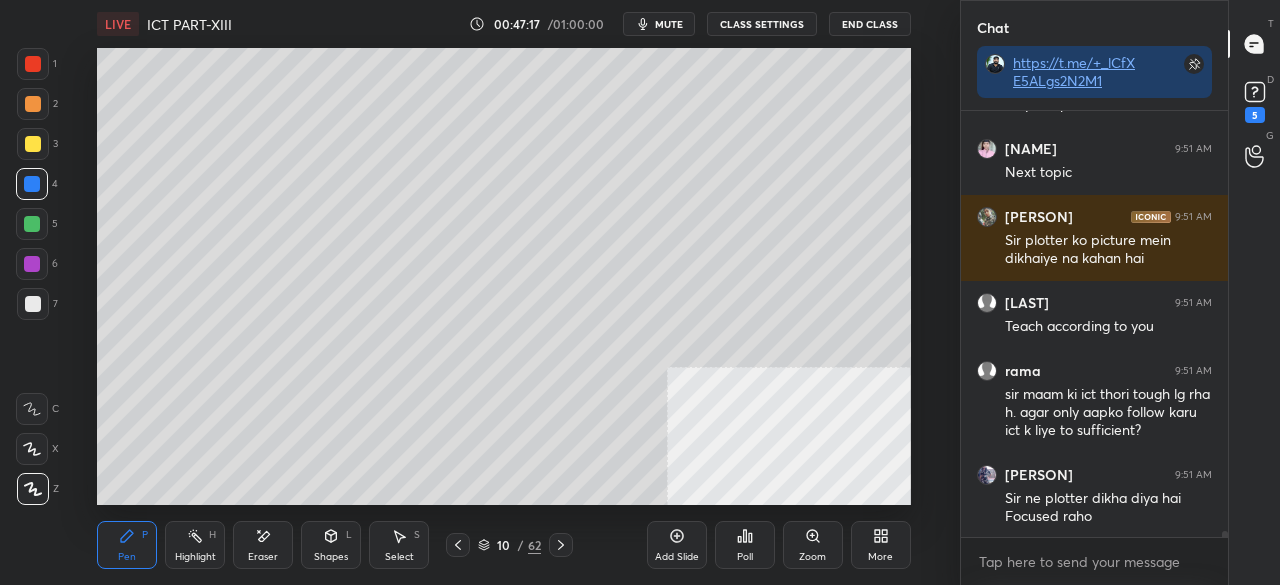 click 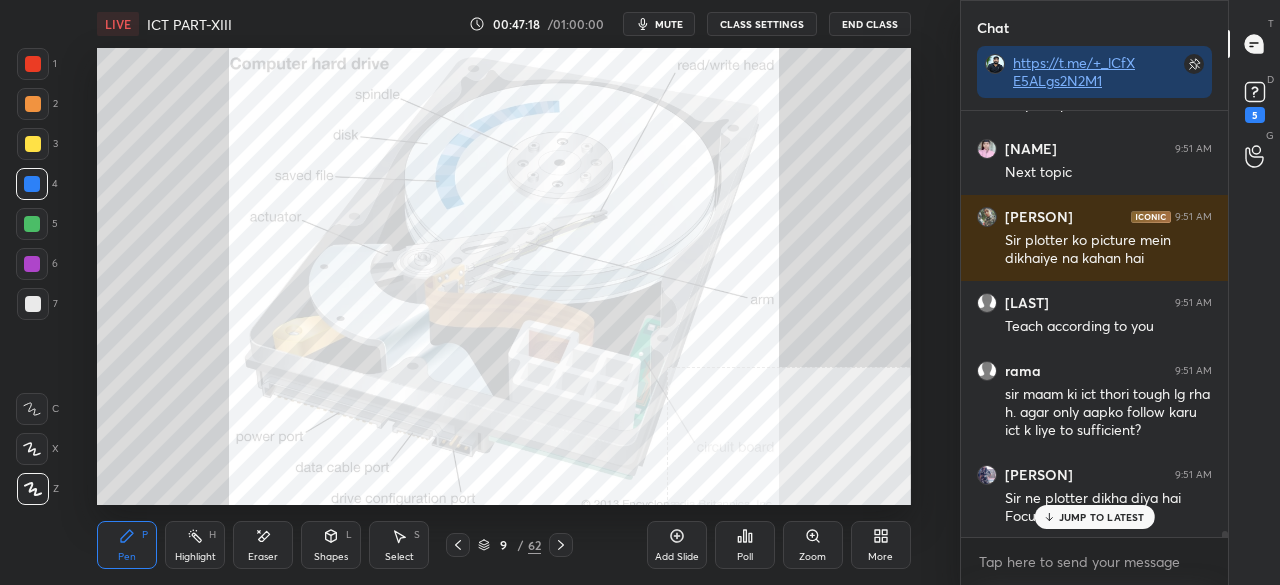 click at bounding box center [561, 545] 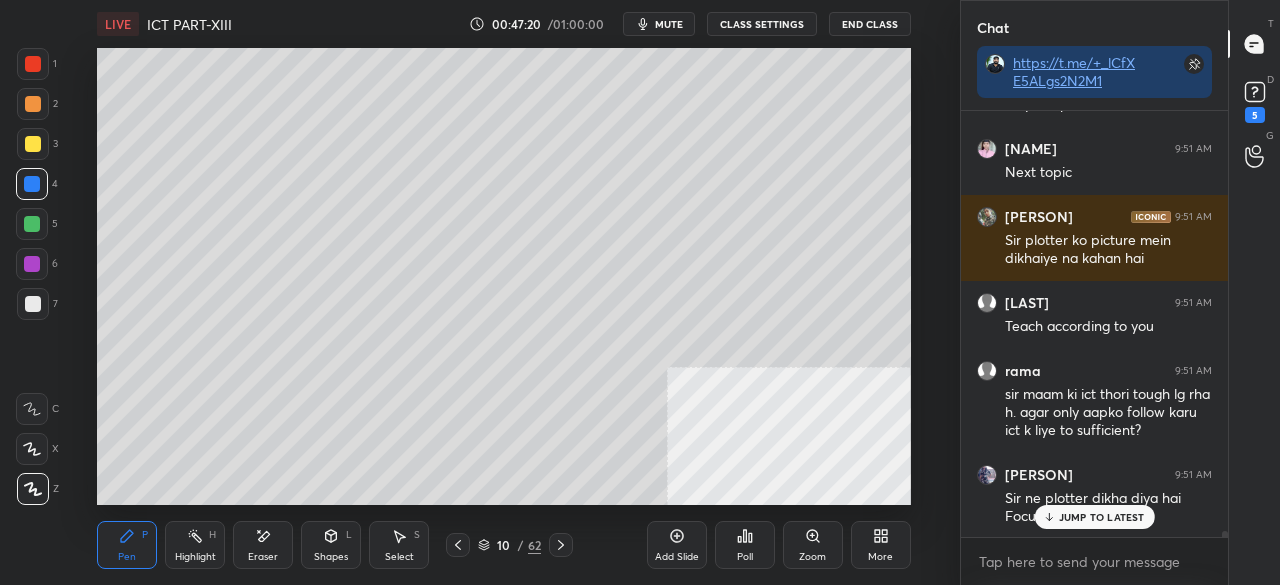 click 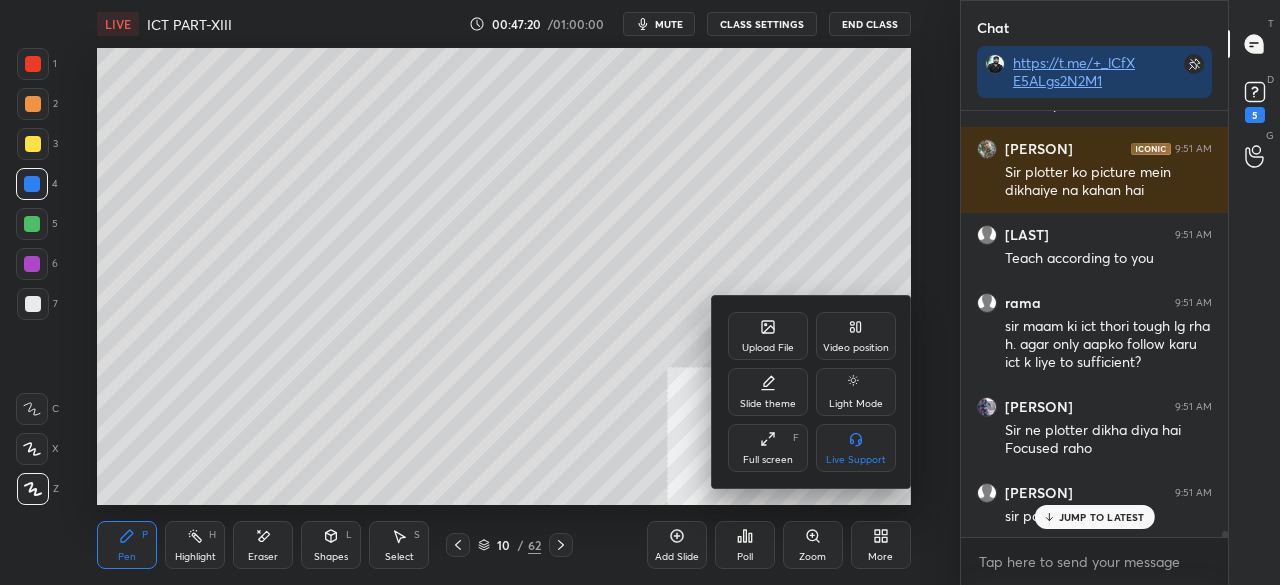 click on "Full screen" at bounding box center [768, 460] 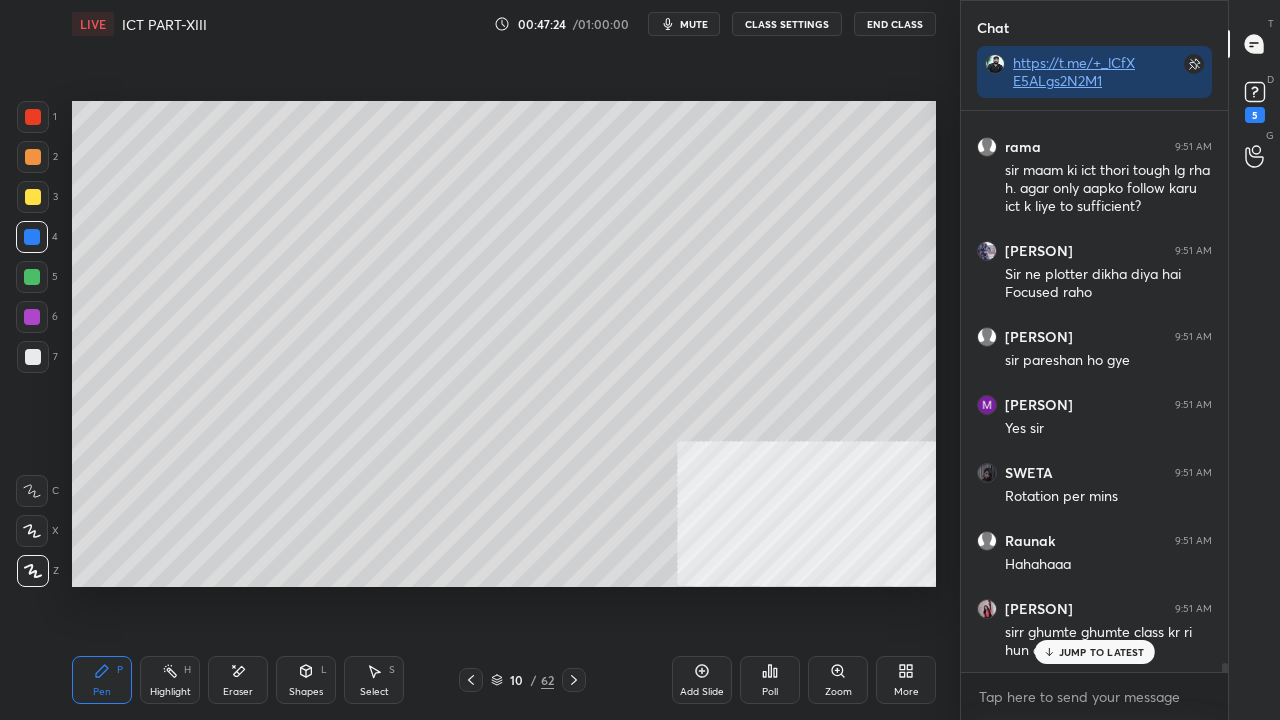 click at bounding box center (33, 197) 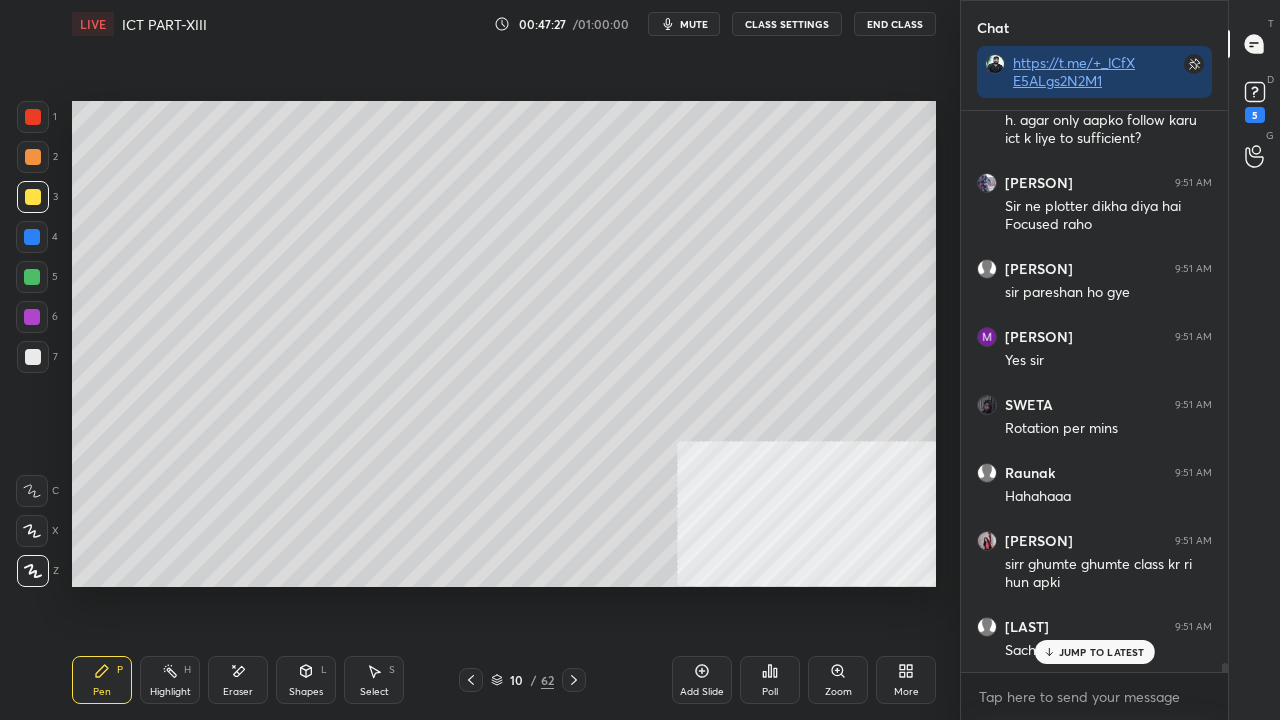 click at bounding box center (33, 357) 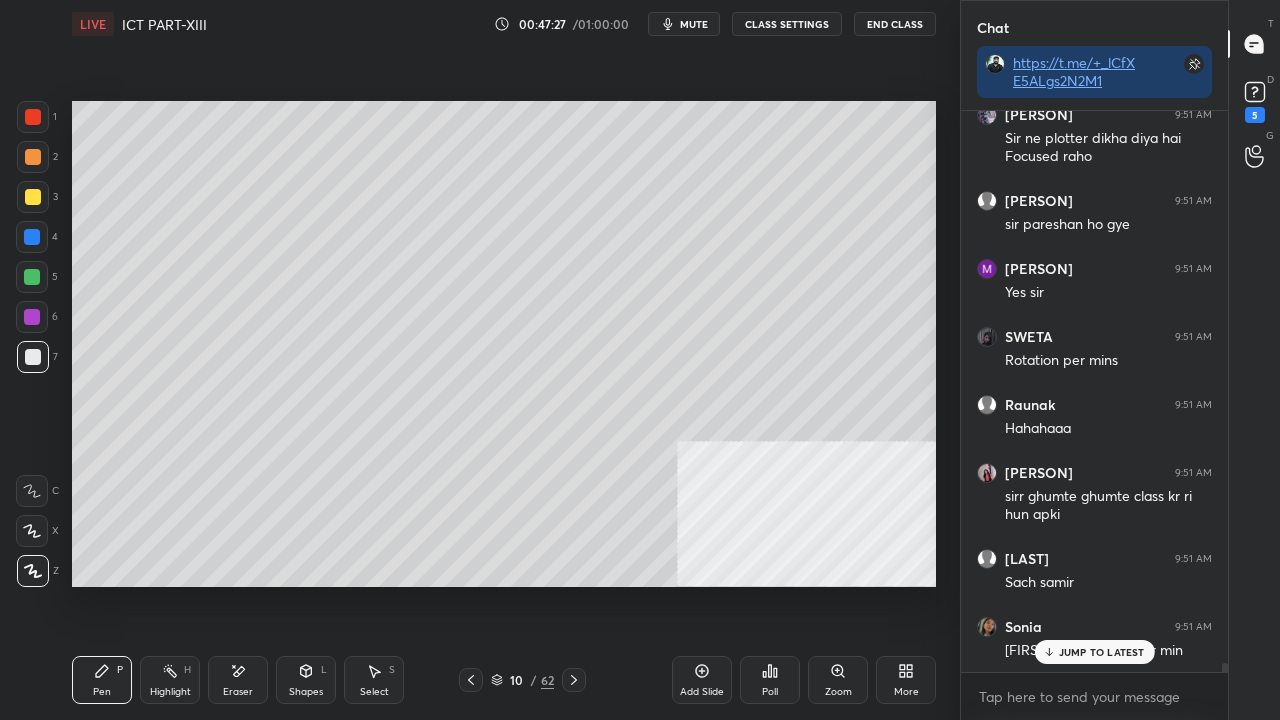 click at bounding box center (32, 237) 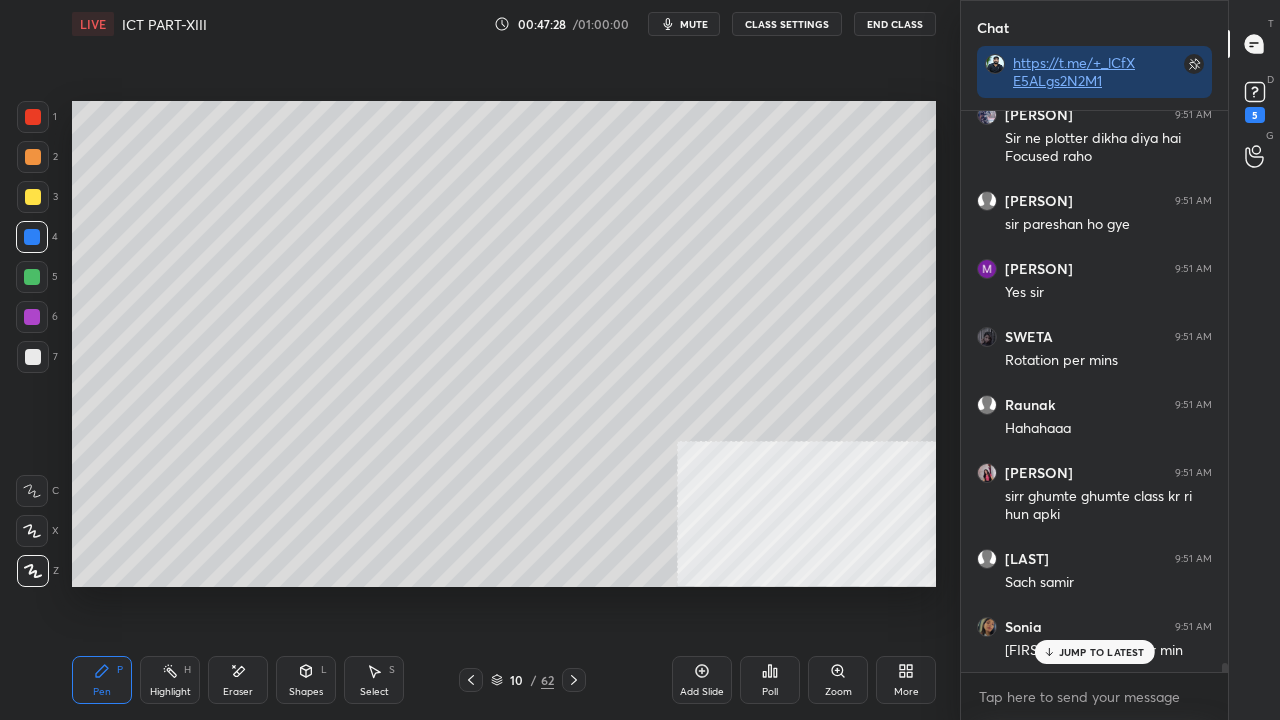 click at bounding box center [32, 237] 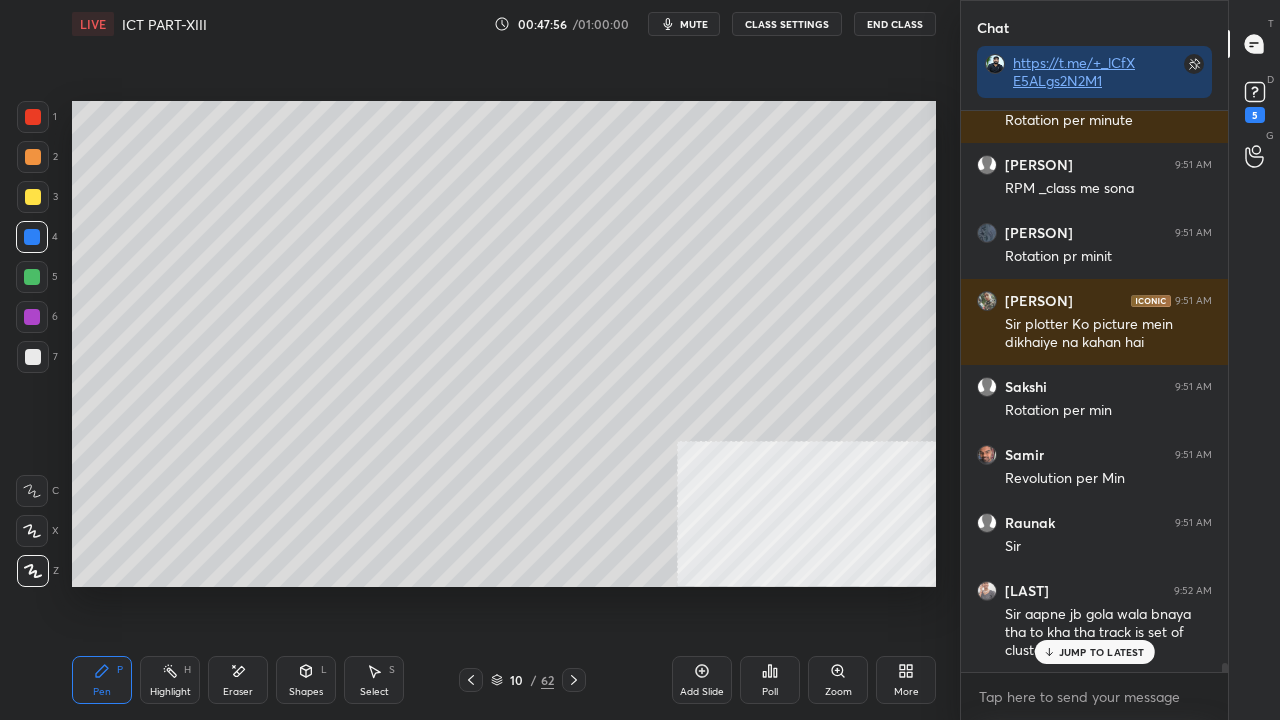 click on "JUMP TO LATEST" at bounding box center (1102, 652) 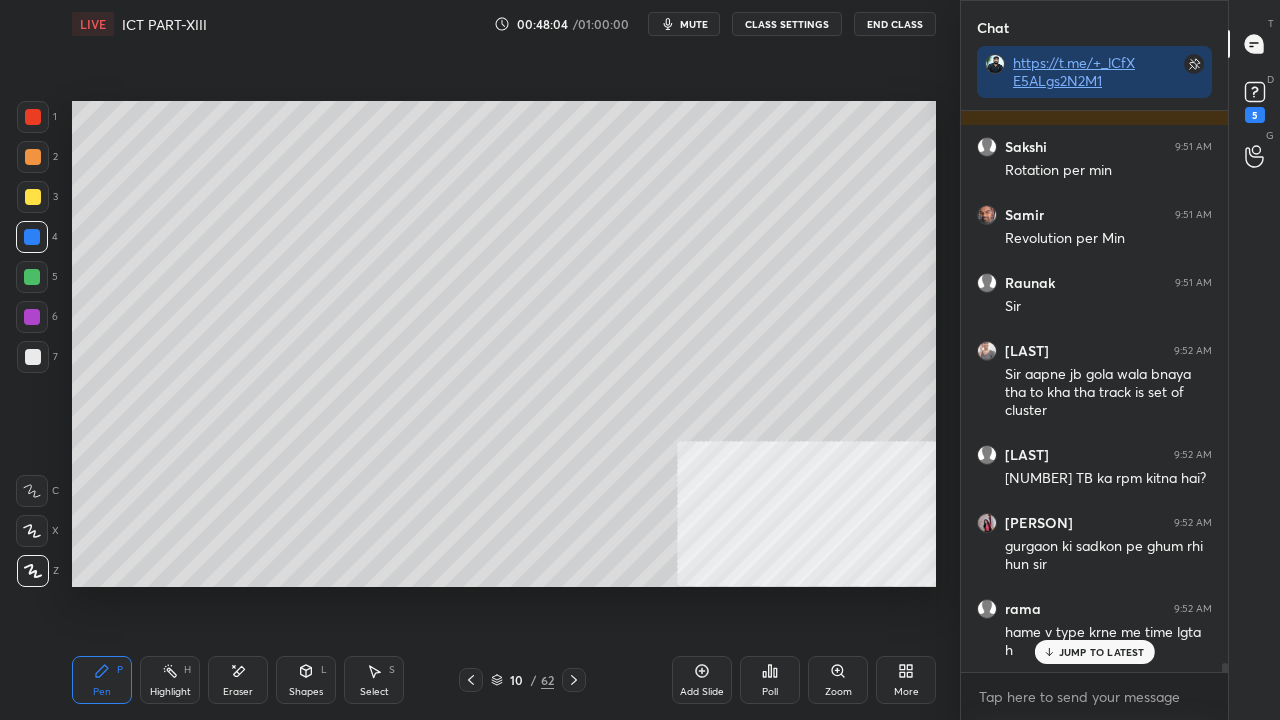 click on "JUMP TO LATEST" at bounding box center (1102, 652) 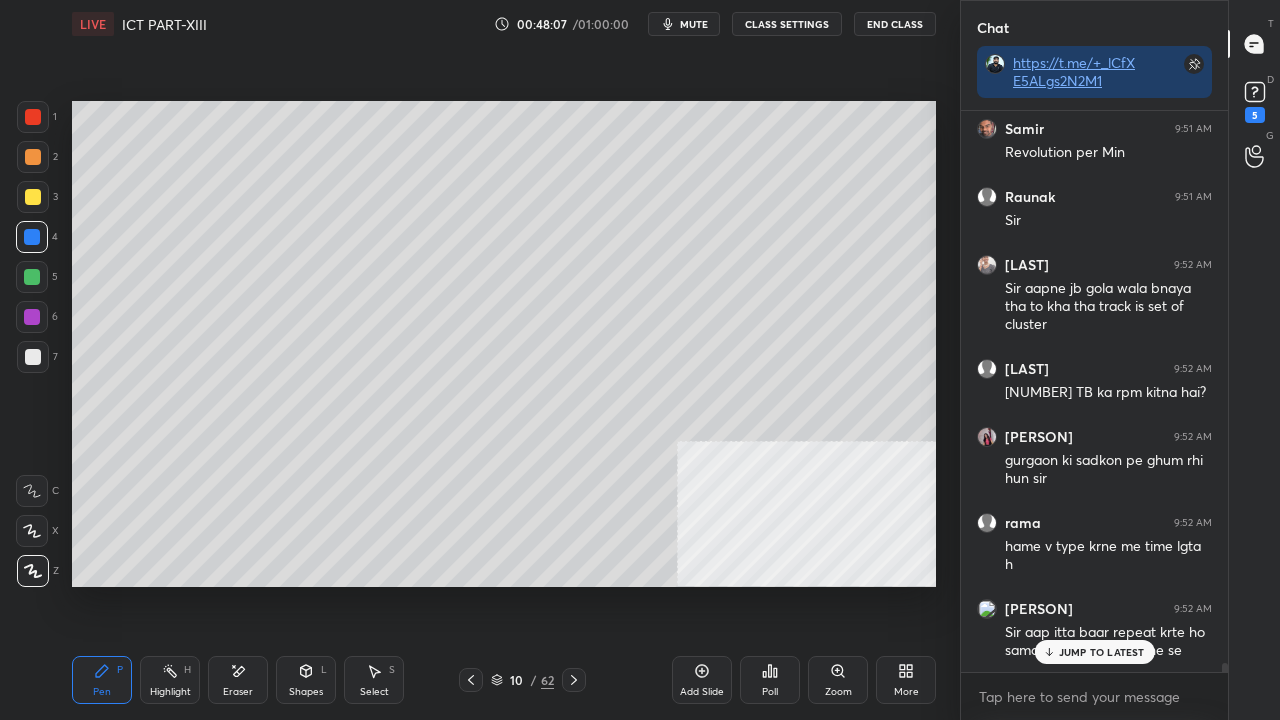 click on "JUMP TO LATEST" at bounding box center [1102, 652] 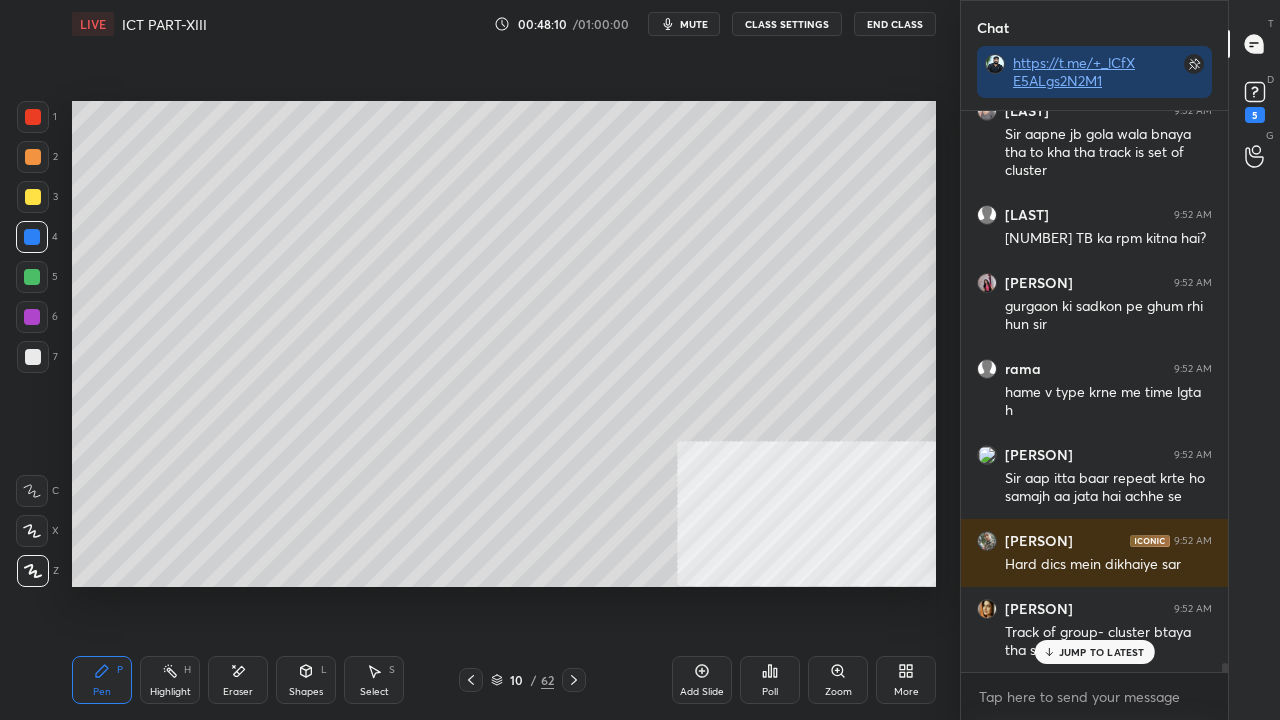 click on "JUMP TO LATEST" at bounding box center (1102, 652) 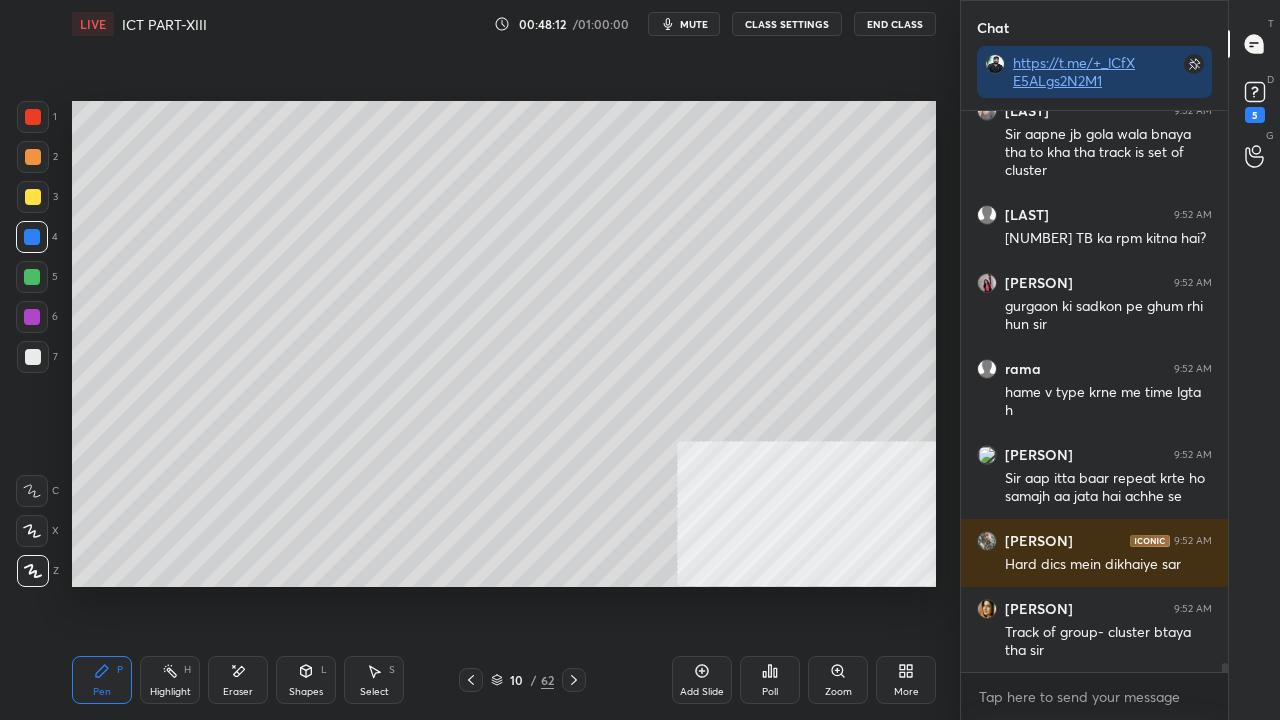 click 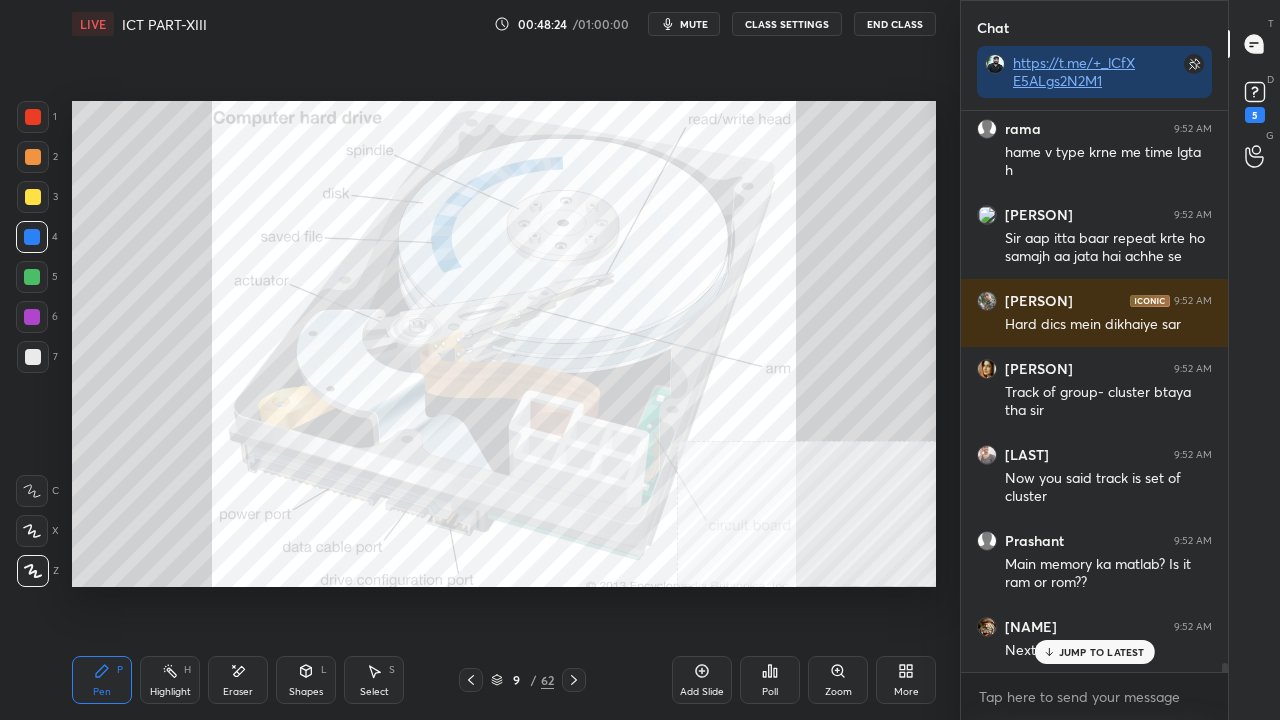 scroll, scrollTop: 35608, scrollLeft: 0, axis: vertical 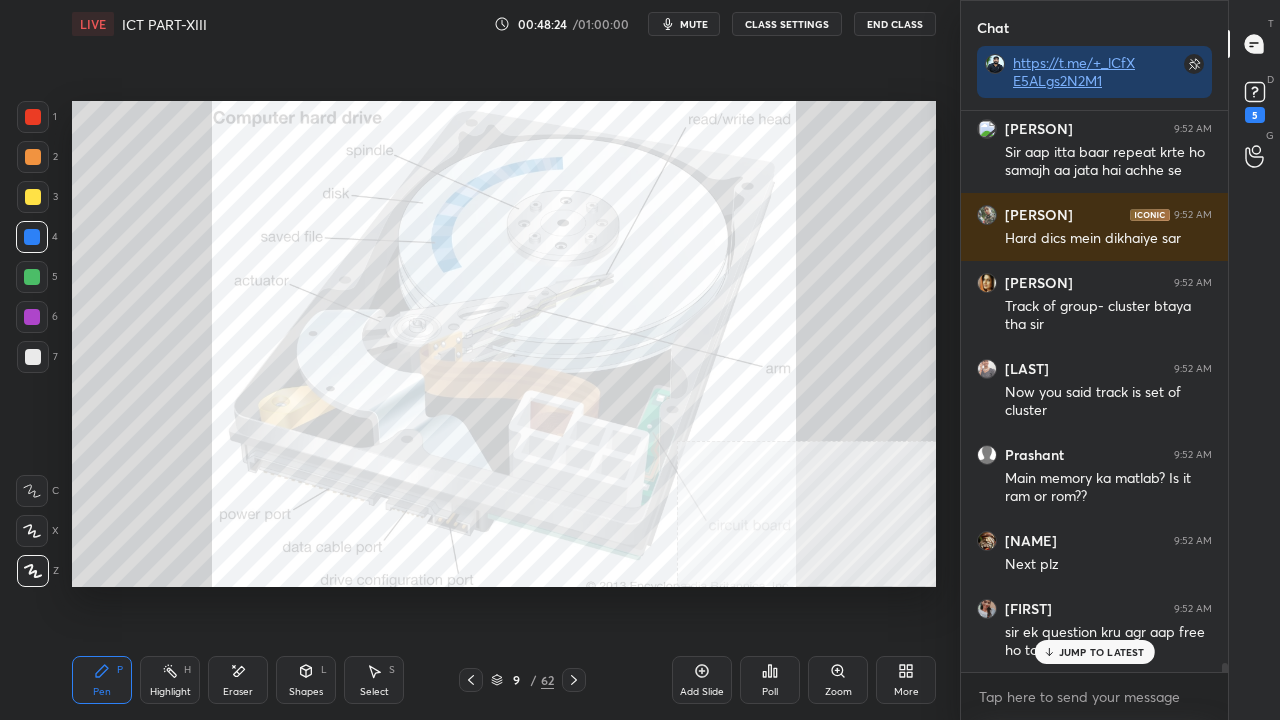 click on "JUMP TO LATEST" at bounding box center [1094, 652] 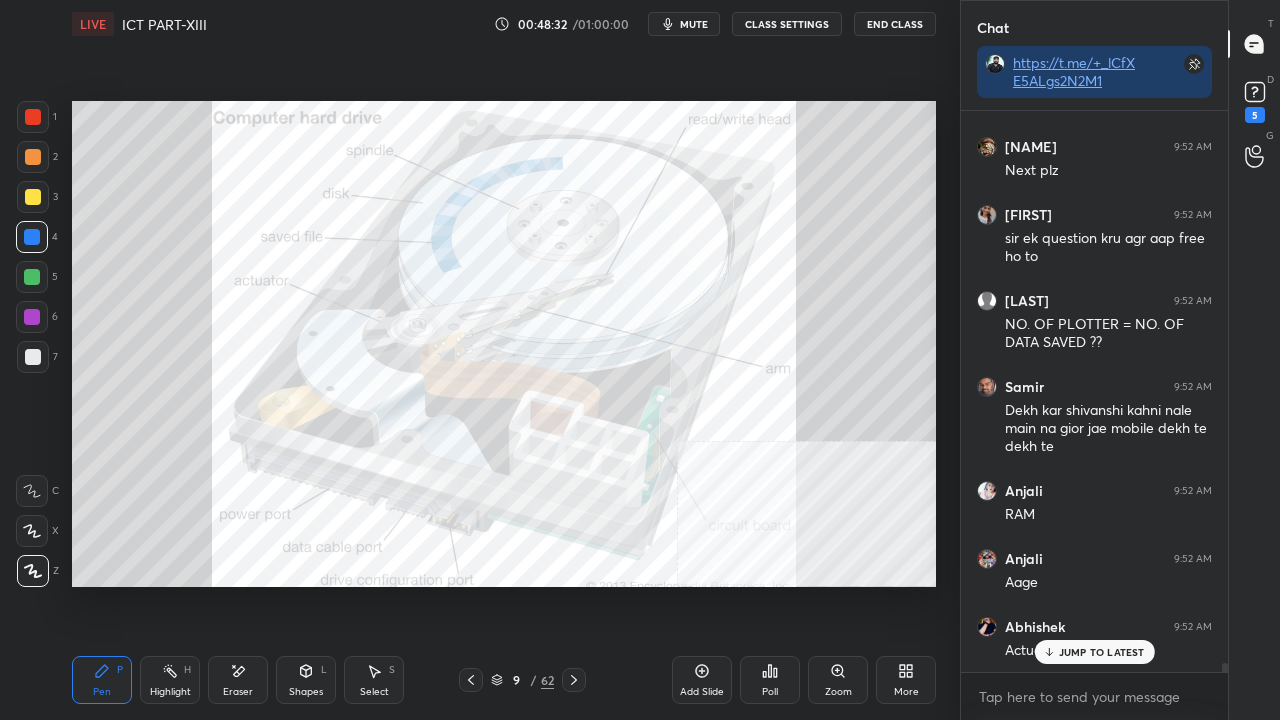 scroll, scrollTop: 36070, scrollLeft: 0, axis: vertical 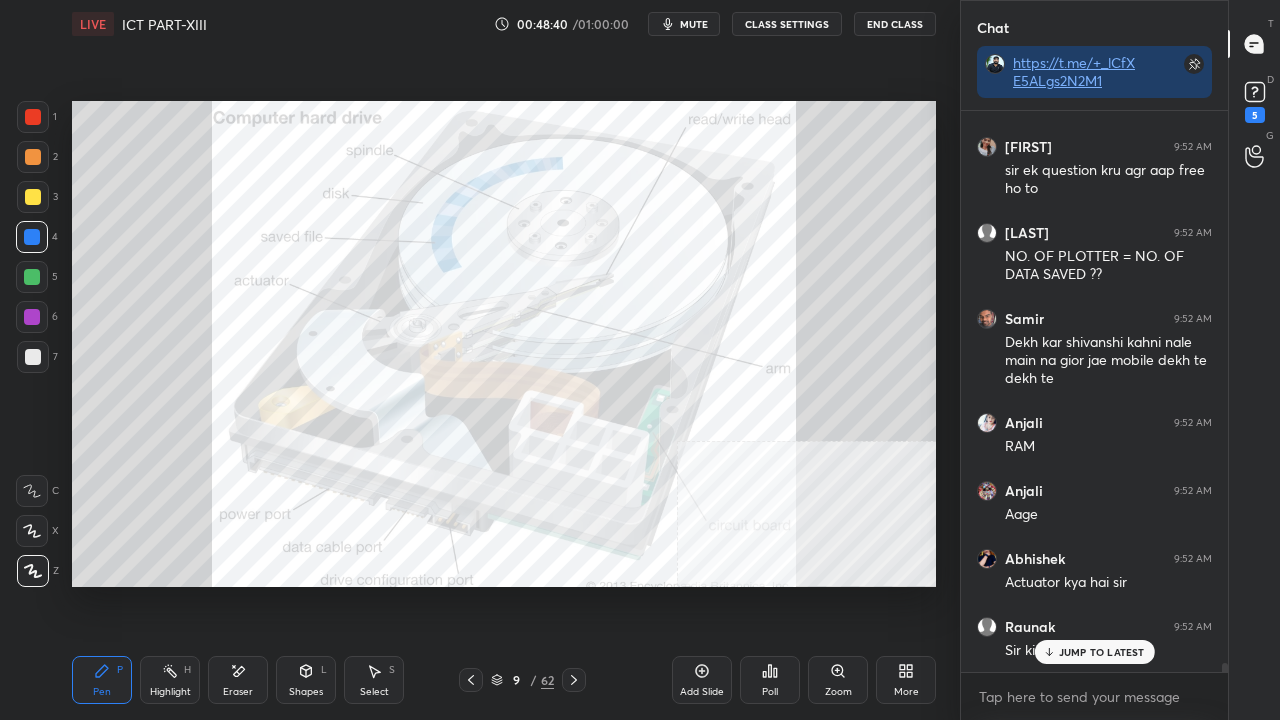 drag, startPoint x: 1071, startPoint y: 655, endPoint x: 1032, endPoint y: 645, distance: 40.261642 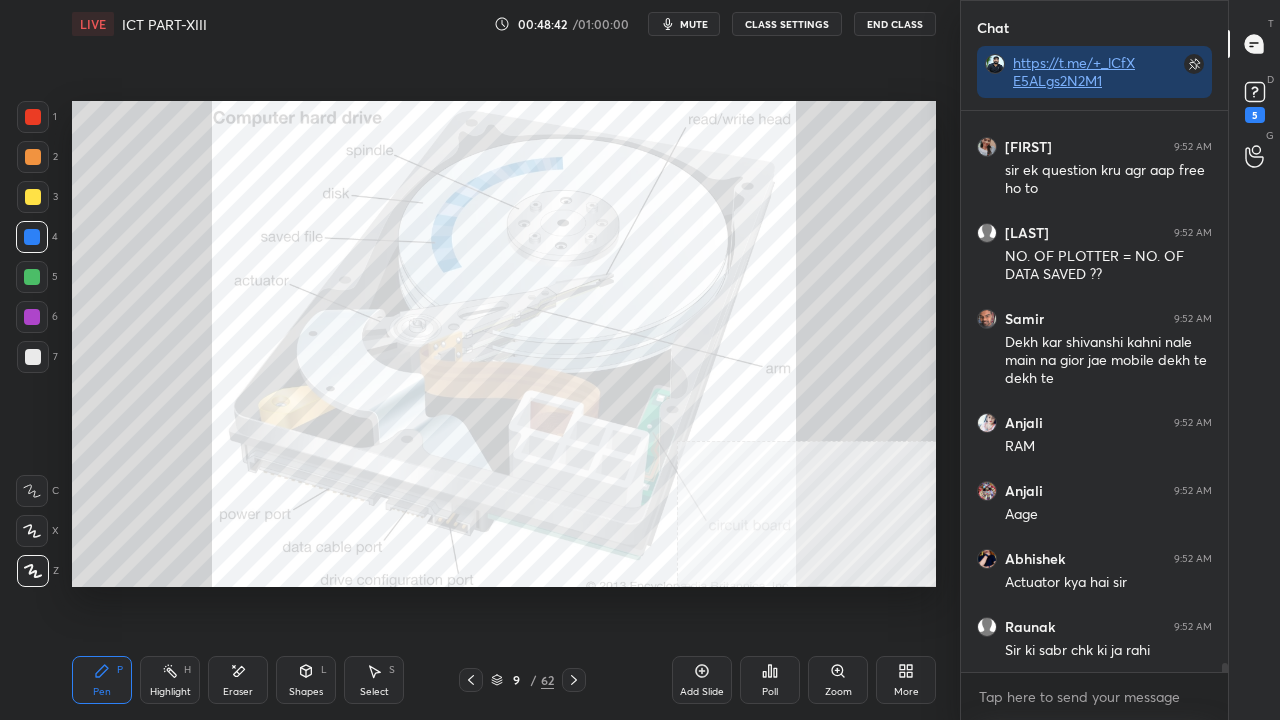 scroll, scrollTop: 36090, scrollLeft: 0, axis: vertical 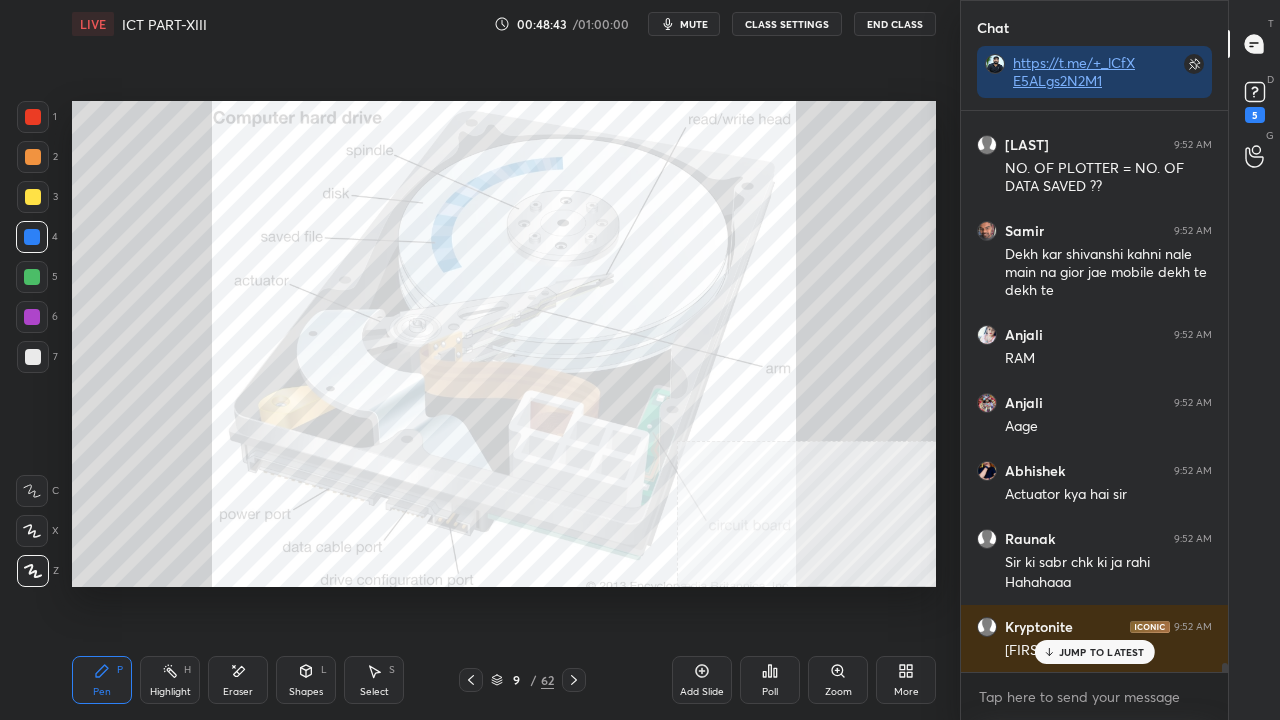 drag, startPoint x: 1059, startPoint y: 651, endPoint x: 956, endPoint y: 597, distance: 116.297035 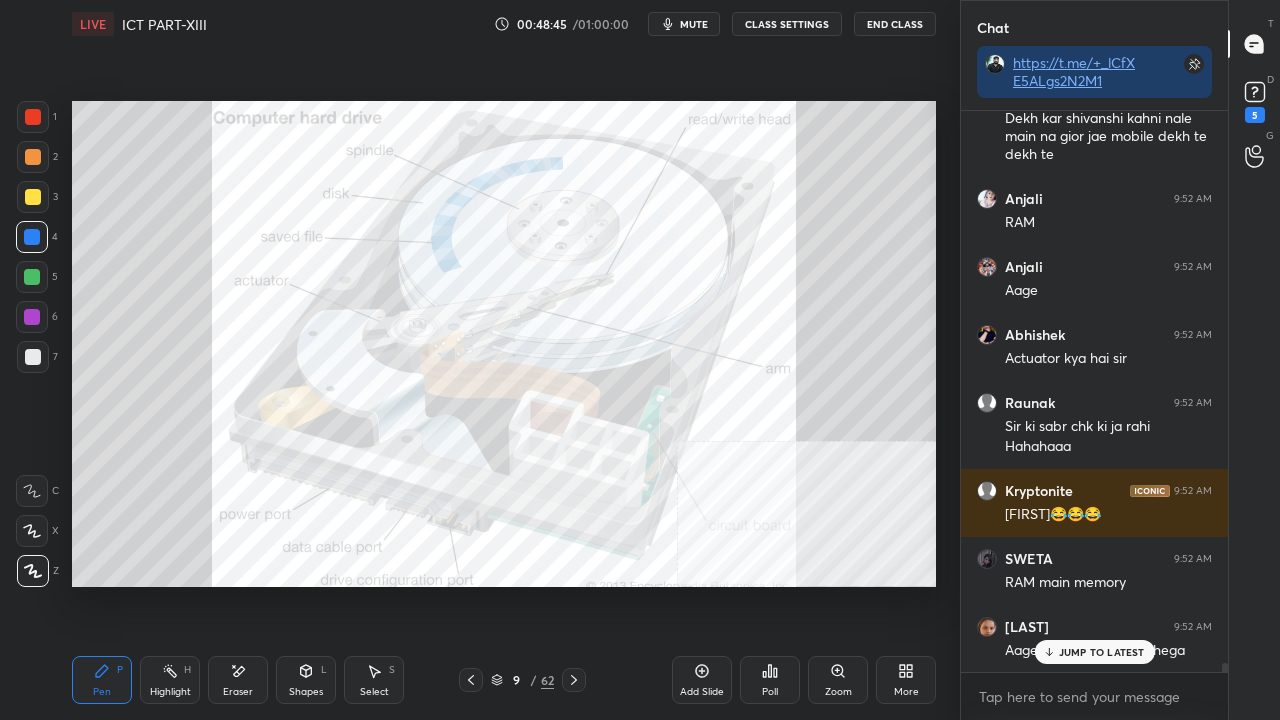 scroll, scrollTop: 36466, scrollLeft: 0, axis: vertical 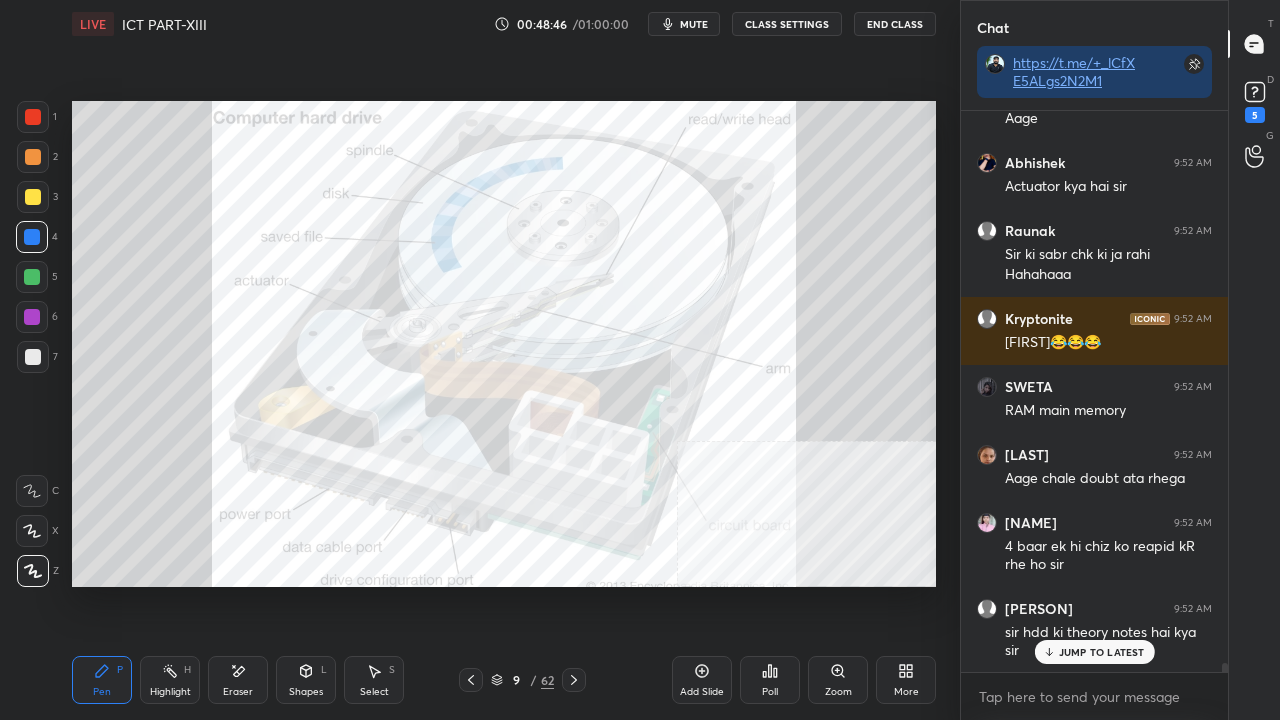 click on "JUMP TO LATEST" at bounding box center (1102, 652) 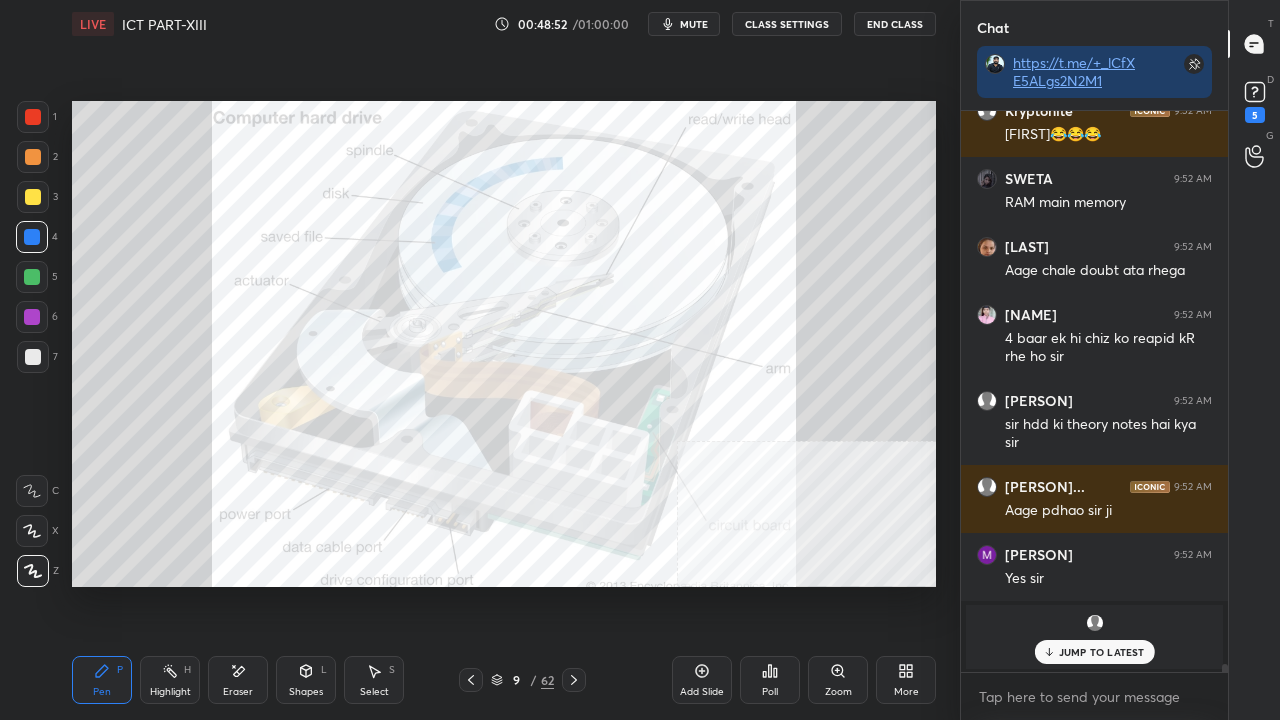scroll, scrollTop: 36742, scrollLeft: 0, axis: vertical 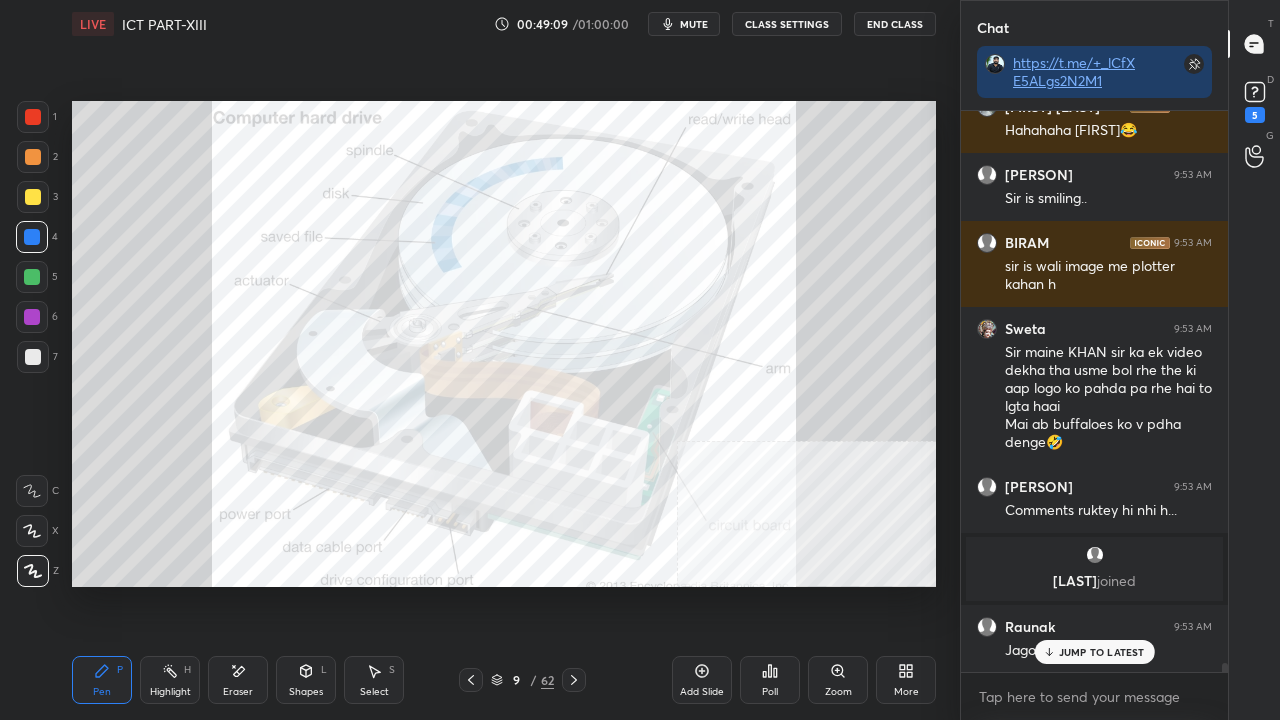 drag, startPoint x: 236, startPoint y: 677, endPoint x: 270, endPoint y: 599, distance: 85.08819 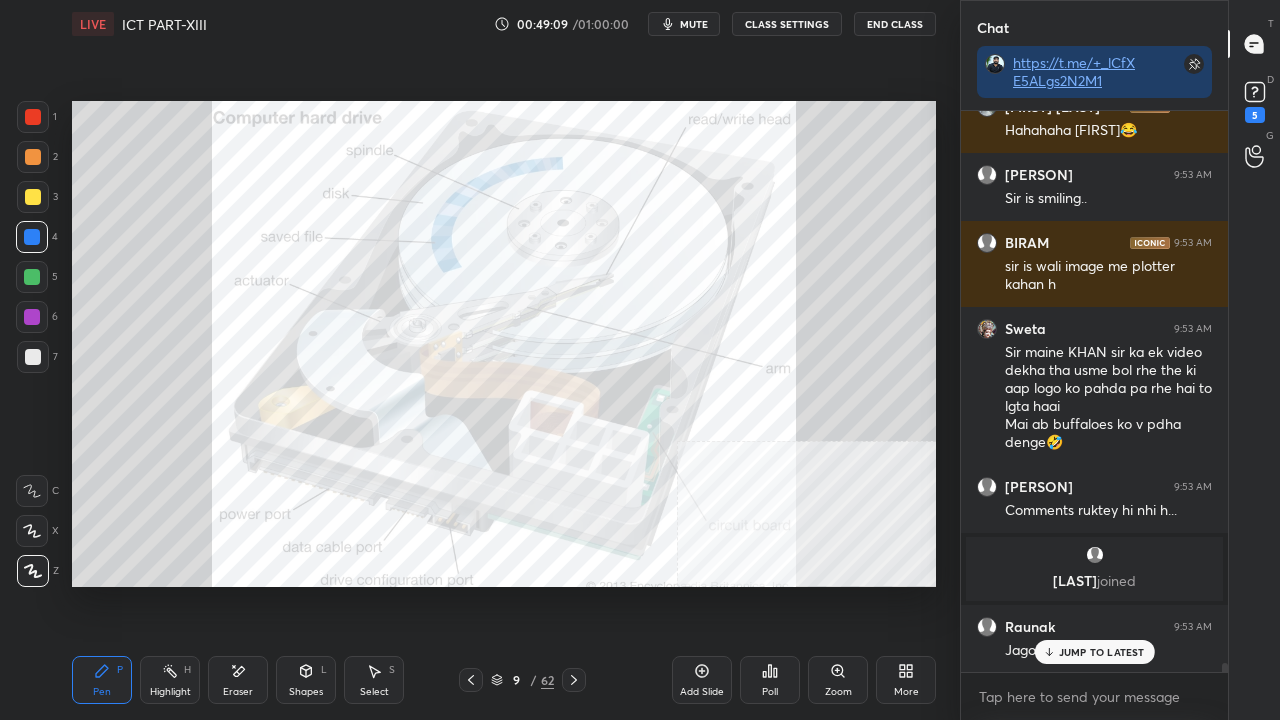 click 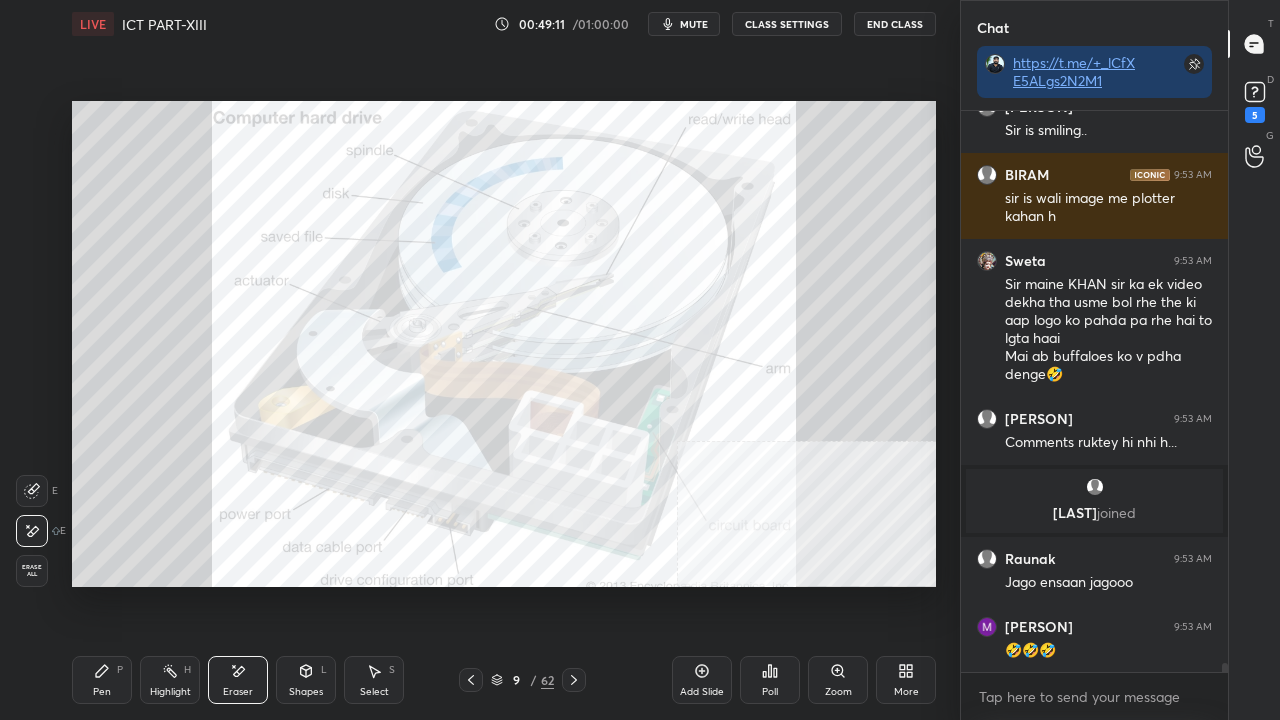scroll, scrollTop: 34518, scrollLeft: 0, axis: vertical 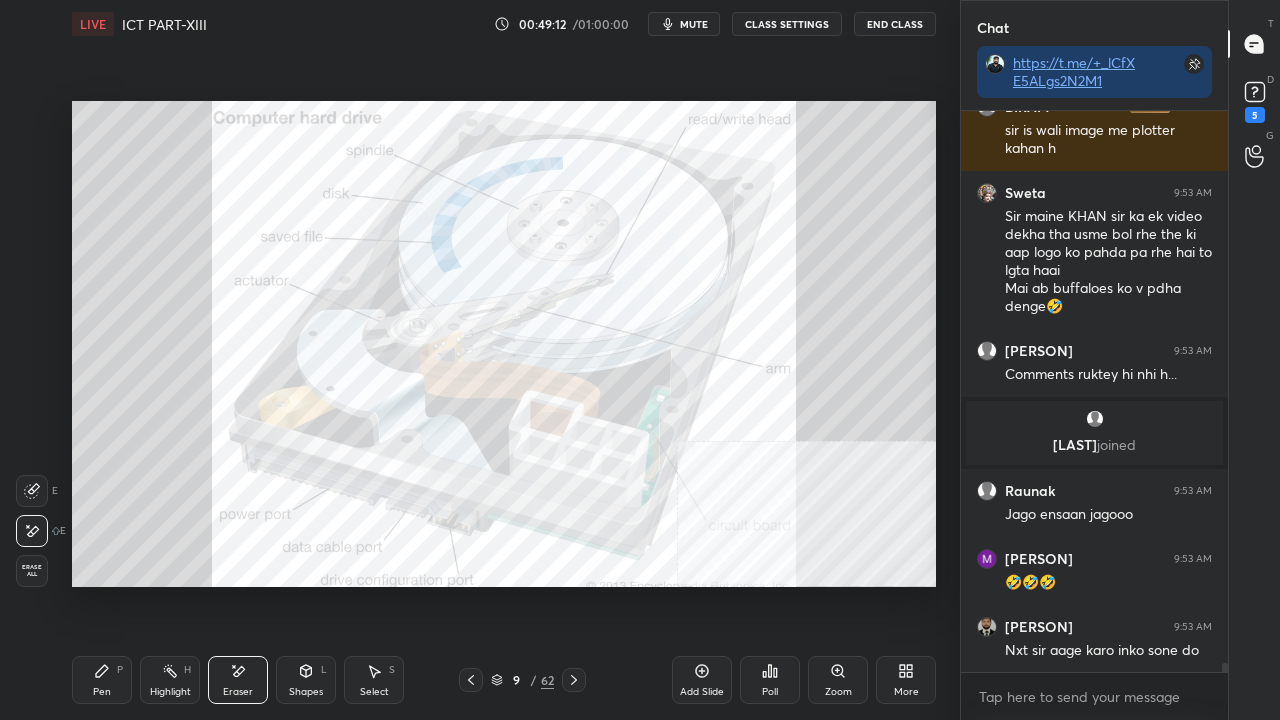 click on "Pen P" at bounding box center (102, 680) 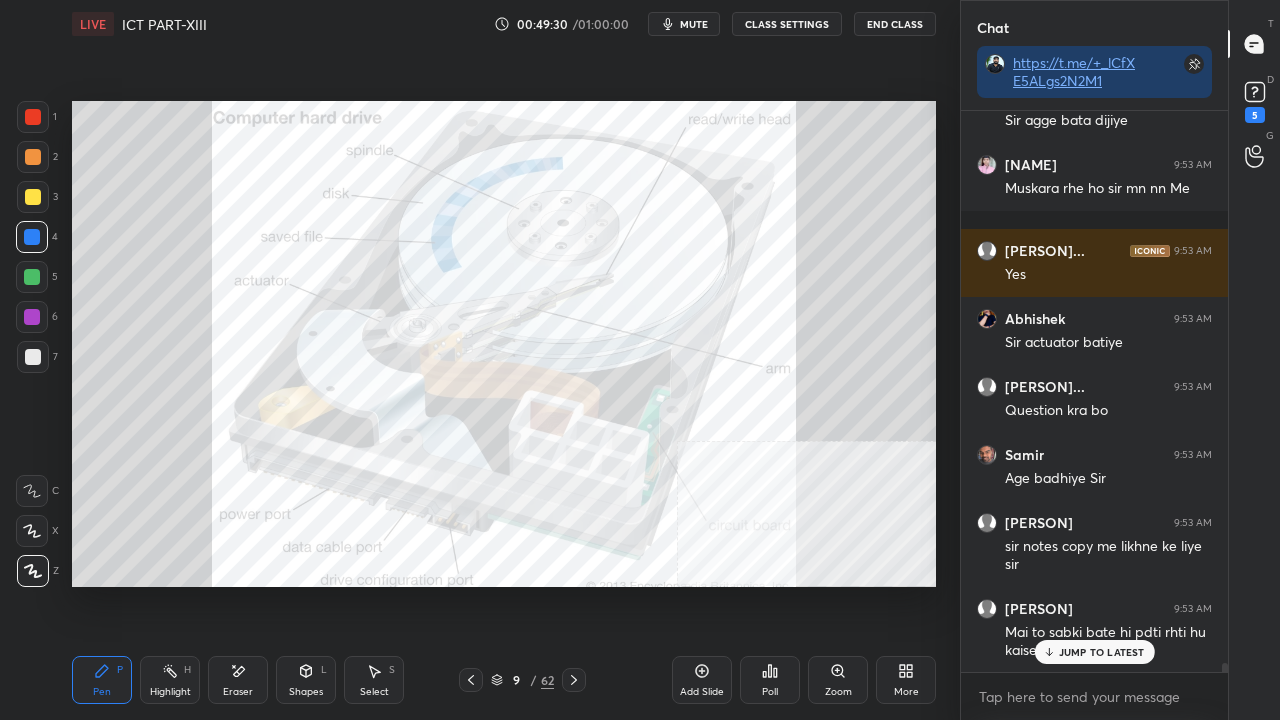 scroll, scrollTop: 35628, scrollLeft: 0, axis: vertical 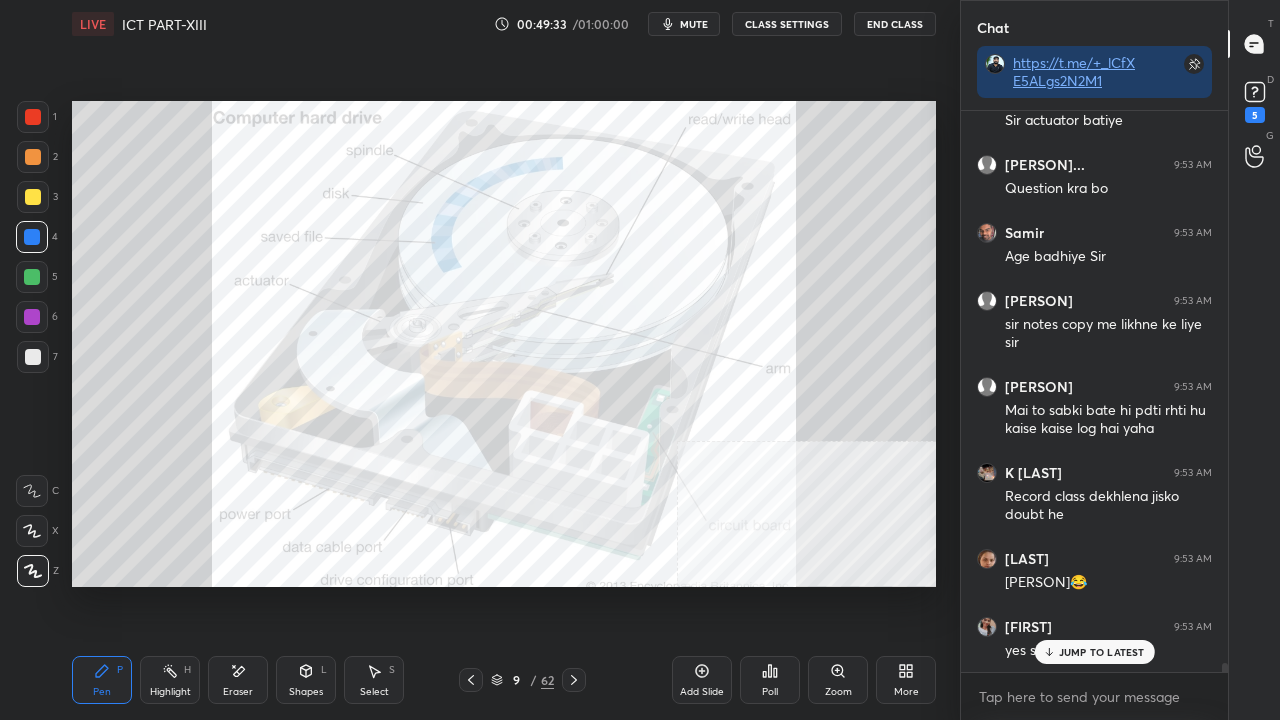 click at bounding box center (33, 117) 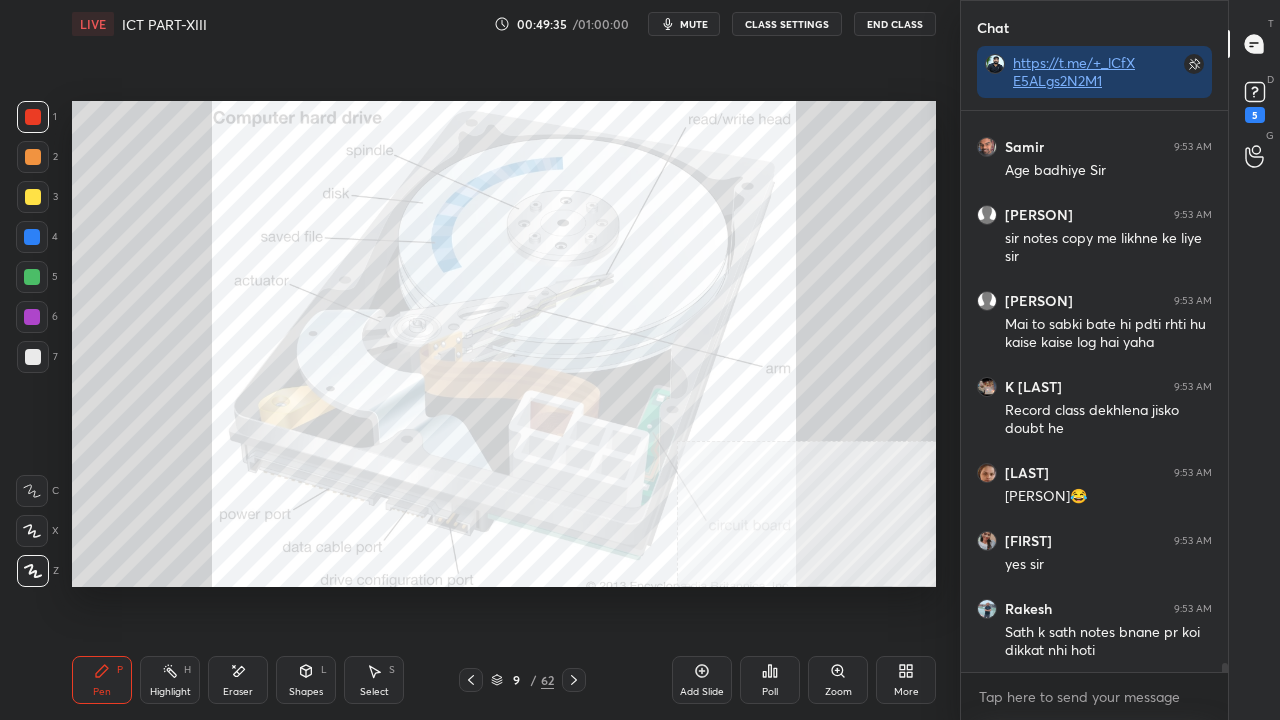 scroll, scrollTop: 35782, scrollLeft: 0, axis: vertical 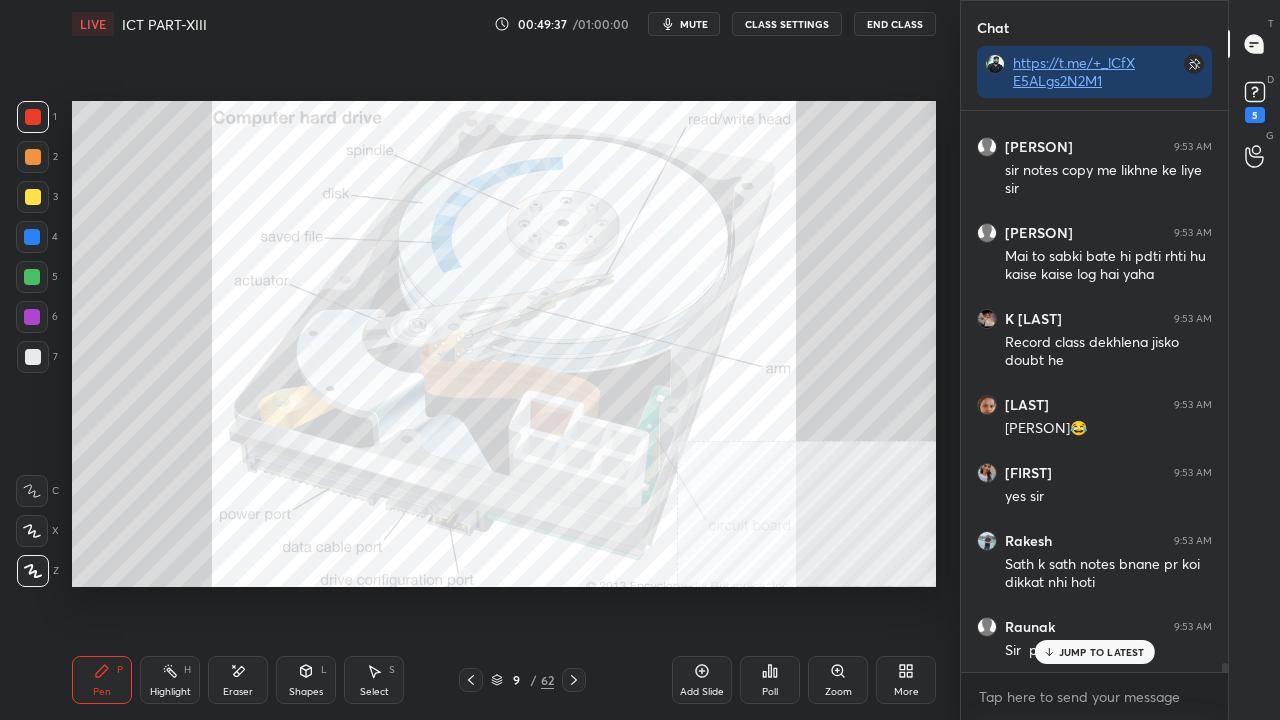 click on "JUMP TO LATEST" at bounding box center [1102, 652] 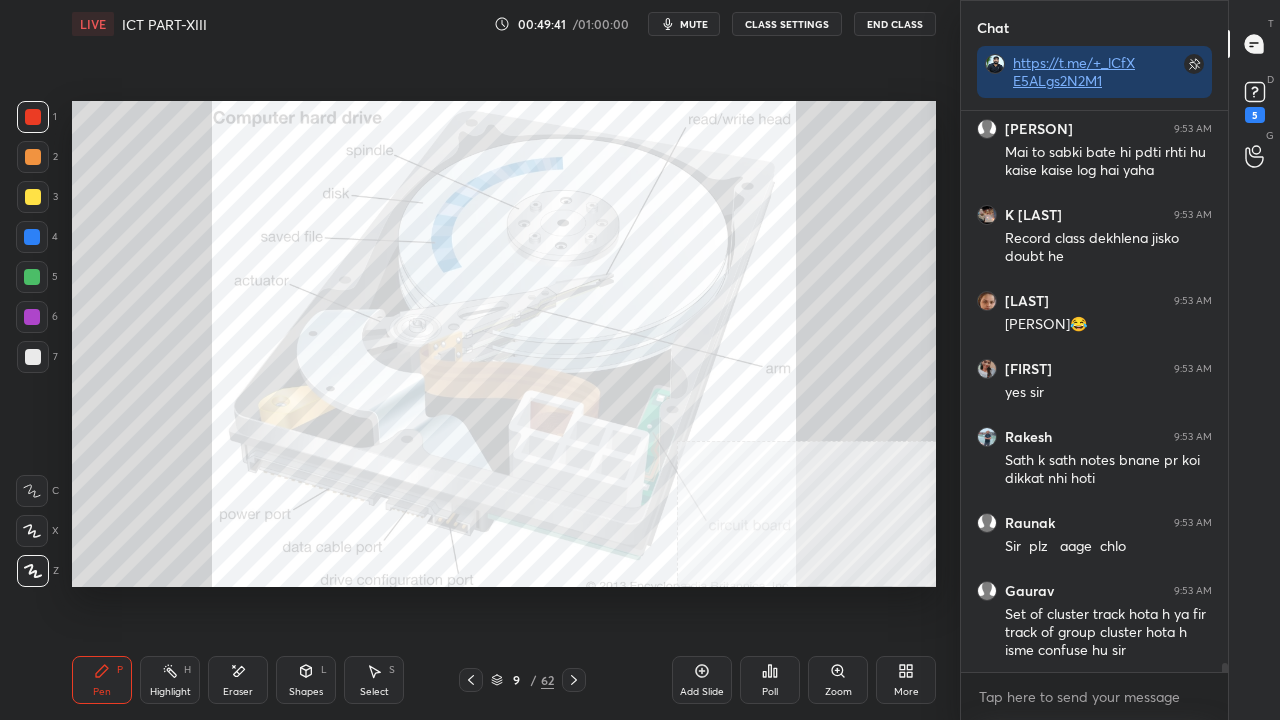 click 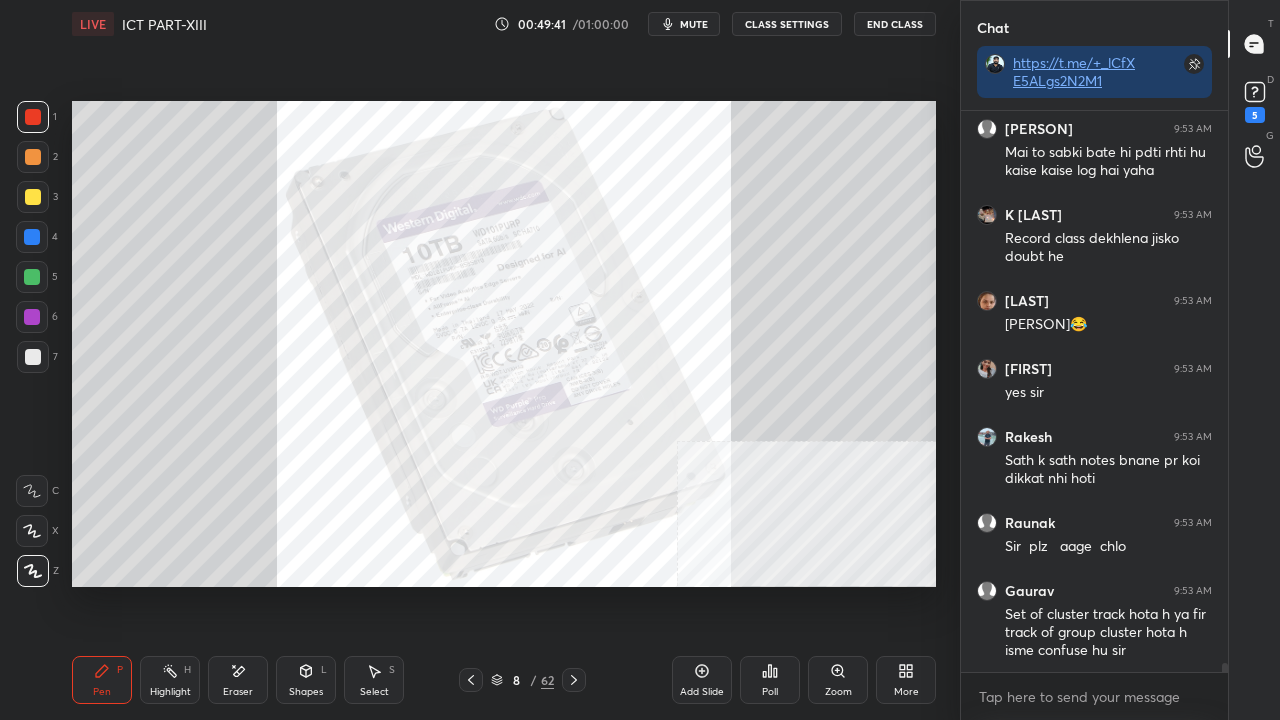 click 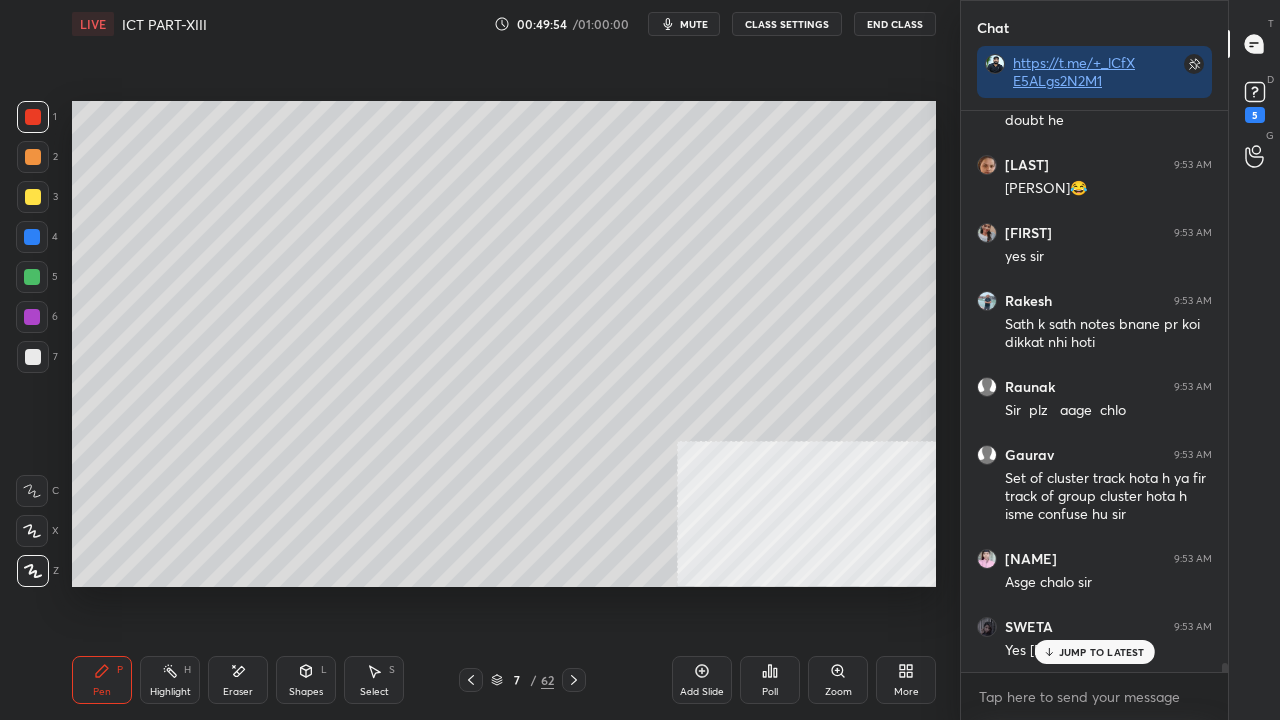 scroll, scrollTop: 36090, scrollLeft: 0, axis: vertical 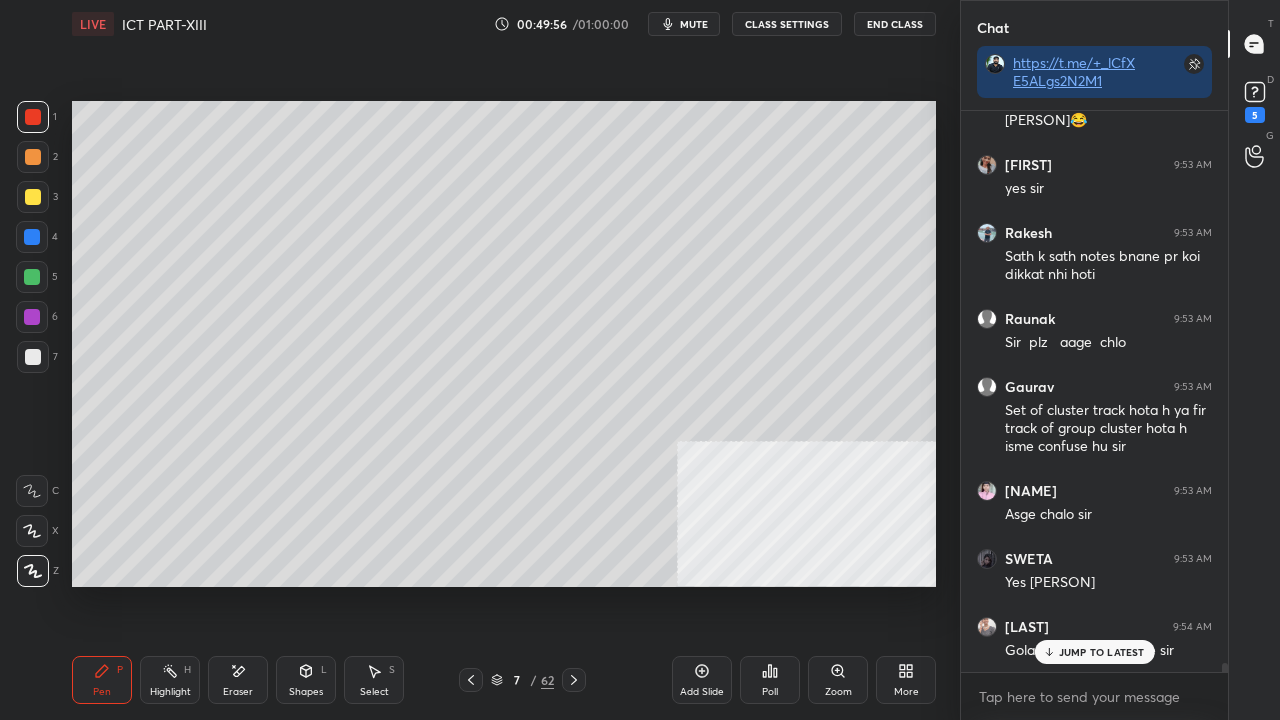 drag, startPoint x: 704, startPoint y: 682, endPoint x: 686, endPoint y: 679, distance: 18.248287 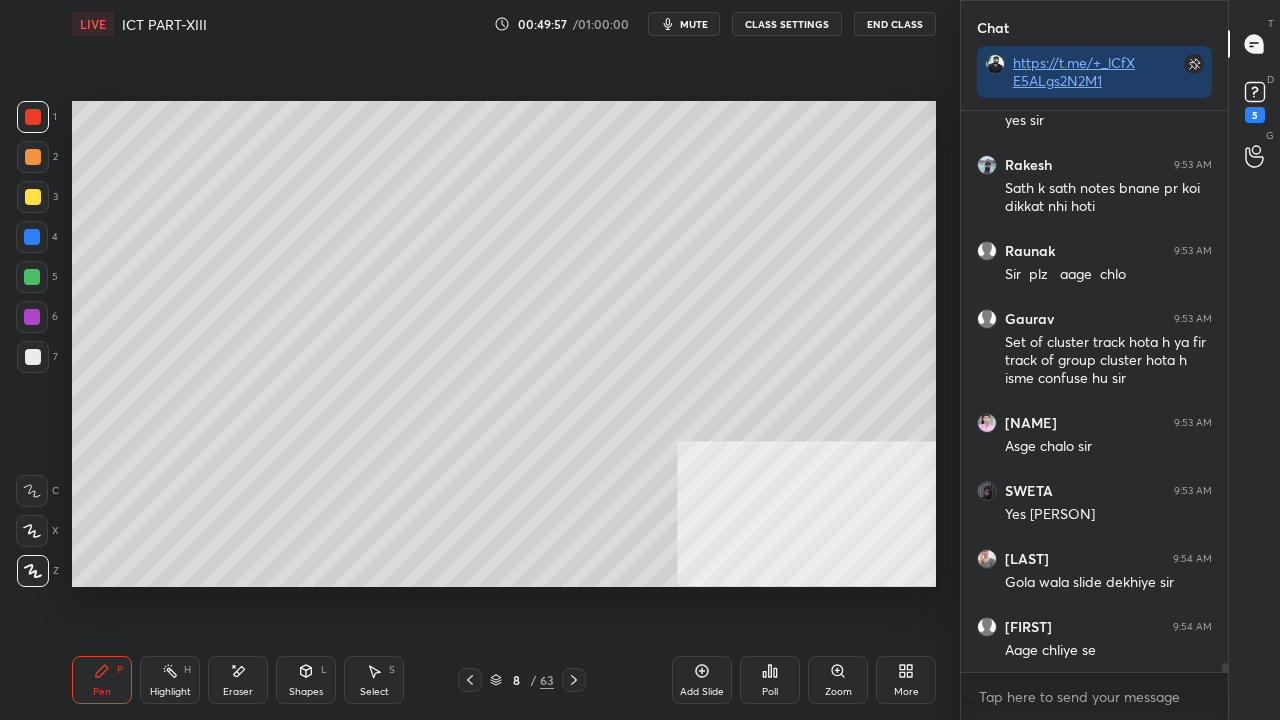 click 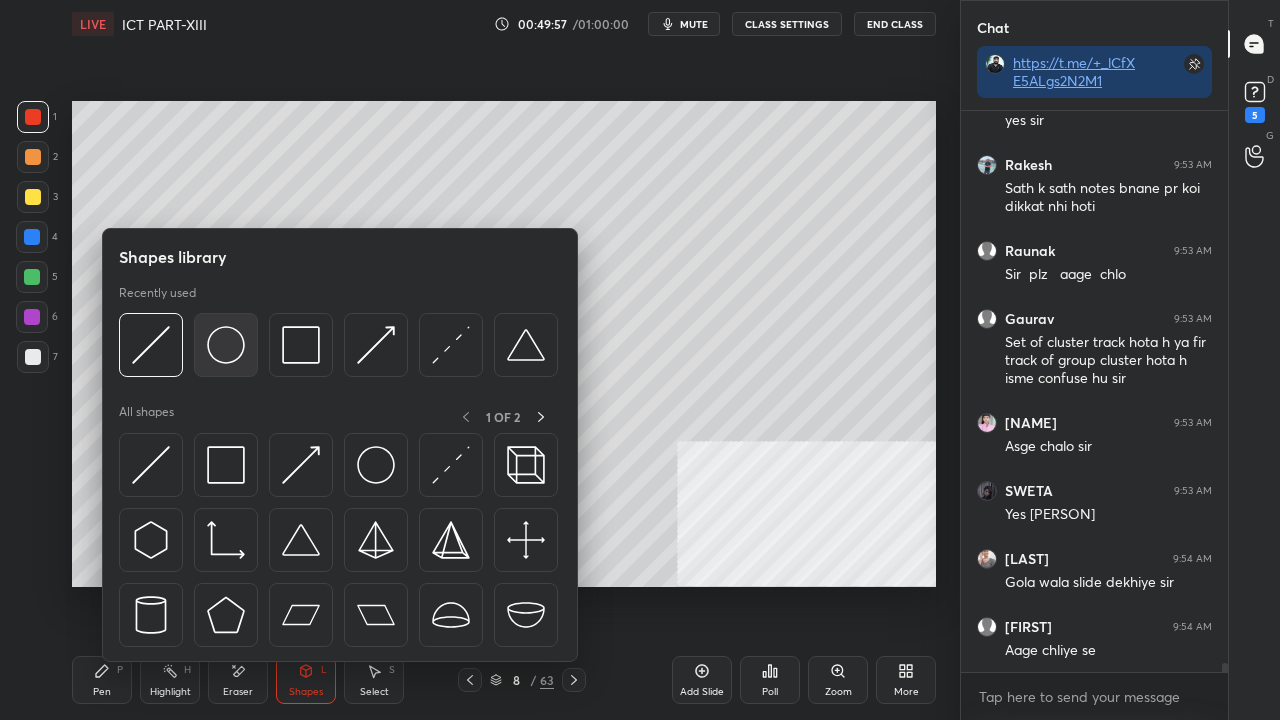 scroll, scrollTop: 36226, scrollLeft: 0, axis: vertical 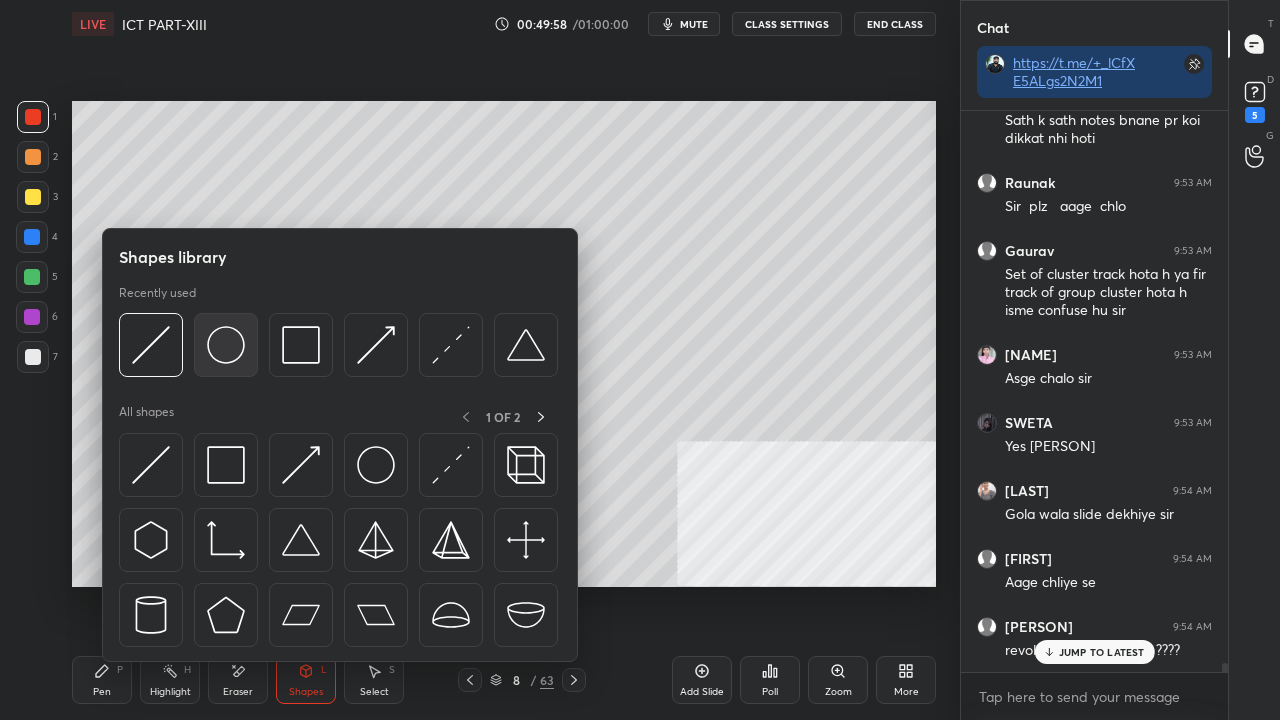 click at bounding box center [226, 345] 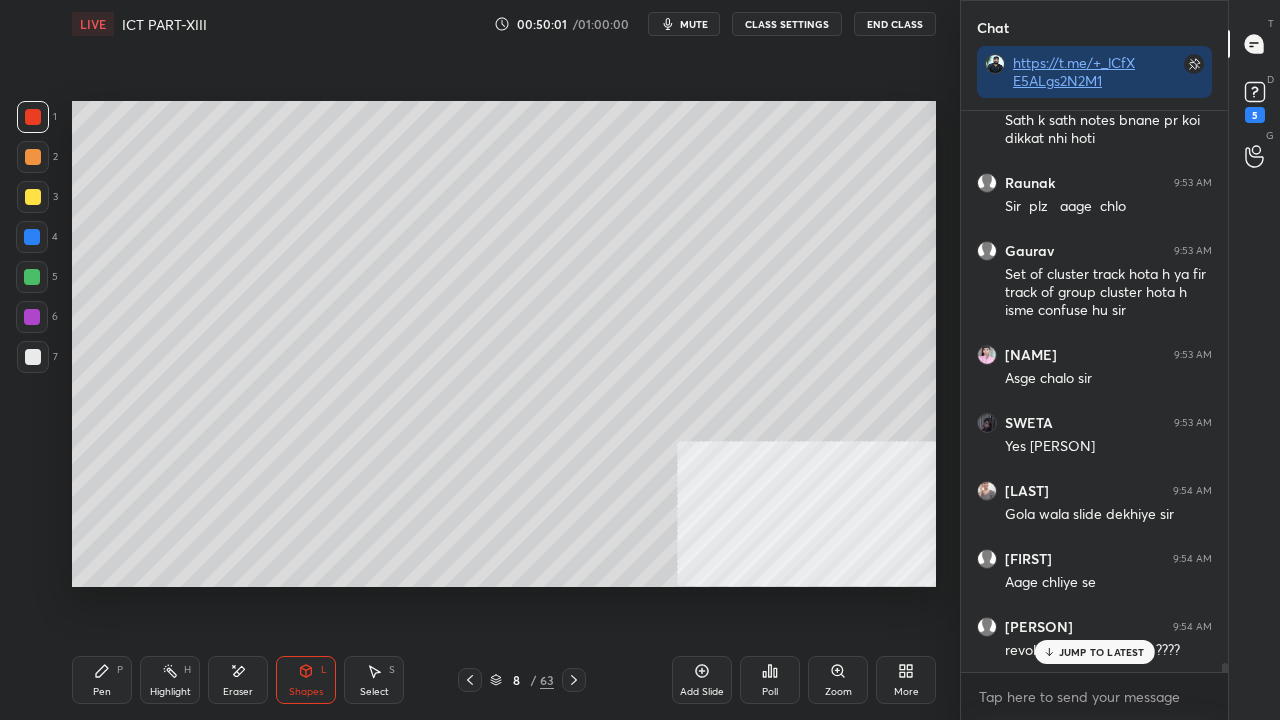 click at bounding box center [33, 357] 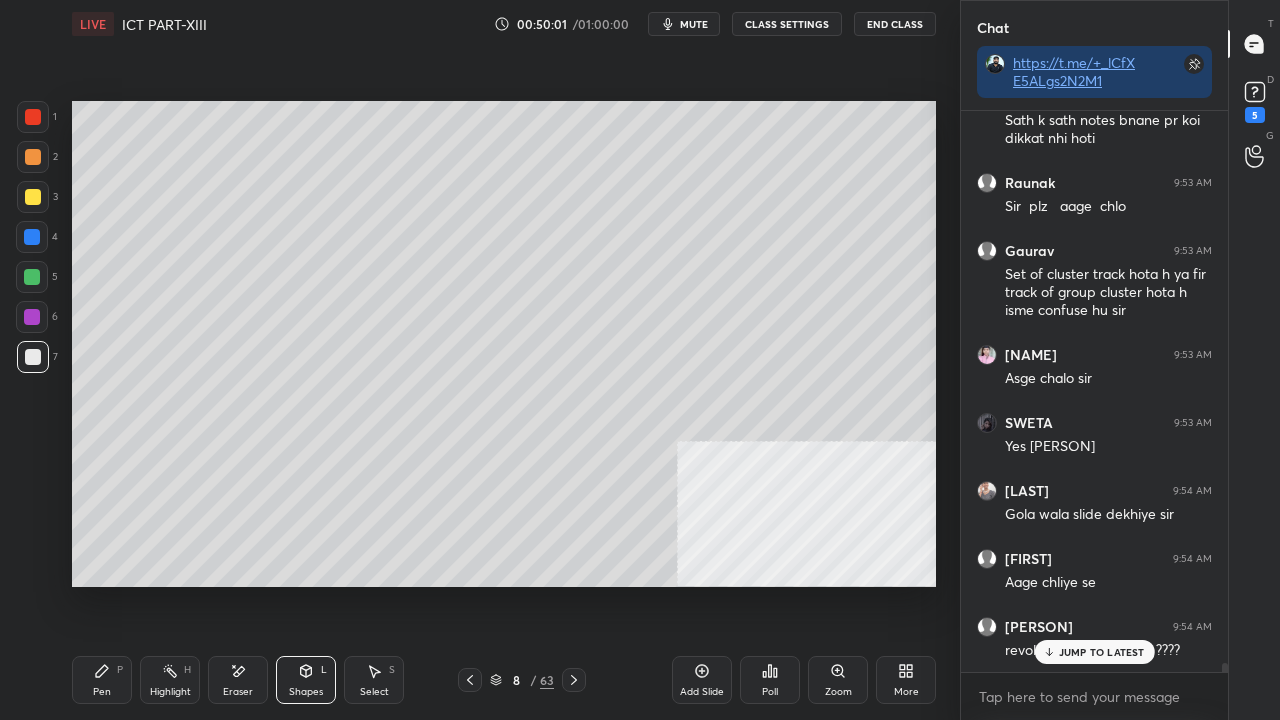 click 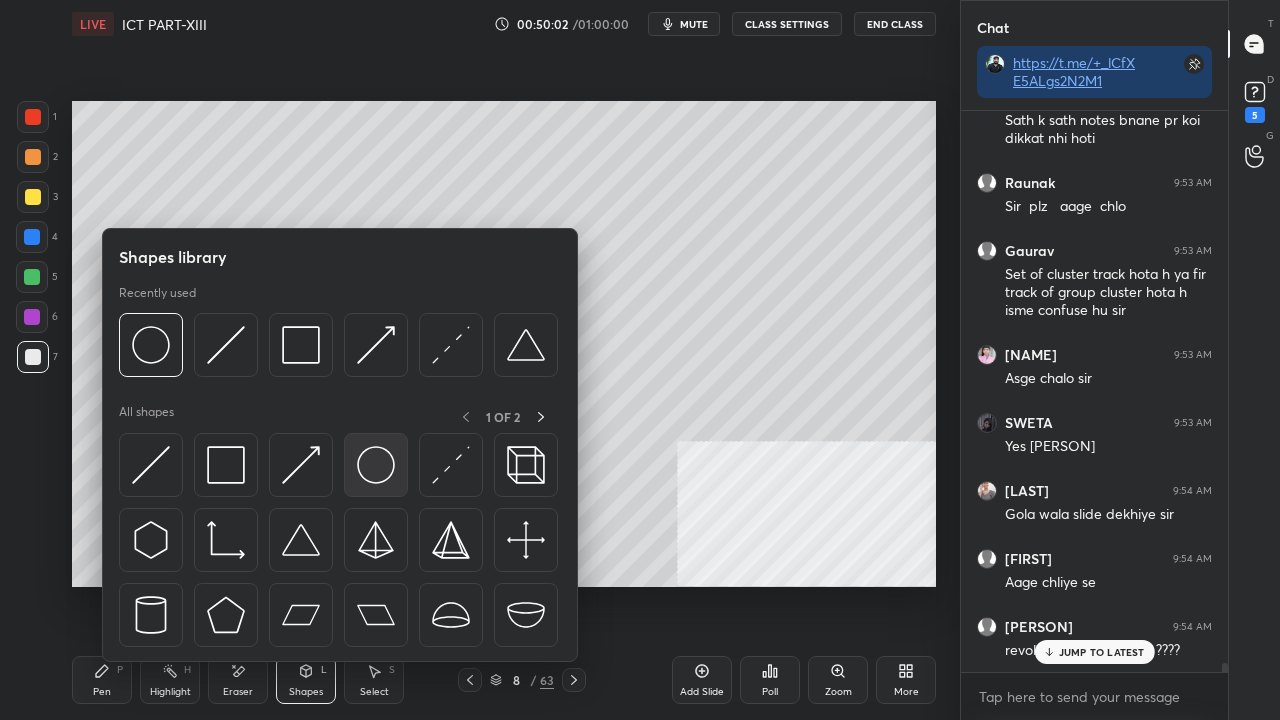 click at bounding box center (376, 465) 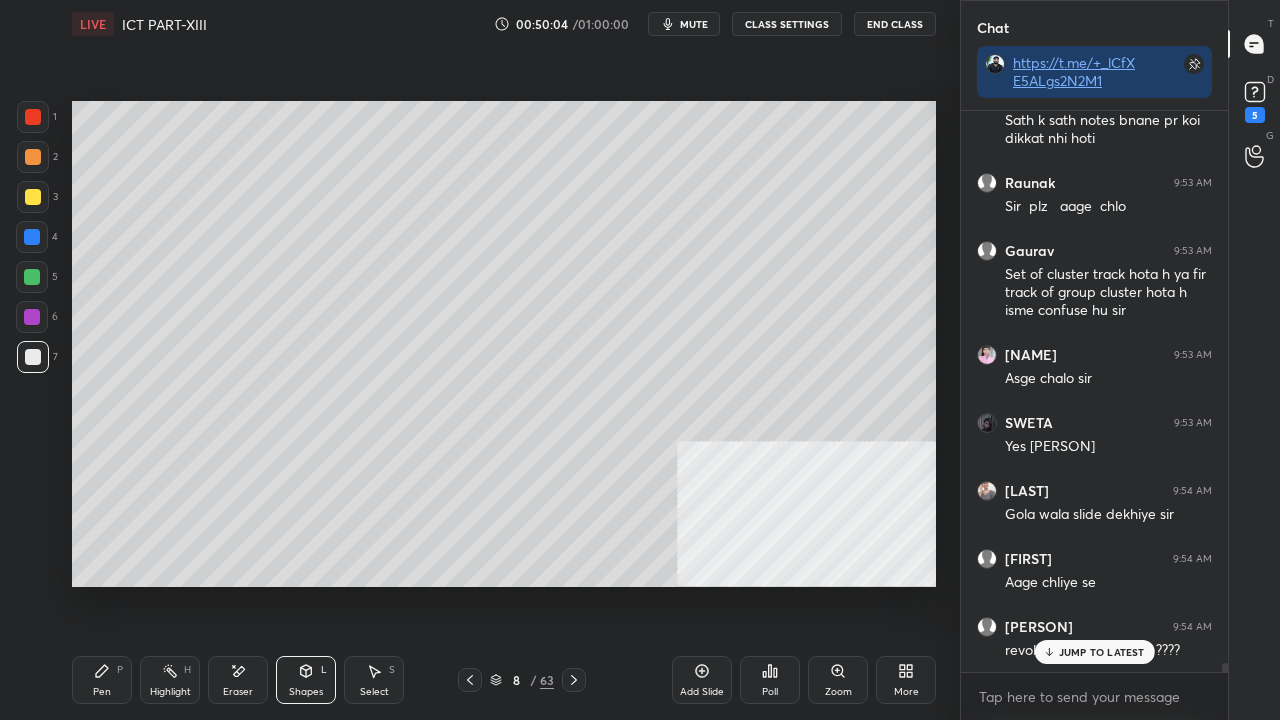 scroll, scrollTop: 36294, scrollLeft: 0, axis: vertical 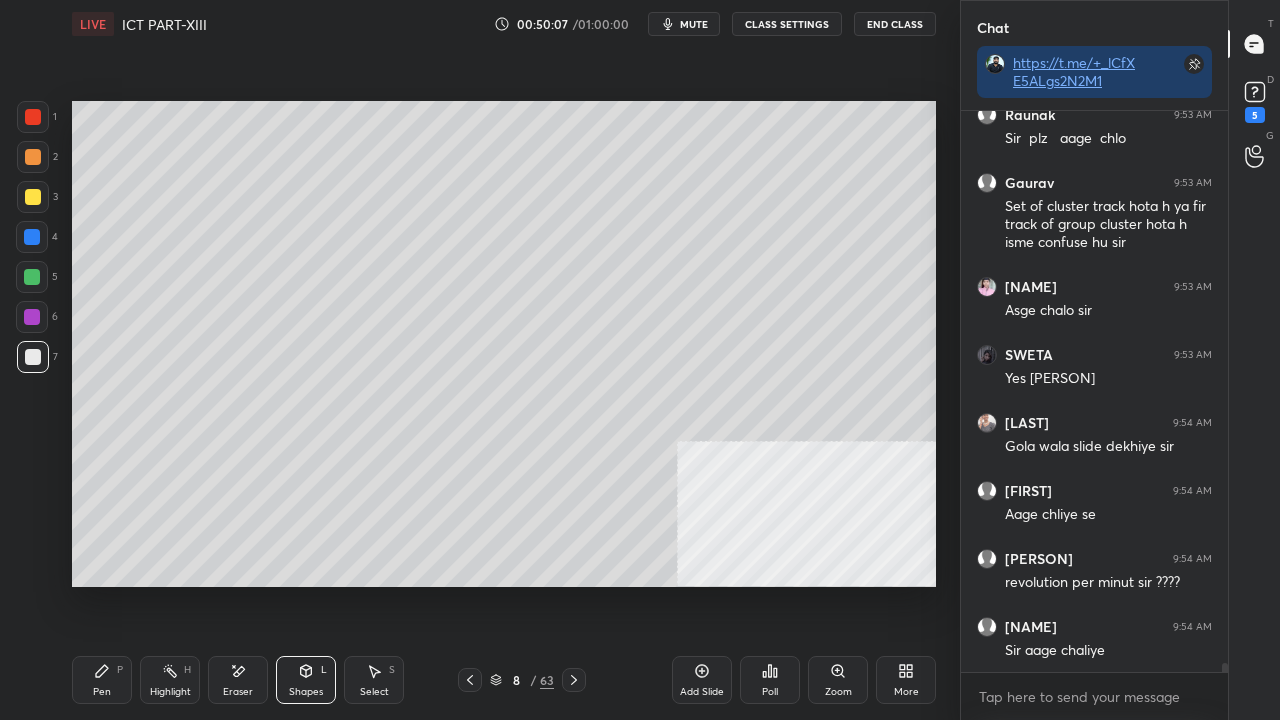 drag, startPoint x: 32, startPoint y: 196, endPoint x: 51, endPoint y: 208, distance: 22.472204 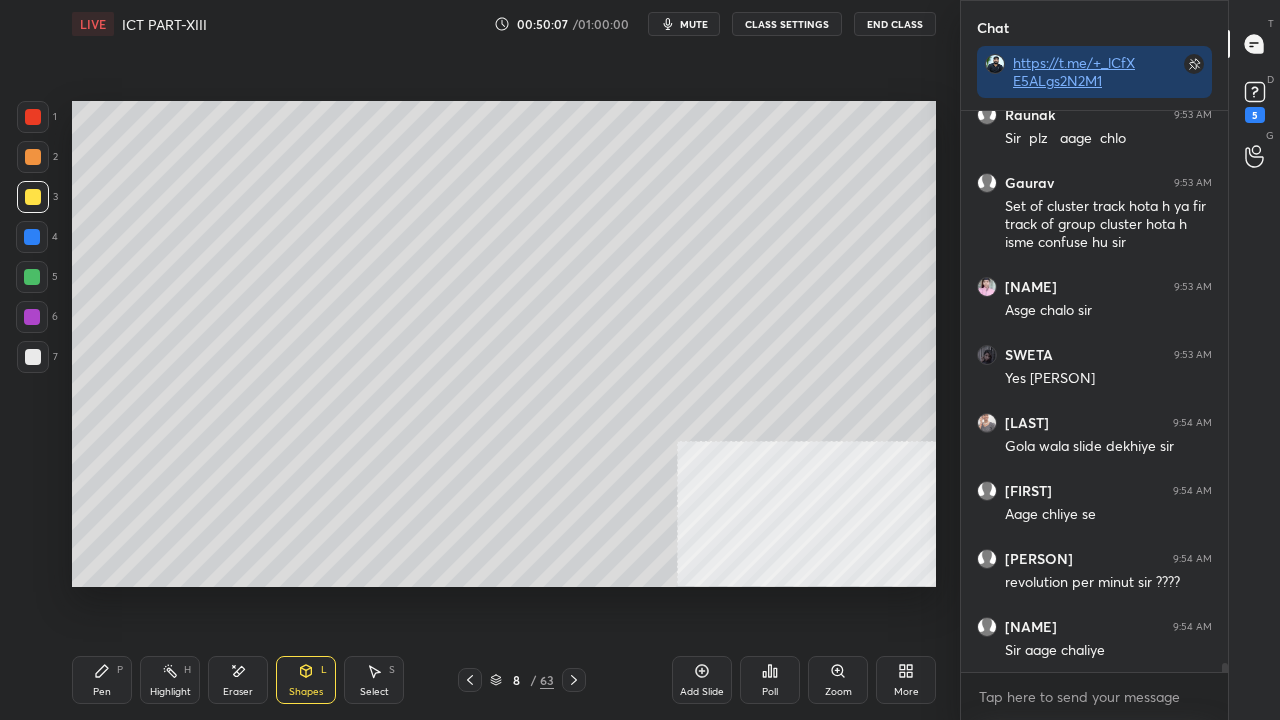 click 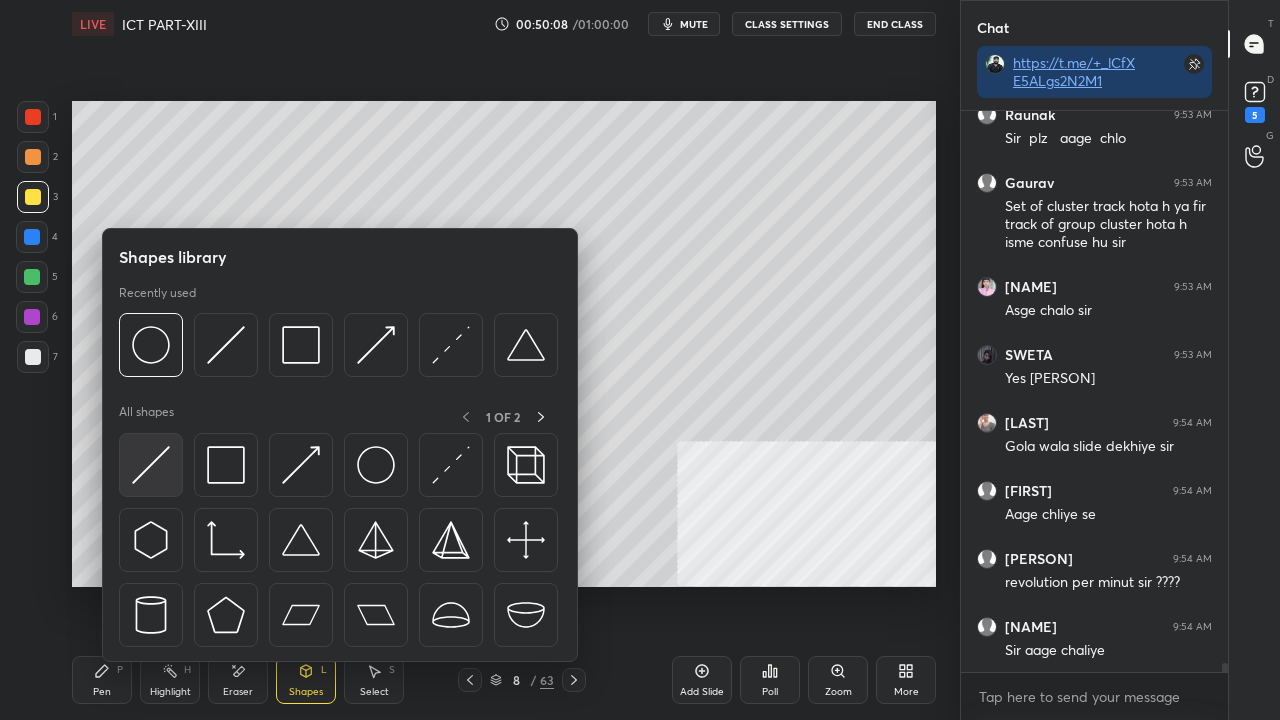 click at bounding box center (151, 465) 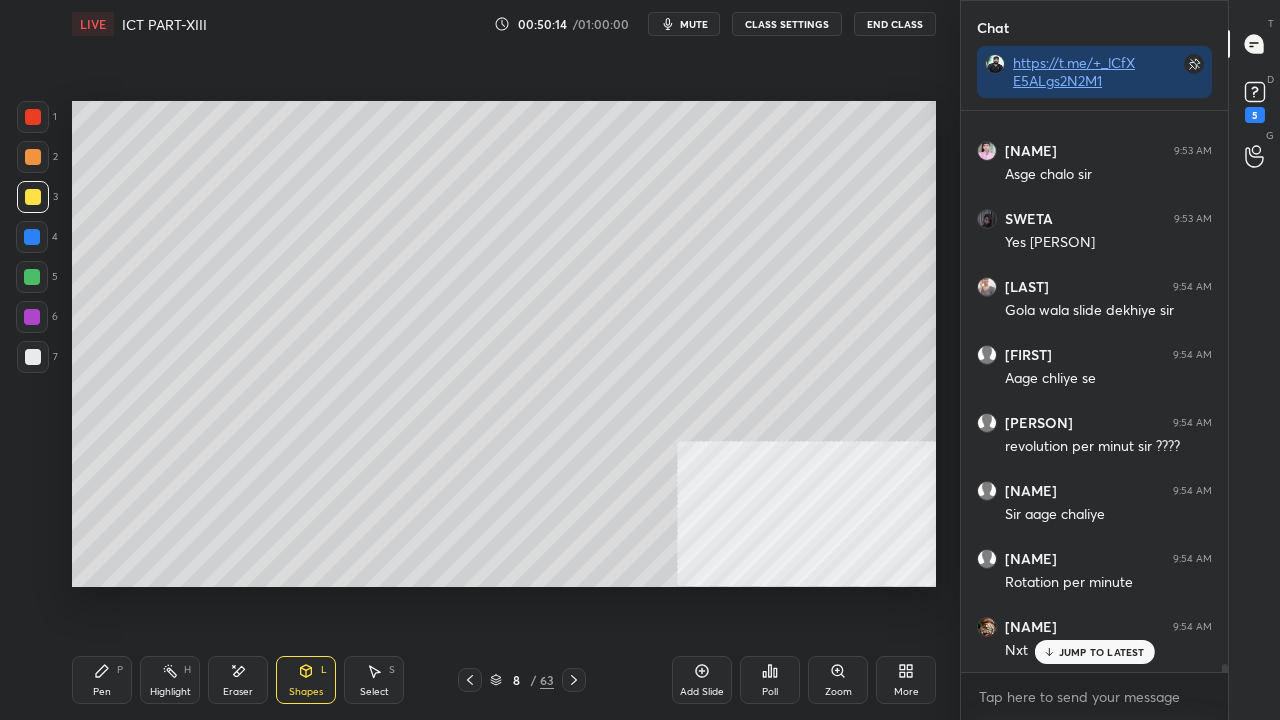scroll, scrollTop: 36498, scrollLeft: 0, axis: vertical 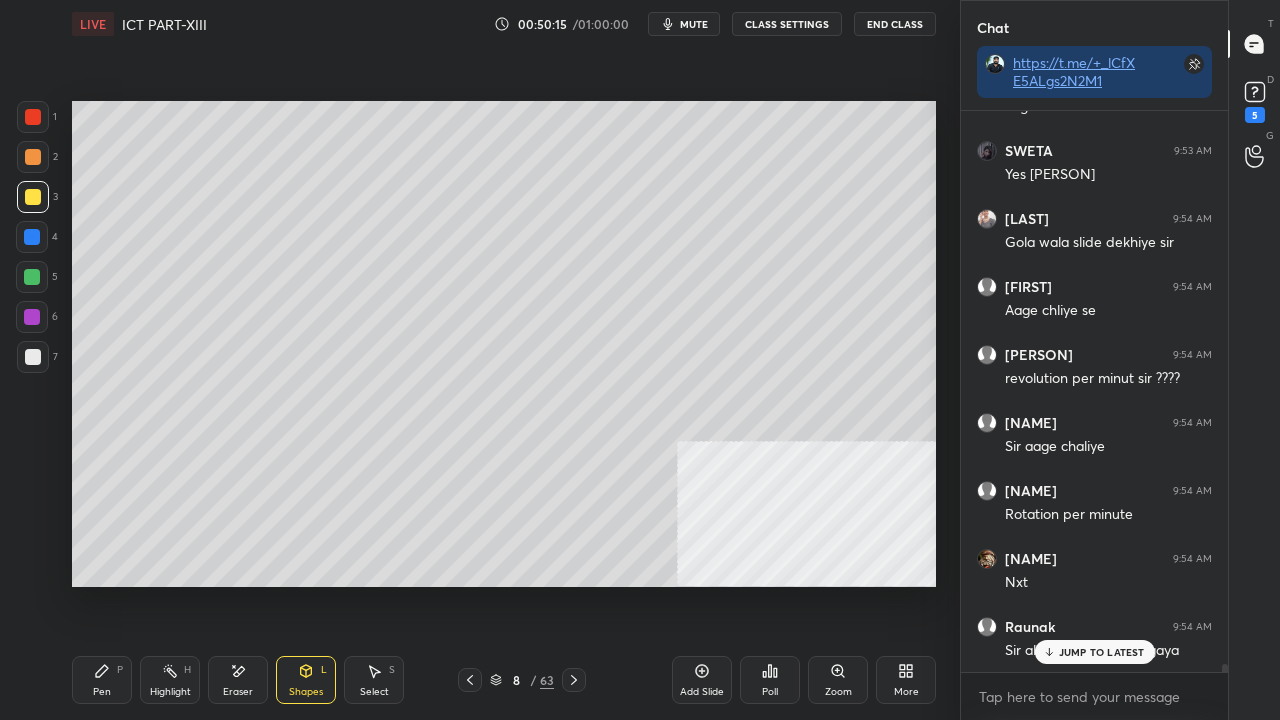 click 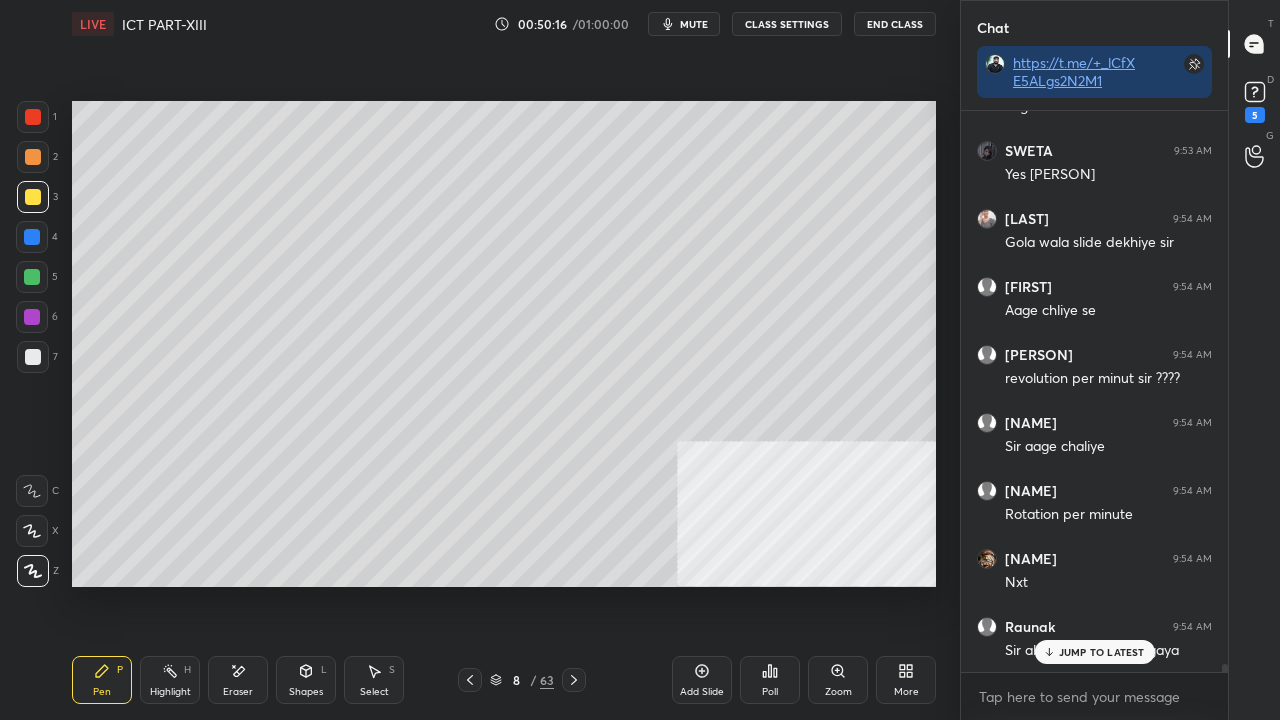 scroll, scrollTop: 36566, scrollLeft: 0, axis: vertical 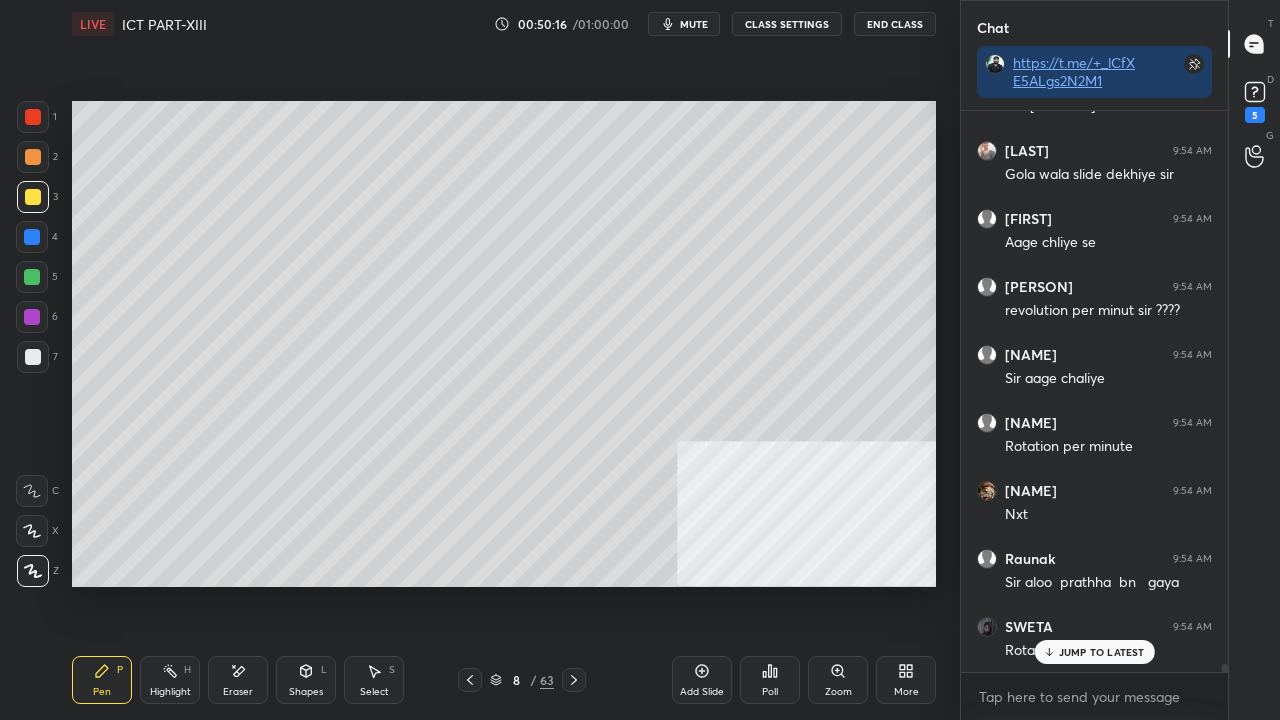 click at bounding box center [33, 357] 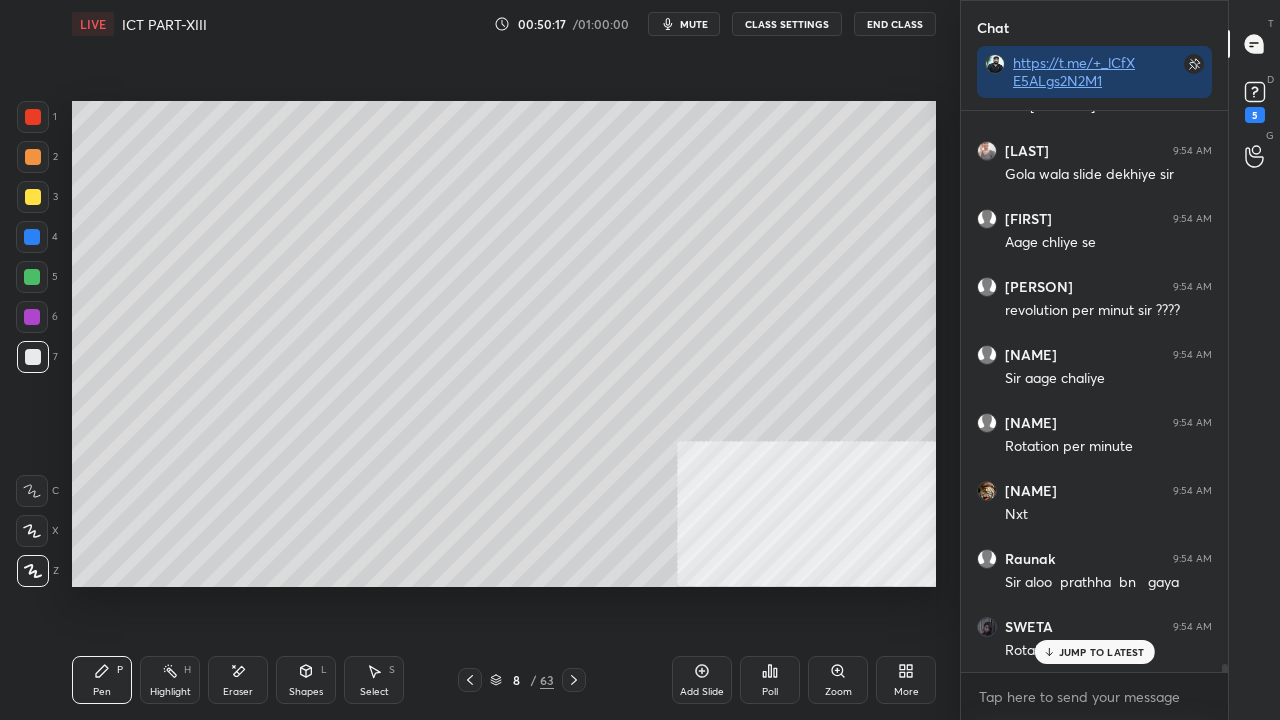 drag, startPoint x: 36, startPoint y: 234, endPoint x: 55, endPoint y: 232, distance: 19.104973 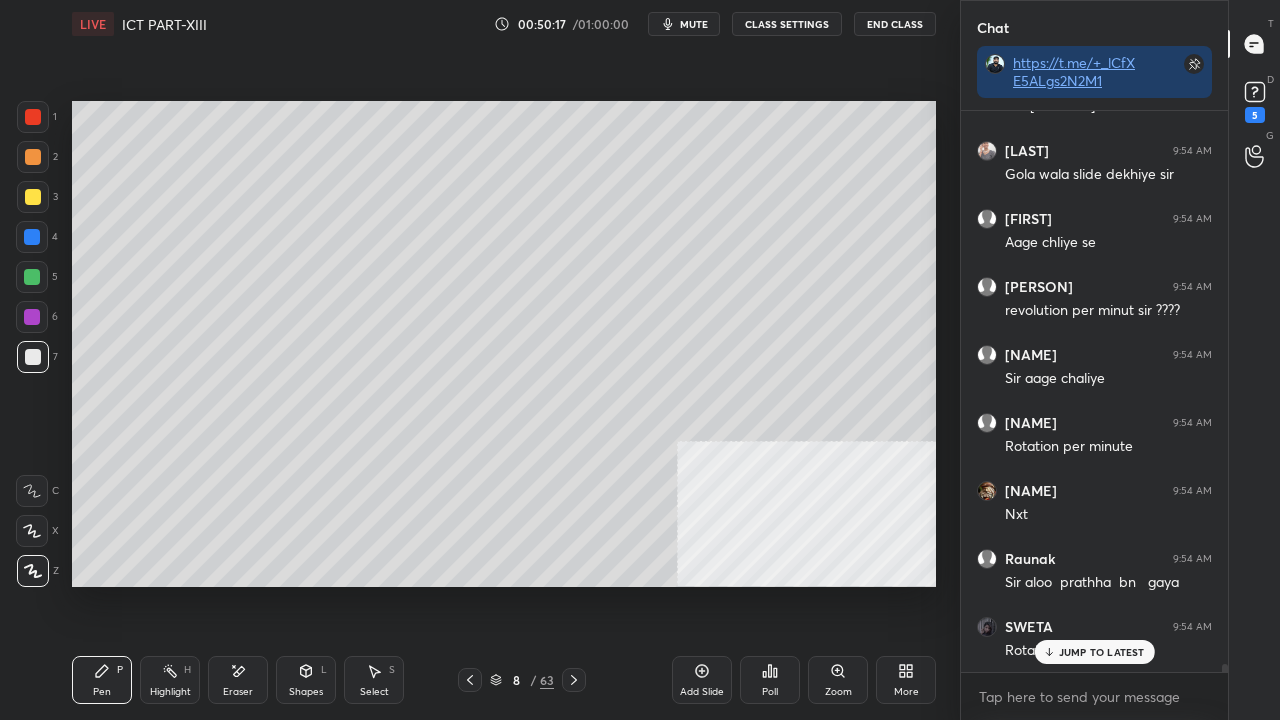 click at bounding box center [32, 237] 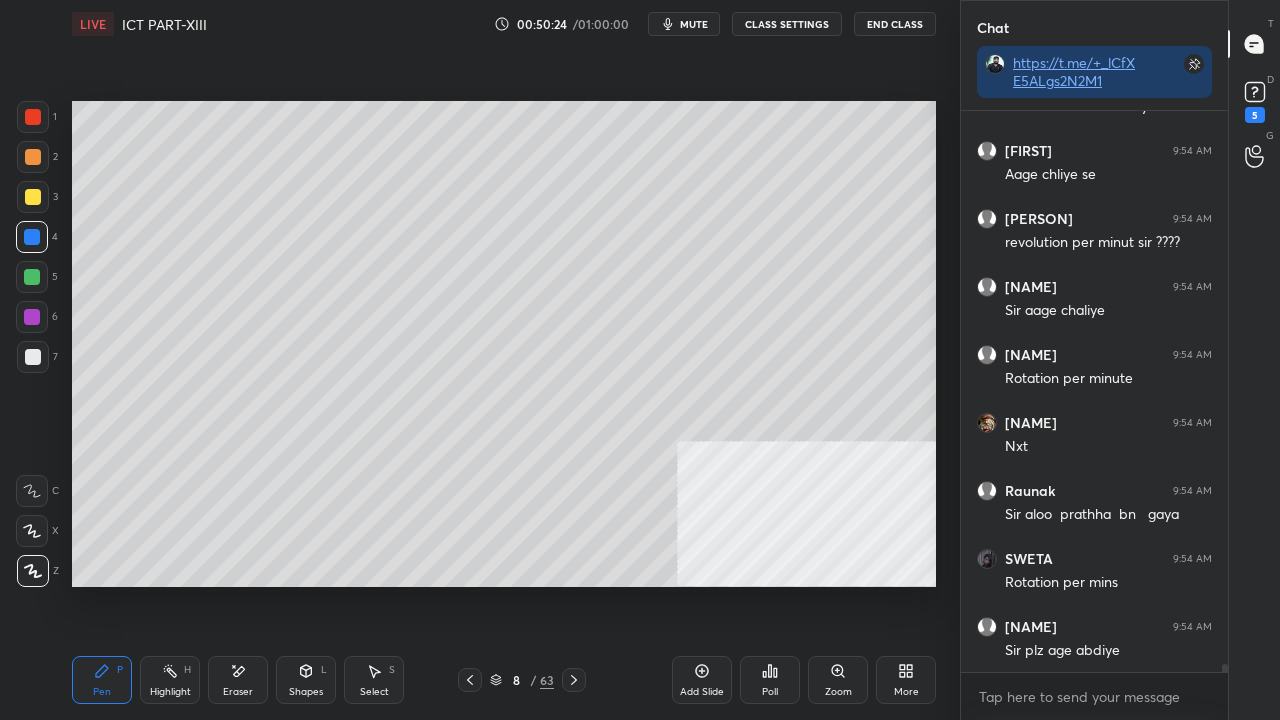 scroll, scrollTop: 36702, scrollLeft: 0, axis: vertical 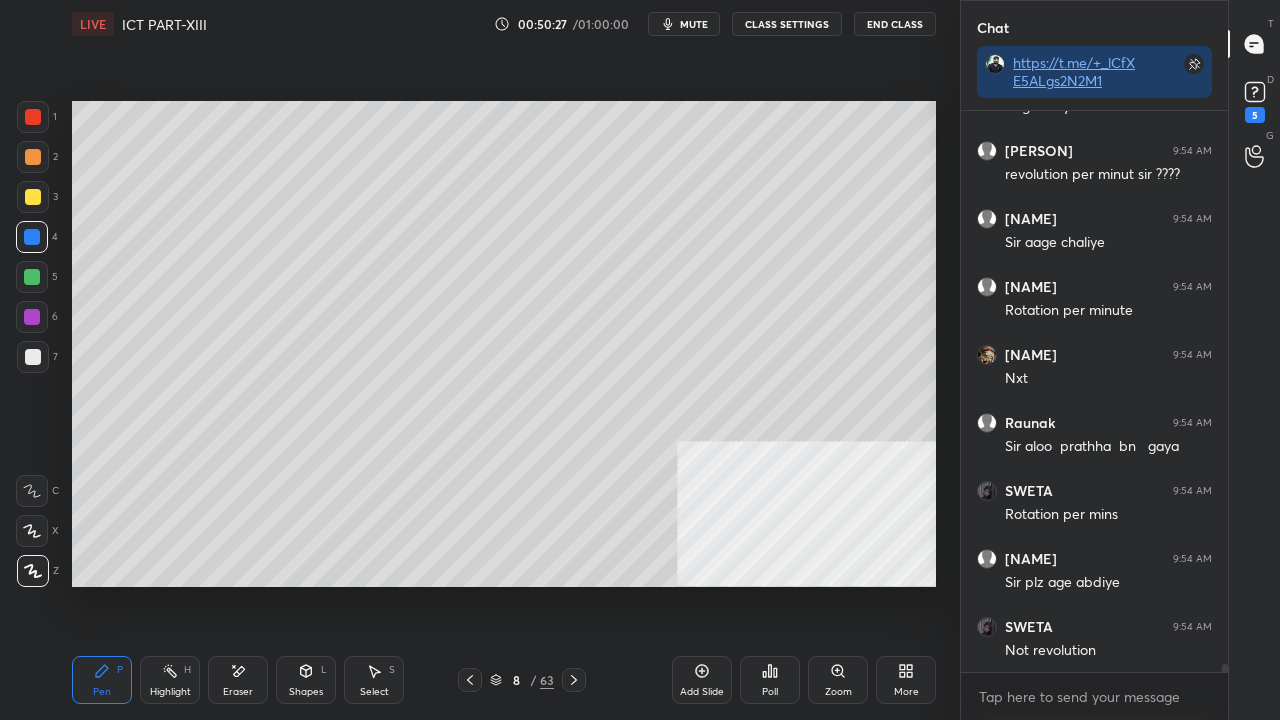 click at bounding box center (32, 277) 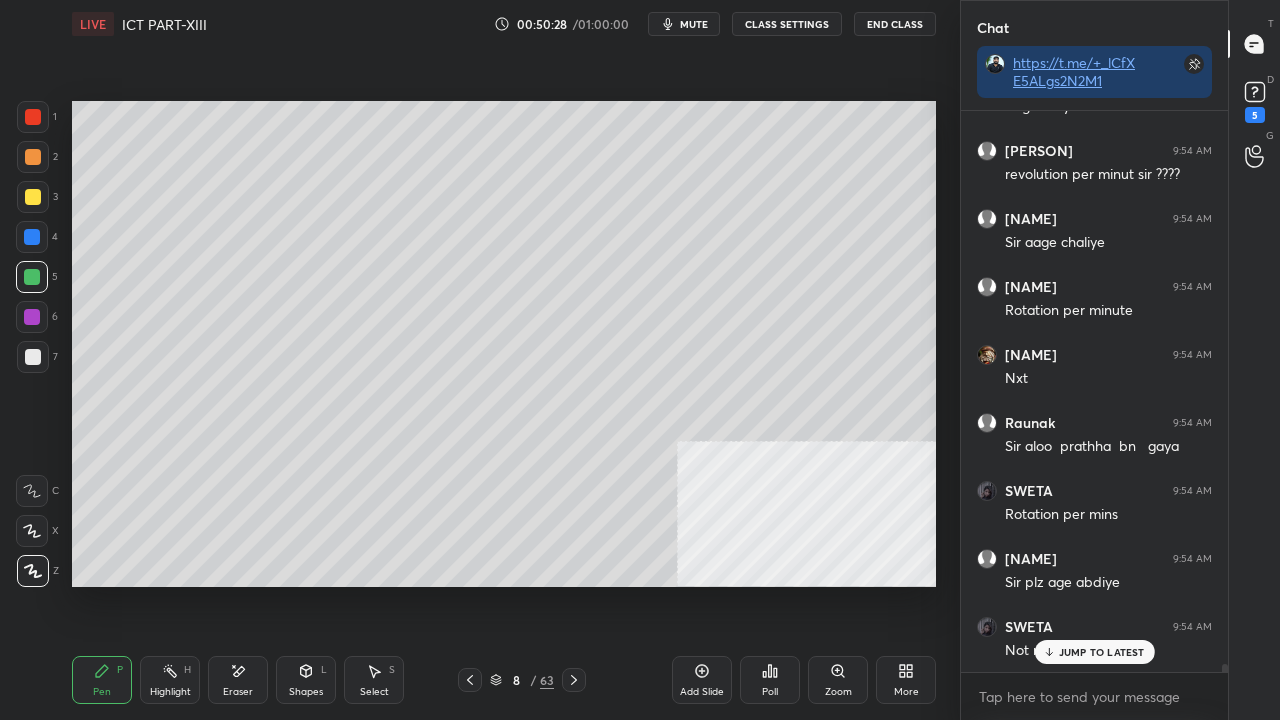 scroll, scrollTop: 36770, scrollLeft: 0, axis: vertical 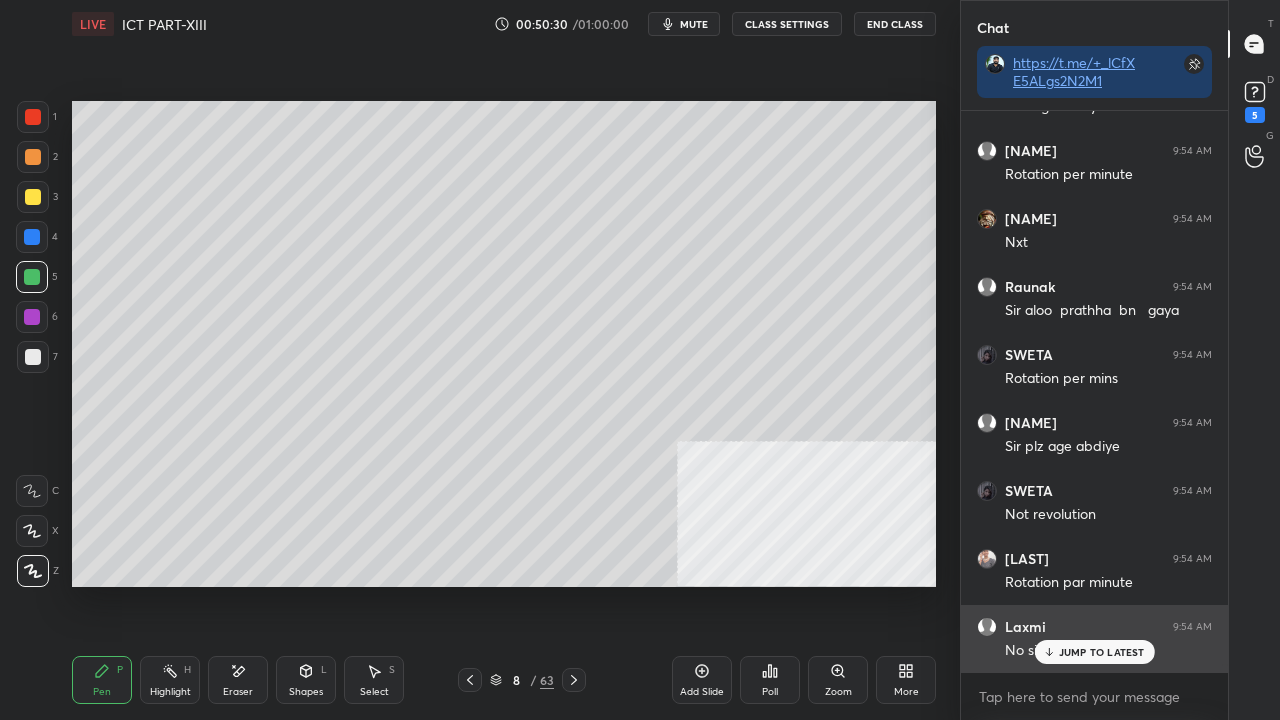 drag, startPoint x: 1072, startPoint y: 659, endPoint x: 1054, endPoint y: 638, distance: 27.658634 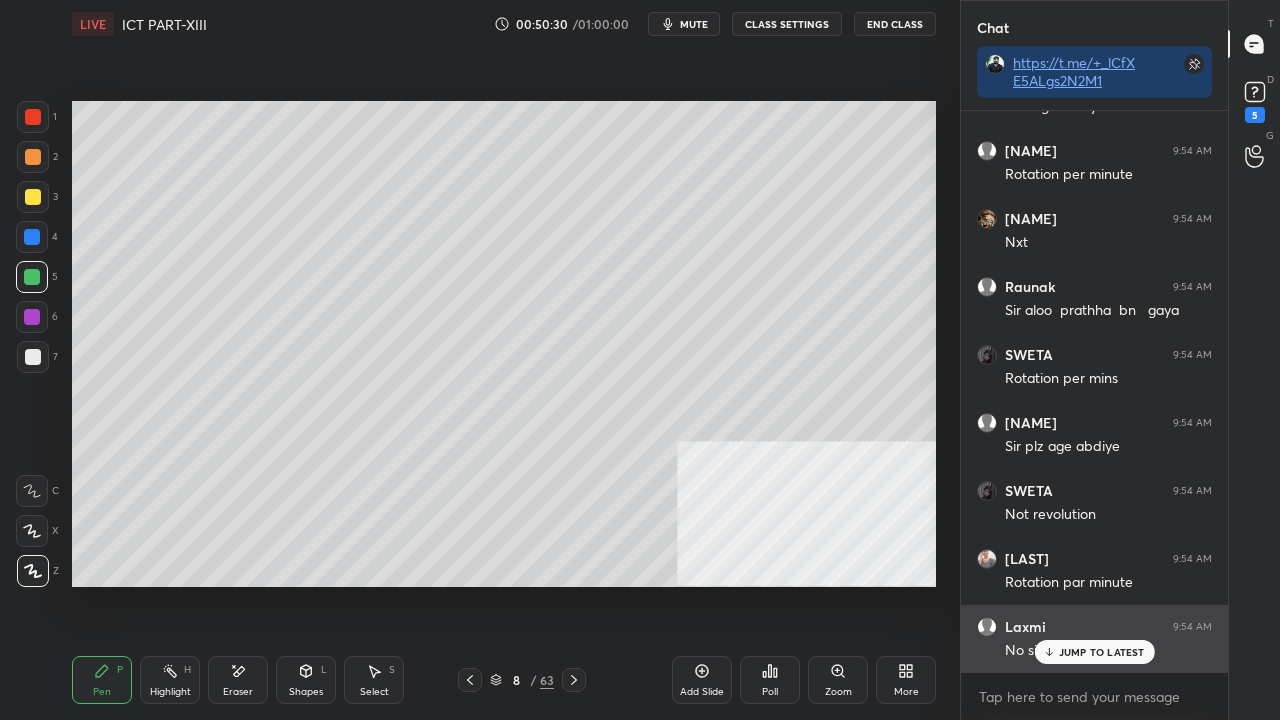 click on "JUMP TO LATEST" at bounding box center [1094, 652] 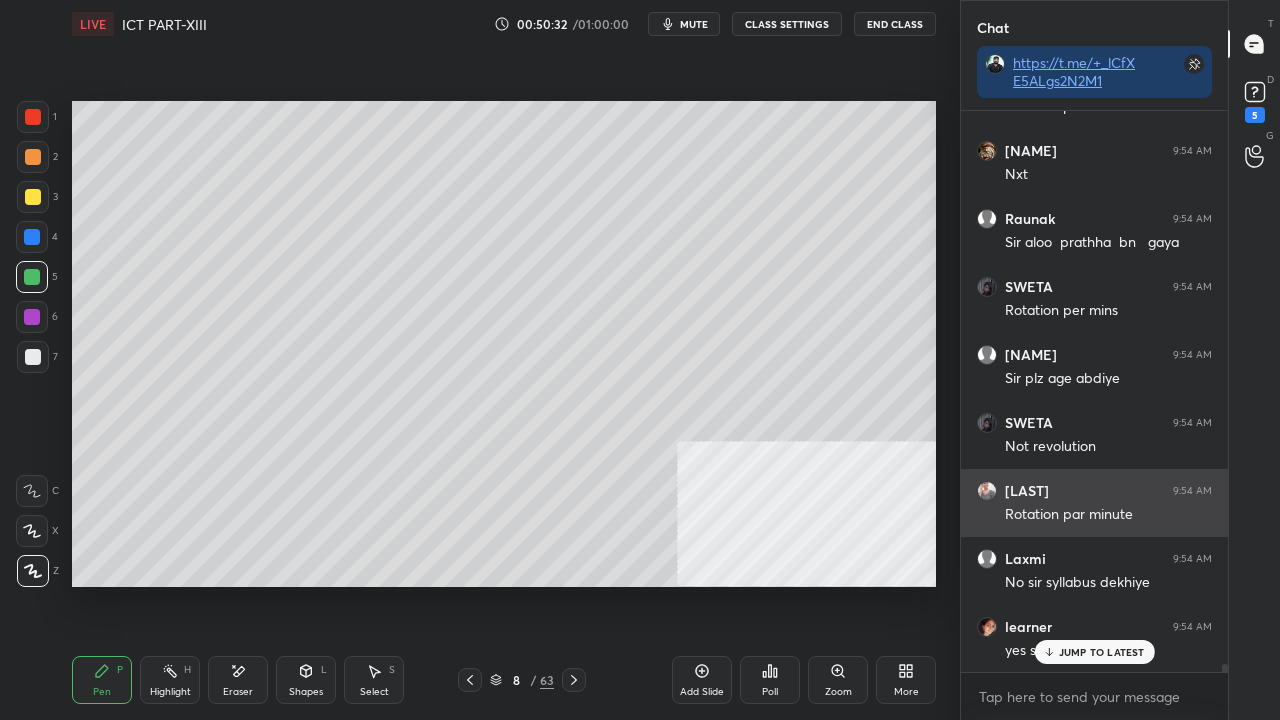 scroll, scrollTop: 36974, scrollLeft: 0, axis: vertical 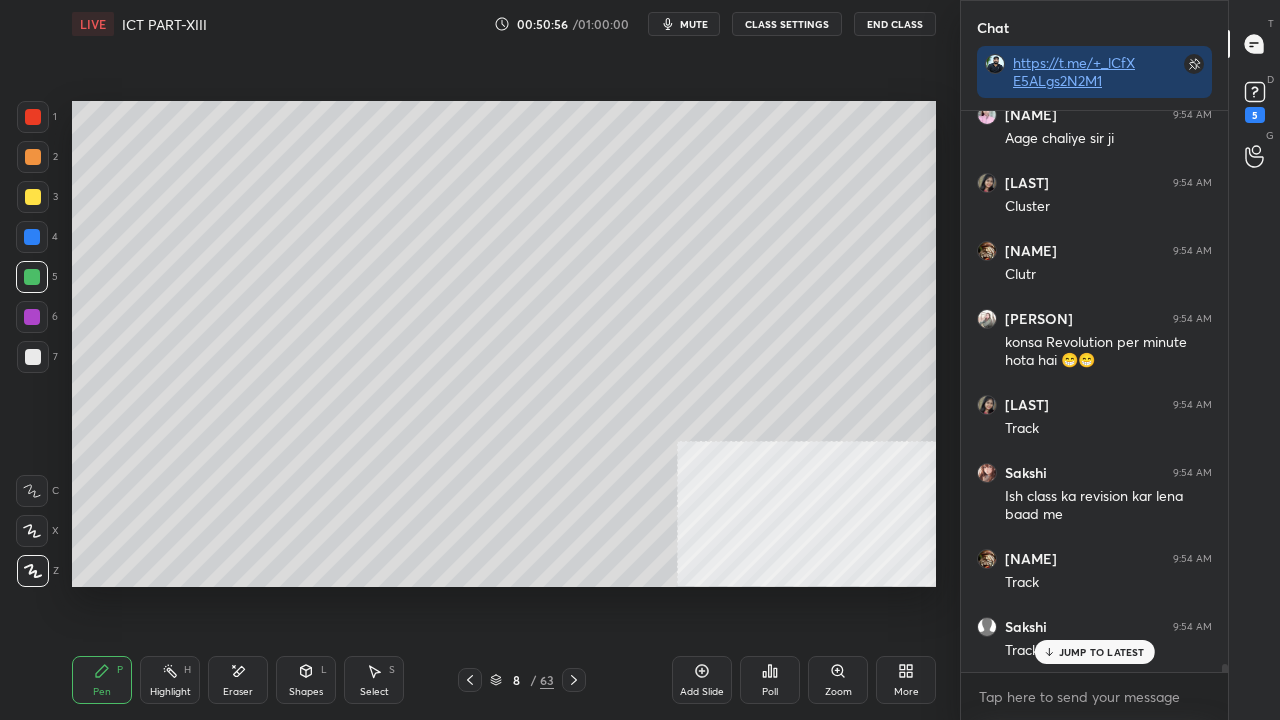 click at bounding box center (33, 357) 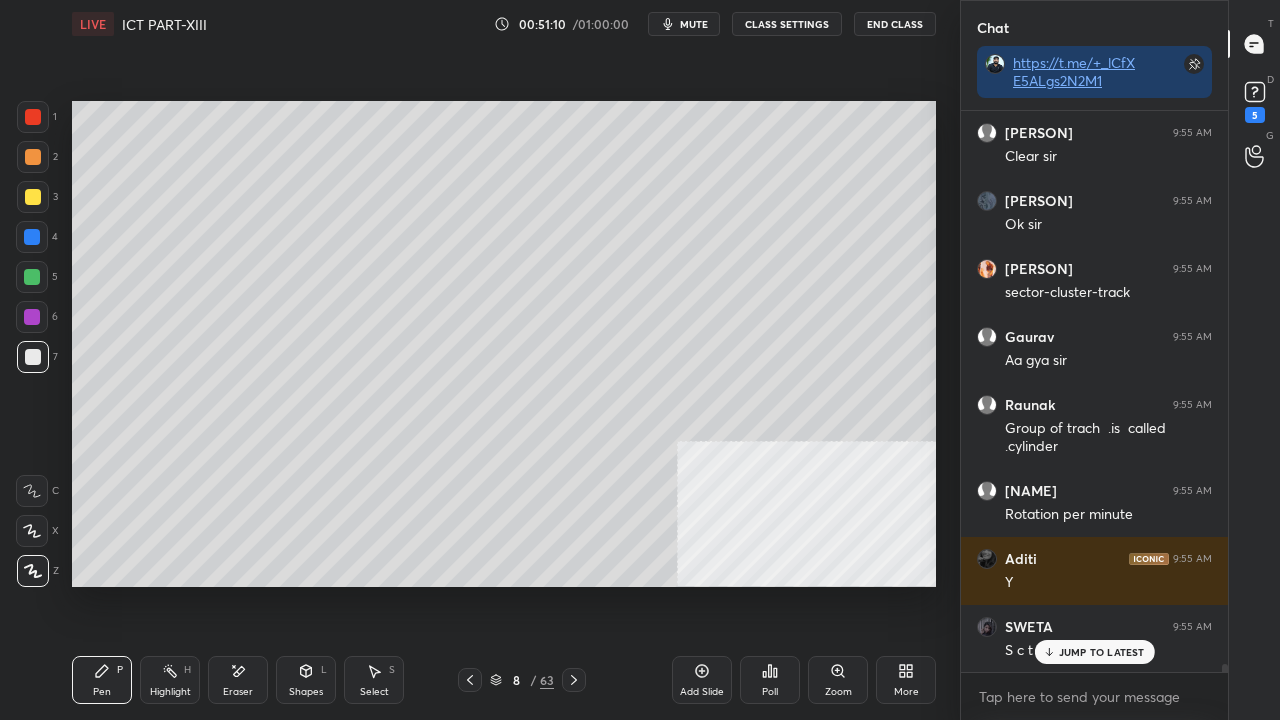 scroll, scrollTop: 38460, scrollLeft: 0, axis: vertical 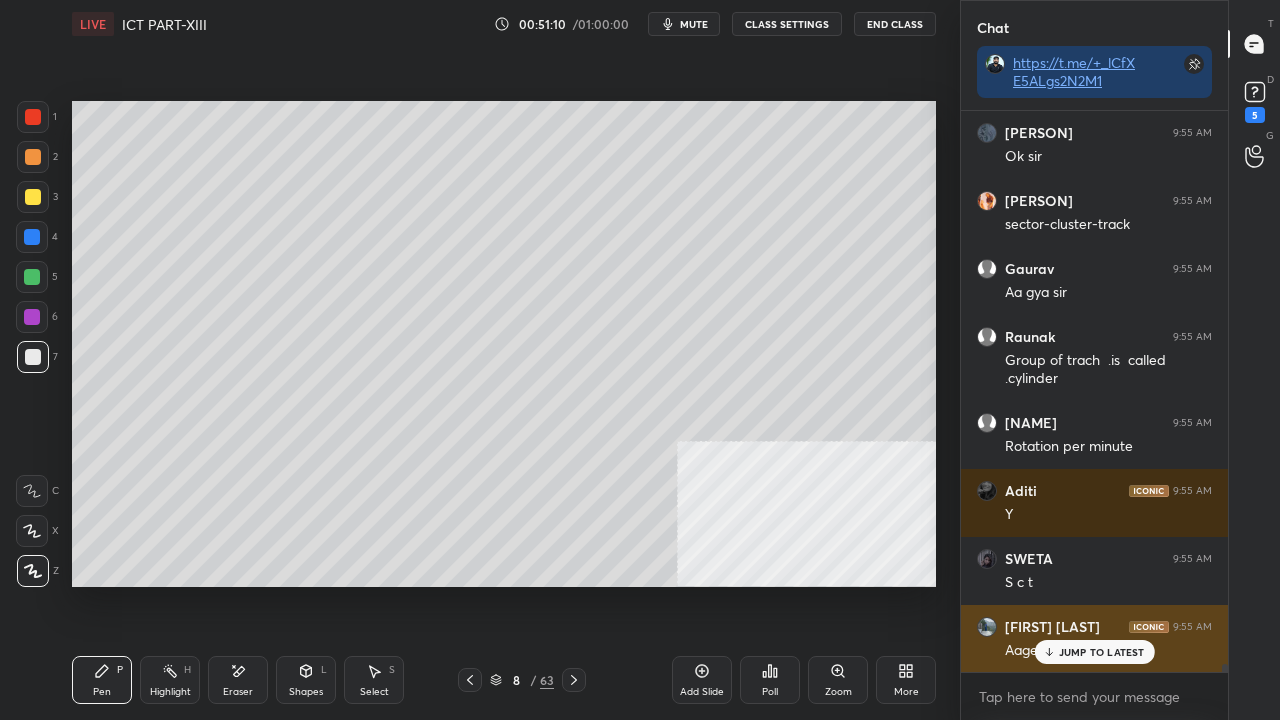 drag, startPoint x: 1076, startPoint y: 651, endPoint x: 1024, endPoint y: 614, distance: 63.82006 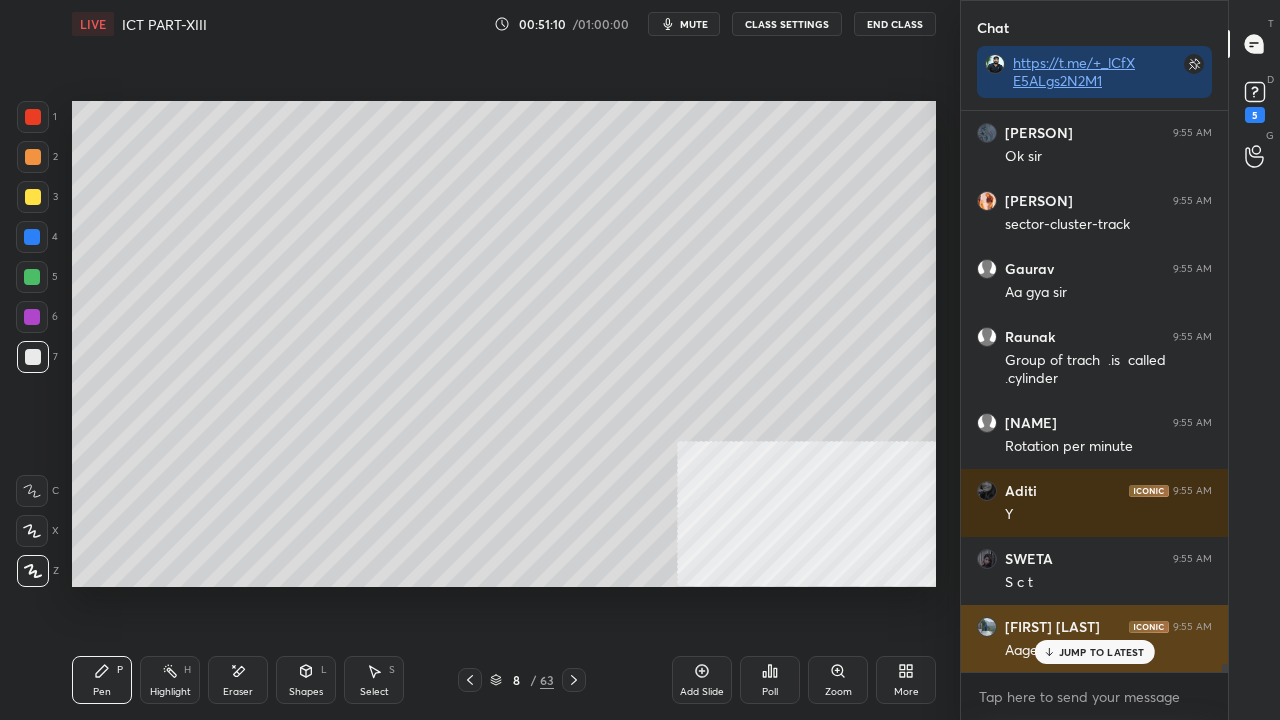 click on "JUMP TO LATEST" at bounding box center [1102, 652] 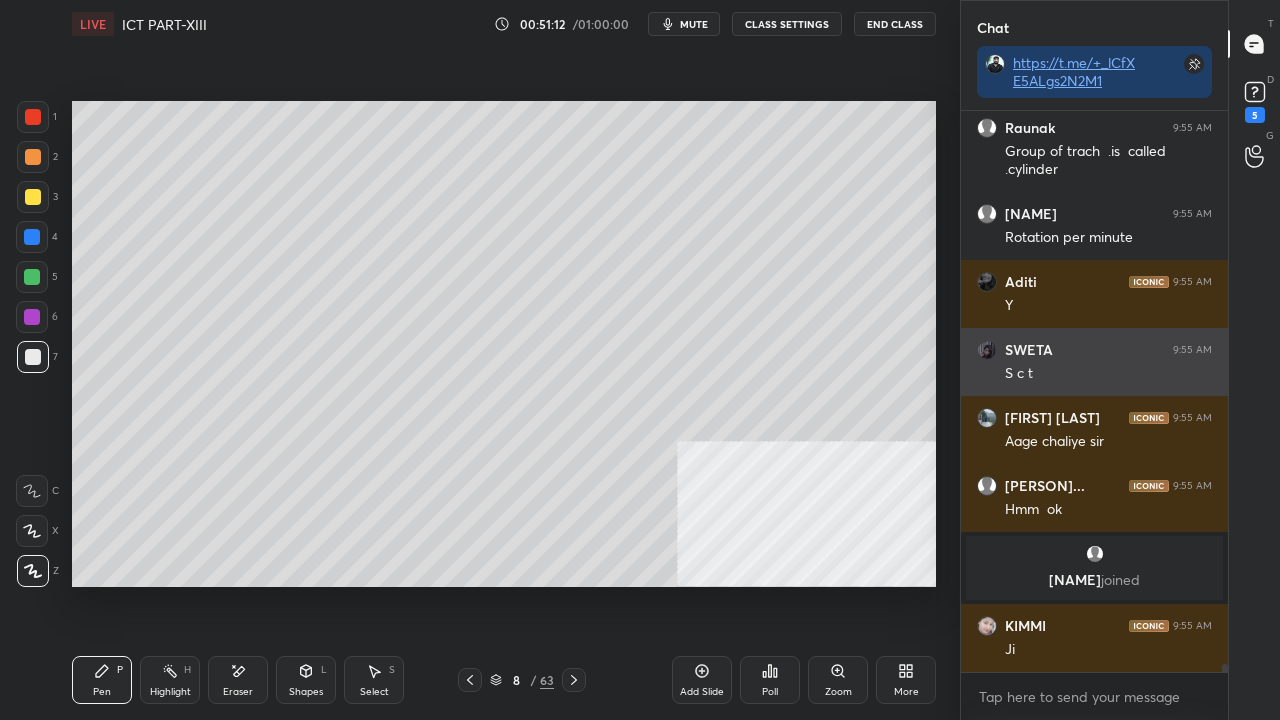 scroll, scrollTop: 37288, scrollLeft: 0, axis: vertical 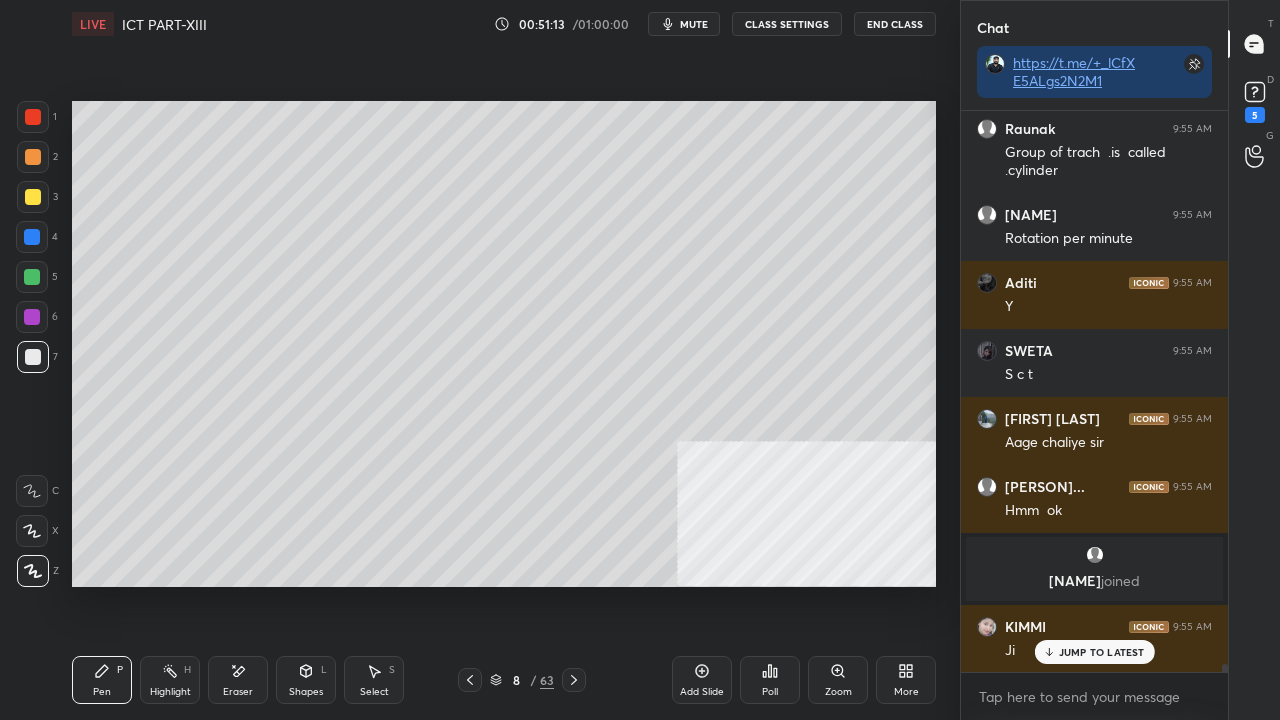 click at bounding box center [33, 117] 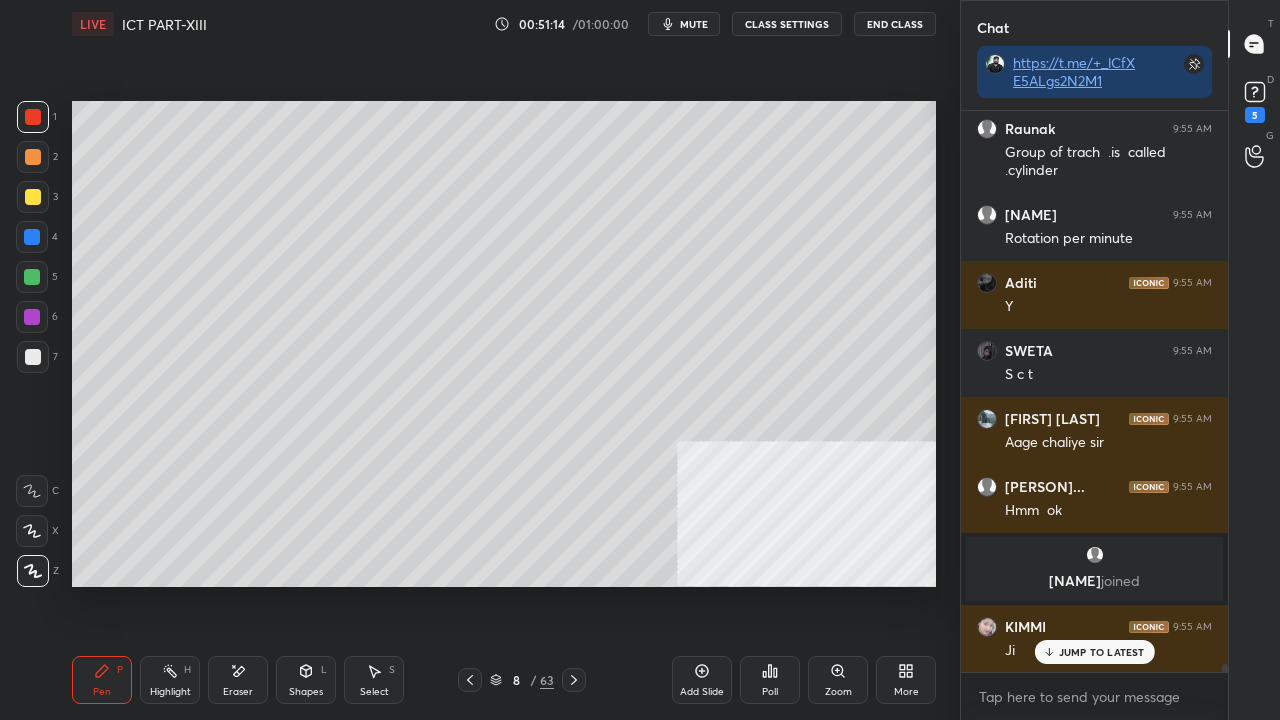 scroll, scrollTop: 37356, scrollLeft: 0, axis: vertical 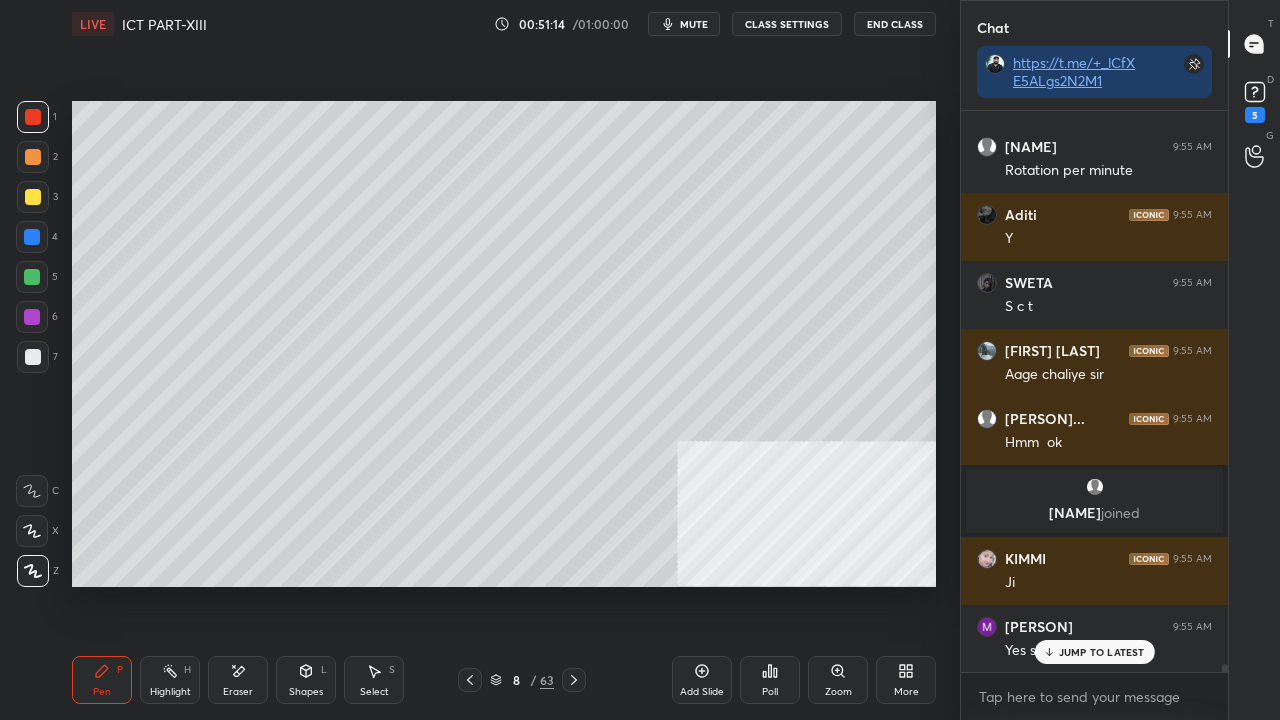click 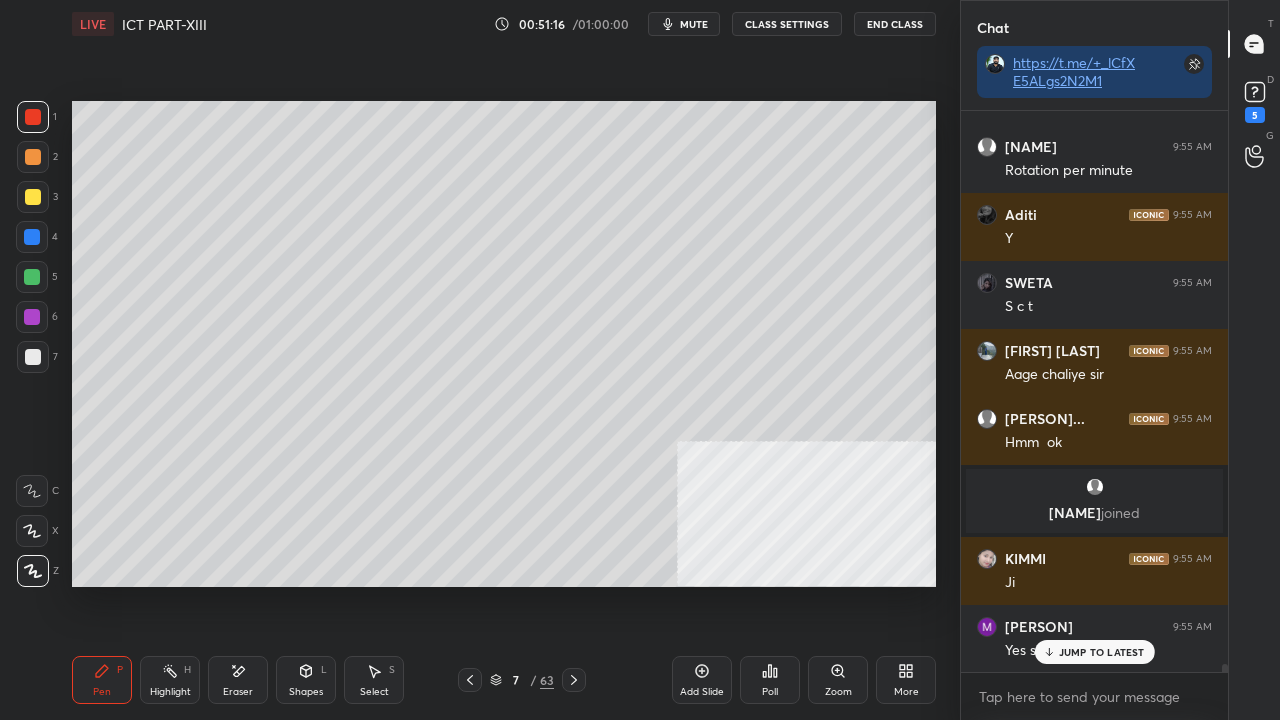 click at bounding box center (470, 680) 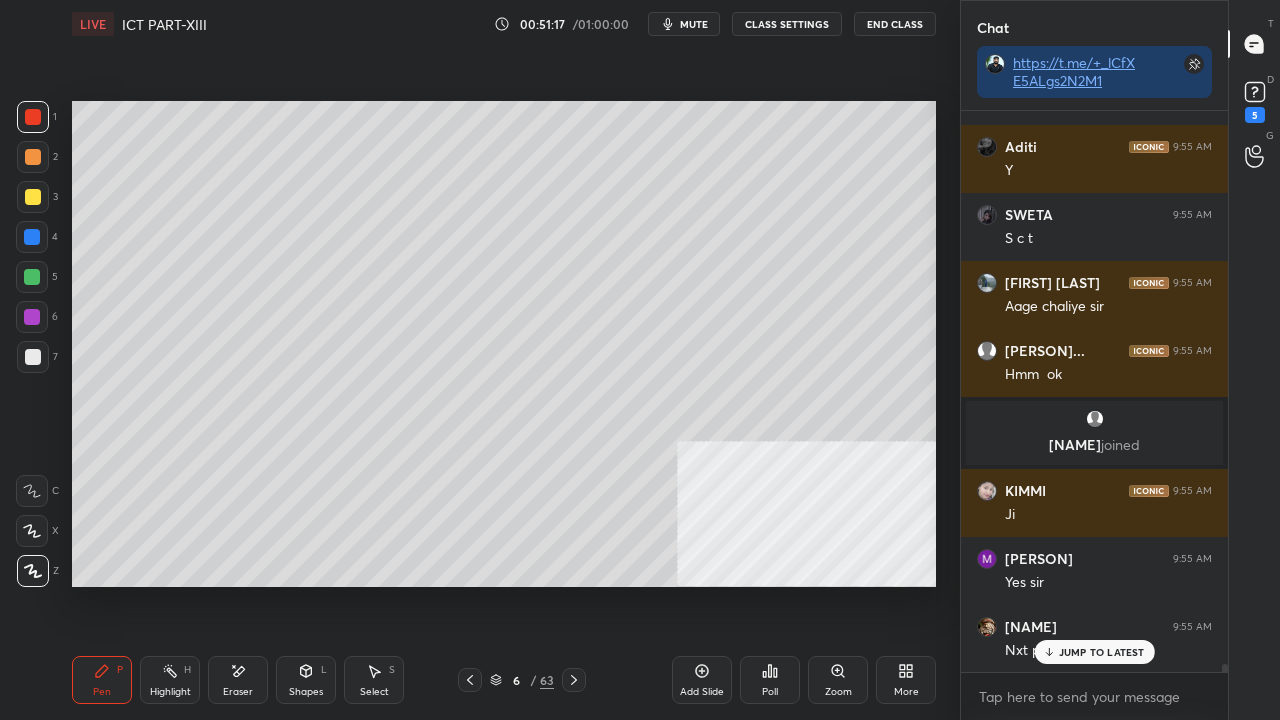 click on "JUMP TO LATEST" at bounding box center (1094, 652) 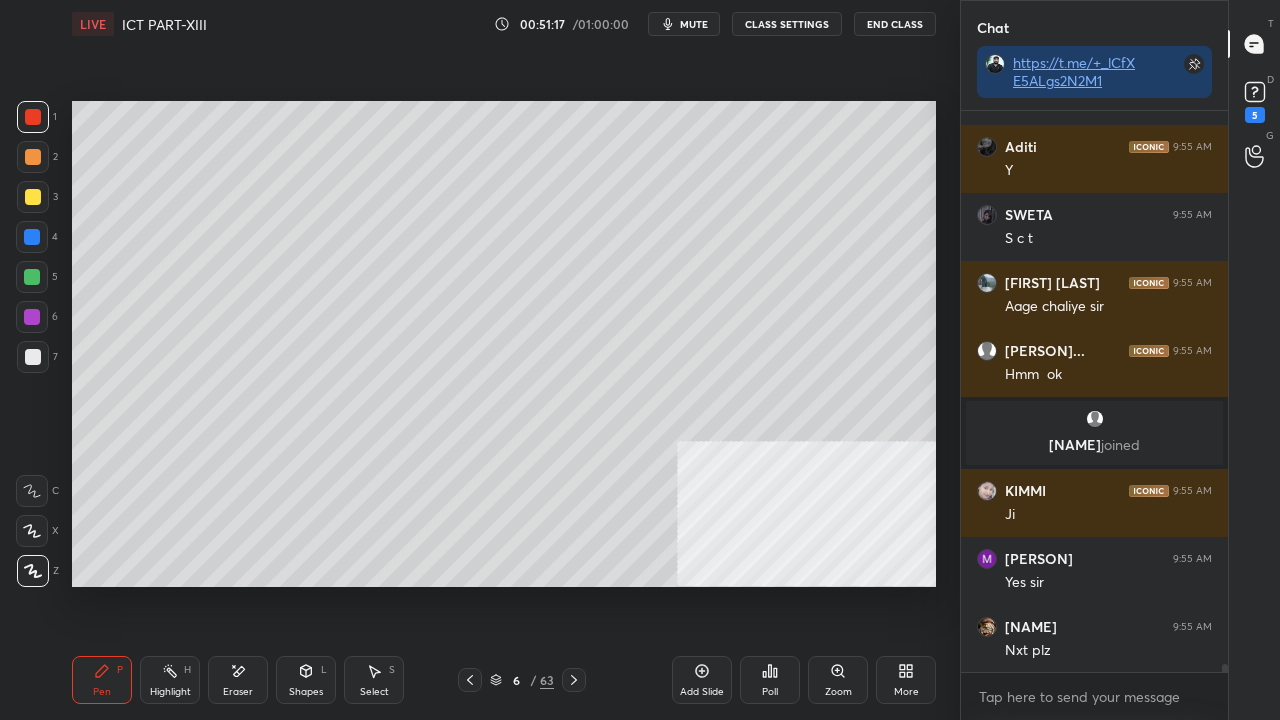 scroll, scrollTop: 37492, scrollLeft: 0, axis: vertical 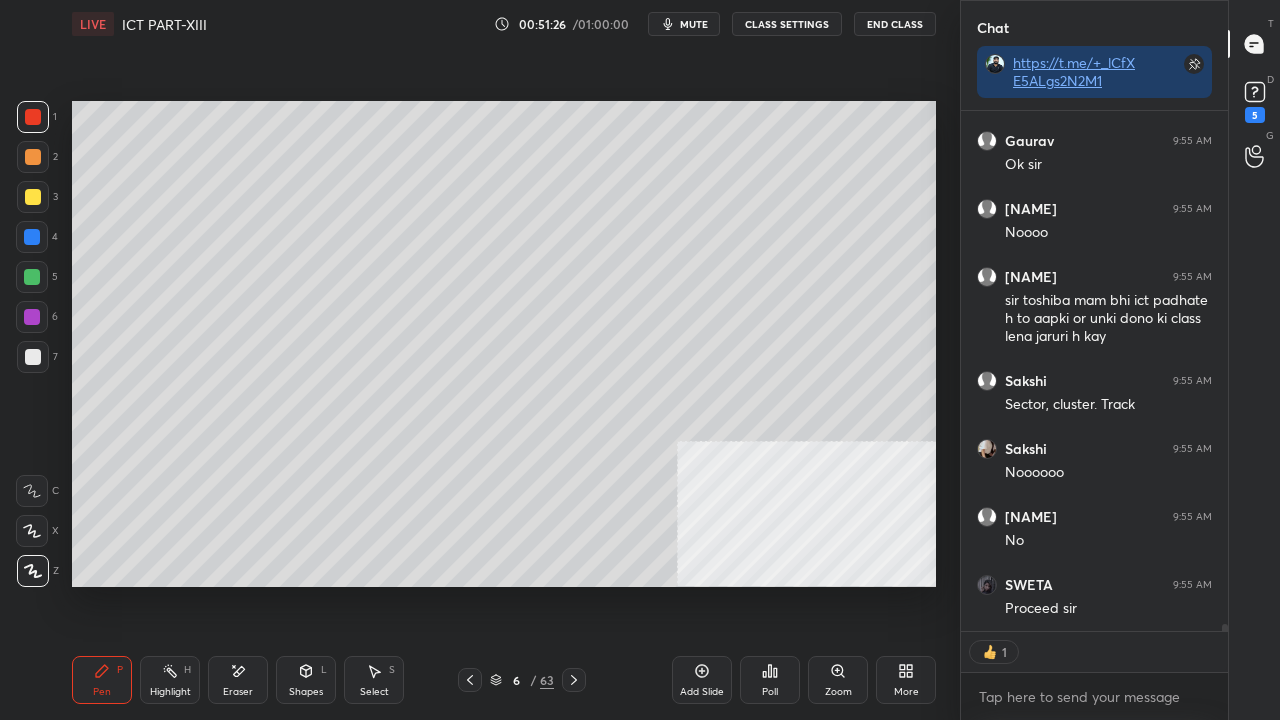 click 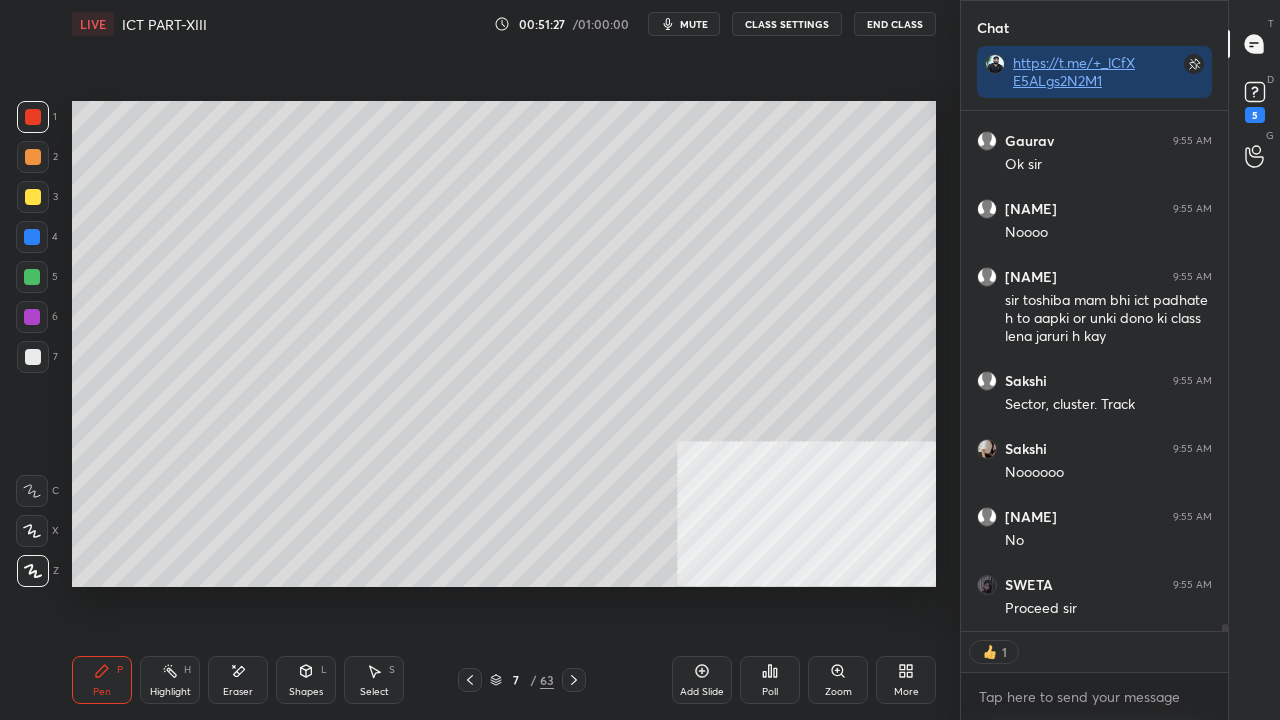 click 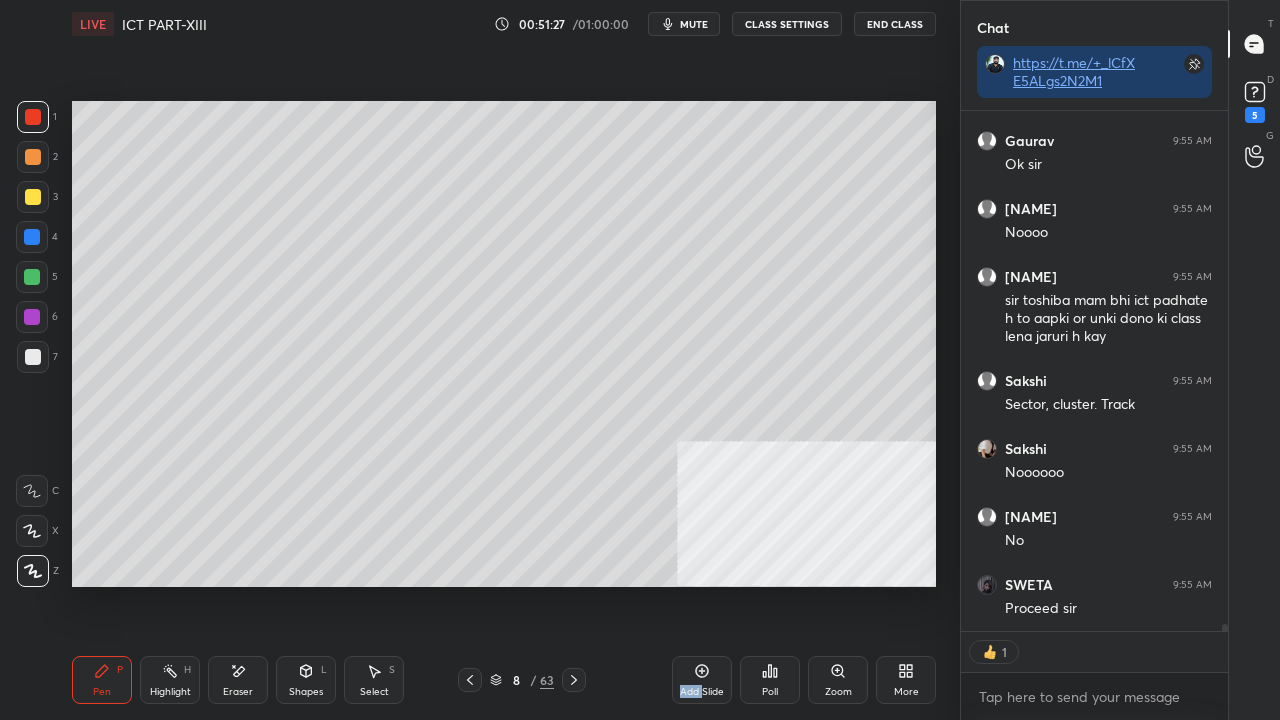 click 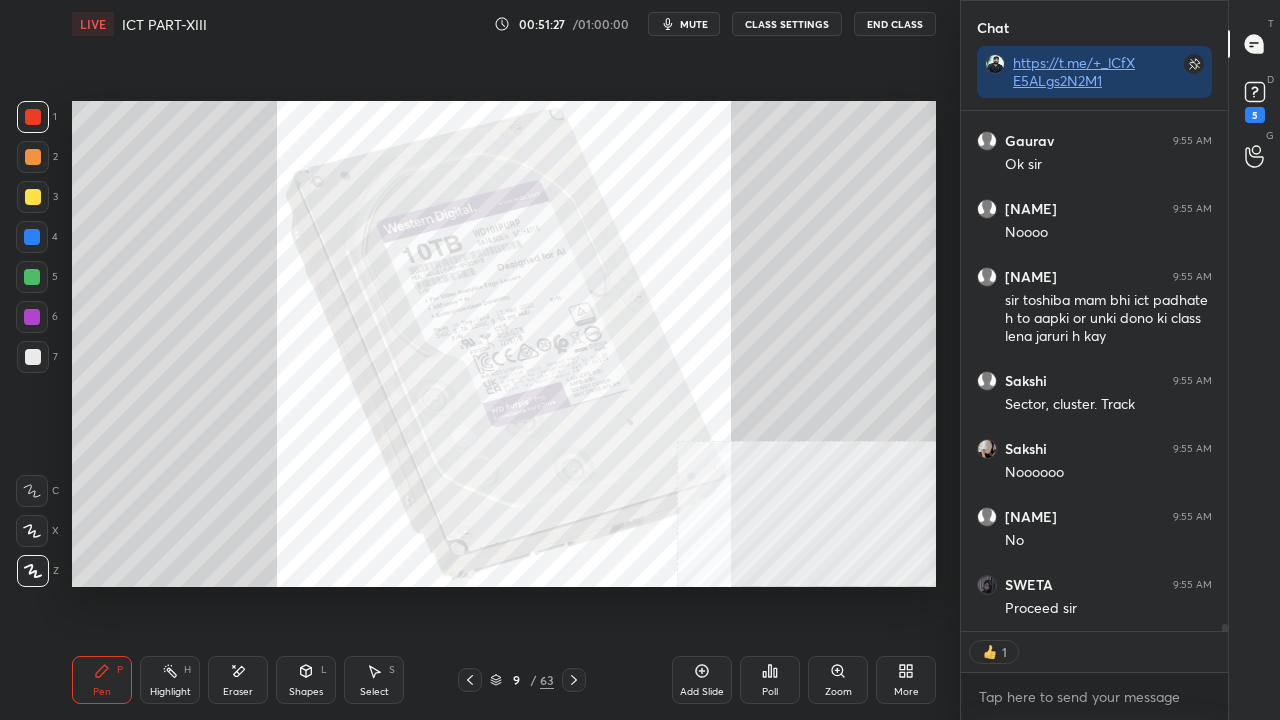 click 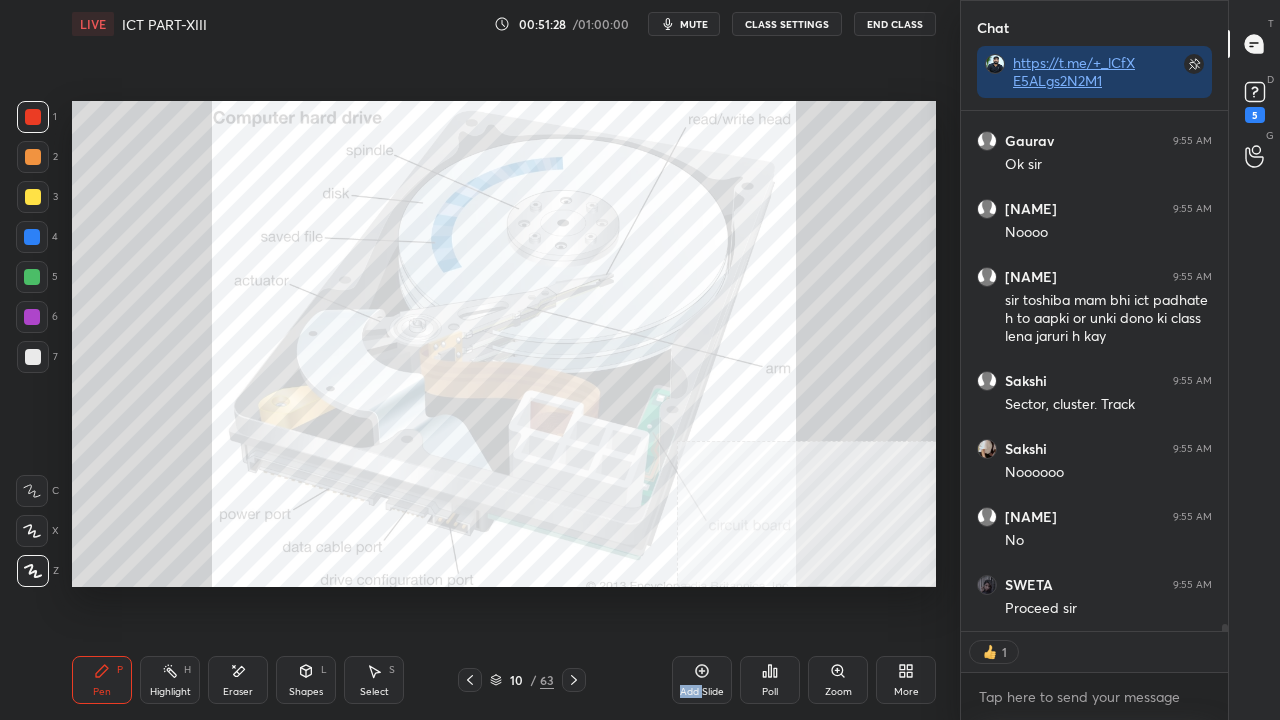 click 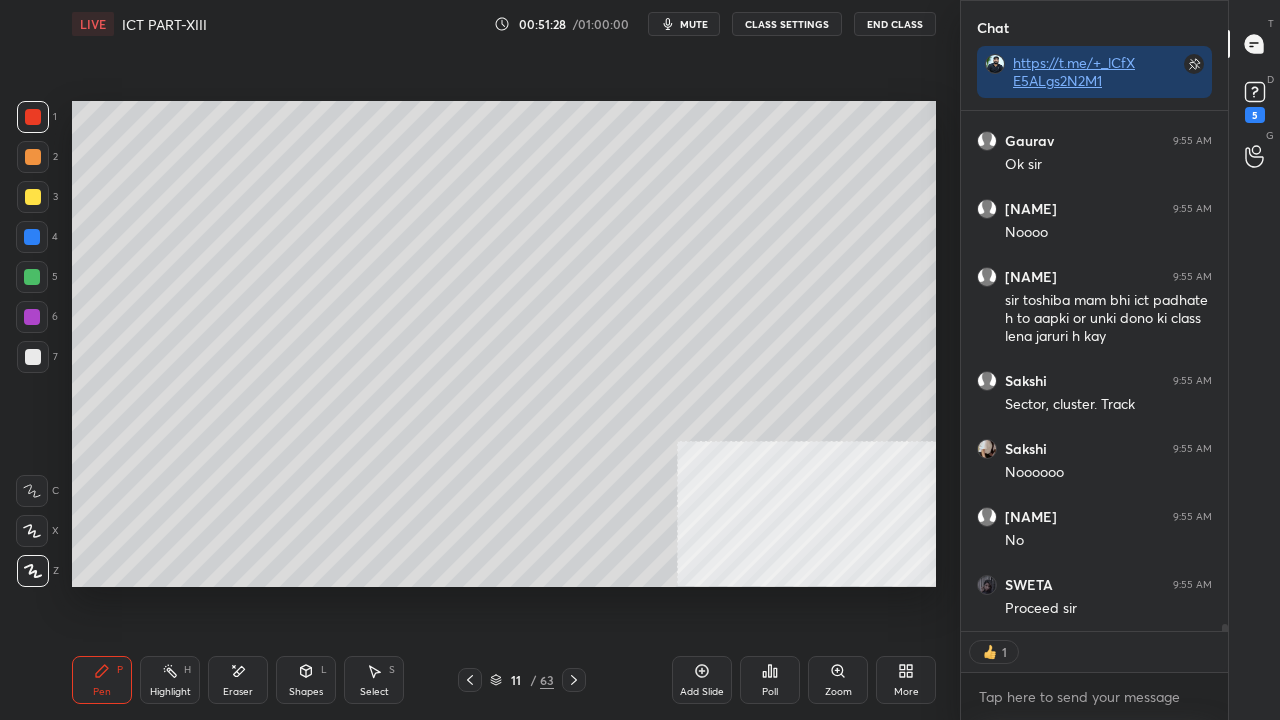 click 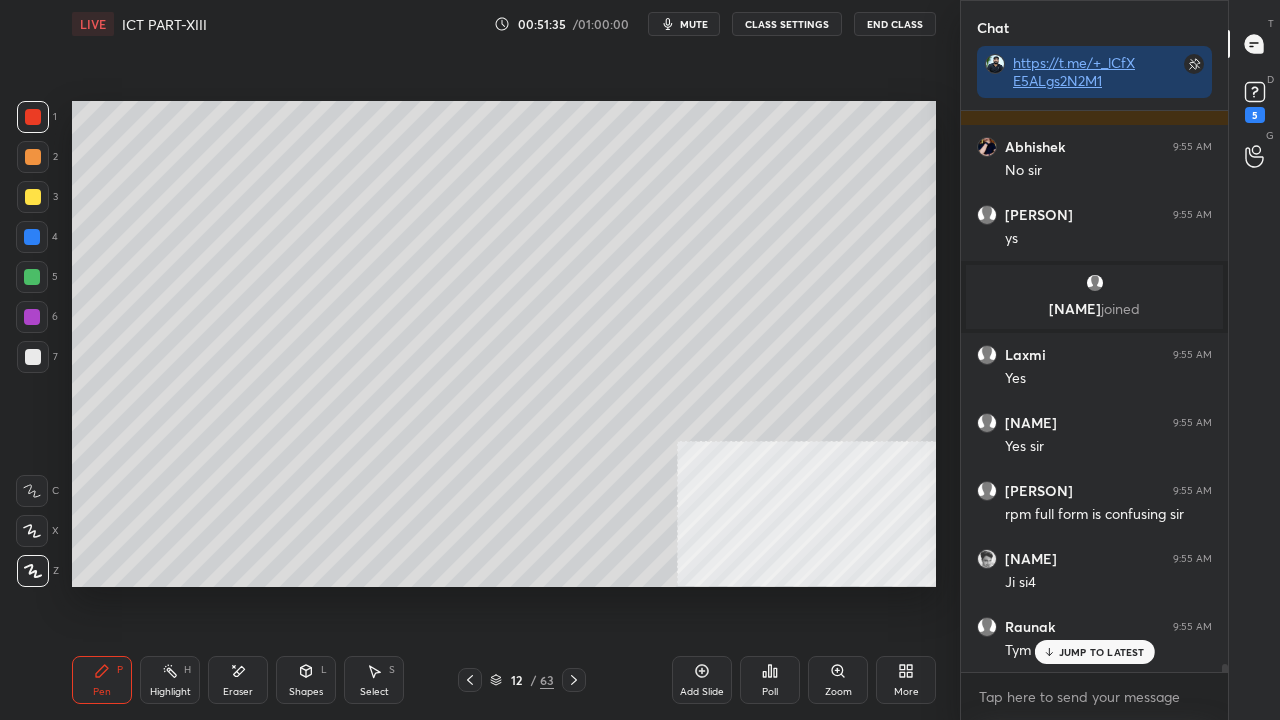 click at bounding box center (33, 197) 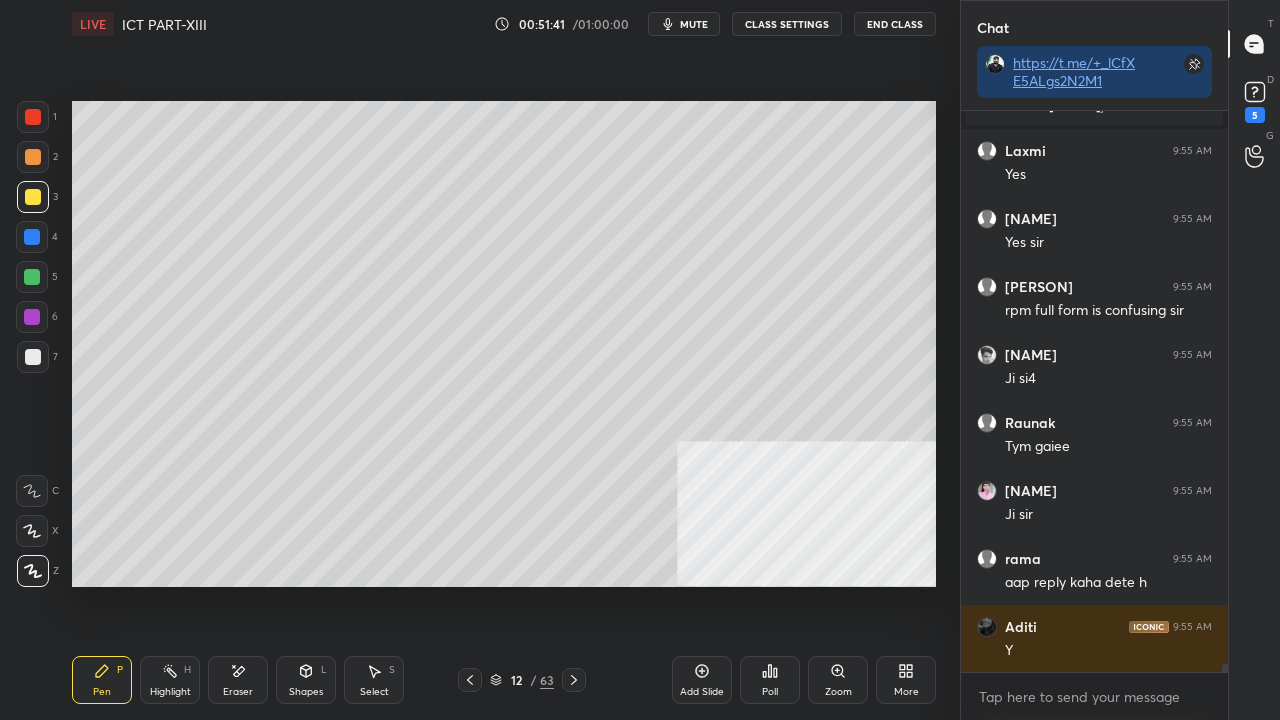 click at bounding box center (32, 237) 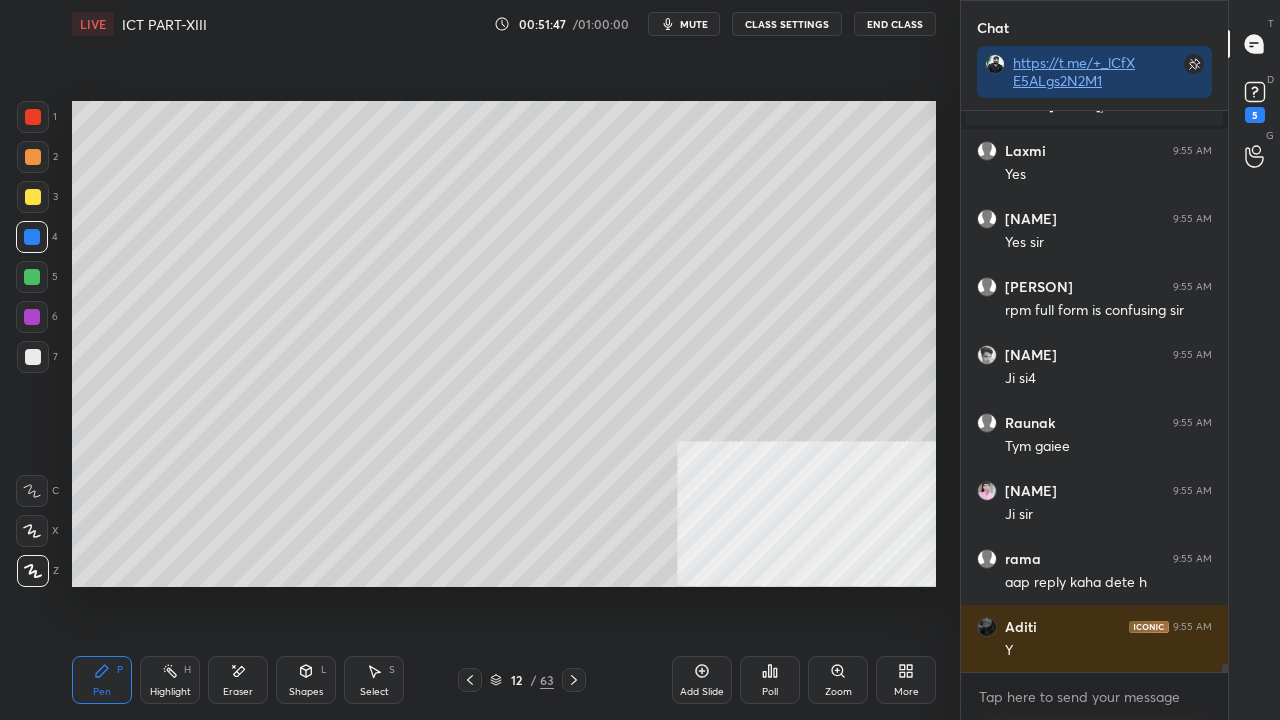 click 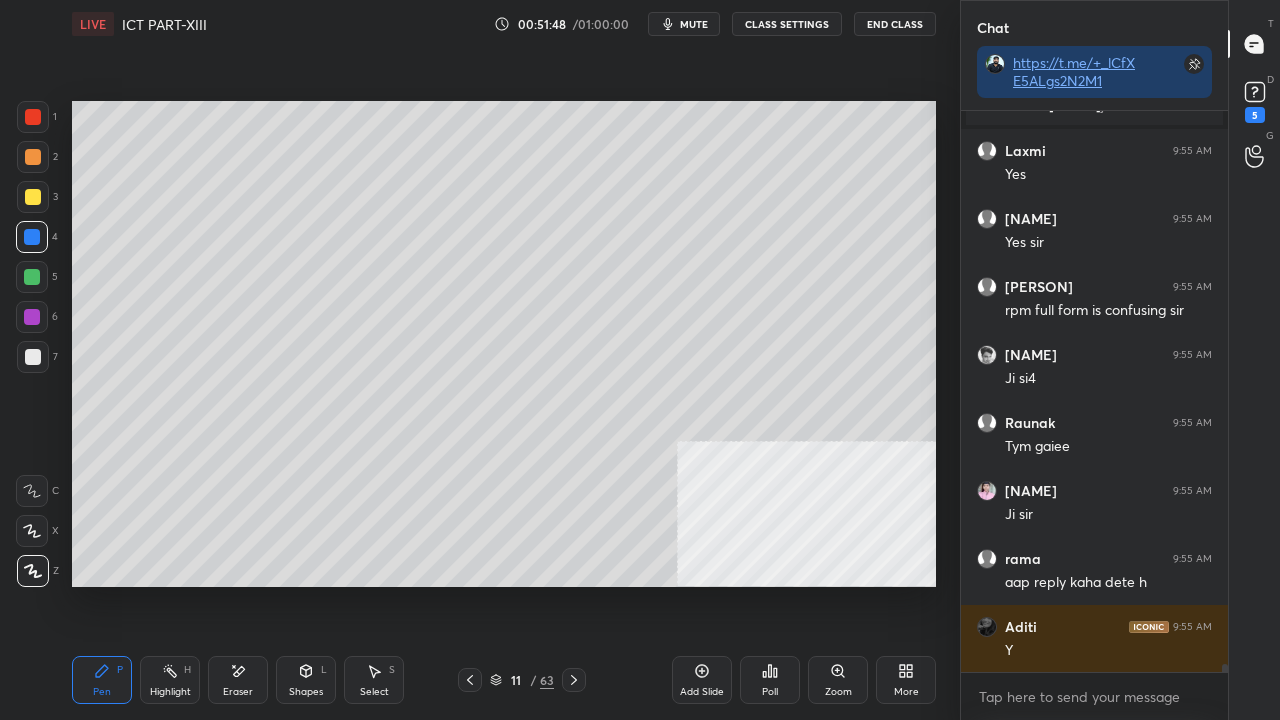 click 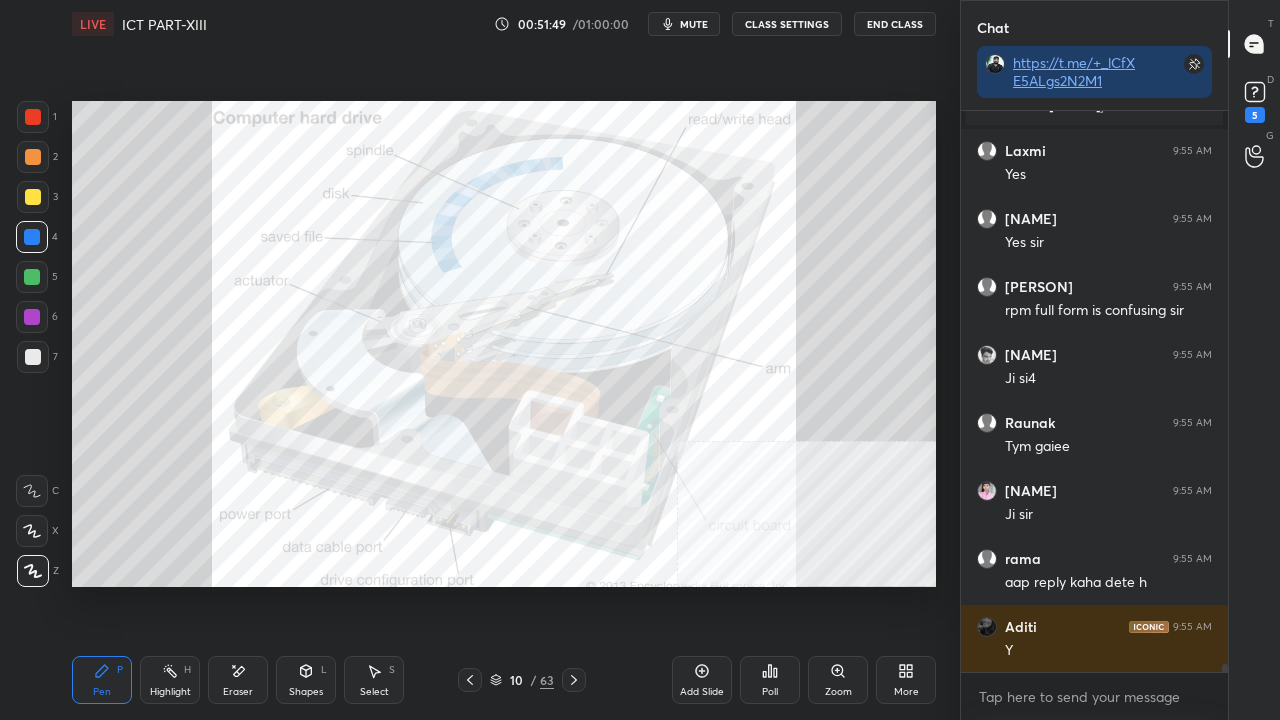 click 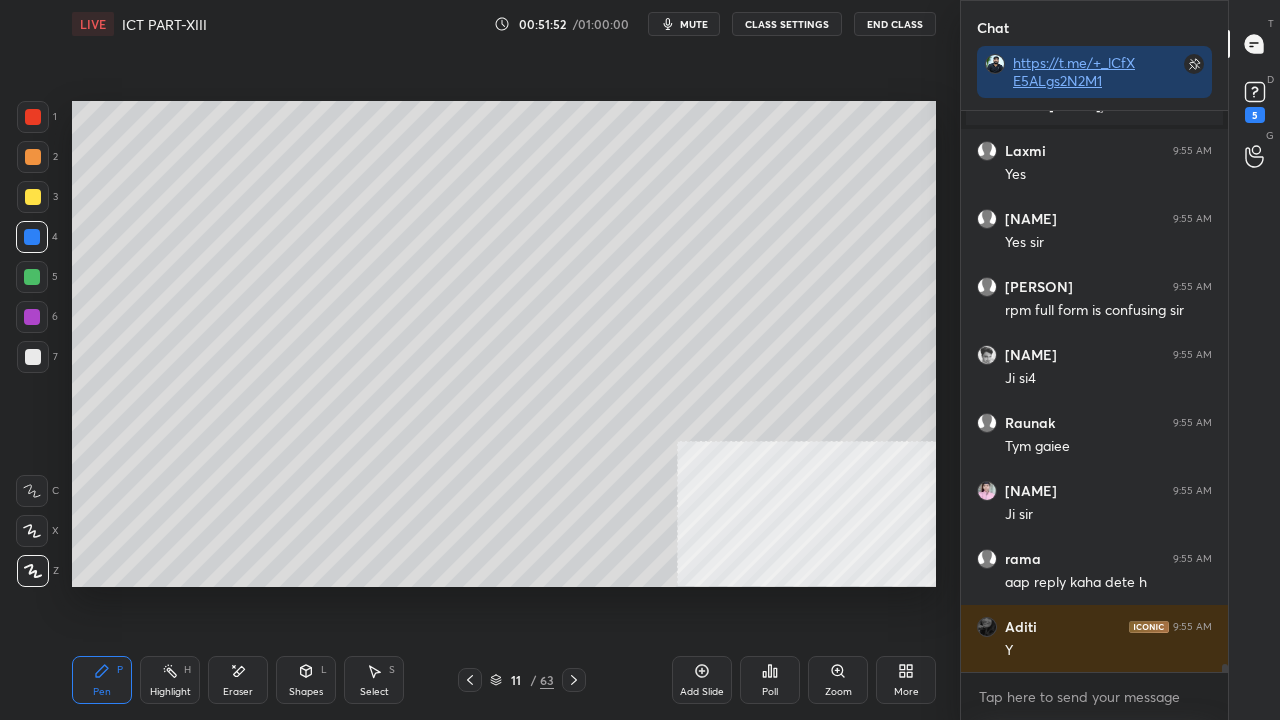 click at bounding box center [33, 197] 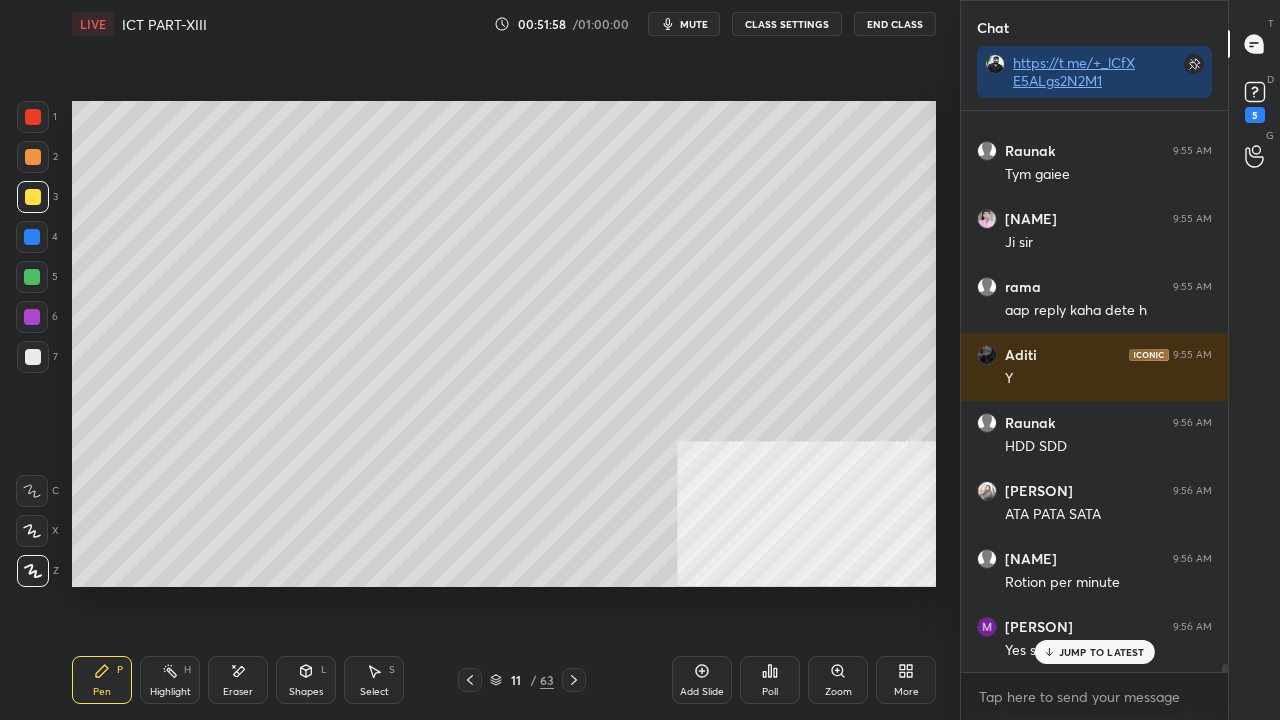 scroll, scrollTop: 39458, scrollLeft: 0, axis: vertical 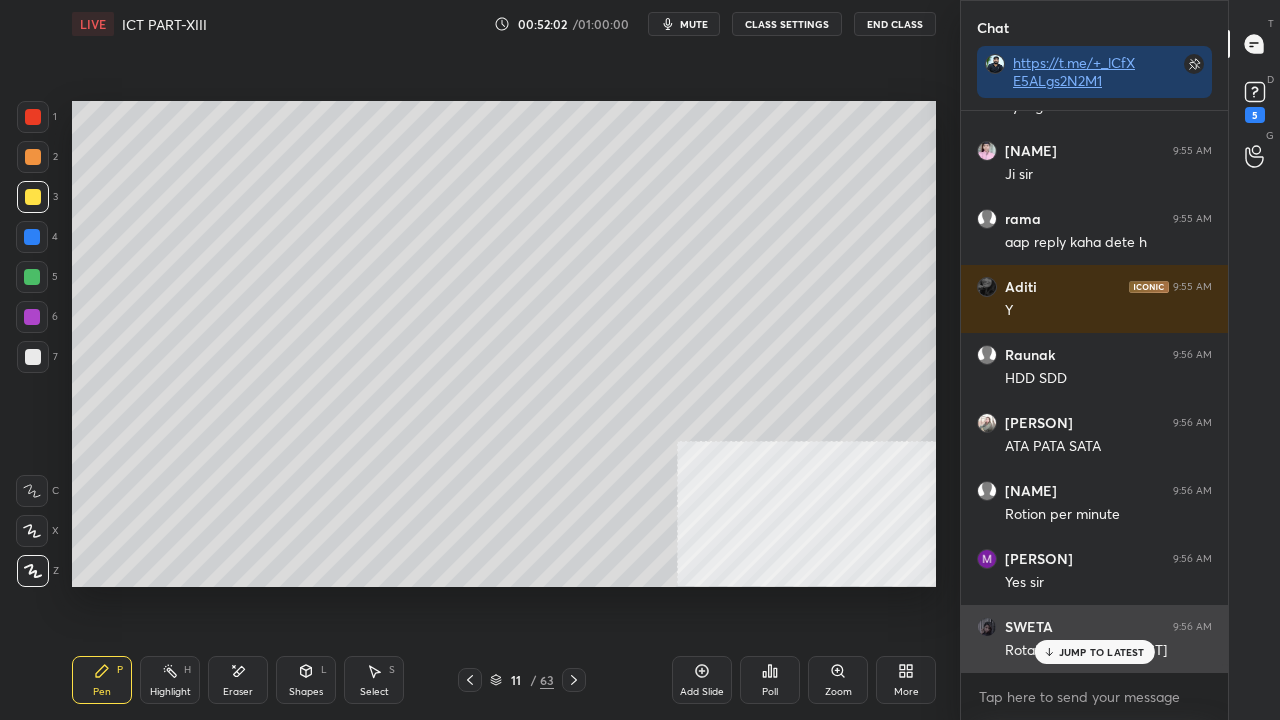 click on "JUMP TO LATEST" at bounding box center (1102, 652) 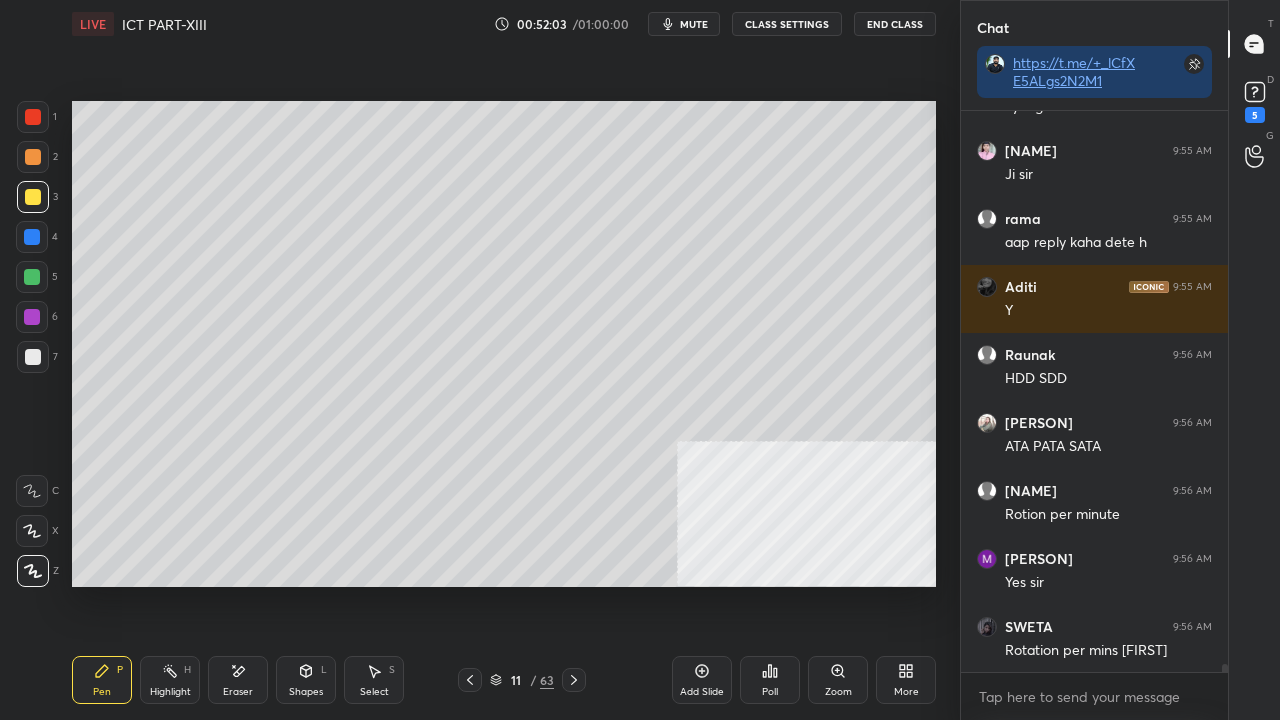 click 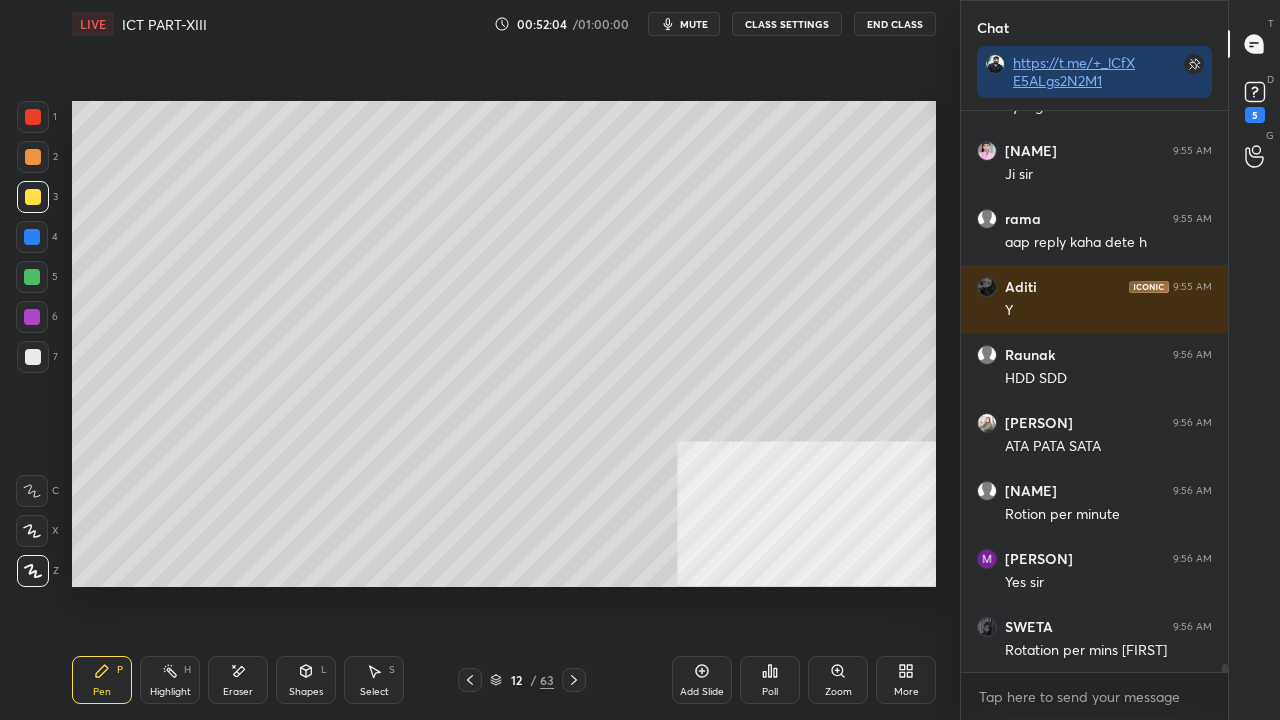 scroll, scrollTop: 39530, scrollLeft: 0, axis: vertical 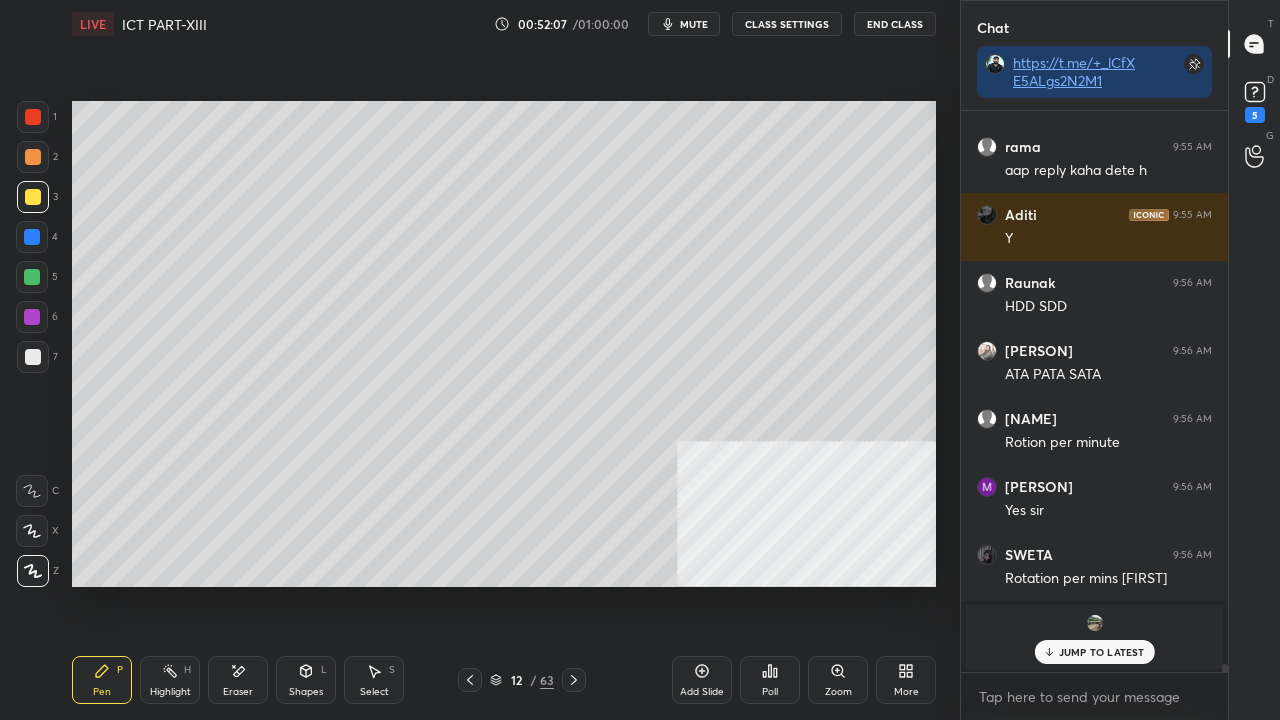 click at bounding box center [33, 197] 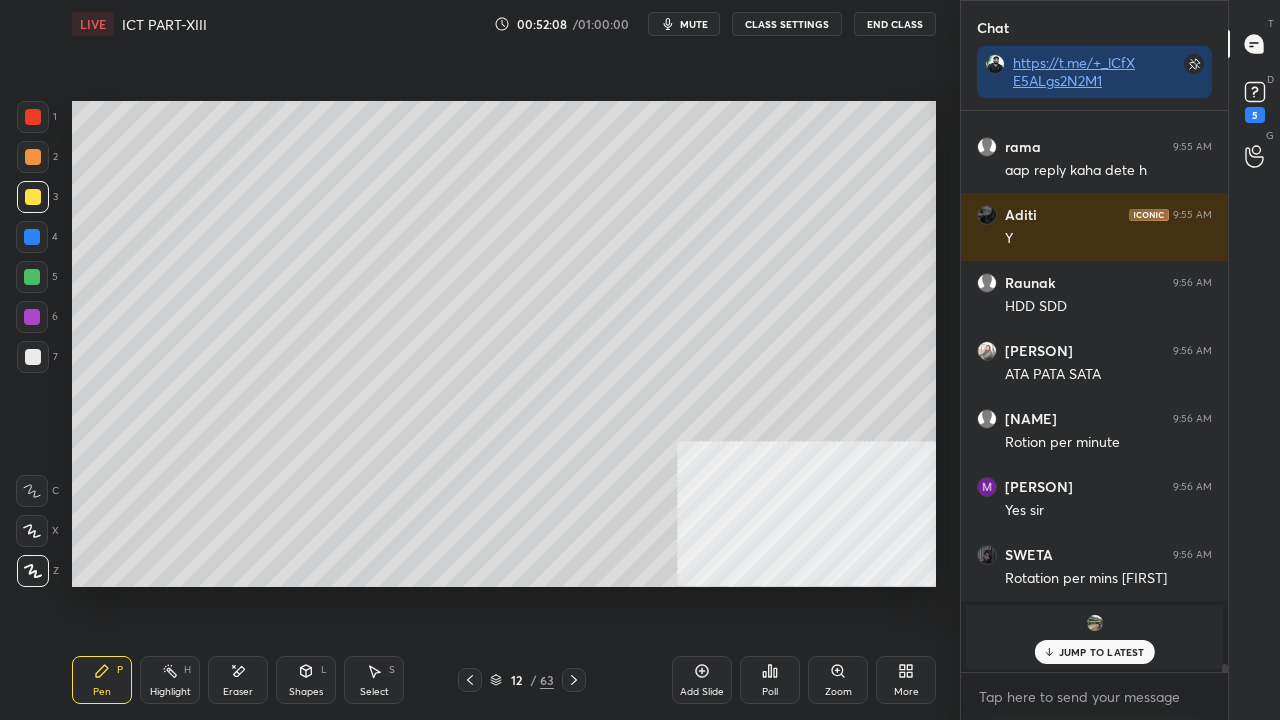 drag, startPoint x: 36, startPoint y: 164, endPoint x: 65, endPoint y: 165, distance: 29.017237 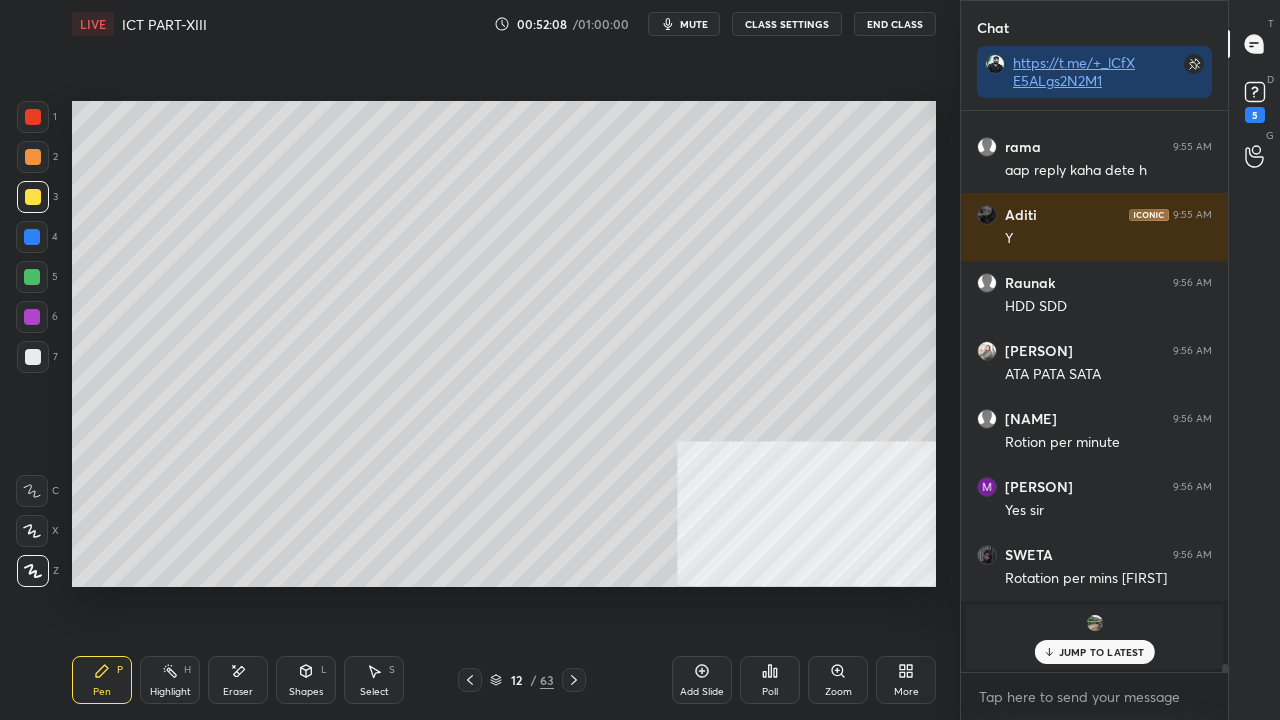 click at bounding box center (33, 157) 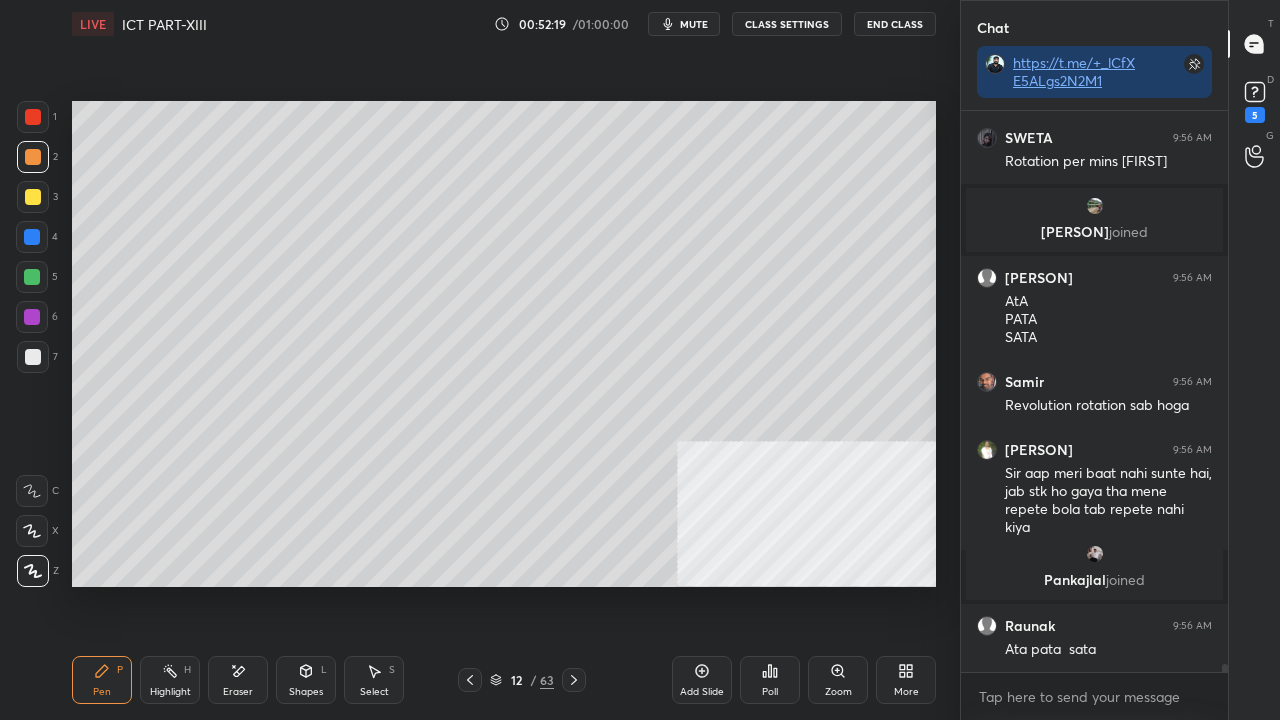 scroll, scrollTop: 39110, scrollLeft: 0, axis: vertical 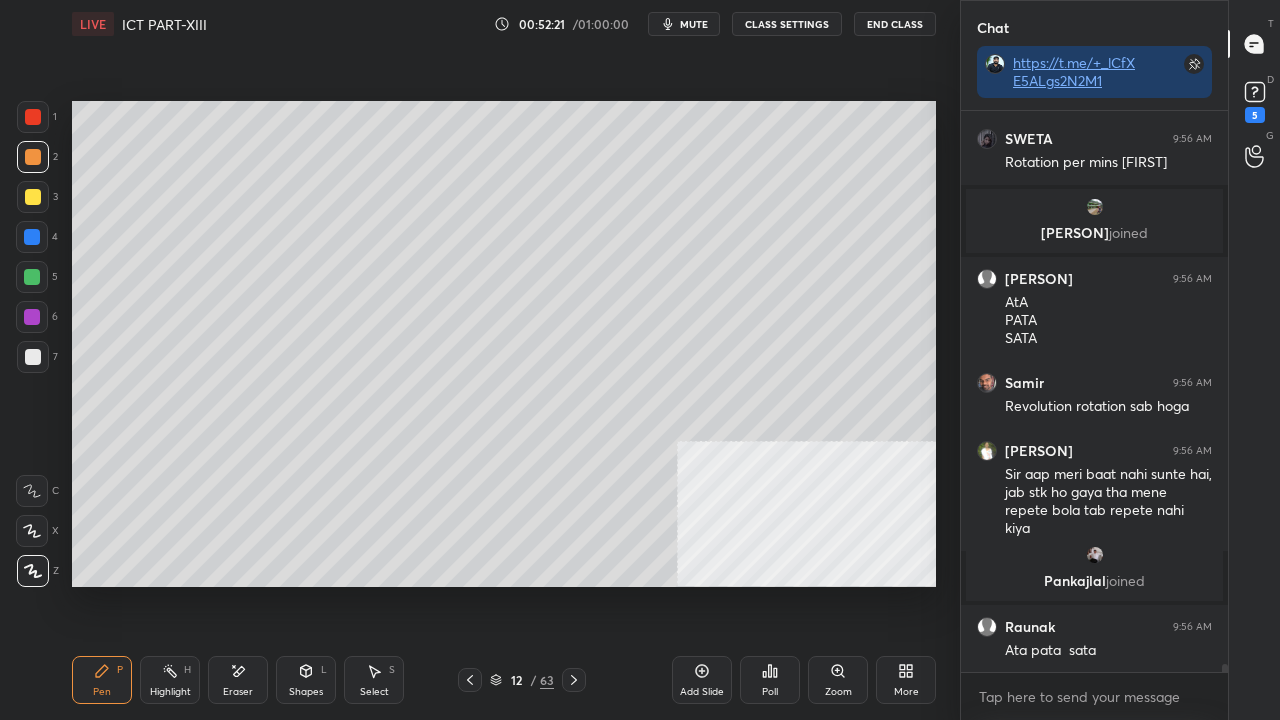 click at bounding box center (33, 357) 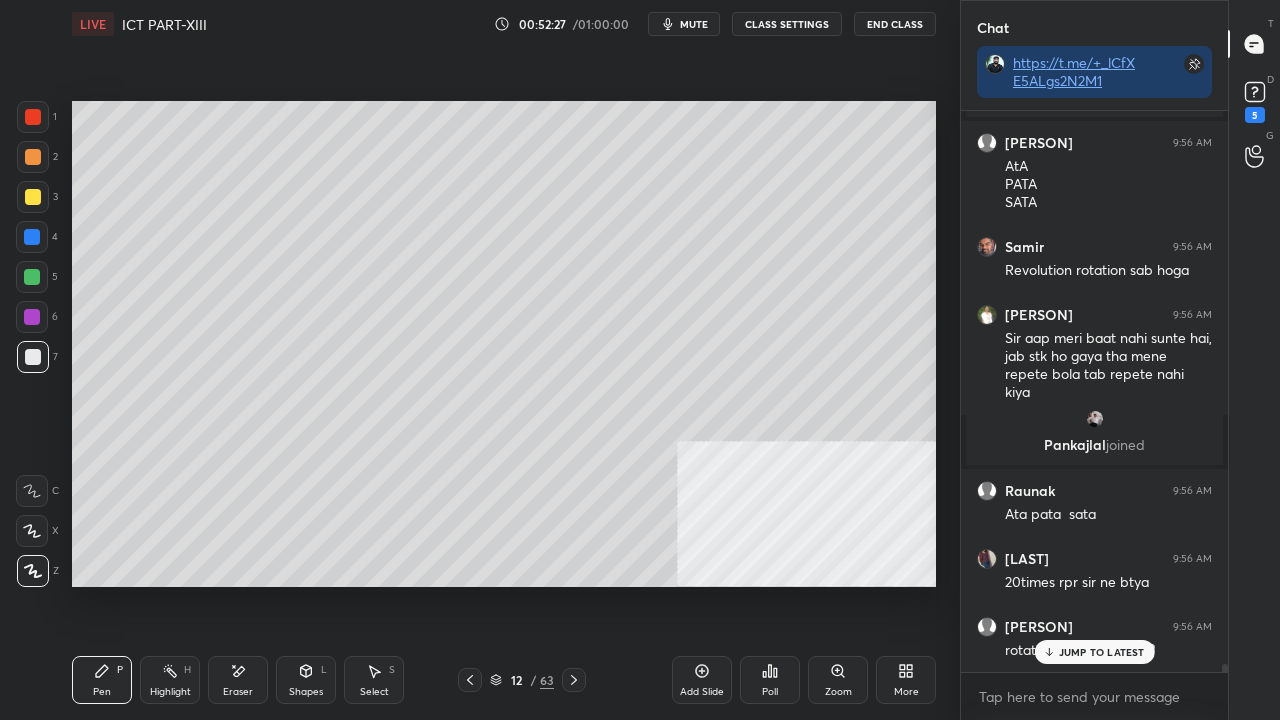 scroll, scrollTop: 39314, scrollLeft: 0, axis: vertical 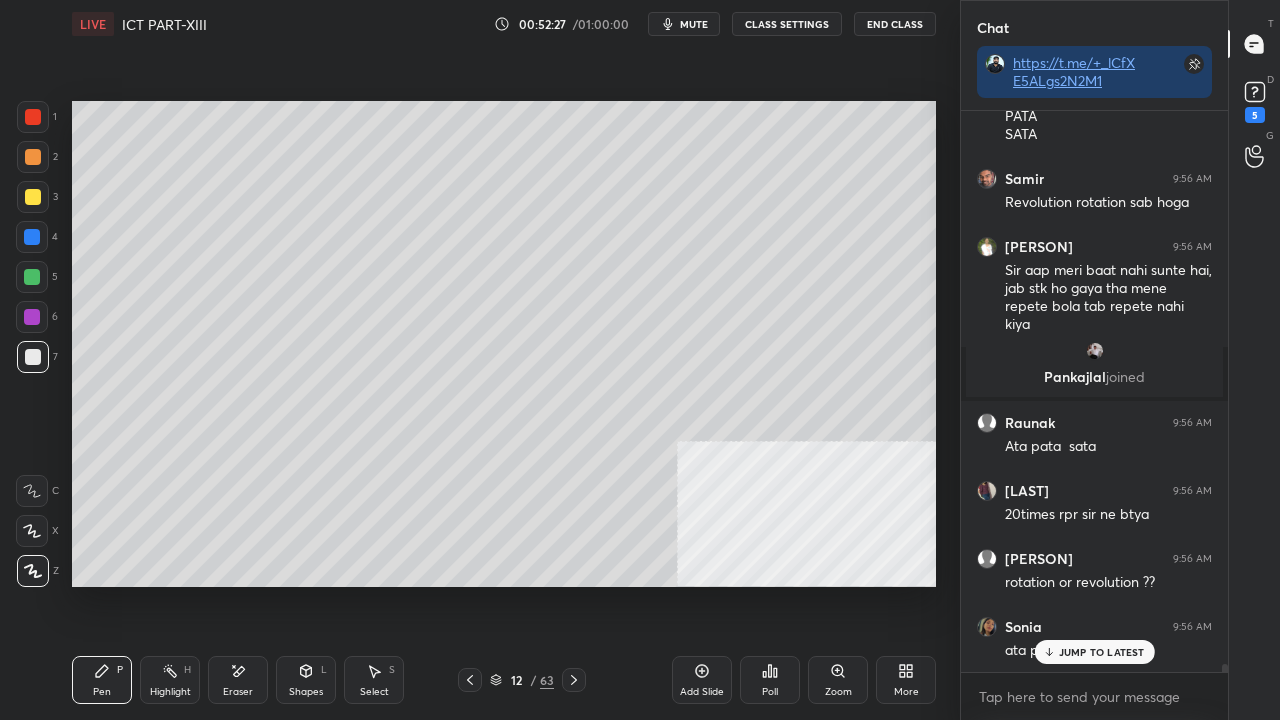 click at bounding box center (33, 157) 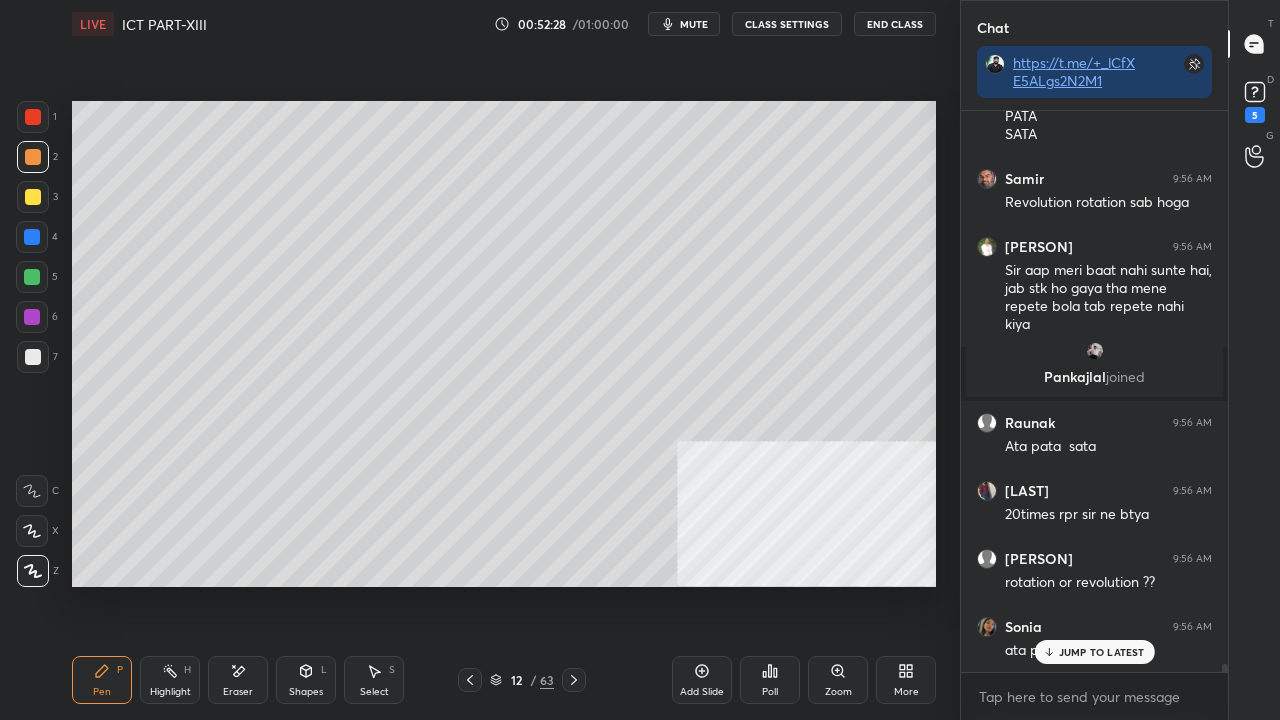 click at bounding box center [33, 117] 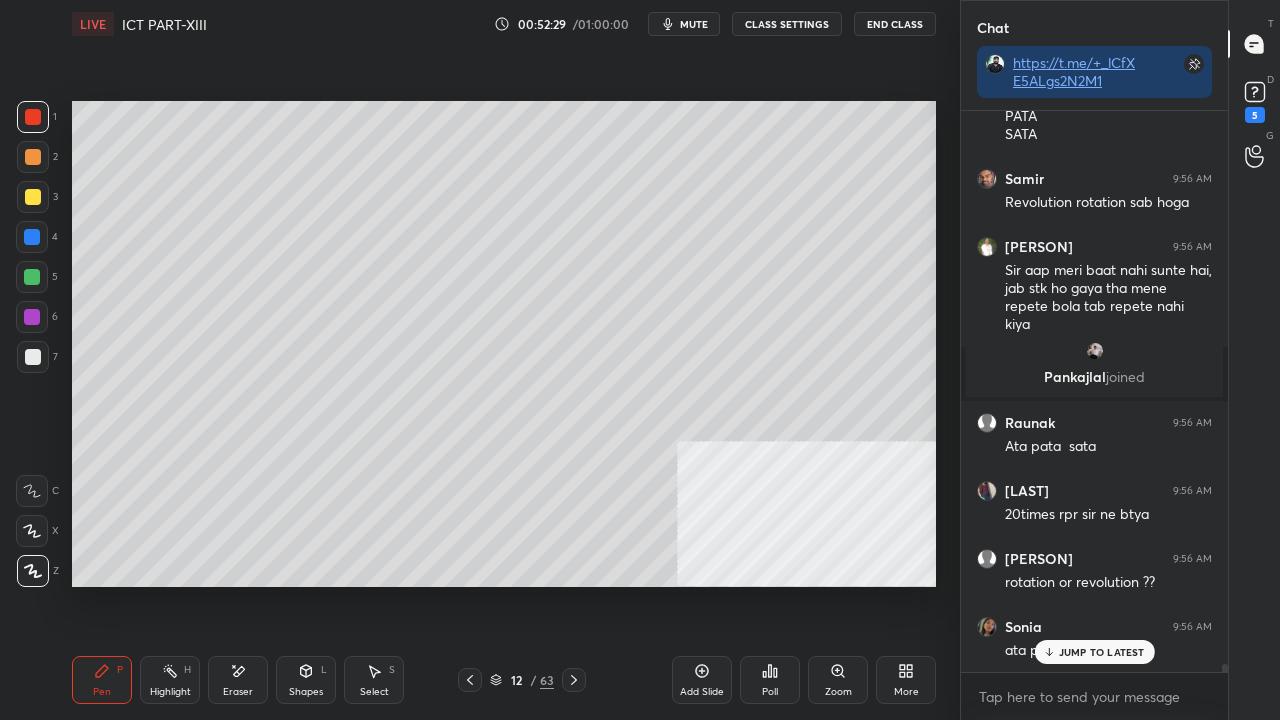 click at bounding box center [33, 117] 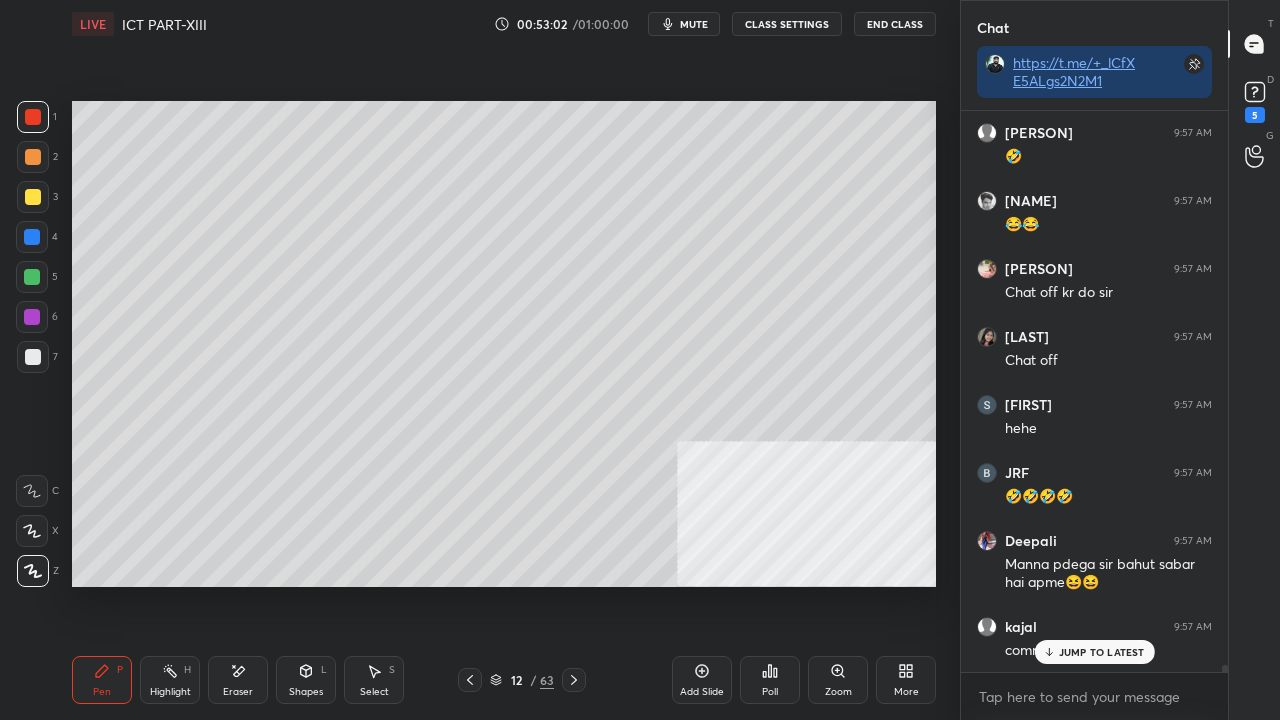 scroll, scrollTop: 42056, scrollLeft: 0, axis: vertical 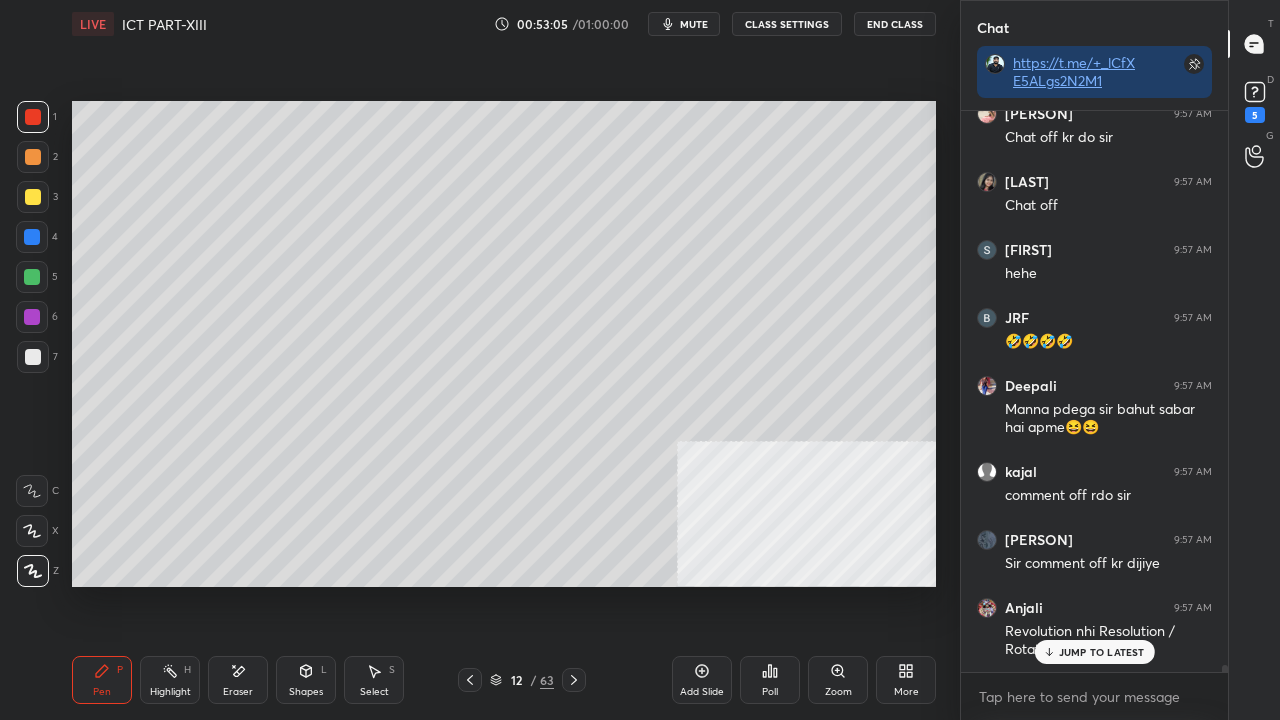 click at bounding box center (33, 357) 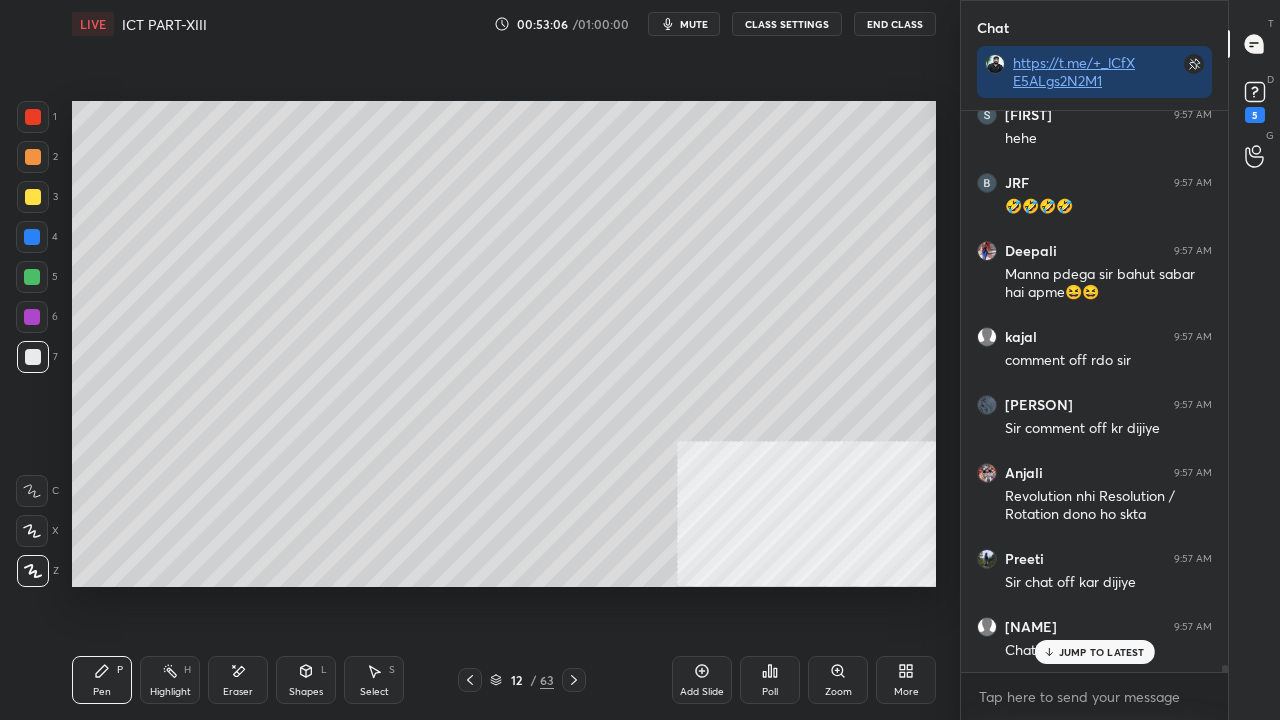 scroll, scrollTop: 42414, scrollLeft: 0, axis: vertical 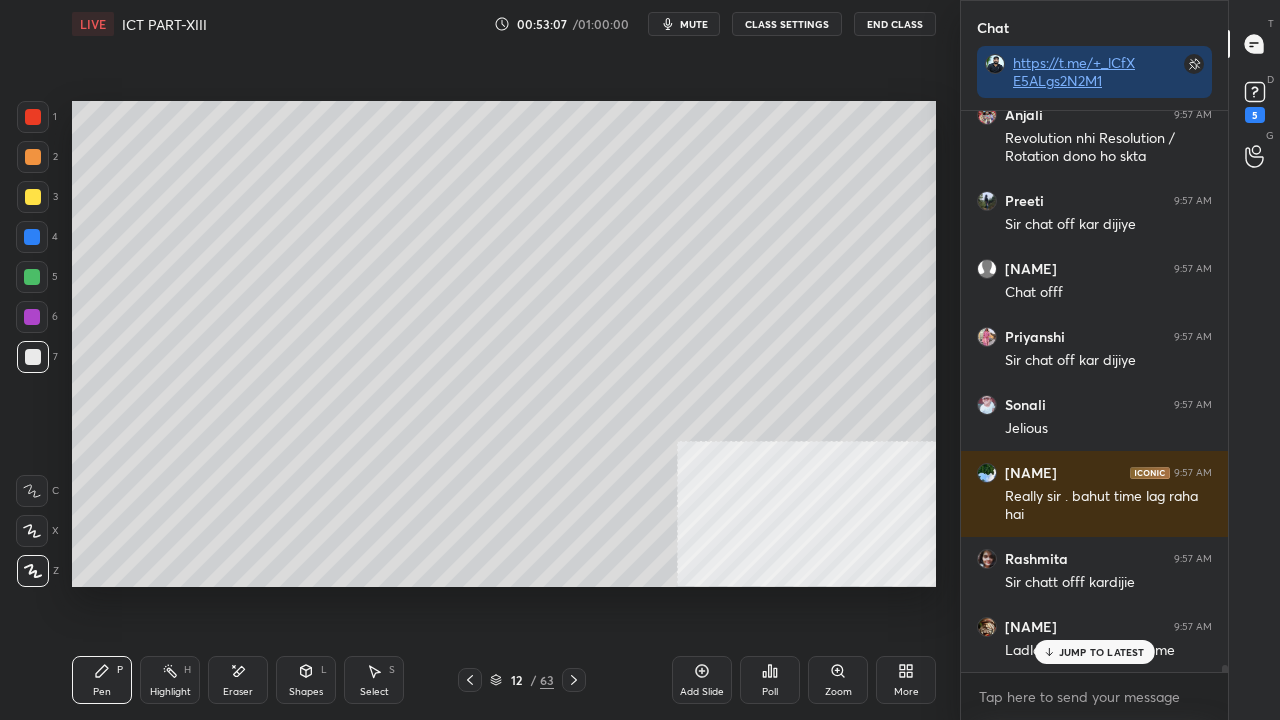 click on "CLASS SETTINGS" at bounding box center (787, 24) 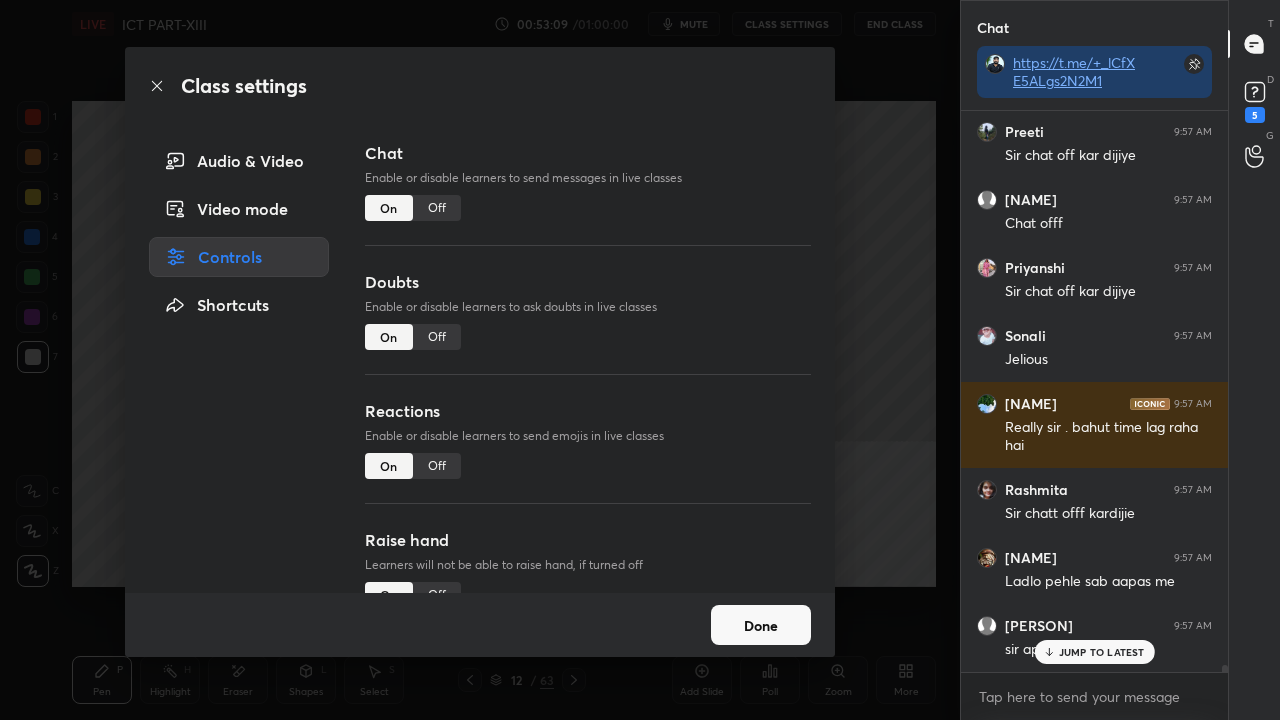 click on "Off" at bounding box center [437, 208] 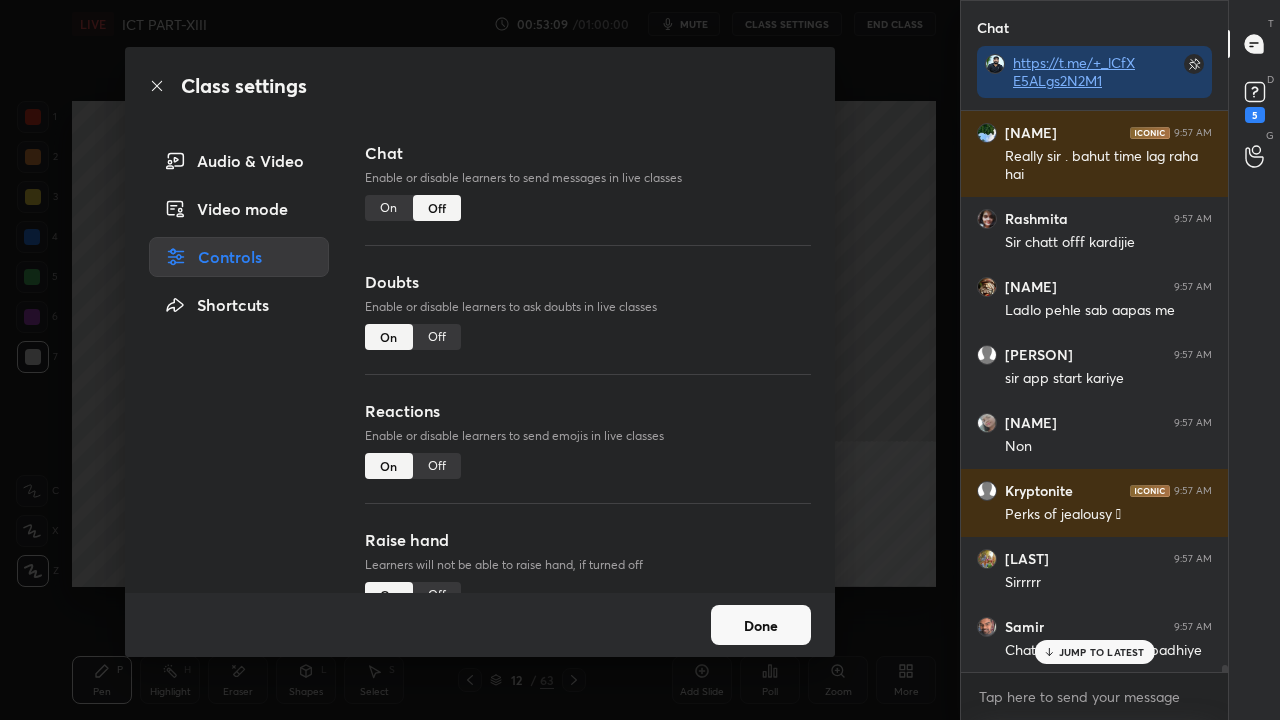 scroll, scrollTop: 41288, scrollLeft: 0, axis: vertical 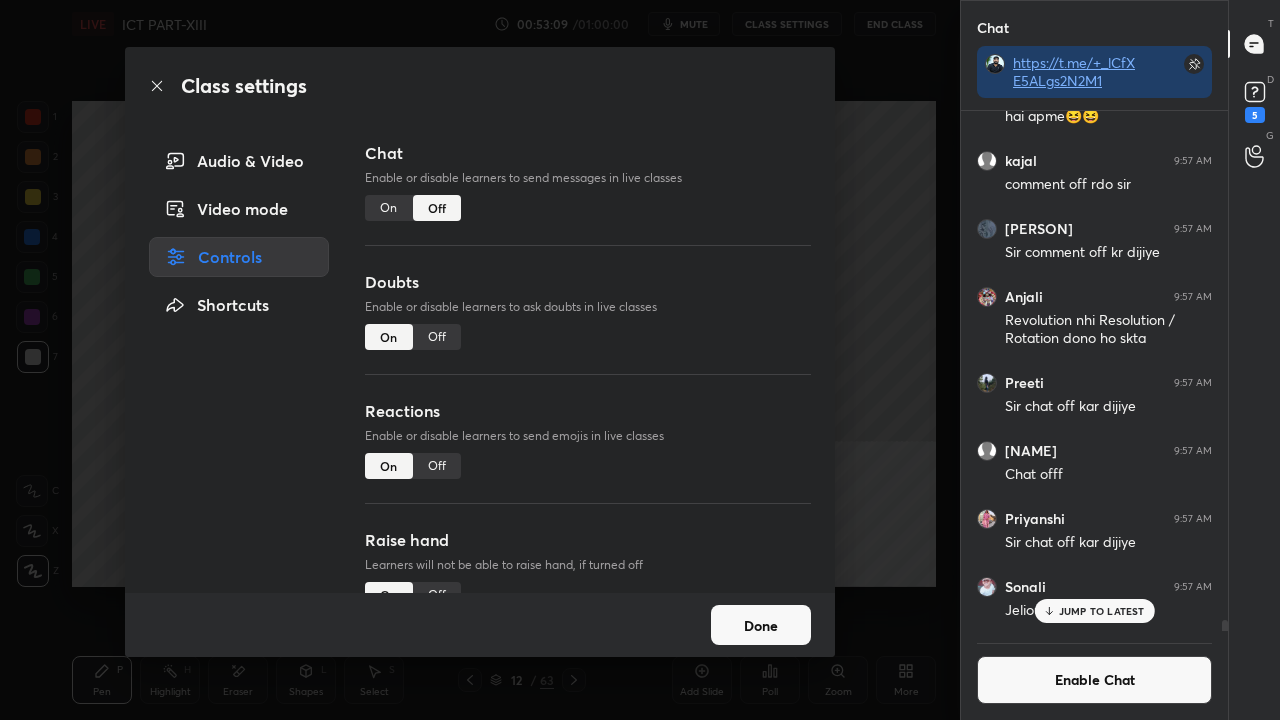 click 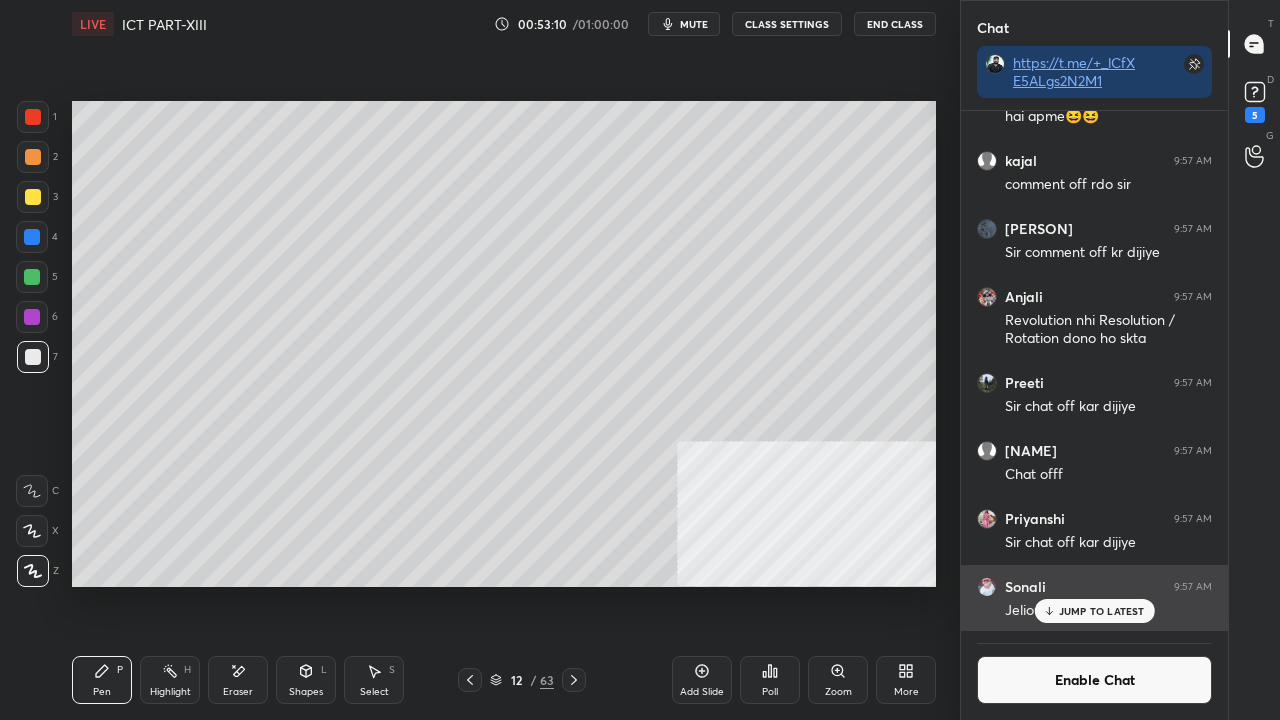 click on "Sonali 9:57 AM Jelious" at bounding box center [1094, 599] 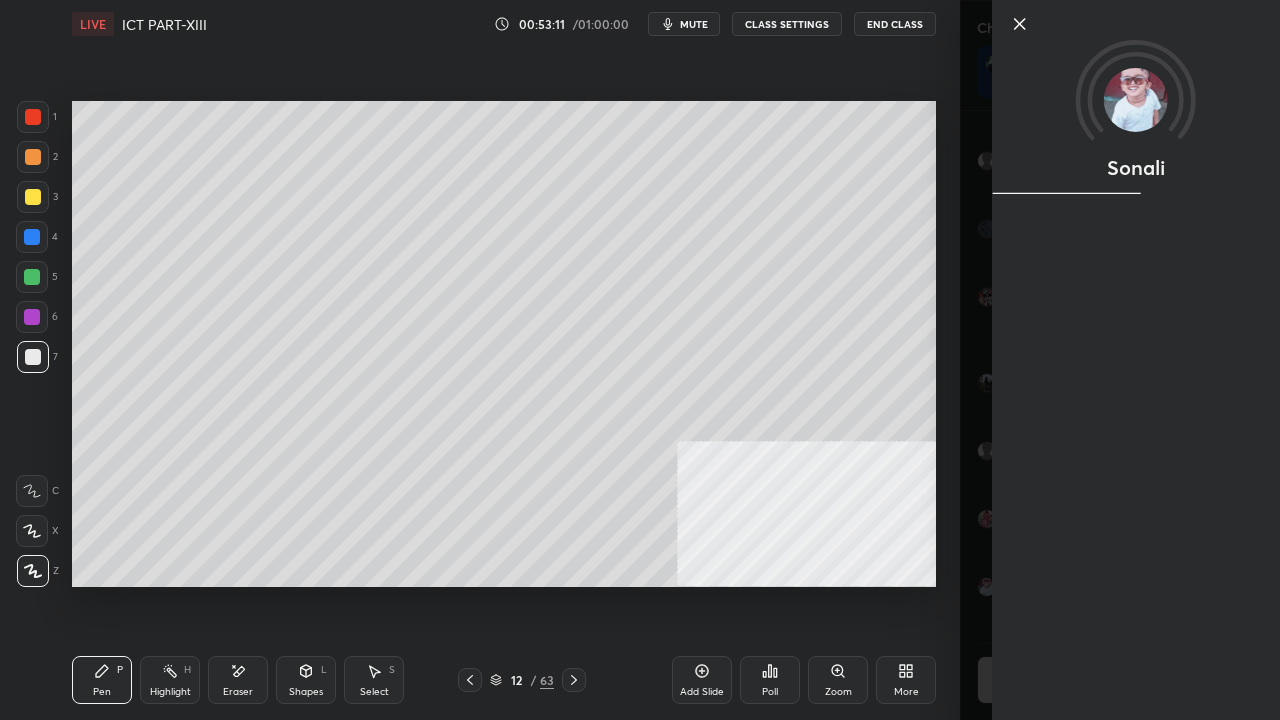 click on "[PERSON]" at bounding box center (1136, 360) 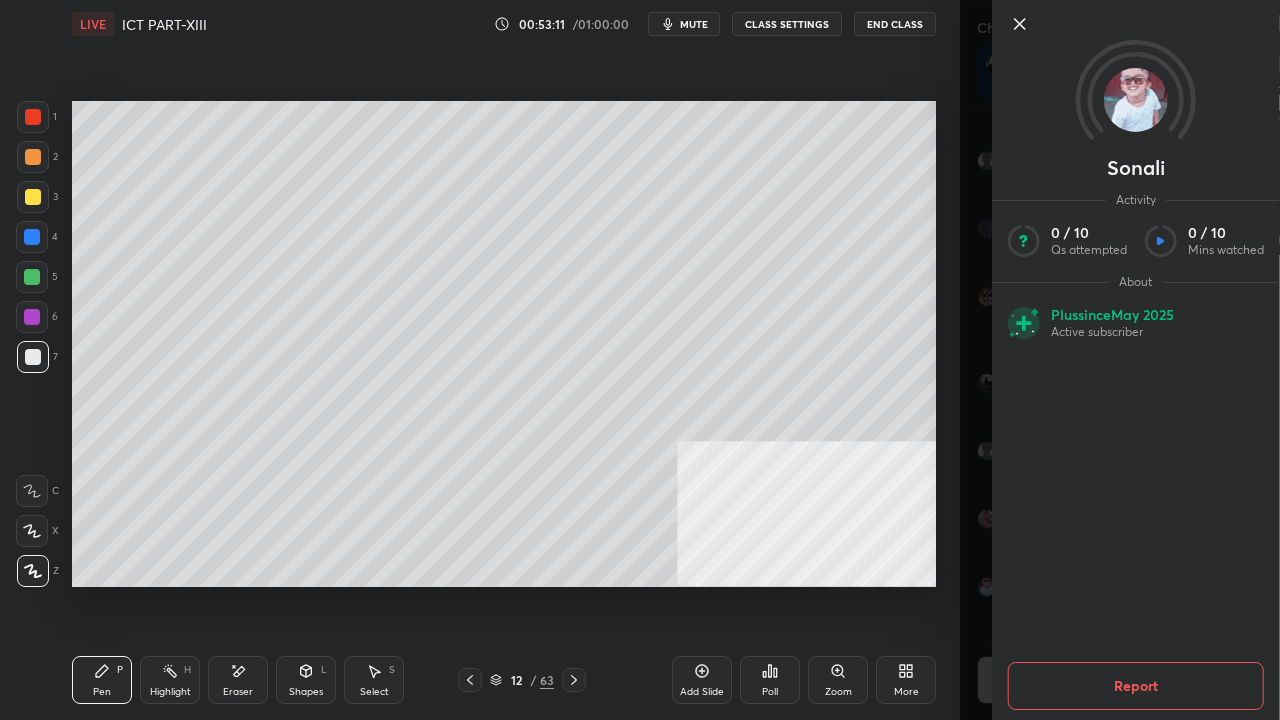 click on "Setting up your live class Poll for   secs No correct answer Start poll" at bounding box center [504, 344] 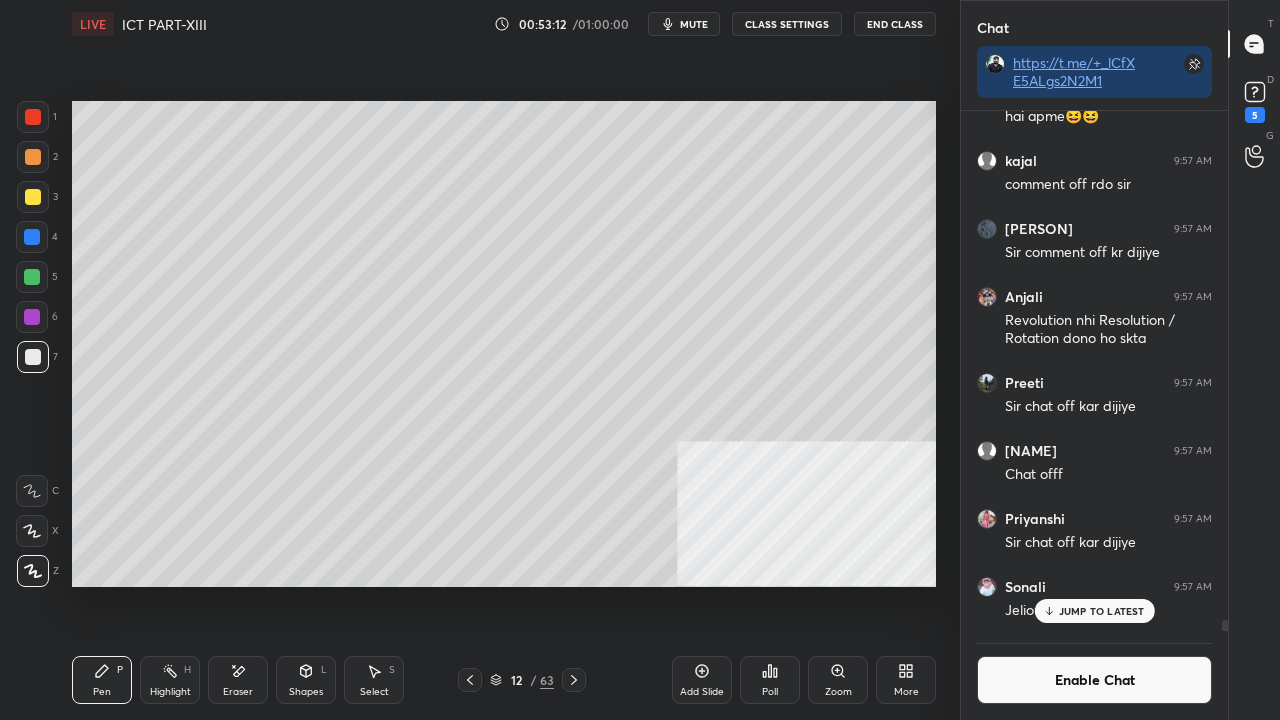 click on "JUMP TO LATEST" at bounding box center [1102, 611] 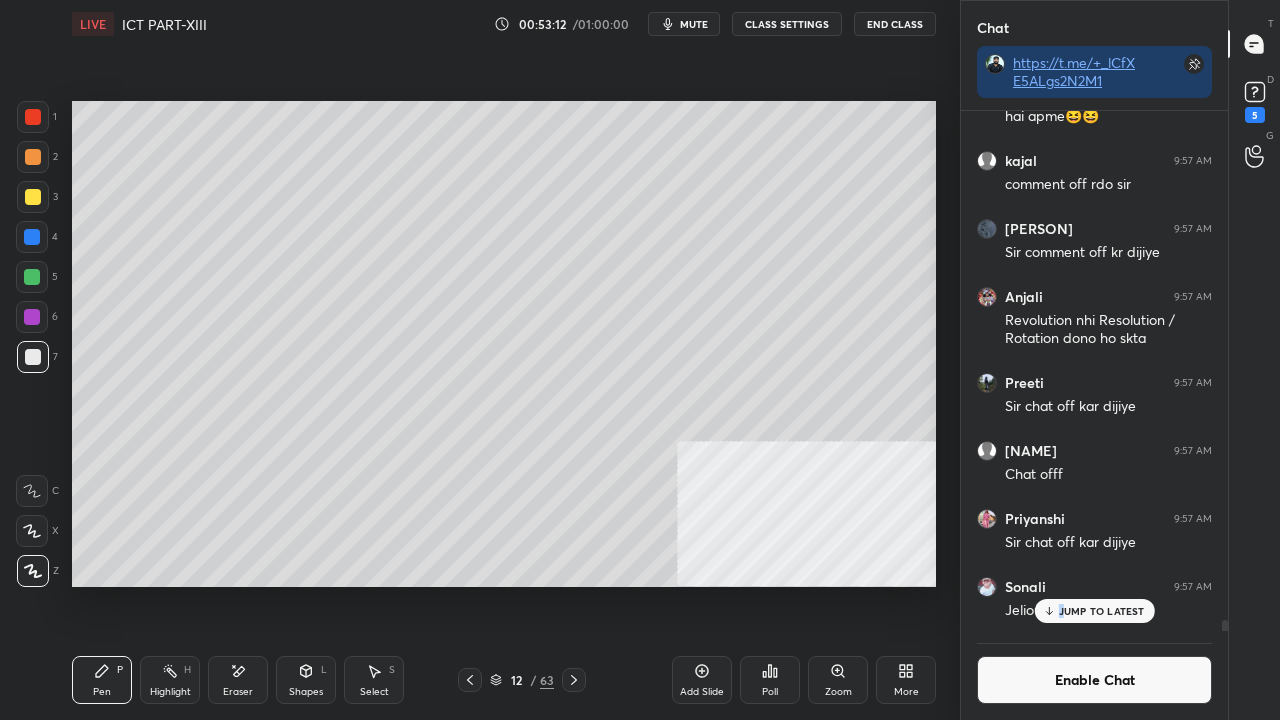 scroll, scrollTop: 41852, scrollLeft: 0, axis: vertical 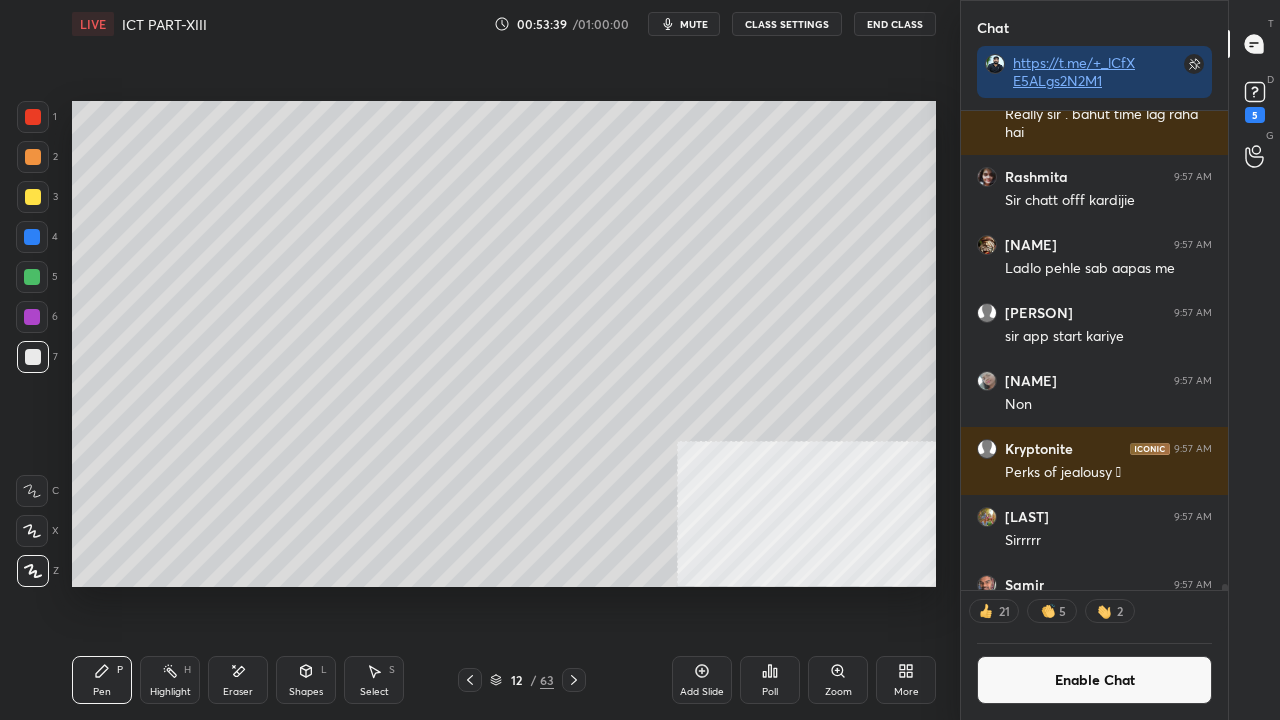 click on "Eraser" at bounding box center (238, 680) 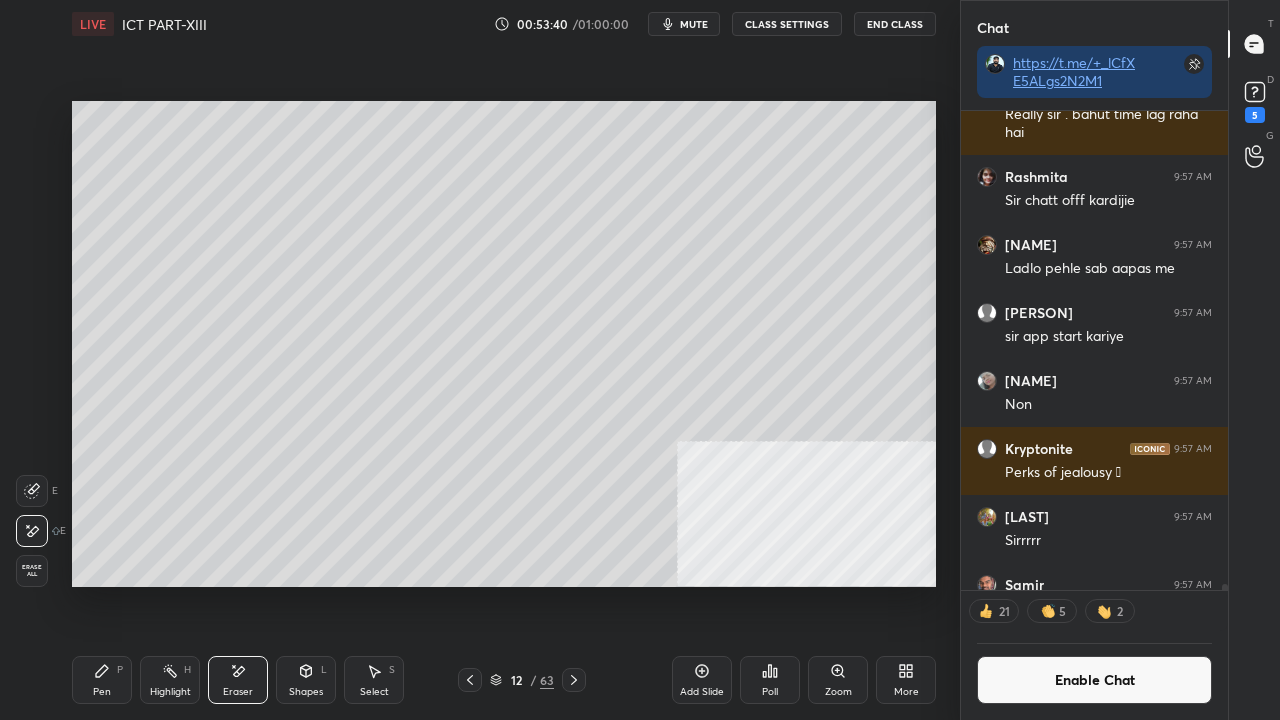 drag, startPoint x: 114, startPoint y: 682, endPoint x: 166, endPoint y: 610, distance: 88.814415 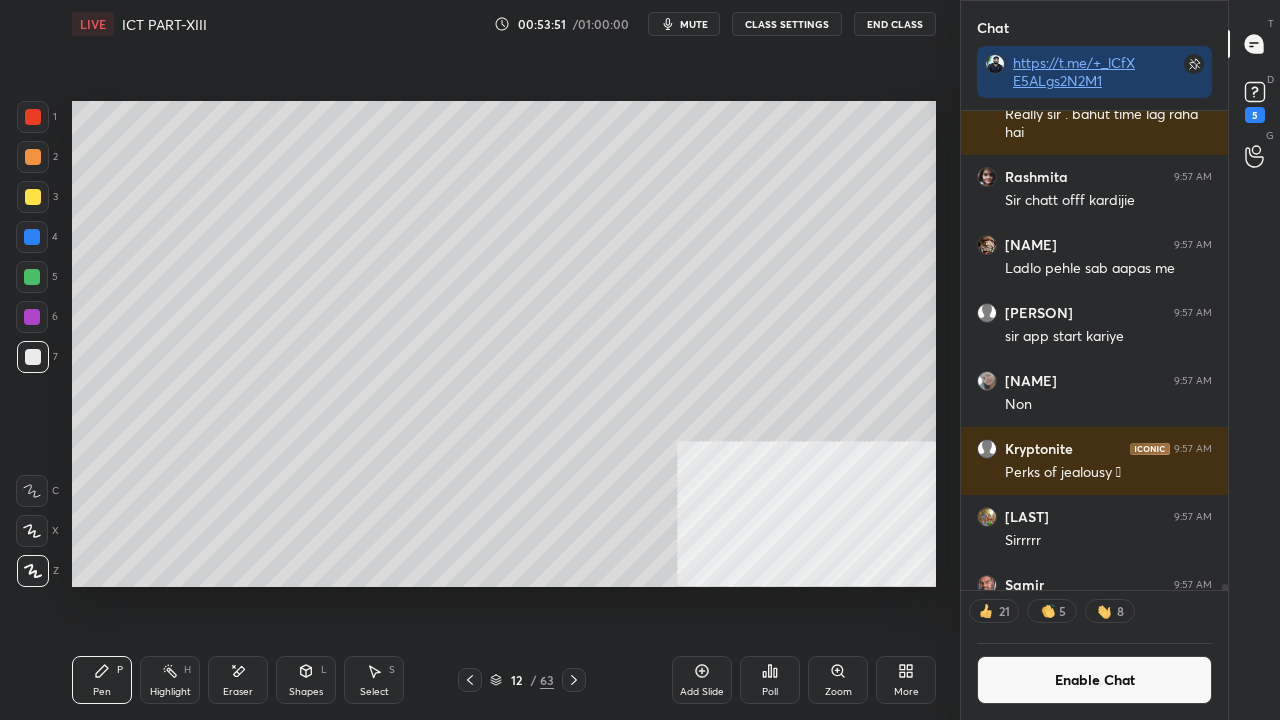 drag, startPoint x: 32, startPoint y: 110, endPoint x: 60, endPoint y: 124, distance: 31.304953 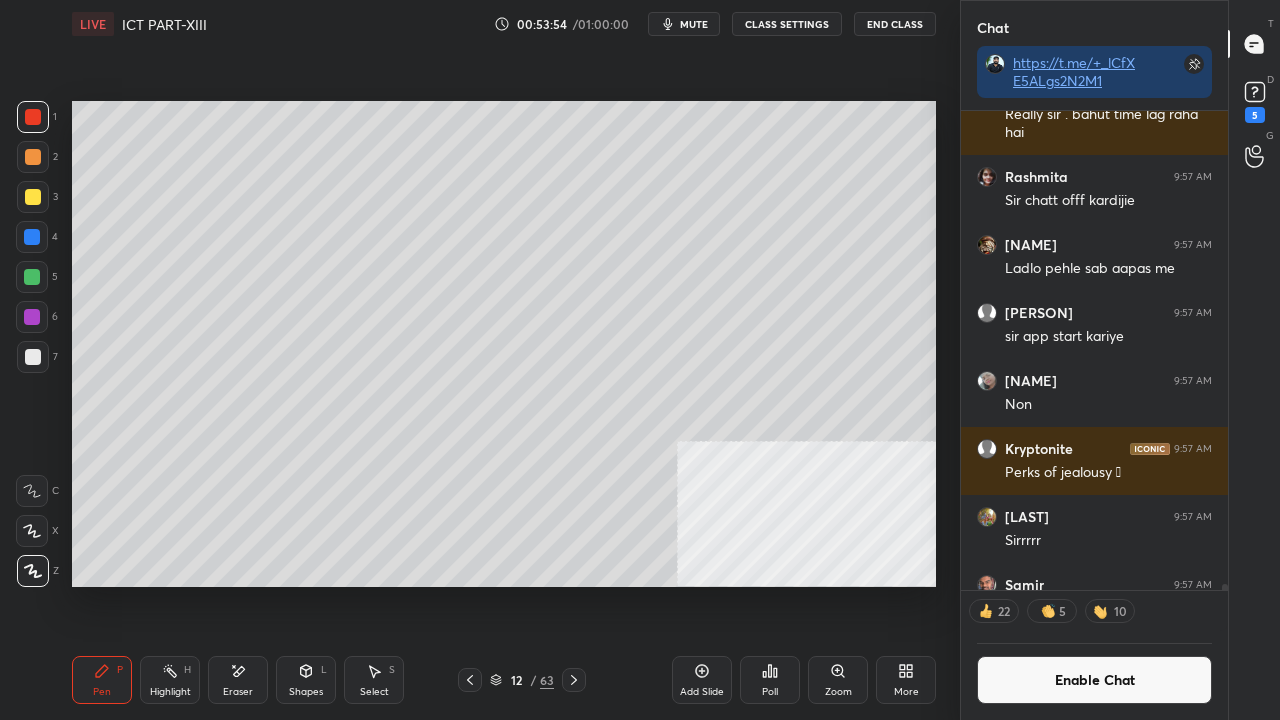 click on "/" at bounding box center [533, 680] 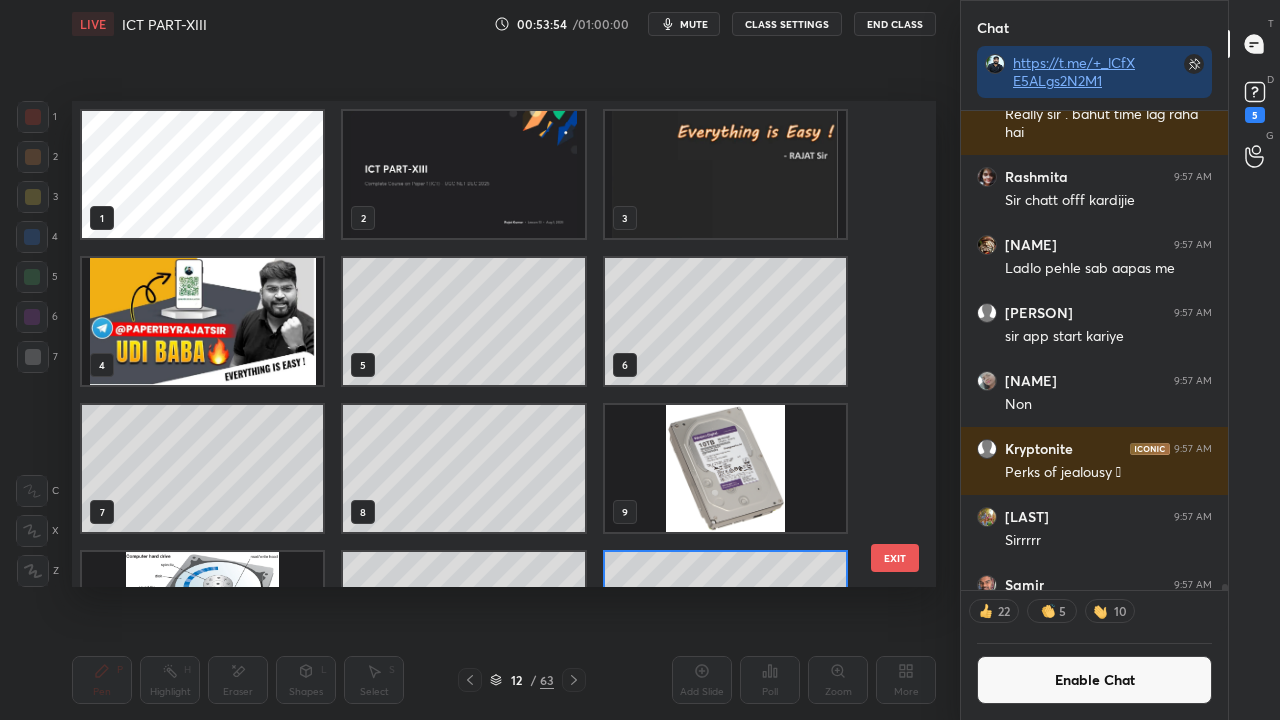 scroll, scrollTop: 102, scrollLeft: 0, axis: vertical 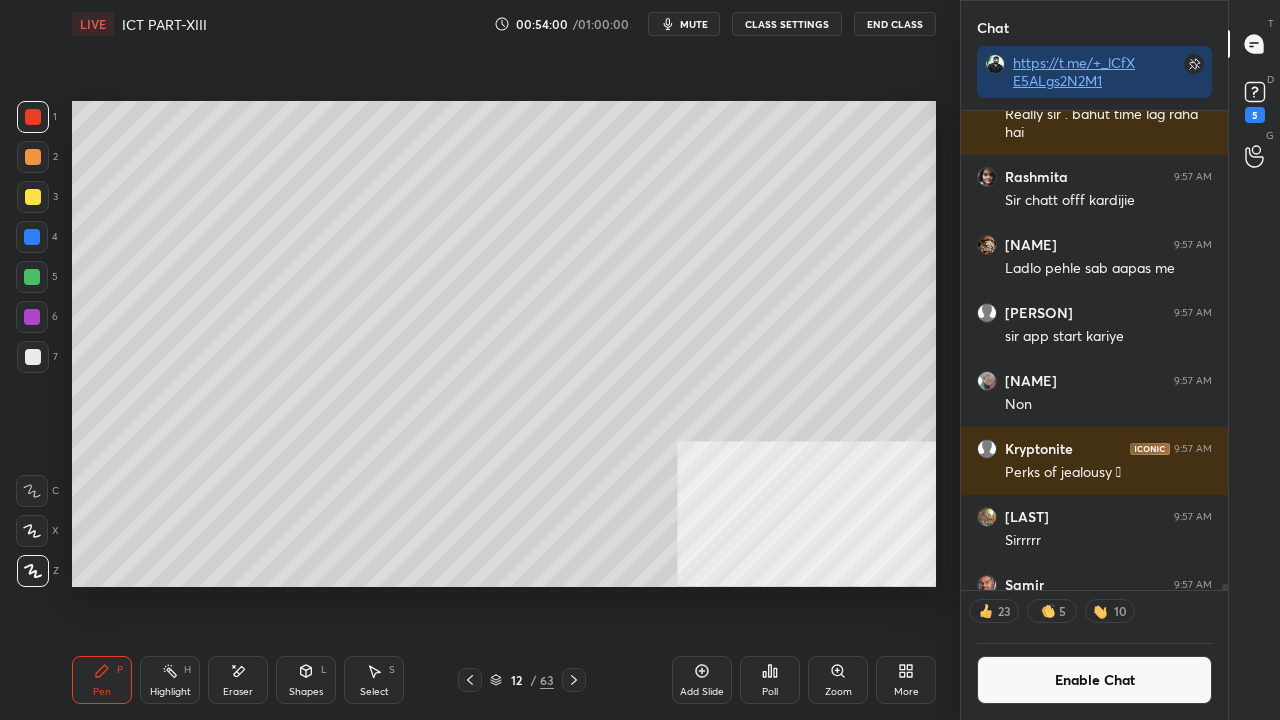click 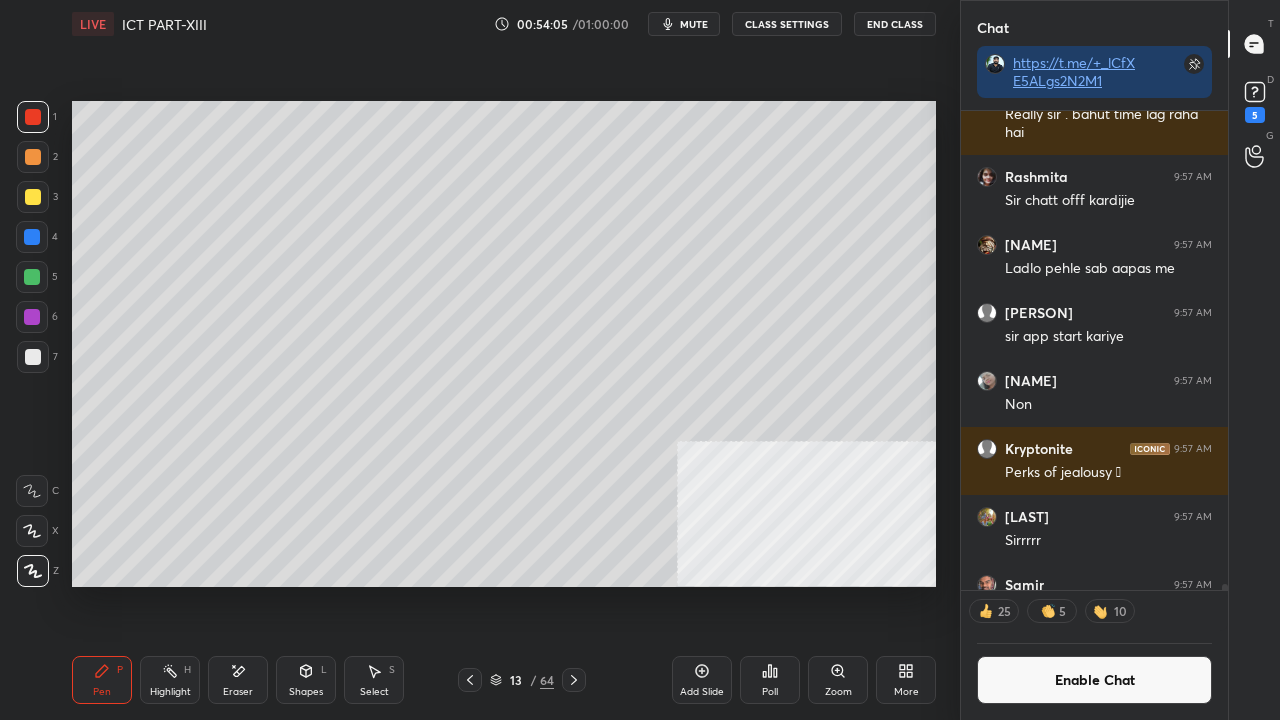 click on "More" at bounding box center (906, 680) 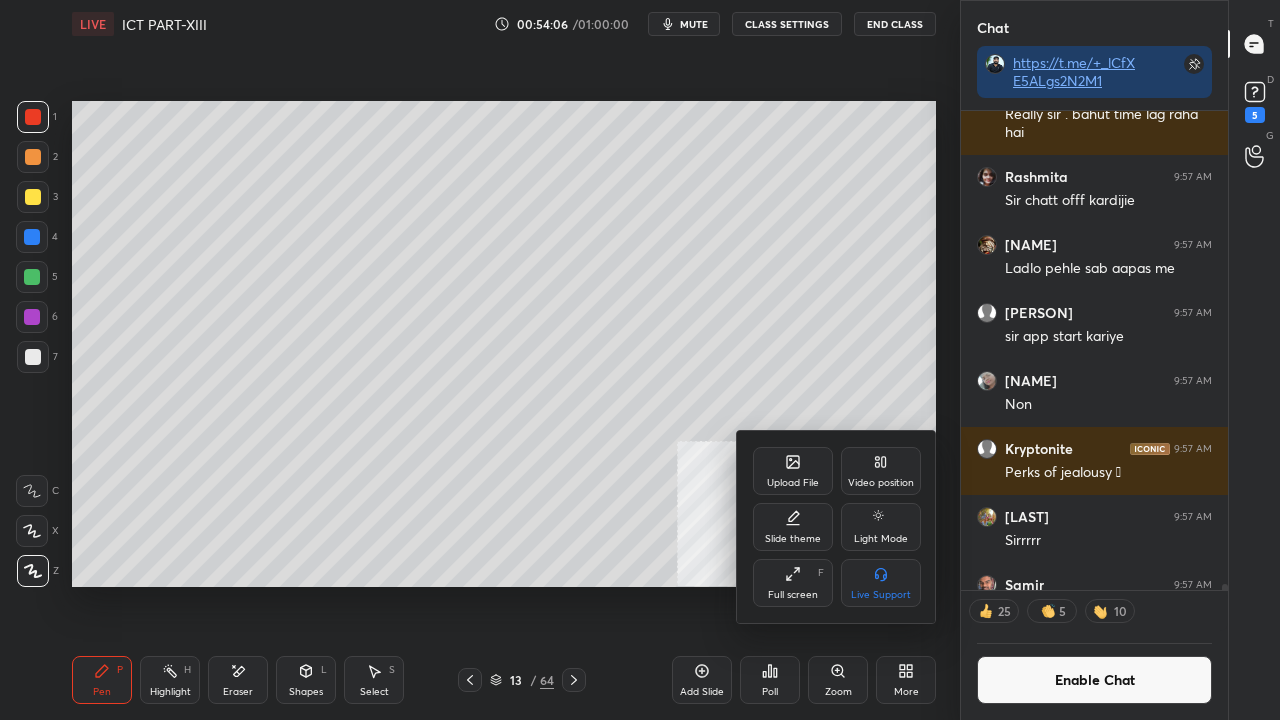 click 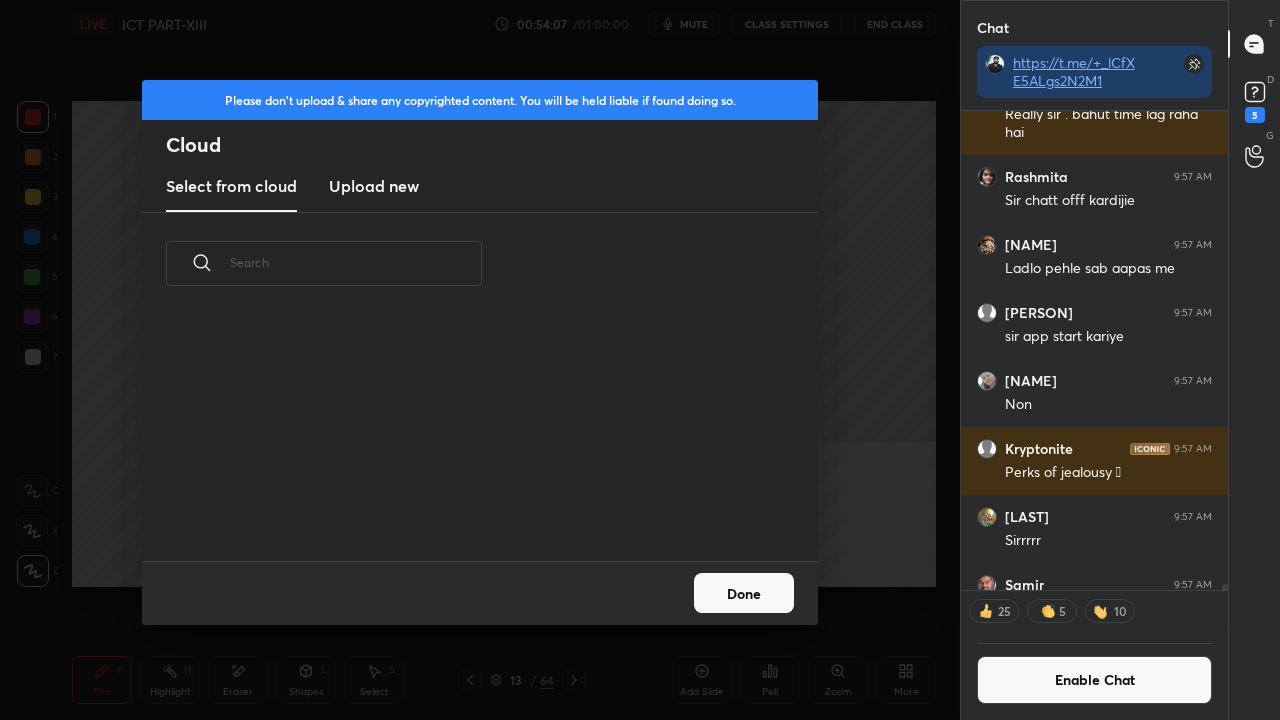 click on "Upload new" at bounding box center [374, 187] 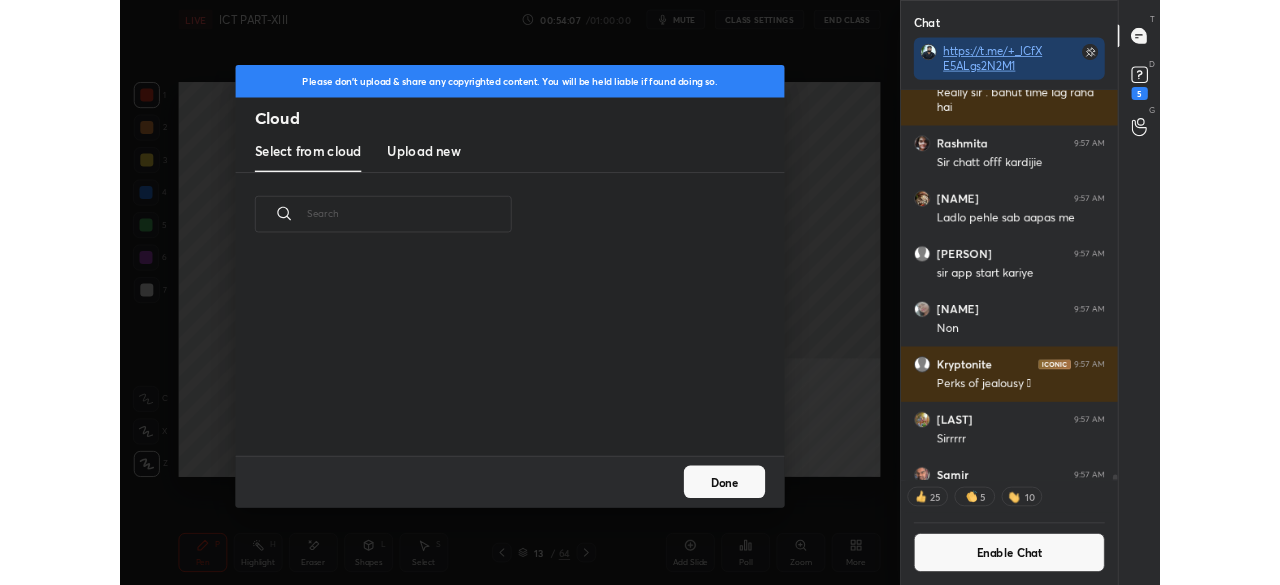 scroll, scrollTop: 246, scrollLeft: 642, axis: both 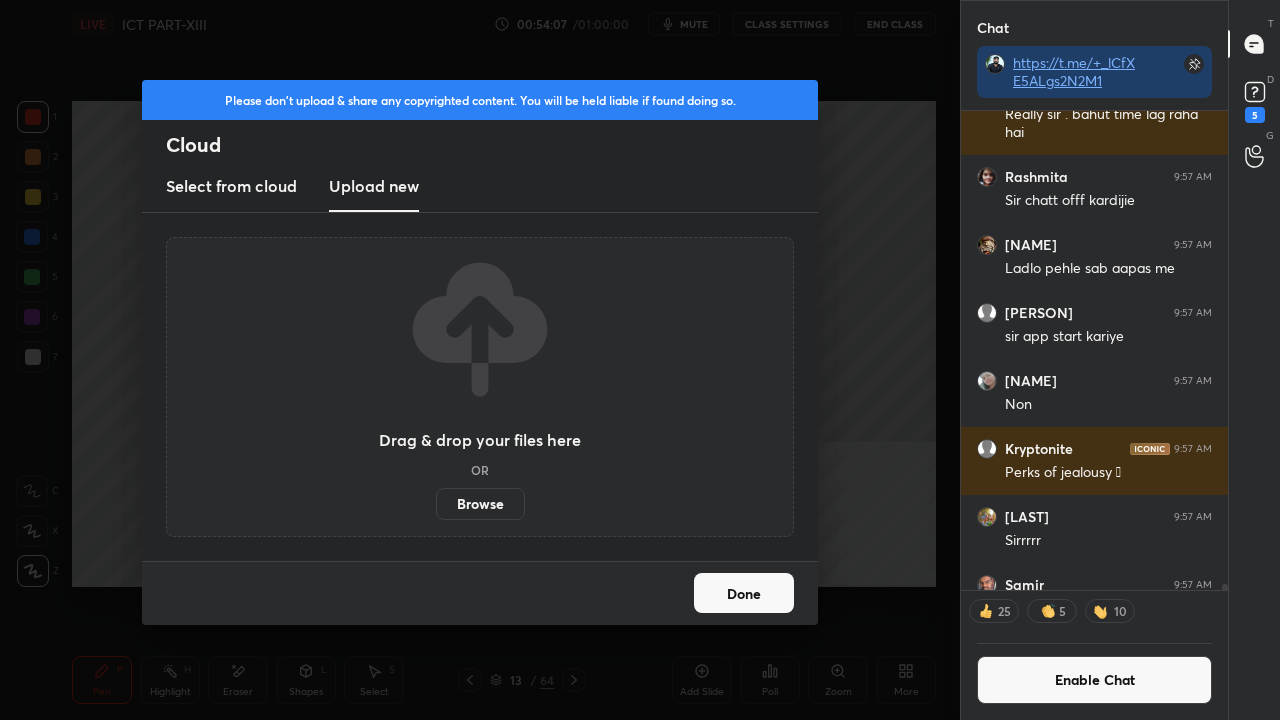 click on "Browse" at bounding box center [480, 504] 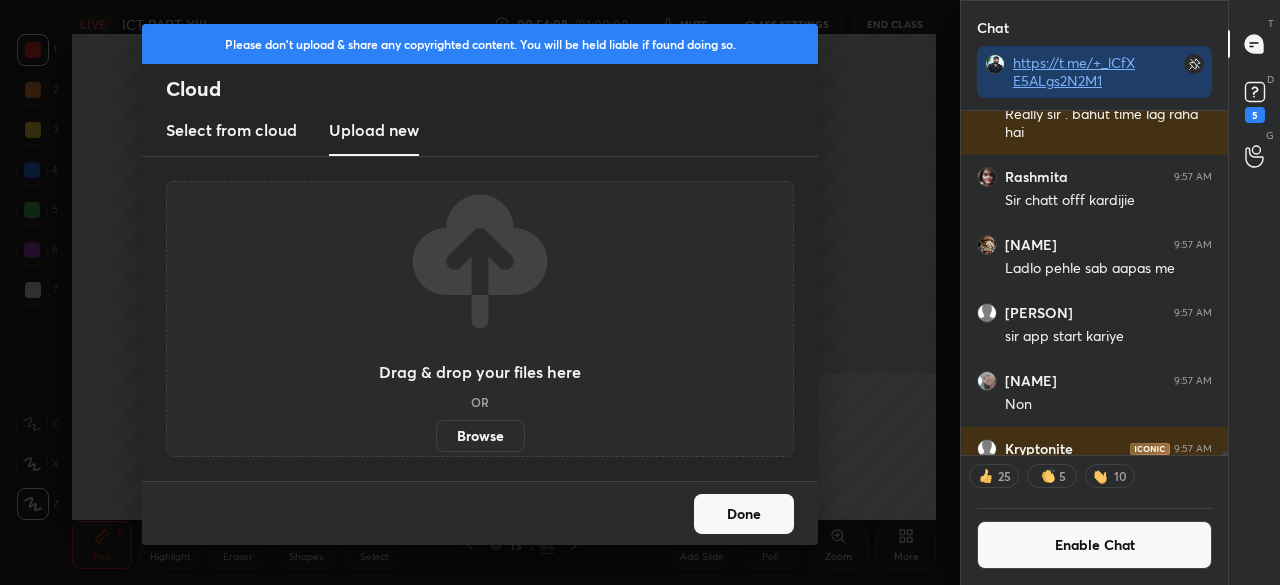 scroll, scrollTop: 457, scrollLeft: 880, axis: both 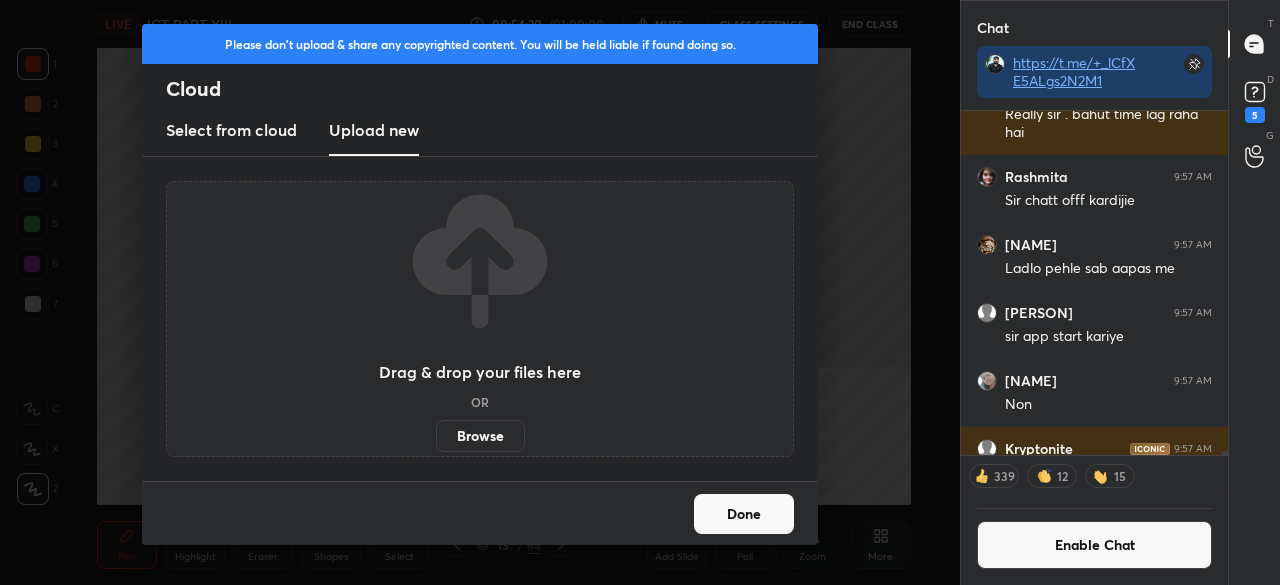 drag, startPoint x: 744, startPoint y: 523, endPoint x: 760, endPoint y: 507, distance: 22.627417 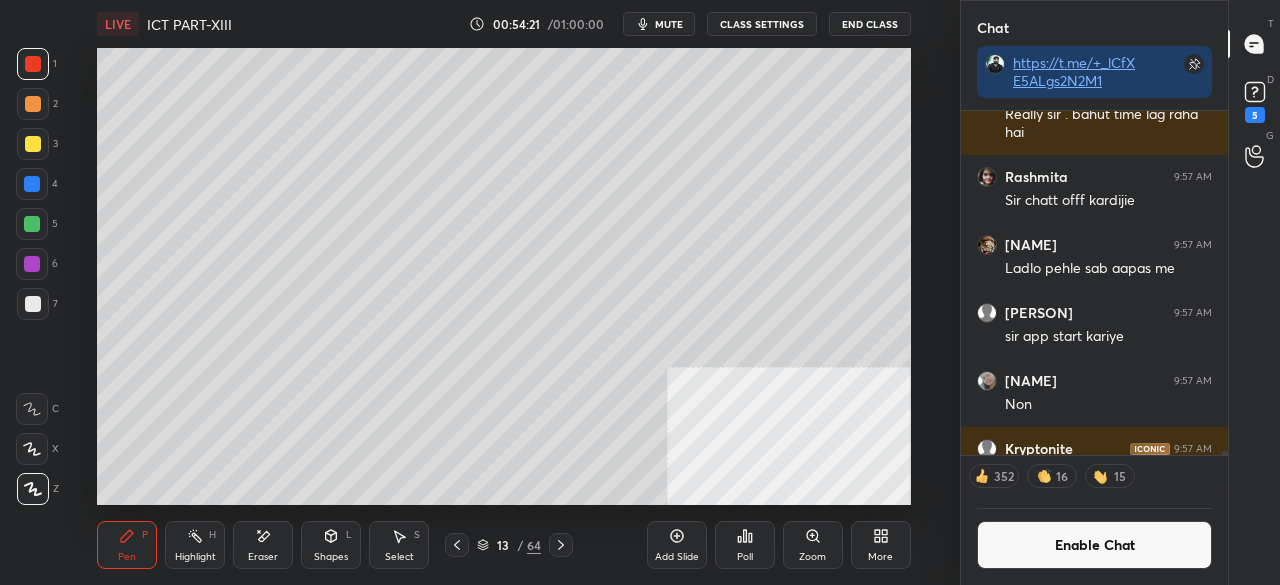 click on "Enable Chat" at bounding box center [1094, 545] 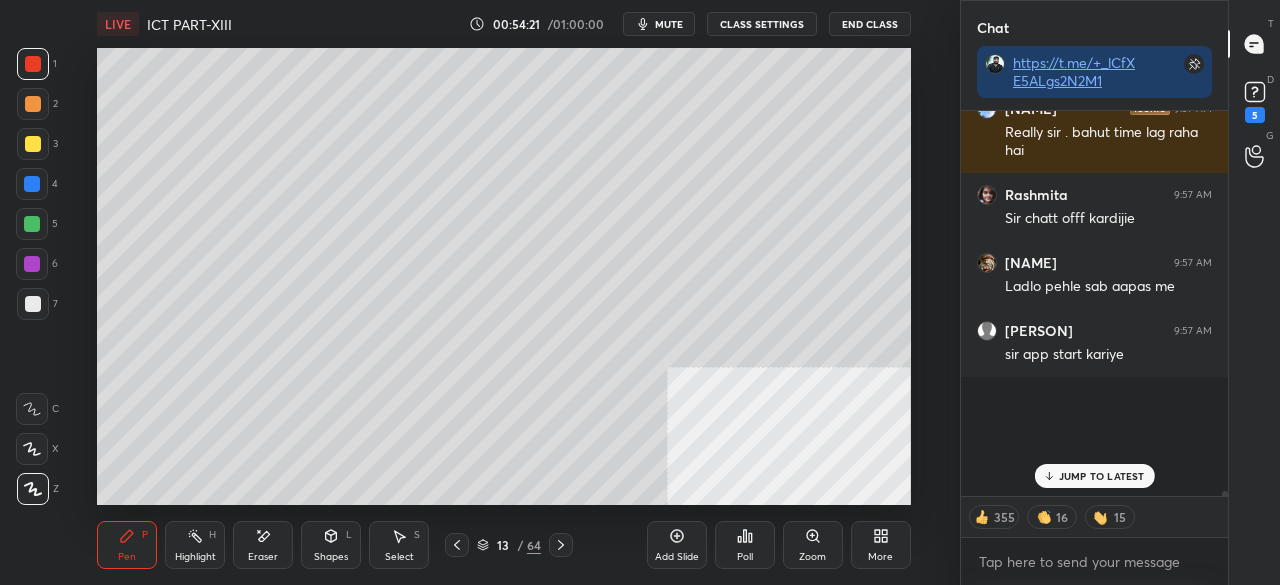 scroll, scrollTop: 41540, scrollLeft: 0, axis: vertical 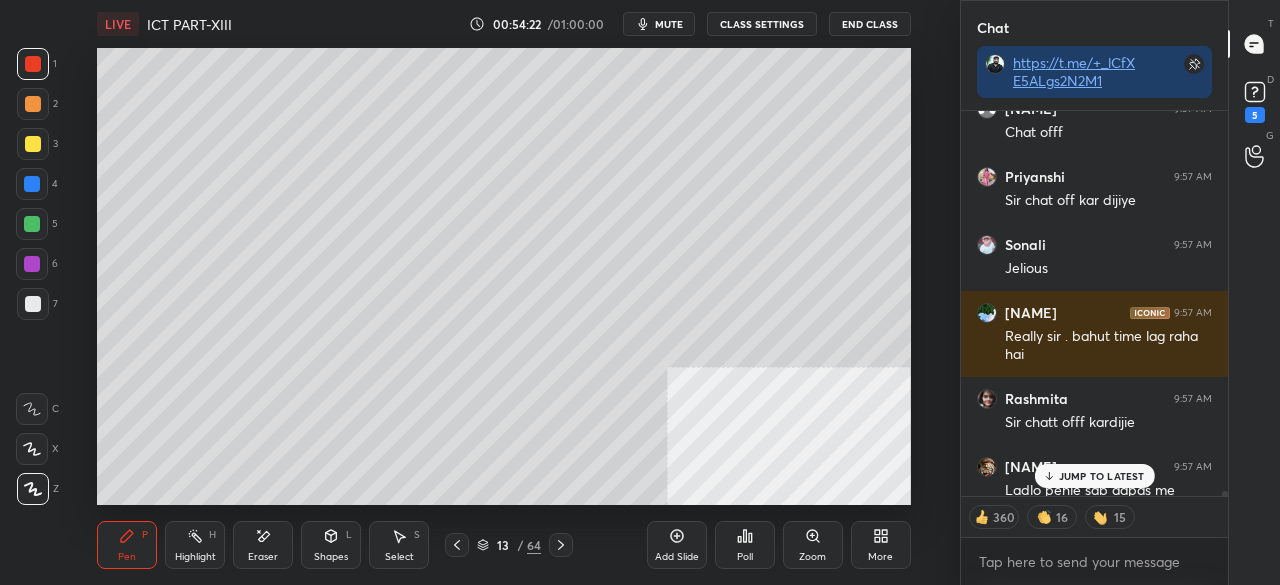 click on "JUMP TO LATEST" at bounding box center [1102, 476] 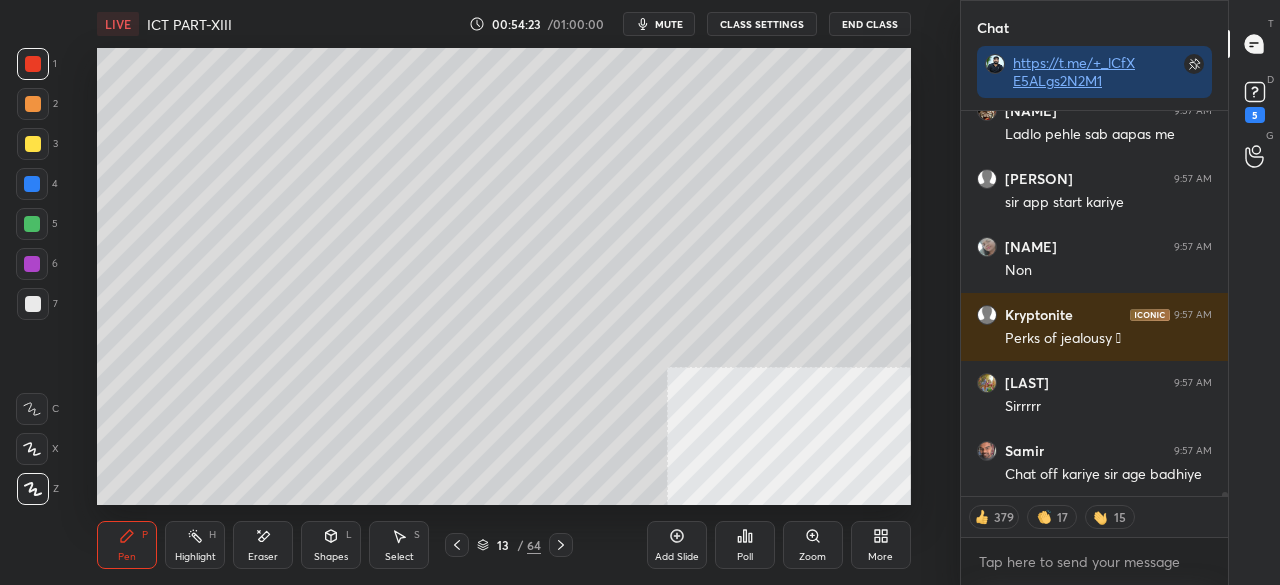 scroll, scrollTop: 41964, scrollLeft: 0, axis: vertical 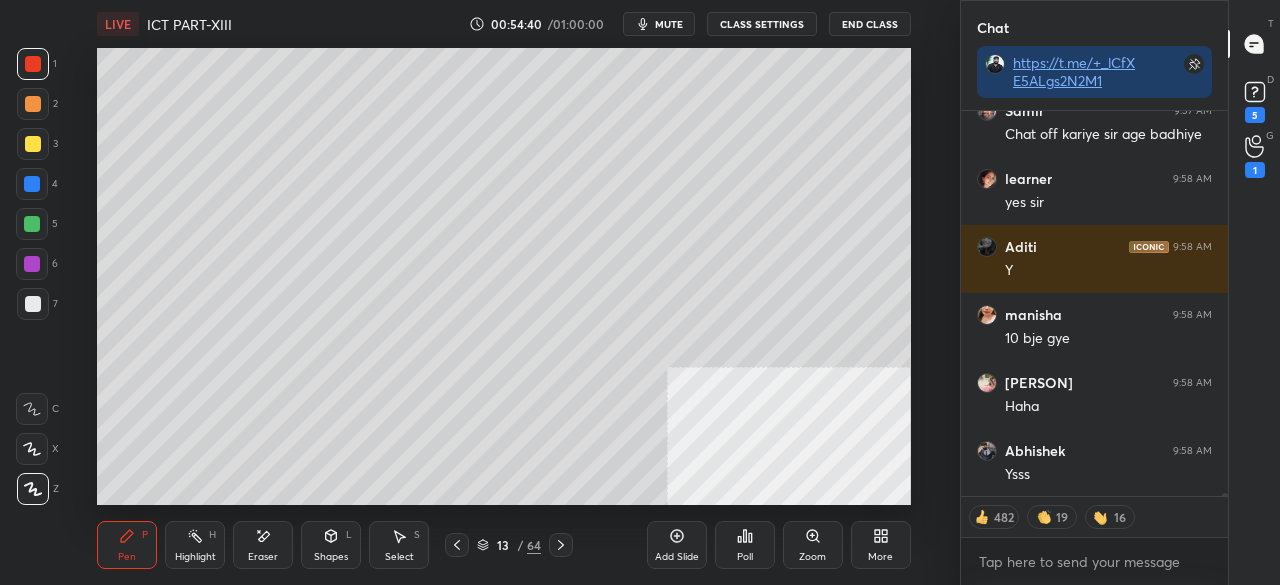 click on "More" at bounding box center [881, 545] 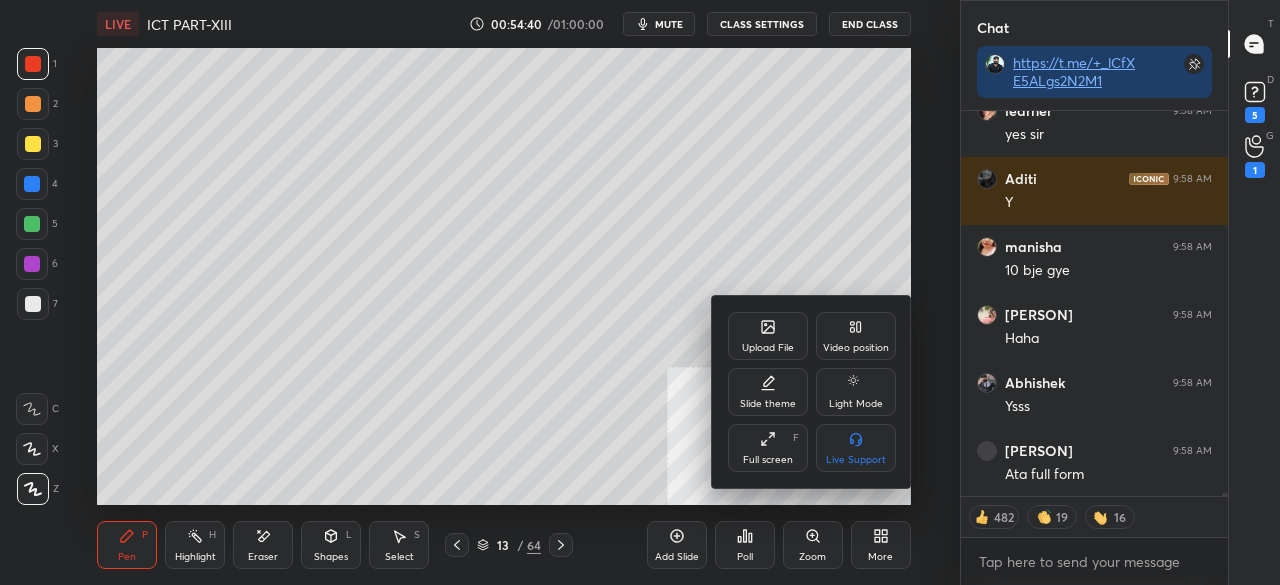 click on "Upload File" at bounding box center (768, 336) 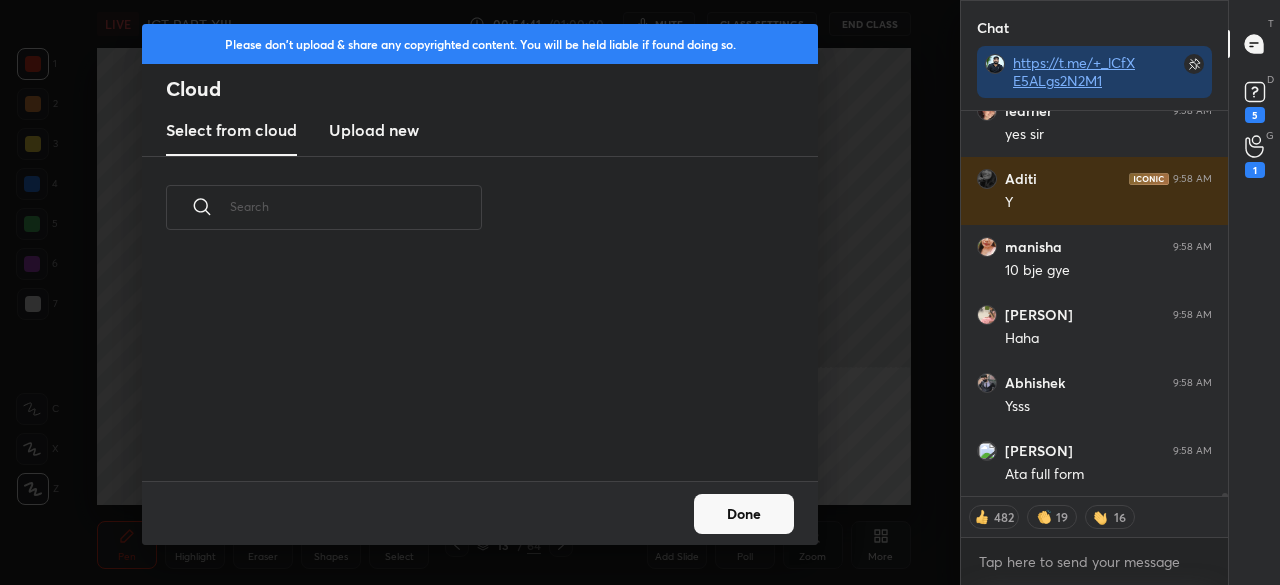 scroll, scrollTop: 6, scrollLeft: 11, axis: both 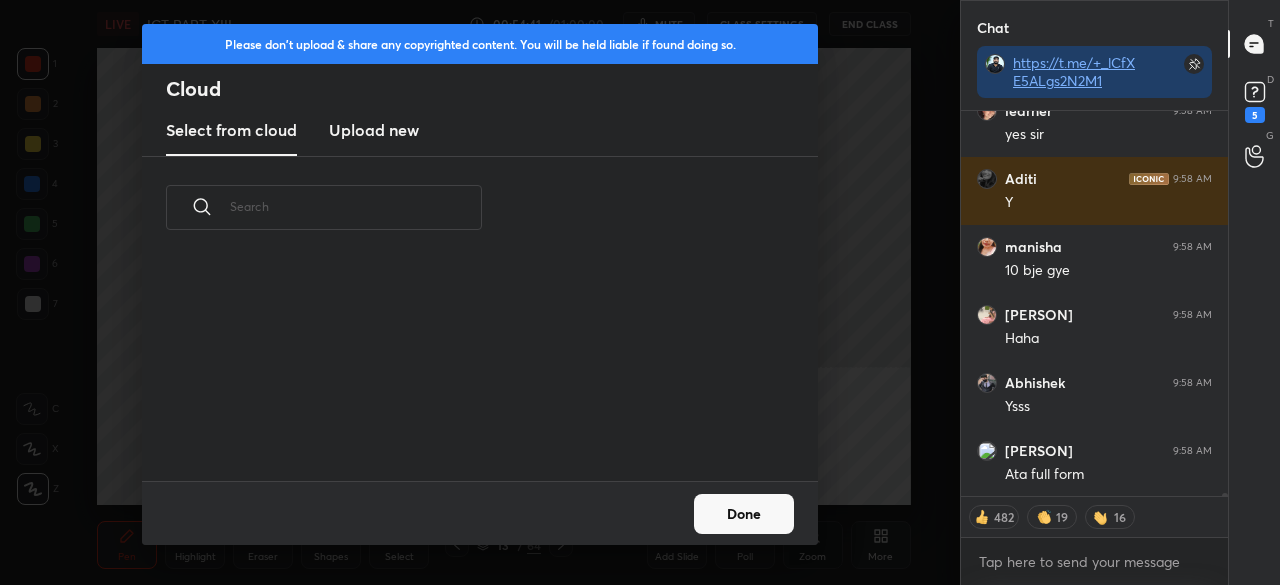 click on "Upload new" at bounding box center [374, 130] 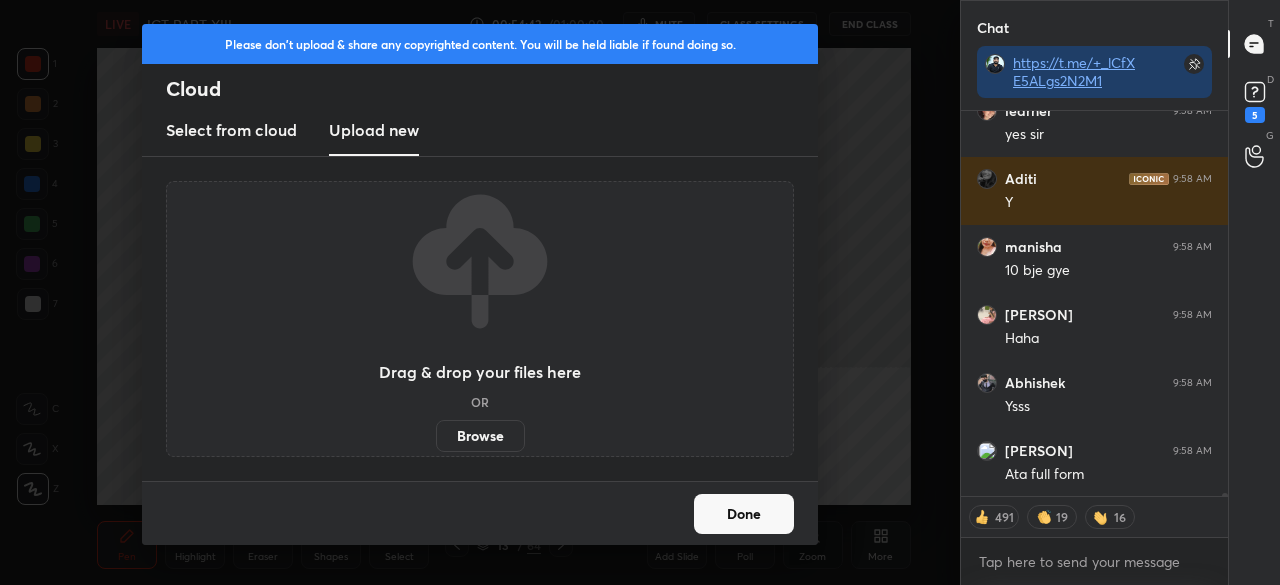 click on "Browse" at bounding box center [480, 436] 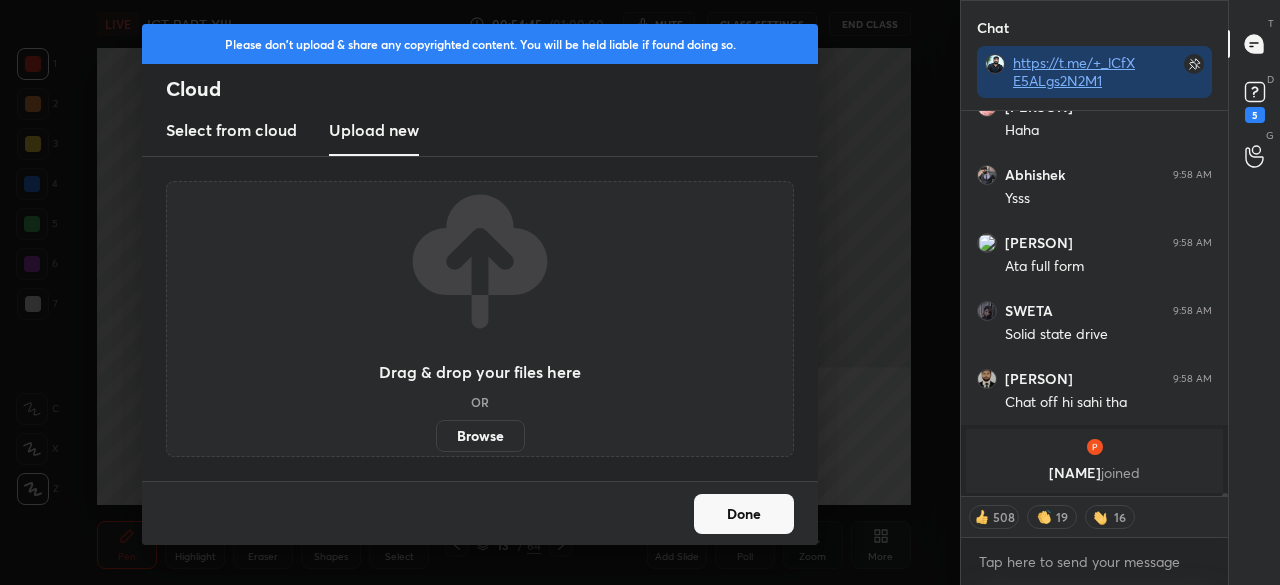 scroll, scrollTop: 42310, scrollLeft: 0, axis: vertical 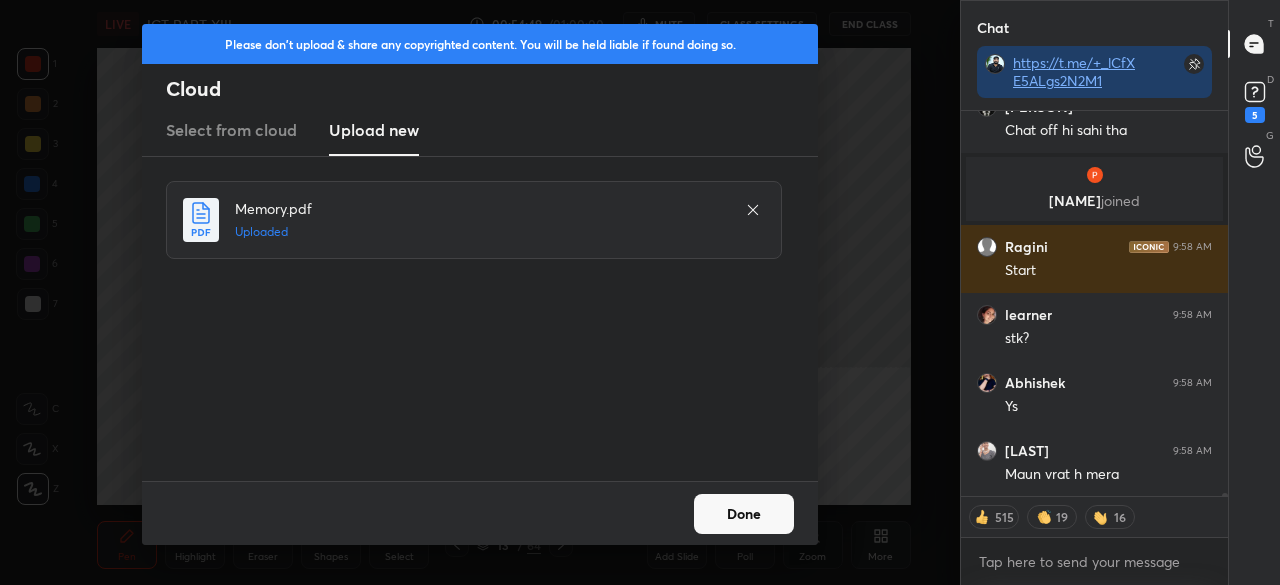 click on "Done" at bounding box center (744, 514) 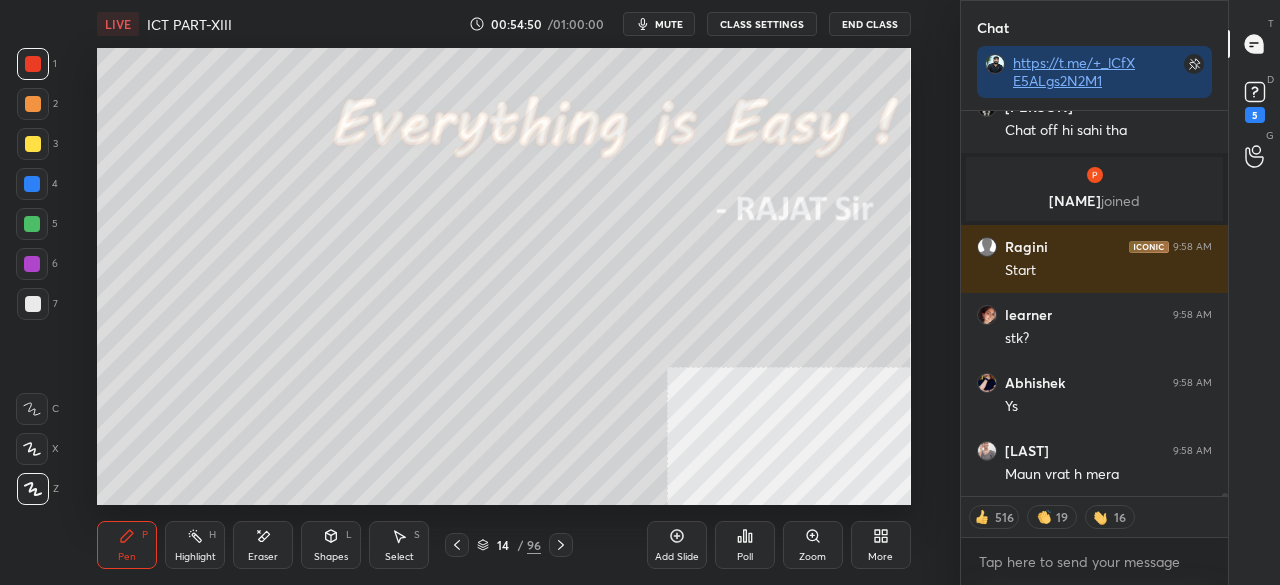 click 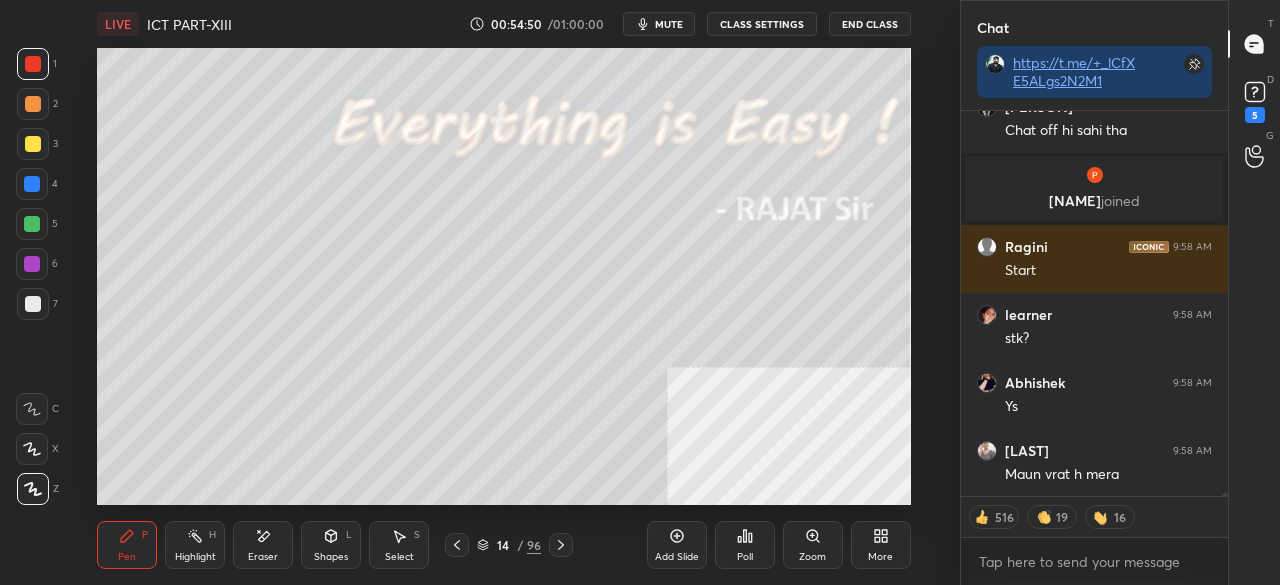scroll, scrollTop: 42582, scrollLeft: 0, axis: vertical 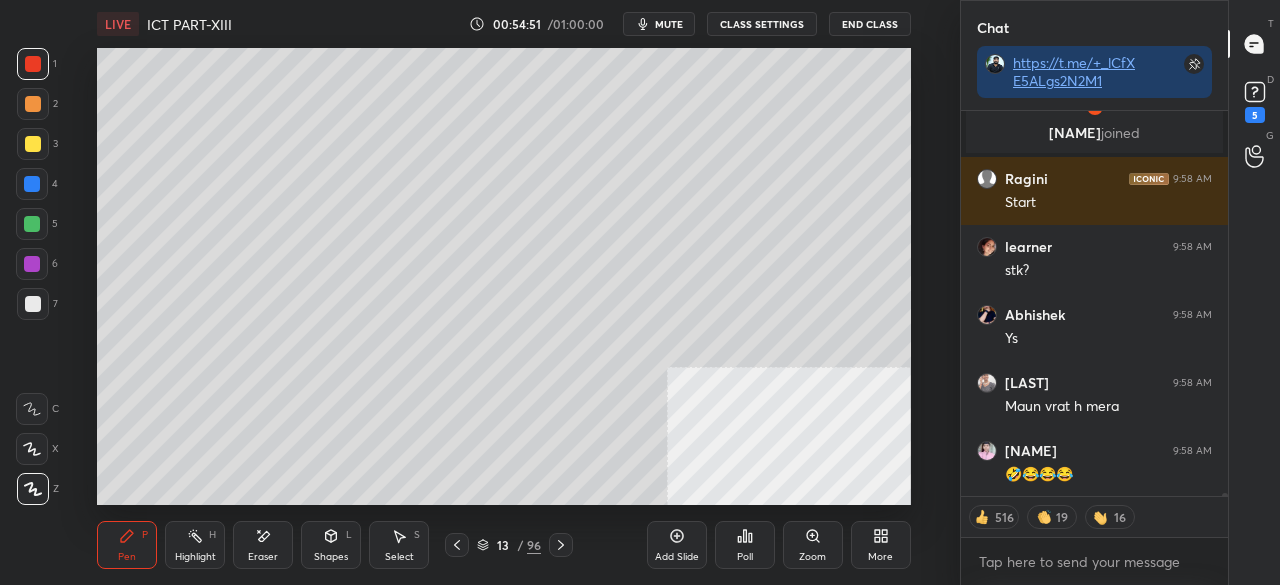 click at bounding box center [457, 545] 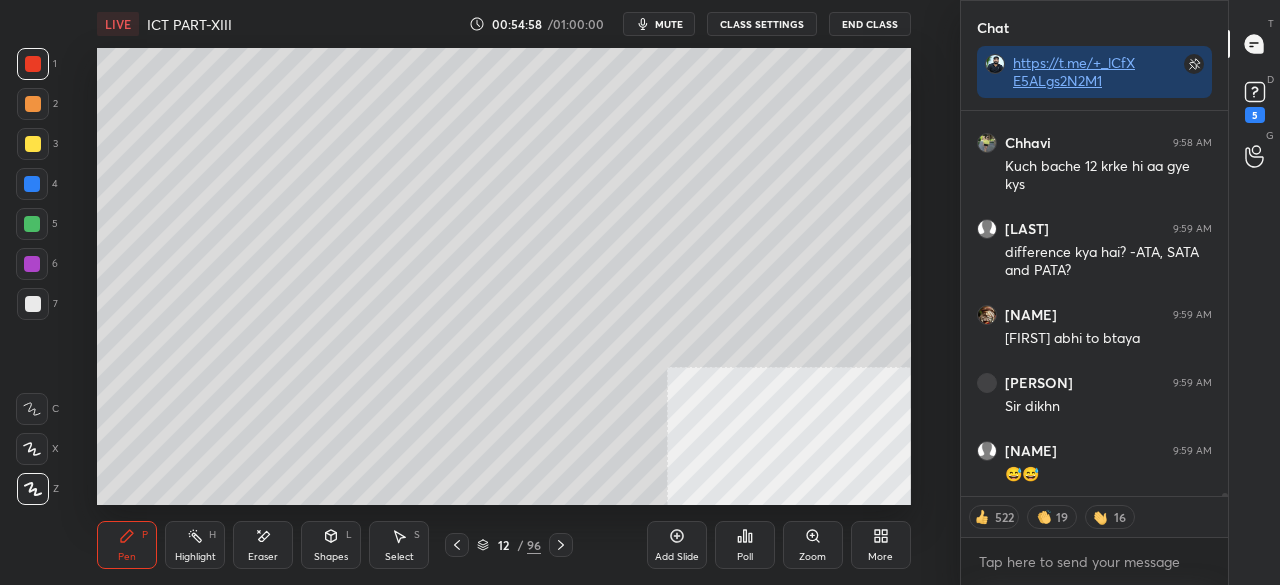 scroll, scrollTop: 43094, scrollLeft: 0, axis: vertical 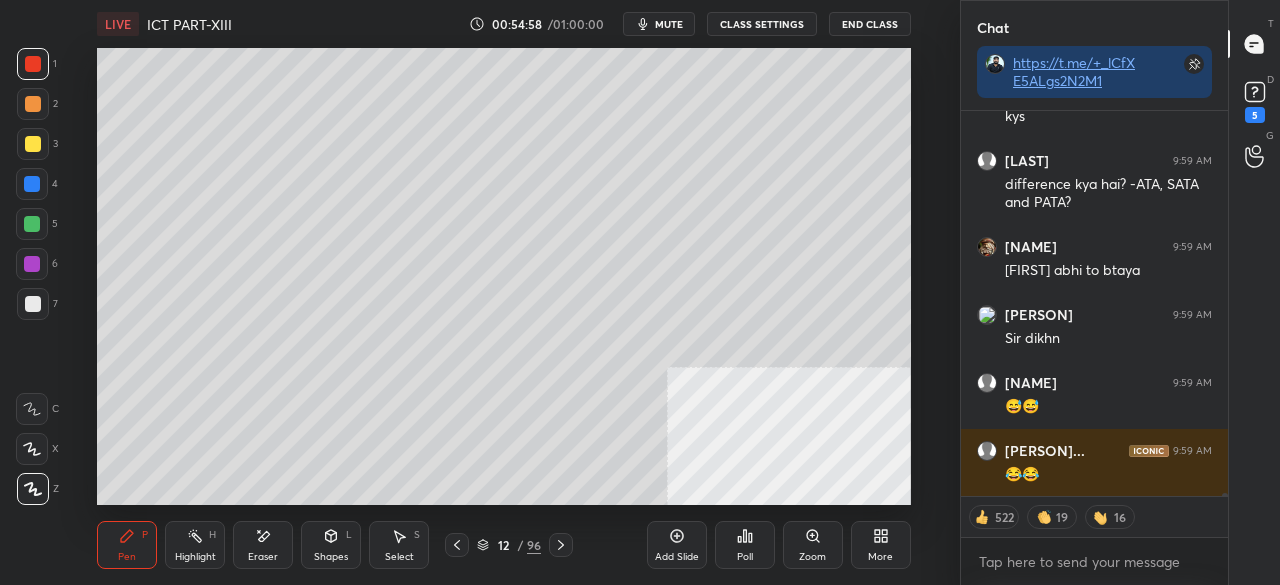 click 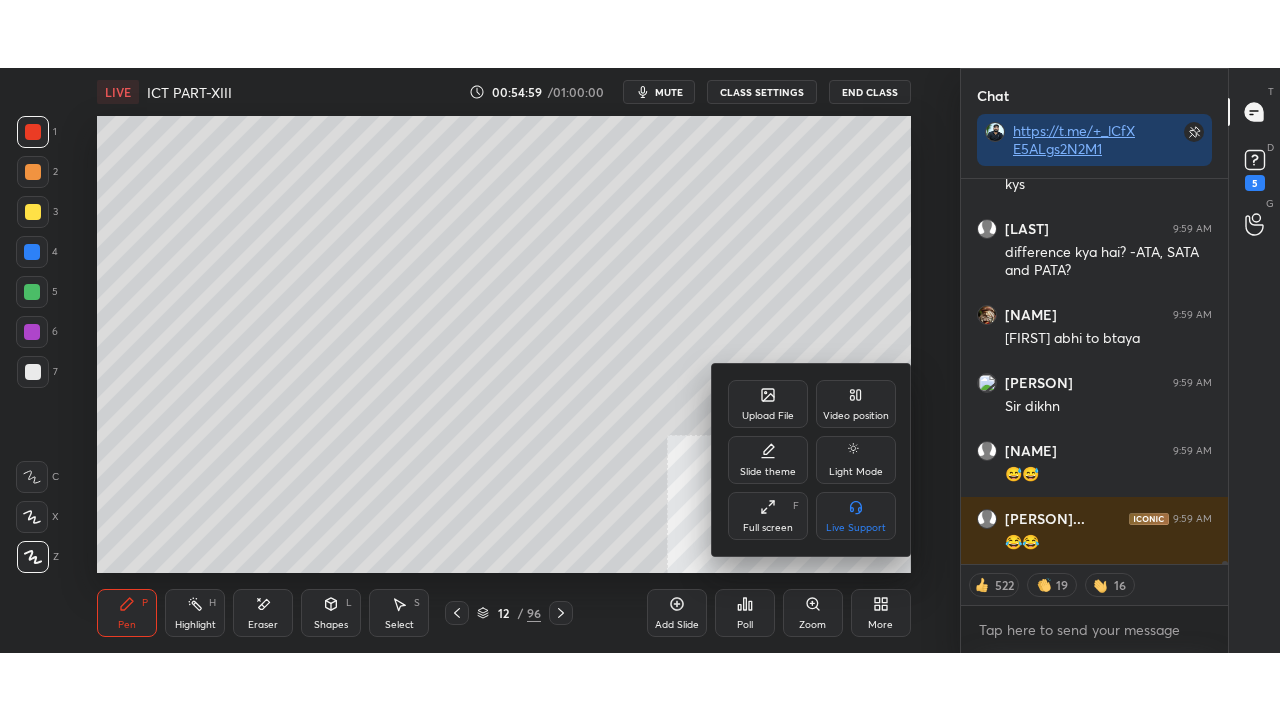 scroll, scrollTop: 43162, scrollLeft: 0, axis: vertical 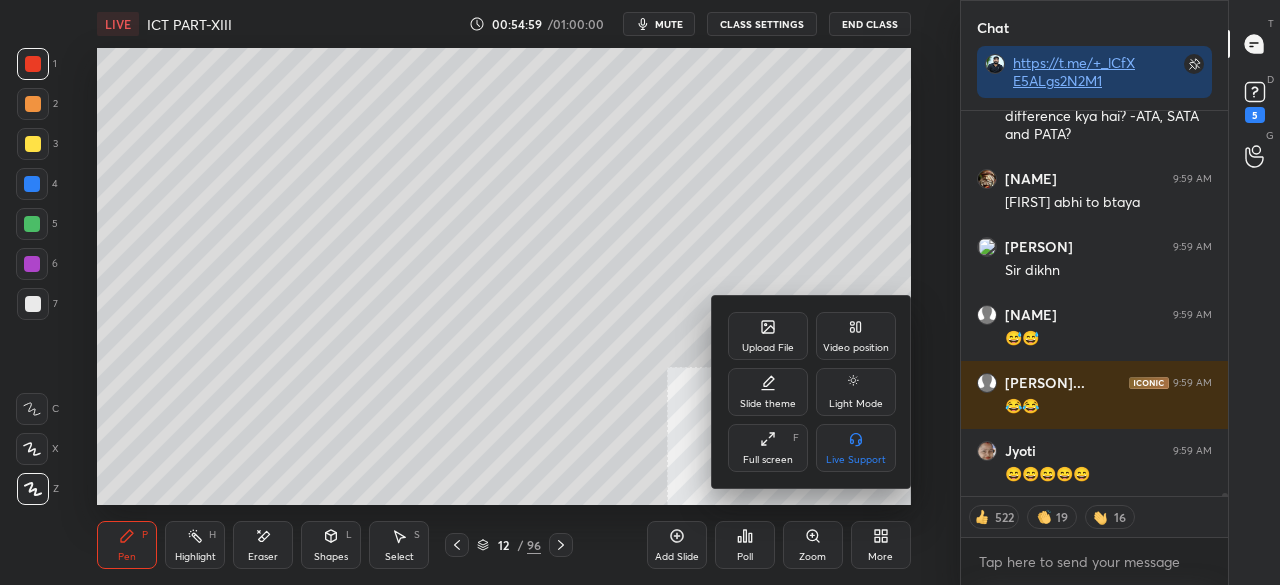 click on "Full screen F" at bounding box center [768, 448] 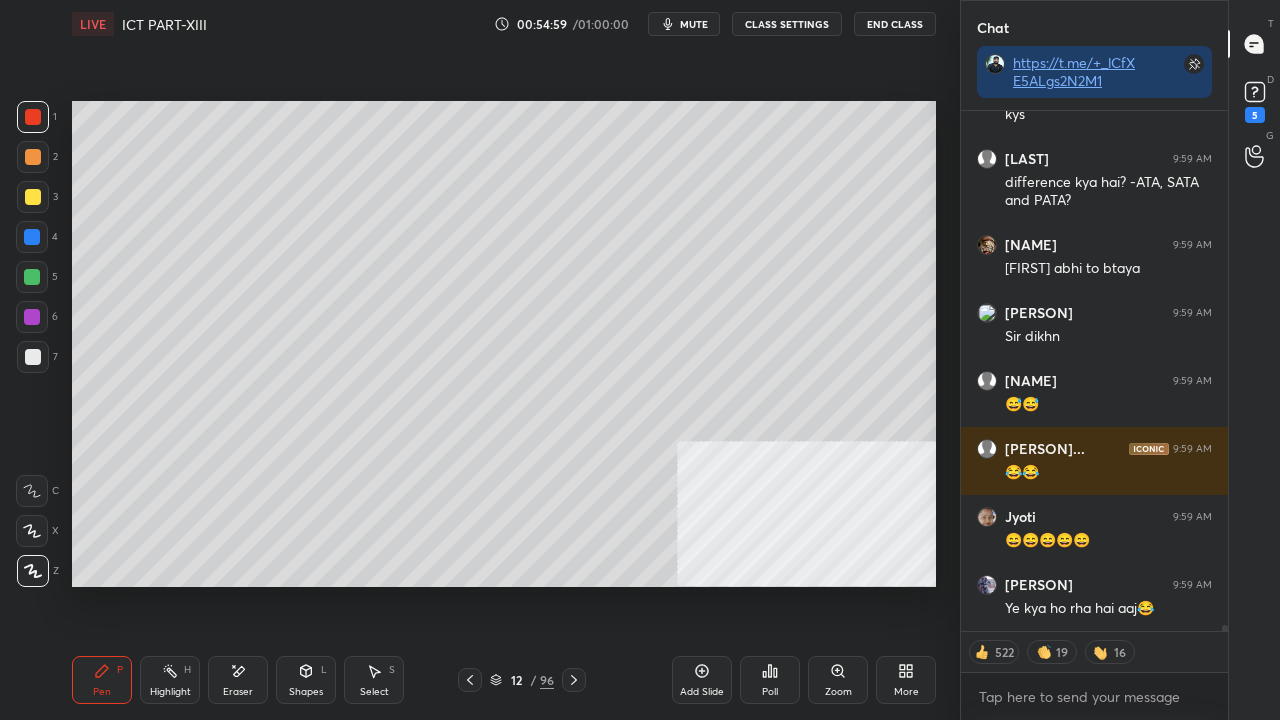 scroll, scrollTop: 99408, scrollLeft: 99120, axis: both 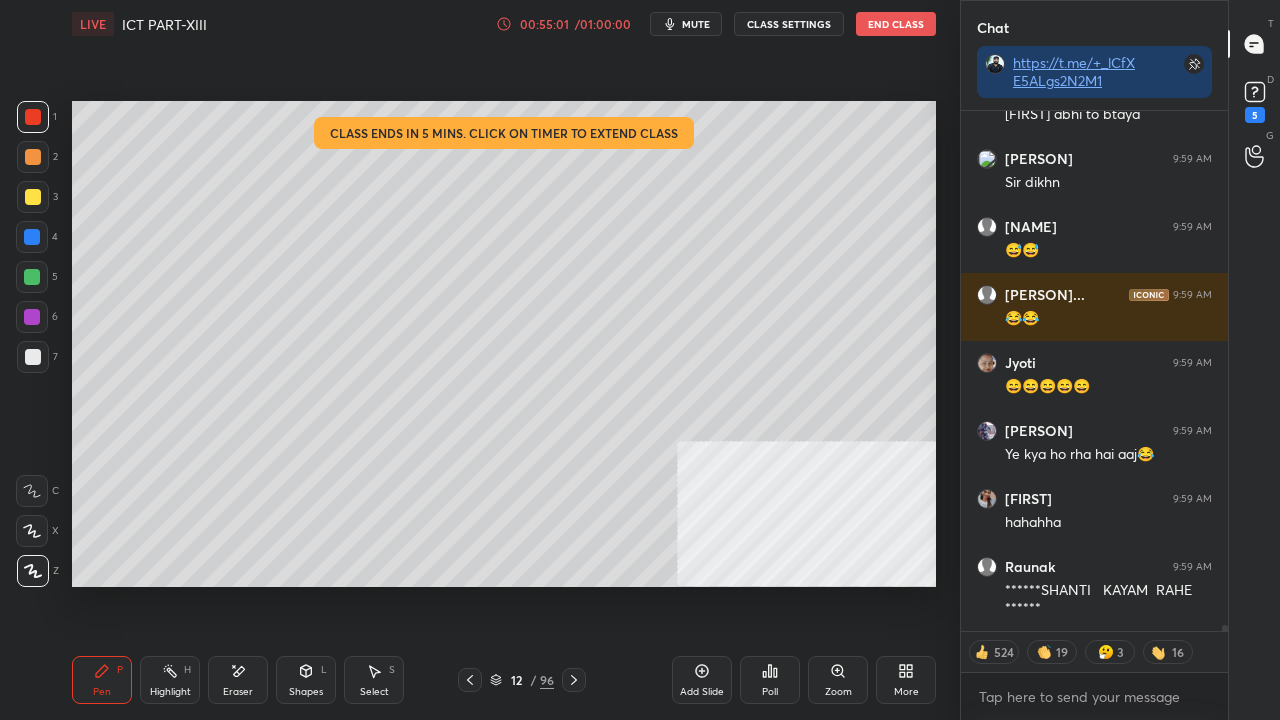 click at bounding box center (32, 237) 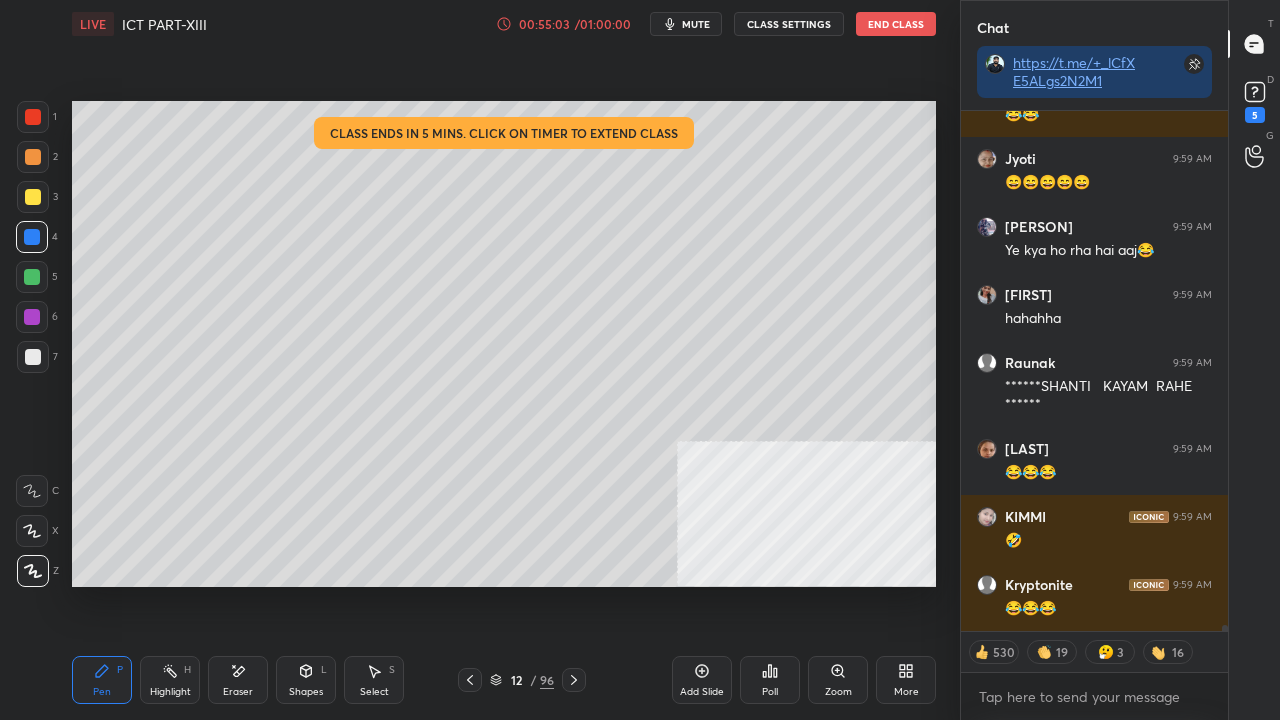 click 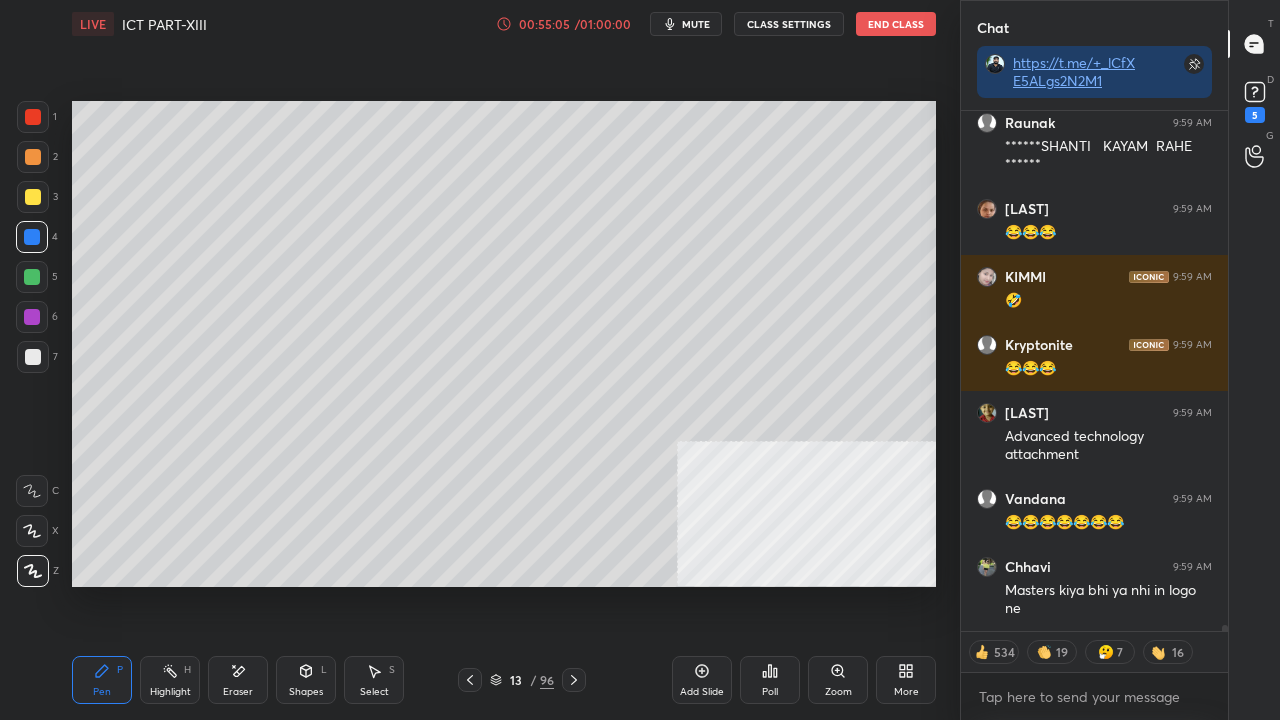 click 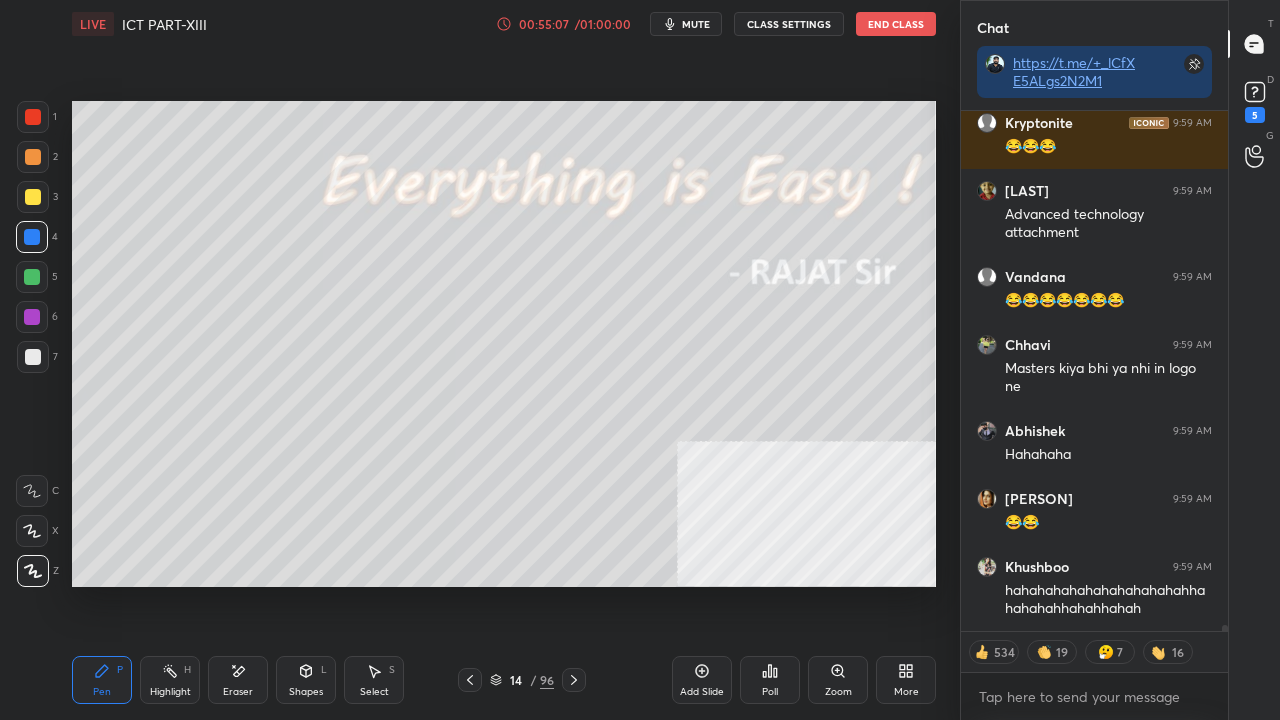 click 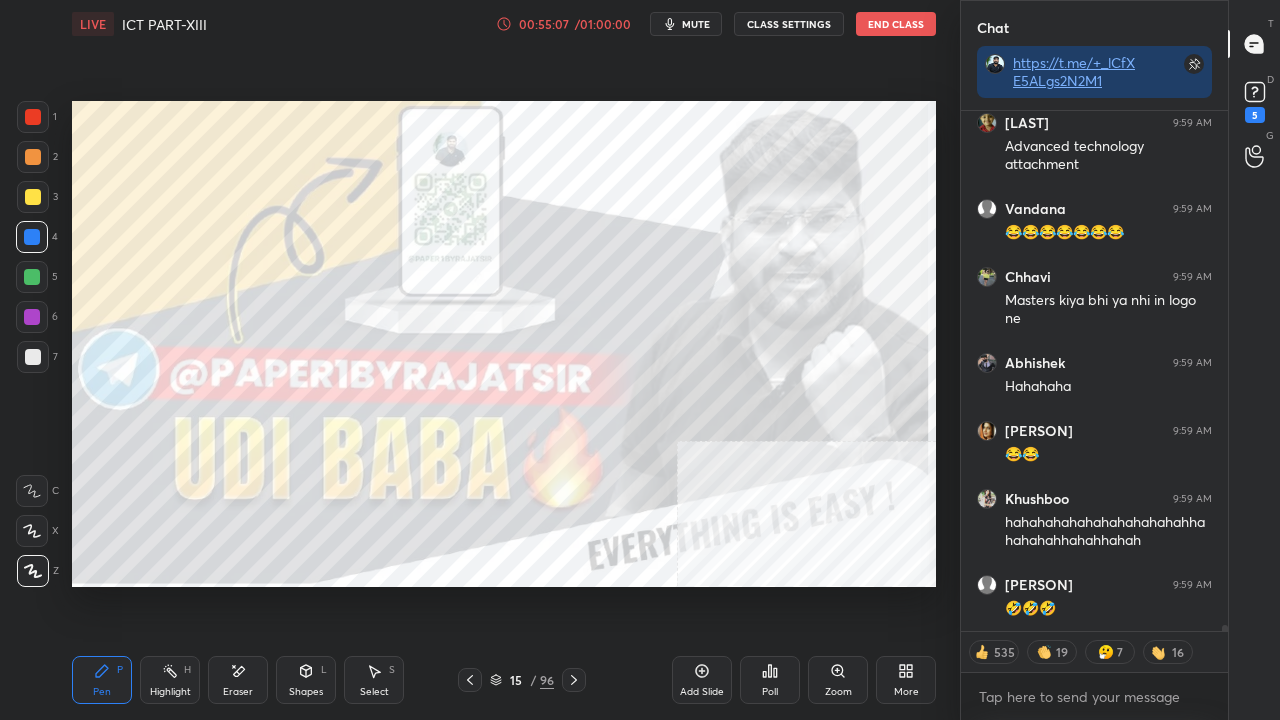 click 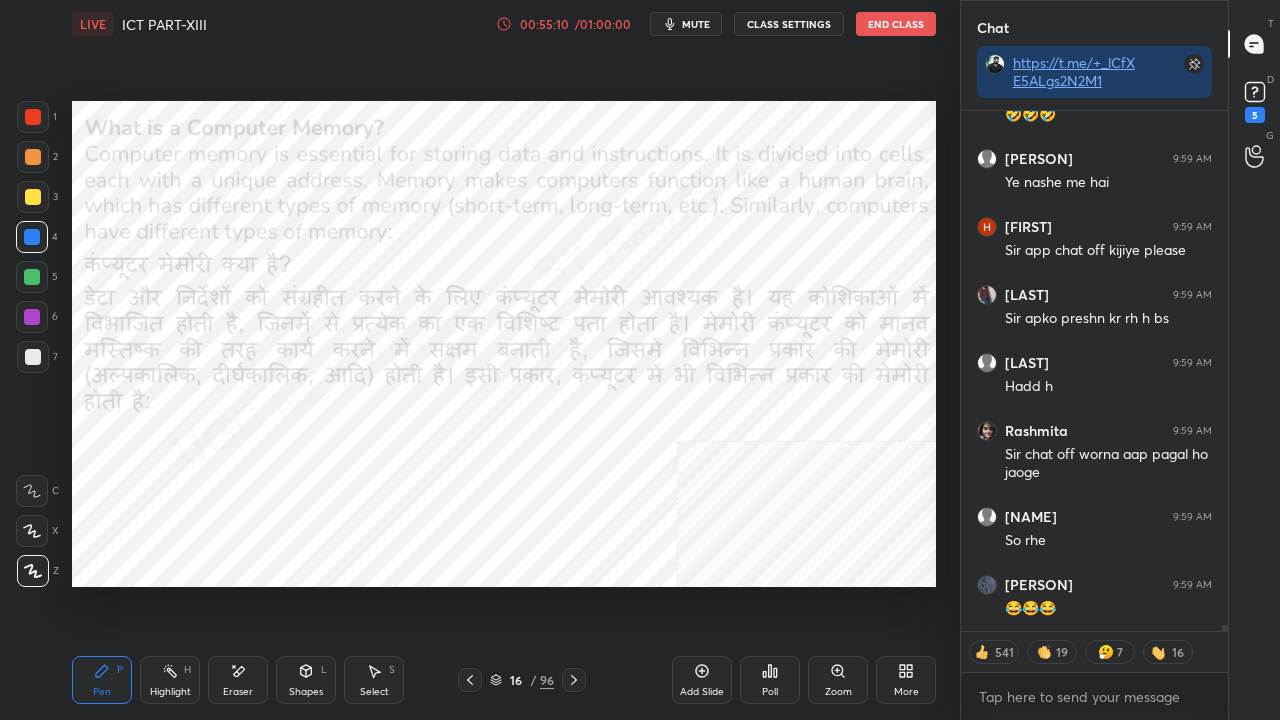 click 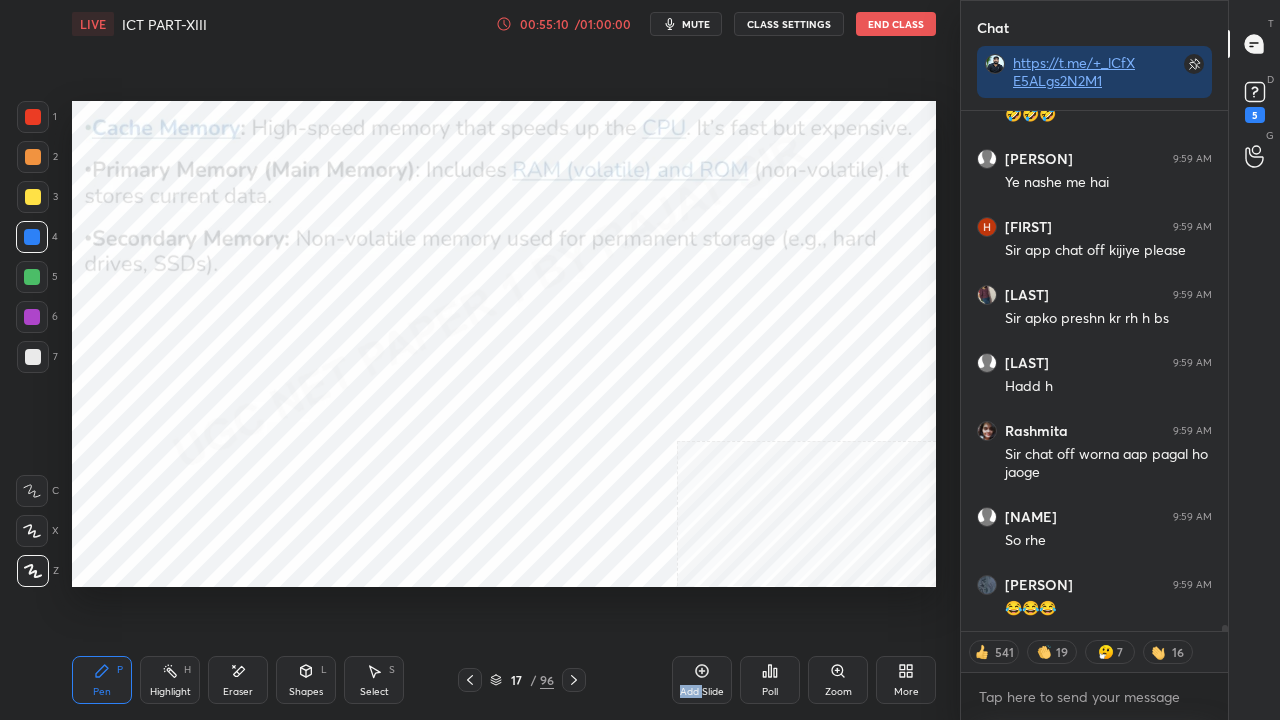 click 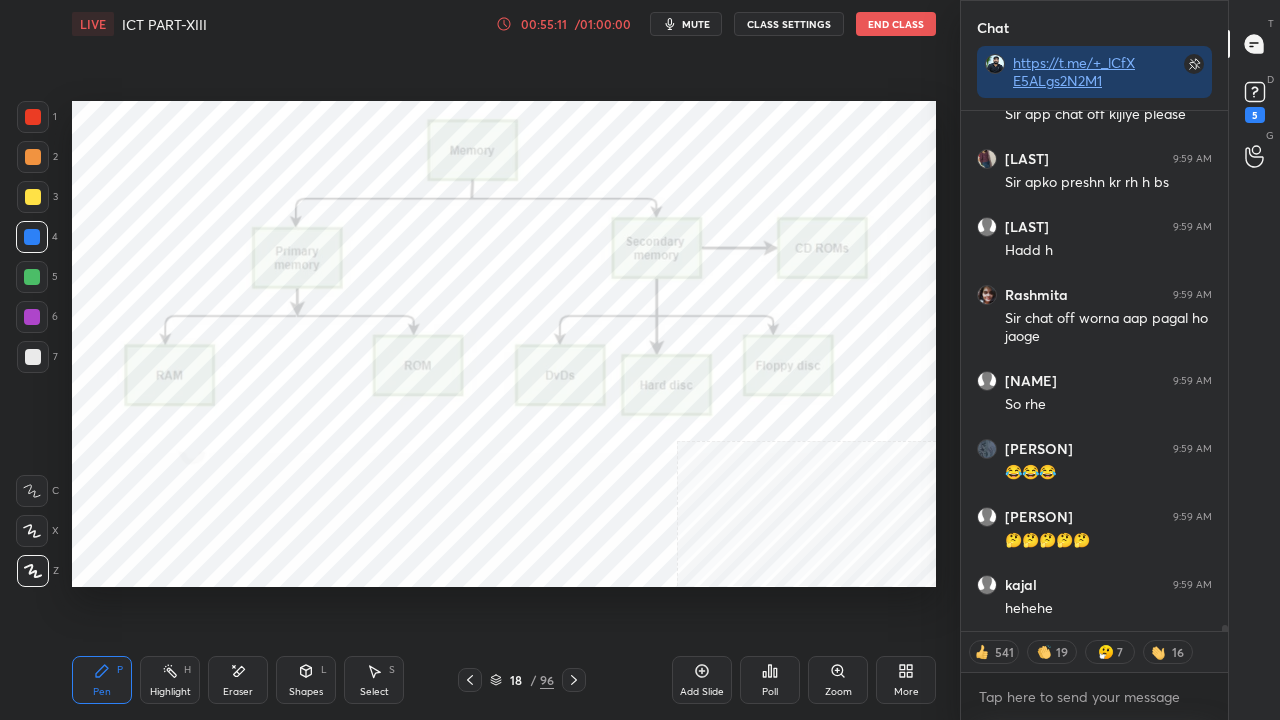 click 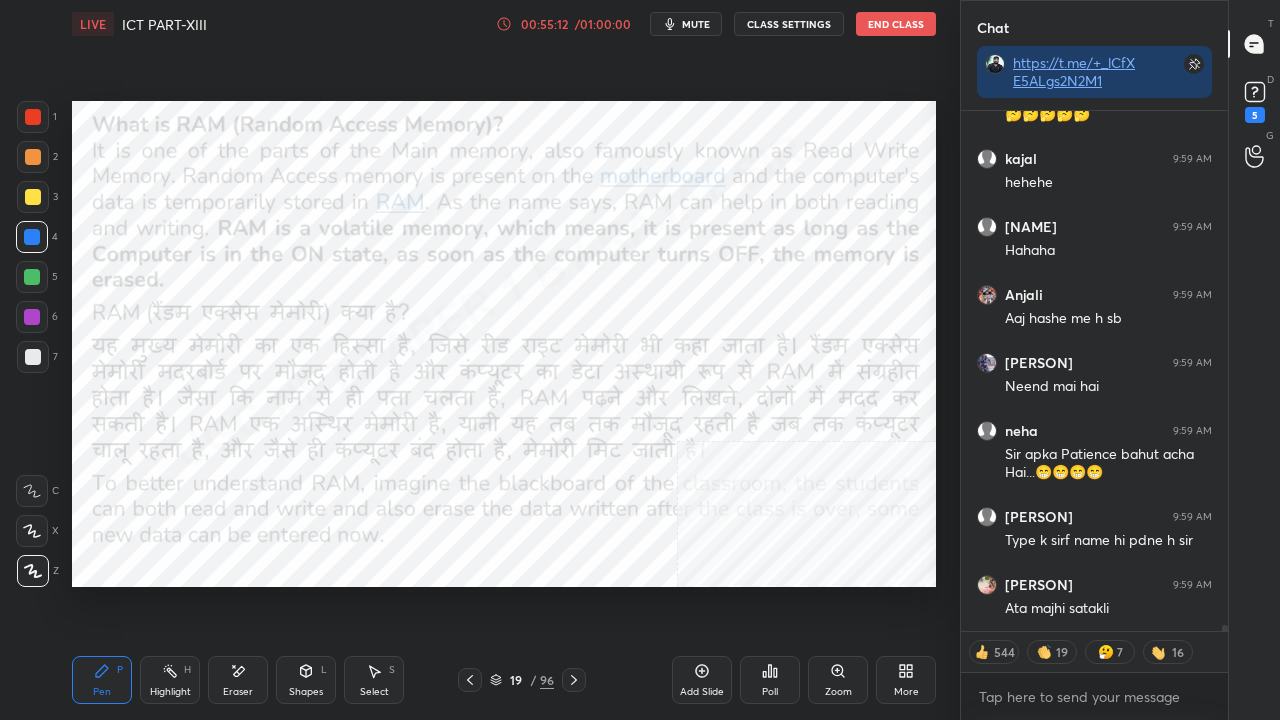 click 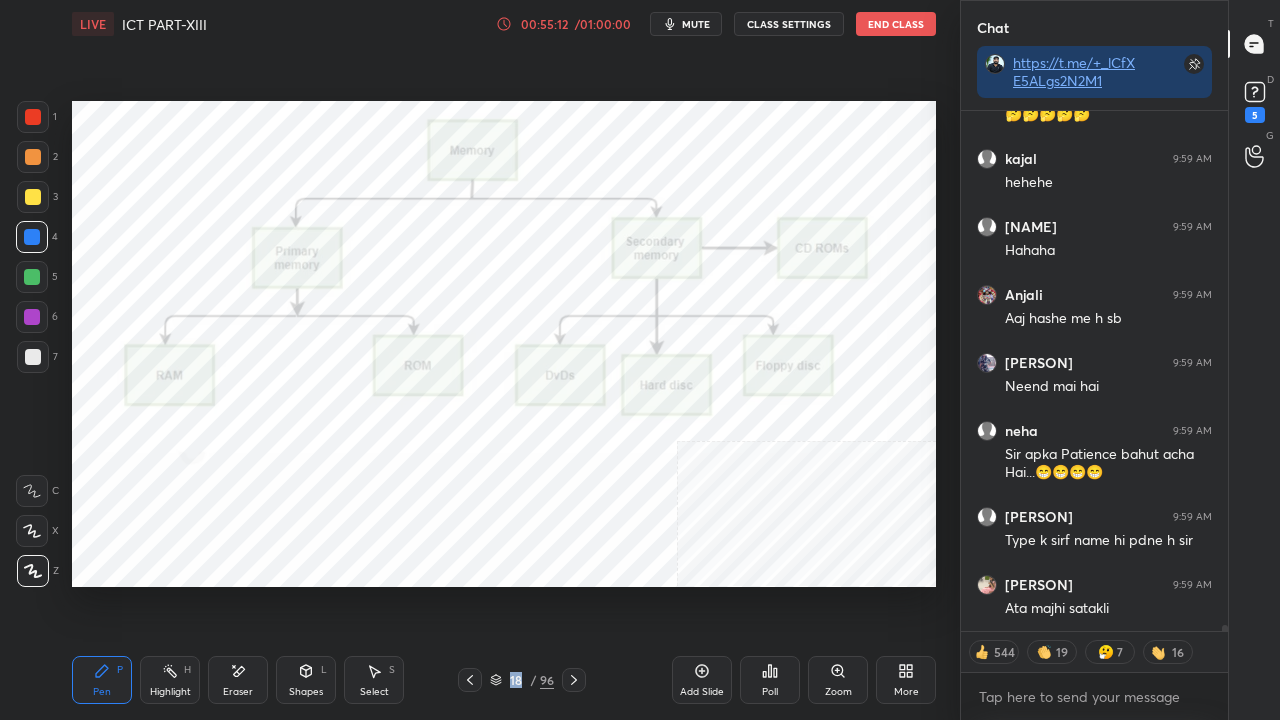 click 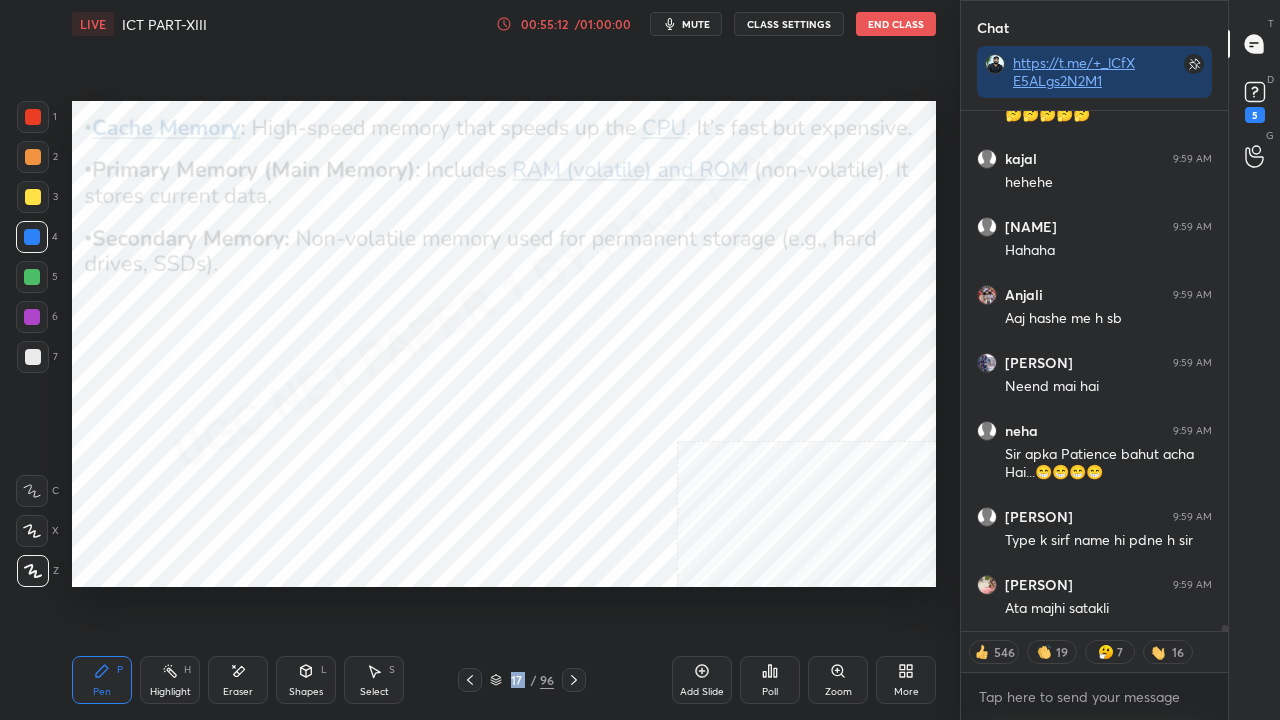 click 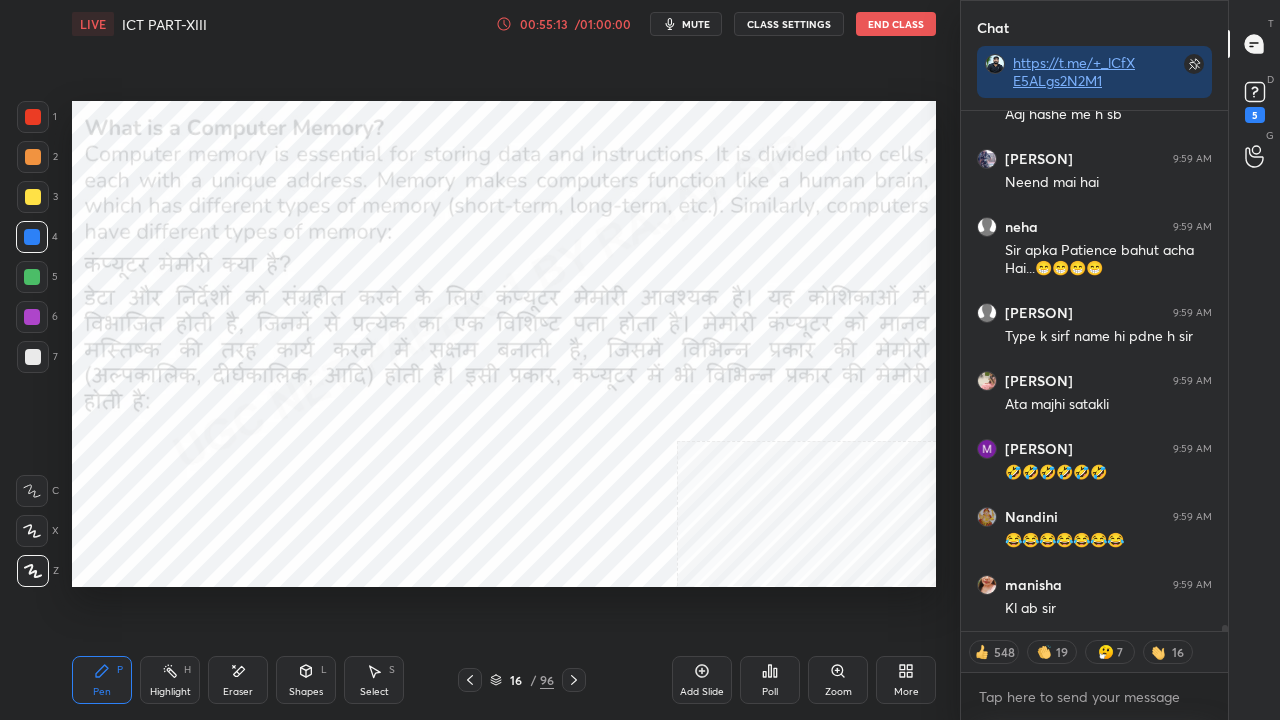 click 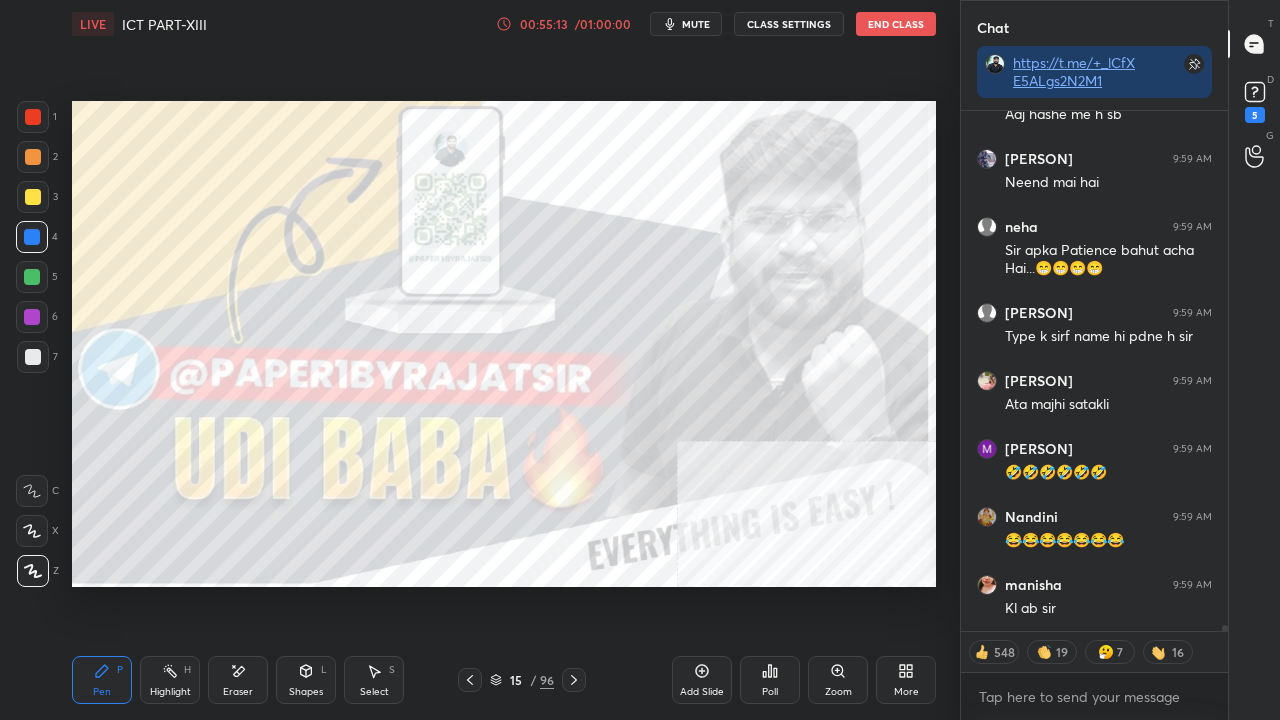 click at bounding box center [470, 680] 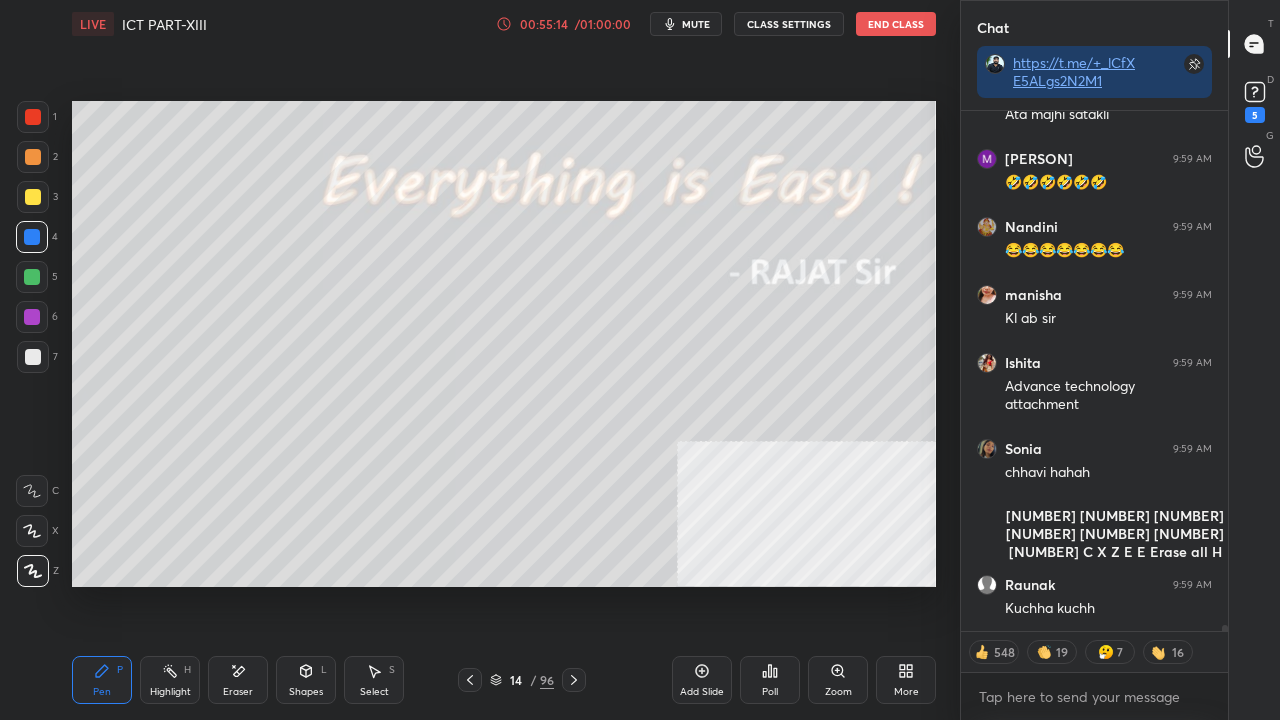 click on "14 / 96" at bounding box center [522, 680] 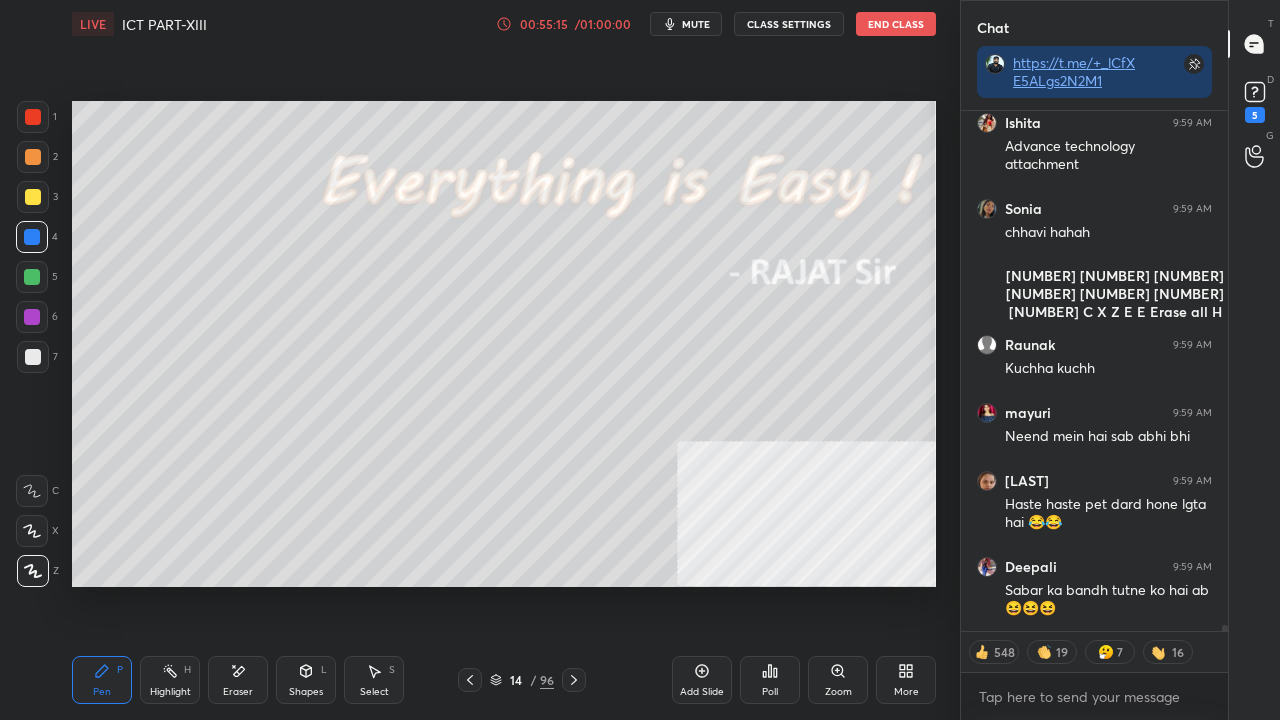 click 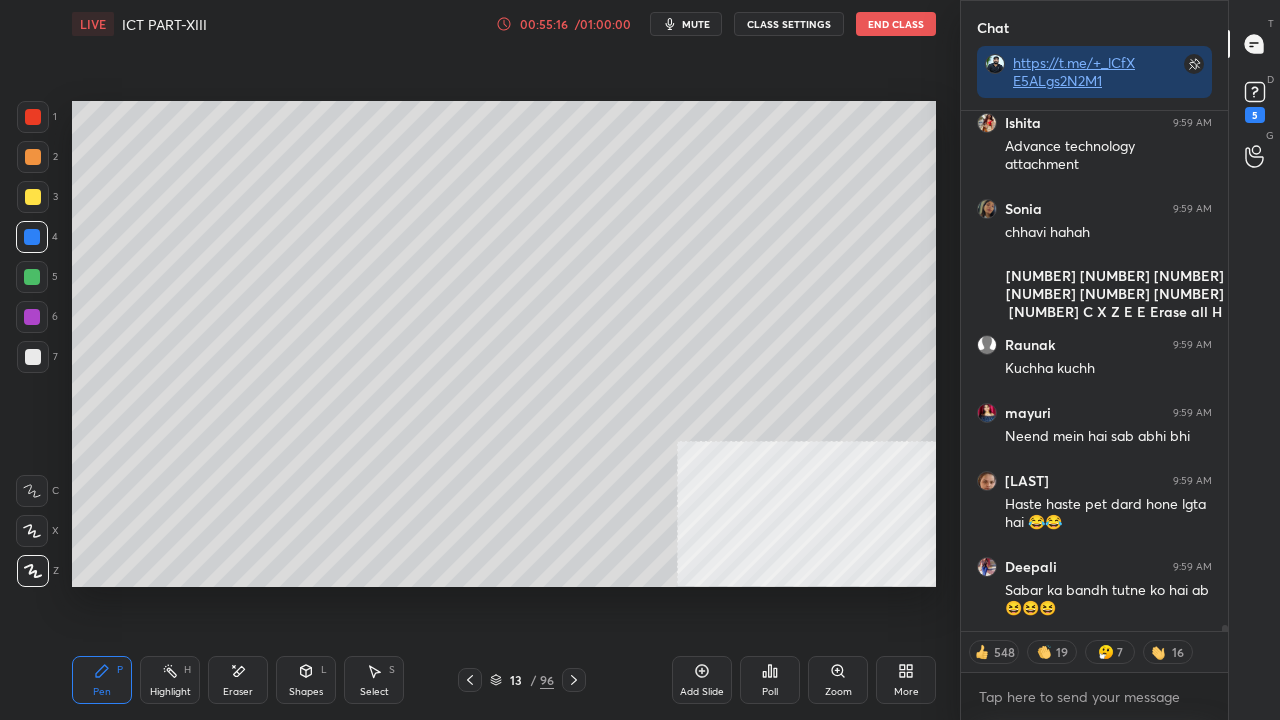 click 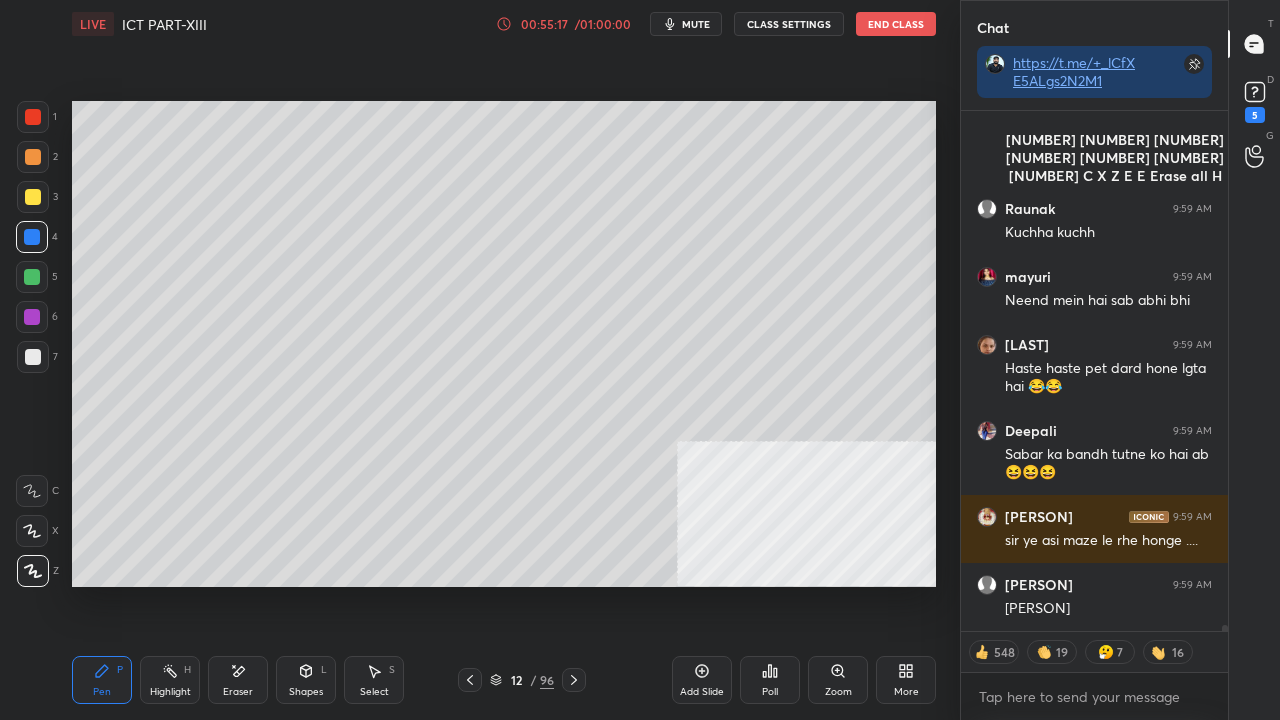 click 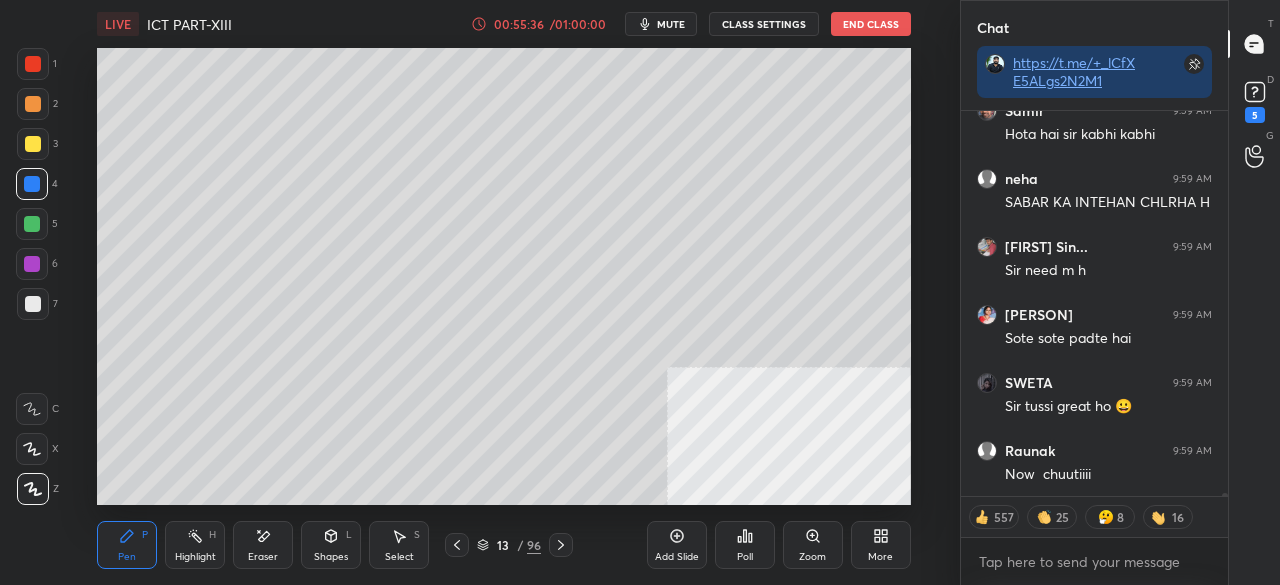 click 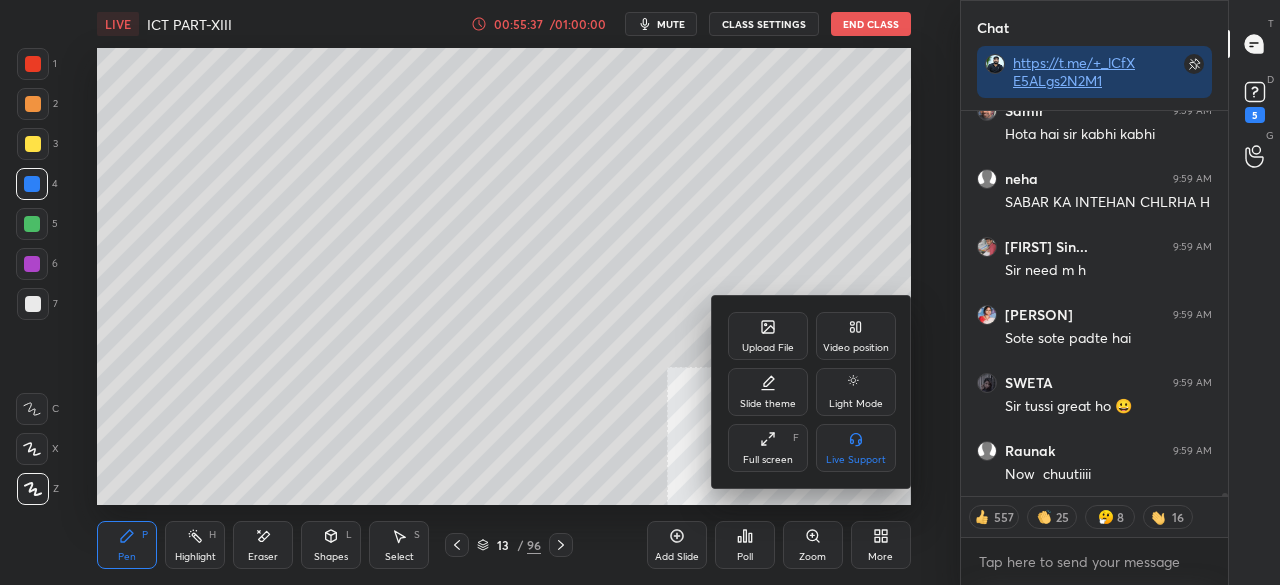 click on "Upload File" at bounding box center (768, 336) 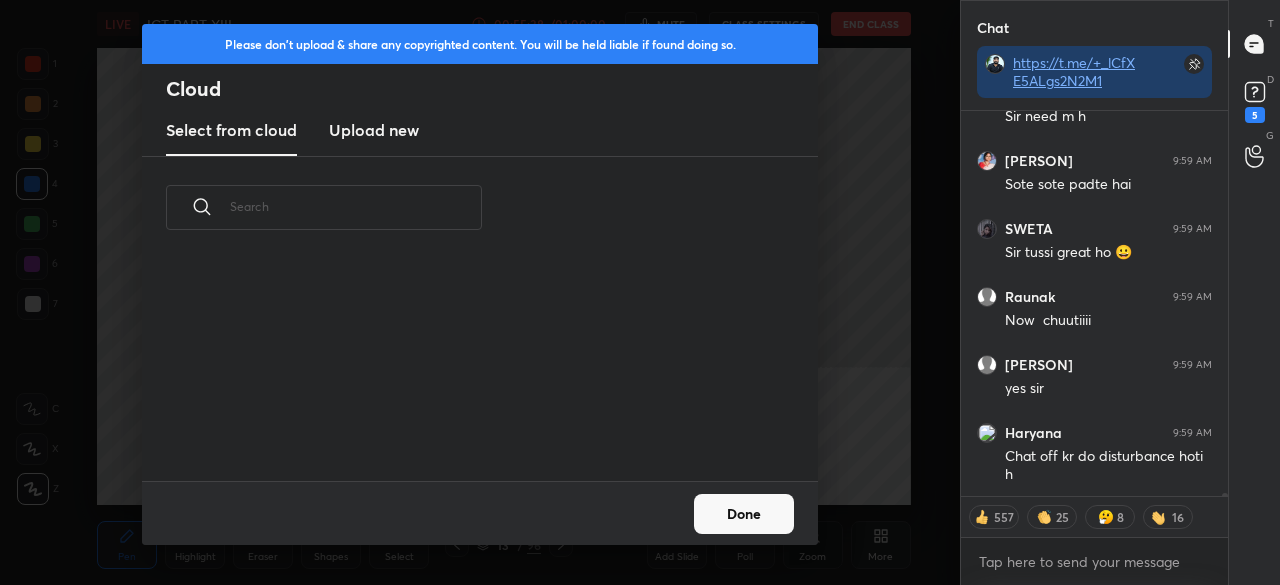 drag, startPoint x: 396, startPoint y: 129, endPoint x: 410, endPoint y: 145, distance: 21.260292 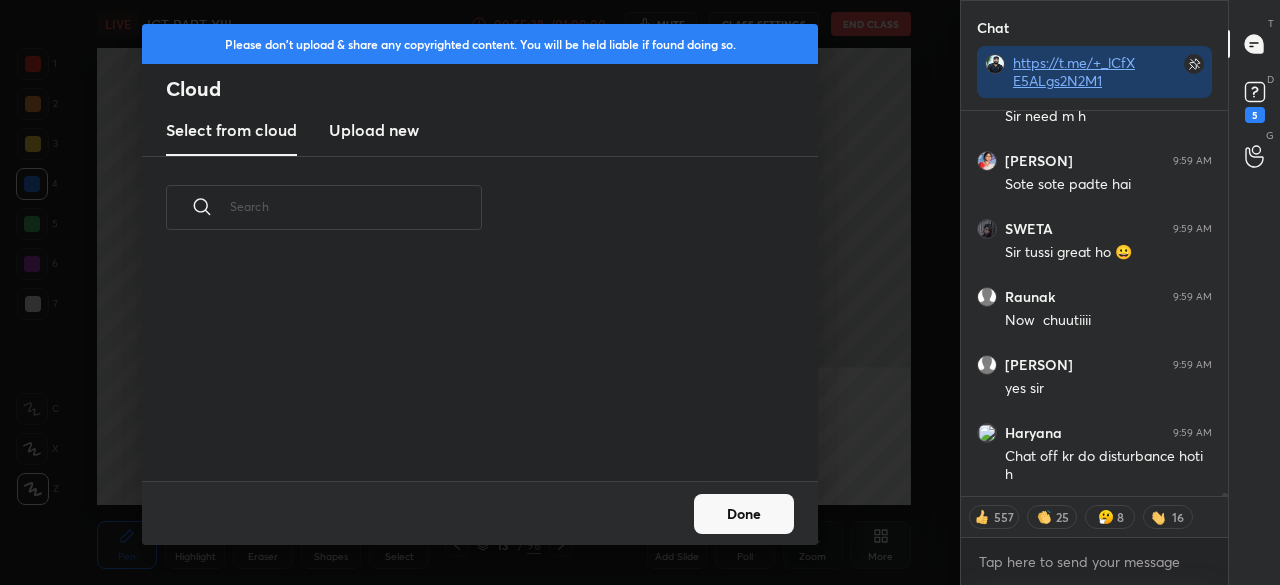 click on "Upload new" at bounding box center (374, 130) 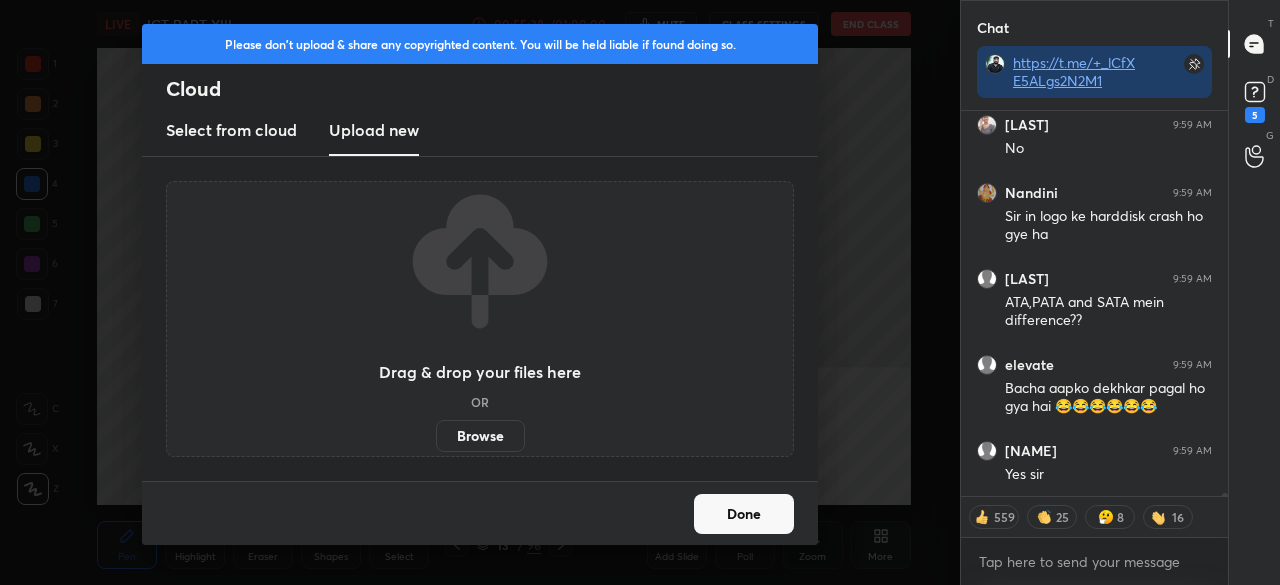 click on "Browse" at bounding box center [480, 436] 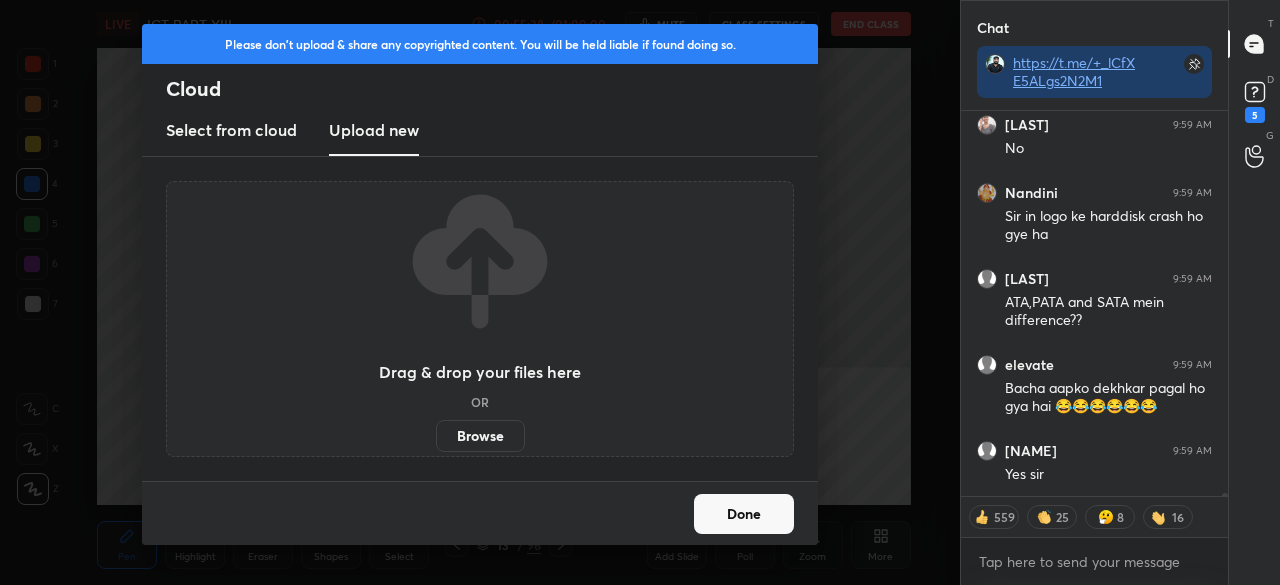 click on "Browse" at bounding box center (436, 436) 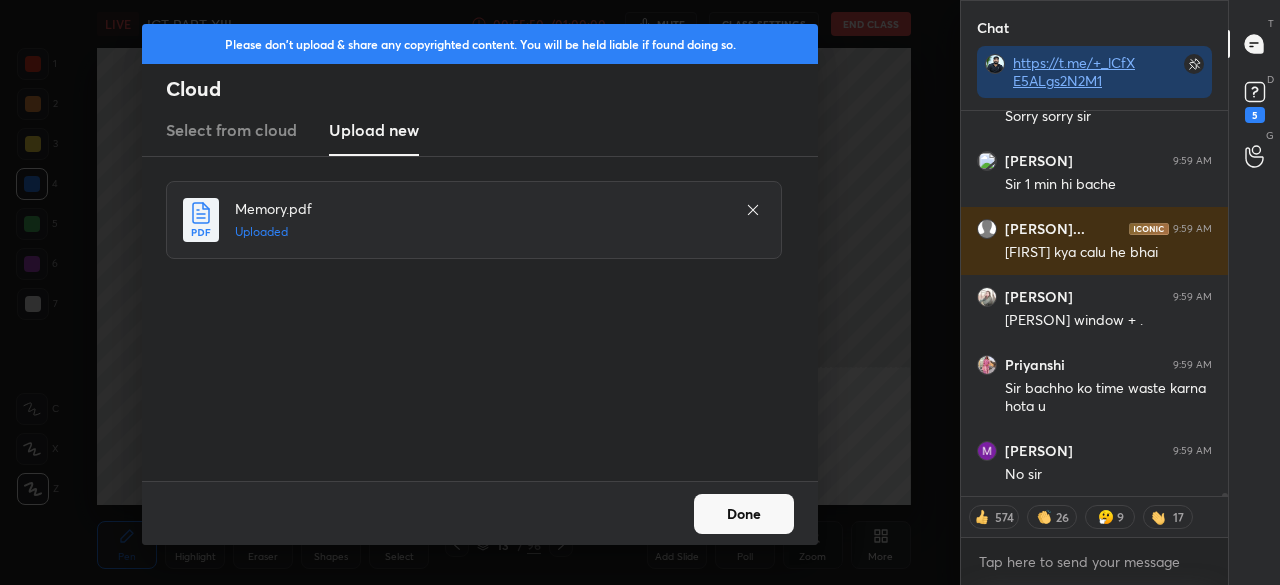 click on "Done" at bounding box center [744, 514] 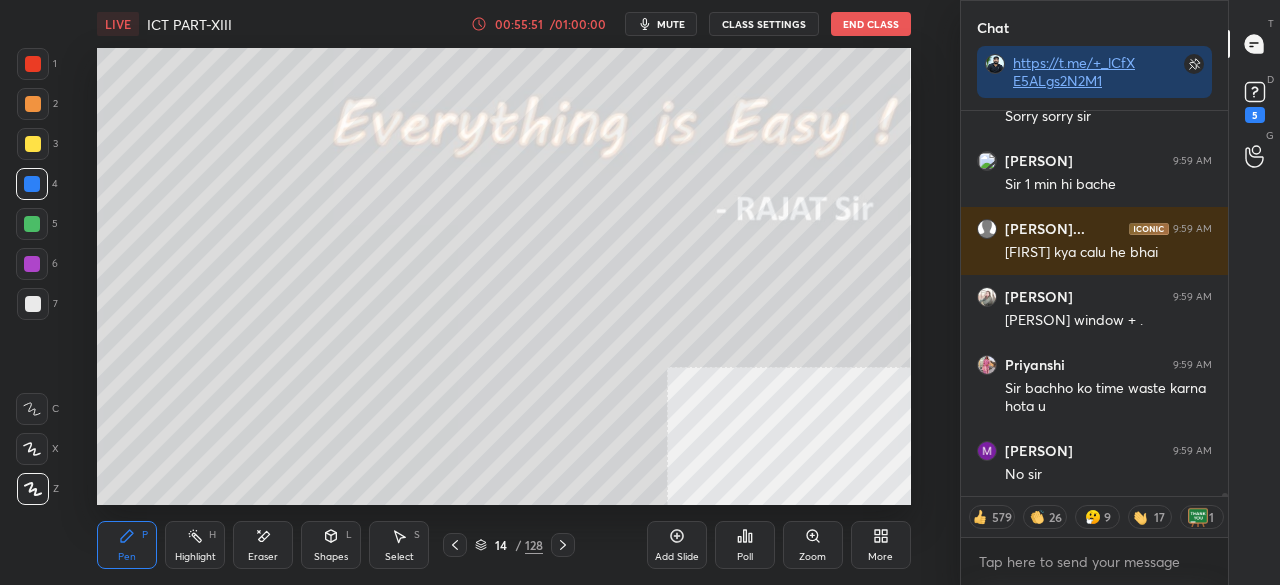 click at bounding box center [455, 545] 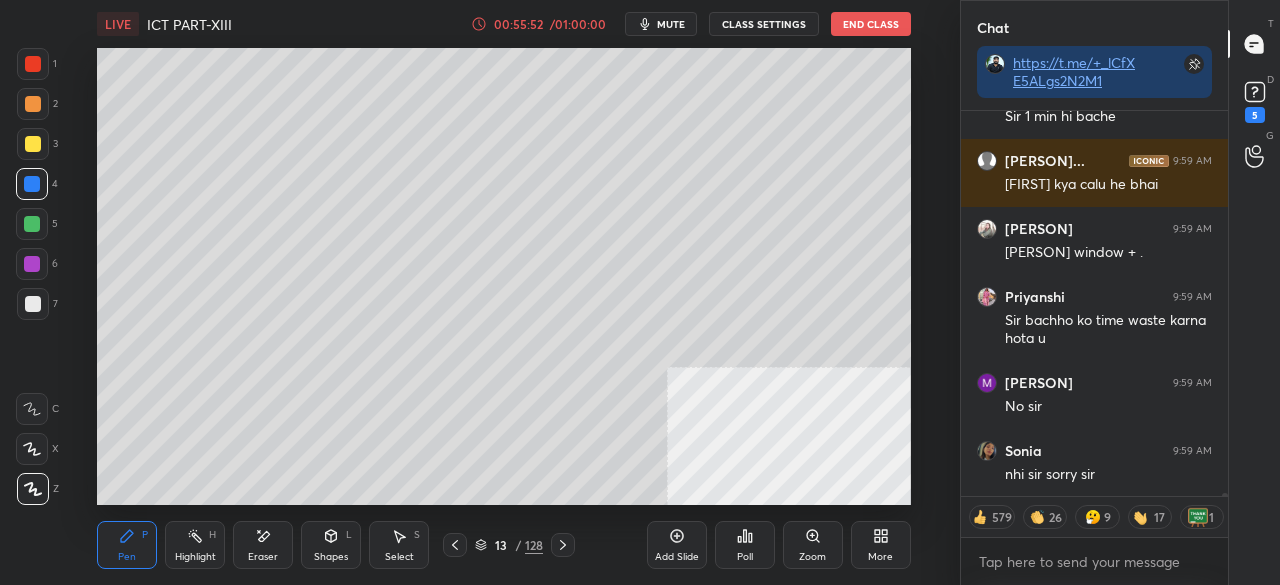 click 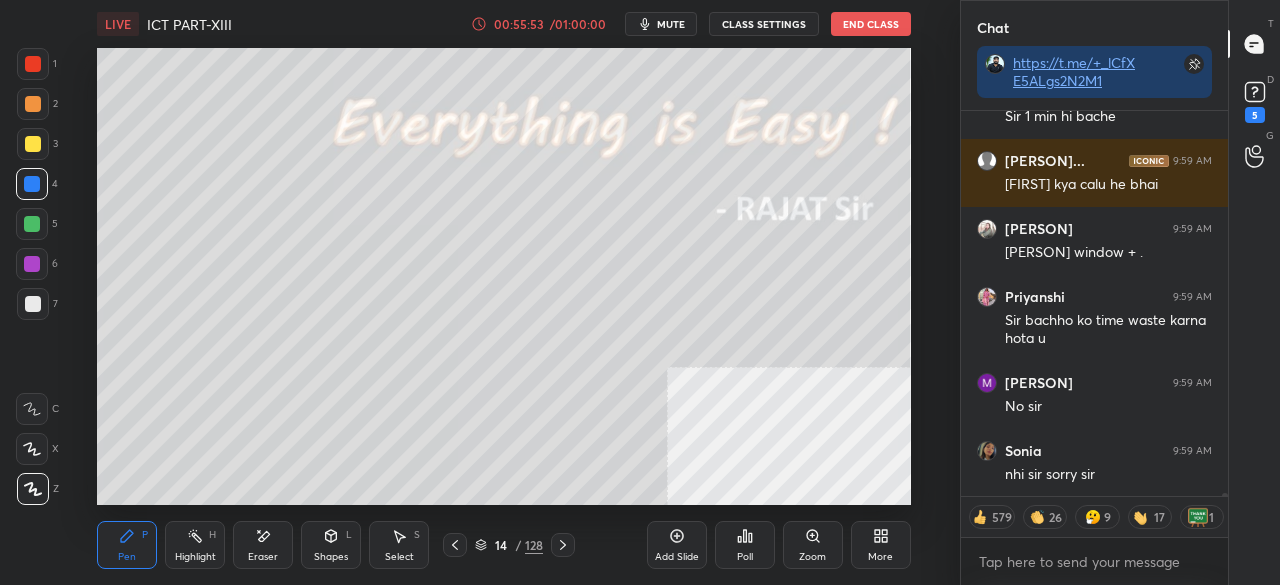 click on "14 / 128" at bounding box center (509, 545) 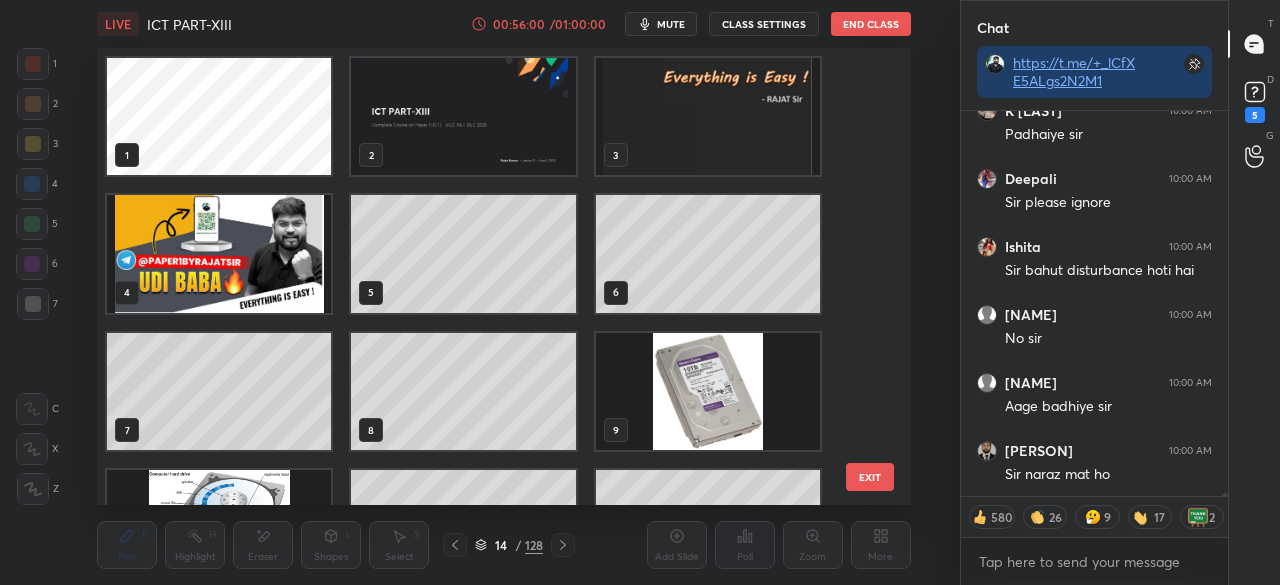 click on "EXIT" at bounding box center [870, 477] 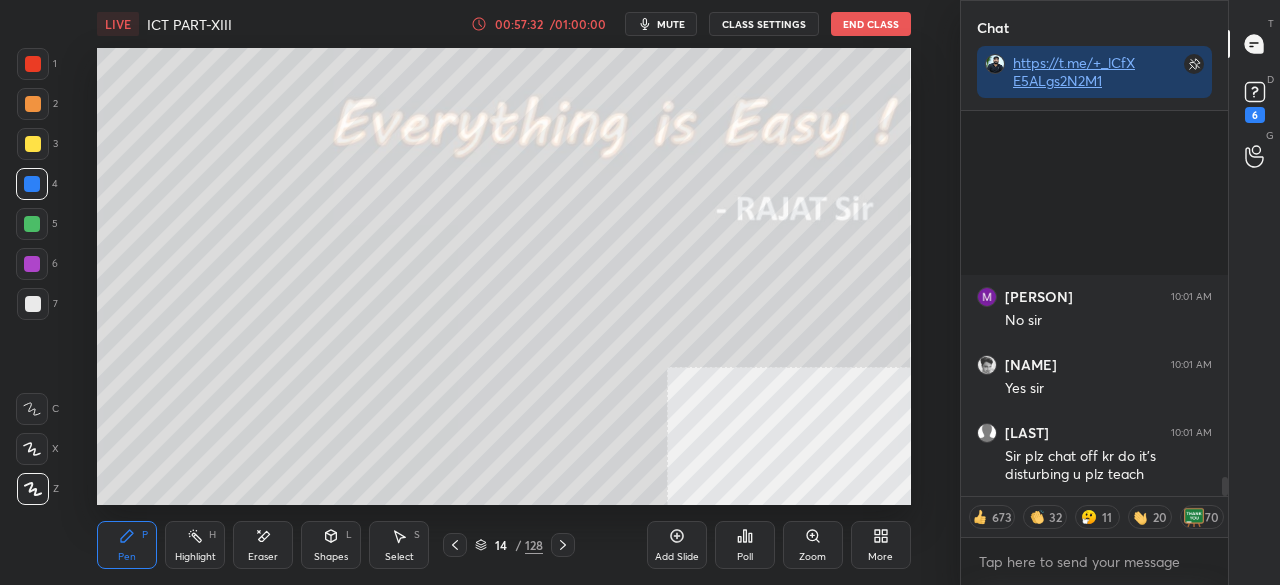 click at bounding box center [33, 64] 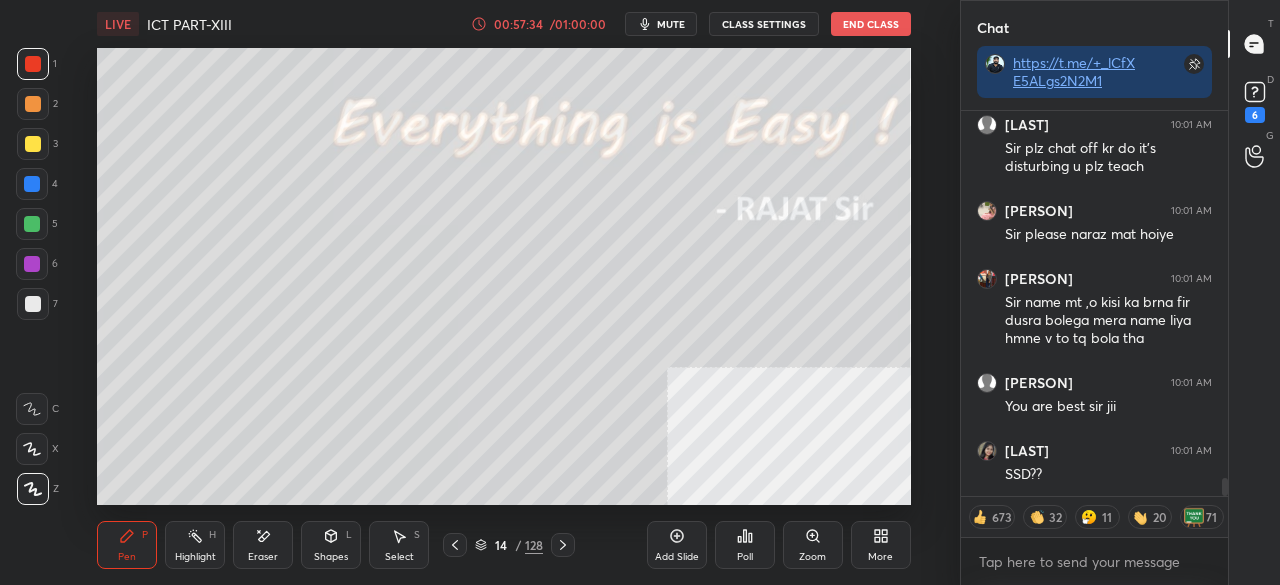 click 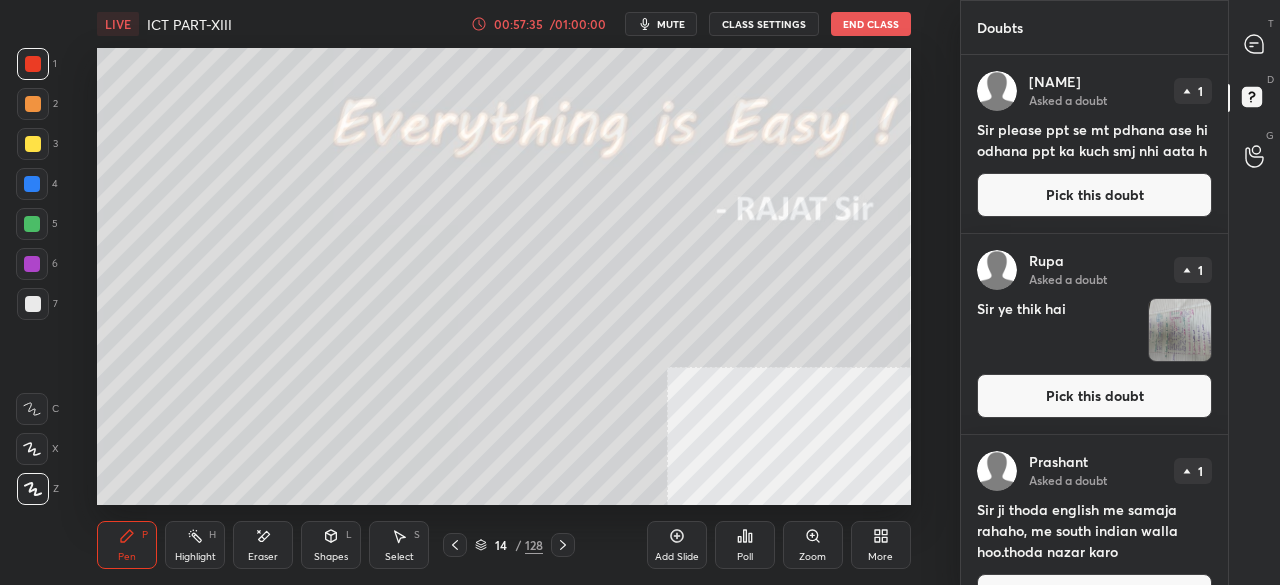 click on "Pick this doubt" at bounding box center (1094, 195) 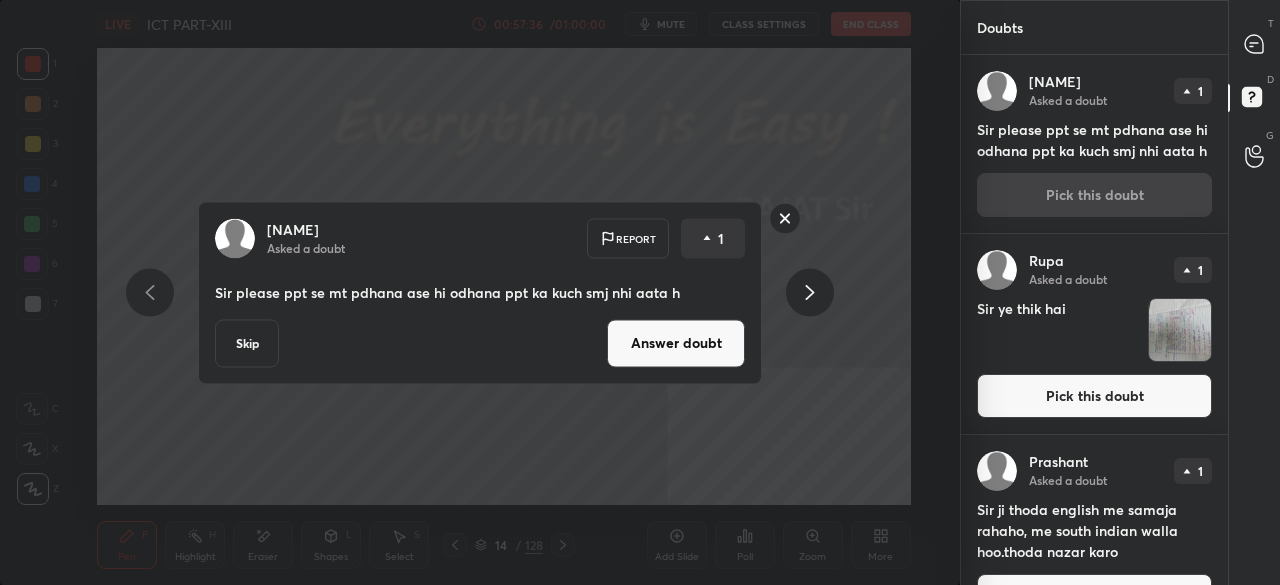 click on "Answer doubt" at bounding box center (676, 343) 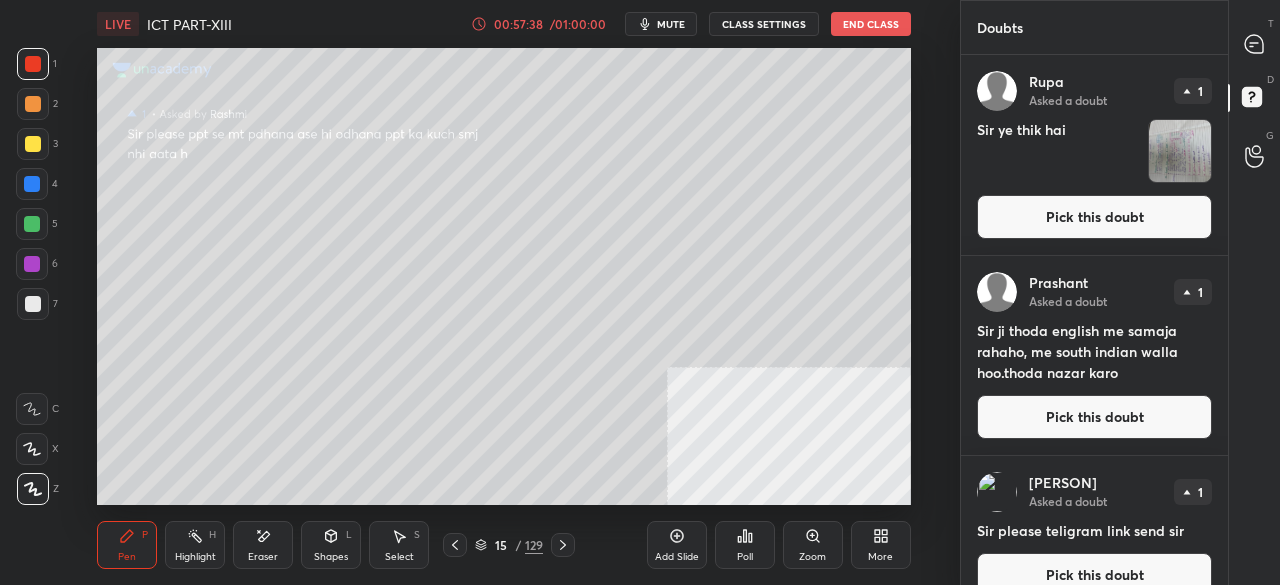 click on "Pick this doubt" at bounding box center (1094, 217) 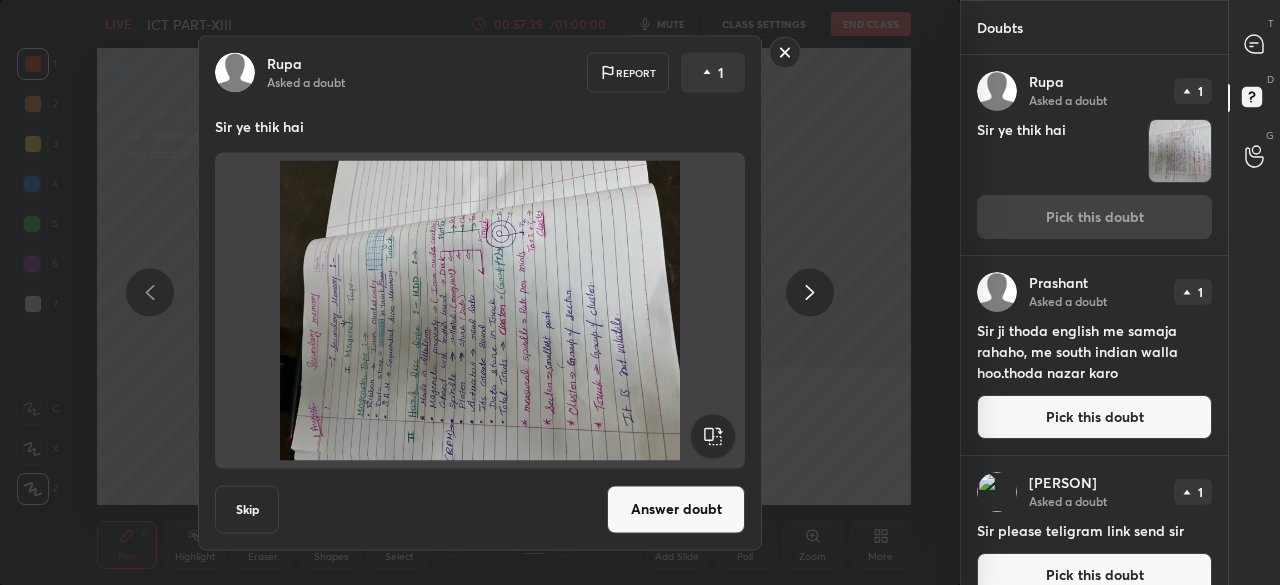 click 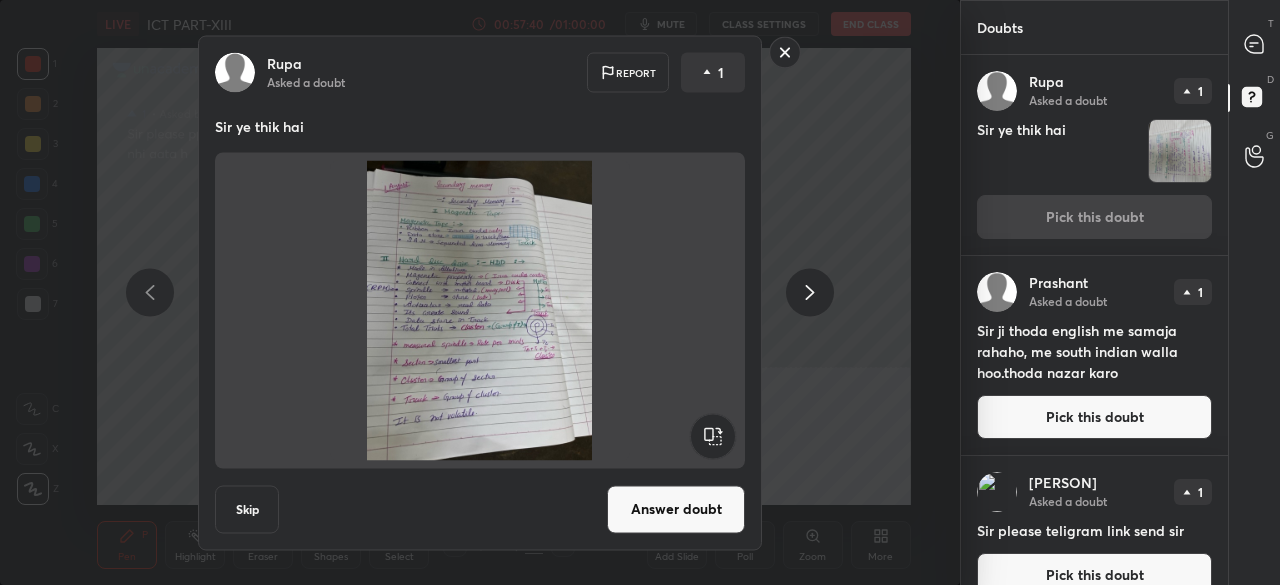 click on "Answer doubt" at bounding box center (676, 509) 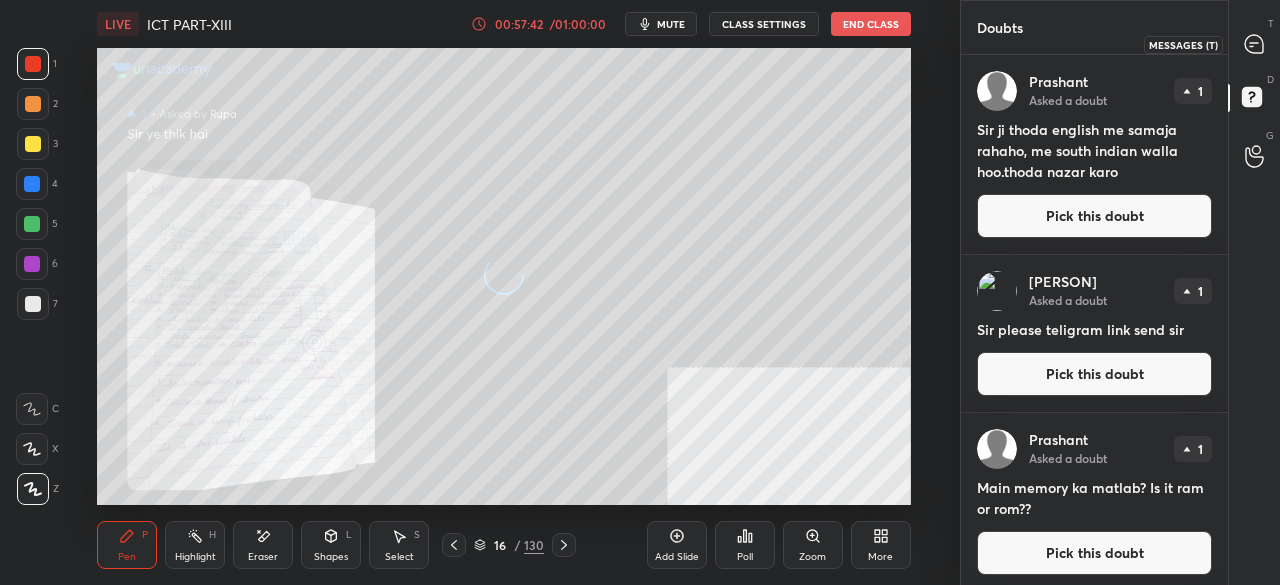 click 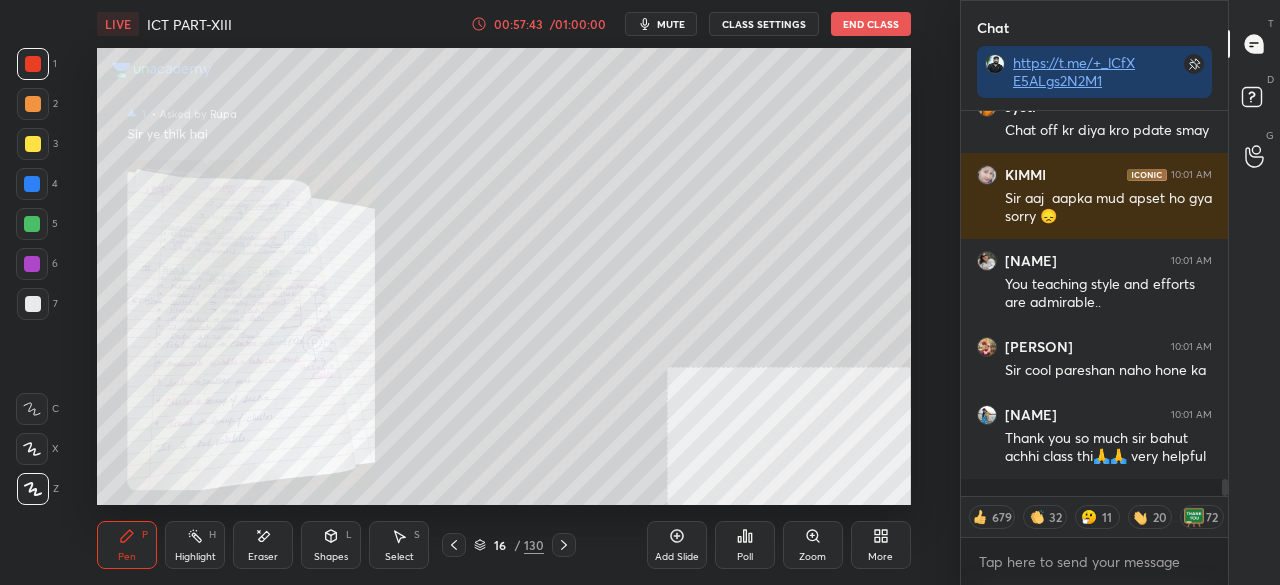 click on "Zoom" at bounding box center [813, 545] 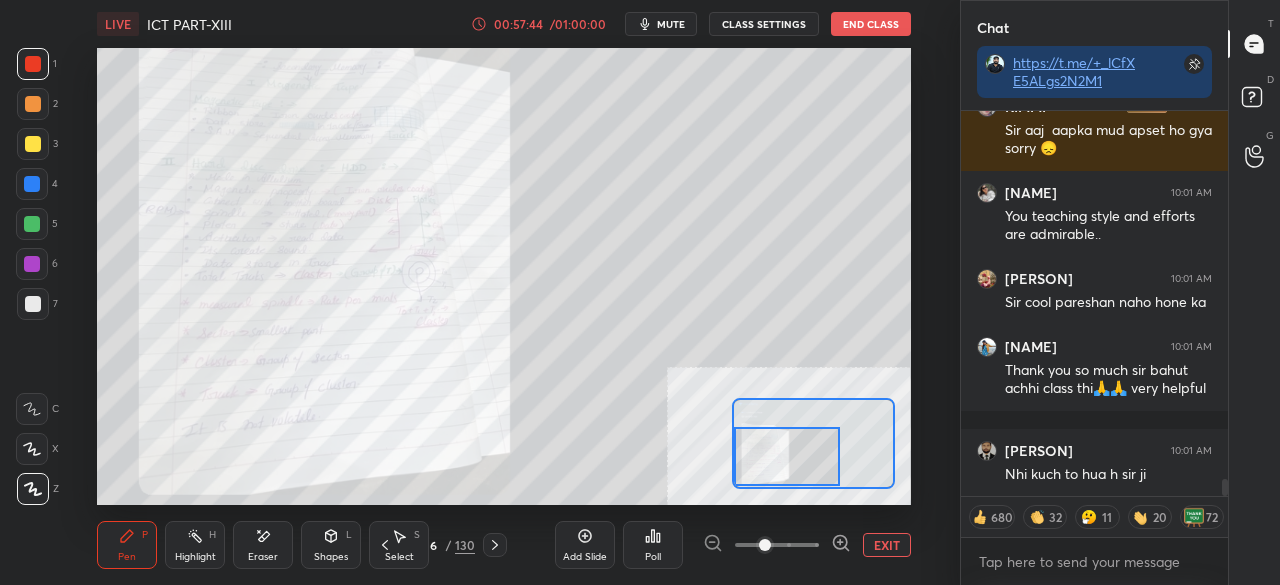 drag, startPoint x: 804, startPoint y: 443, endPoint x: 777, endPoint y: 460, distance: 31.906113 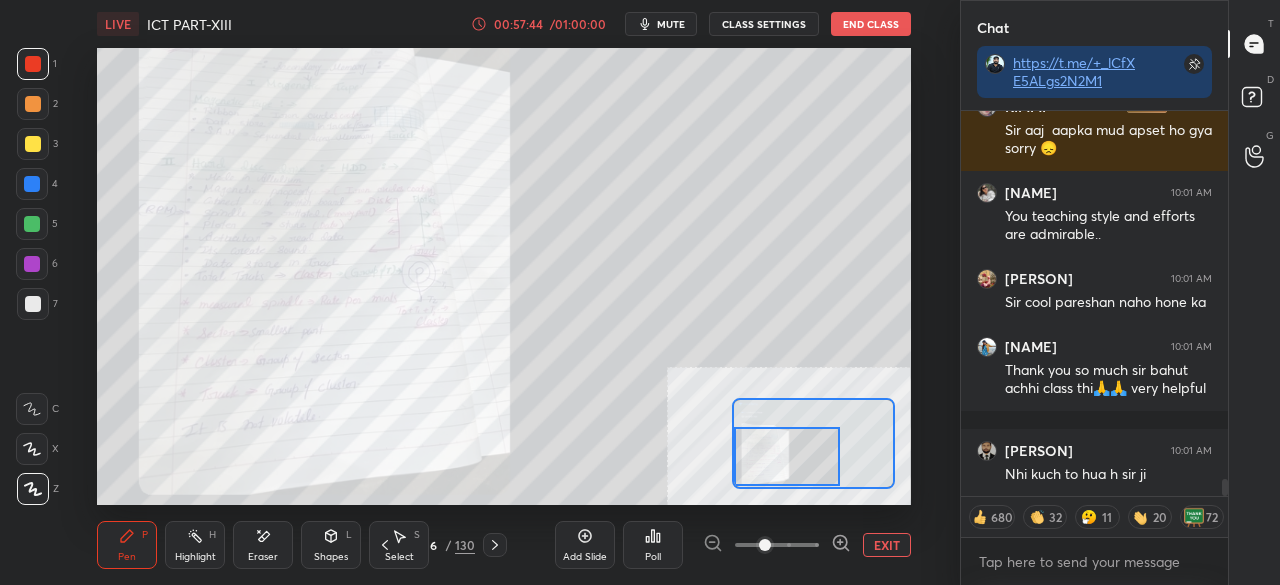 click at bounding box center [787, 456] 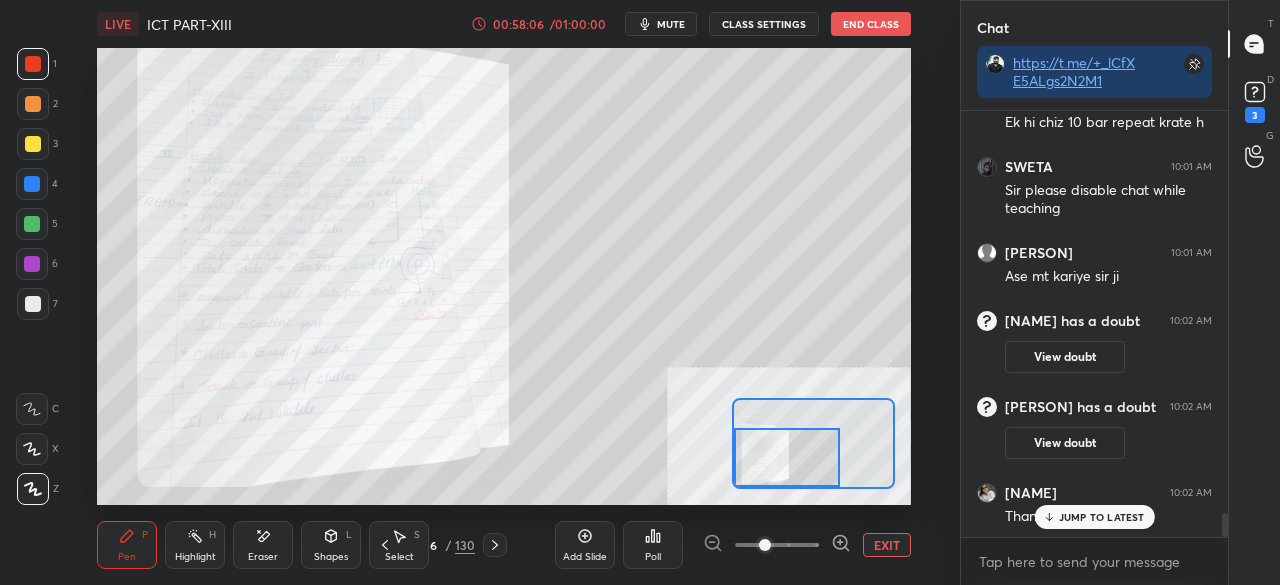 click at bounding box center [33, 144] 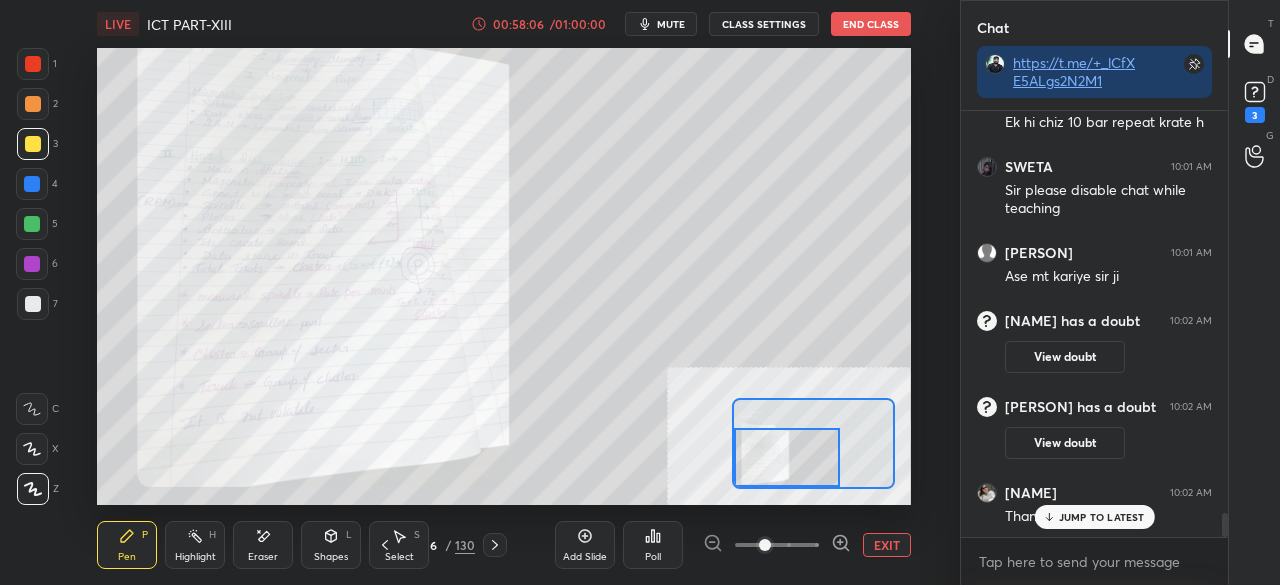 click at bounding box center (33, 144) 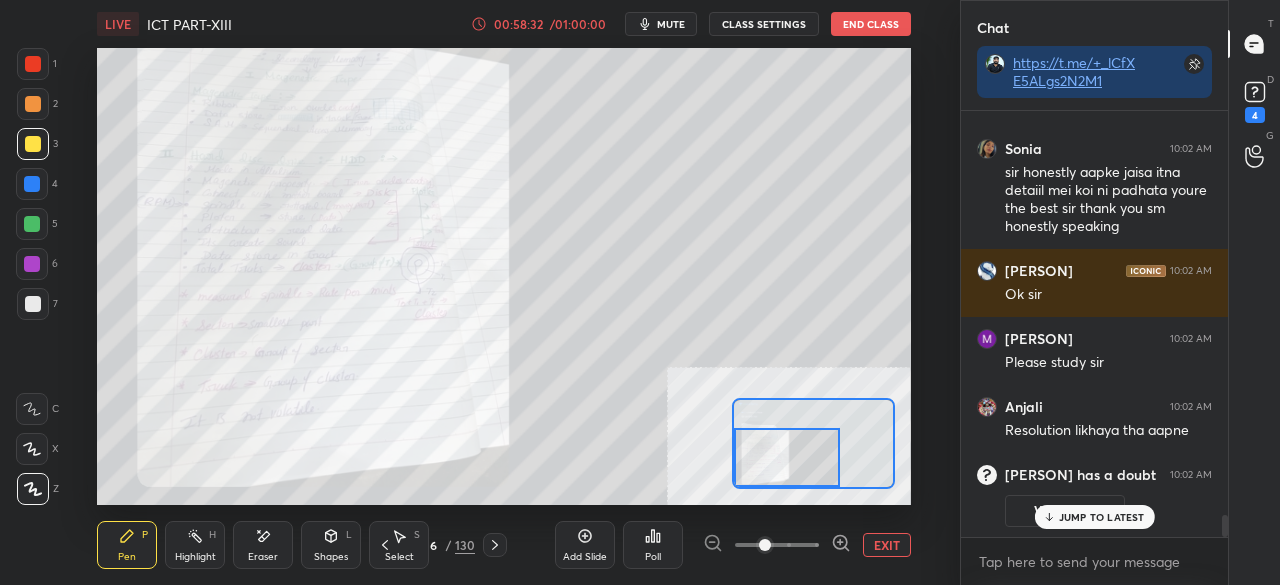 click on "JUMP TO LATEST" at bounding box center [1102, 517] 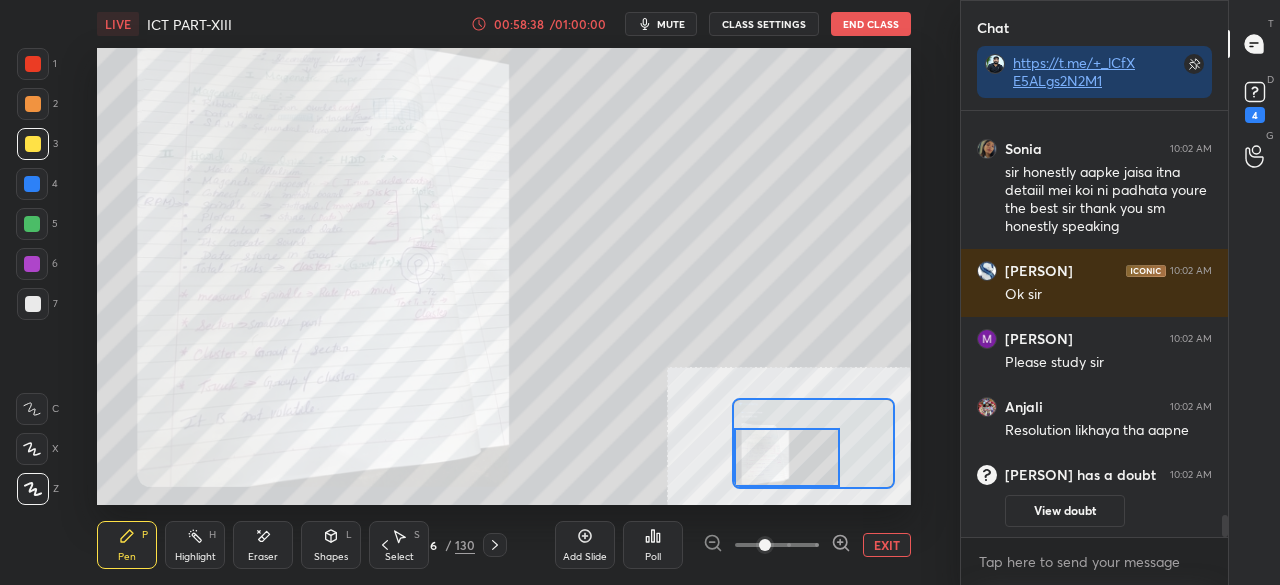 scroll, scrollTop: 7622, scrollLeft: 0, axis: vertical 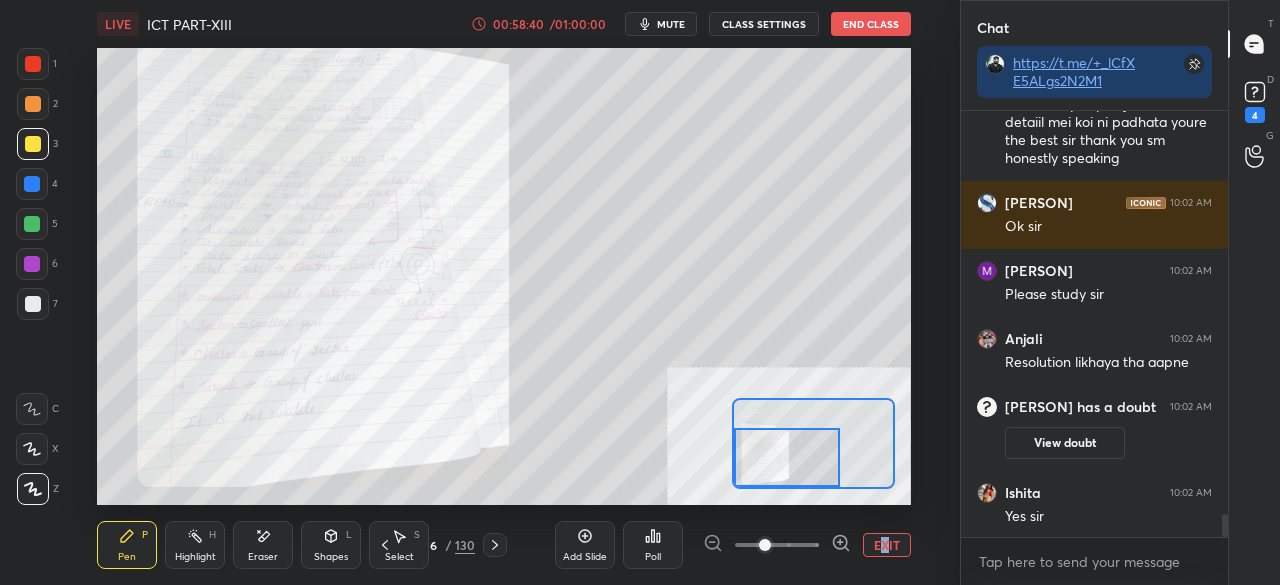 click on "EXIT" at bounding box center (887, 545) 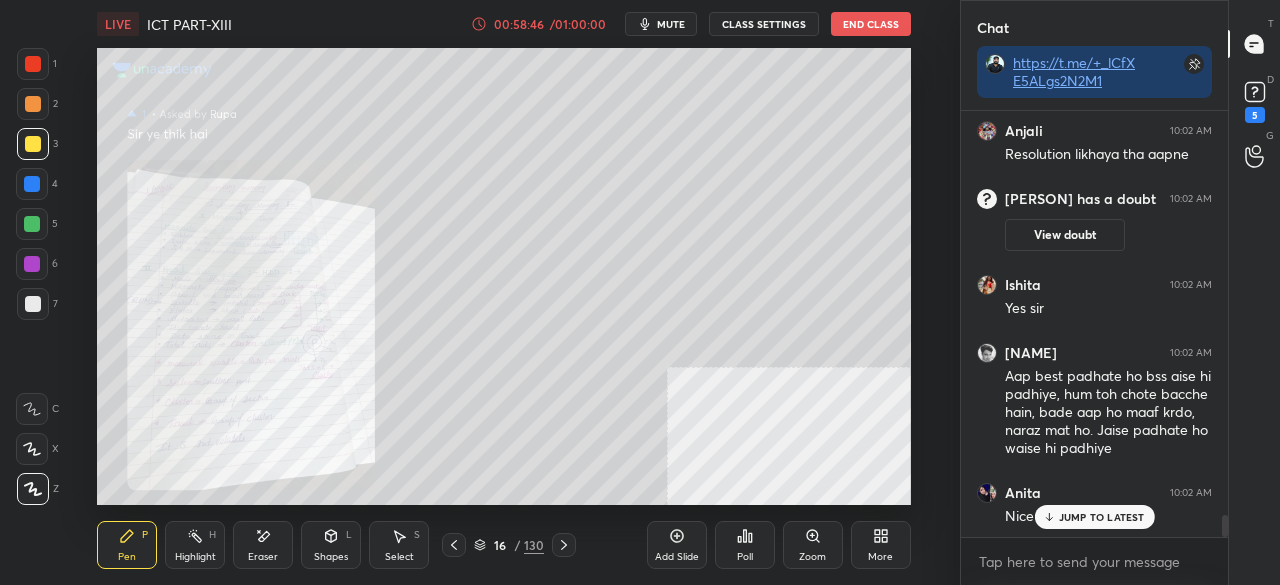 scroll, scrollTop: 7898, scrollLeft: 0, axis: vertical 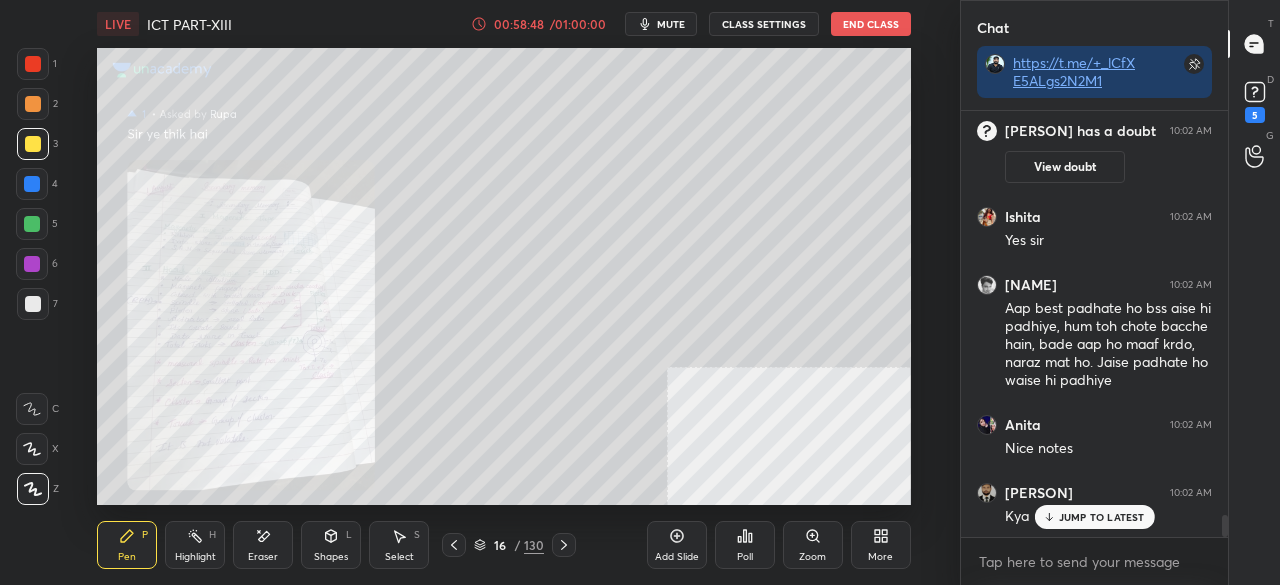 click on "JUMP TO LATEST" at bounding box center (1102, 517) 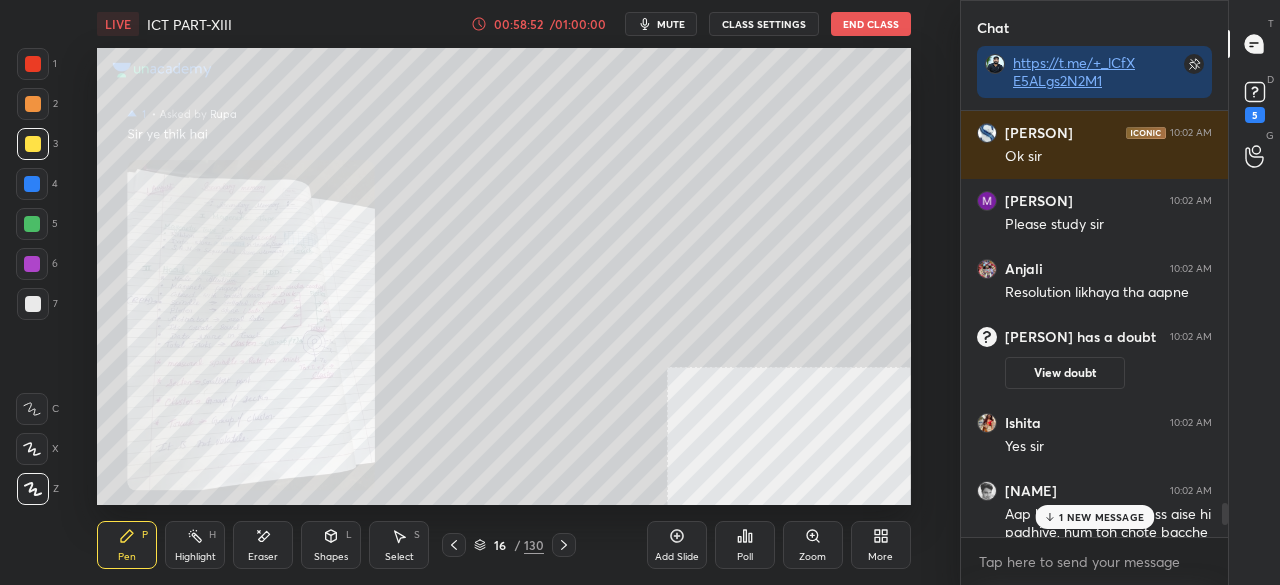 scroll, scrollTop: 8120, scrollLeft: 0, axis: vertical 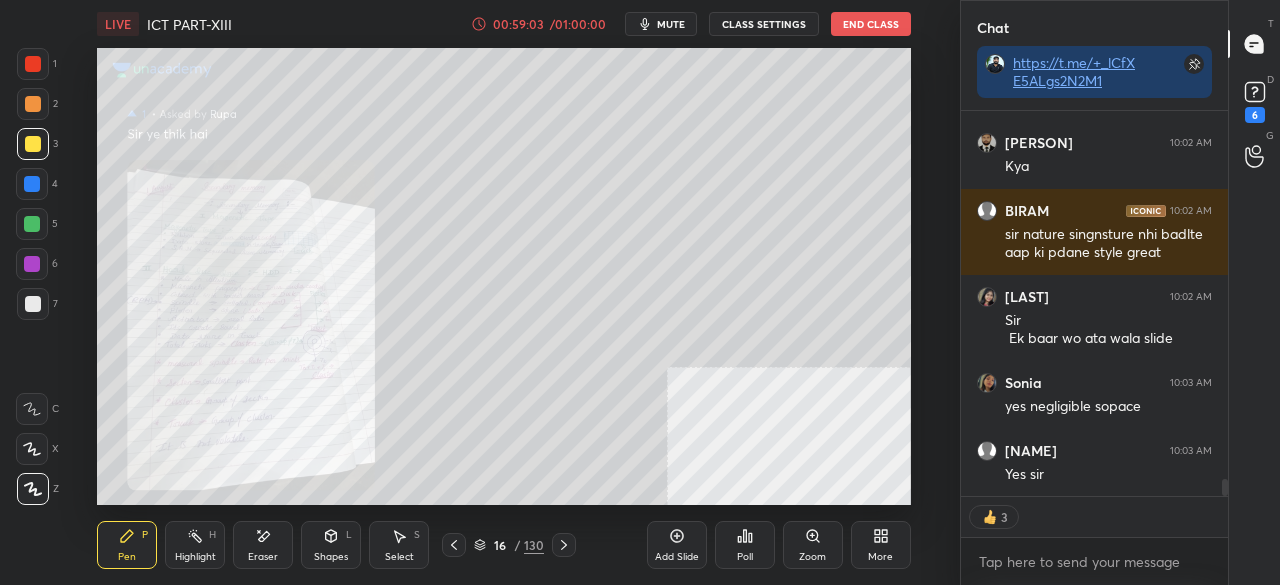 click at bounding box center (33, 64) 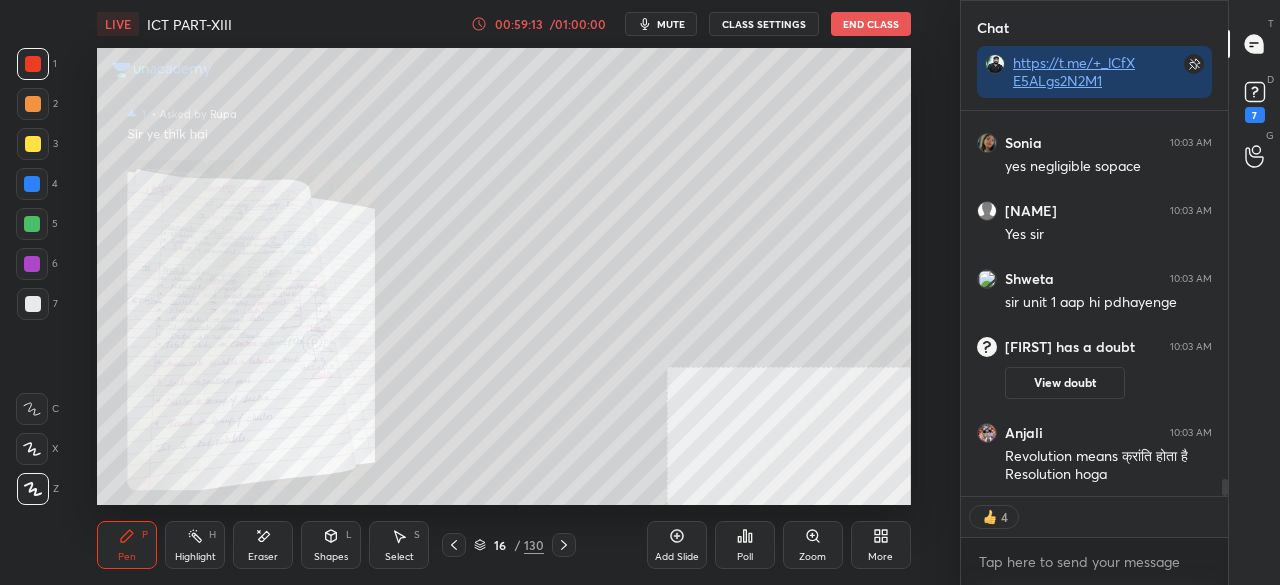 scroll, scrollTop: 8426, scrollLeft: 0, axis: vertical 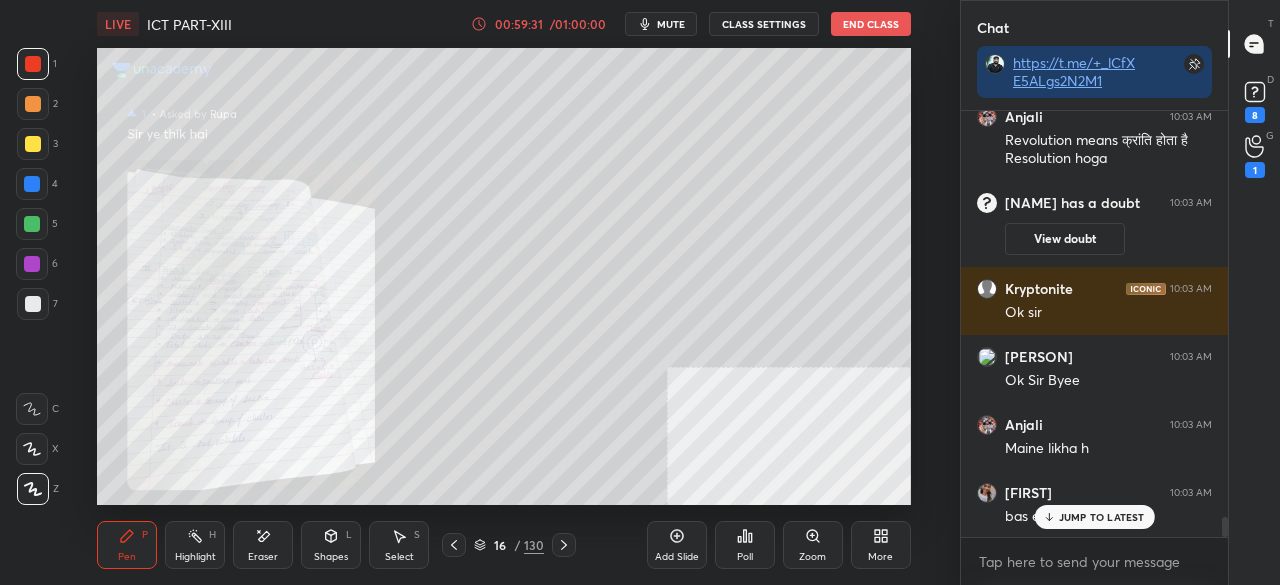 click on "JUMP TO LATEST" at bounding box center [1102, 517] 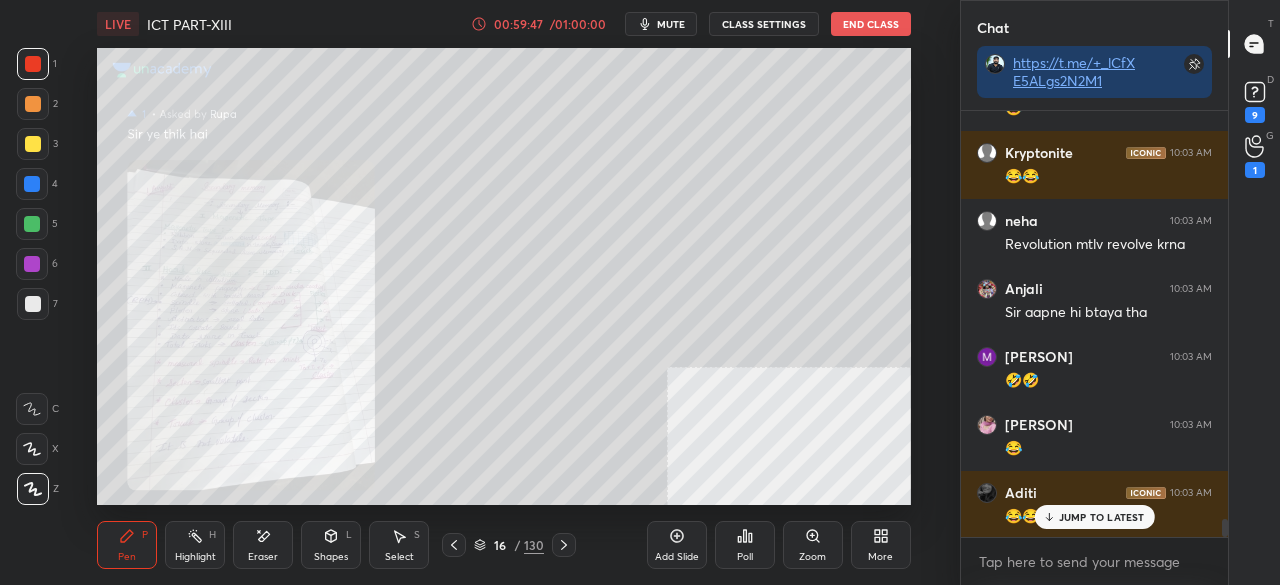 scroll, scrollTop: 9726, scrollLeft: 0, axis: vertical 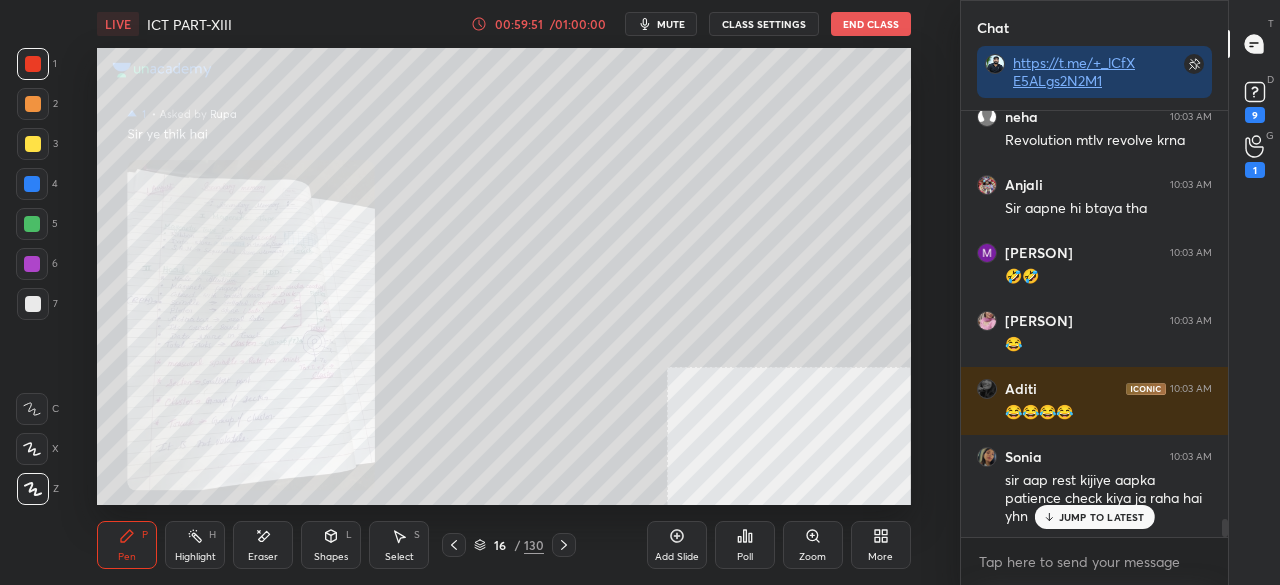click on "JUMP TO LATEST" at bounding box center (1102, 517) 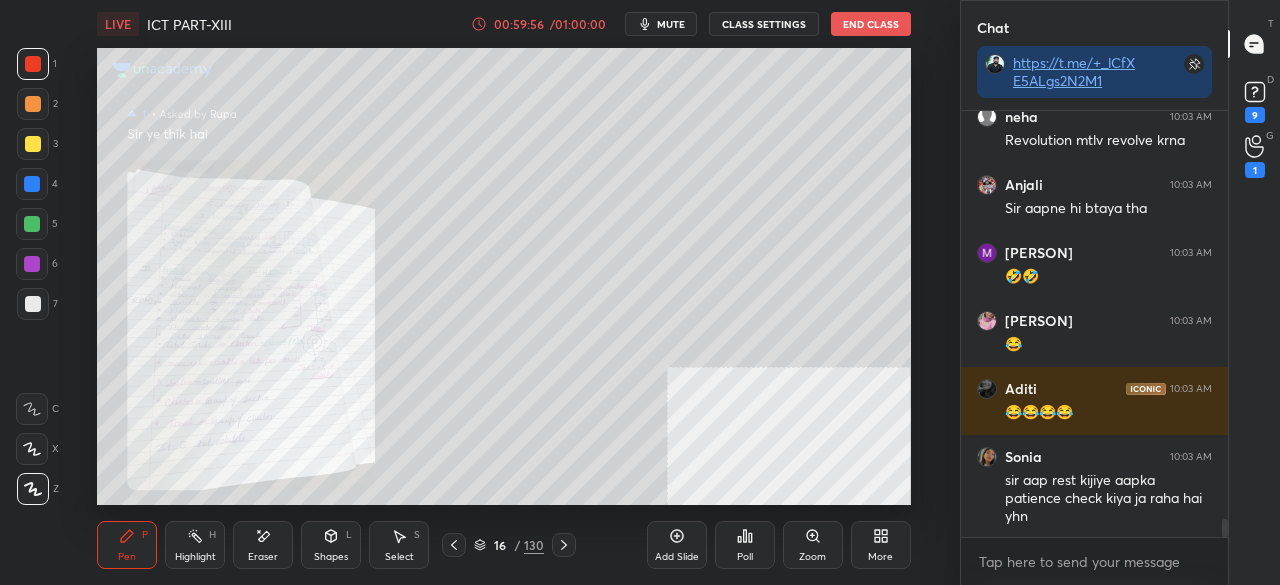 drag, startPoint x: 33, startPoint y: 143, endPoint x: 48, endPoint y: 148, distance: 15.811388 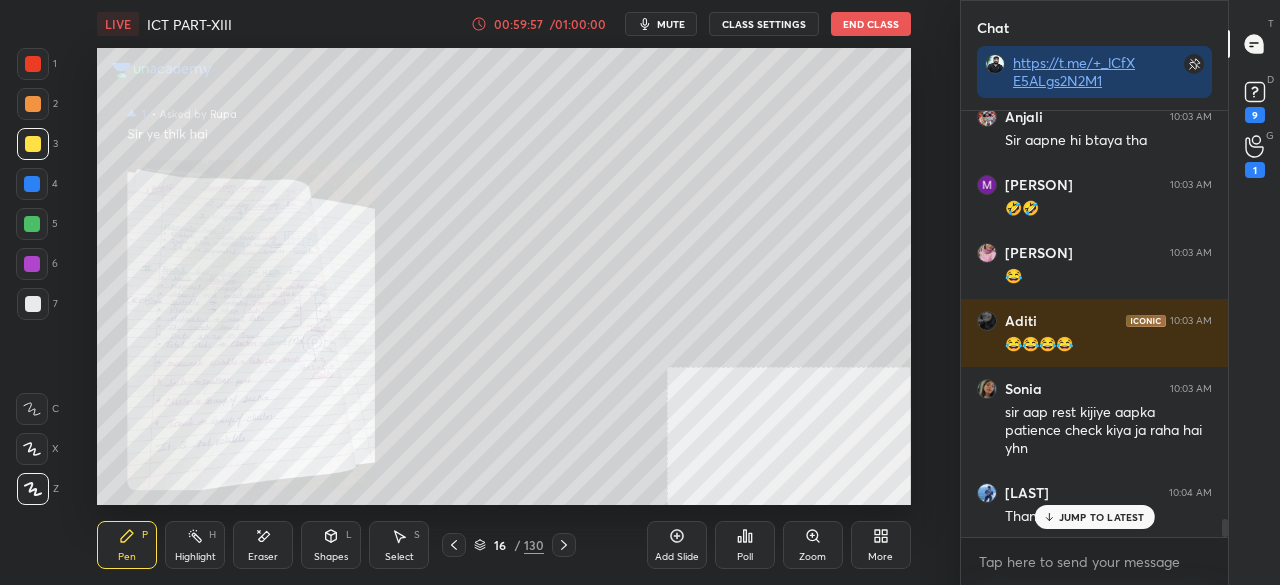 scroll, scrollTop: 9862, scrollLeft: 0, axis: vertical 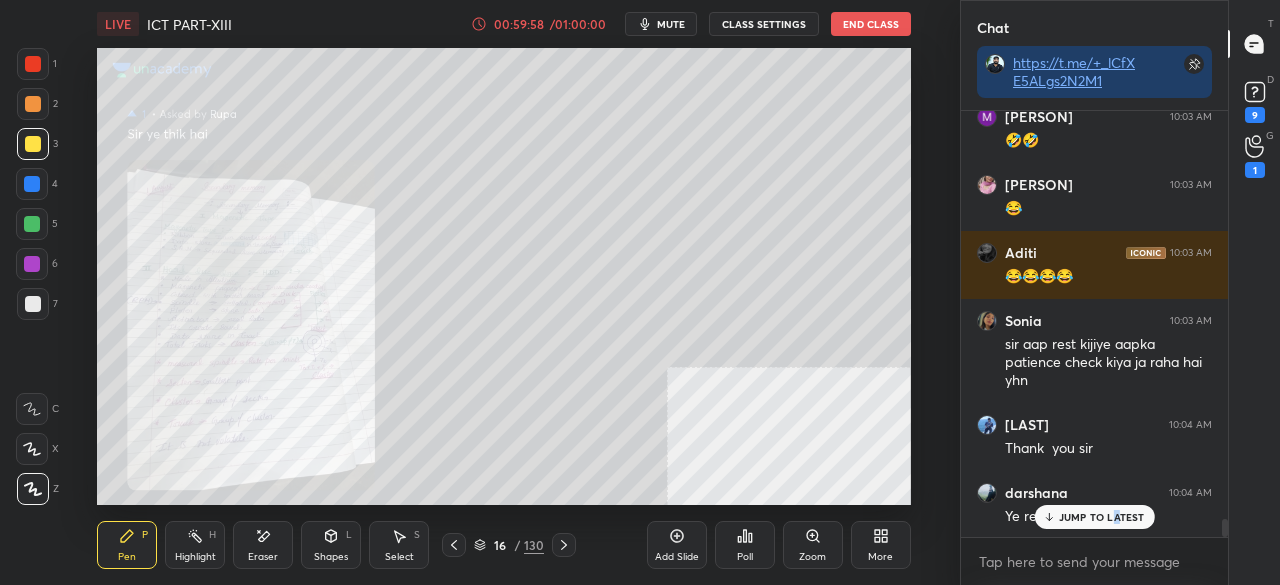 drag, startPoint x: 1116, startPoint y: 519, endPoint x: 1064, endPoint y: 488, distance: 60.53924 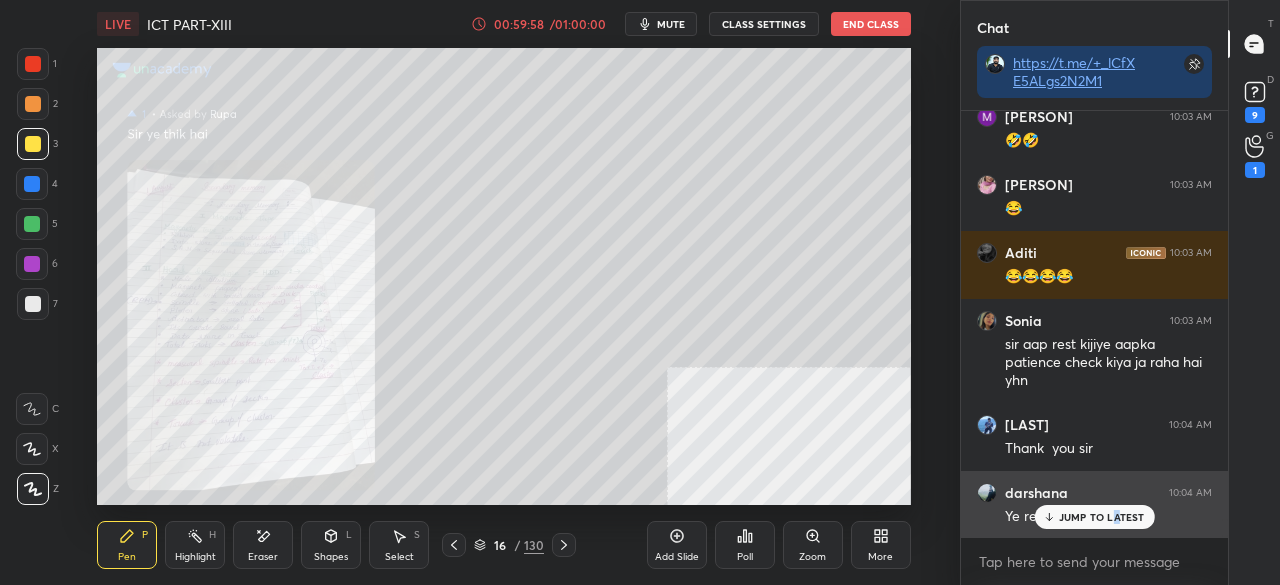 click on "JUMP TO LATEST" at bounding box center [1102, 517] 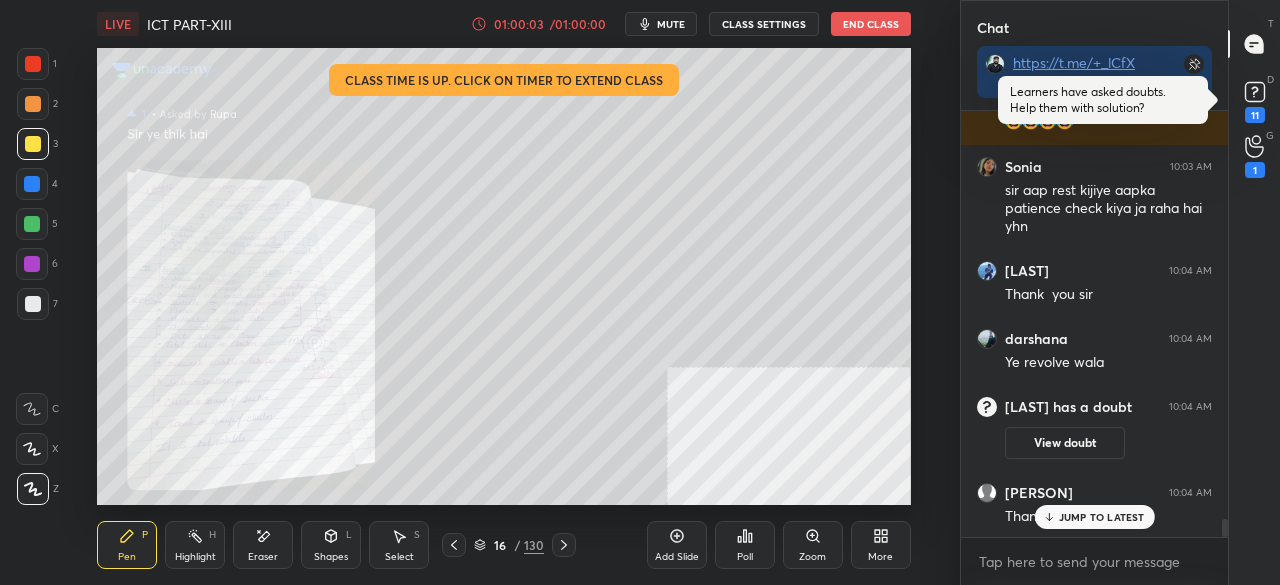 scroll, scrollTop: 9504, scrollLeft: 0, axis: vertical 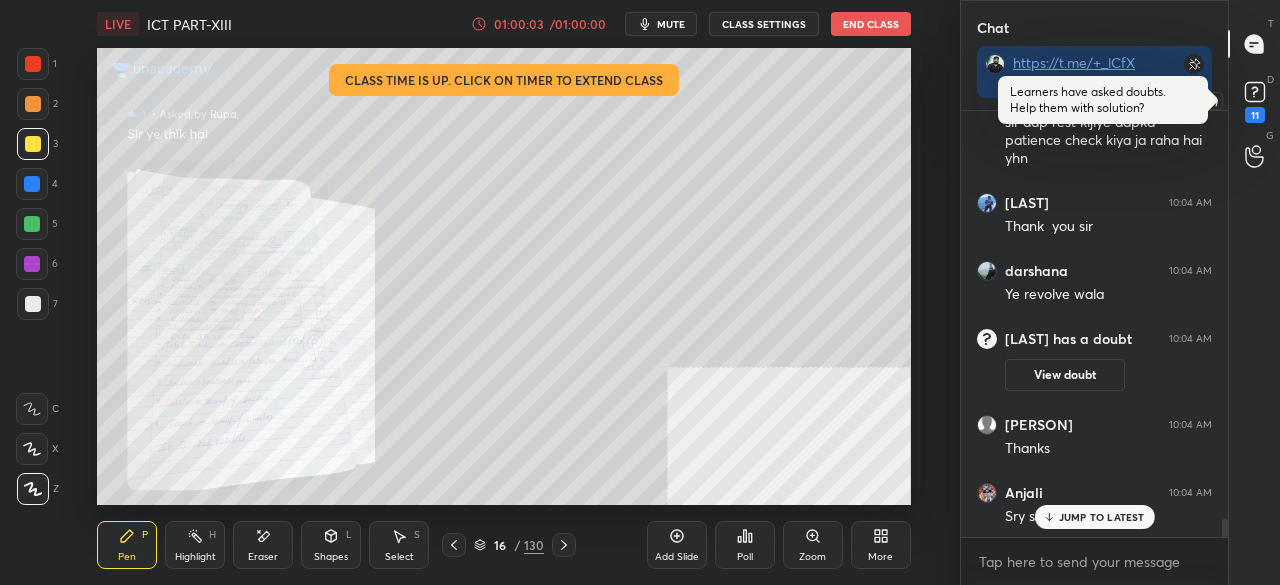 drag, startPoint x: 1267, startPoint y: 97, endPoint x: 1212, endPoint y: 143, distance: 71.70077 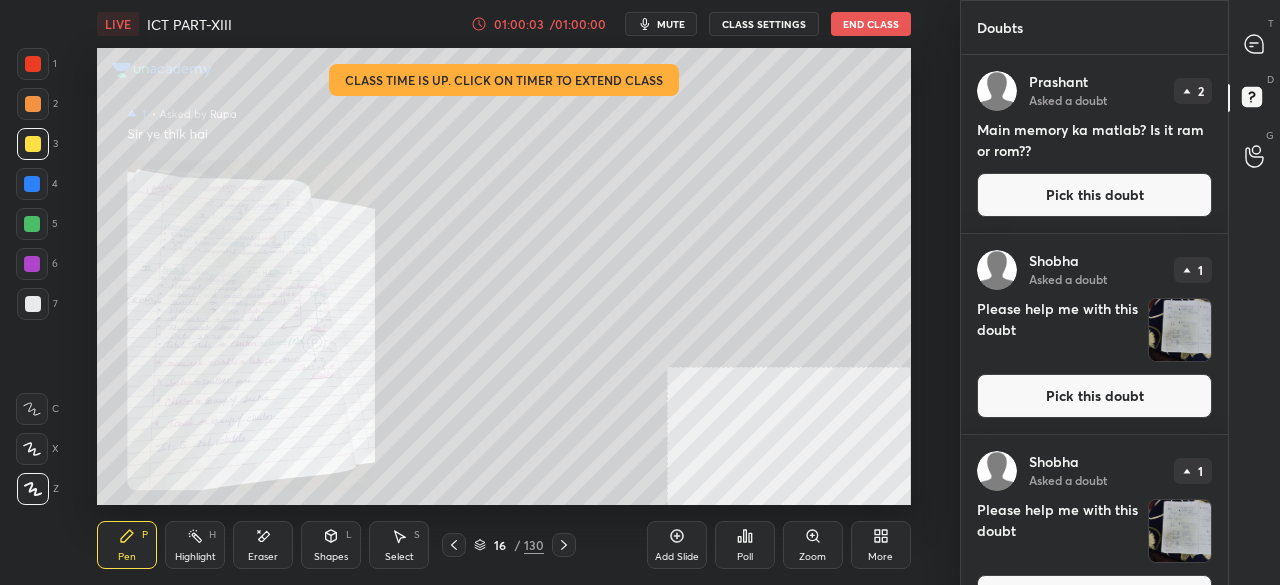 click on "Pick this doubt" at bounding box center (1094, 195) 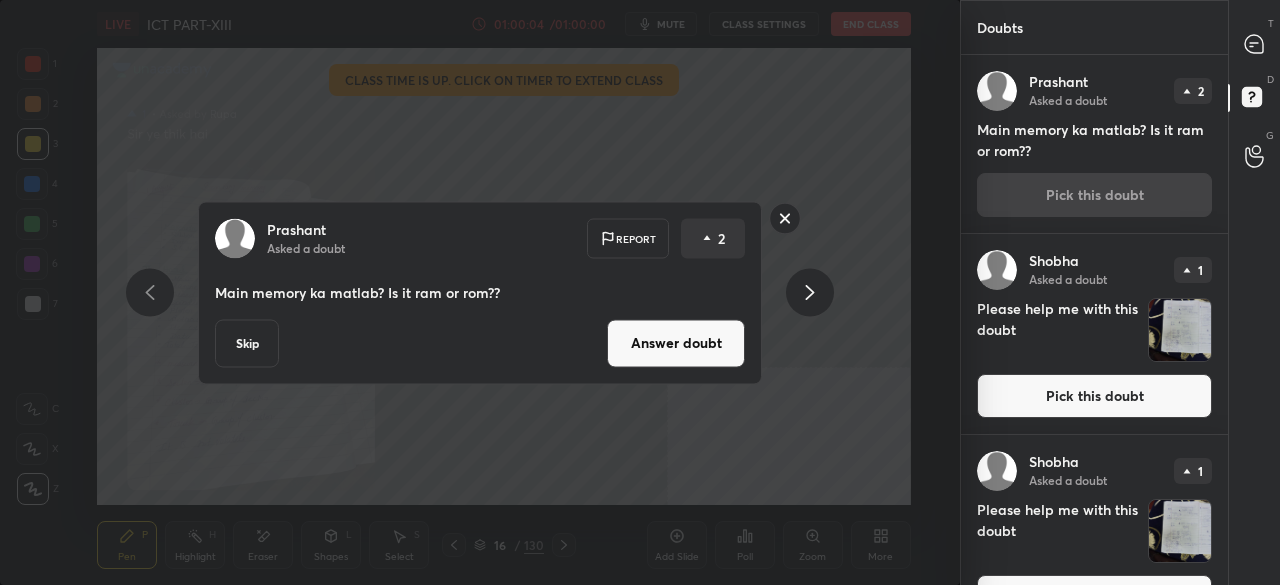 click on "Prashant Asked a doubt Report 2 Main memory ka matlab? Is it ram or rom?? Skip Answer doubt" at bounding box center (480, 292) 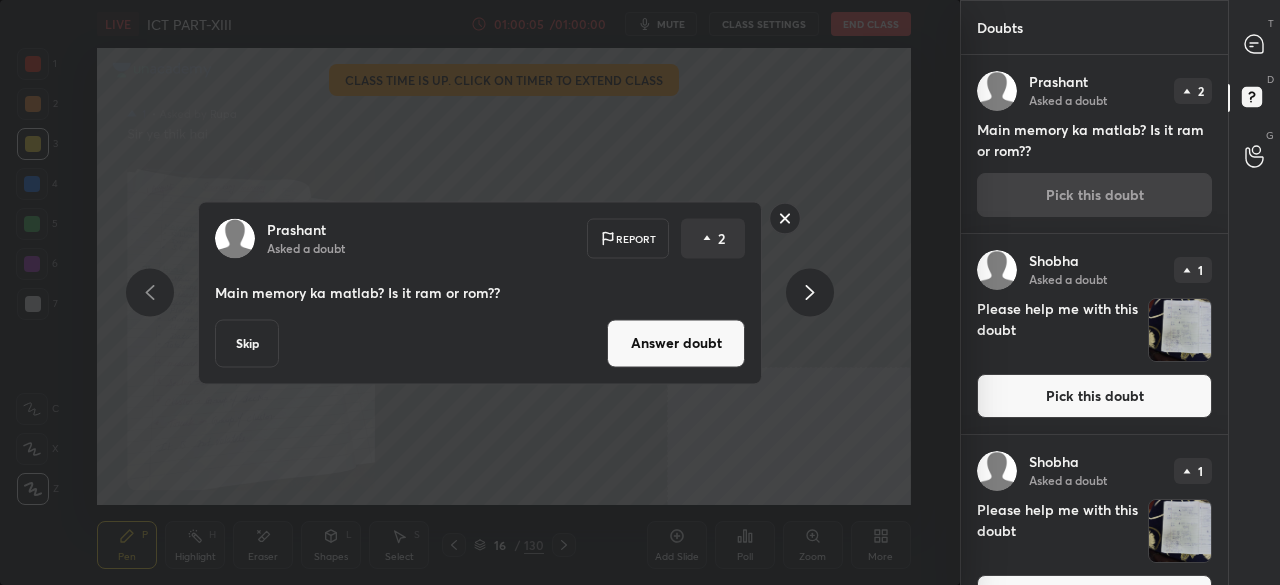 click on "Answer doubt" at bounding box center (676, 343) 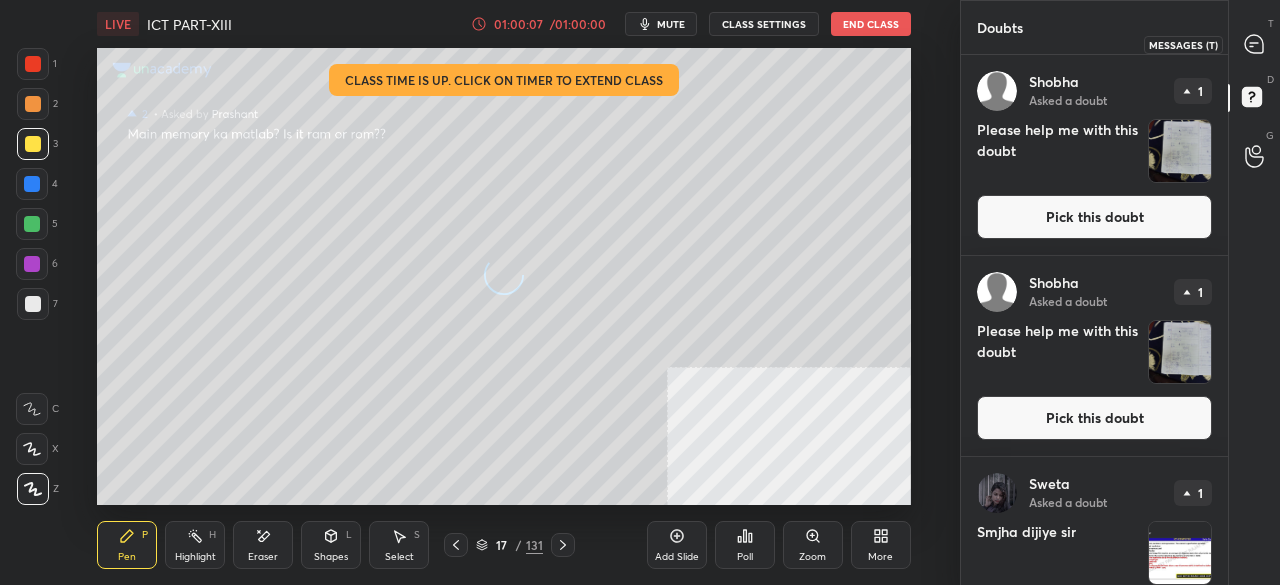 click 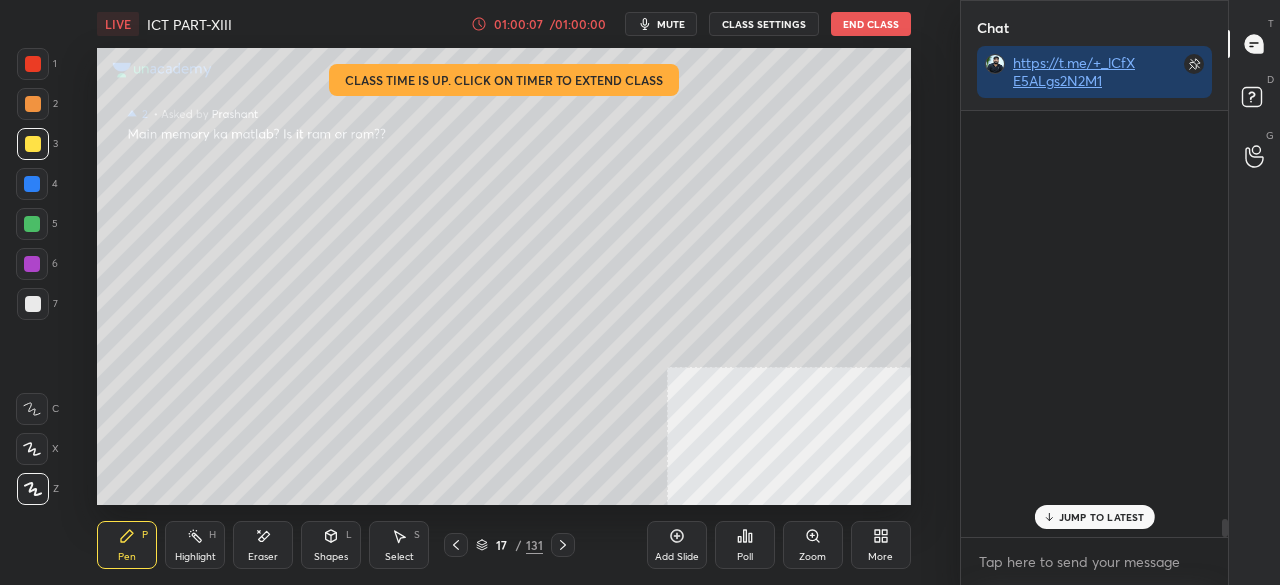 scroll, scrollTop: 468, scrollLeft: 261, axis: both 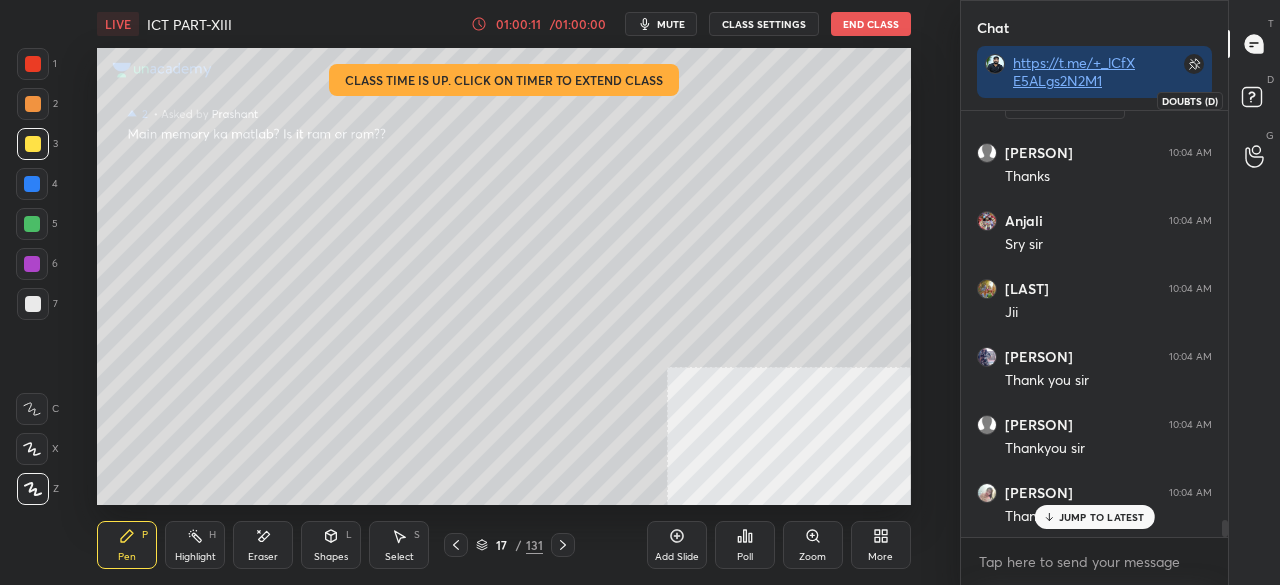 click 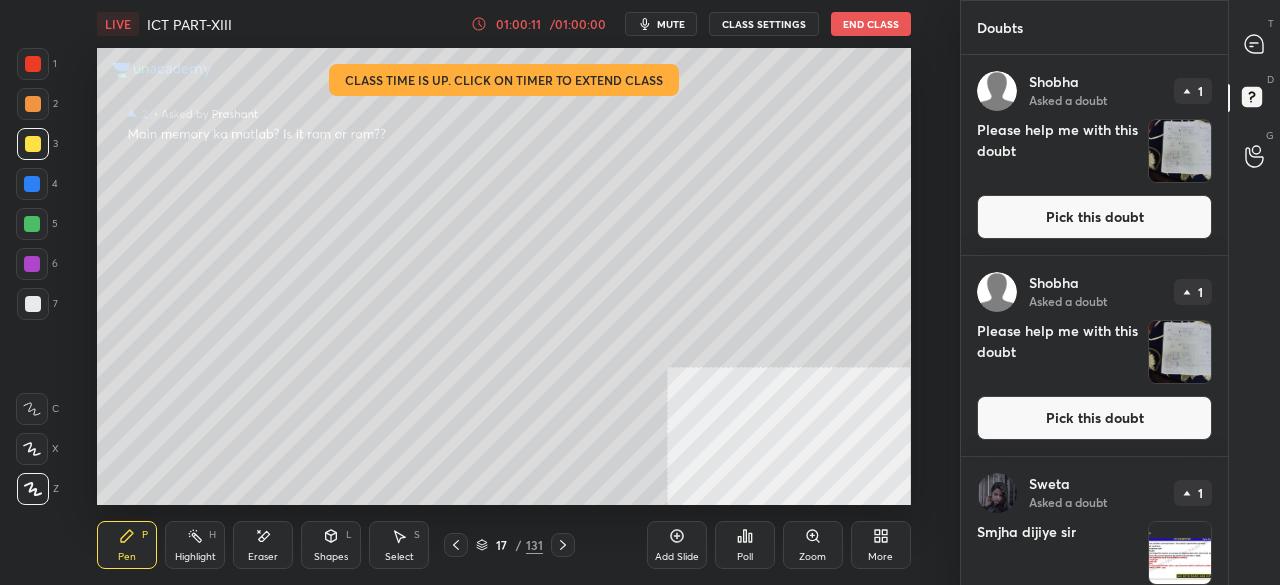 click on "Pick this doubt" at bounding box center [1094, 217] 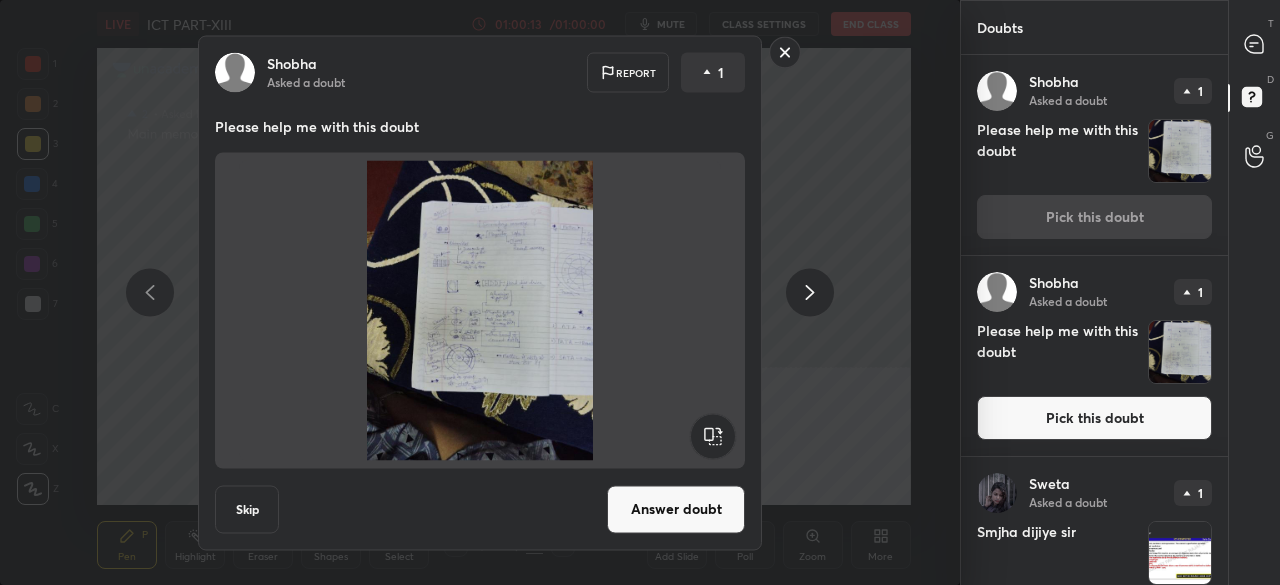 drag, startPoint x: 664, startPoint y: 505, endPoint x: 692, endPoint y: 465, distance: 48.82622 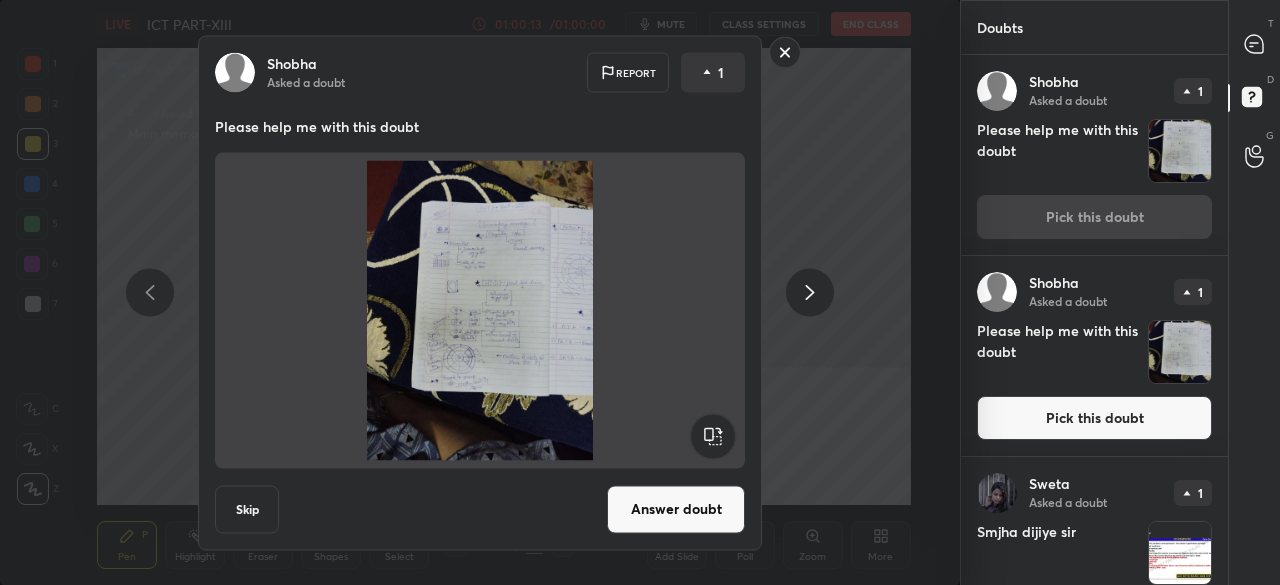 click on "Answer doubt" at bounding box center (676, 509) 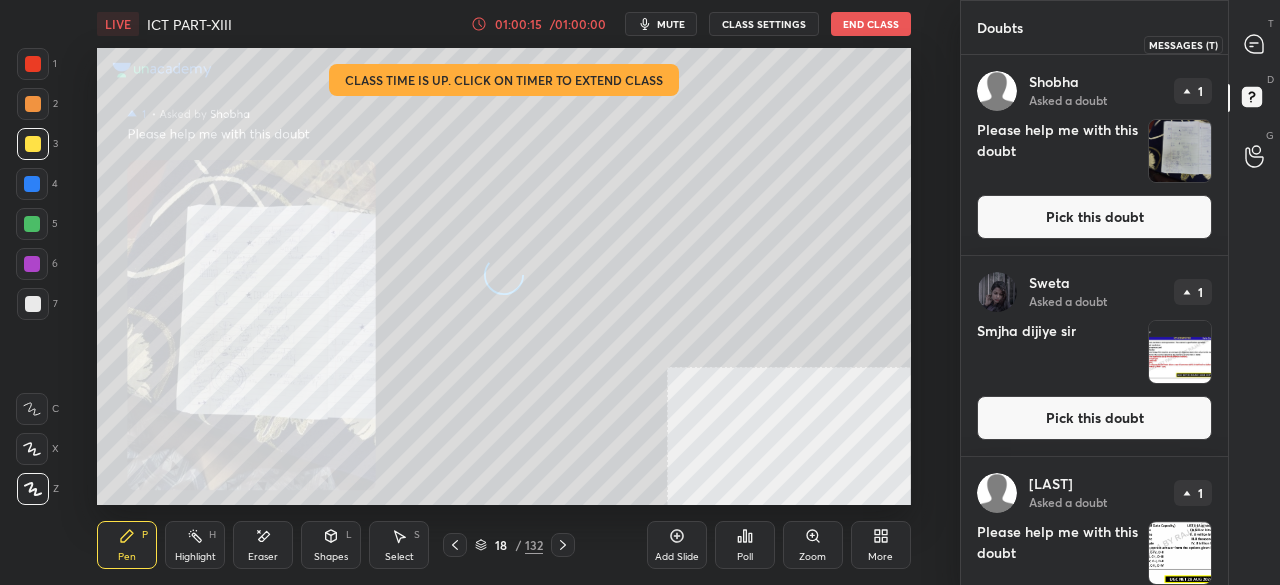 click 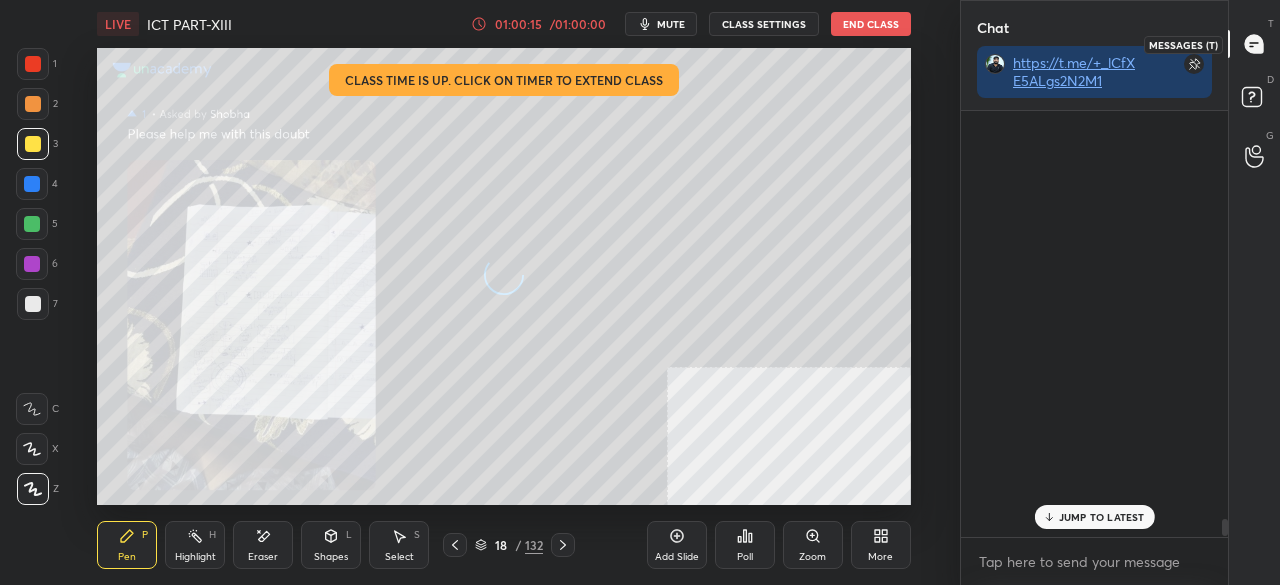scroll, scrollTop: 468, scrollLeft: 261, axis: both 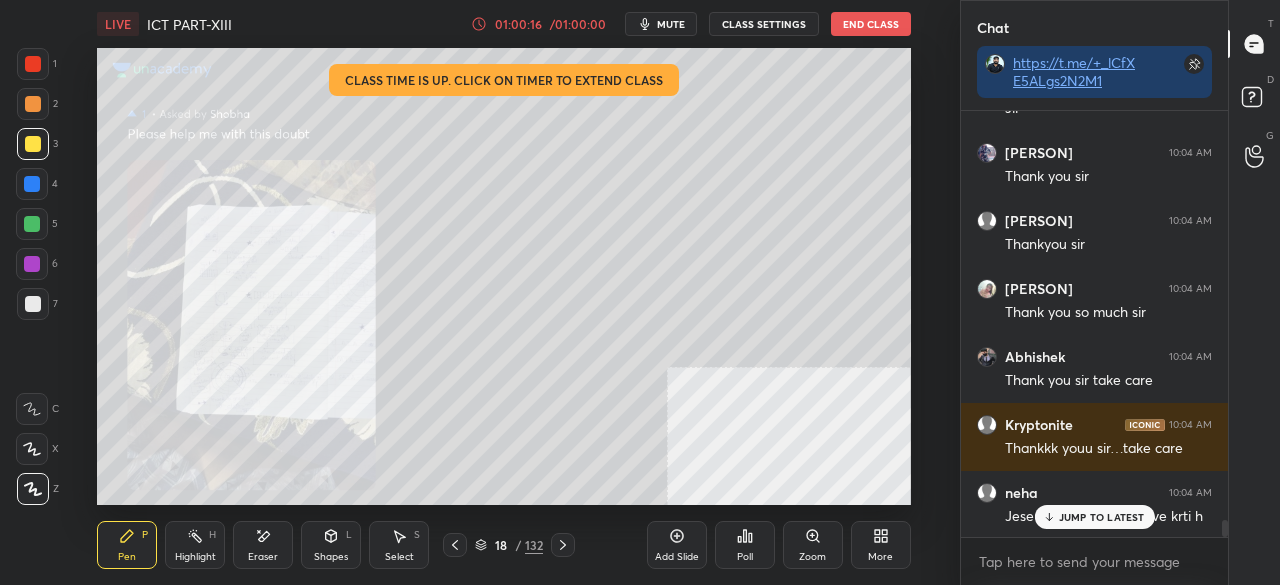click 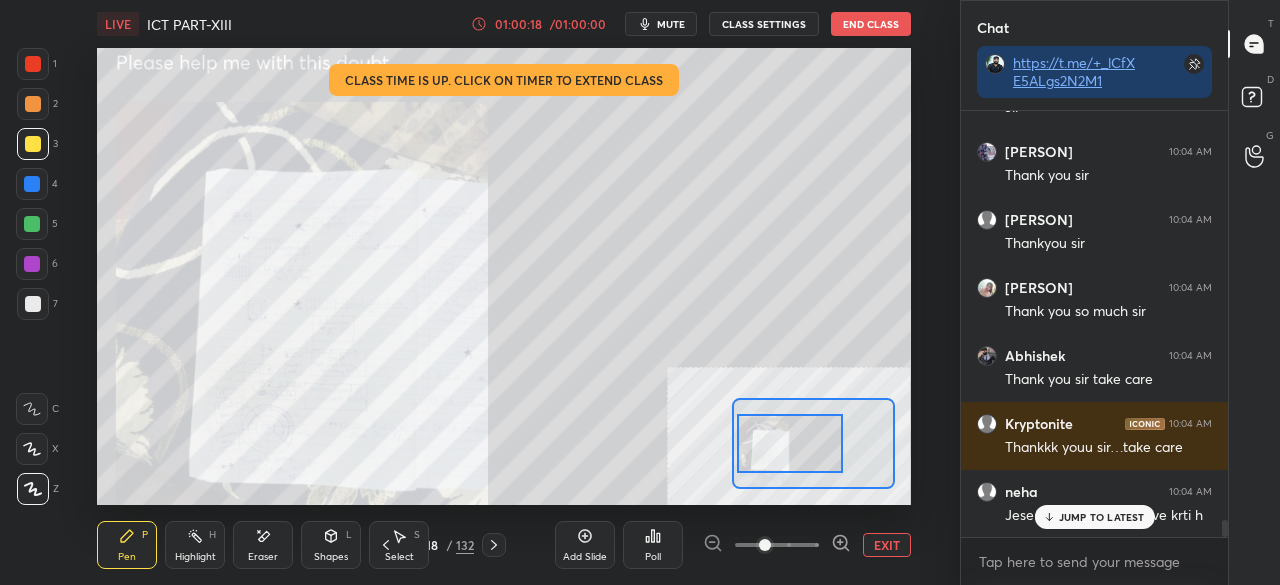 click at bounding box center [790, 443] 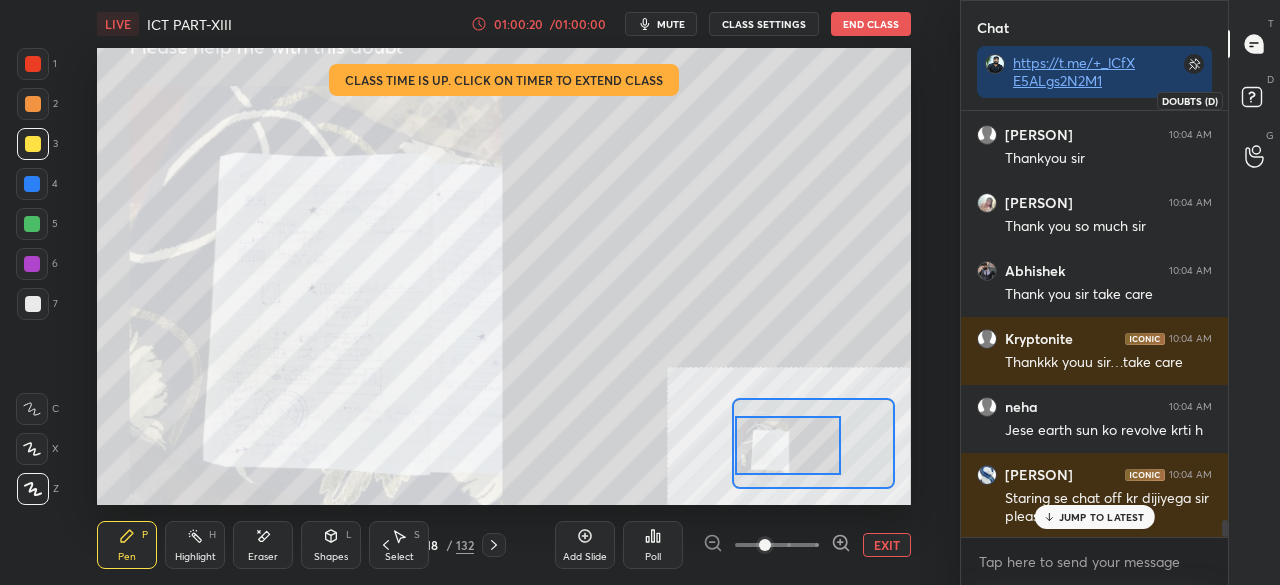 click 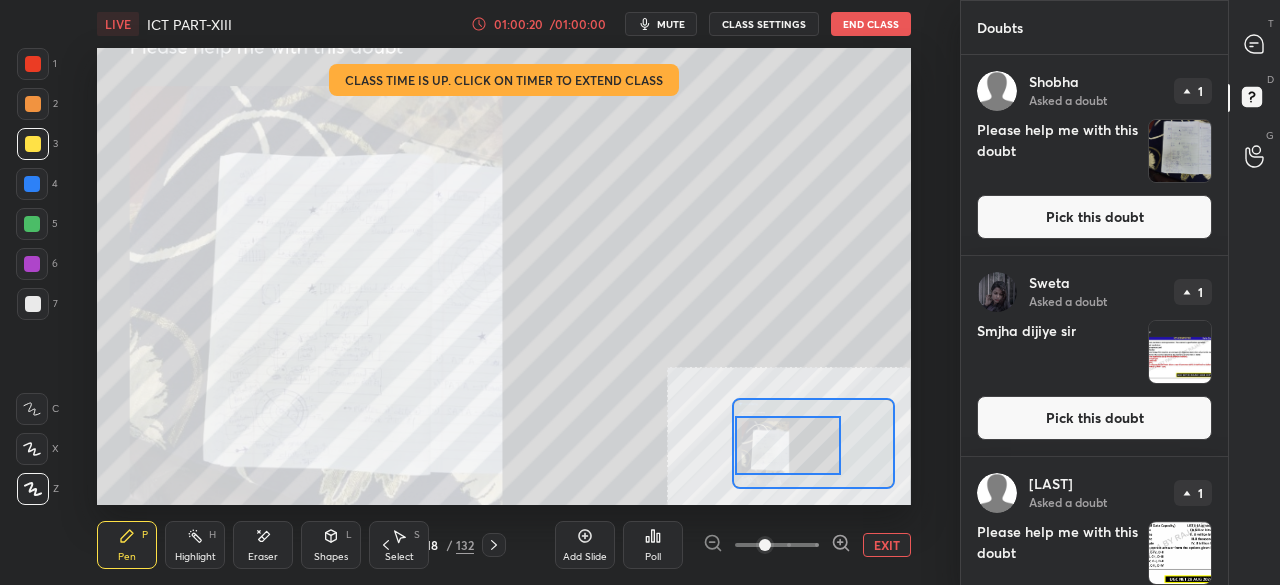 click on "Pick this doubt" at bounding box center [1094, 217] 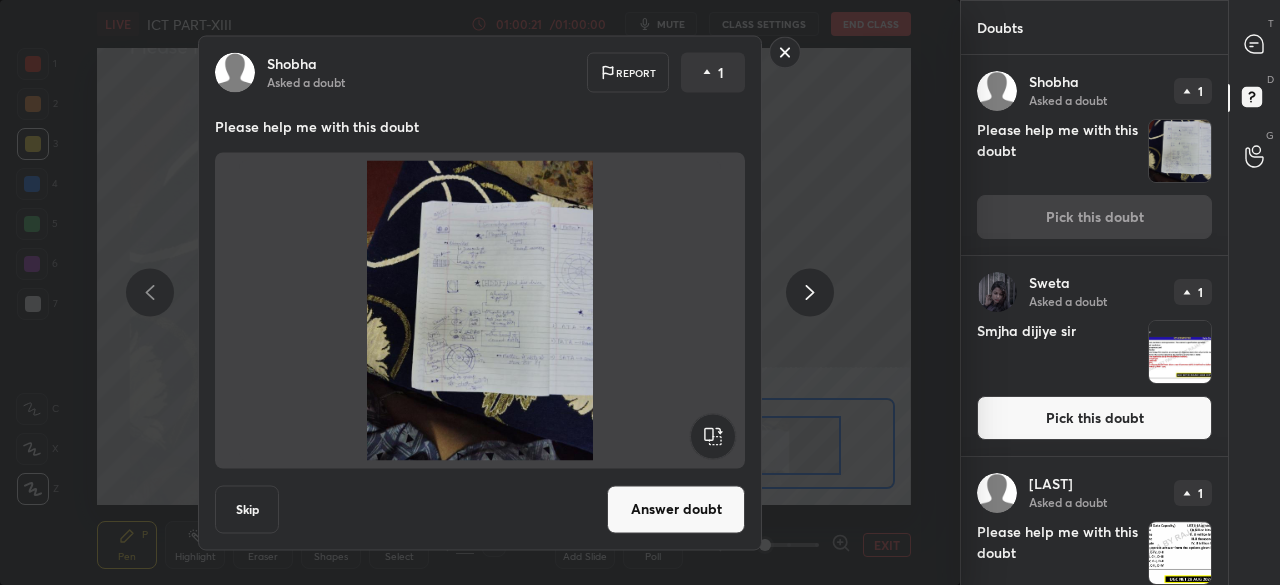 click on "Answer doubt" at bounding box center [676, 509] 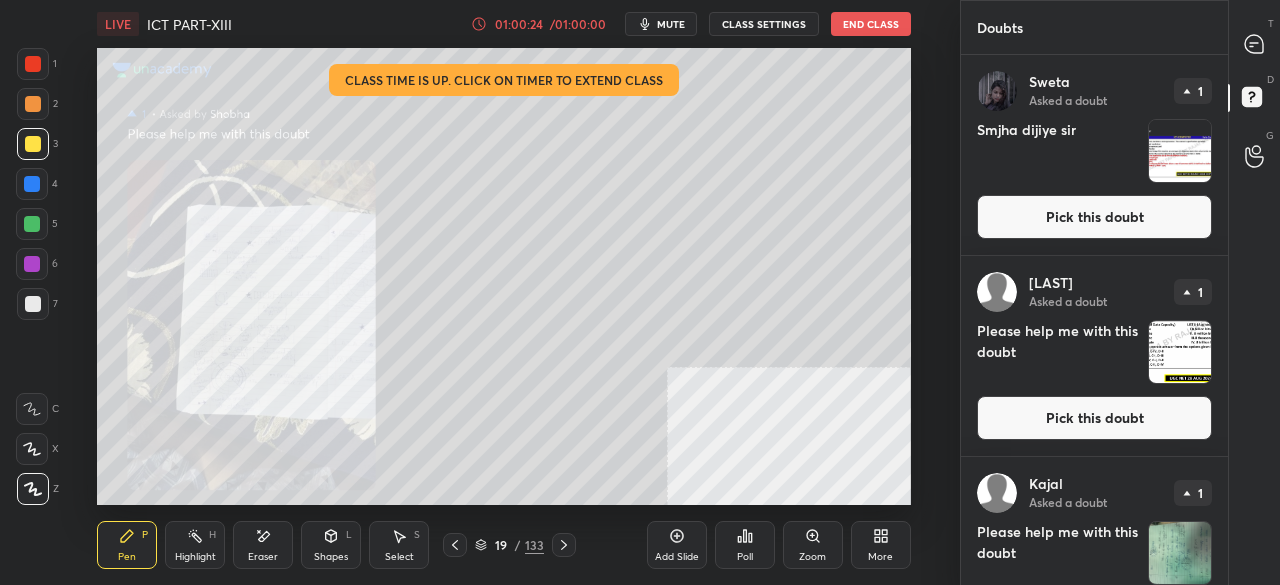 click on "Pick this doubt" at bounding box center (1094, 217) 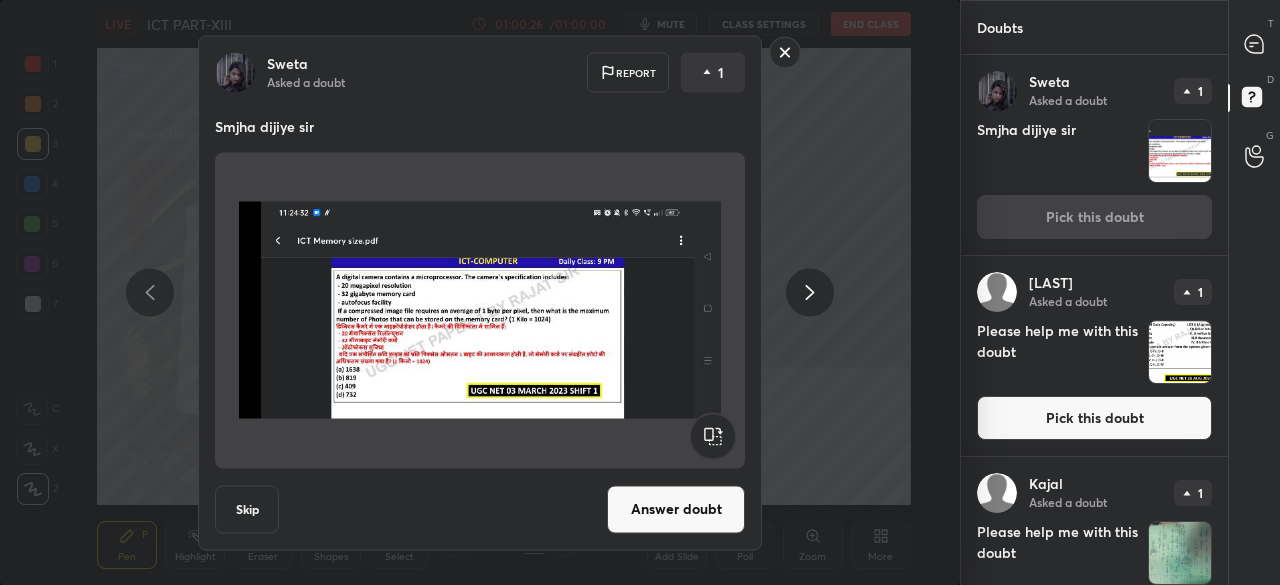 click on "Answer doubt" at bounding box center [676, 509] 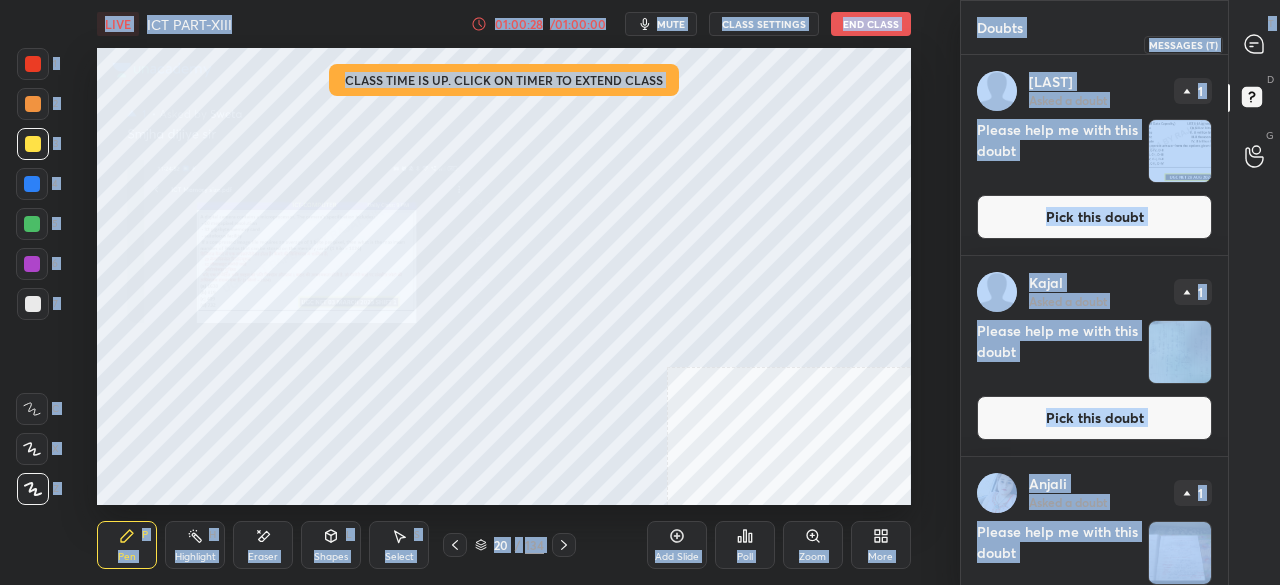 click 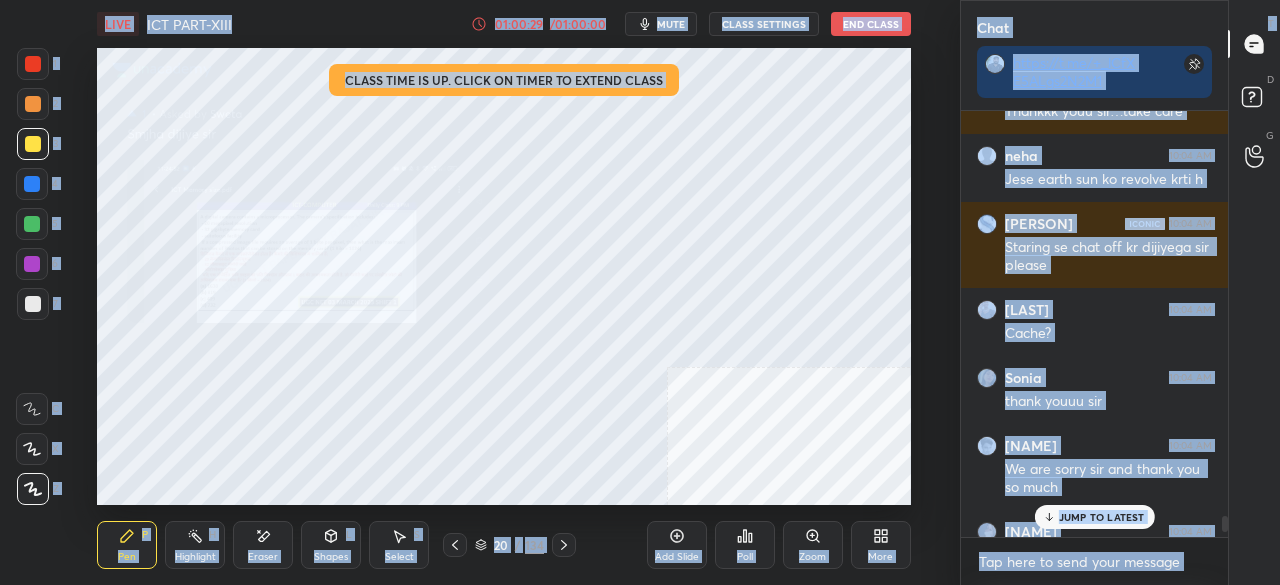 click on "Pen P Highlight H Eraser Shapes L Select S 20 / 134 Add Slide Poll Zoom More" at bounding box center (503, 545) 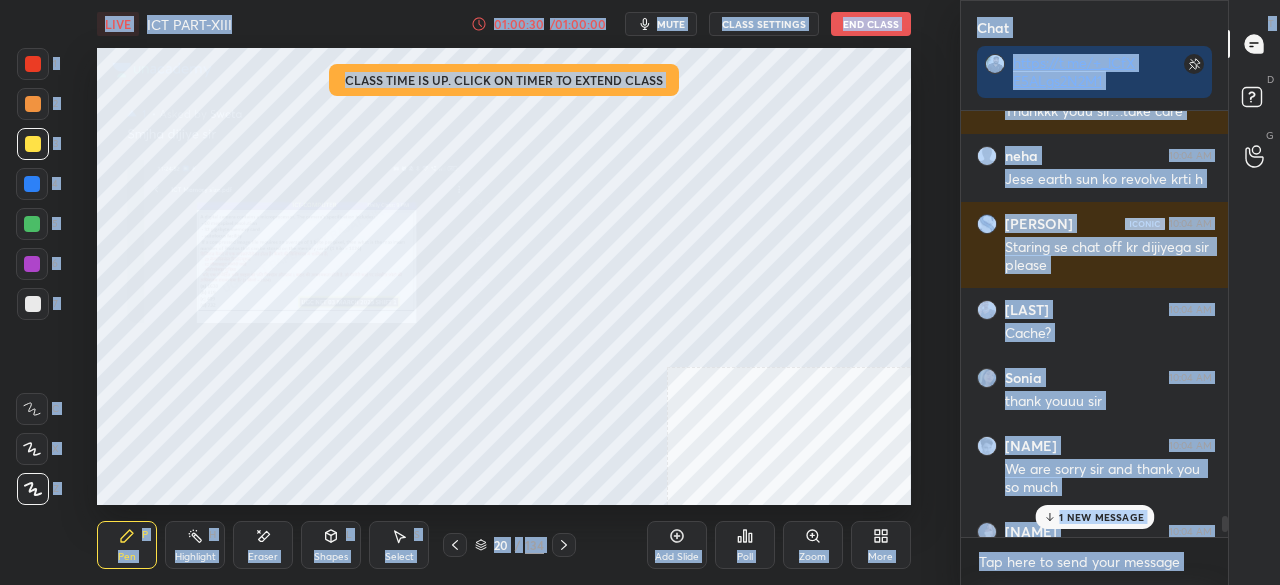 click on "Pen P Highlight H Eraser Shapes L Select S 20 / 134 Add Slide Poll Zoom More" at bounding box center (503, 545) 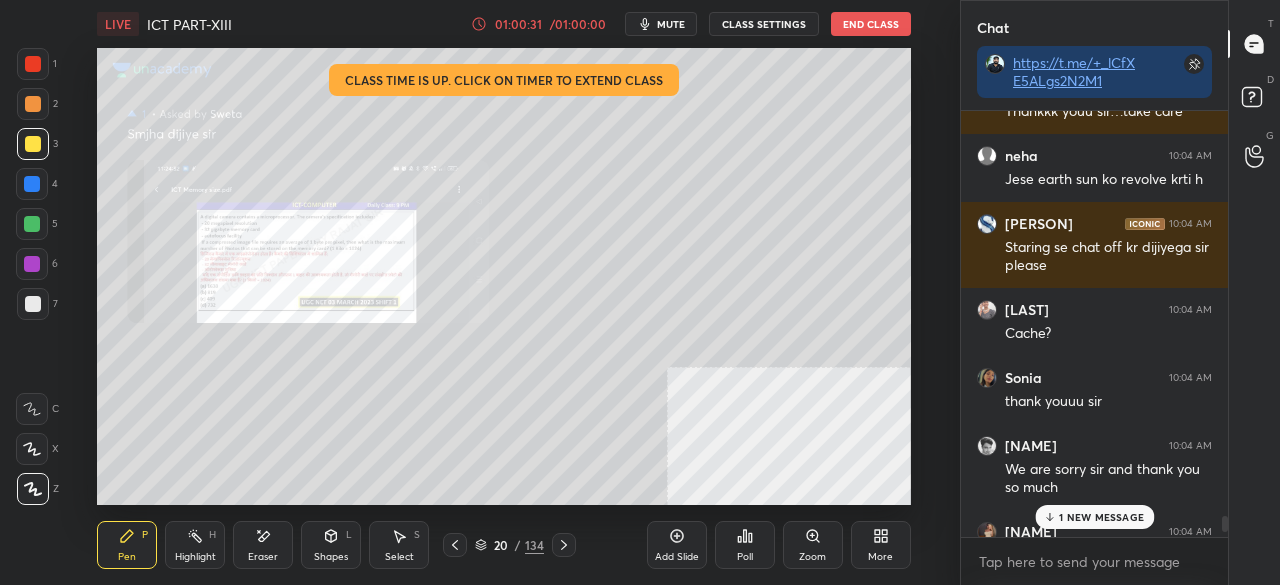 click 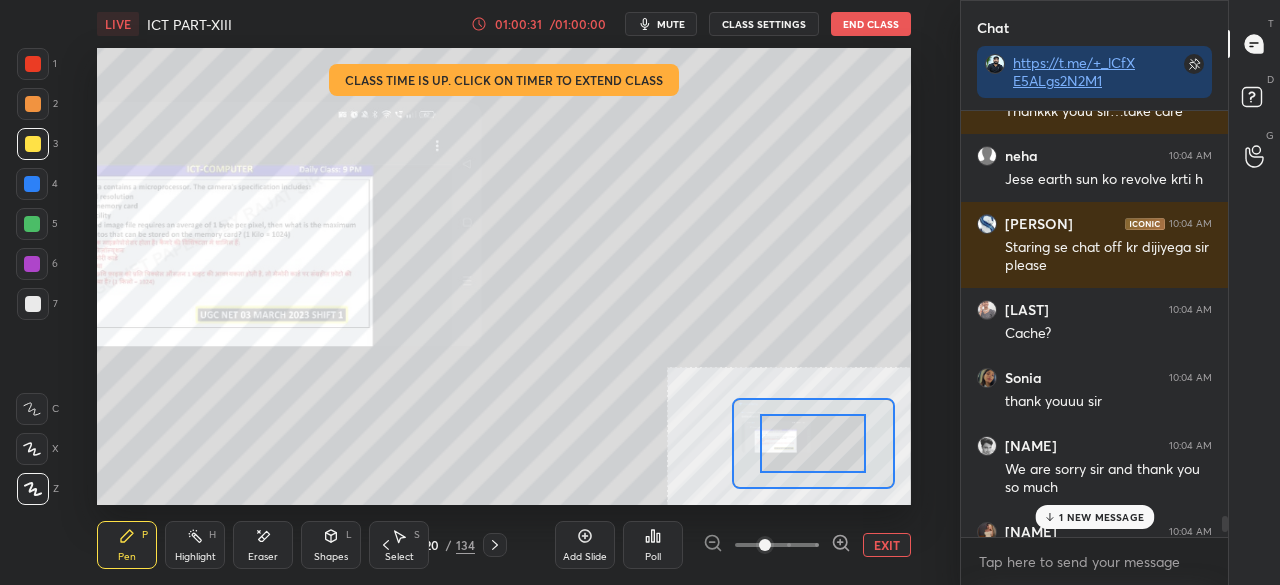 click at bounding box center (777, 545) 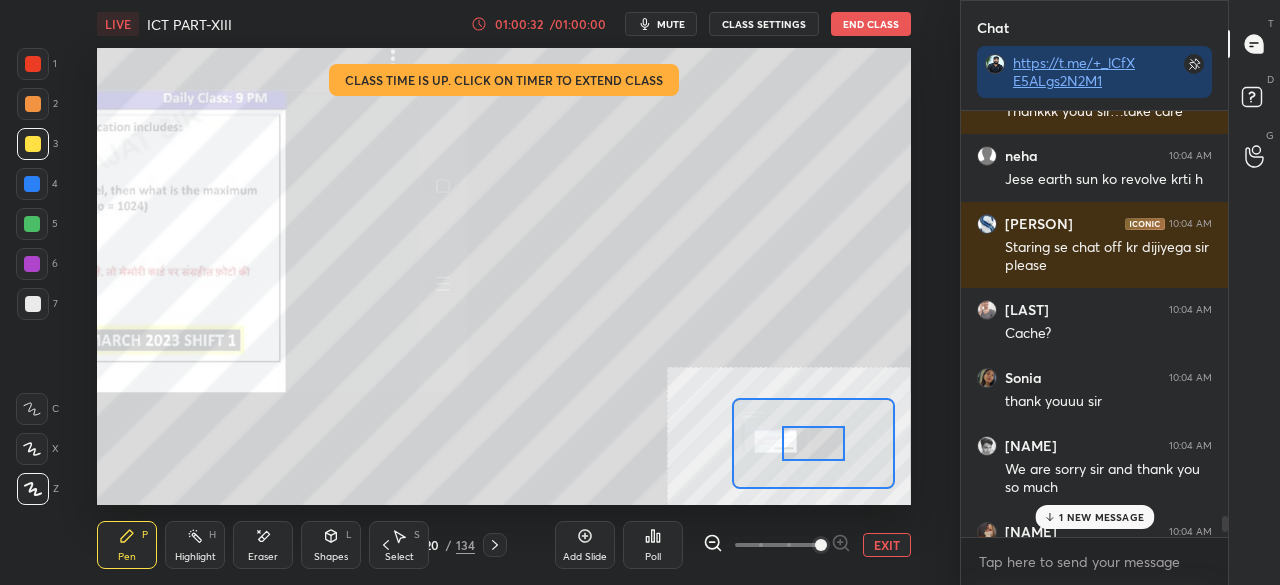 click on "1 NEW MESSAGE" at bounding box center [1101, 517] 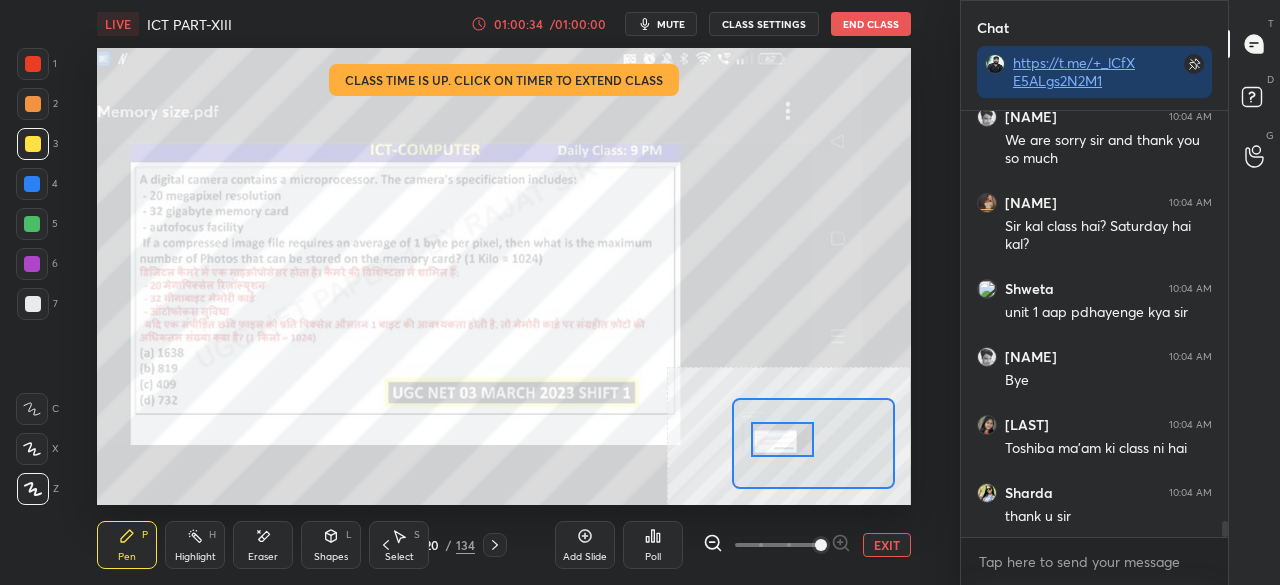 drag, startPoint x: 791, startPoint y: 457, endPoint x: 772, endPoint y: 451, distance: 19.924858 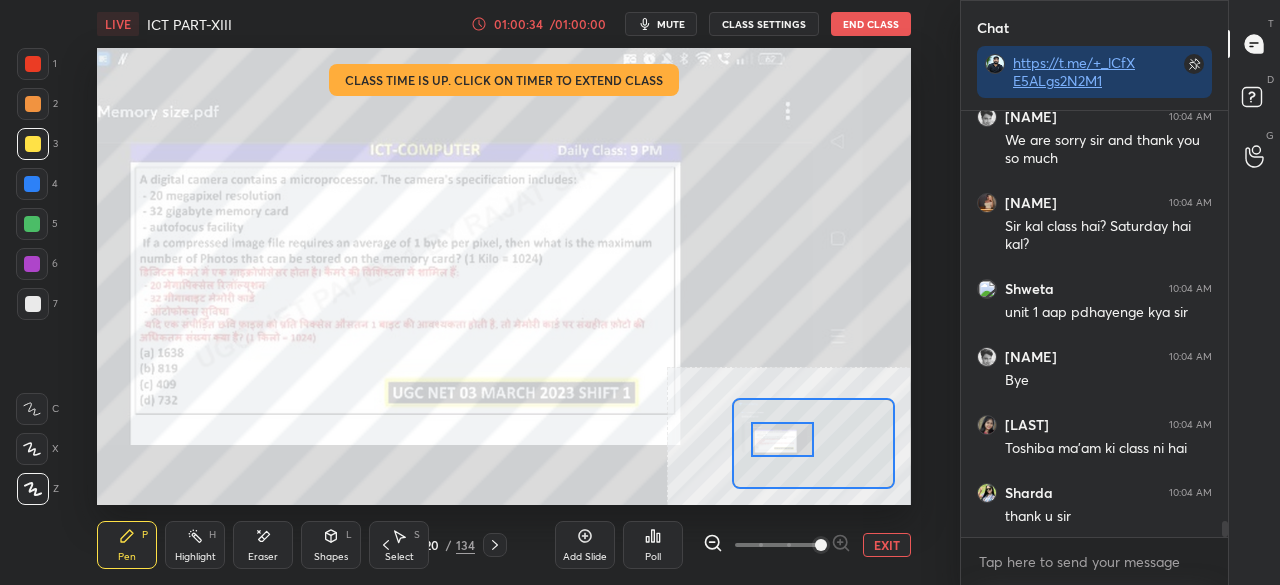 click at bounding box center (782, 439) 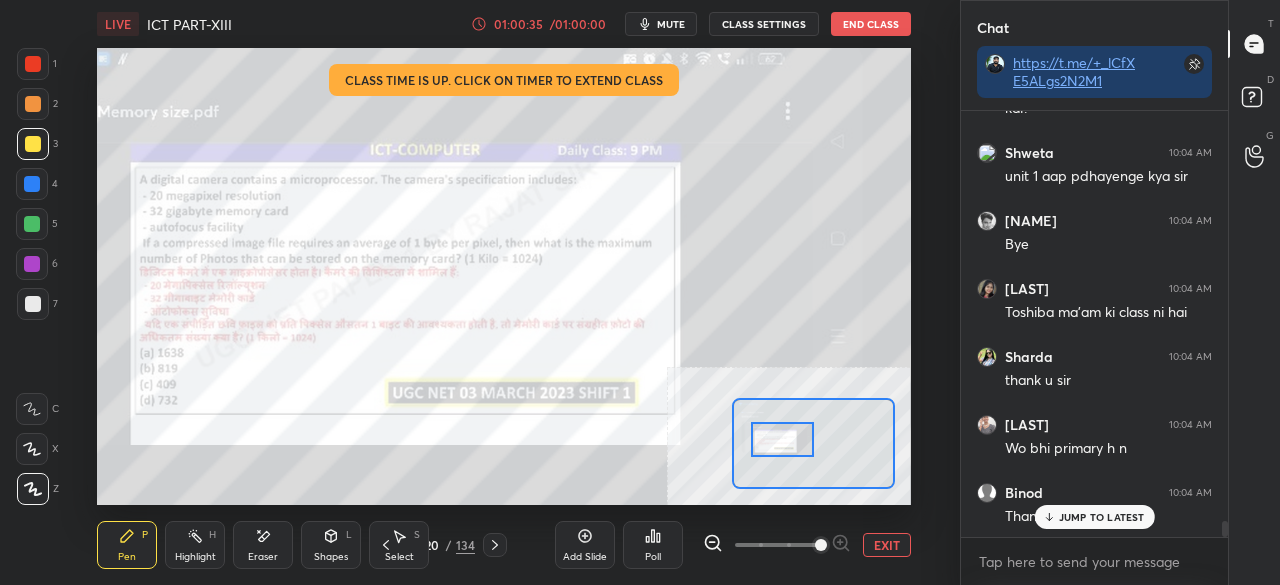 click at bounding box center [33, 64] 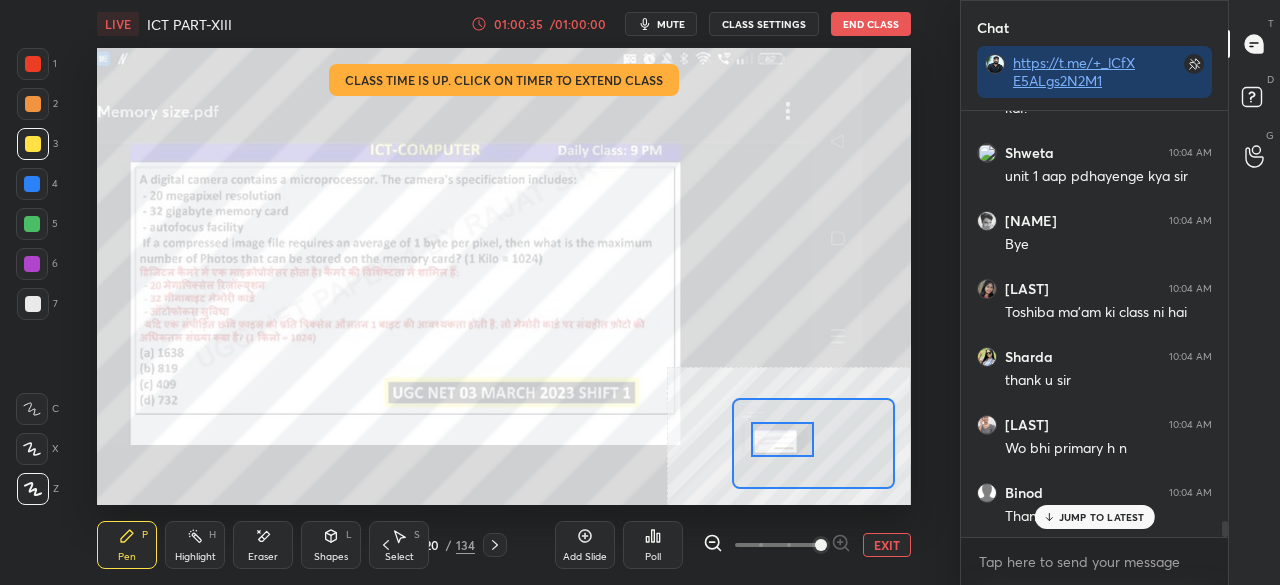 click at bounding box center (33, 64) 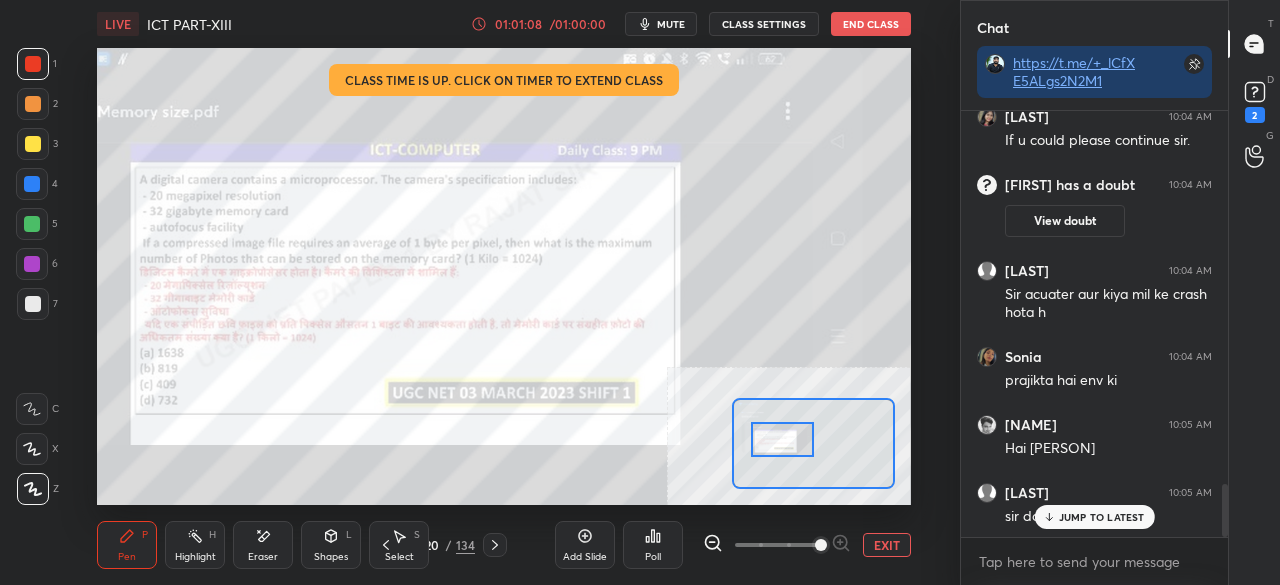 click on "JUMP TO LATEST" at bounding box center [1102, 517] 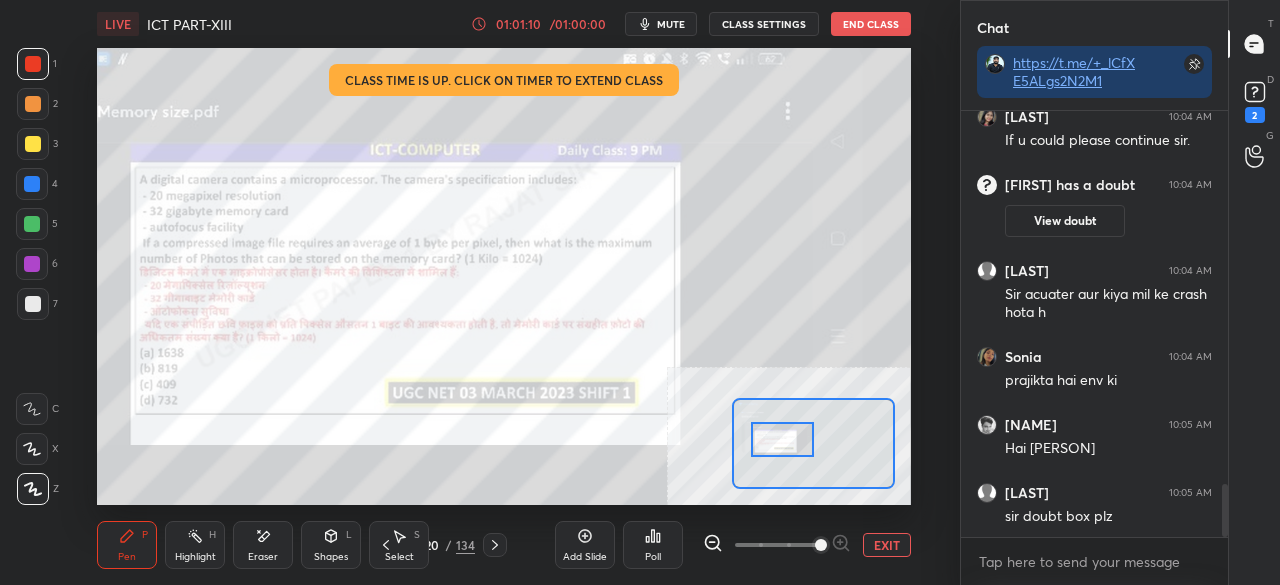 drag, startPoint x: 886, startPoint y: 540, endPoint x: 877, endPoint y: 516, distance: 25.632011 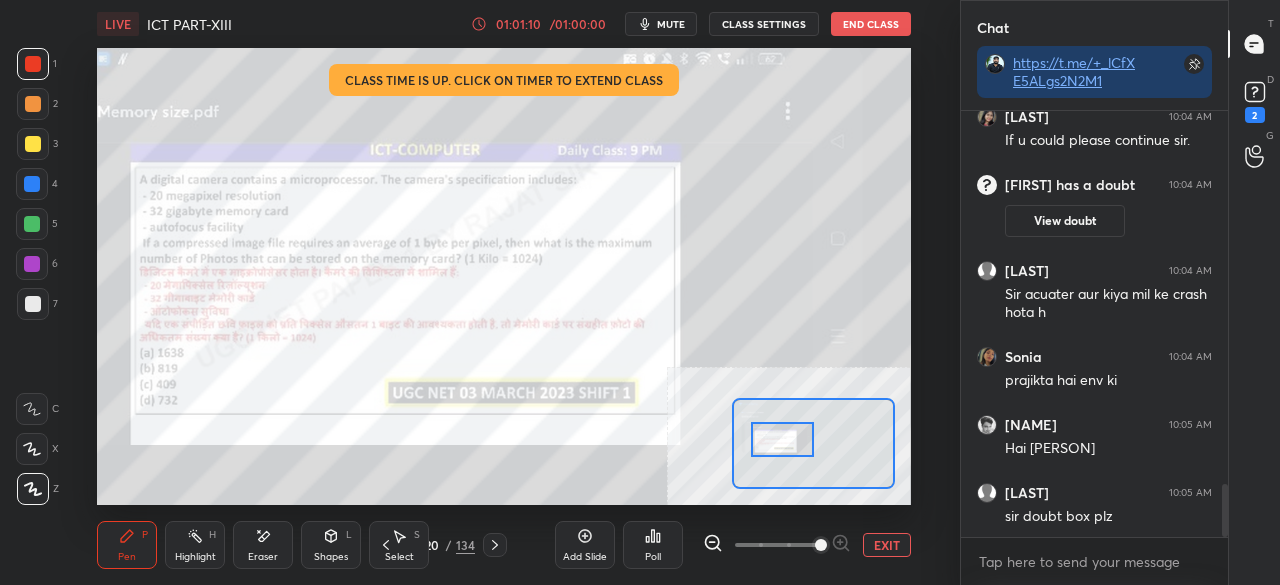 click on "EXIT" at bounding box center (887, 545) 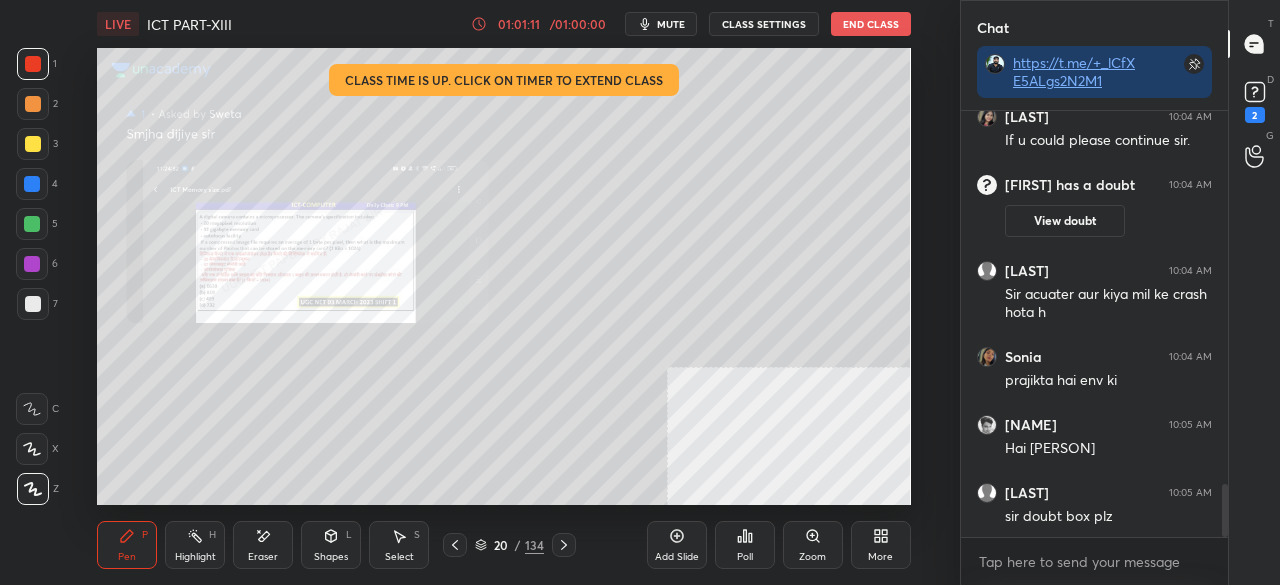 scroll, scrollTop: 3064, scrollLeft: 0, axis: vertical 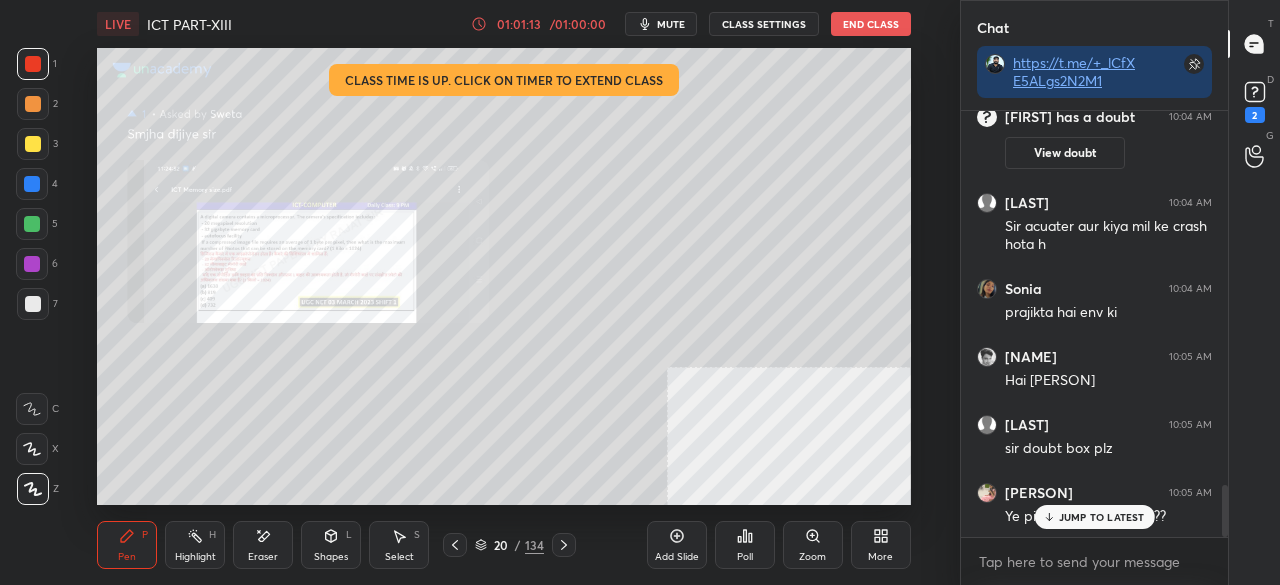 click on "JUMP TO LATEST" at bounding box center (1102, 517) 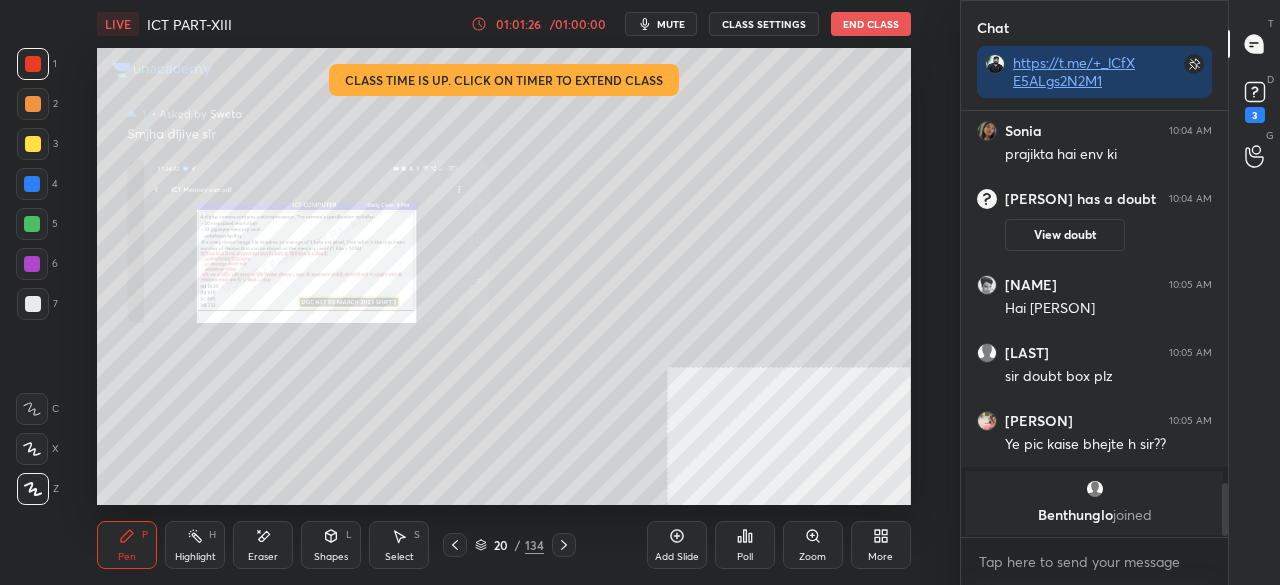 scroll, scrollTop: 3012, scrollLeft: 0, axis: vertical 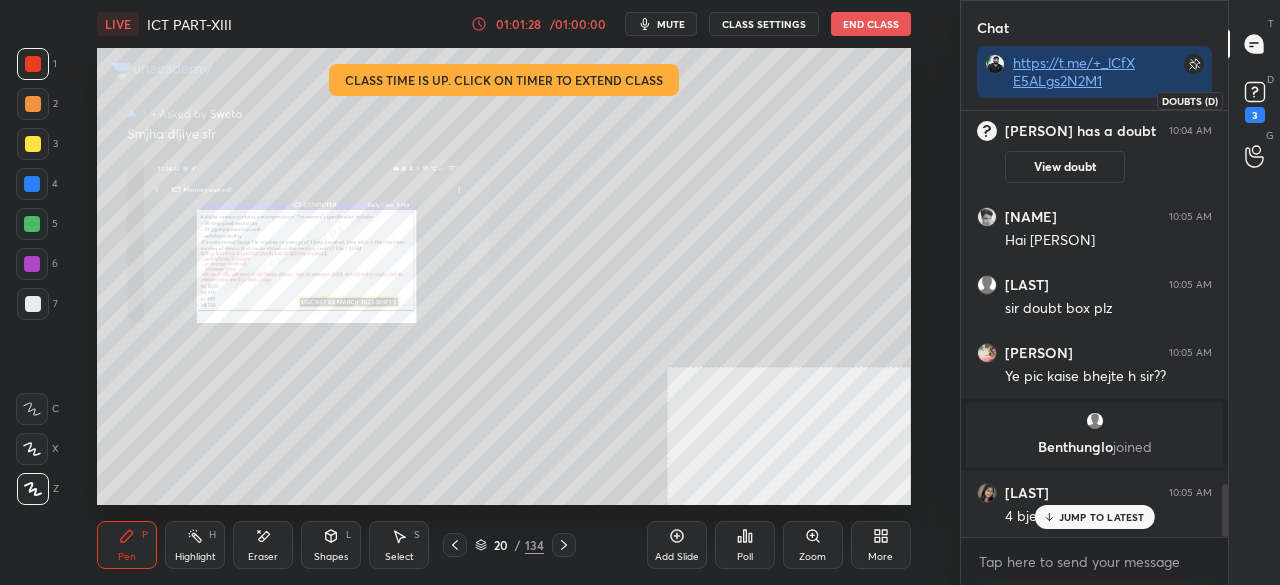 click 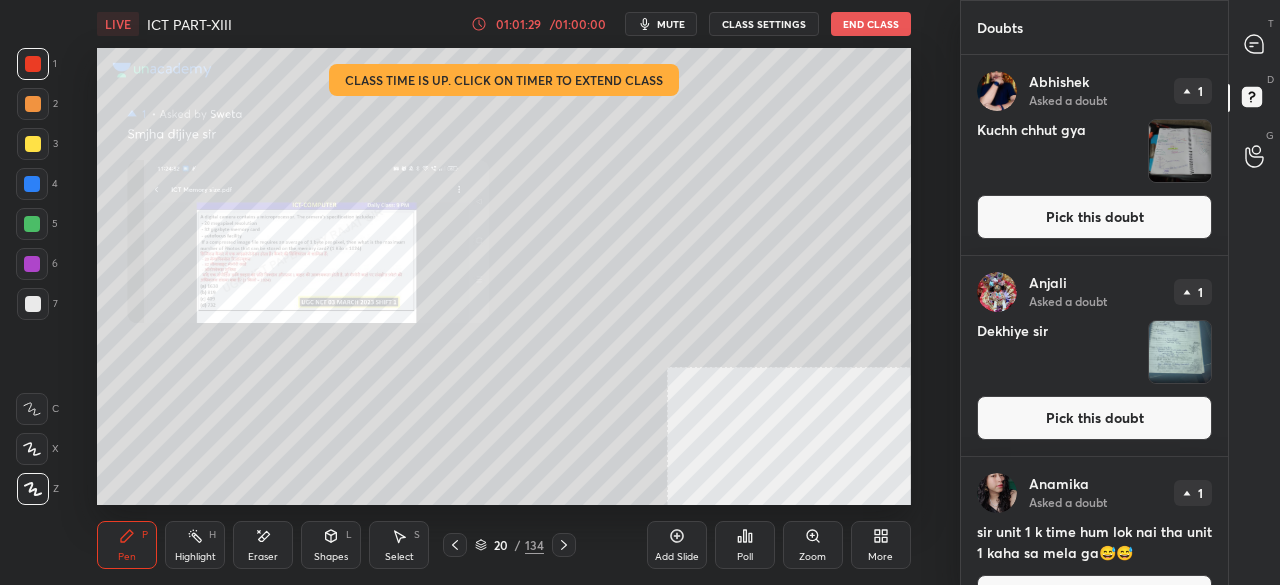 click on "Pick this doubt" at bounding box center [1094, 217] 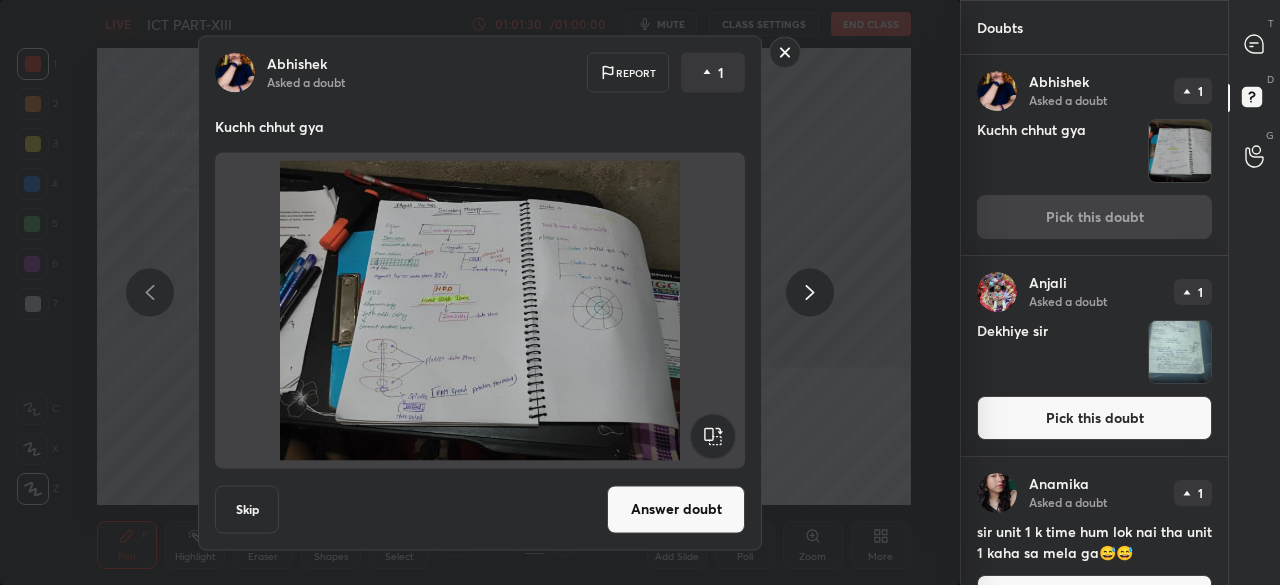 click on "Abhishek Asked a doubt Report 1 Kuchh chhut gya Skip Answer doubt" at bounding box center (480, 292) 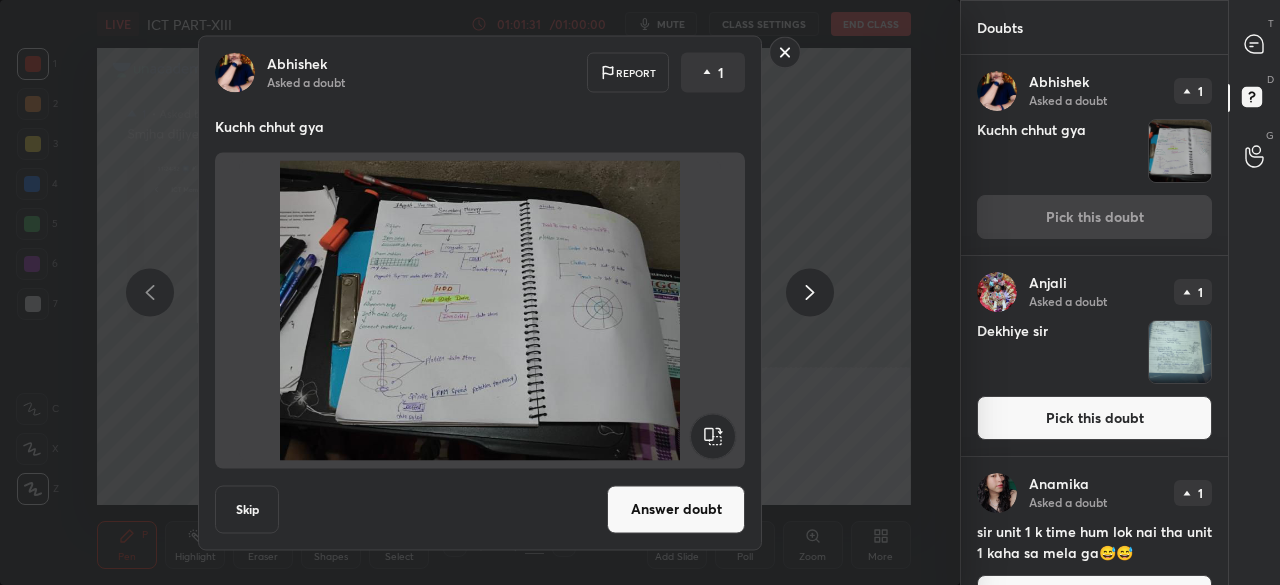 click on "Pick this doubt" at bounding box center [1094, 418] 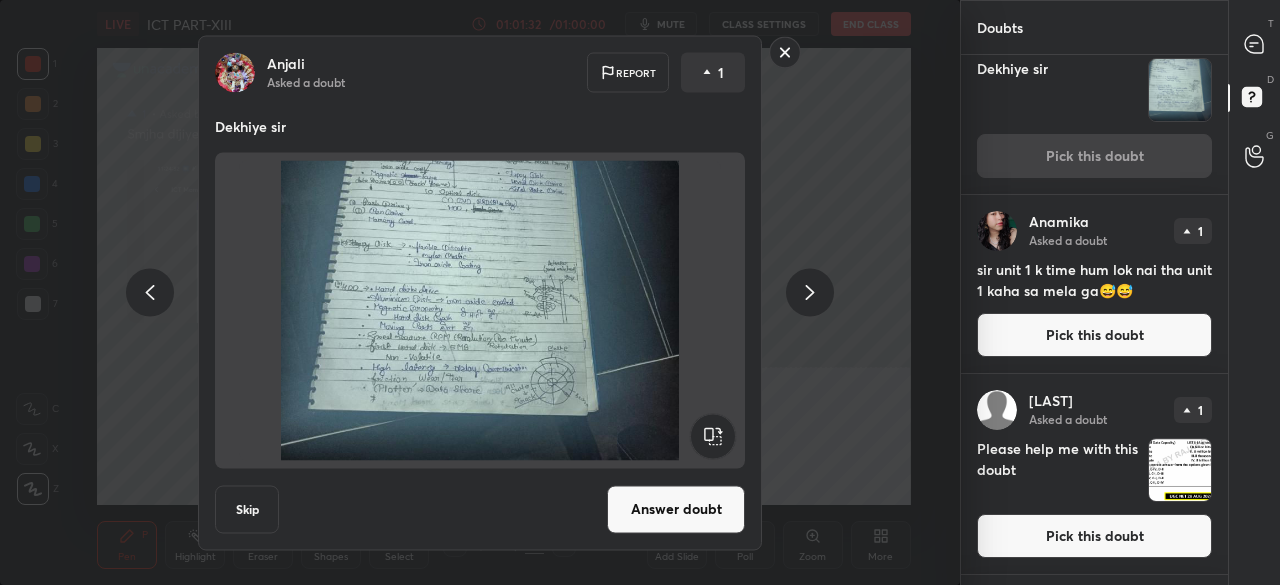 scroll, scrollTop: 286, scrollLeft: 0, axis: vertical 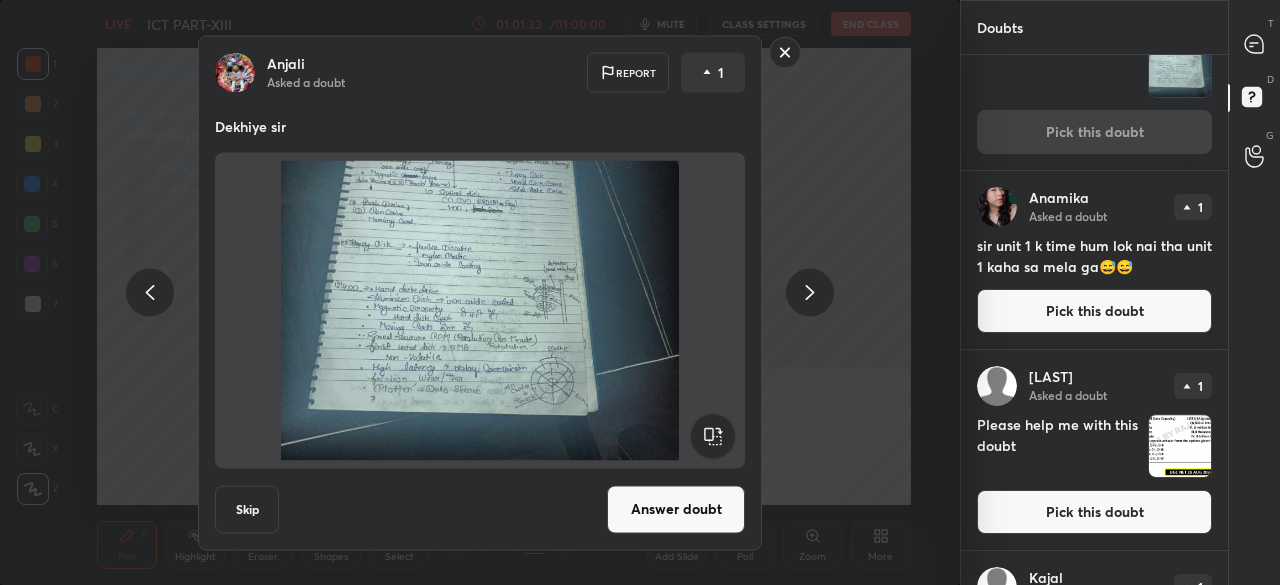 click on "Pick this doubt" at bounding box center [1094, 311] 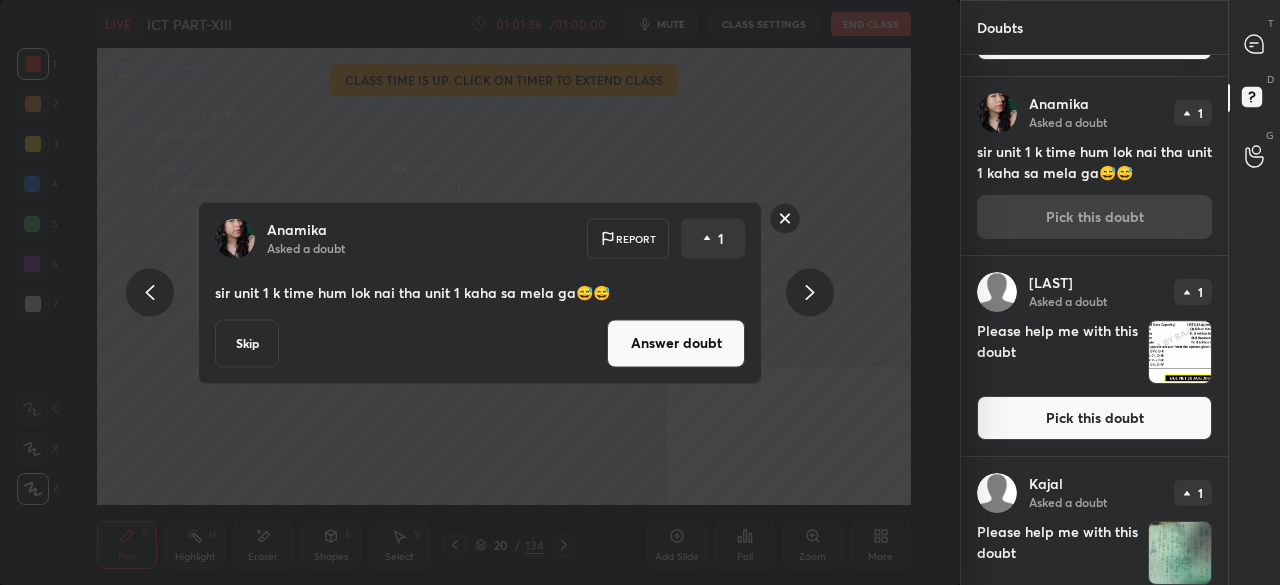 scroll, scrollTop: 382, scrollLeft: 0, axis: vertical 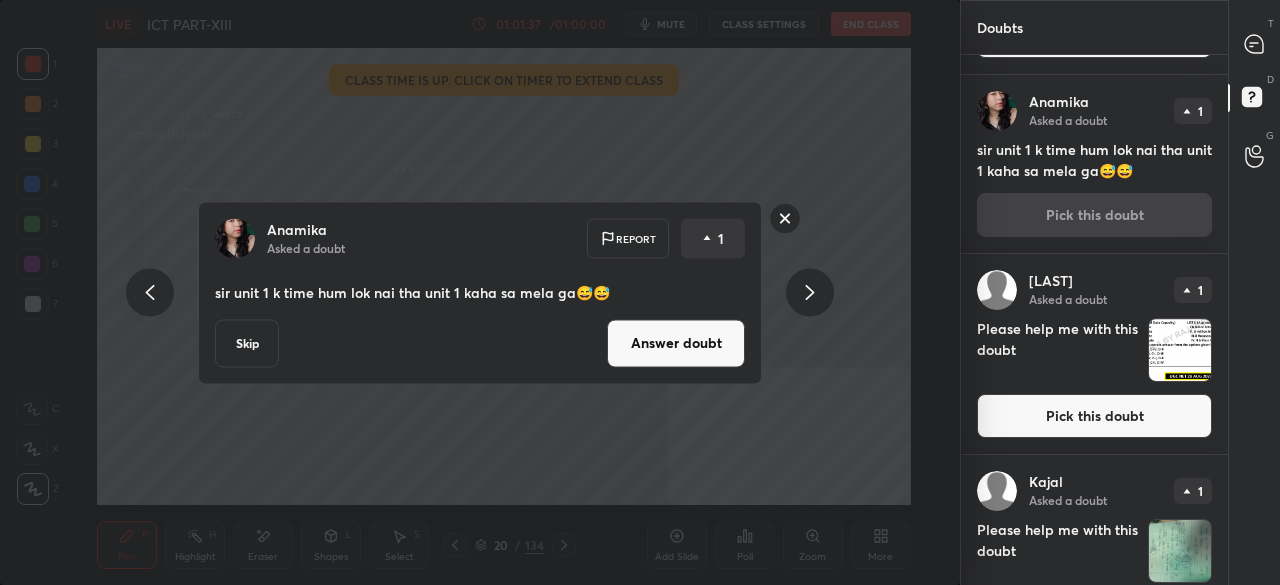 click on "Pick this doubt" at bounding box center [1094, 416] 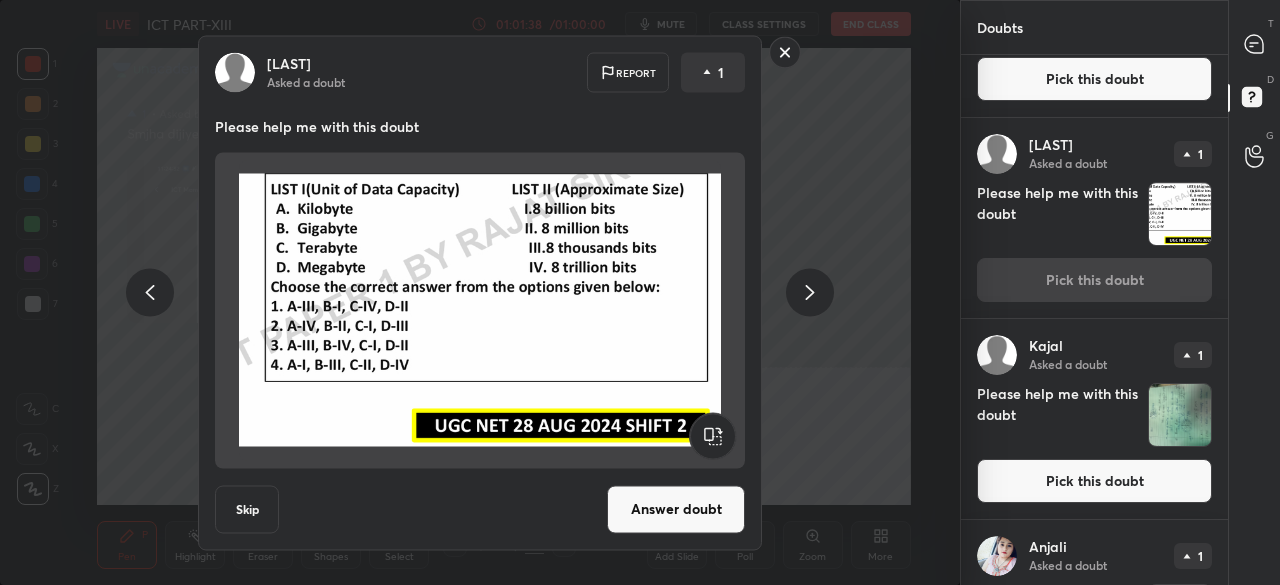 click on "Pick this doubt" at bounding box center [1094, 481] 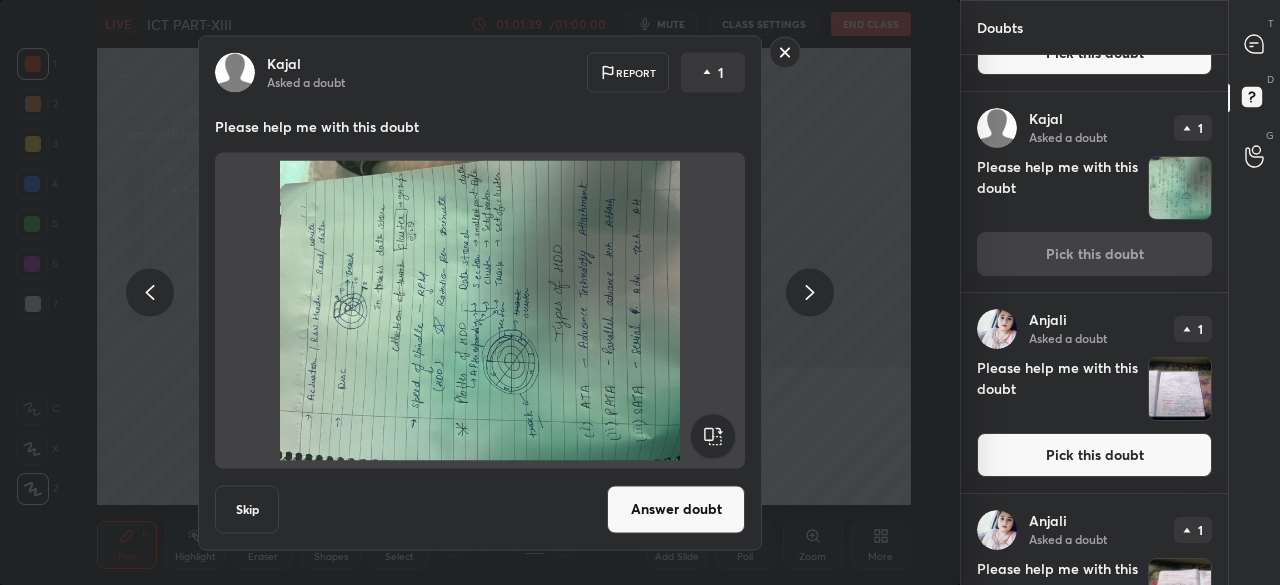 click on "Pick this doubt" at bounding box center (1094, 455) 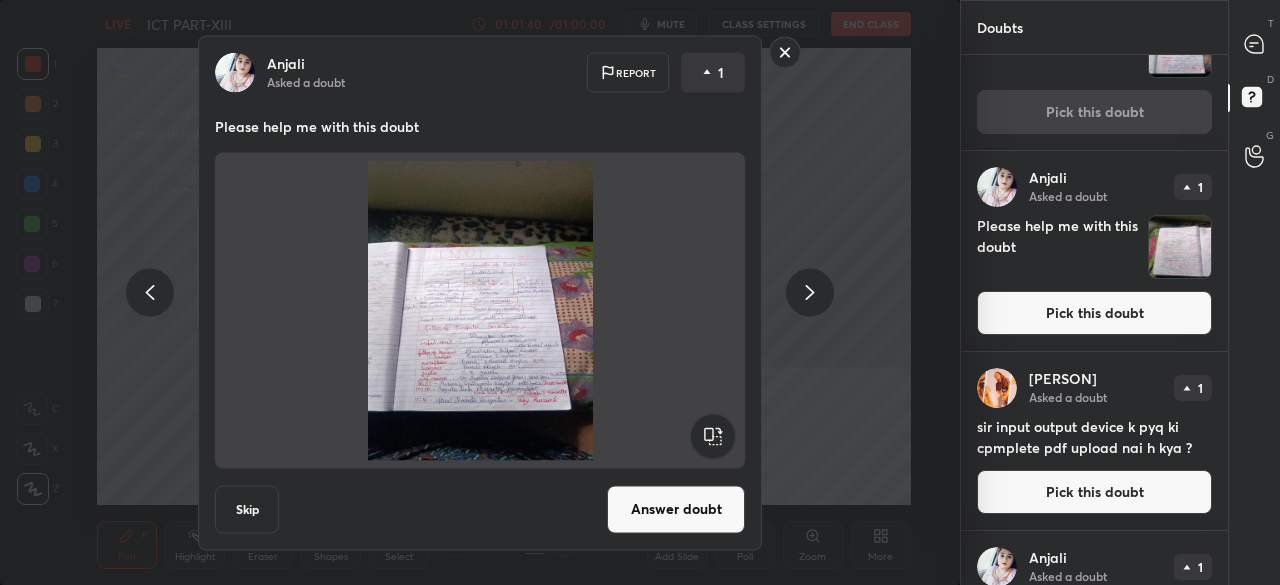drag, startPoint x: 1052, startPoint y: 487, endPoint x: 1058, endPoint y: 477, distance: 11.661903 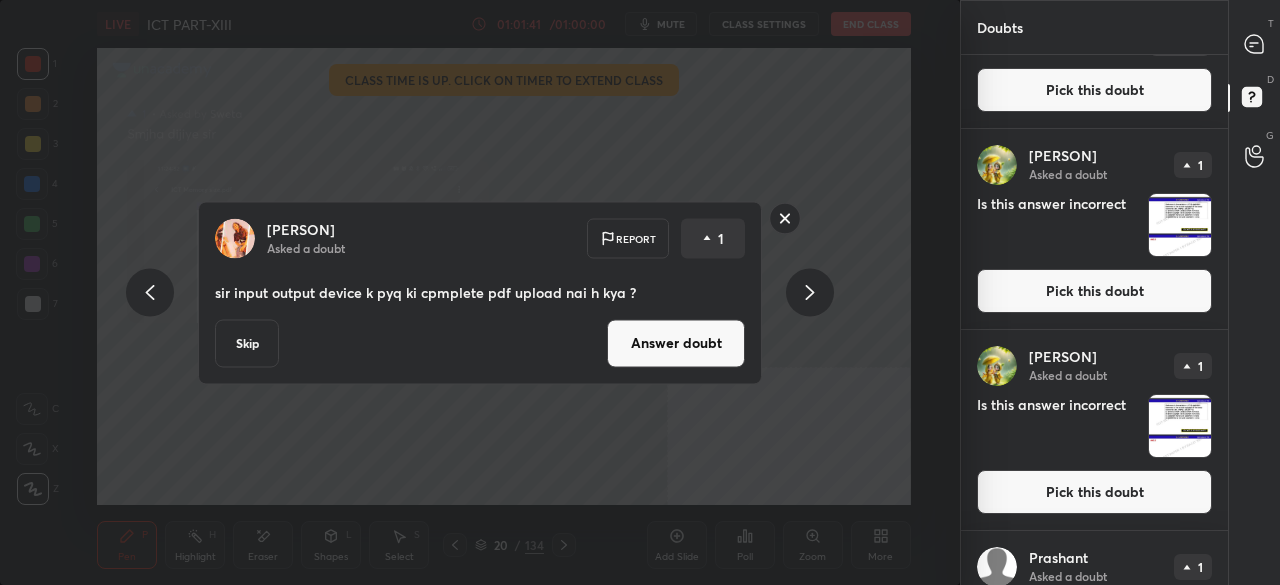 click on "Pick this doubt" at bounding box center (1094, 291) 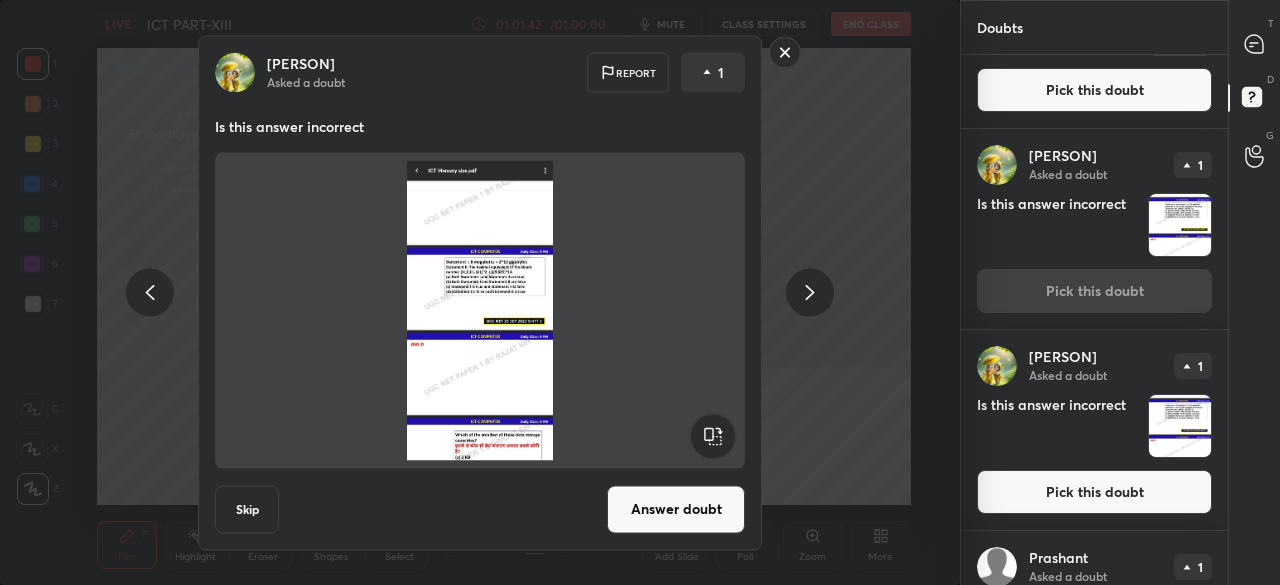 scroll, scrollTop: 1692, scrollLeft: 0, axis: vertical 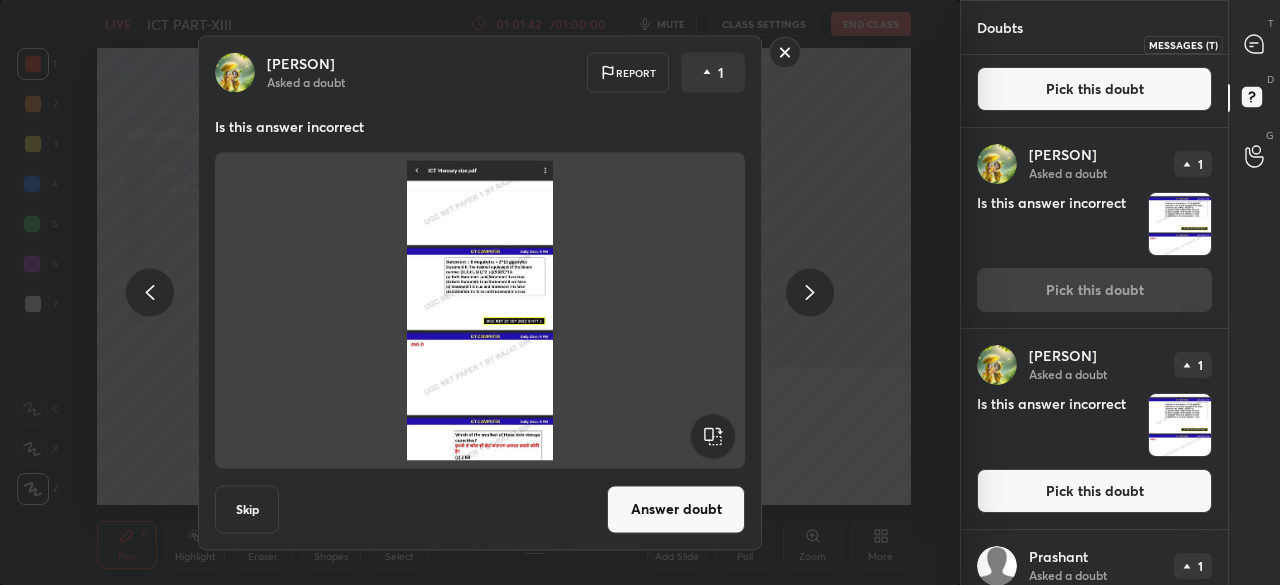 click at bounding box center [1255, 44] 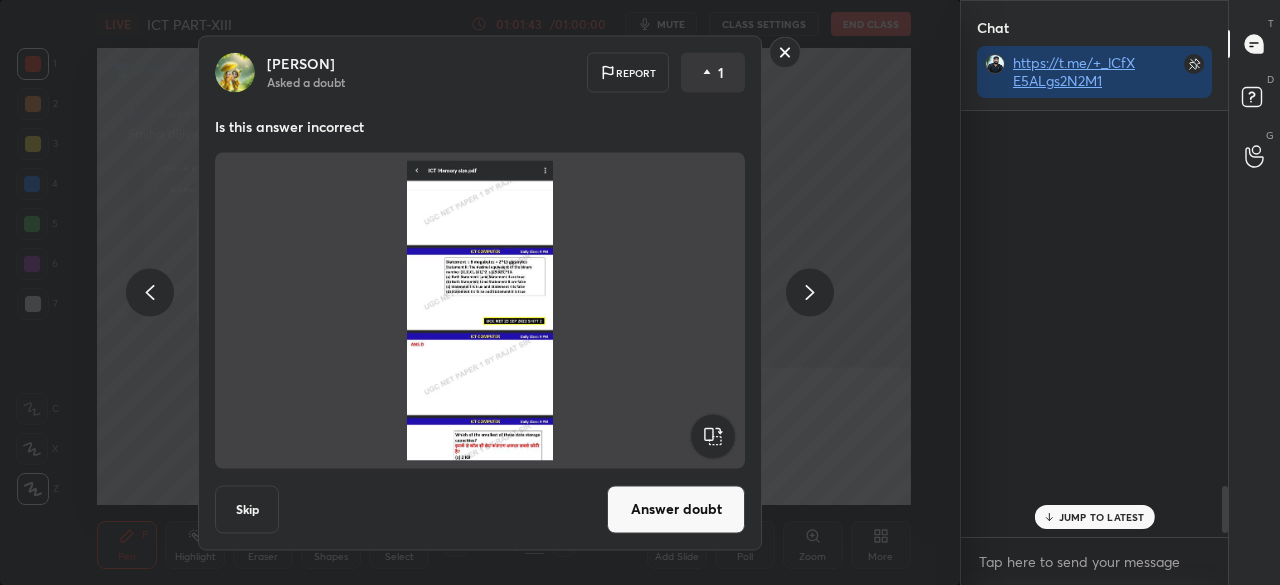 scroll, scrollTop: 3409, scrollLeft: 0, axis: vertical 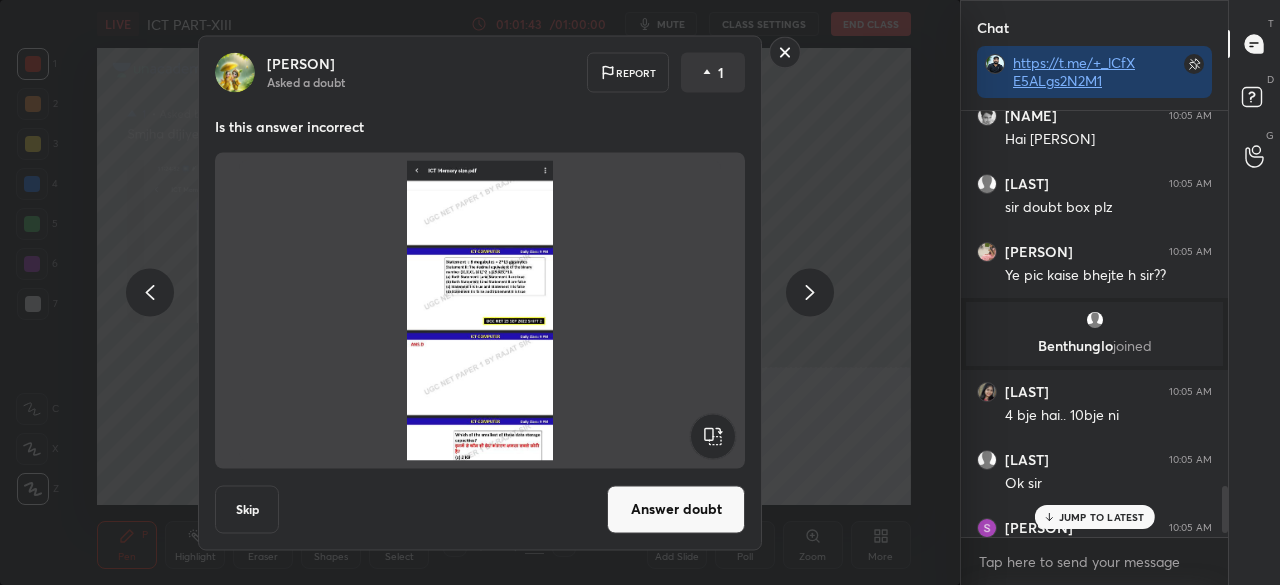 click 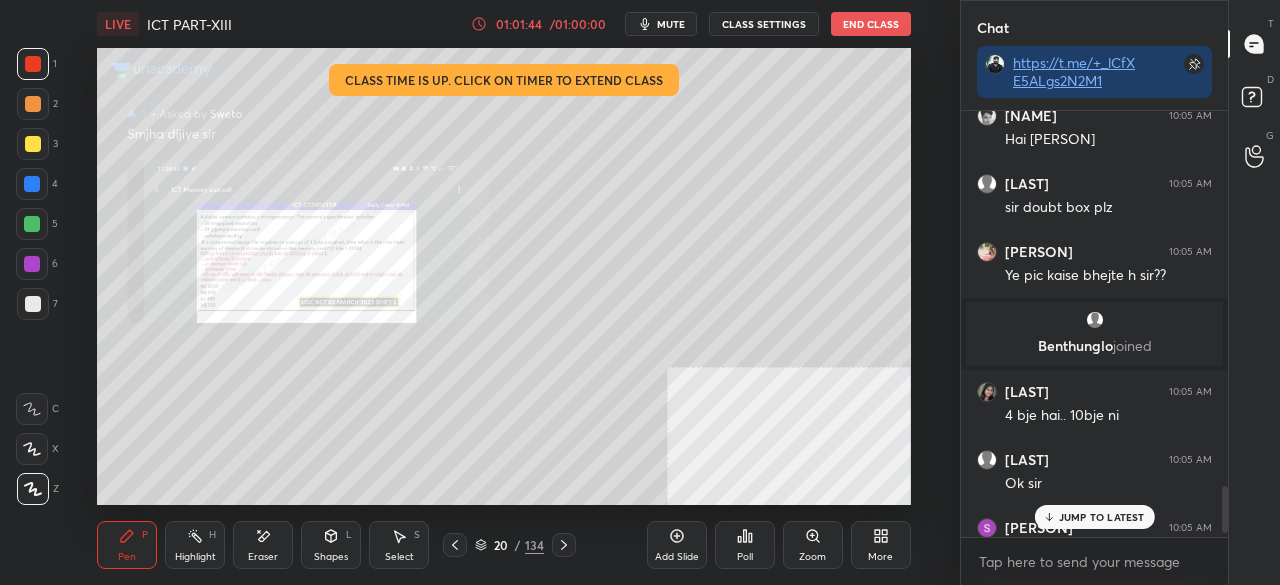 click on "End Class" at bounding box center [871, 24] 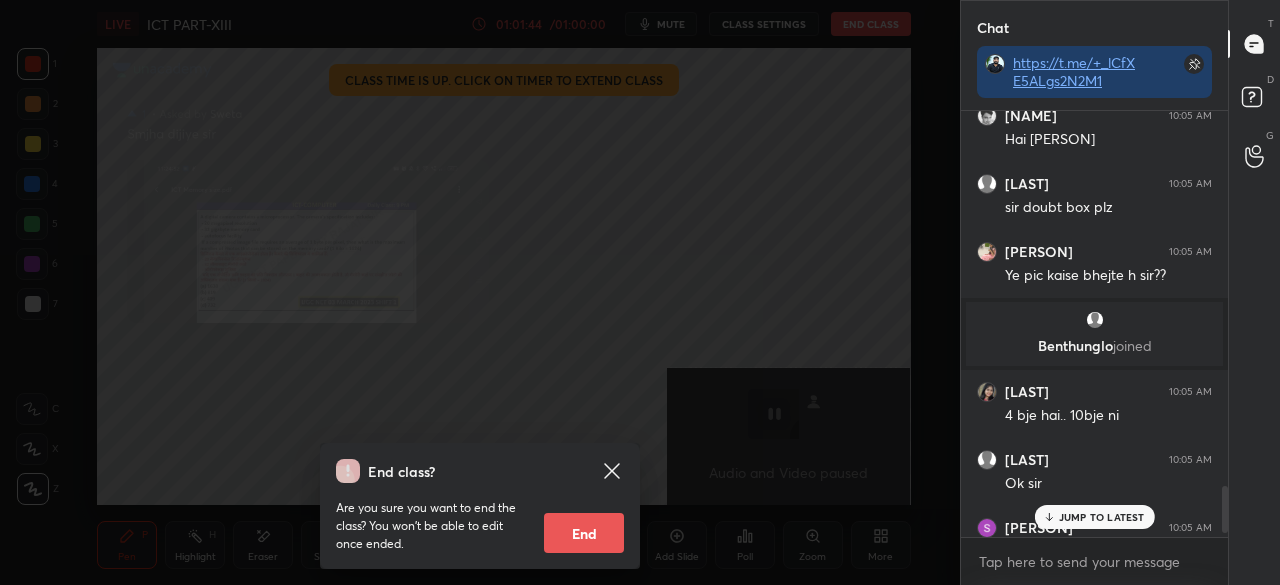 click on "End" at bounding box center [584, 533] 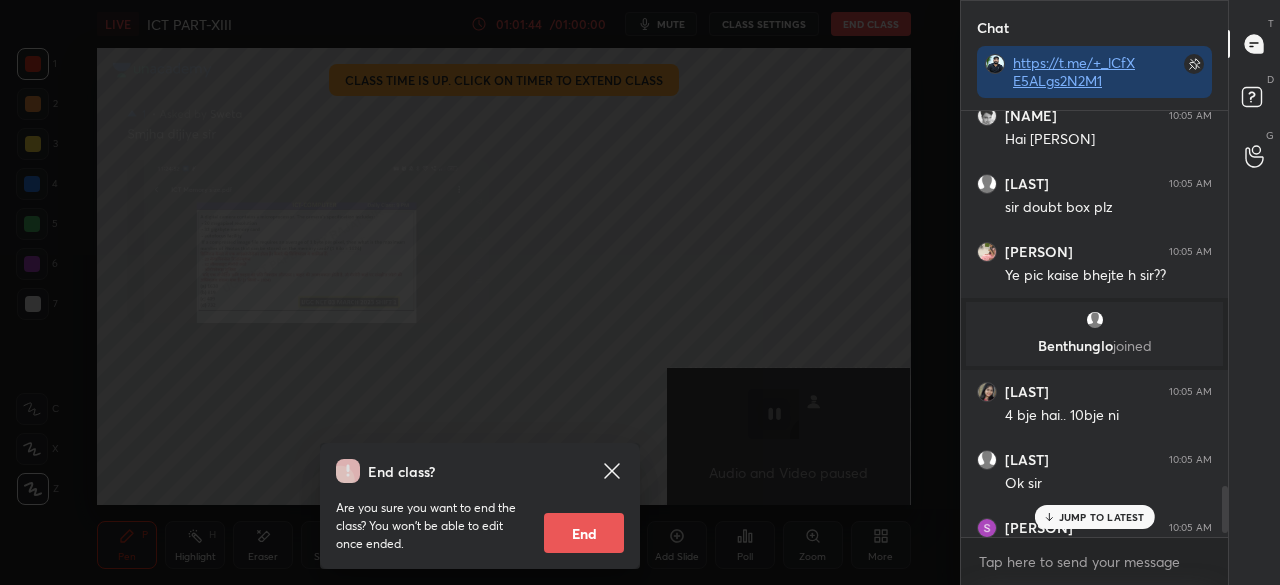 scroll, scrollTop: 99542, scrollLeft: 99044, axis: both 